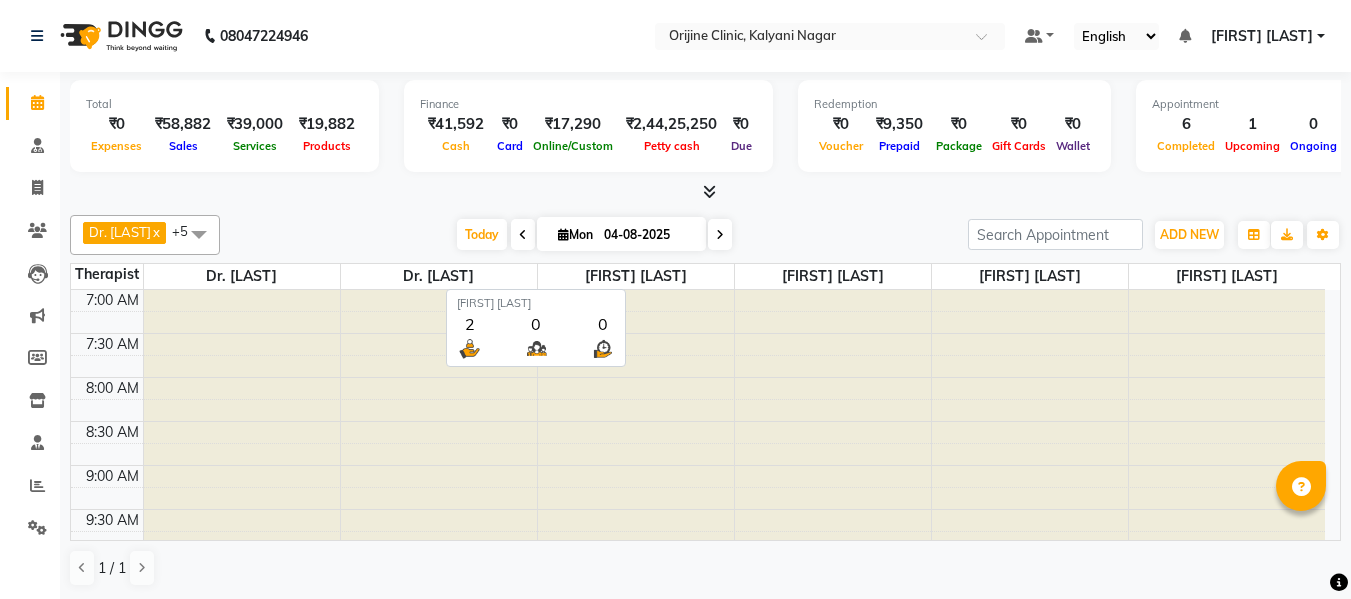 scroll, scrollTop: 1, scrollLeft: 0, axis: vertical 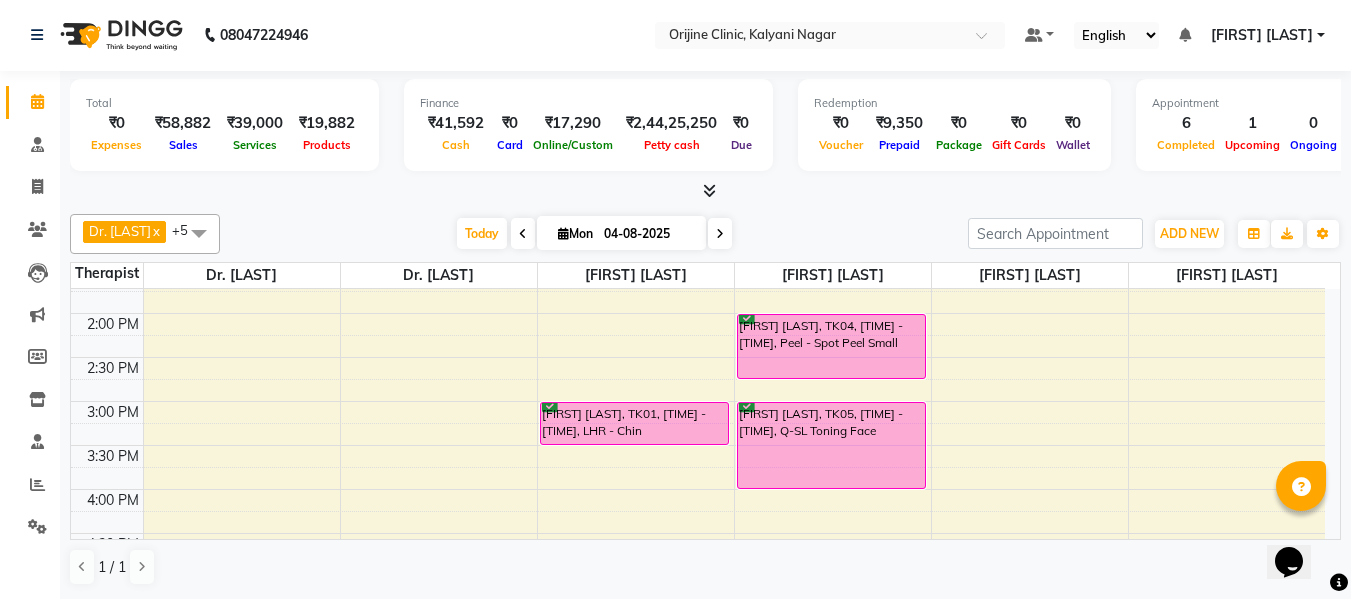 click at bounding box center (720, 234) 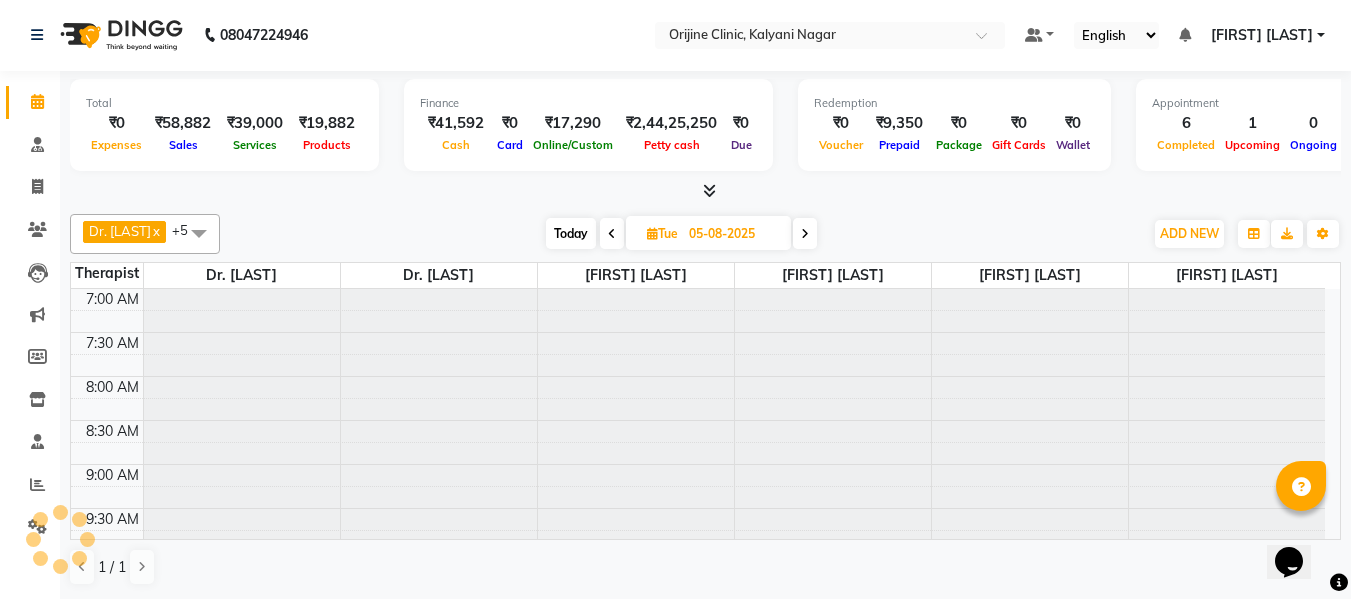scroll, scrollTop: 265, scrollLeft: 0, axis: vertical 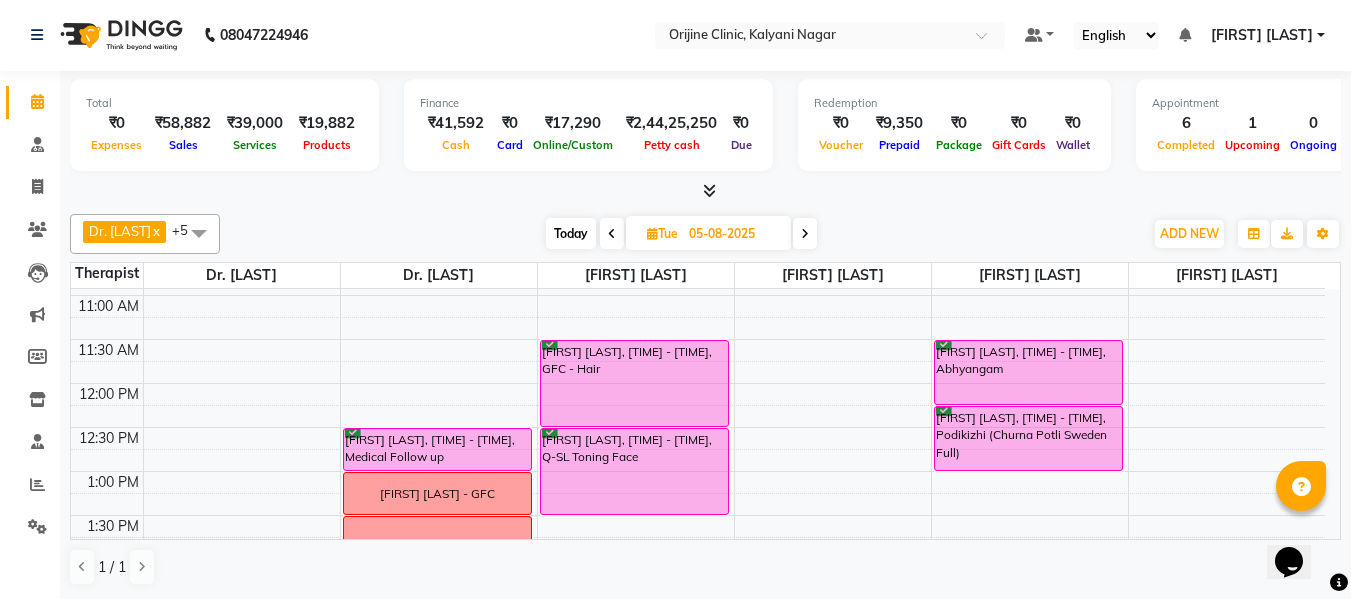 click at bounding box center [805, 234] 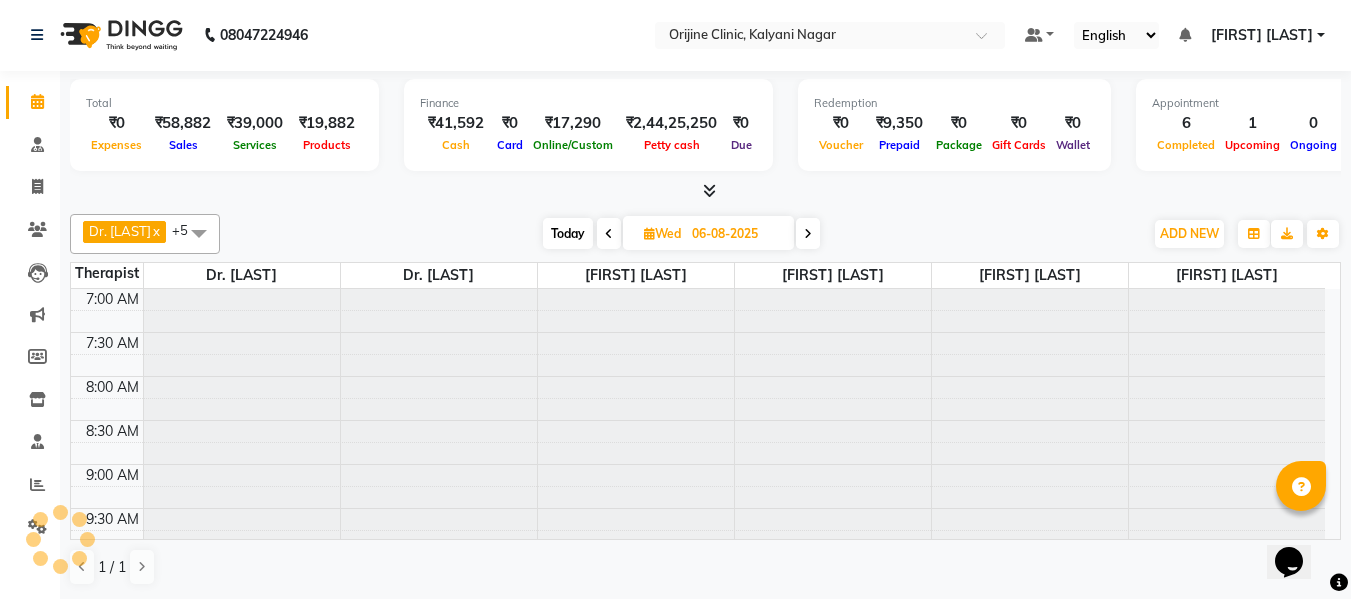 scroll, scrollTop: 265, scrollLeft: 0, axis: vertical 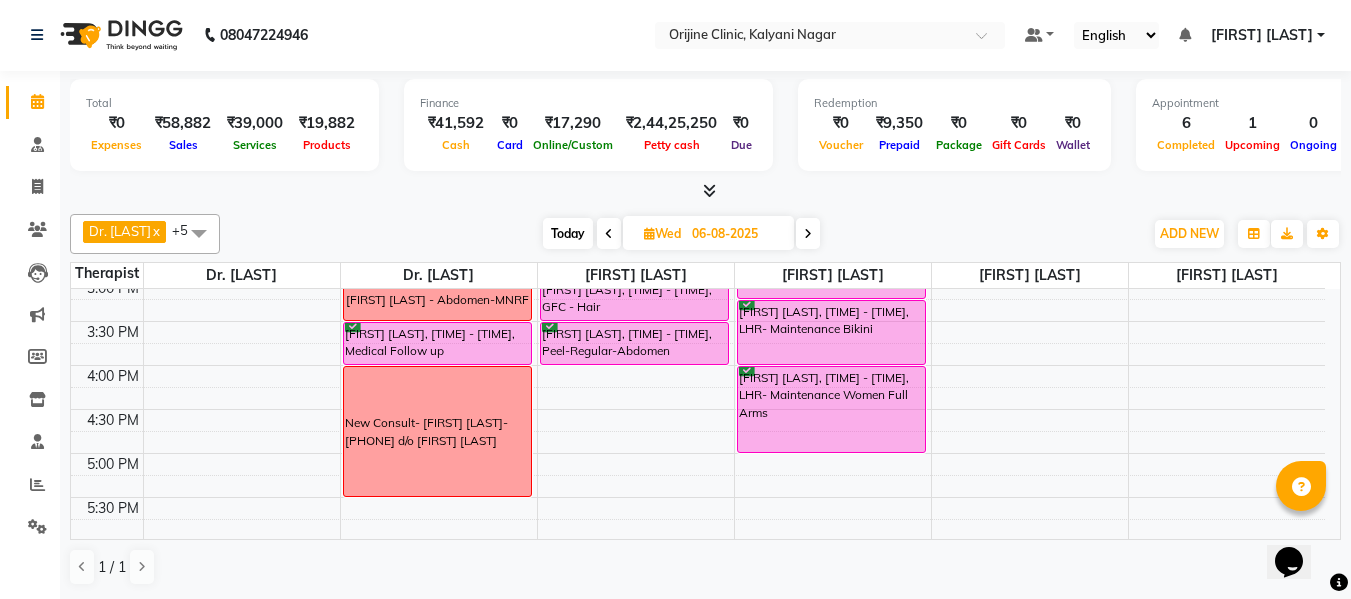 click at bounding box center (808, 233) 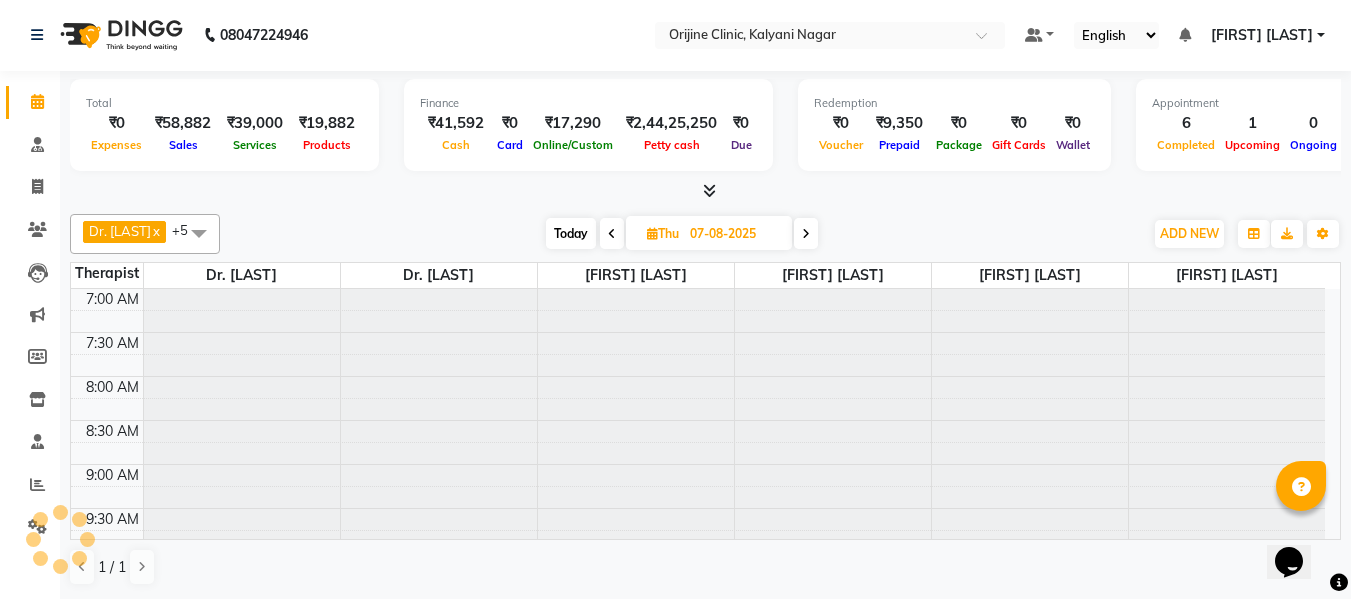 scroll, scrollTop: 265, scrollLeft: 0, axis: vertical 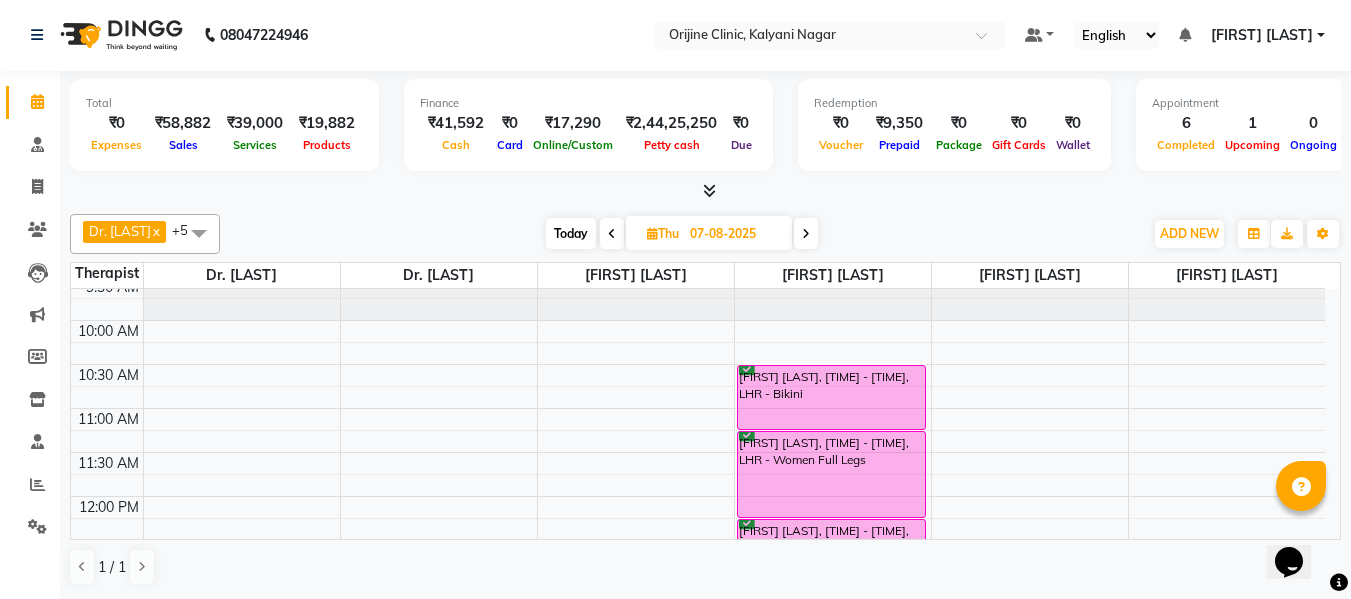 click at bounding box center (612, 233) 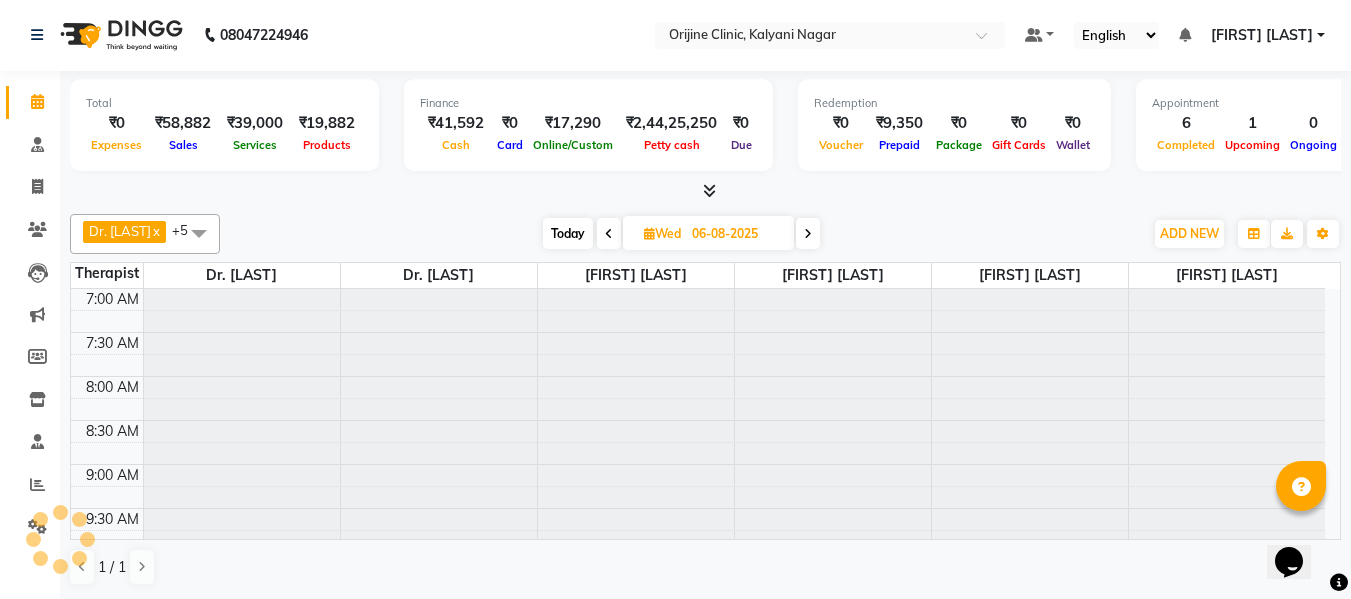 scroll, scrollTop: 265, scrollLeft: 0, axis: vertical 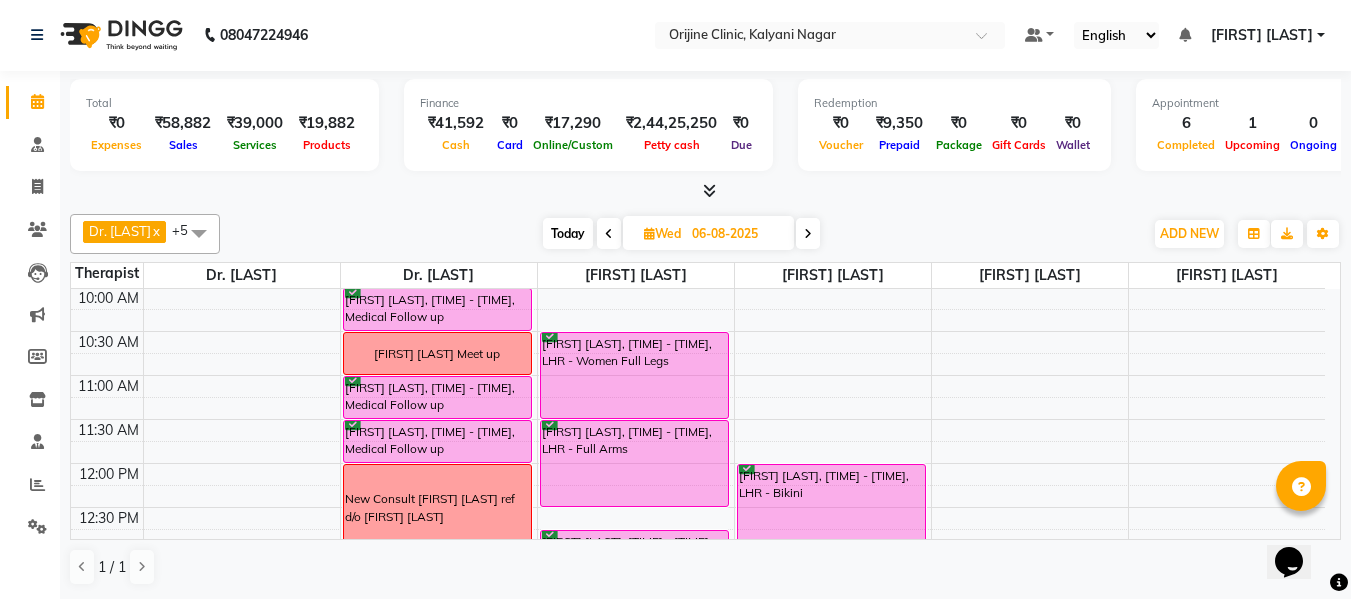 click on "Today" at bounding box center (568, 233) 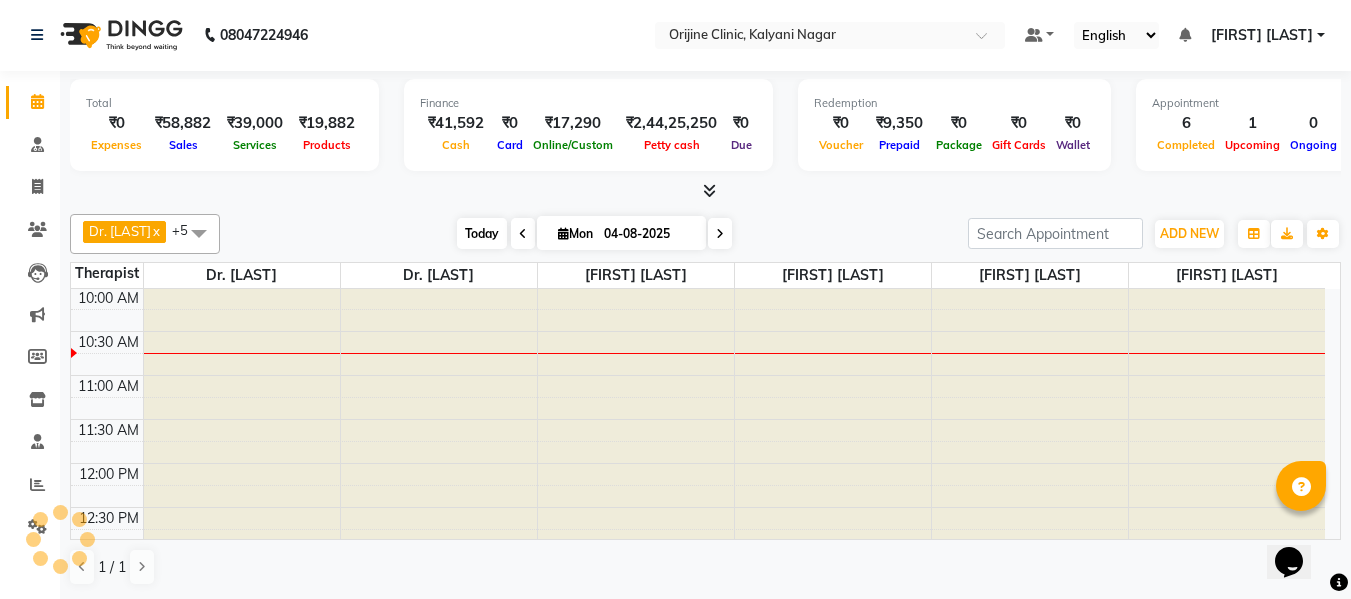 scroll, scrollTop: 265, scrollLeft: 0, axis: vertical 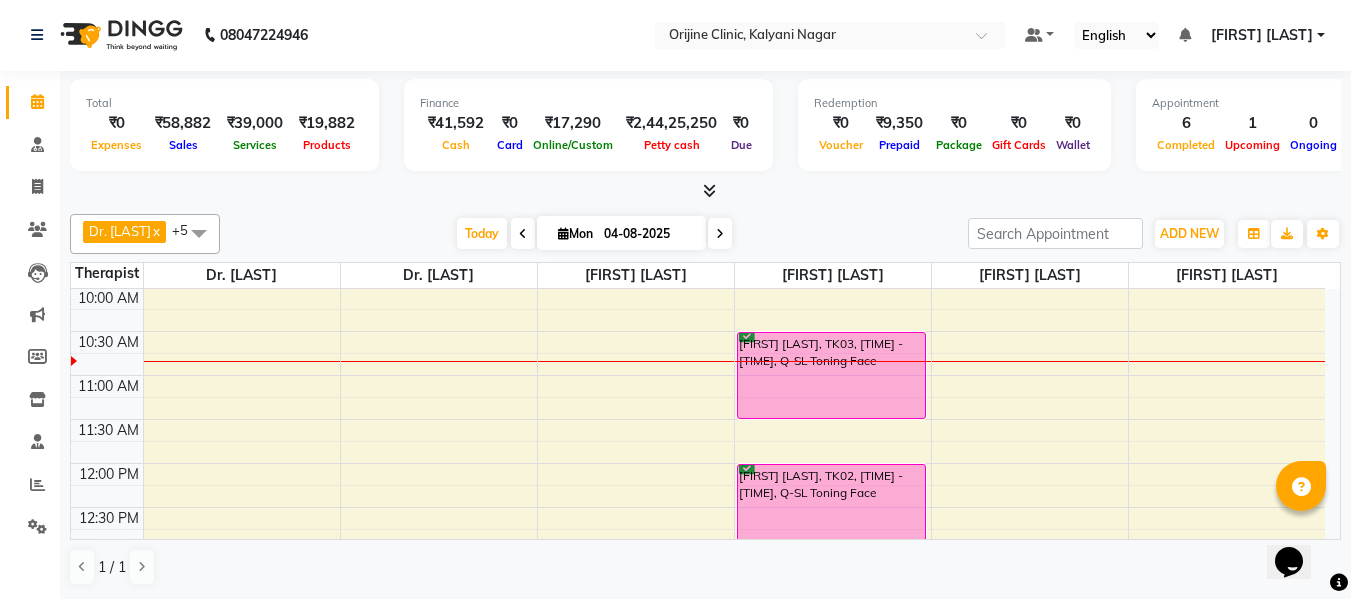 click at bounding box center (563, 233) 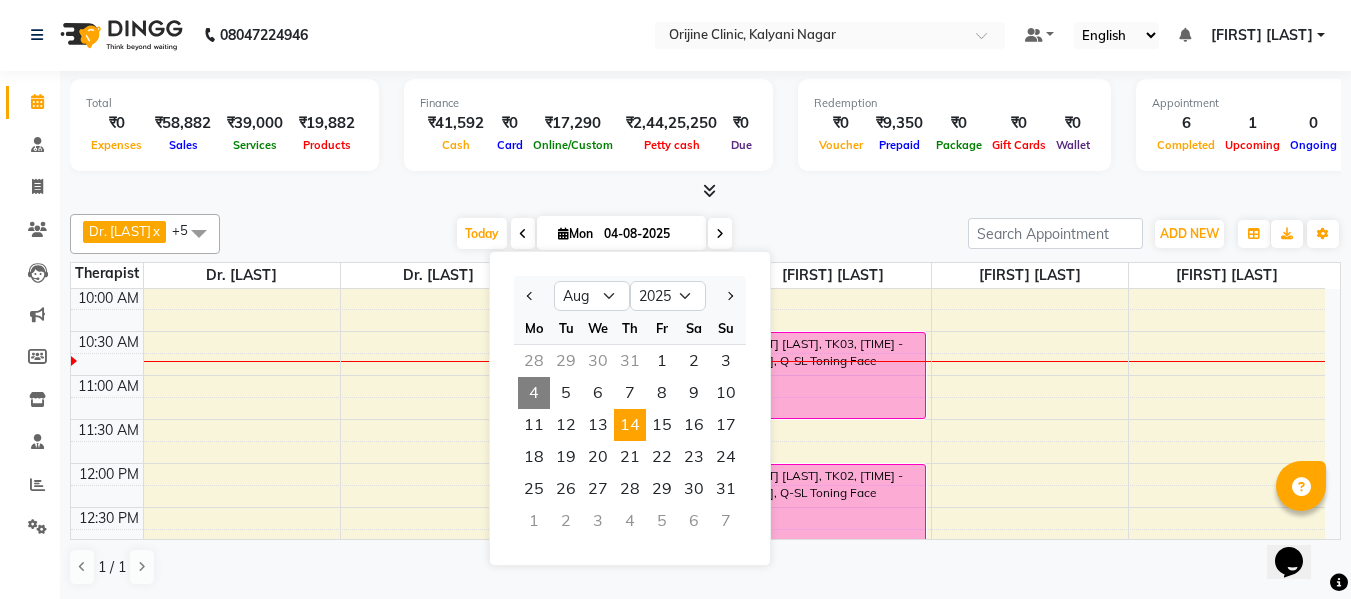 click on "14" at bounding box center [630, 425] 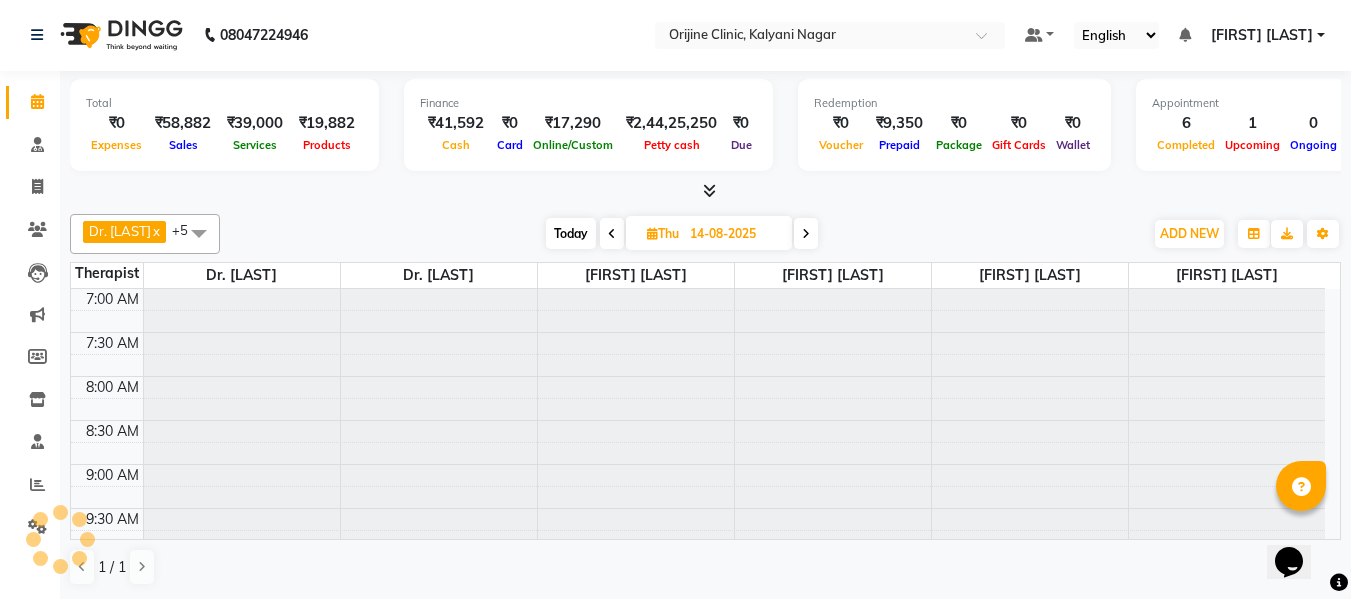 scroll, scrollTop: 265, scrollLeft: 0, axis: vertical 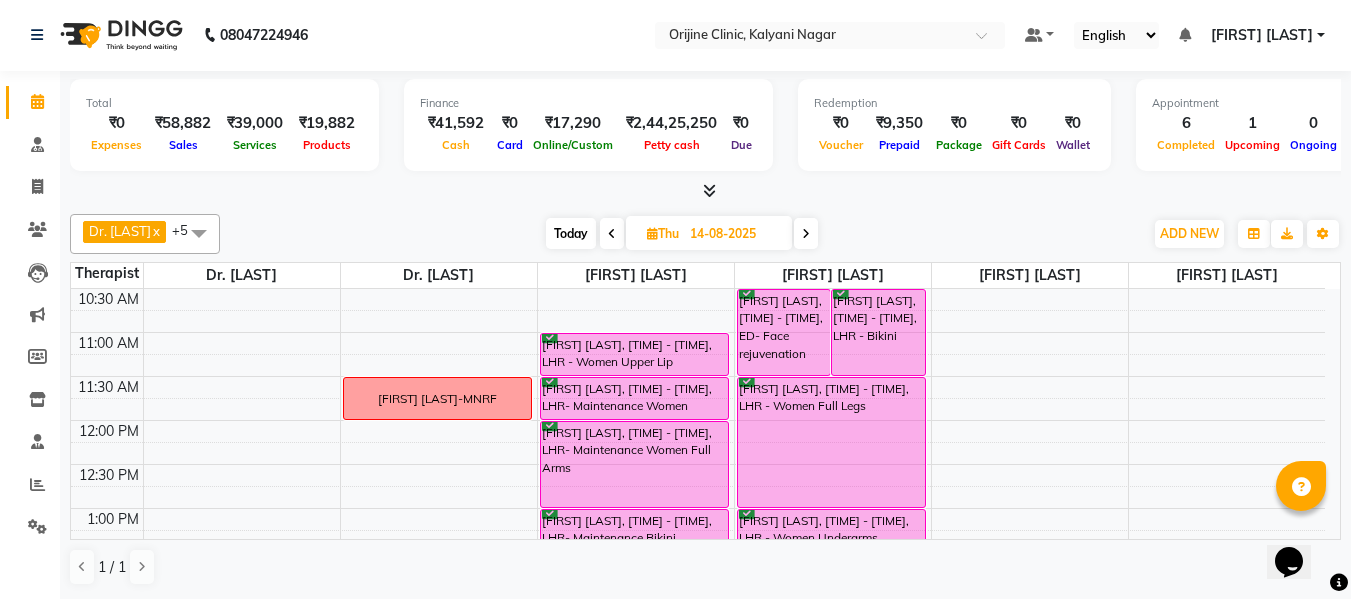 click at bounding box center (652, 233) 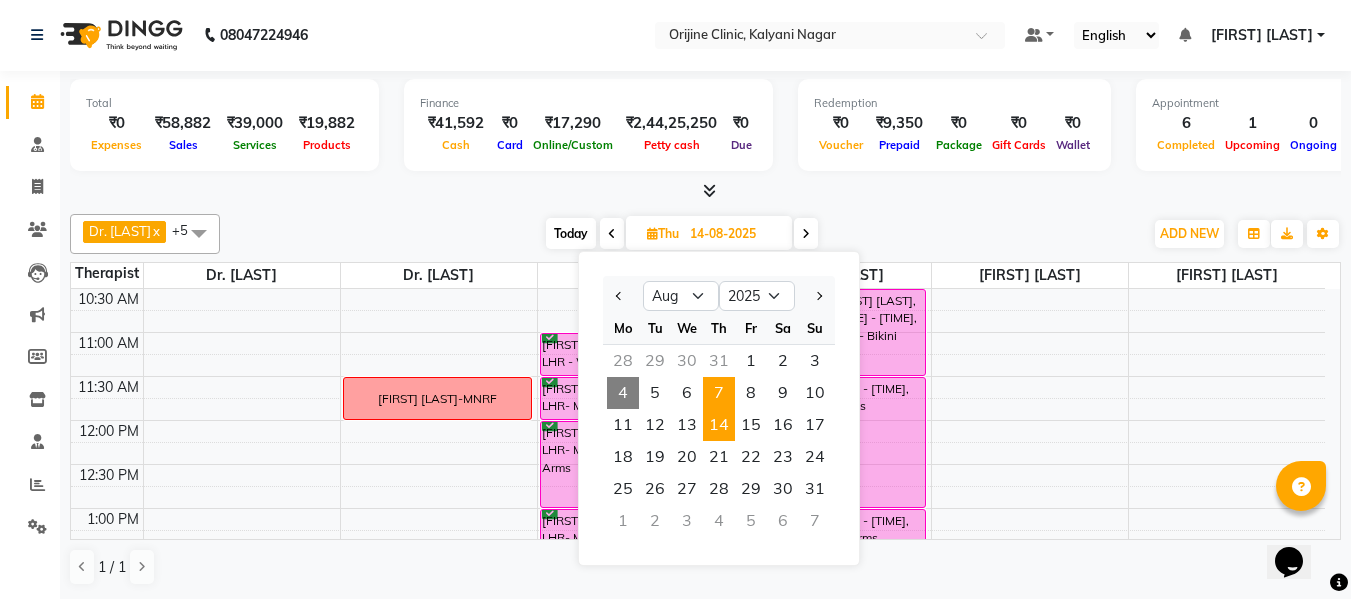 click on "7" at bounding box center (719, 393) 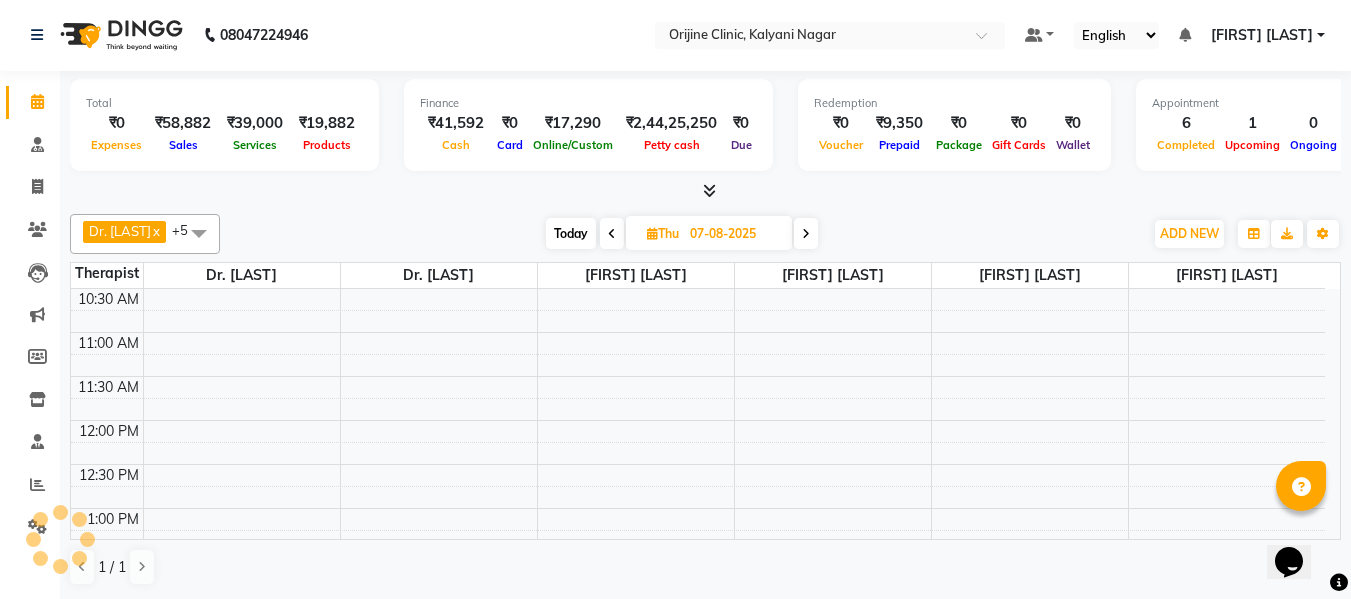 scroll, scrollTop: 265, scrollLeft: 0, axis: vertical 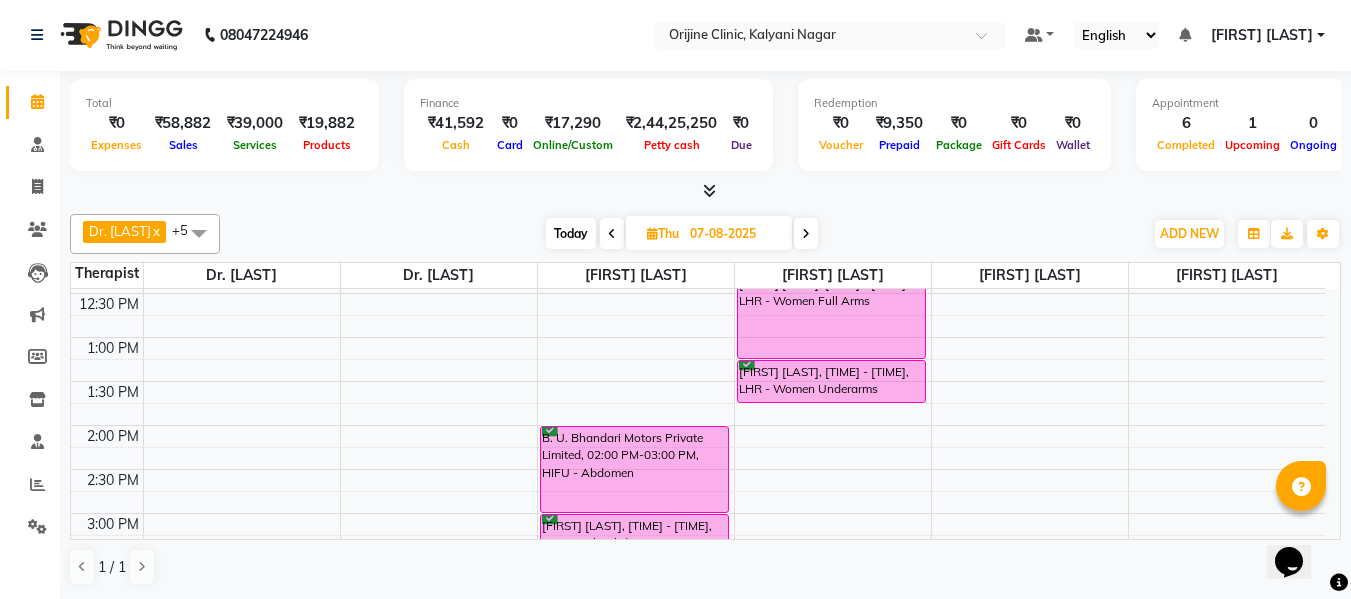 click on "Thu" at bounding box center [663, 233] 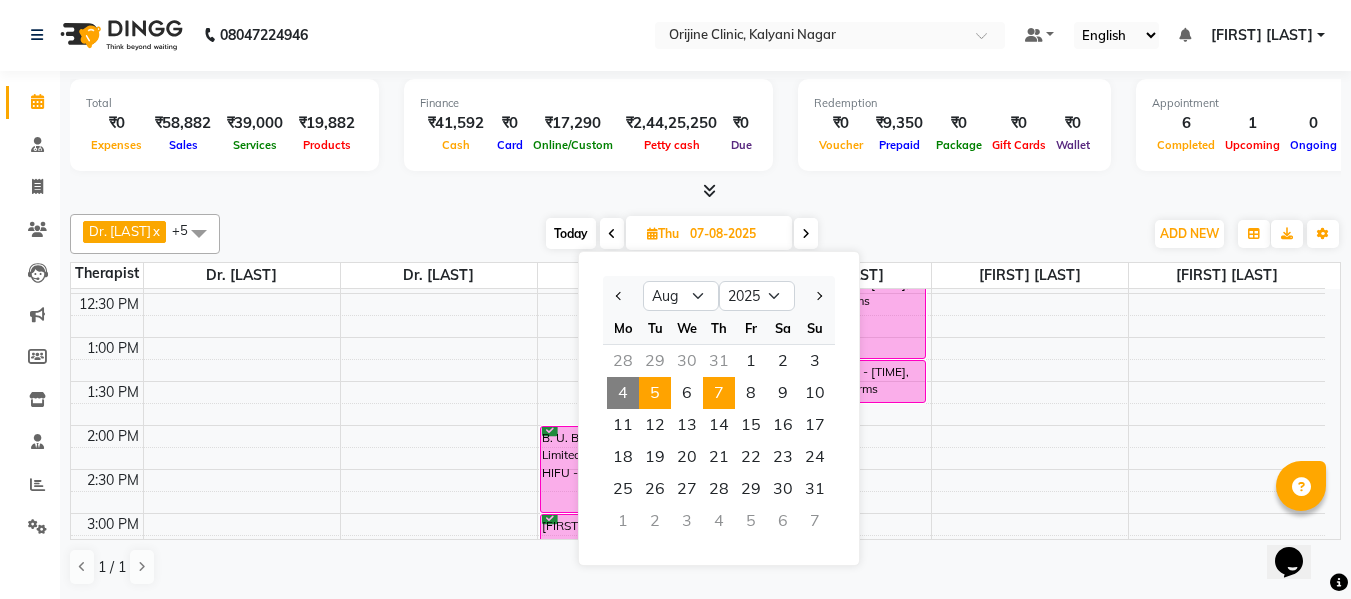 click on "5" at bounding box center [655, 393] 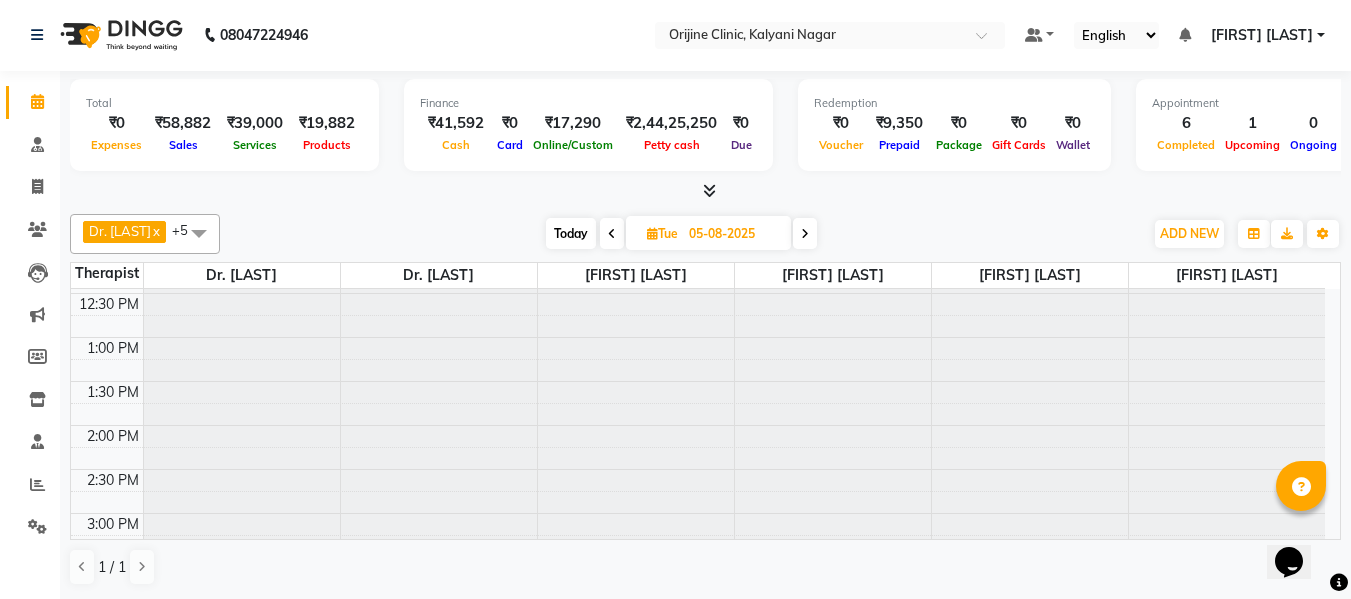 scroll, scrollTop: 265, scrollLeft: 0, axis: vertical 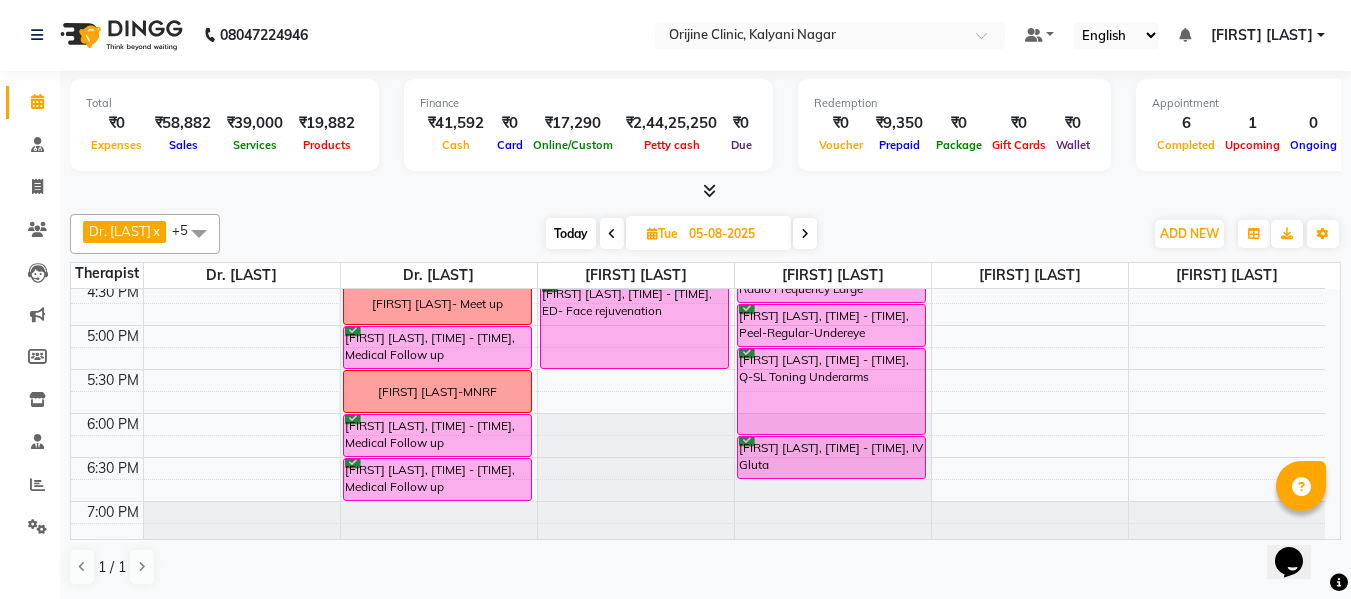 click at bounding box center (805, 234) 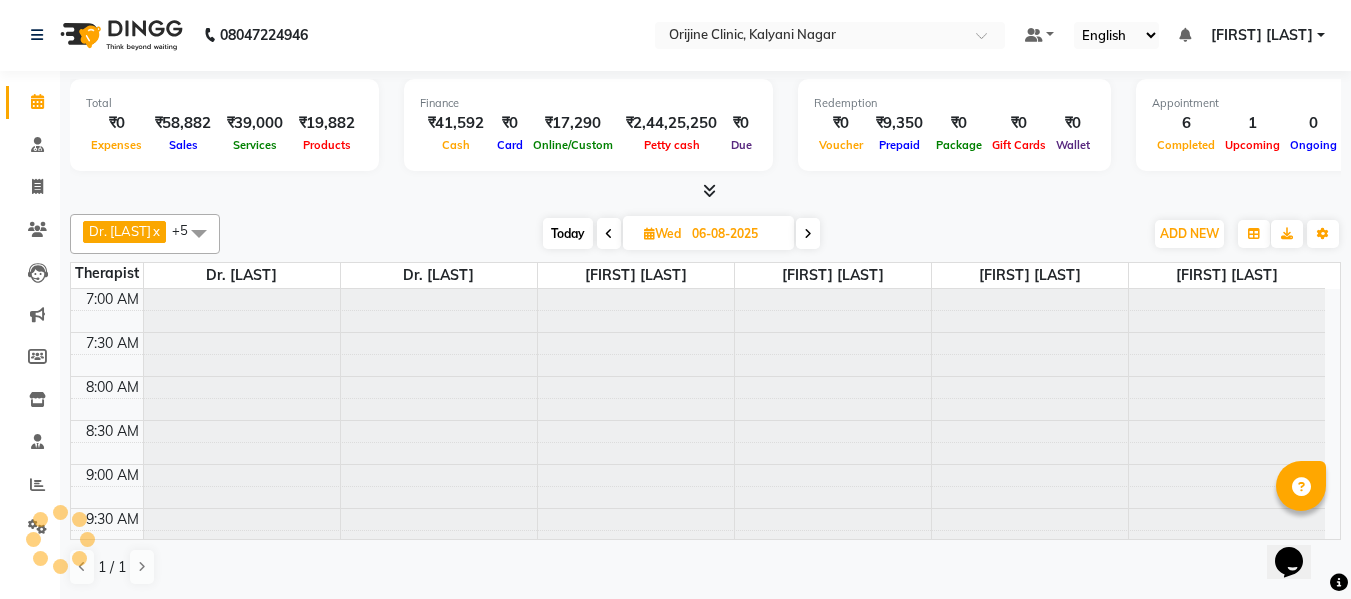 scroll, scrollTop: 265, scrollLeft: 0, axis: vertical 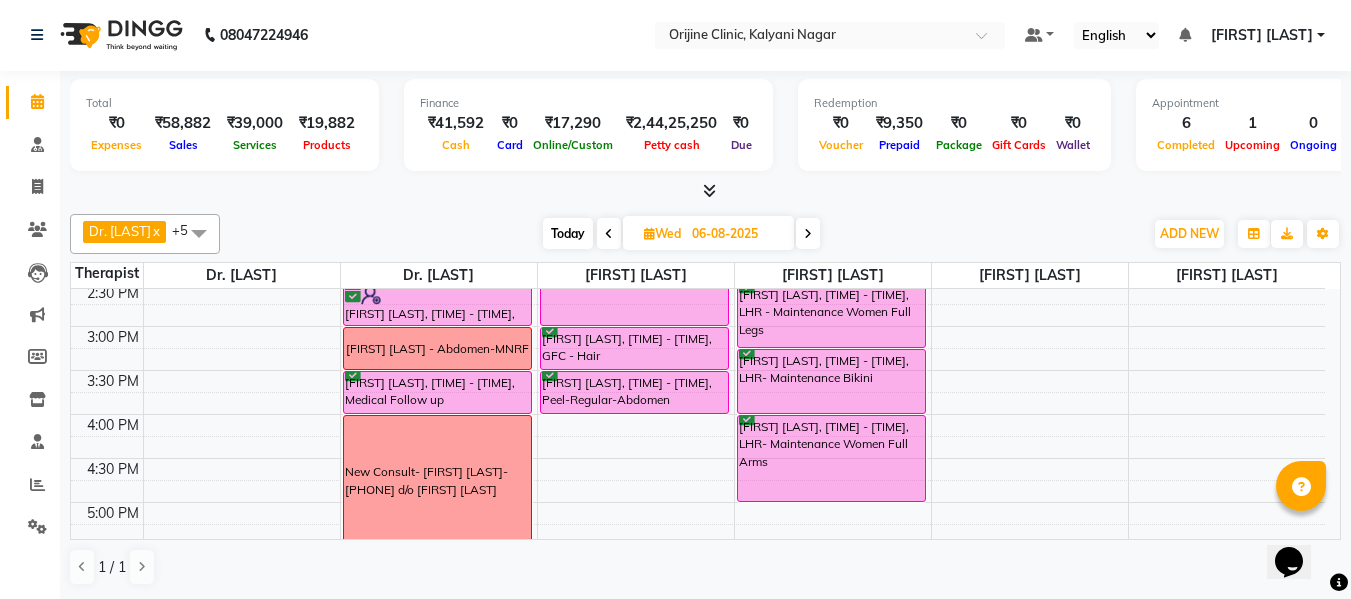click at bounding box center (808, 234) 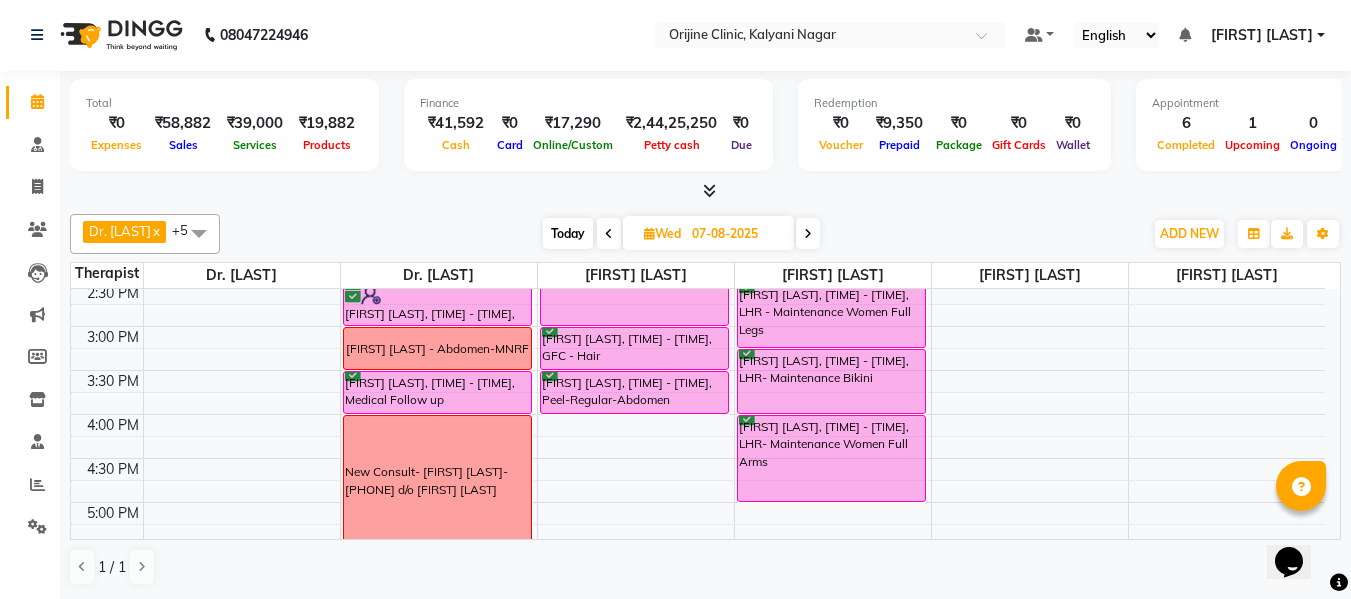 scroll, scrollTop: 265, scrollLeft: 0, axis: vertical 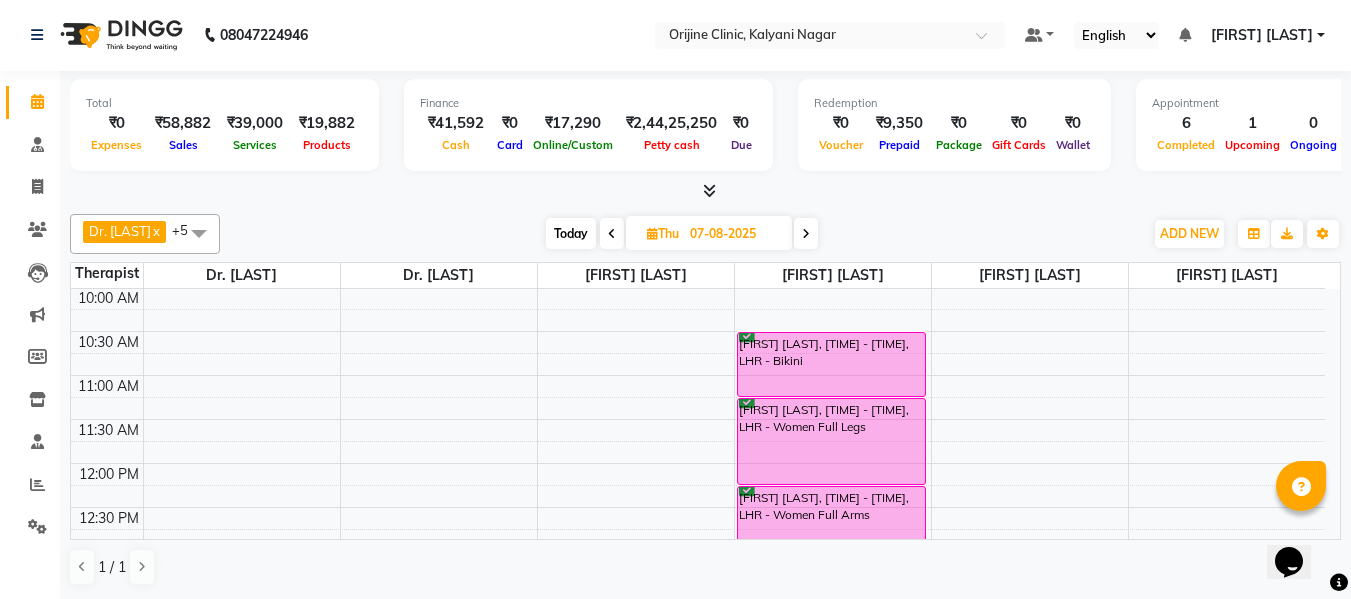 click at bounding box center (806, 234) 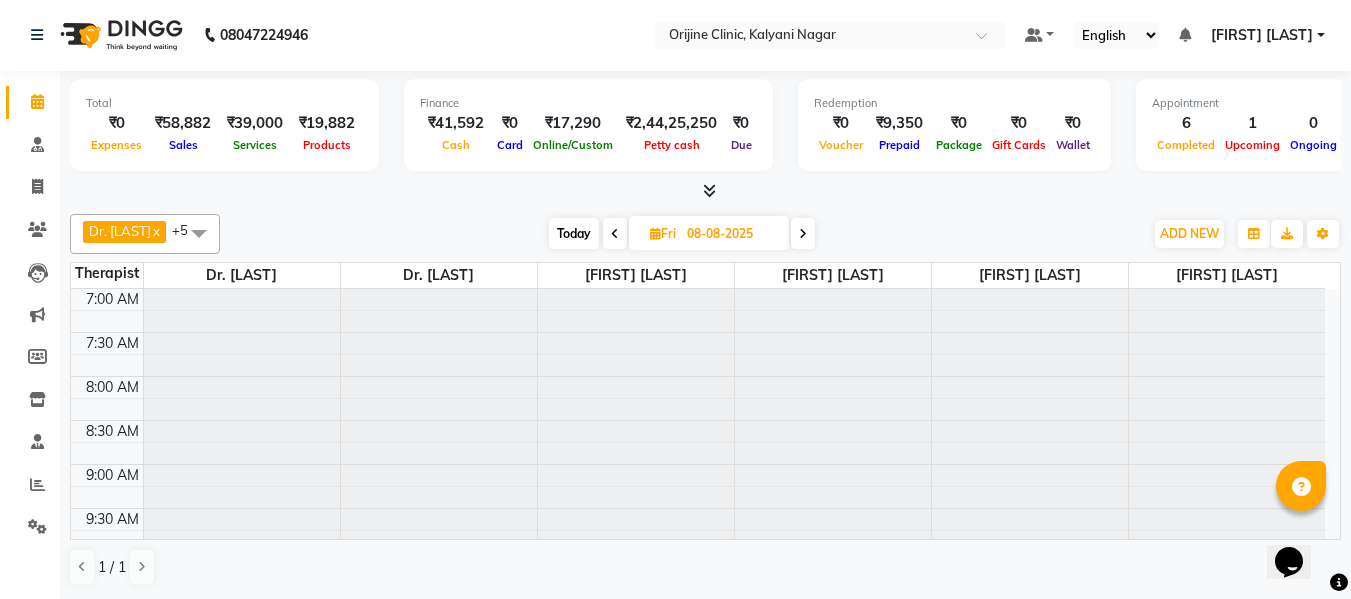 scroll, scrollTop: 265, scrollLeft: 0, axis: vertical 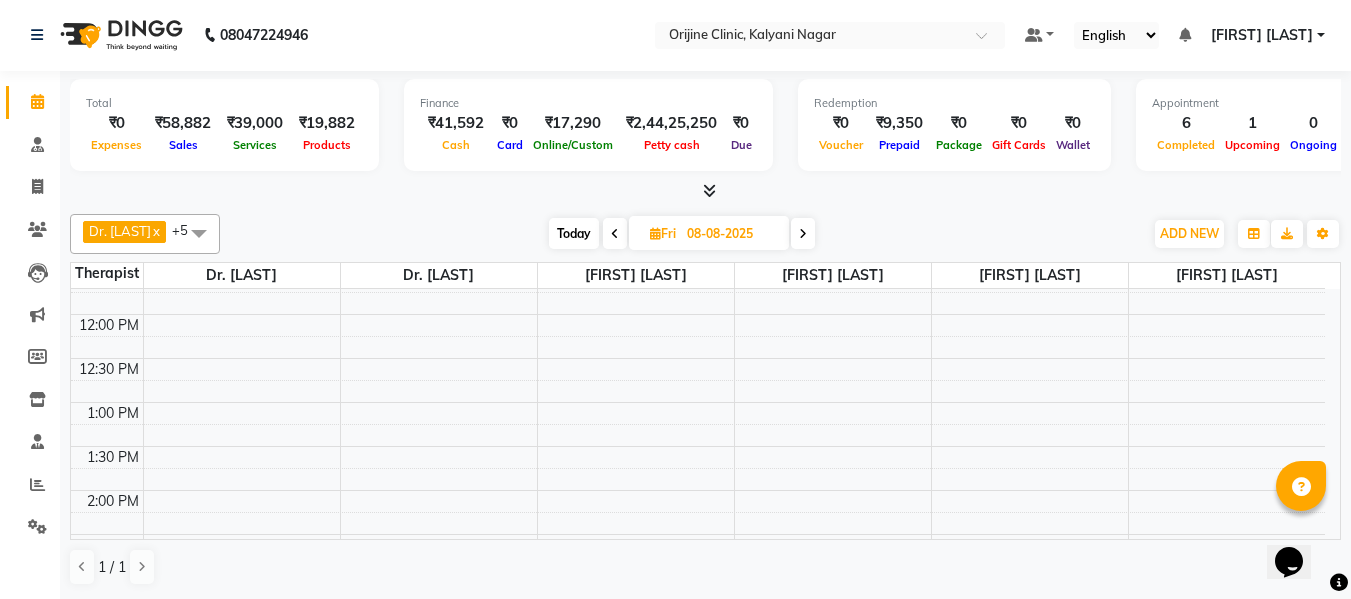 click at bounding box center [655, 233] 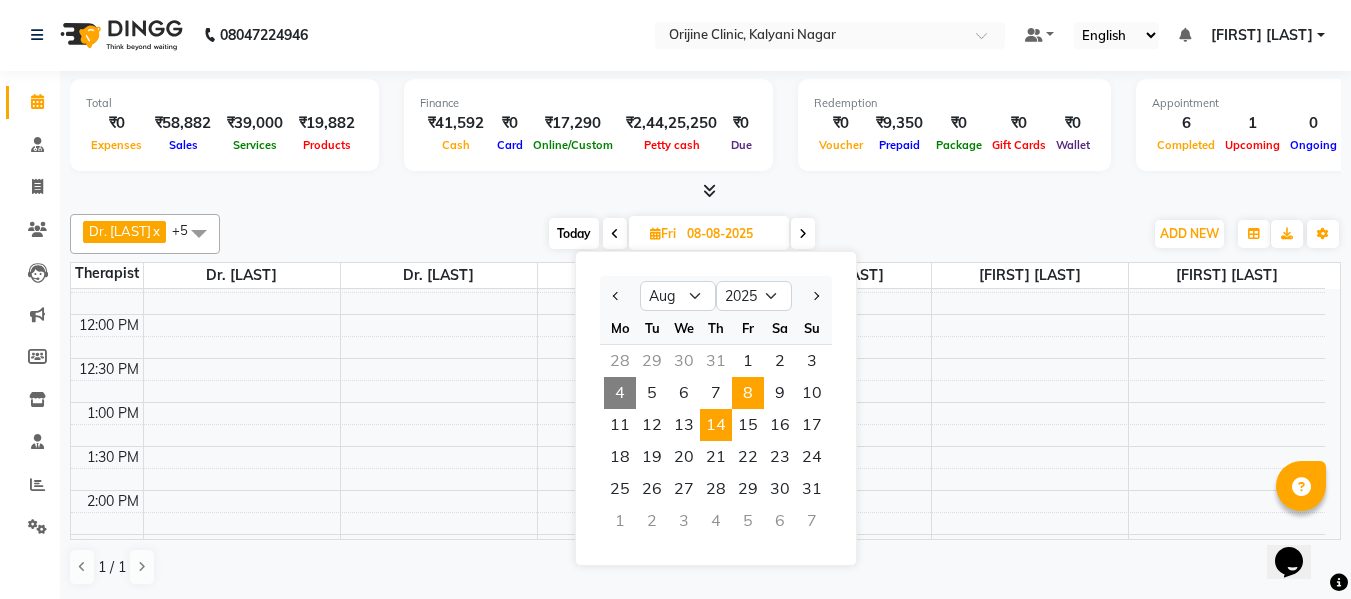 click on "14" at bounding box center (716, 425) 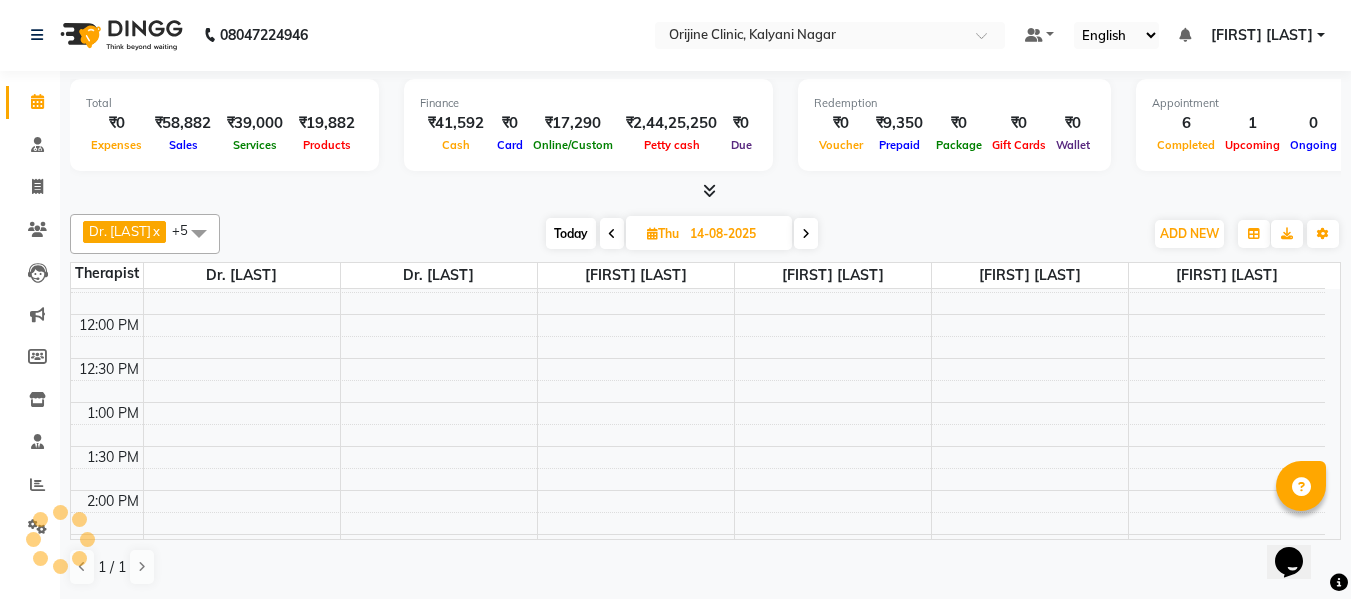 scroll, scrollTop: 265, scrollLeft: 0, axis: vertical 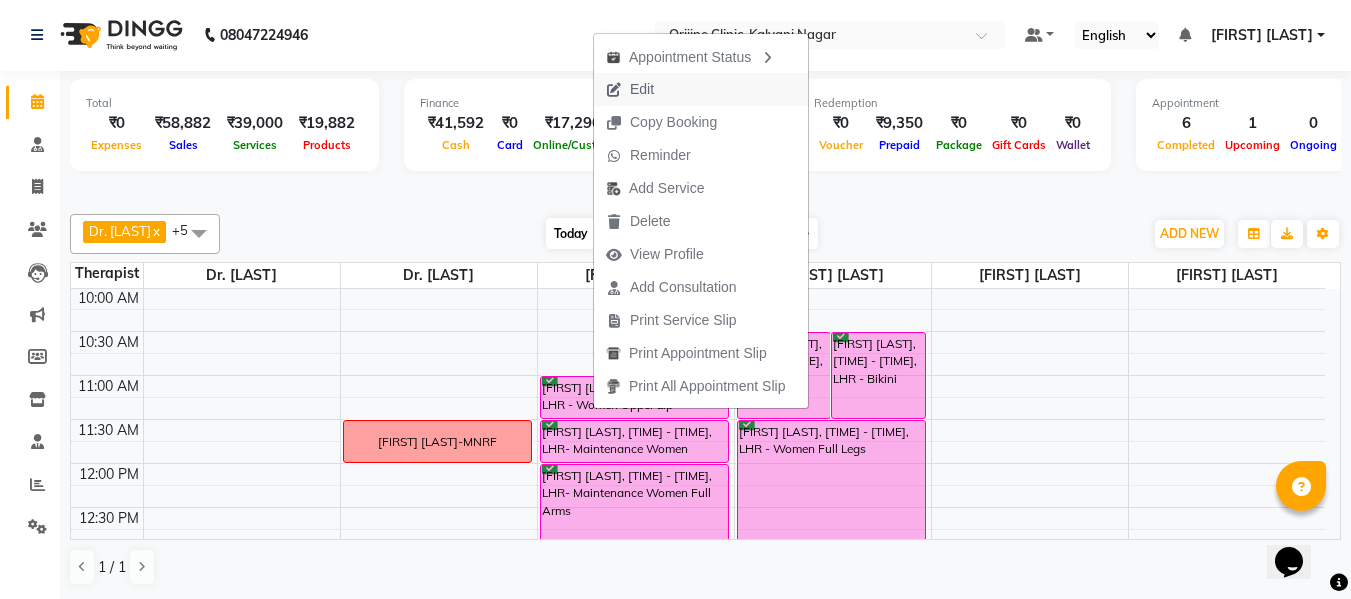 click on "Edit" at bounding box center [630, 89] 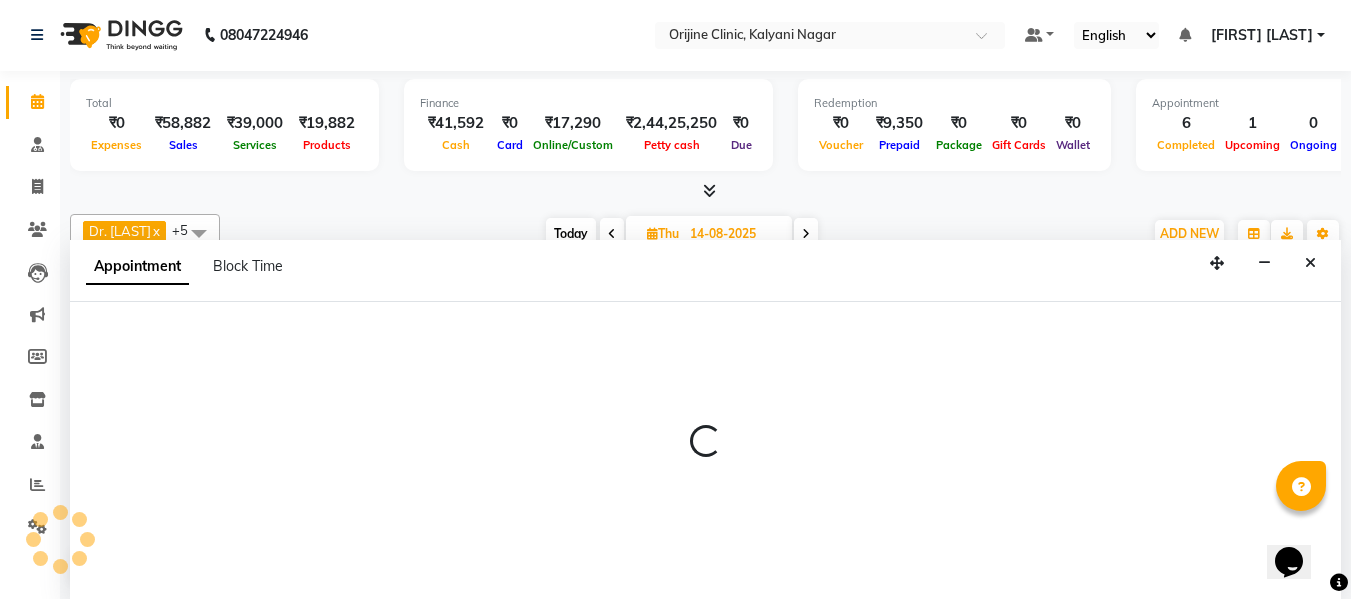 select on "confirm booking" 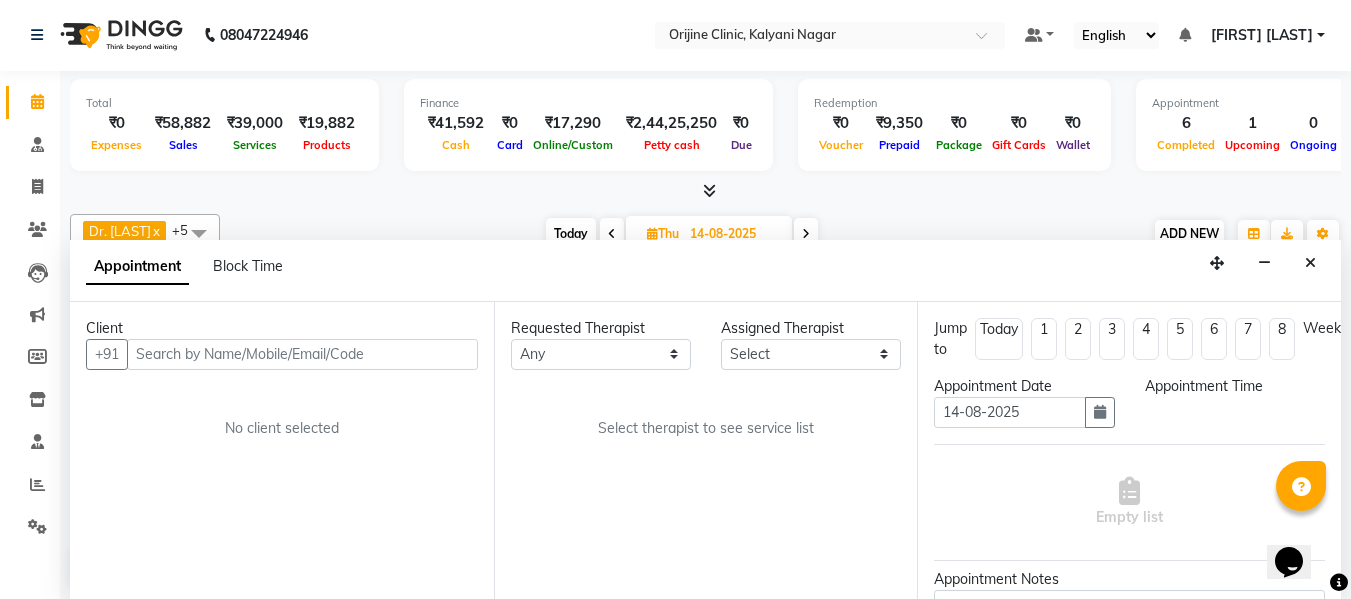 scroll, scrollTop: 0, scrollLeft: 0, axis: both 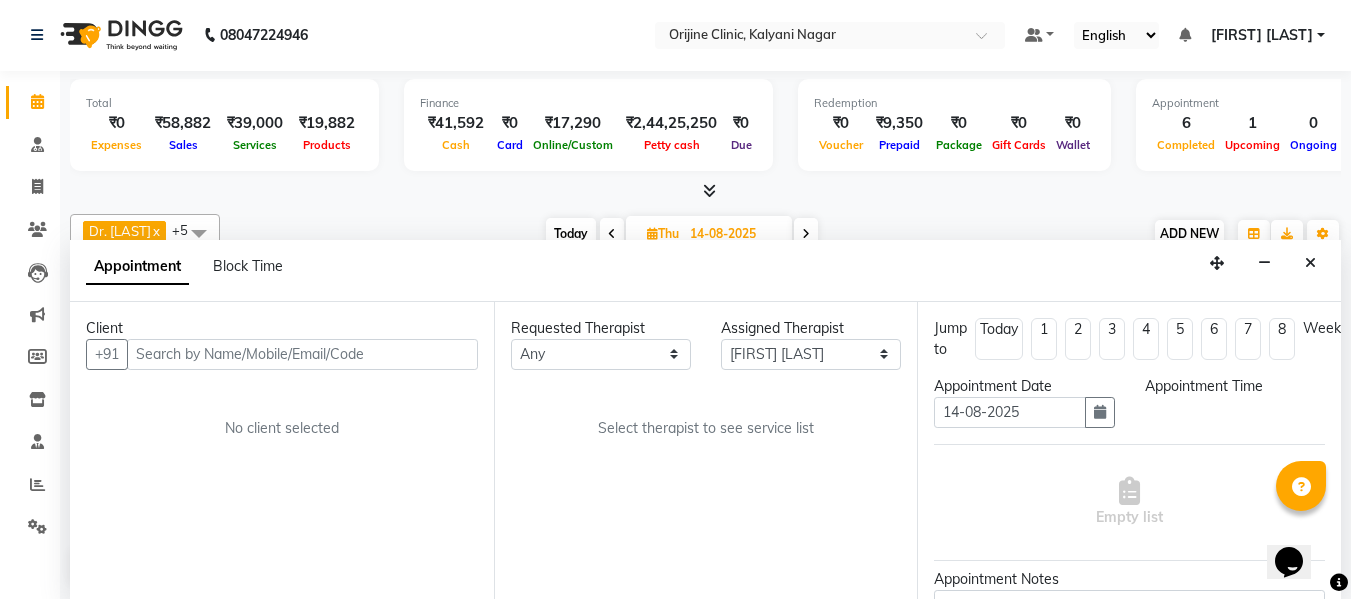 select on "660" 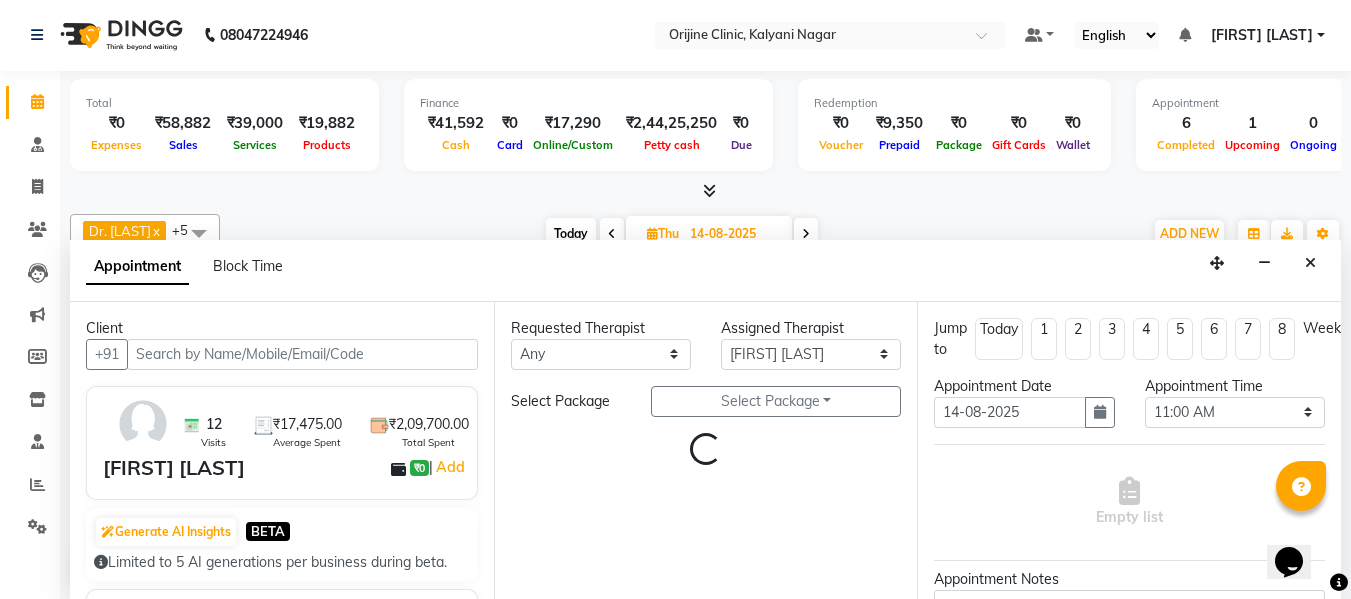scroll, scrollTop: 265, scrollLeft: 0, axis: vertical 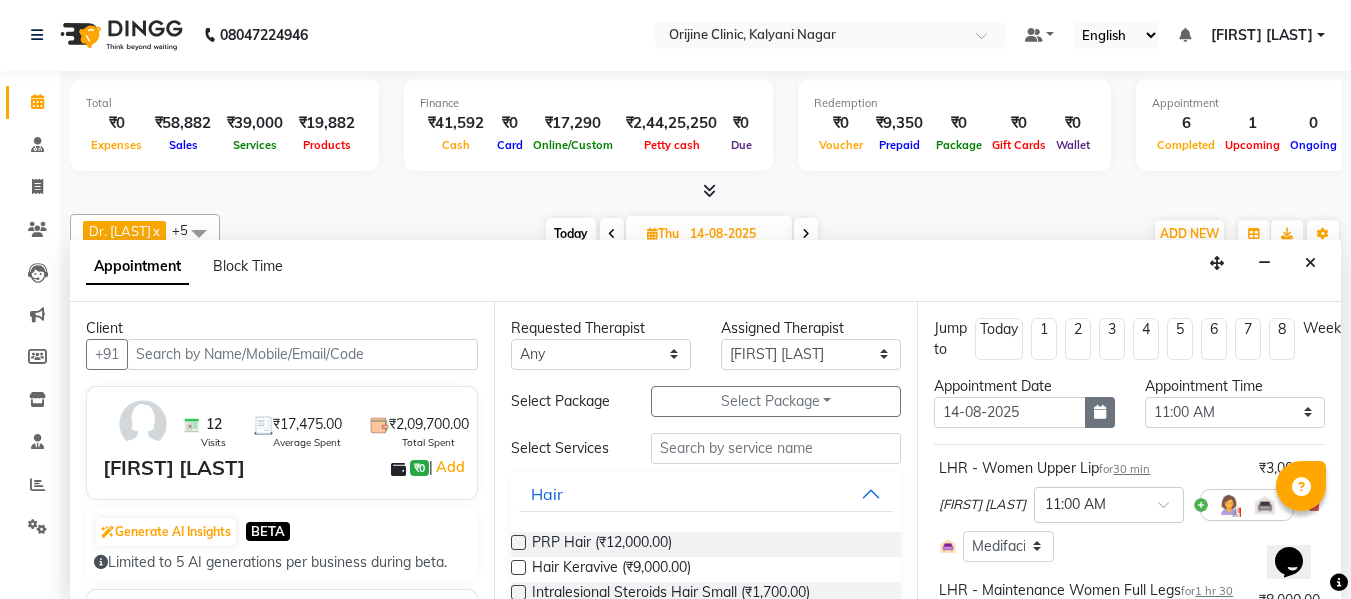 click at bounding box center (1100, 412) 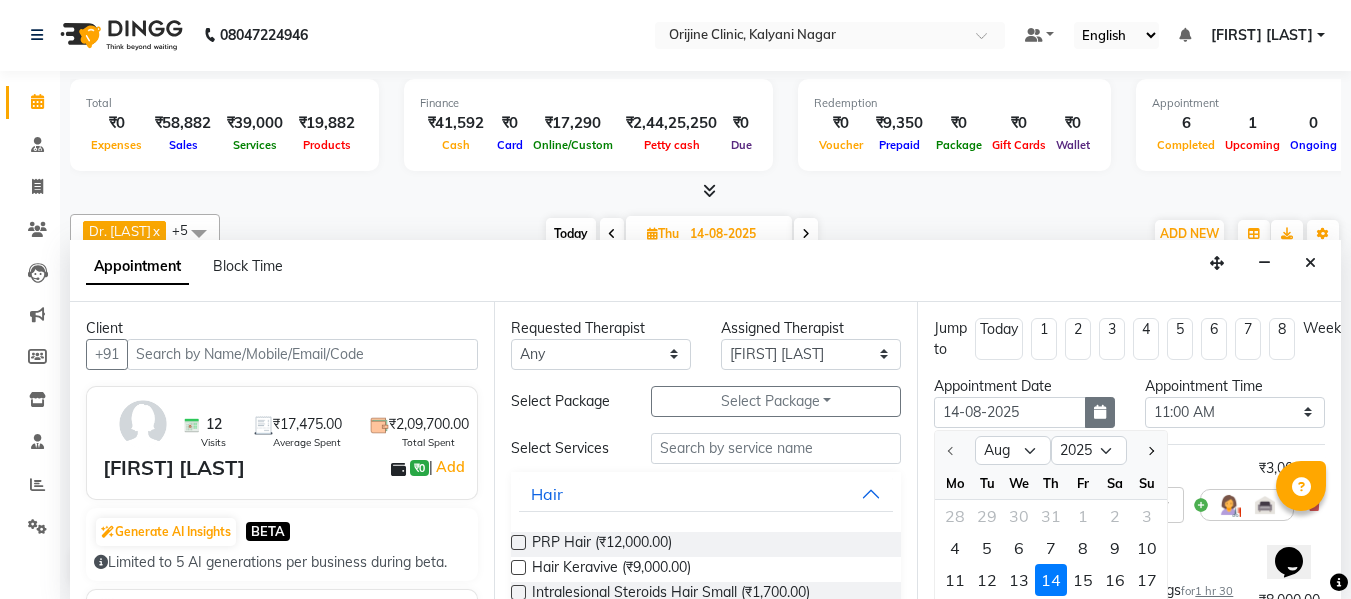 scroll, scrollTop: 12, scrollLeft: 0, axis: vertical 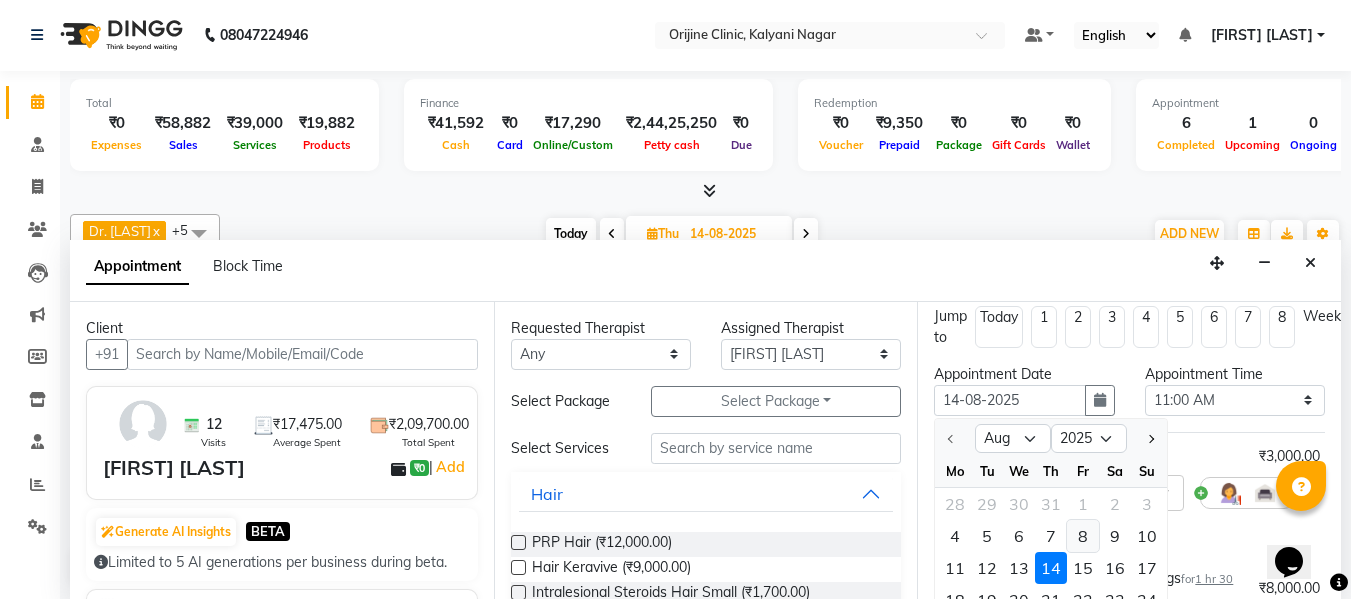 click on "8" at bounding box center [1083, 536] 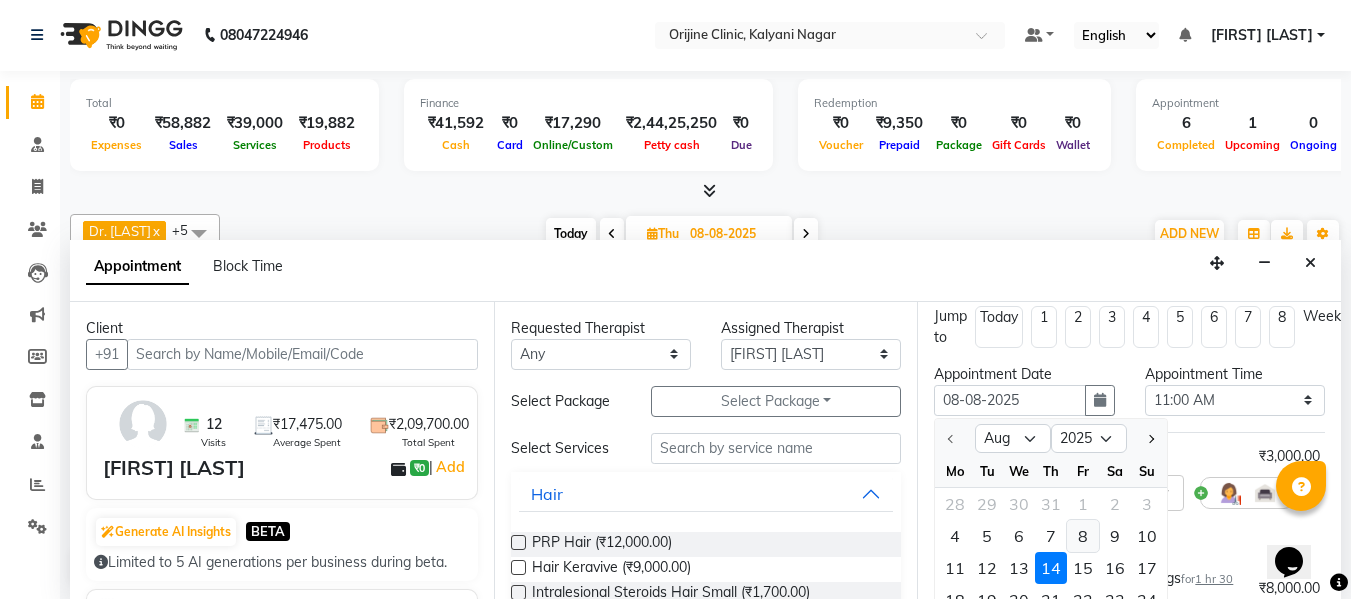 scroll, scrollTop: 265, scrollLeft: 0, axis: vertical 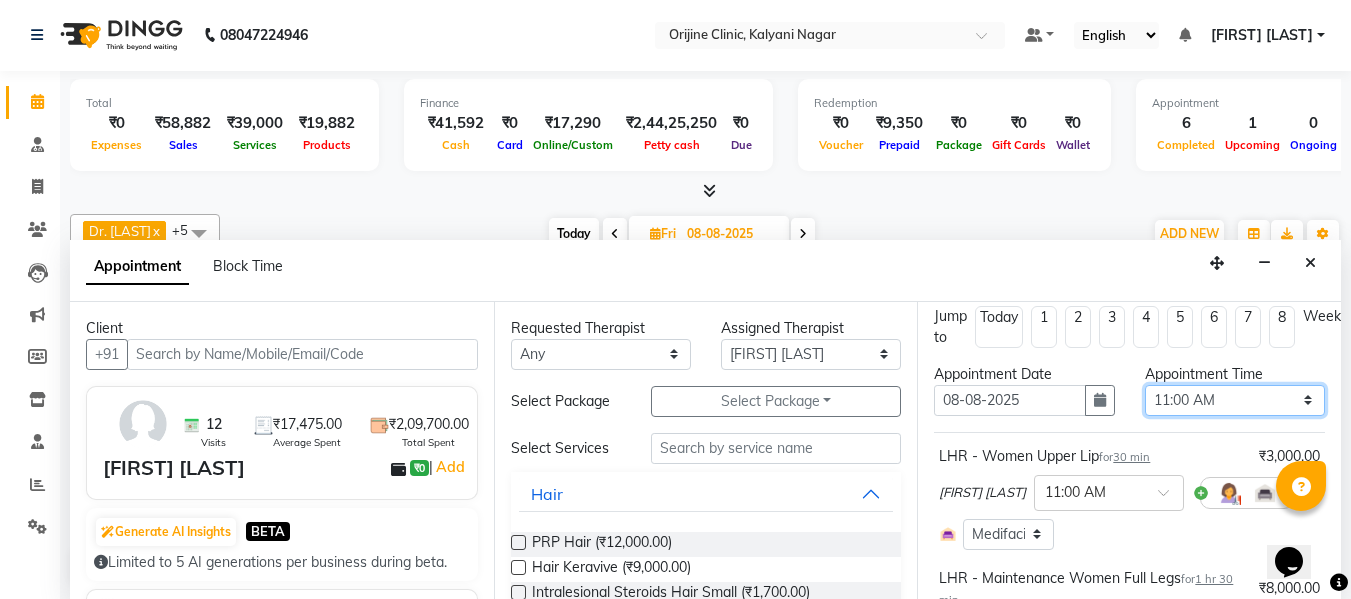 click on "Select 08:00 AM 08:15 AM 08:30 AM 08:45 AM 09:00 AM 09:15 AM 09:30 AM 09:45 AM 10:00 AM 10:15 AM 10:30 AM 10:45 AM 11:00 AM 11:15 AM 11:30 AM 11:45 AM 12:00 PM 12:15 PM 12:30 PM 12:45 PM 01:00 PM 01:15 PM 01:30 PM 01:45 PM 02:00 PM 02:15 PM 02:30 PM 02:45 PM 03:00 PM 03:15 PM 03:30 PM 03:45 PM 04:00 PM 04:15 PM 04:30 PM 04:45 PM 05:00 PM 05:15 PM 05:30 PM 05:45 PM 06:00 PM 06:15 PM 06:30 PM 06:45 PM 07:00 PM" at bounding box center (1235, 400) 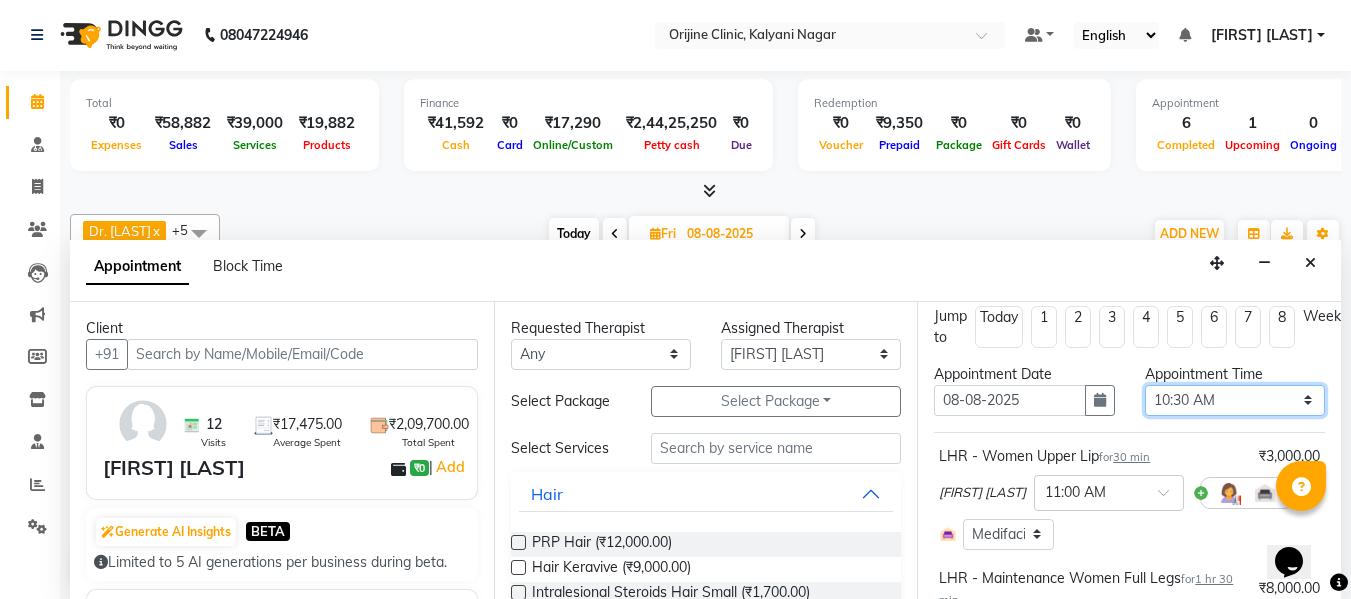click on "Select 08:00 AM 08:15 AM 08:30 AM 08:45 AM 09:00 AM 09:15 AM 09:30 AM 09:45 AM 10:00 AM 10:15 AM 10:30 AM 10:45 AM 11:00 AM 11:15 AM 11:30 AM 11:45 AM 12:00 PM 12:15 PM 12:30 PM 12:45 PM 01:00 PM 01:15 PM 01:30 PM 01:45 PM 02:00 PM 02:15 PM 02:30 PM 02:45 PM 03:00 PM 03:15 PM 03:30 PM 03:45 PM 04:00 PM 04:15 PM 04:30 PM 04:45 PM 05:00 PM 05:15 PM 05:30 PM 05:45 PM 06:00 PM 06:15 PM 06:30 PM 06:45 PM 07:00 PM" at bounding box center (1235, 400) 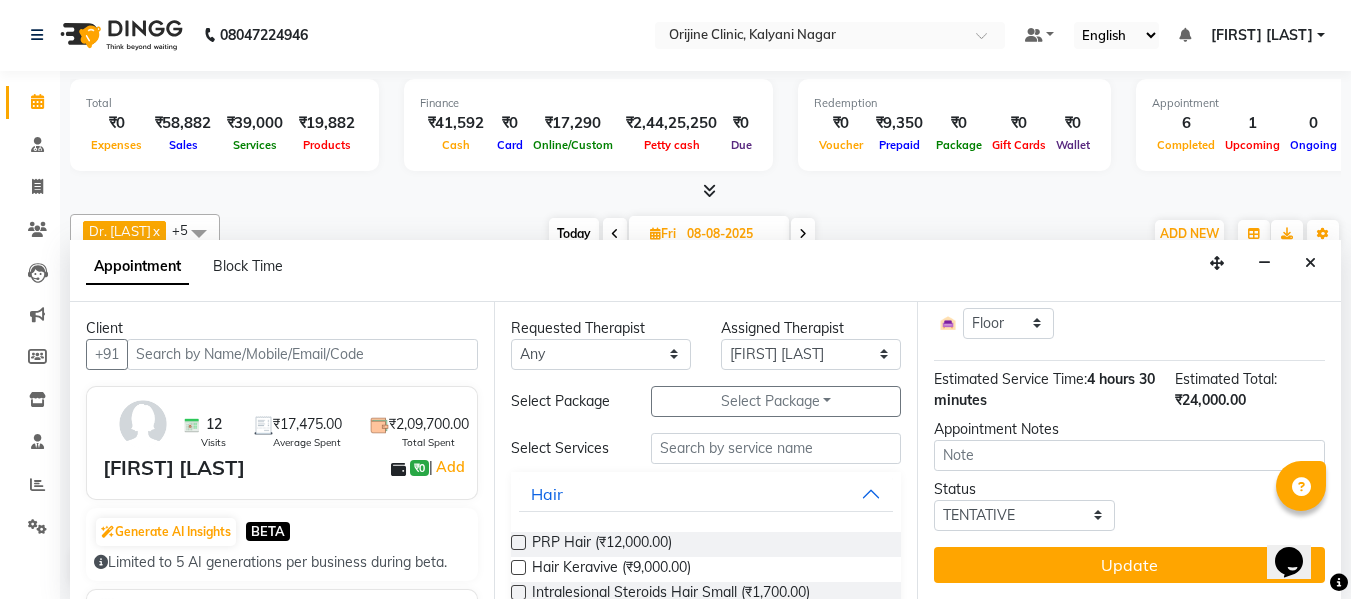 scroll, scrollTop: 768, scrollLeft: 0, axis: vertical 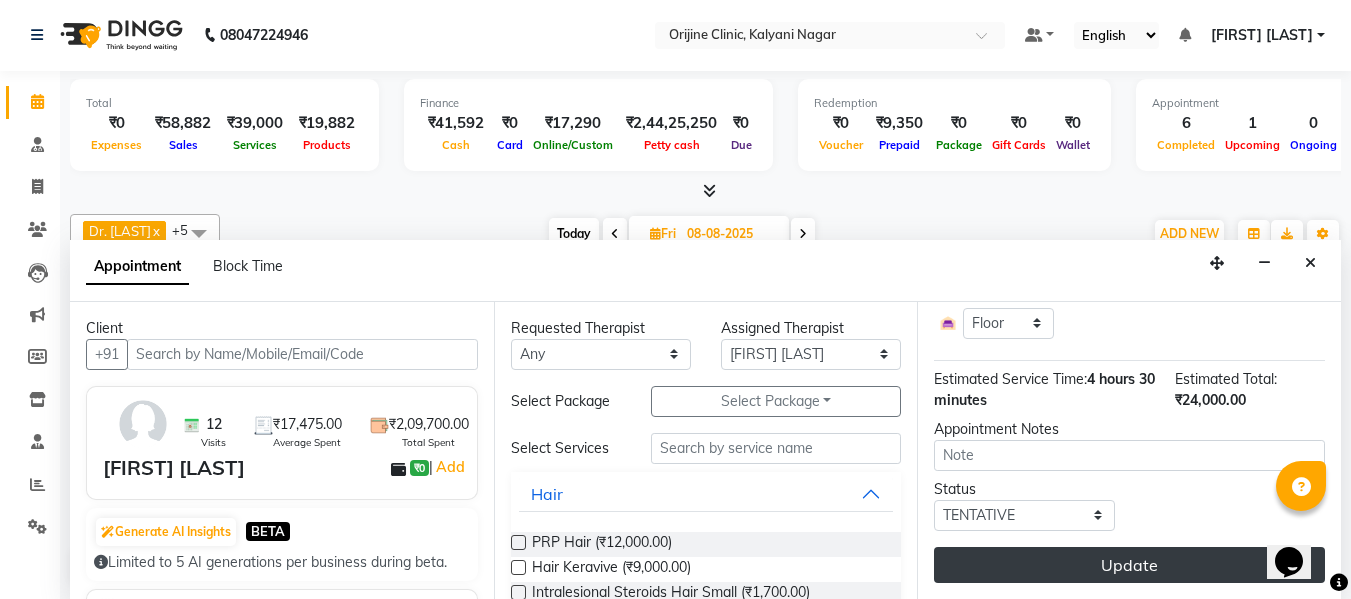 click on "Update" at bounding box center (1129, 565) 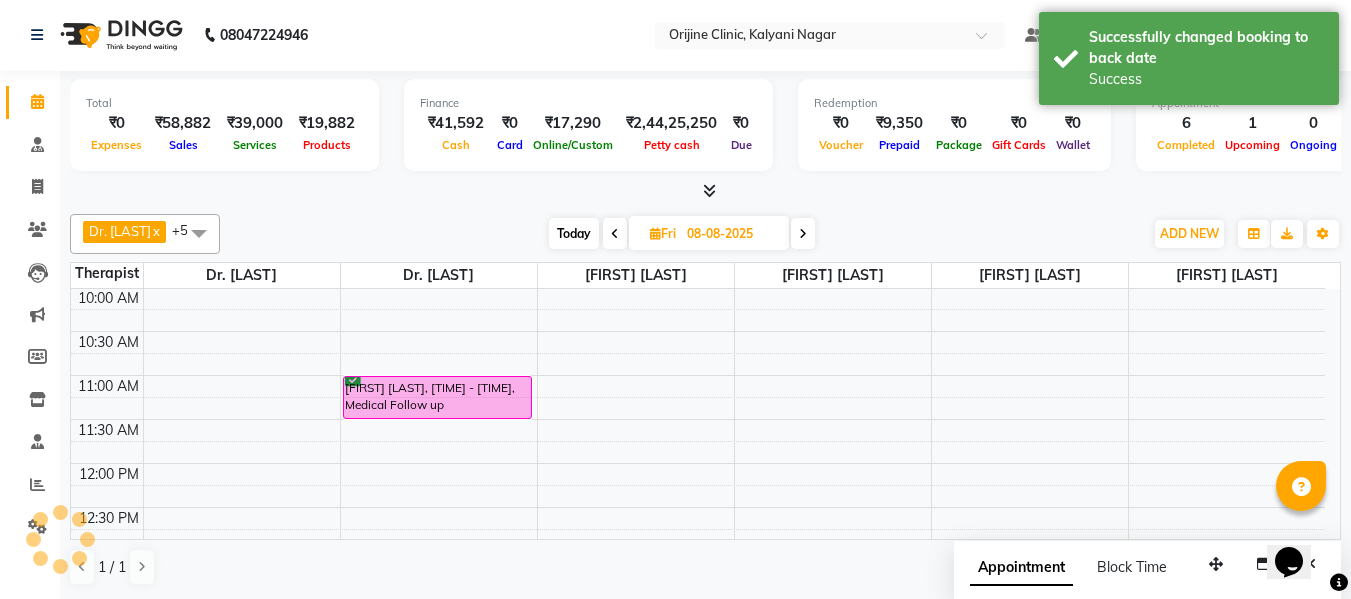 scroll, scrollTop: 0, scrollLeft: 0, axis: both 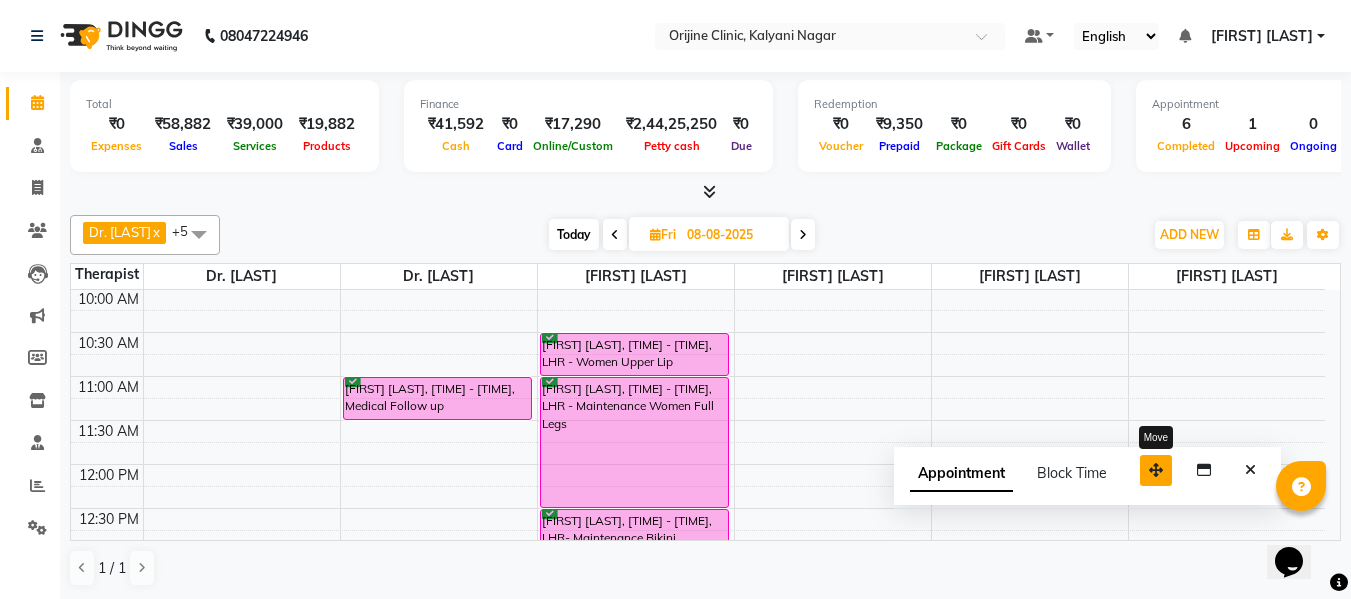 drag, startPoint x: 1216, startPoint y: 575, endPoint x: 1139, endPoint y: 465, distance: 134.27211 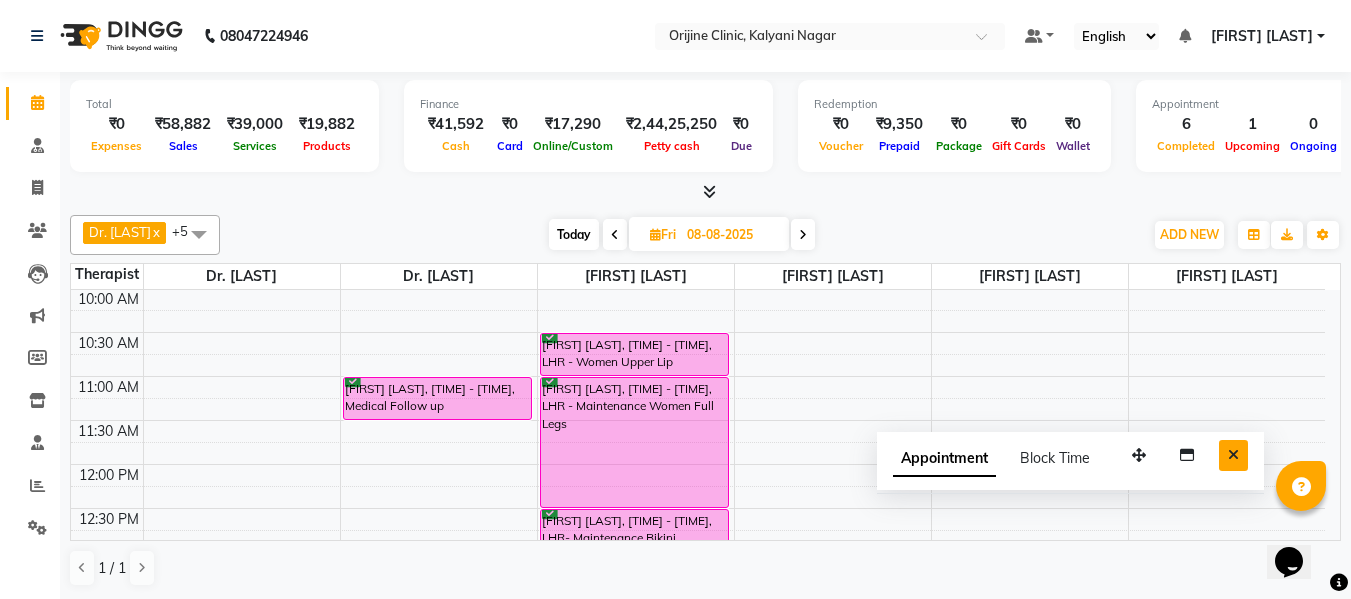 click at bounding box center [1233, 455] 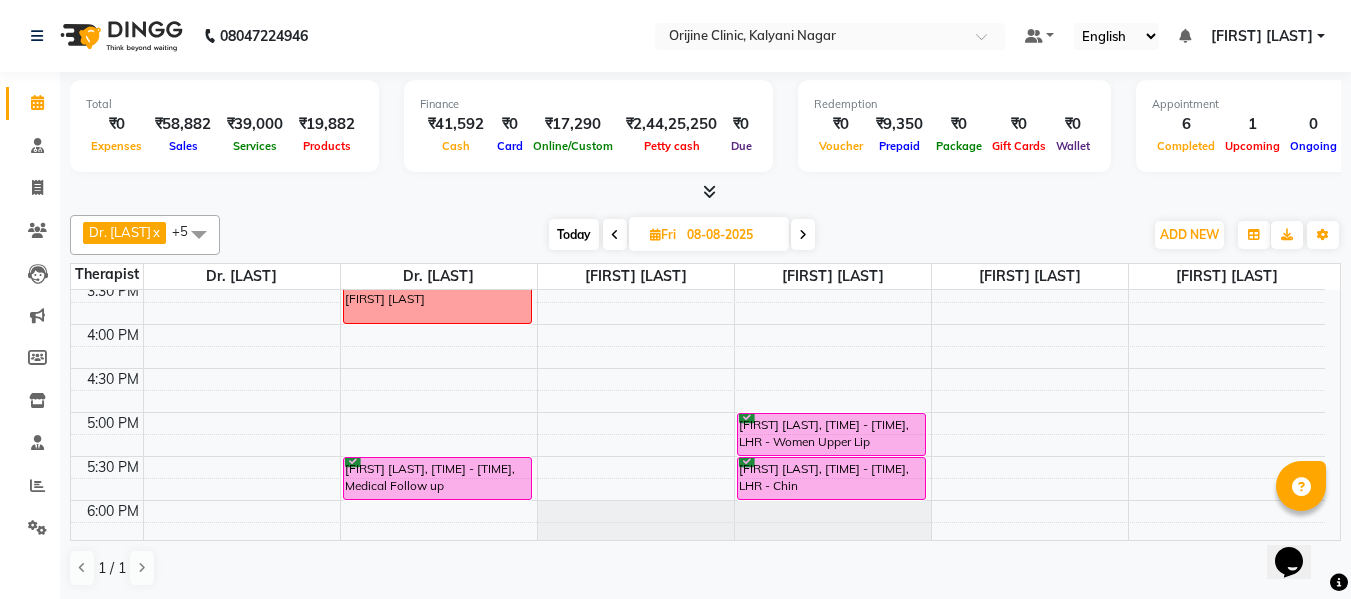 scroll, scrollTop: 741, scrollLeft: 0, axis: vertical 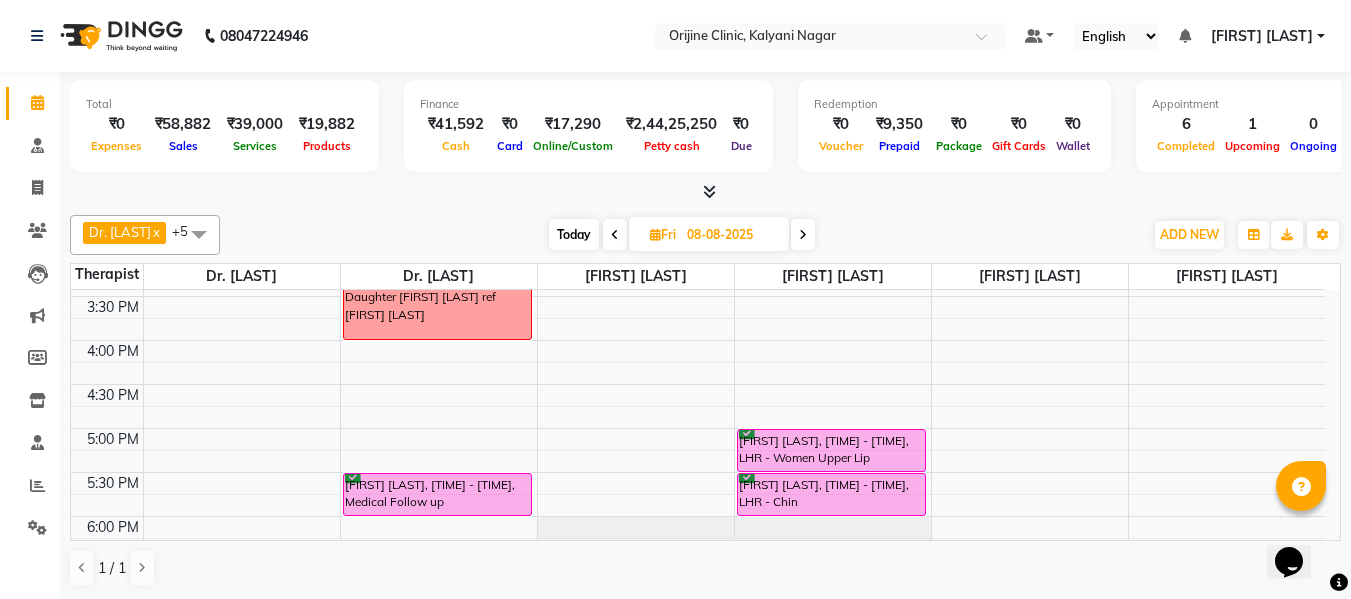 click on "Today" at bounding box center (574, 234) 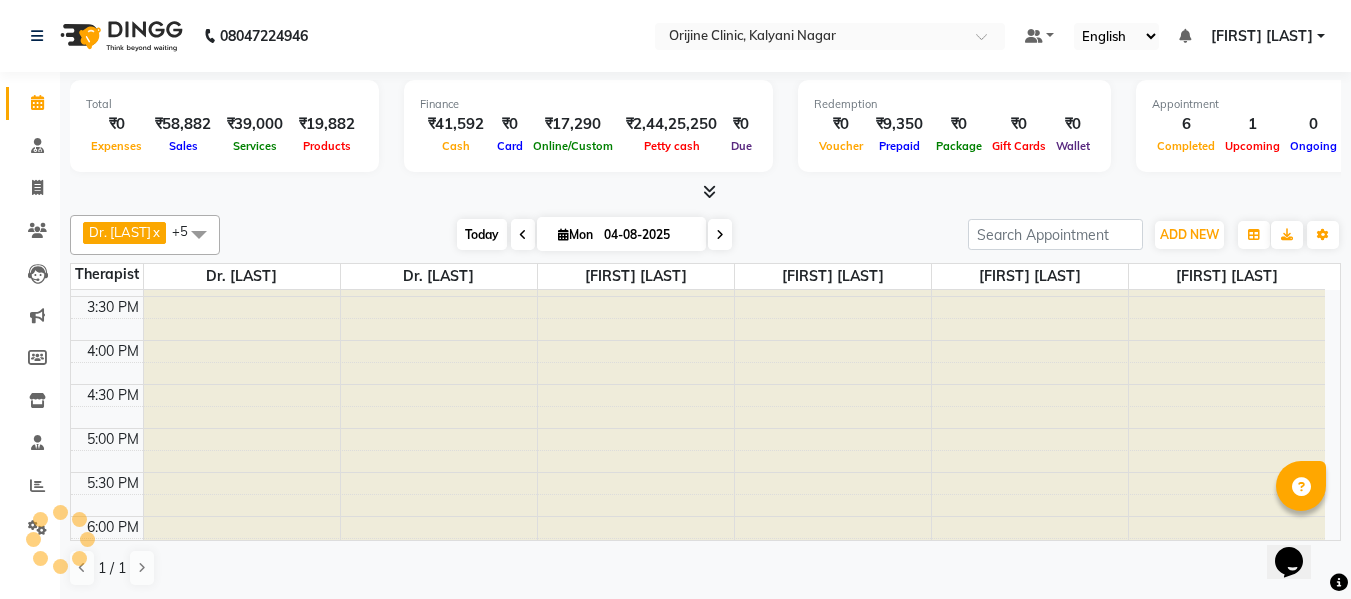scroll, scrollTop: 265, scrollLeft: 0, axis: vertical 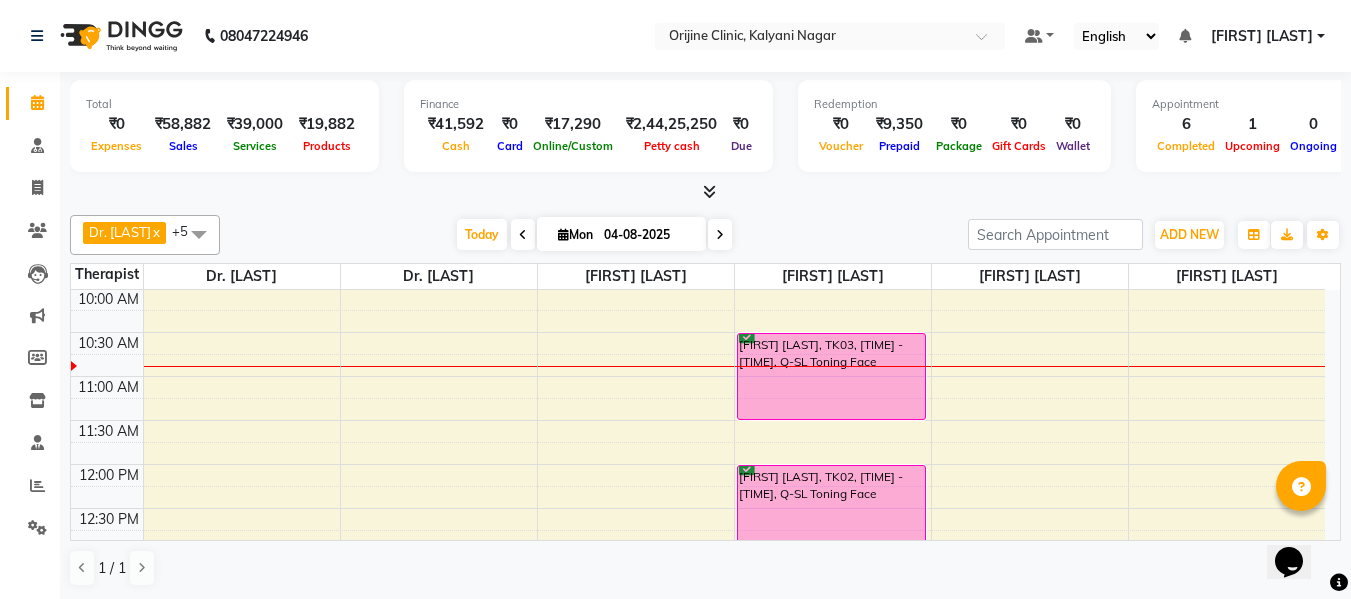 click at bounding box center (720, 234) 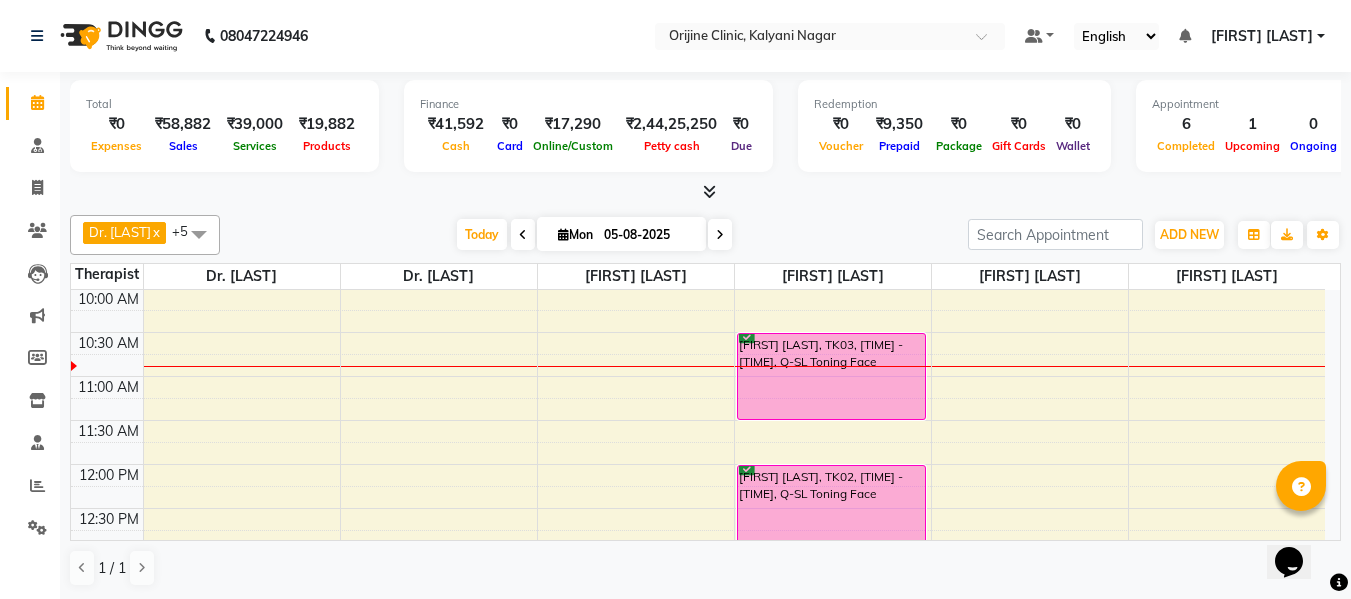 scroll, scrollTop: 265, scrollLeft: 0, axis: vertical 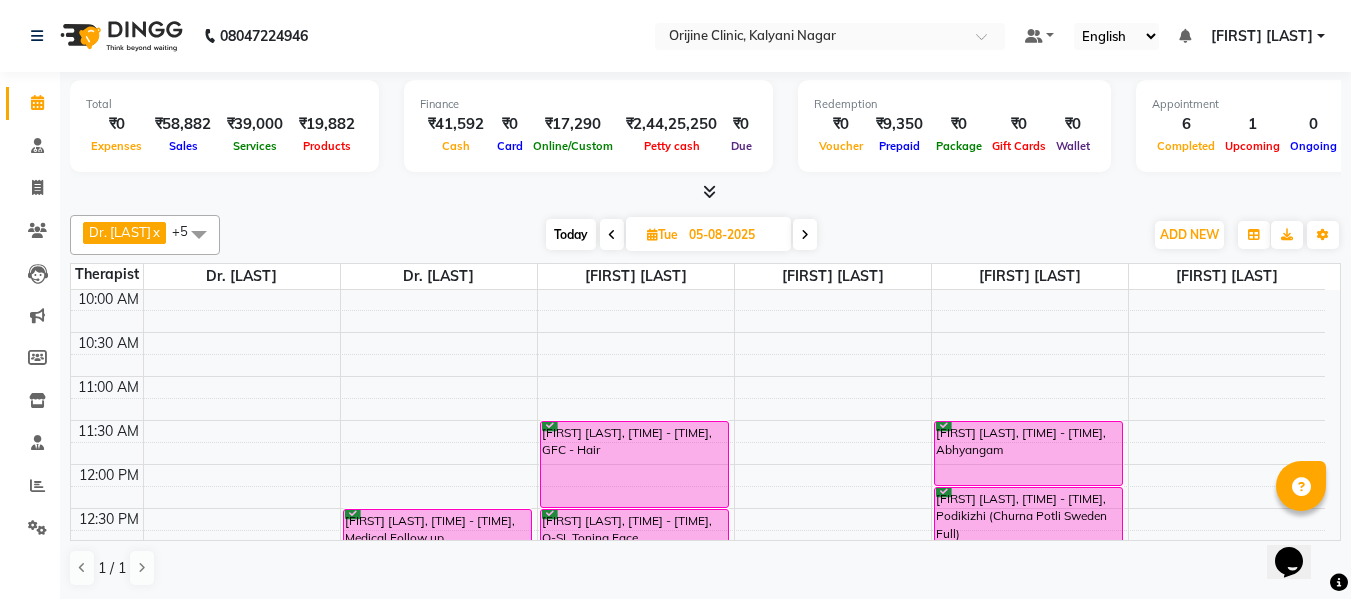 click at bounding box center [652, 234] 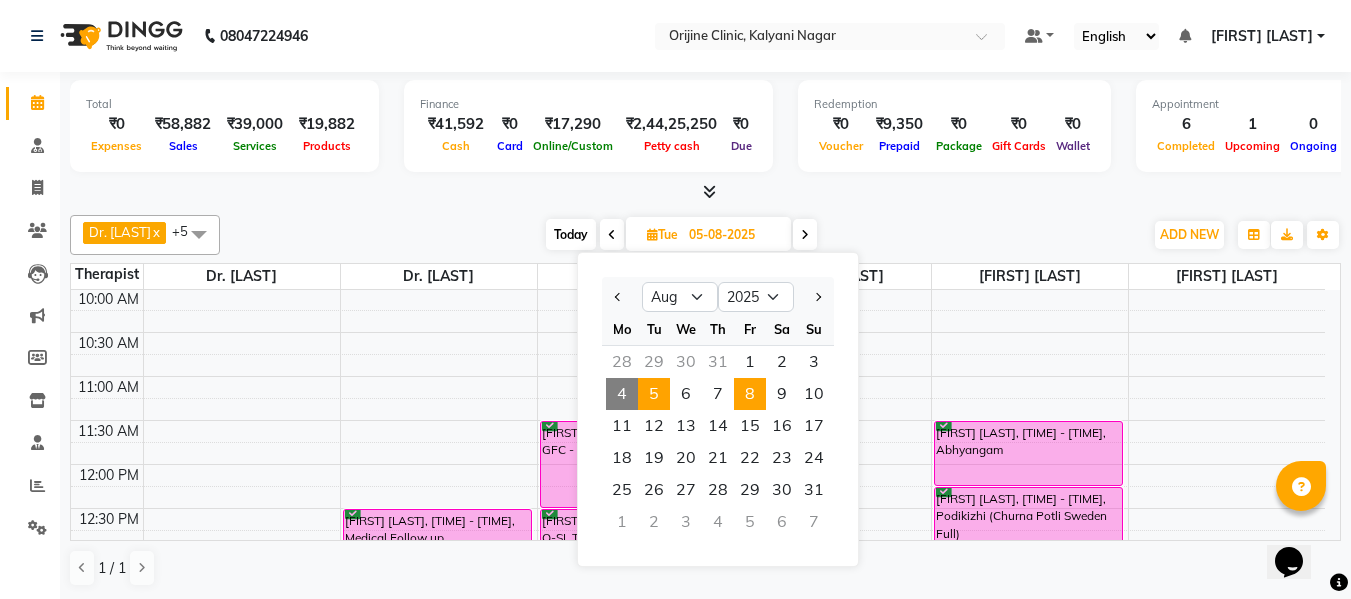 click on "8" at bounding box center [750, 394] 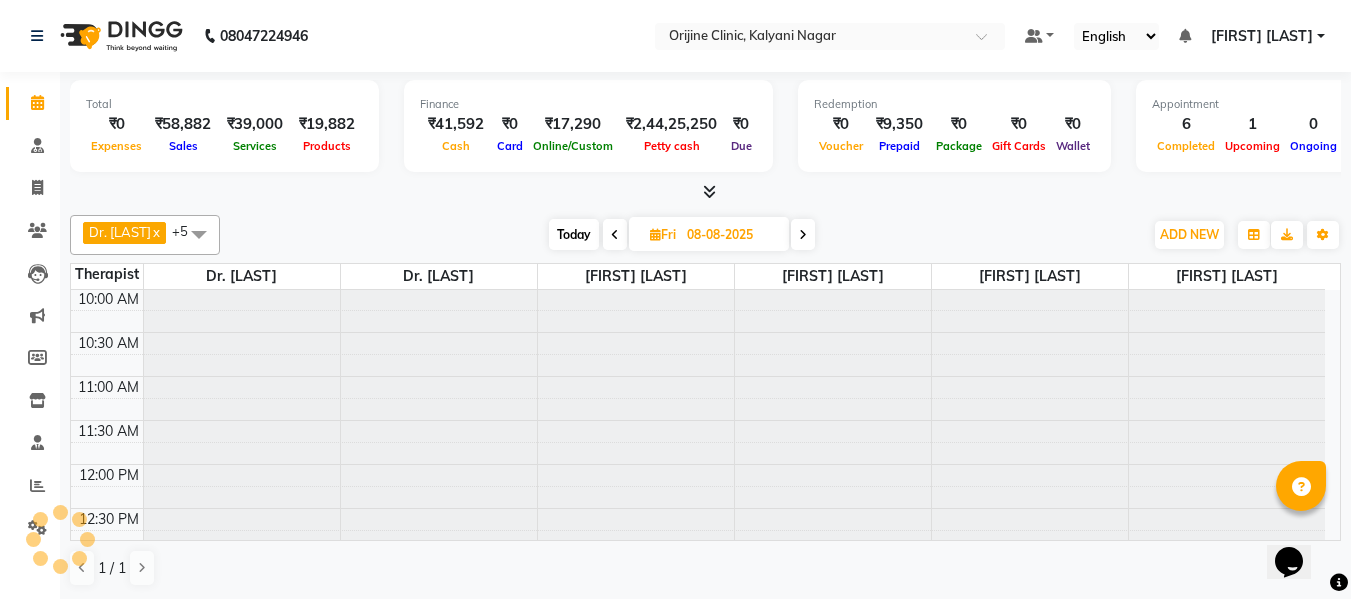 scroll, scrollTop: 265, scrollLeft: 0, axis: vertical 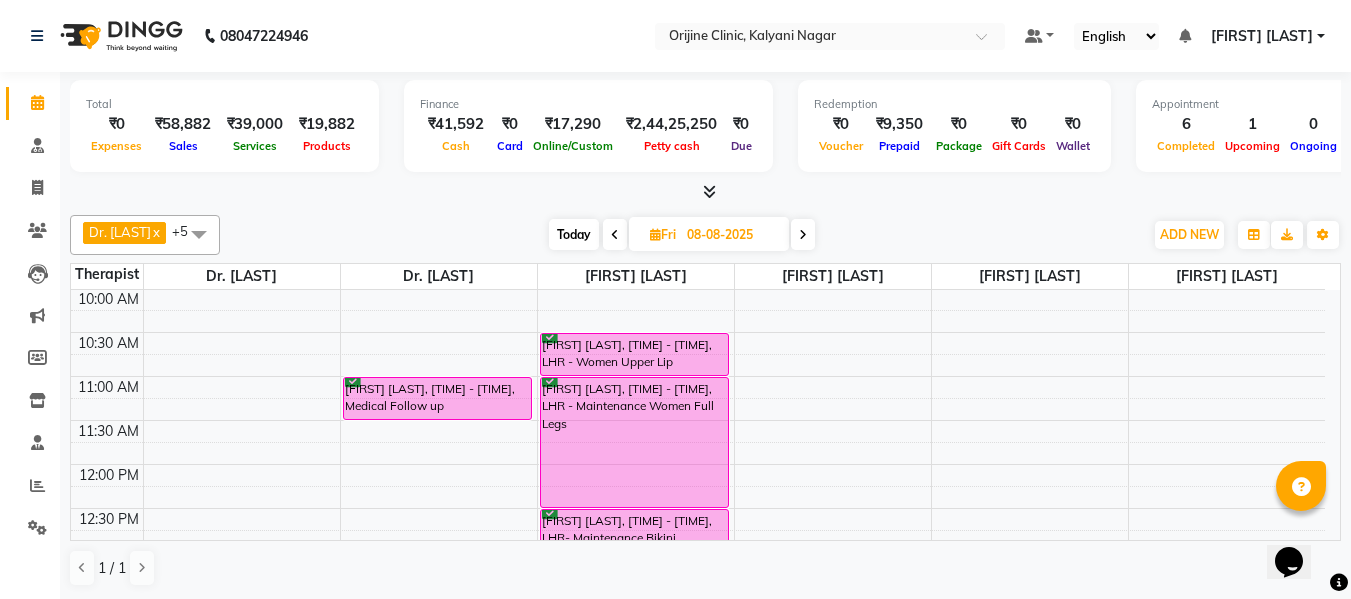 click on "Today" at bounding box center [574, 234] 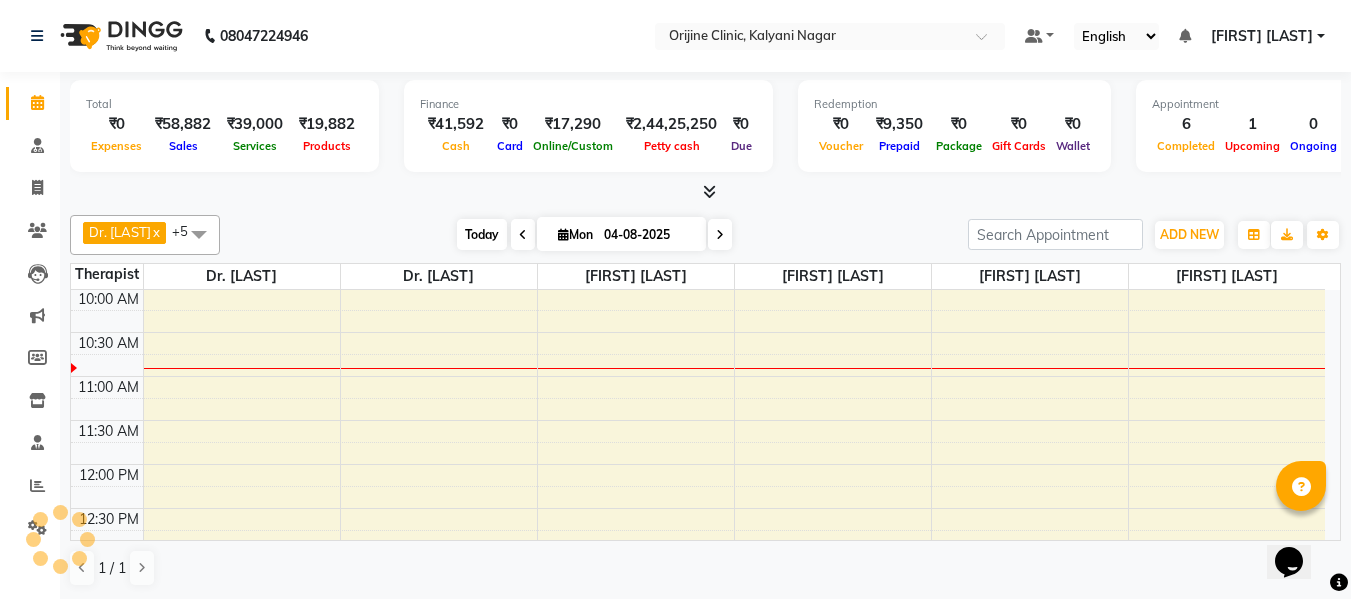 scroll, scrollTop: 265, scrollLeft: 0, axis: vertical 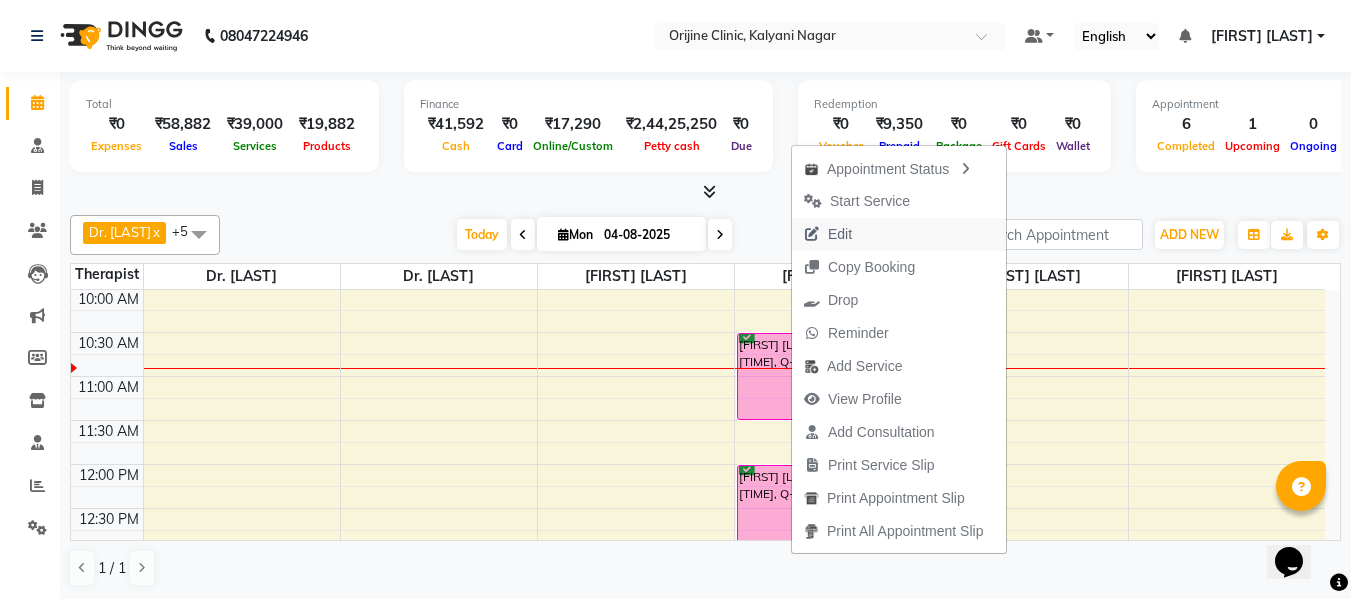 click on "Edit" at bounding box center (840, 234) 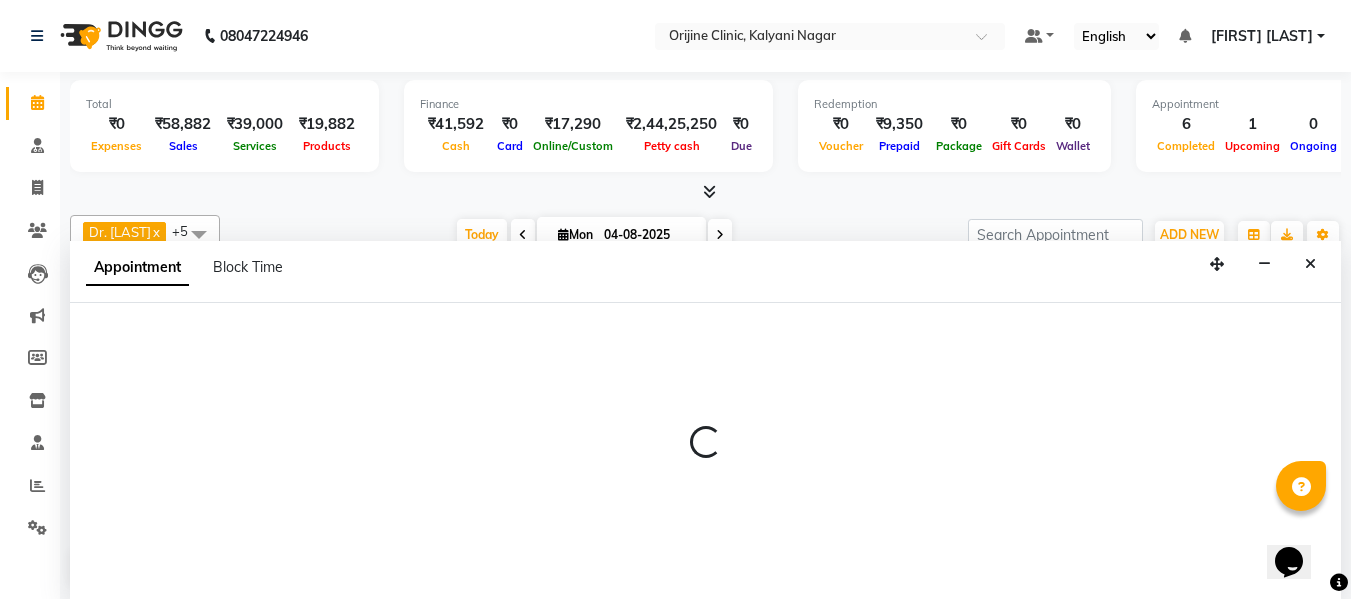 select on "confirm booking" 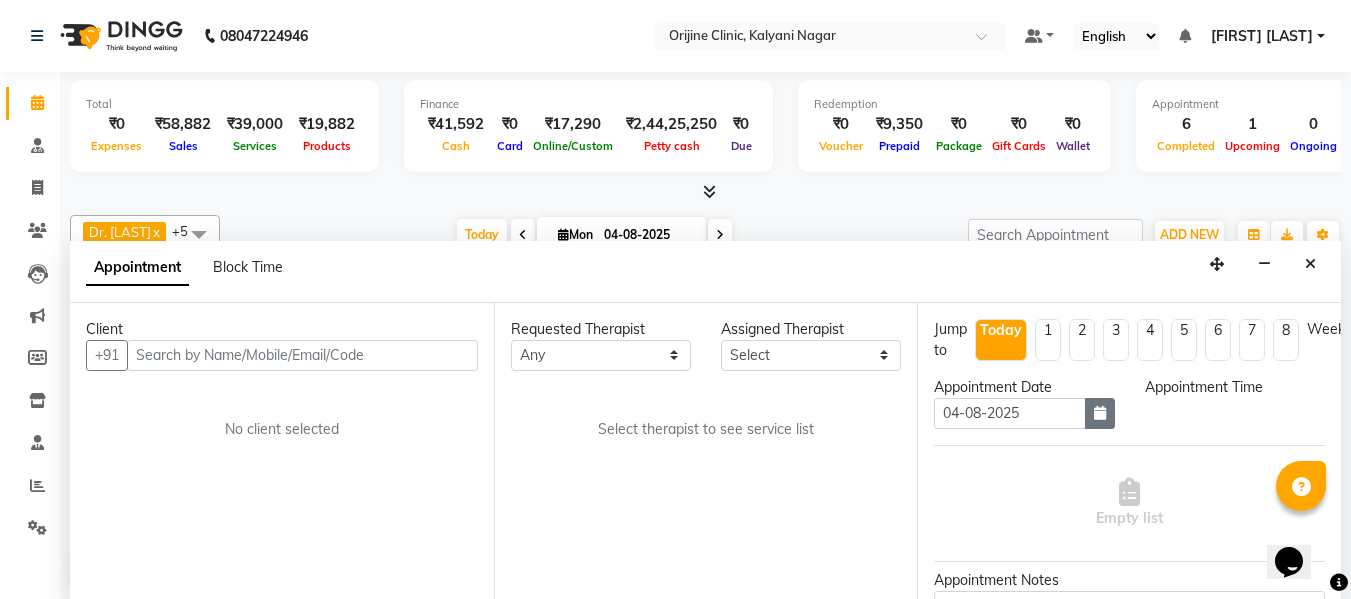 select on "10777" 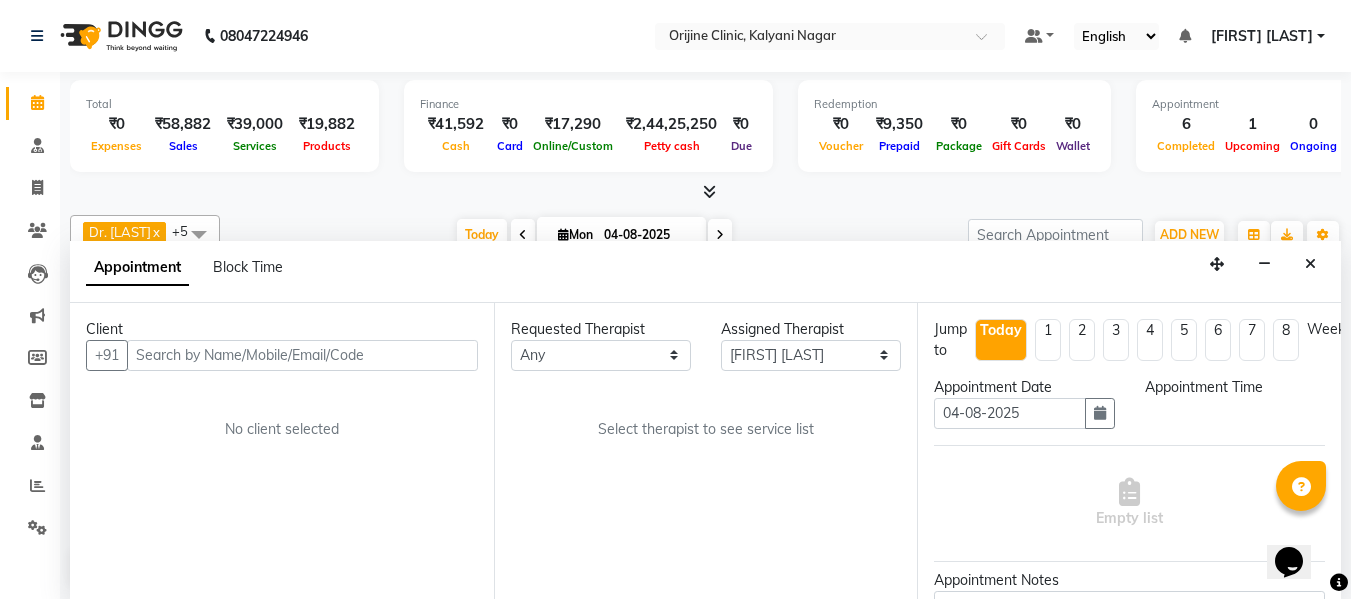 select on "630" 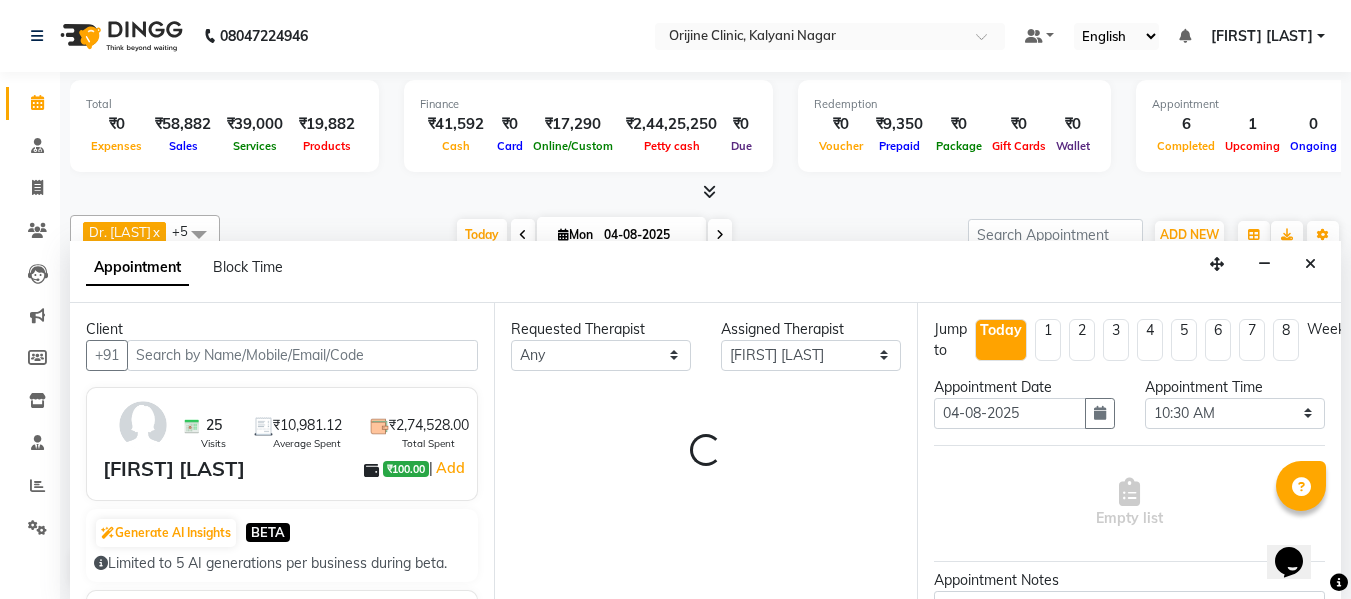 scroll, scrollTop: 1, scrollLeft: 0, axis: vertical 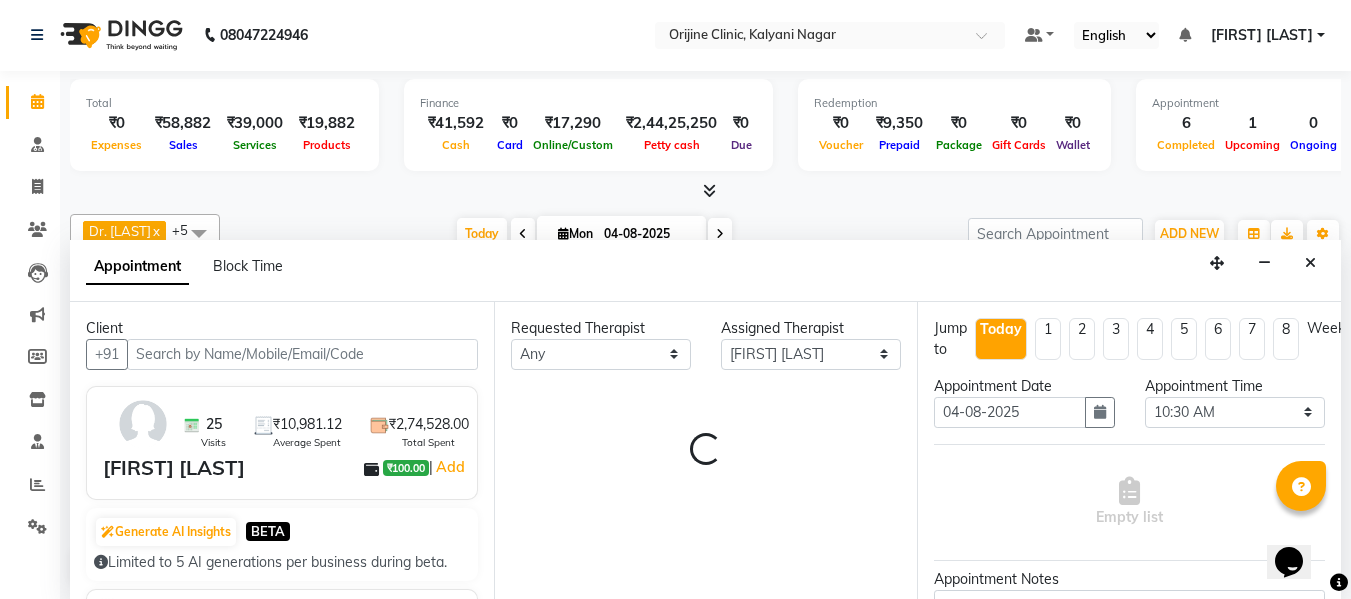 select on "1132" 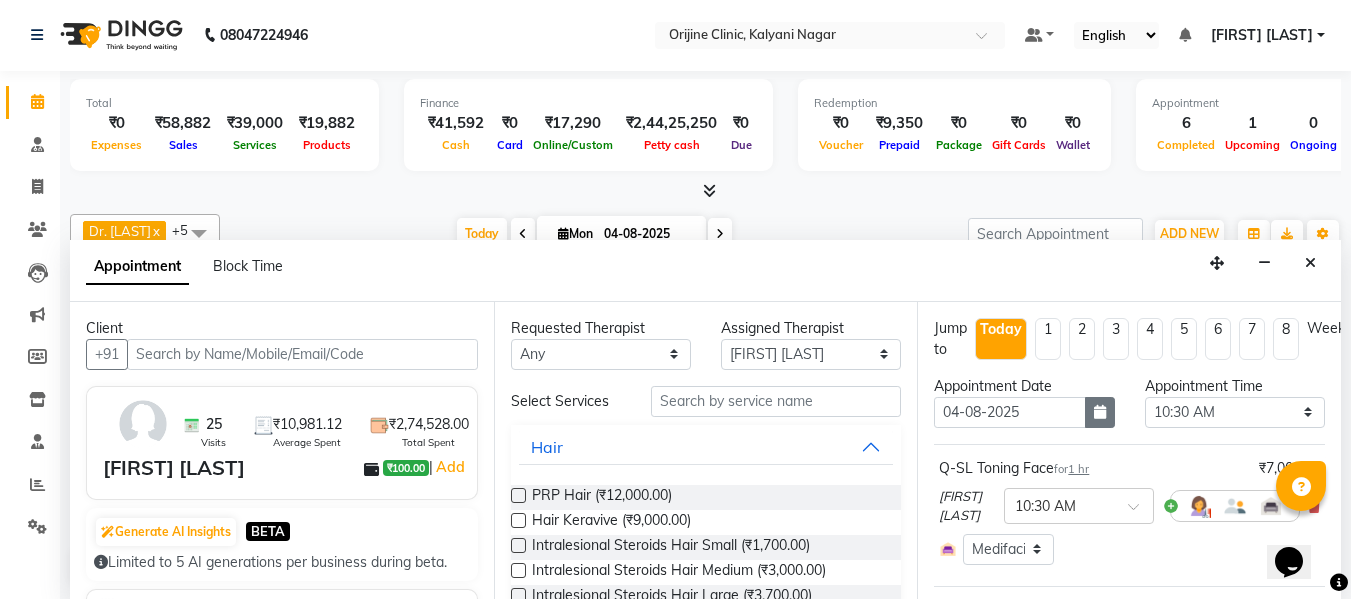 click at bounding box center (1100, 412) 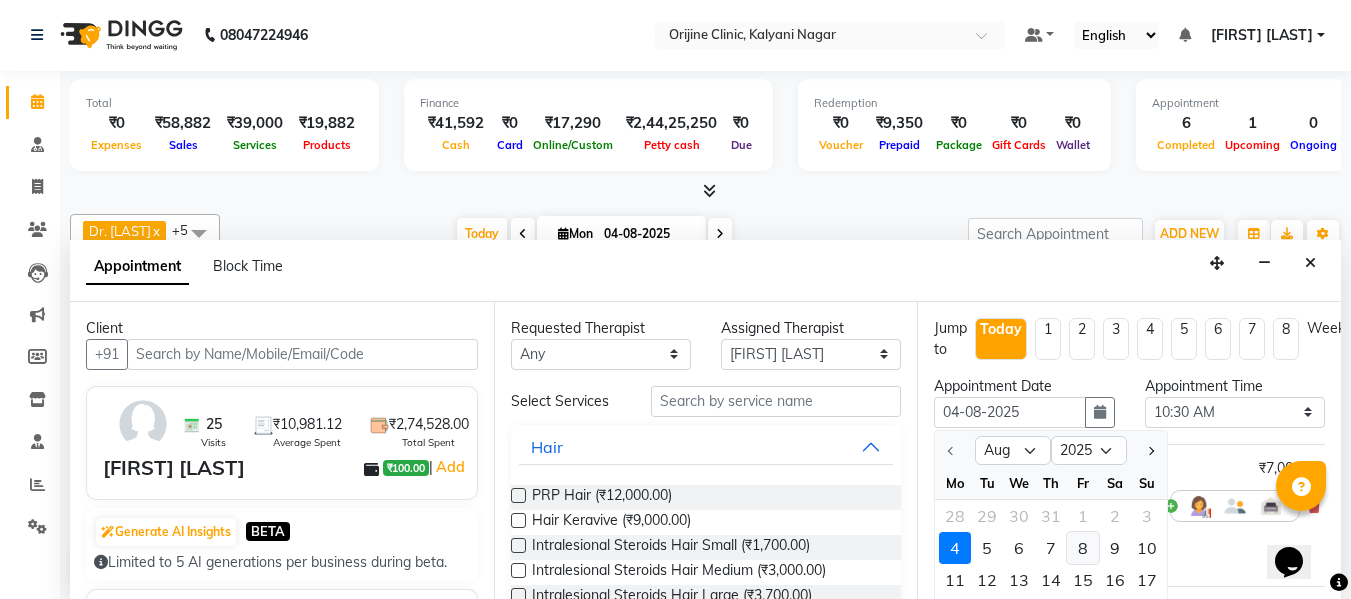 click on "8" at bounding box center [1083, 548] 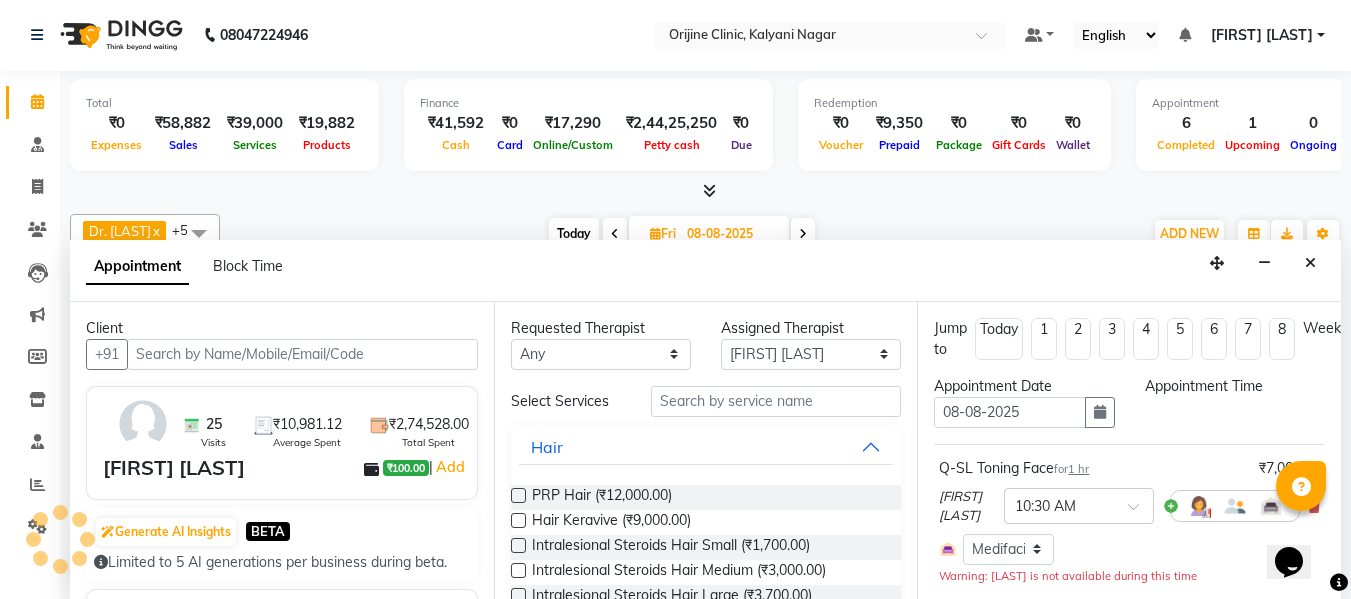 scroll, scrollTop: 265, scrollLeft: 0, axis: vertical 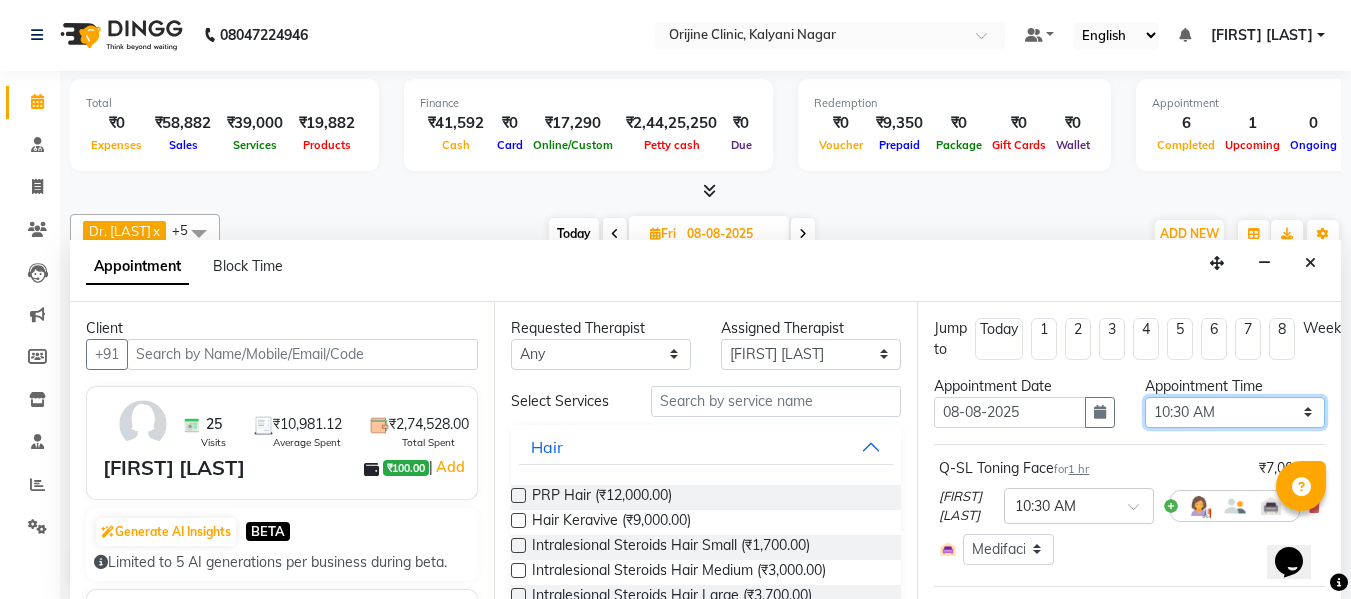 click on "Select 08:00 AM 08:15 AM 08:30 AM 08:45 AM 09:00 AM 09:15 AM 09:30 AM 09:45 AM 10:00 AM 10:15 AM 10:30 AM 10:45 AM 11:00 AM 11:15 AM 11:30 AM 11:45 AM 12:00 PM 12:15 PM 12:30 PM 12:45 PM 01:00 PM 01:15 PM 01:30 PM 01:45 PM 02:00 PM 02:15 PM 02:30 PM 02:45 PM 03:00 PM 03:15 PM 03:30 PM 03:45 PM 04:00 PM 04:15 PM 04:30 PM 04:45 PM 05:00 PM 05:15 PM 05:30 PM 05:45 PM 06:00 PM 06:15 PM 06:30 PM 06:45 PM 07:00 PM" at bounding box center [1235, 412] 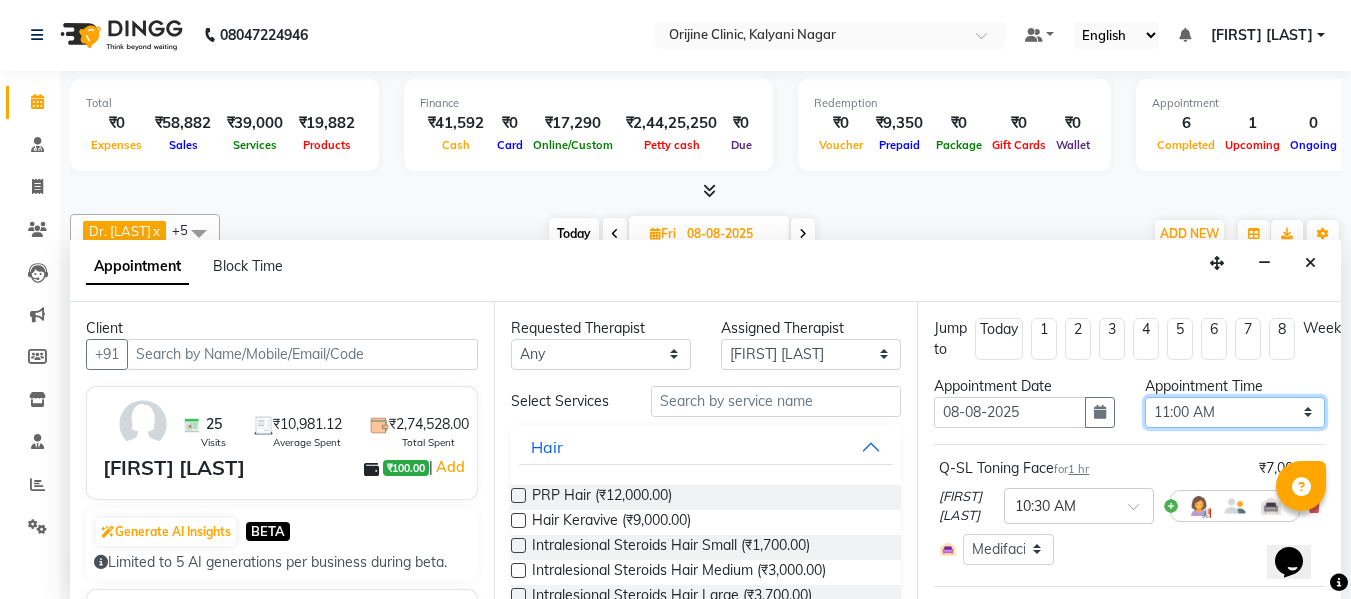 click on "Select 08:00 AM 08:15 AM 08:30 AM 08:45 AM 09:00 AM 09:15 AM 09:30 AM 09:45 AM 10:00 AM 10:15 AM 10:30 AM 10:45 AM 11:00 AM 11:15 AM 11:30 AM 11:45 AM 12:00 PM 12:15 PM 12:30 PM 12:45 PM 01:00 PM 01:15 PM 01:30 PM 01:45 PM 02:00 PM 02:15 PM 02:30 PM 02:45 PM 03:00 PM 03:15 PM 03:30 PM 03:45 PM 04:00 PM 04:15 PM 04:30 PM 04:45 PM 05:00 PM 05:15 PM 05:30 PM 05:45 PM 06:00 PM 06:15 PM 06:30 PM 06:45 PM 07:00 PM" at bounding box center (1235, 412) 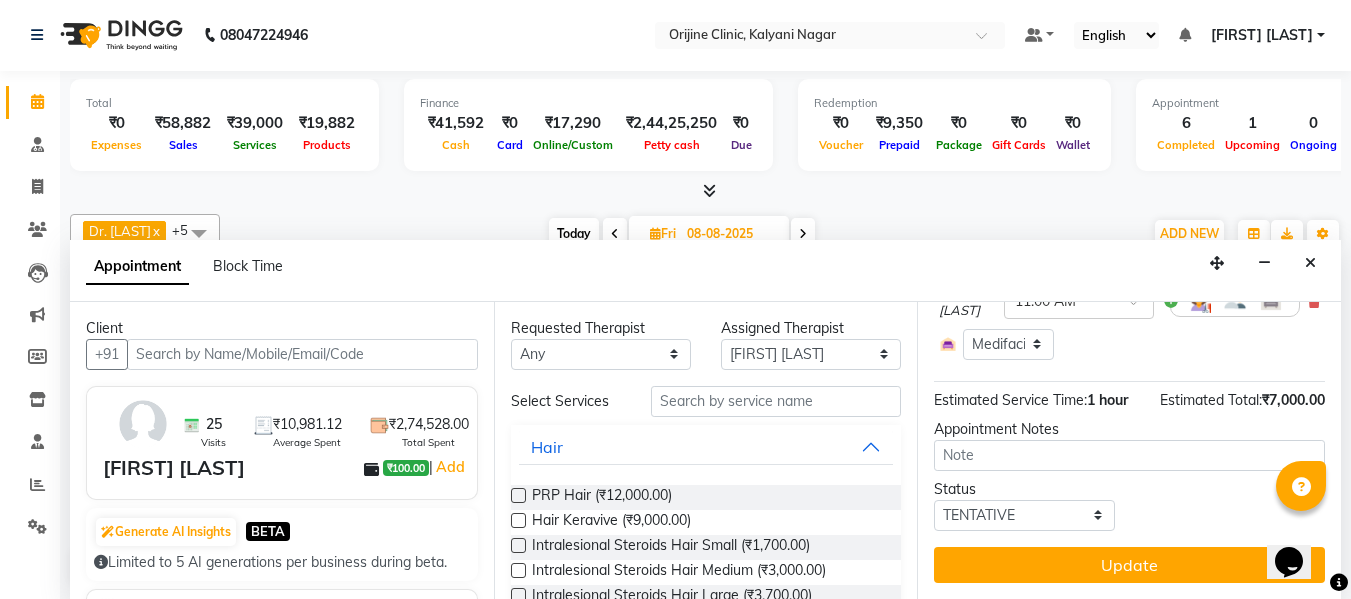 scroll, scrollTop: 220, scrollLeft: 0, axis: vertical 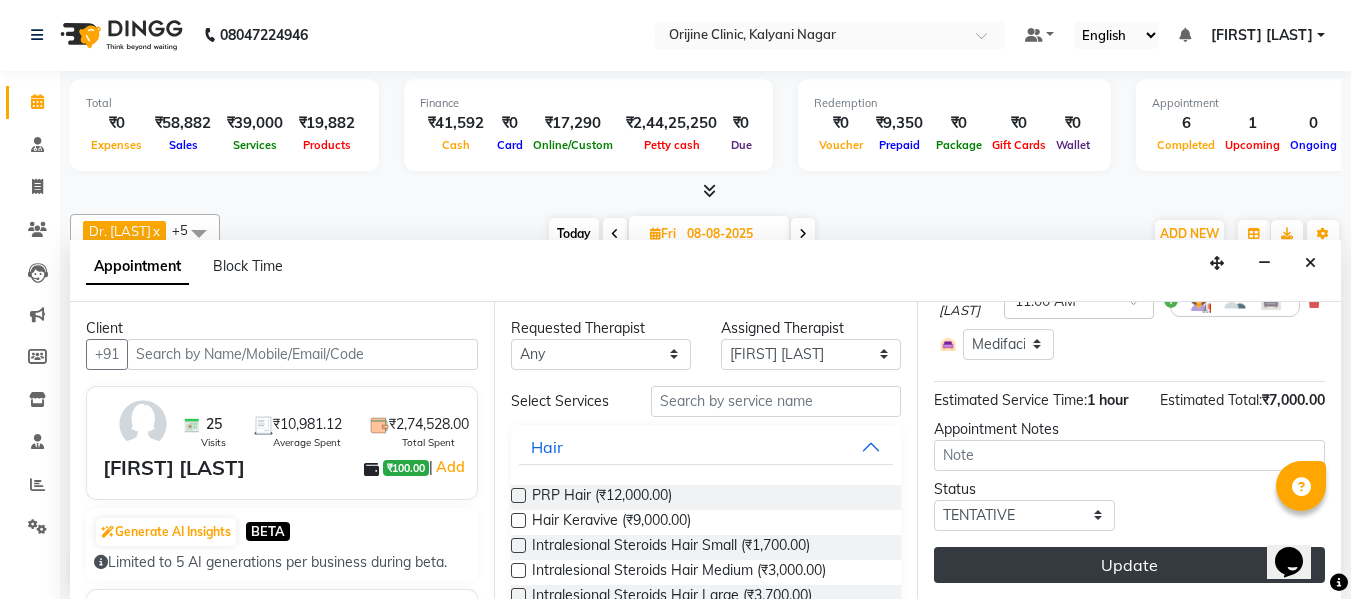 click on "Update" at bounding box center [1129, 565] 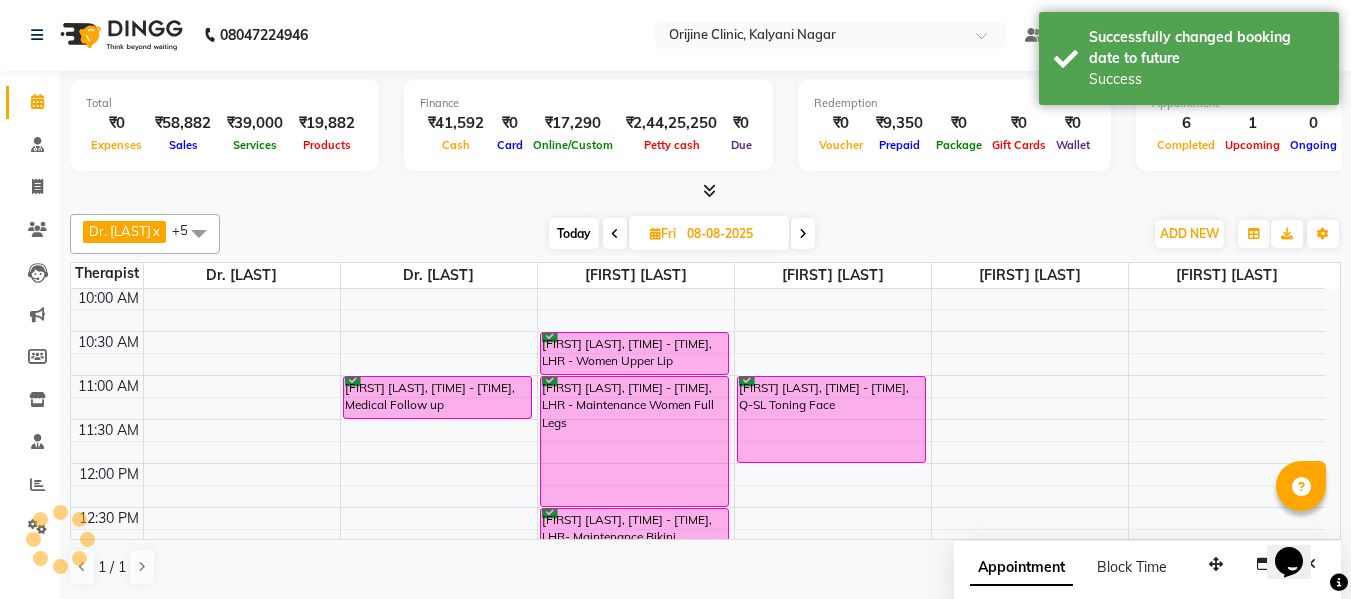 scroll, scrollTop: 0, scrollLeft: 0, axis: both 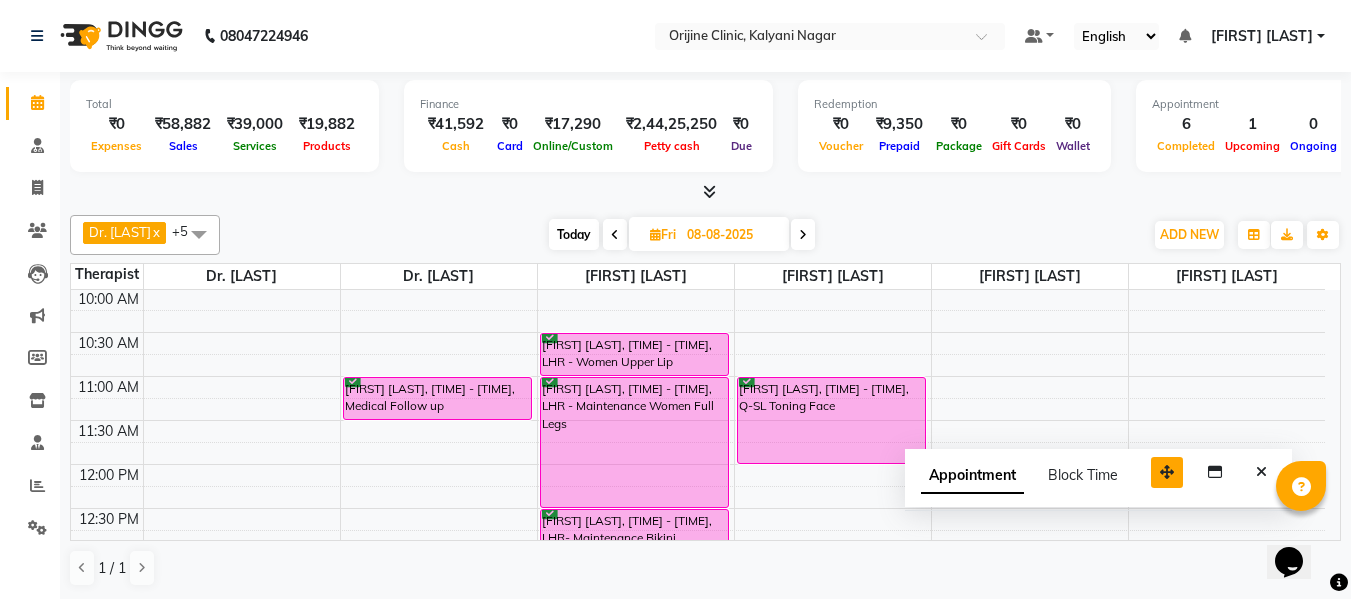 drag, startPoint x: 1205, startPoint y: 575, endPoint x: 1148, endPoint y: 468, distance: 121.235306 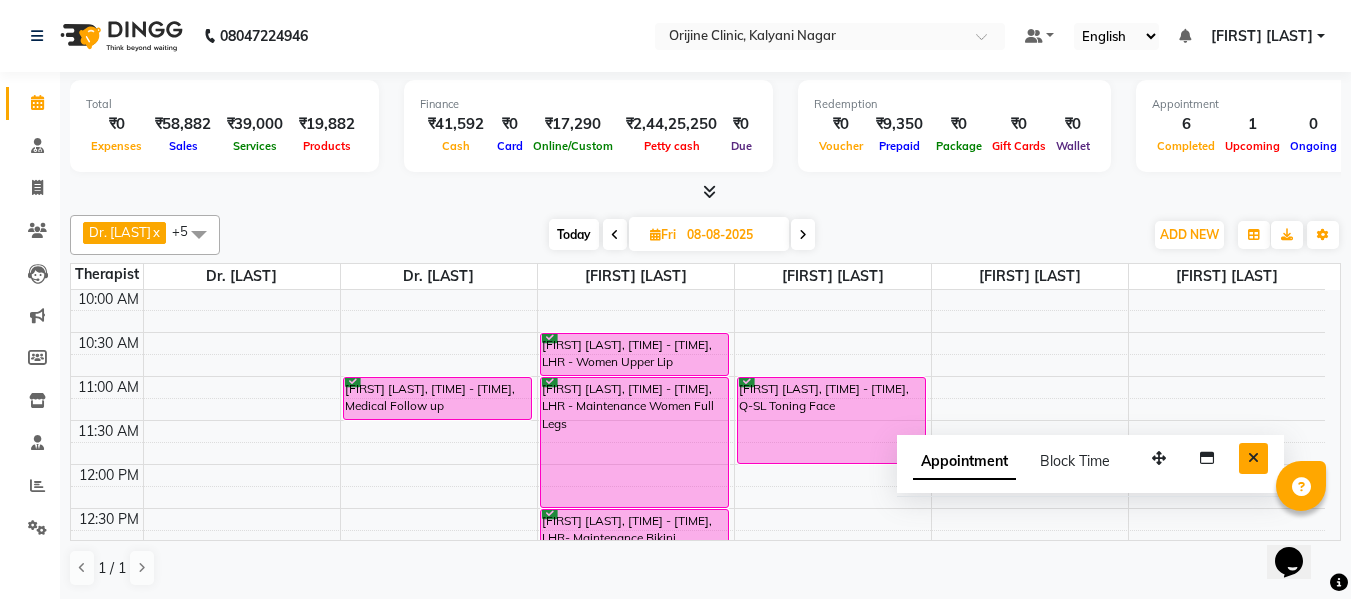 click at bounding box center [1253, 458] 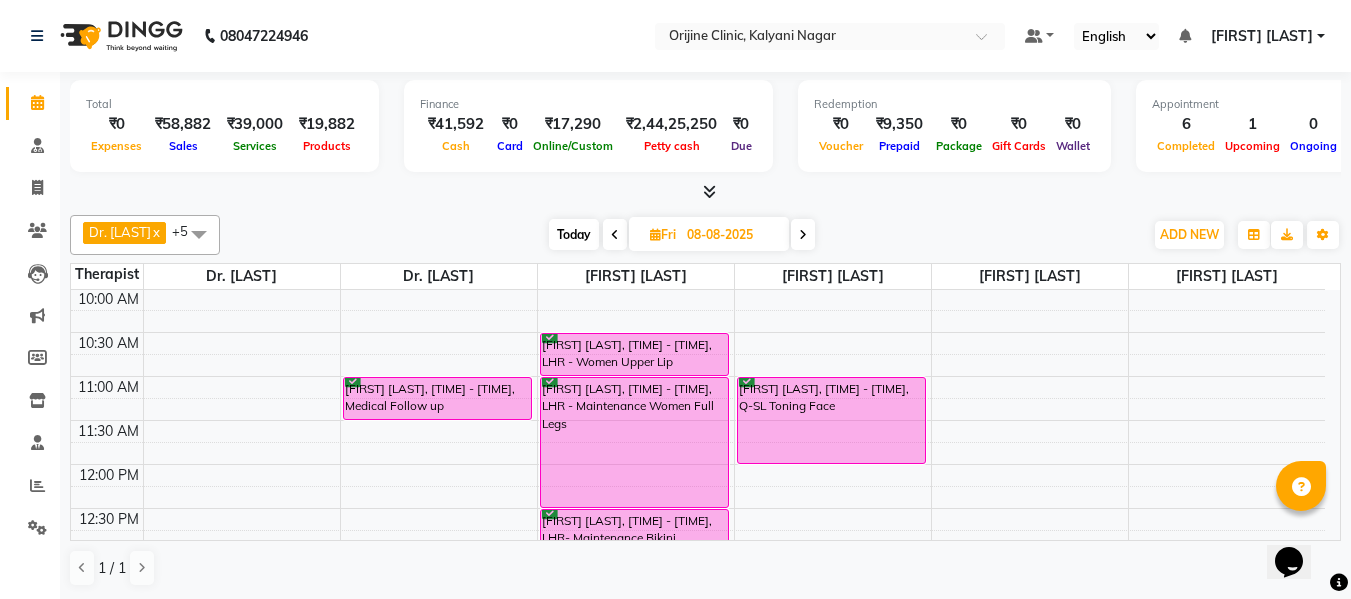 click on "Today" at bounding box center (574, 234) 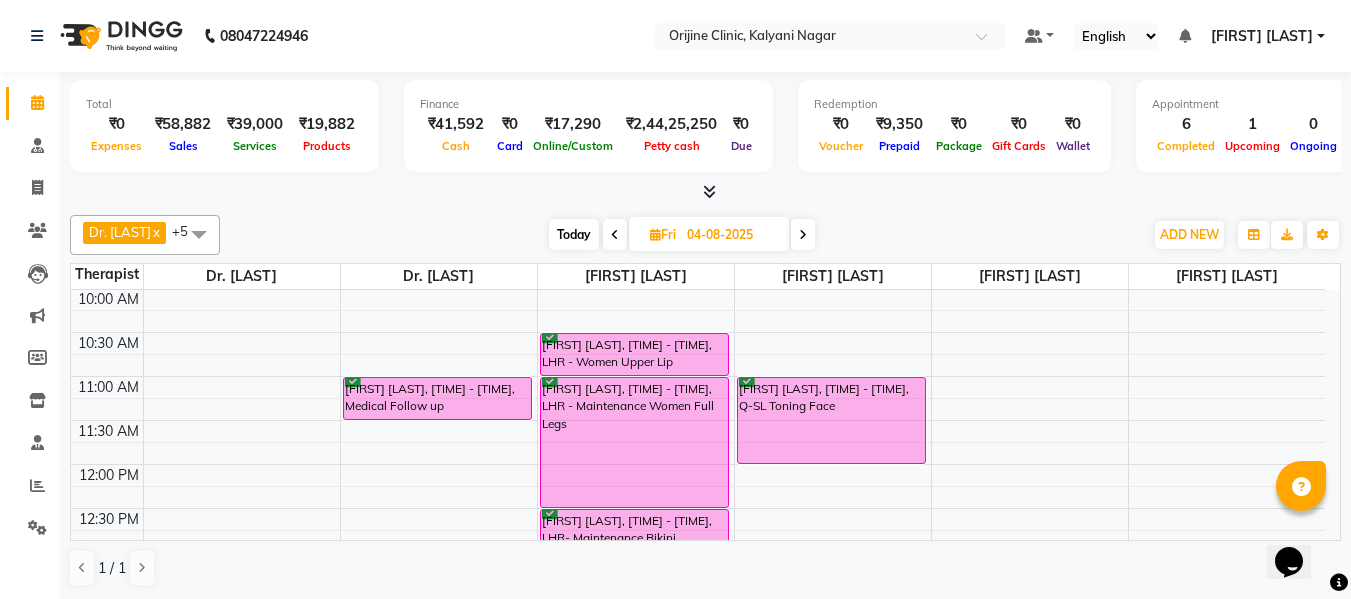 scroll, scrollTop: 265, scrollLeft: 0, axis: vertical 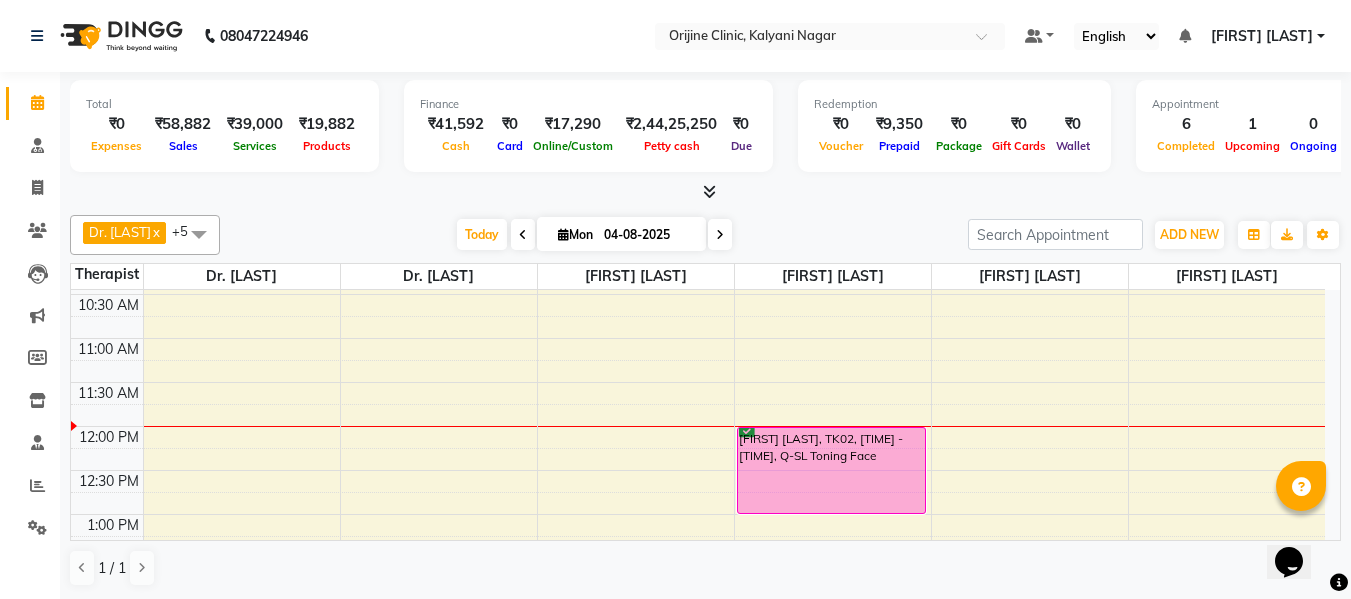 click on "Mon" at bounding box center (575, 234) 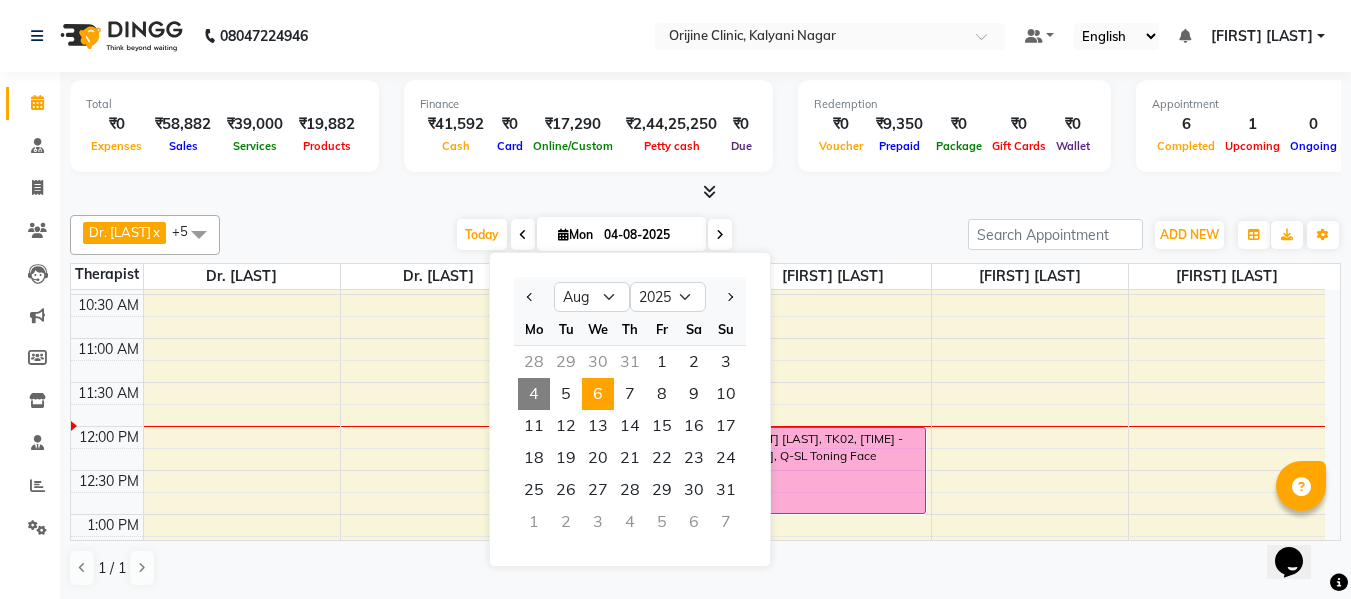 click on "6" at bounding box center (598, 394) 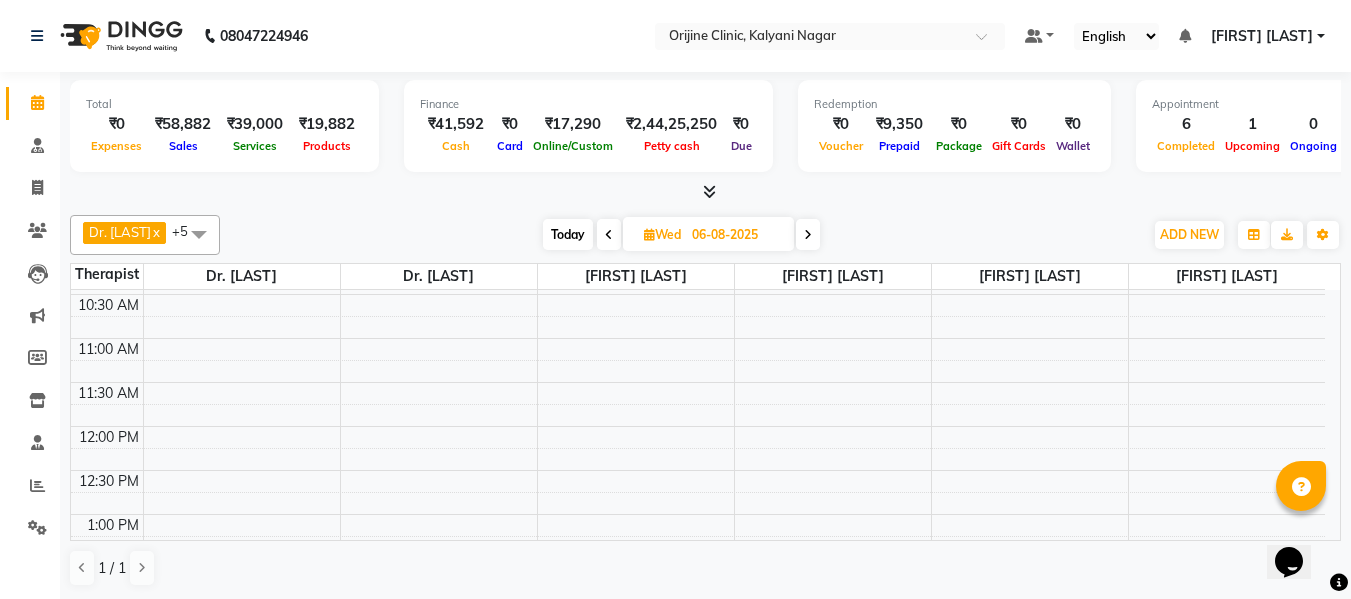 scroll, scrollTop: 441, scrollLeft: 0, axis: vertical 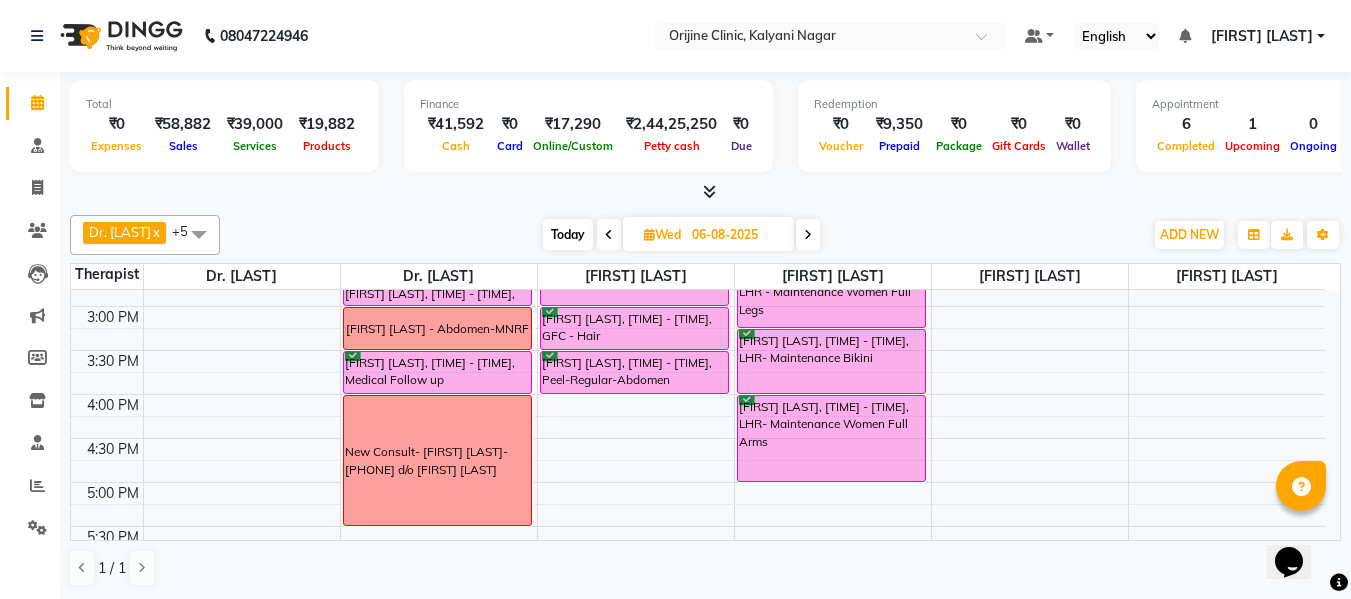 click on "Today" at bounding box center (568, 234) 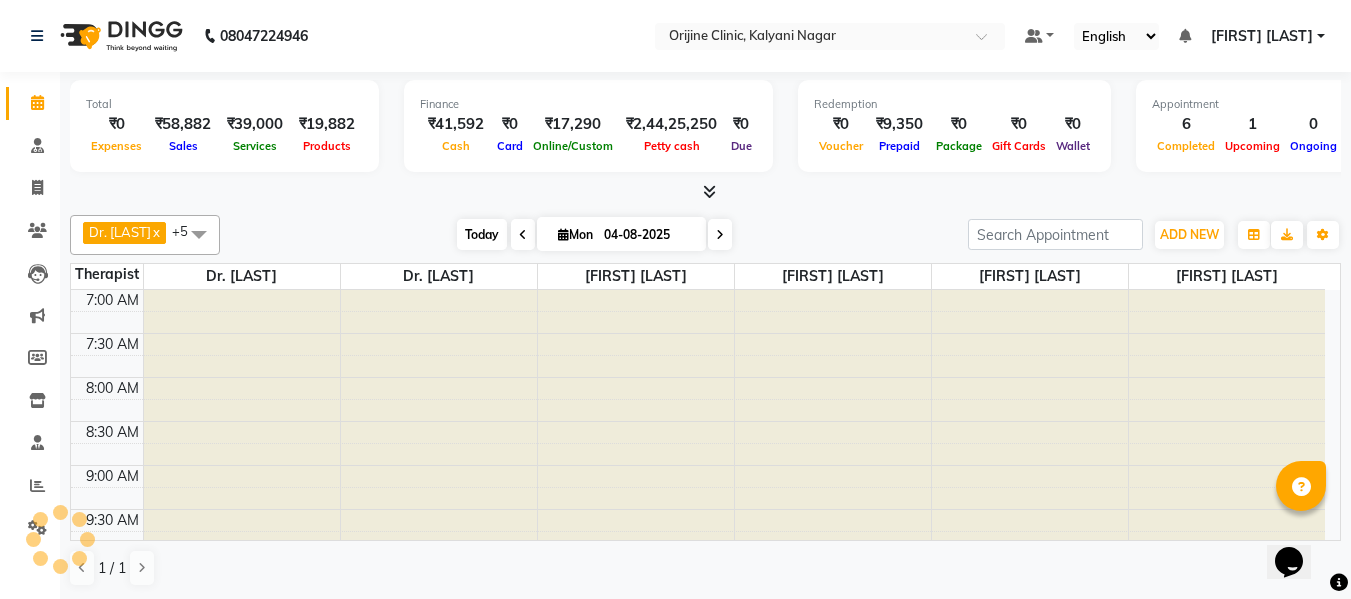 scroll, scrollTop: 441, scrollLeft: 0, axis: vertical 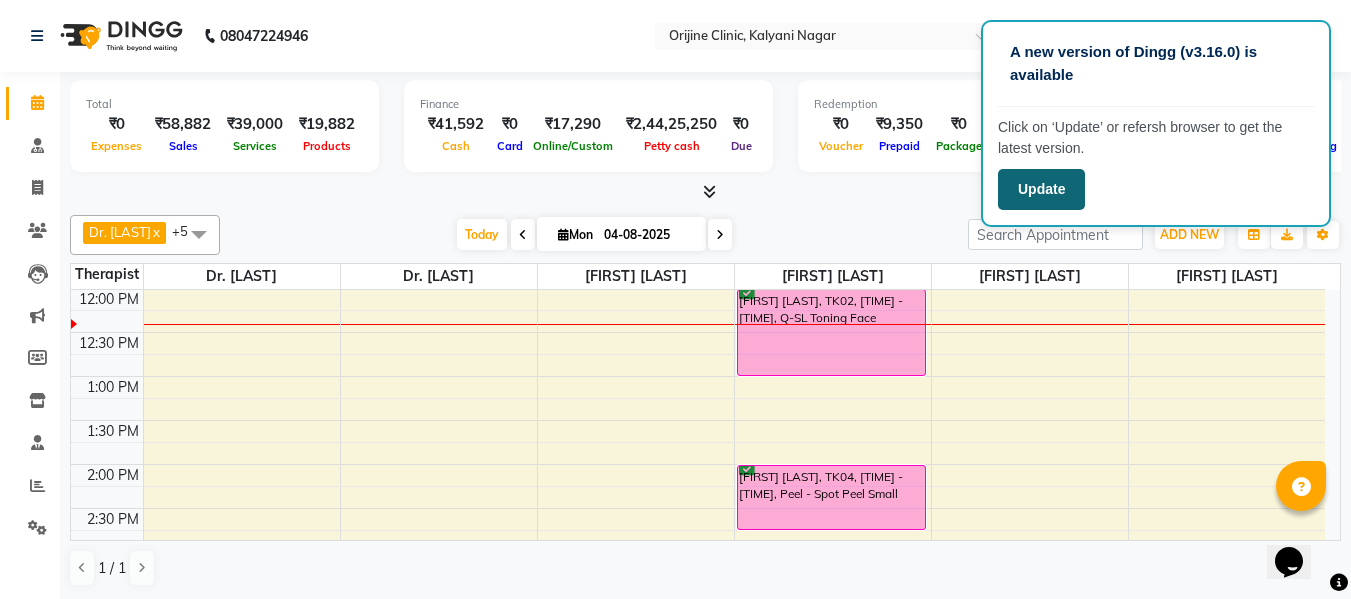 click on "Update" 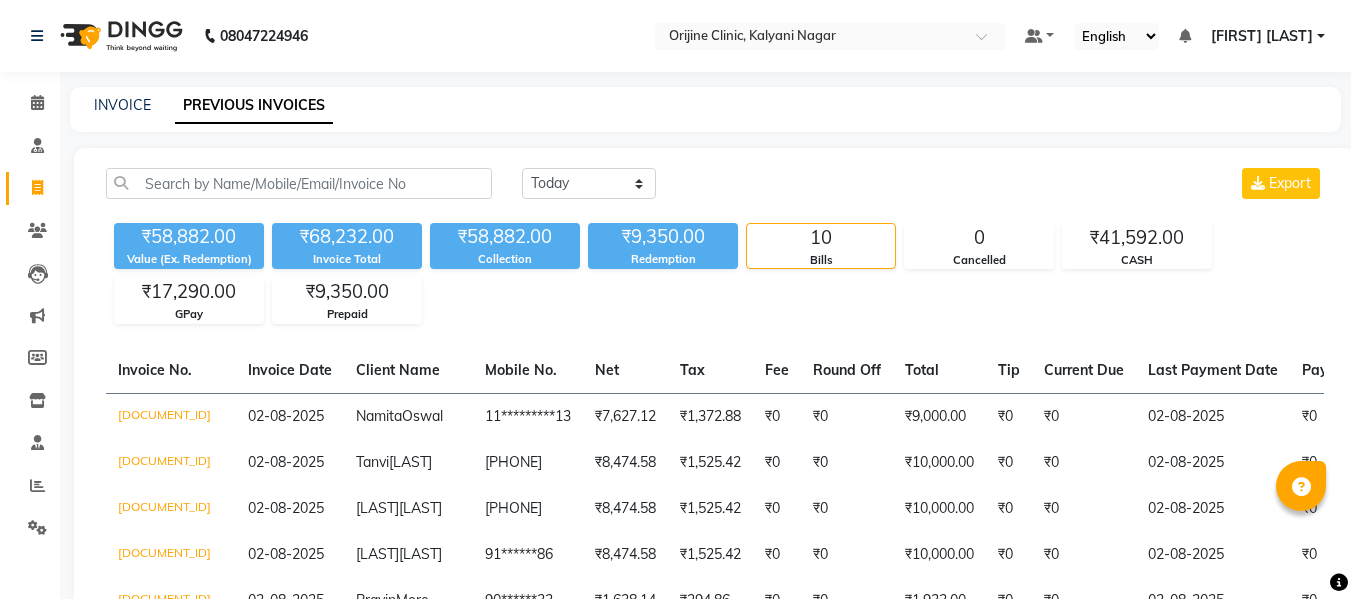 scroll, scrollTop: 0, scrollLeft: 0, axis: both 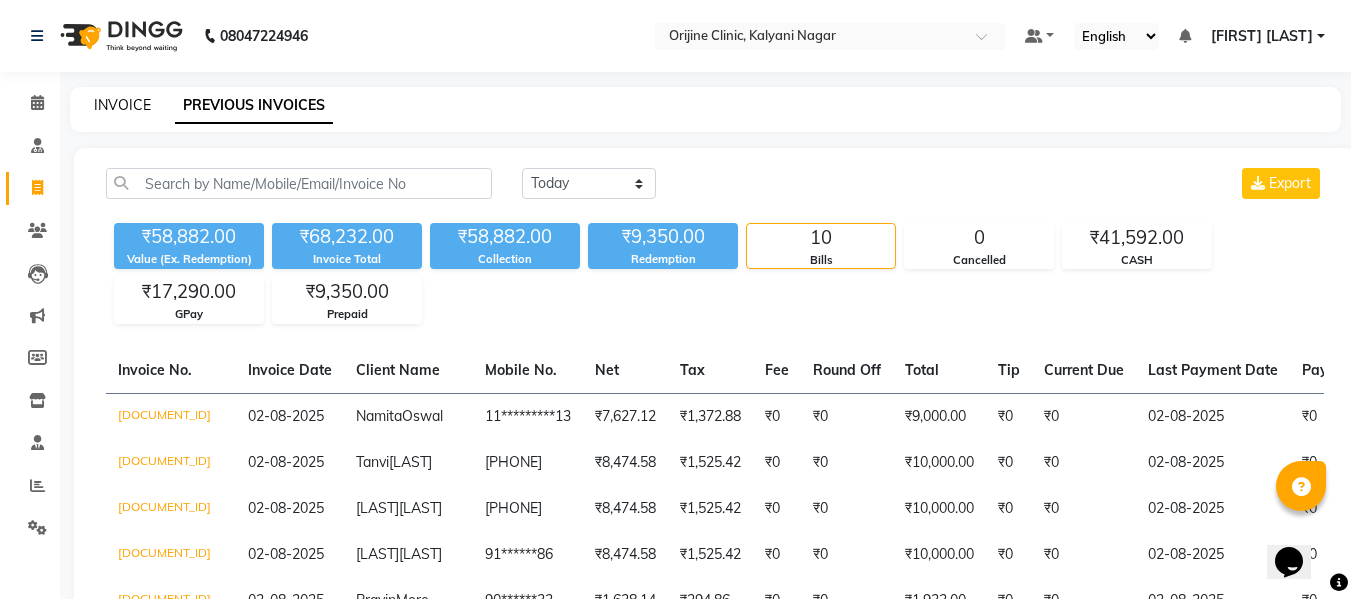 click on "INVOICE" 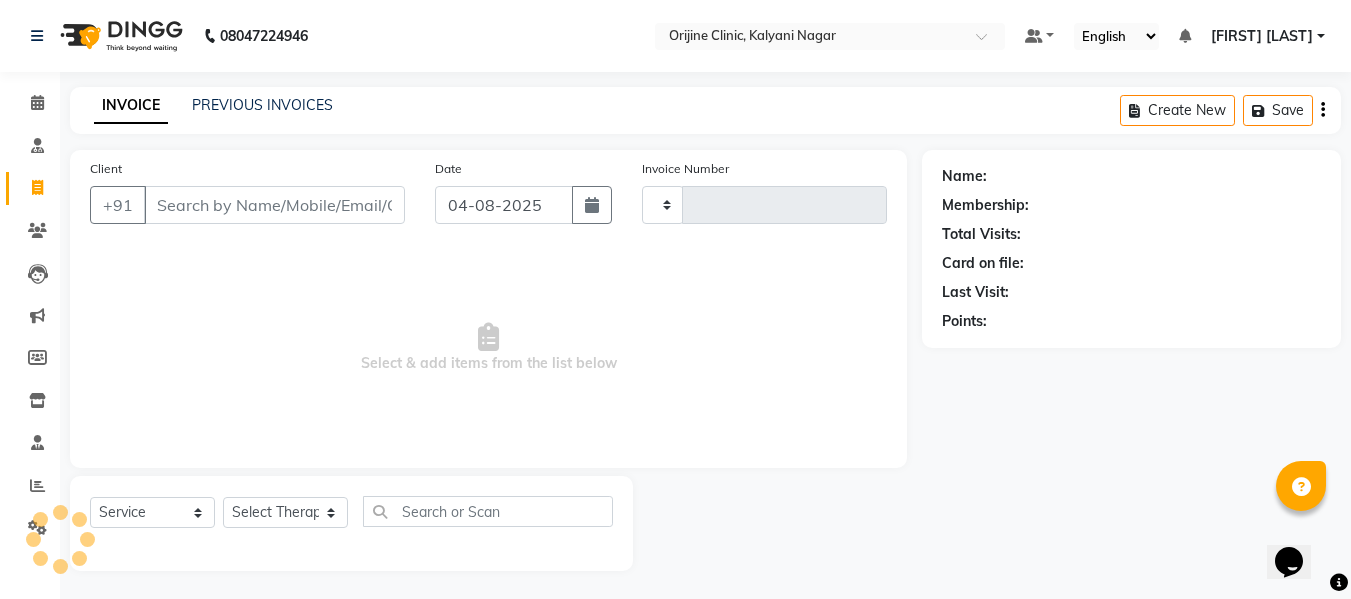 type on "0769" 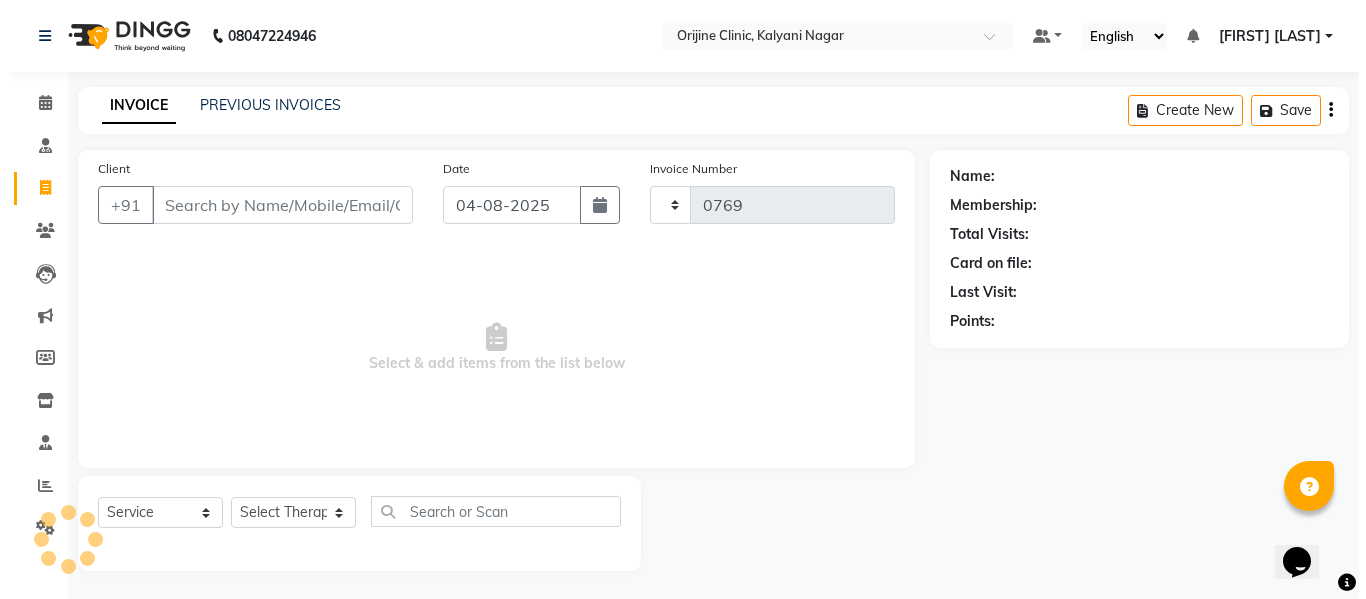 scroll, scrollTop: 2, scrollLeft: 0, axis: vertical 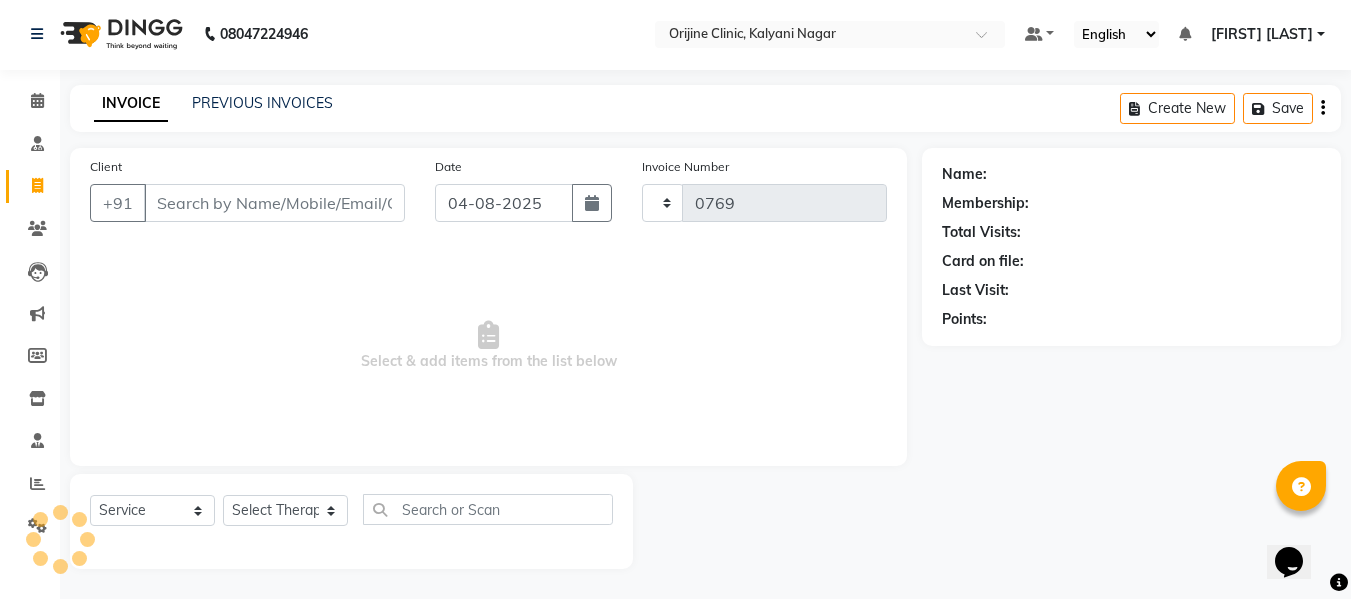 select on "702" 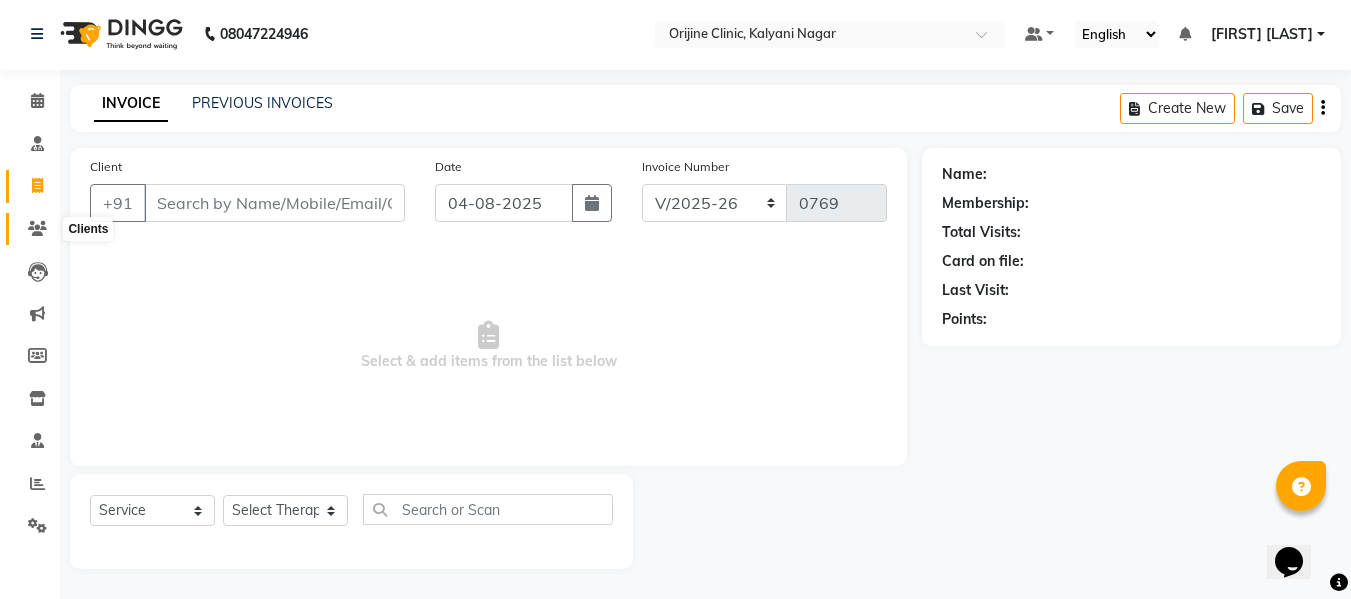 click 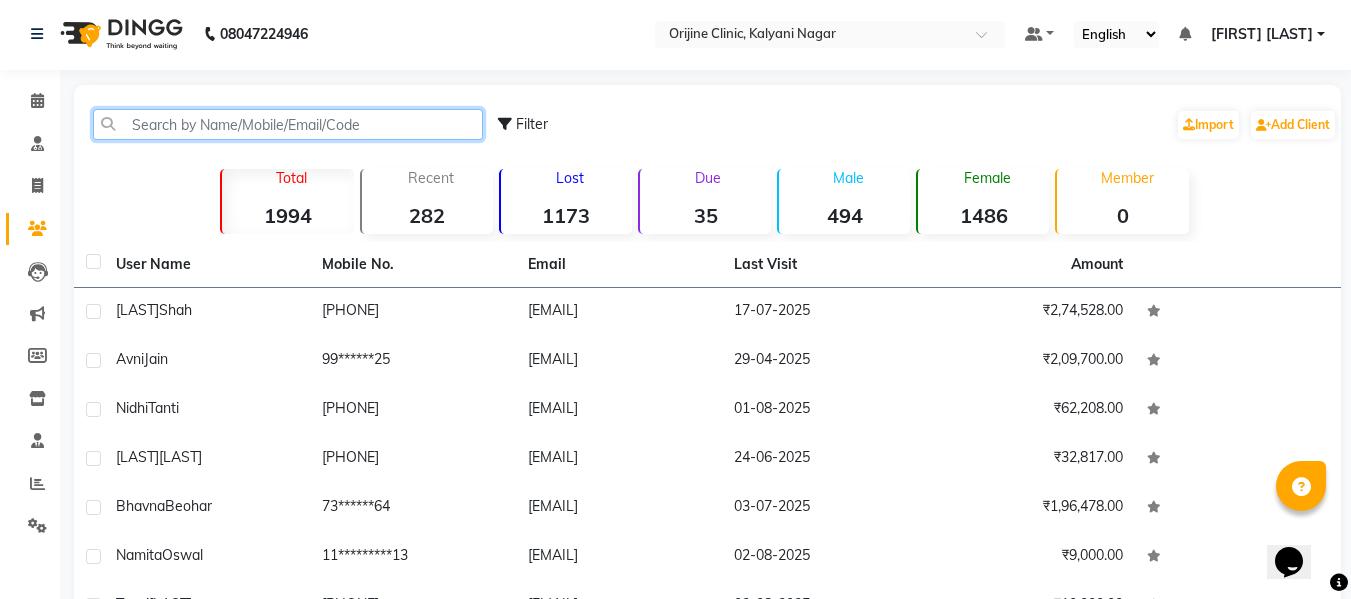click 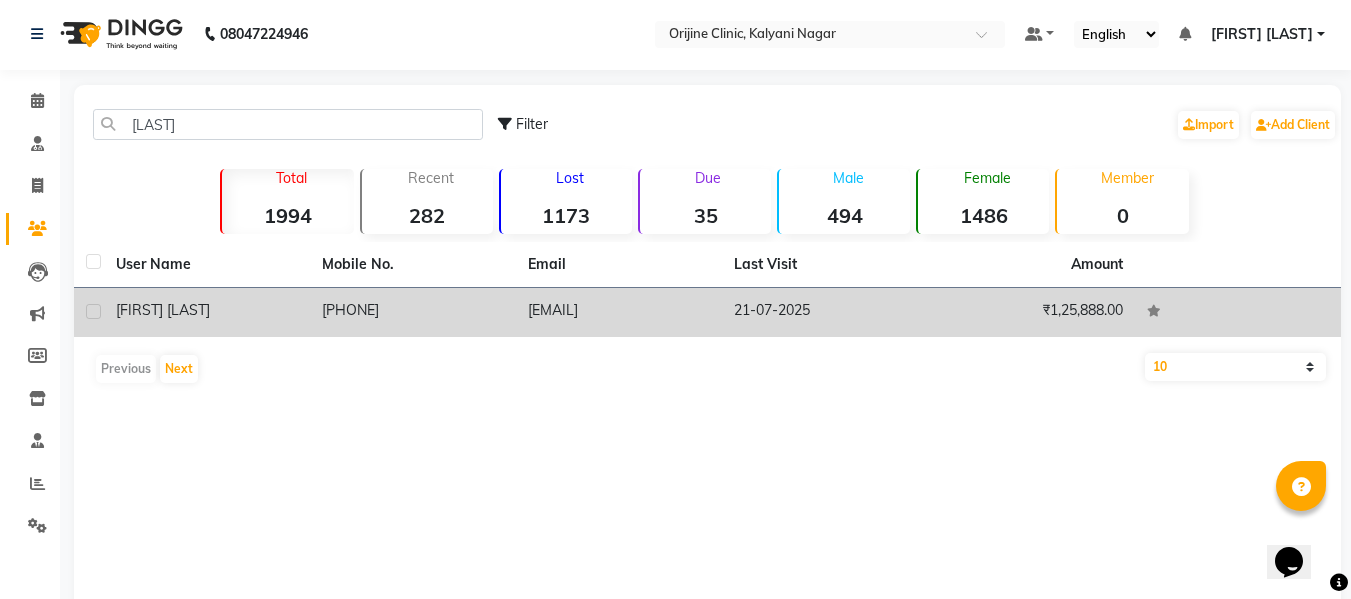 click on "Alifia Kapur" 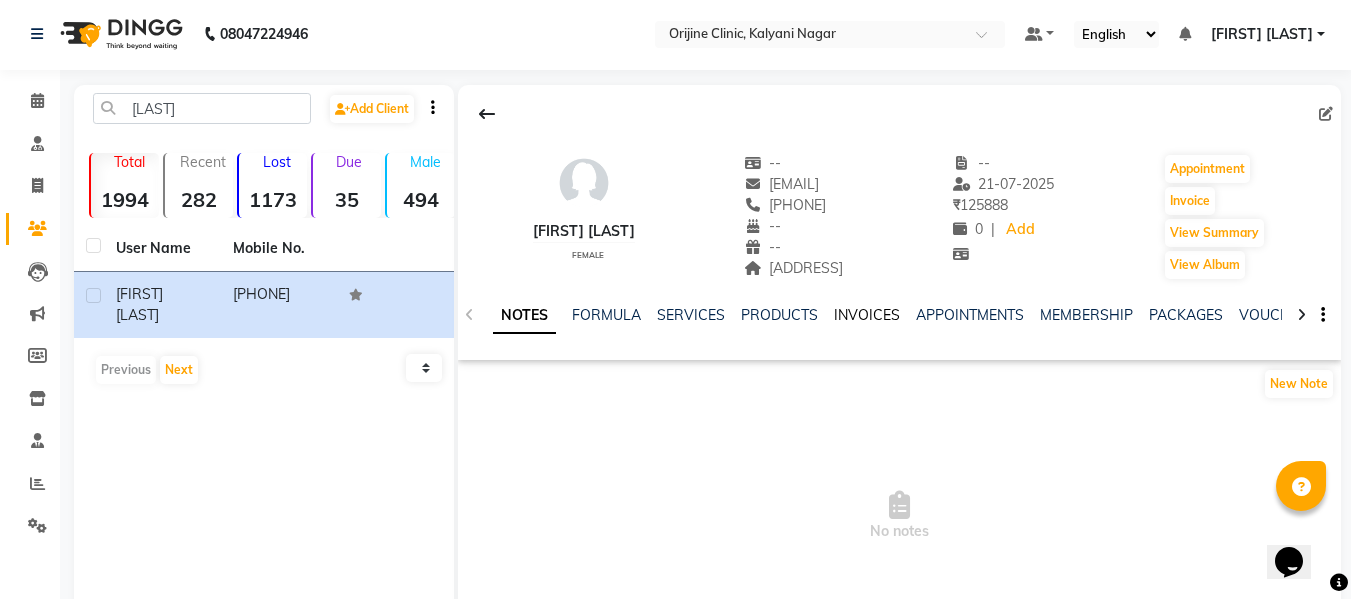 click on "INVOICES" 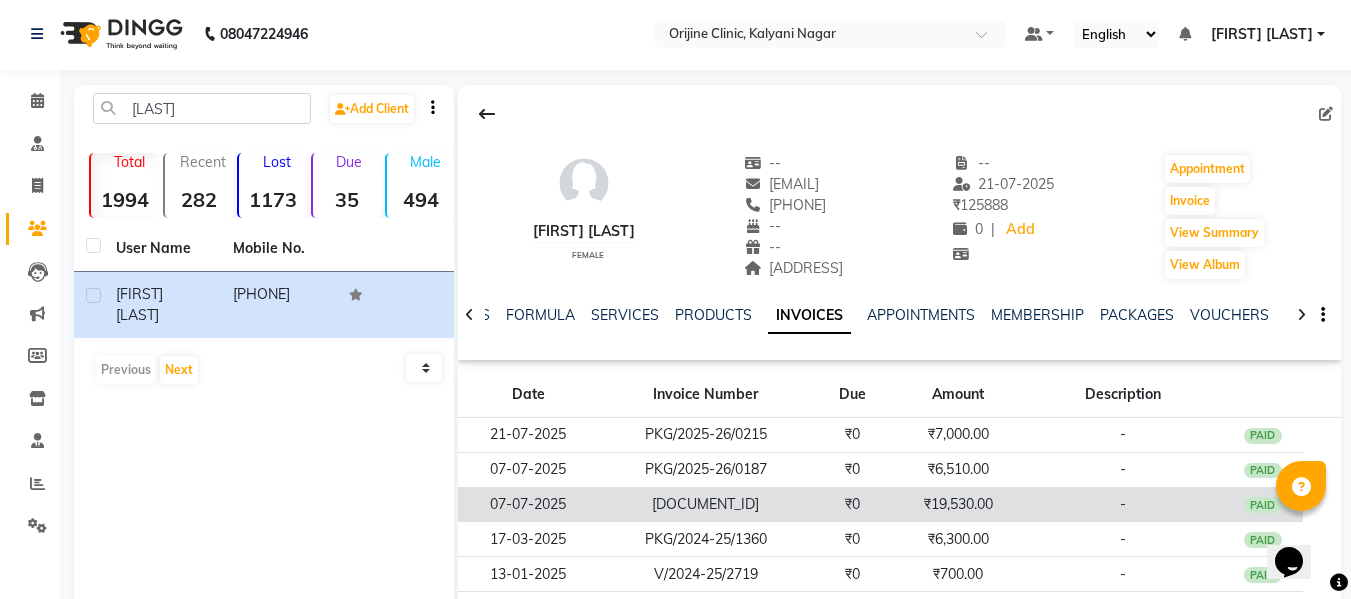 click on "V/2025-26/0646" 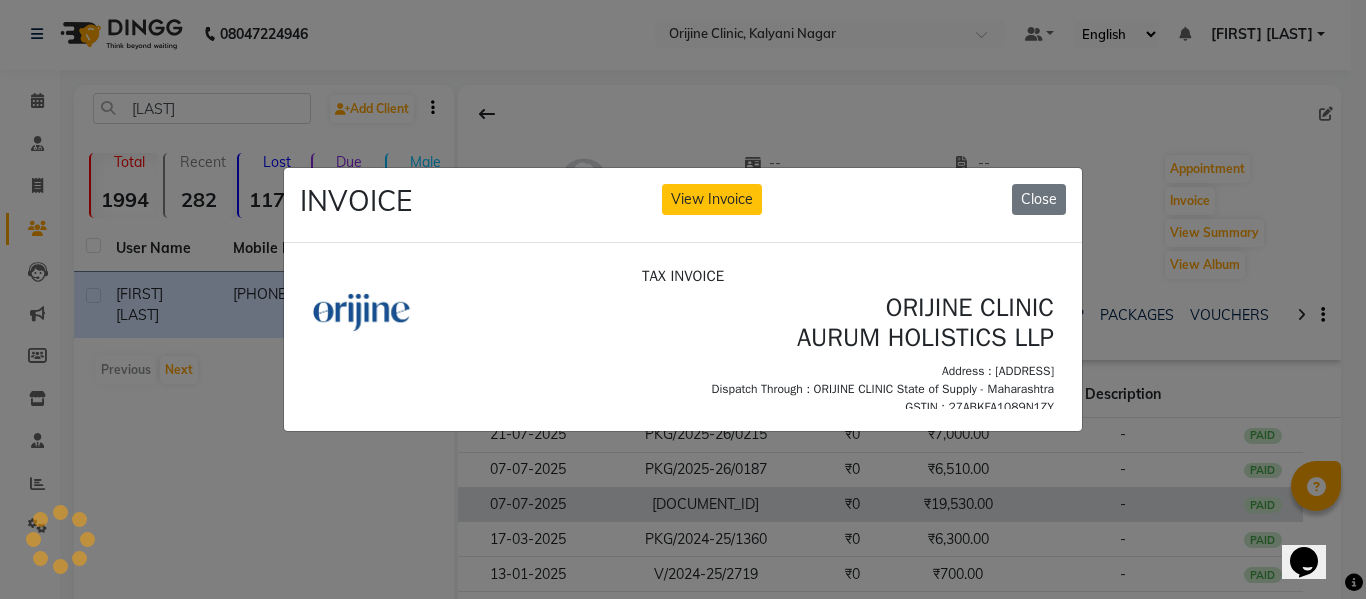 scroll, scrollTop: 0, scrollLeft: 0, axis: both 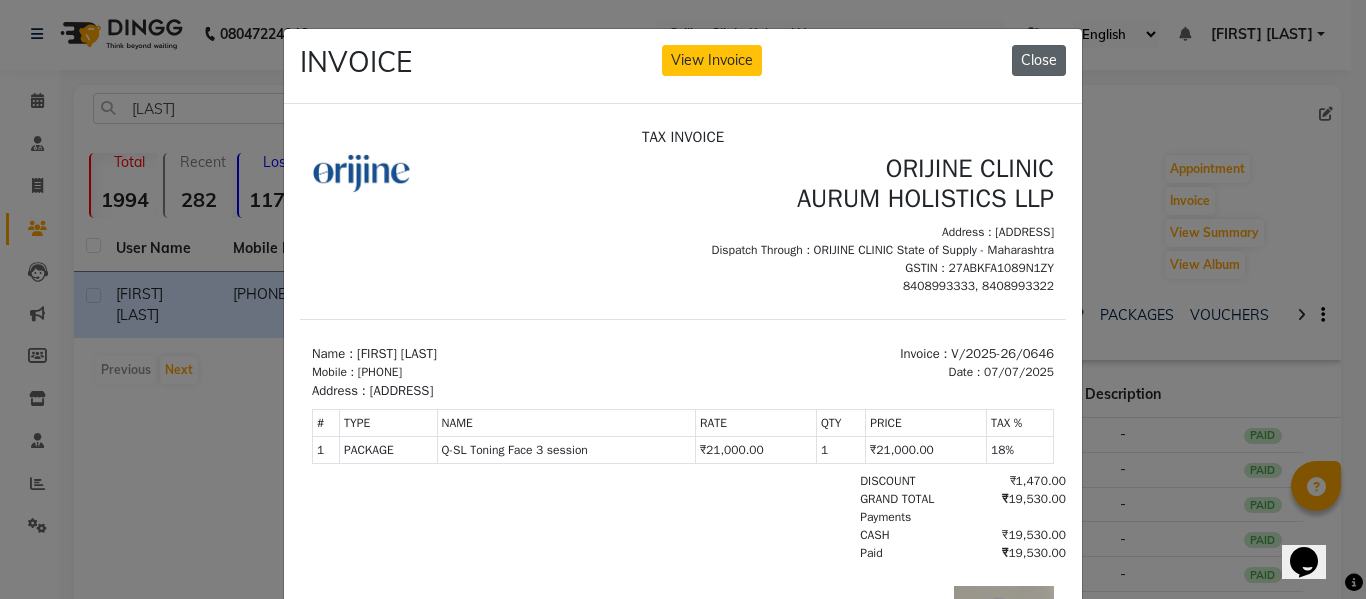 click on "Close" 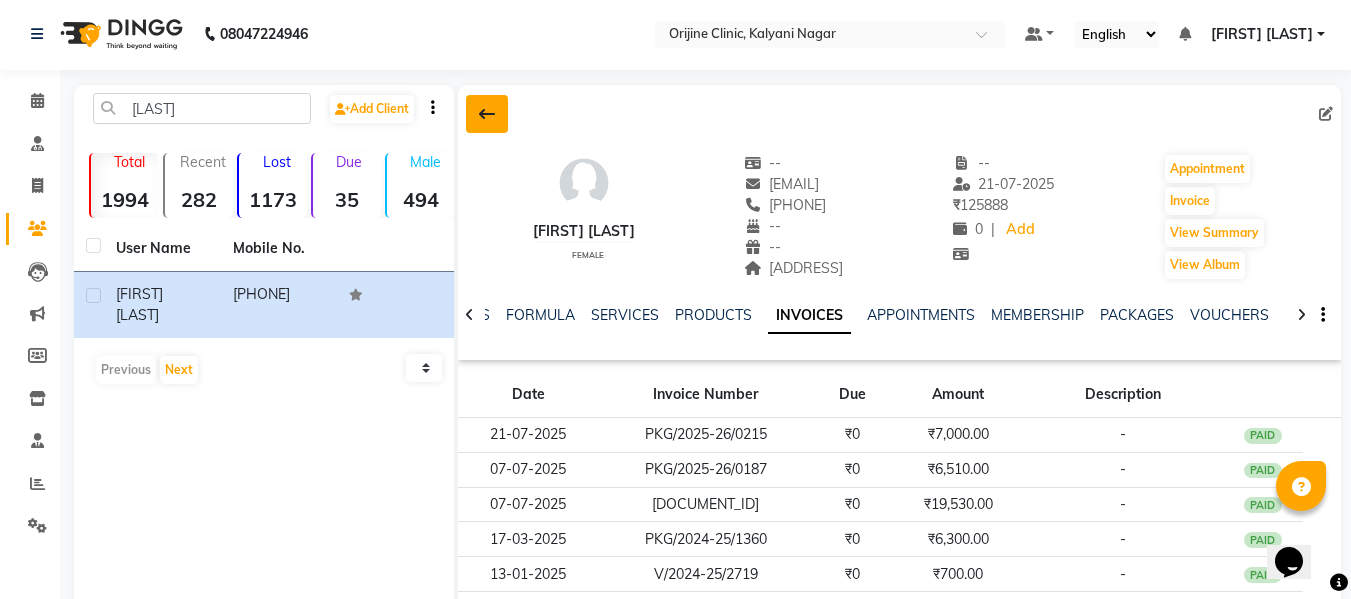 click 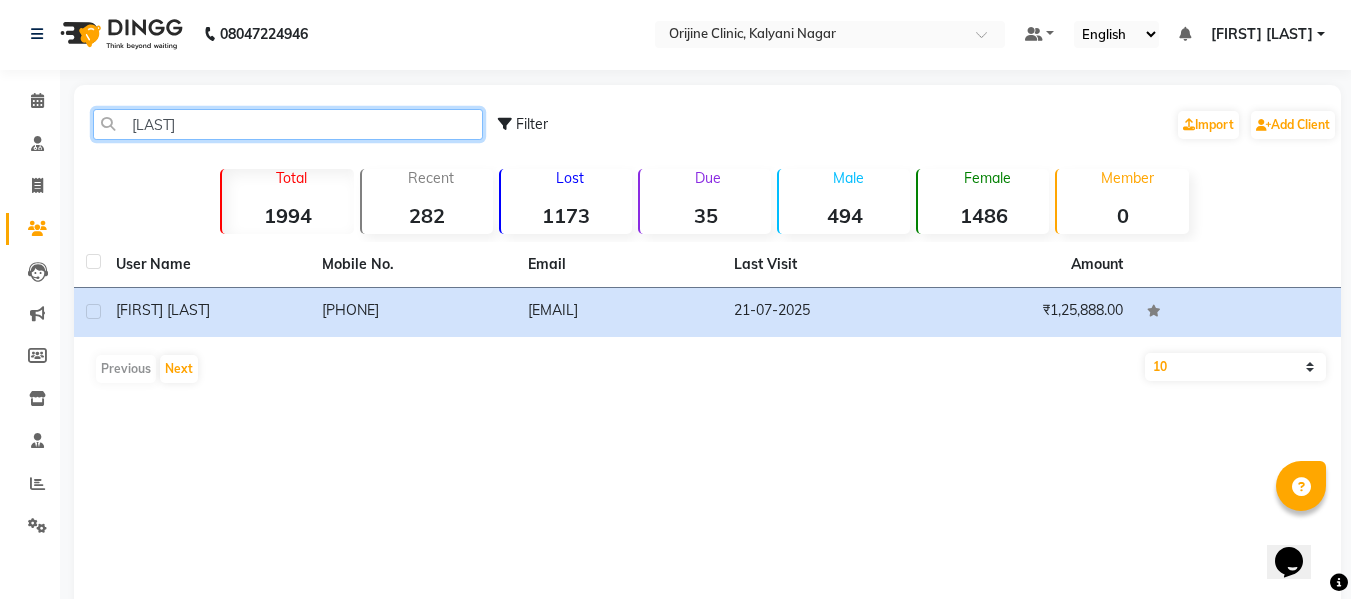 click on "alifi" 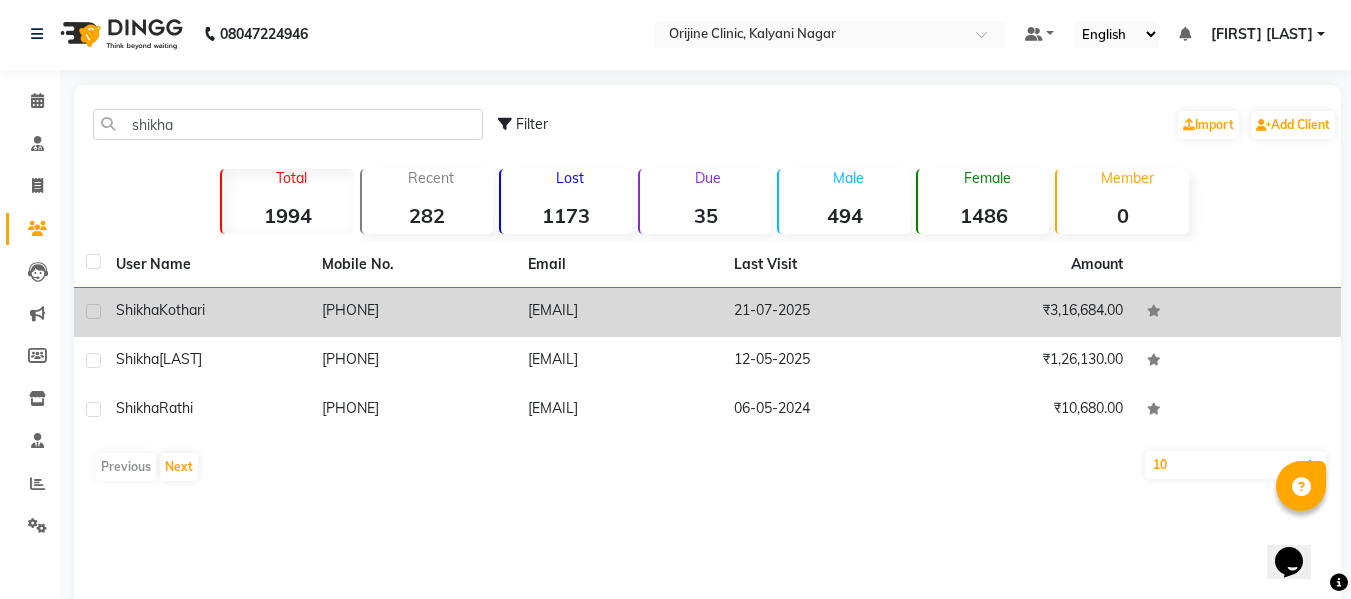 click on "Shikha" 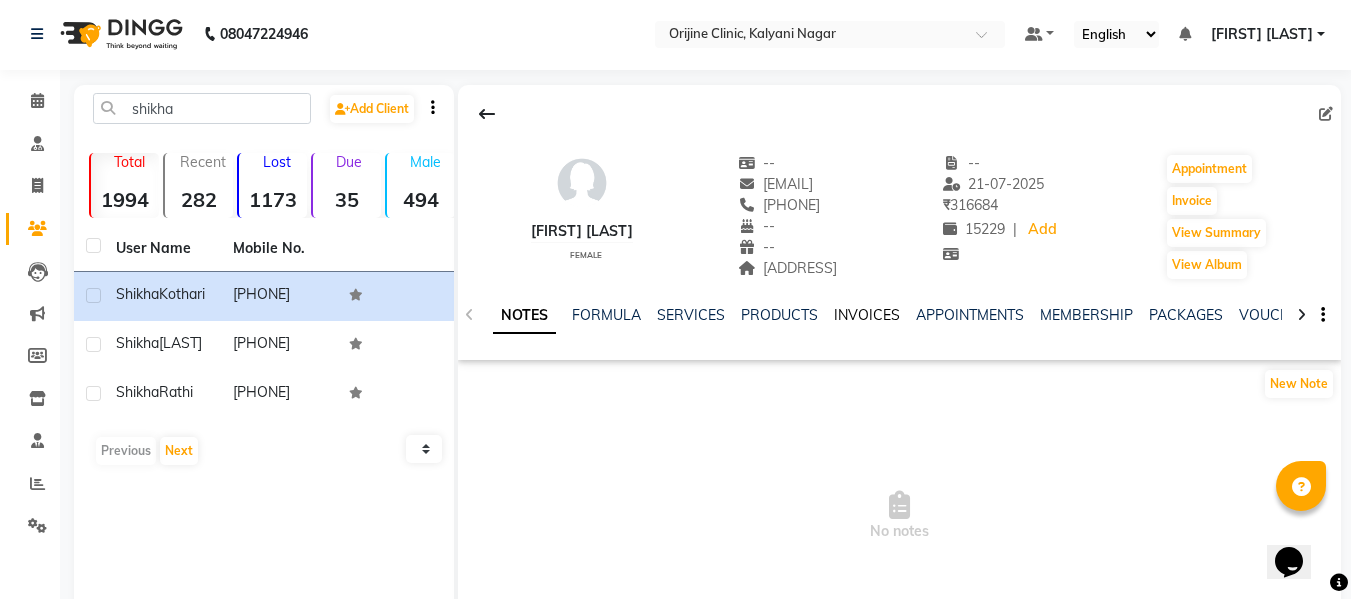 click on "INVOICES" 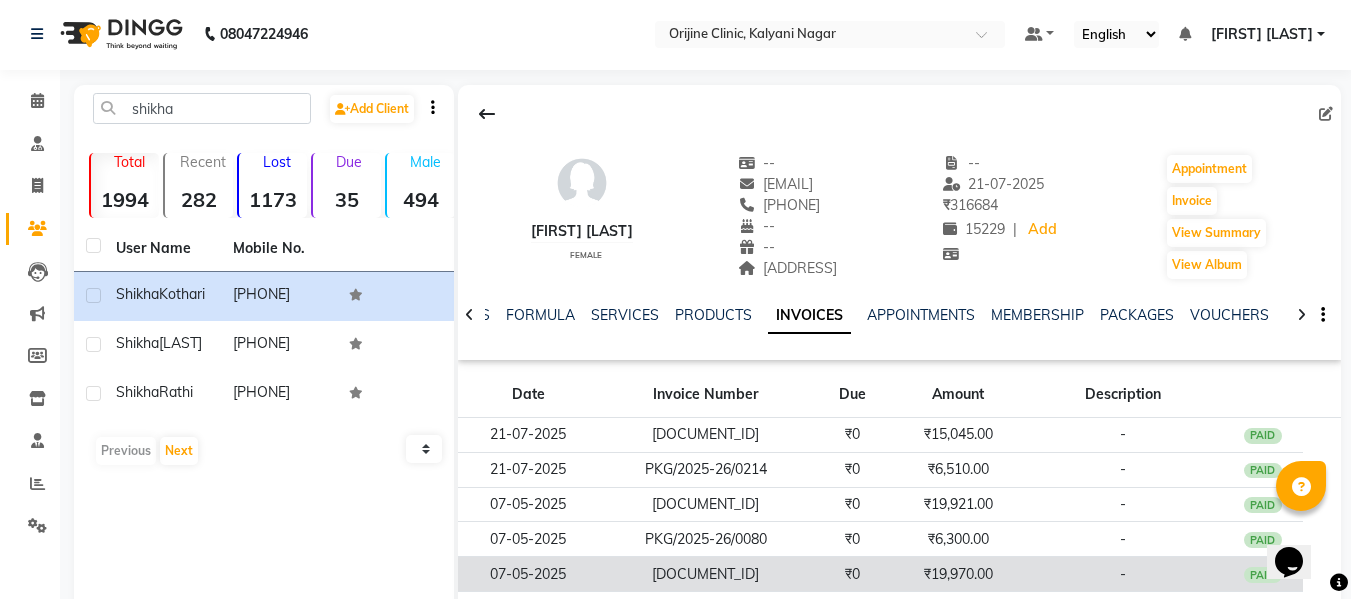 click on "₹19,970.00" 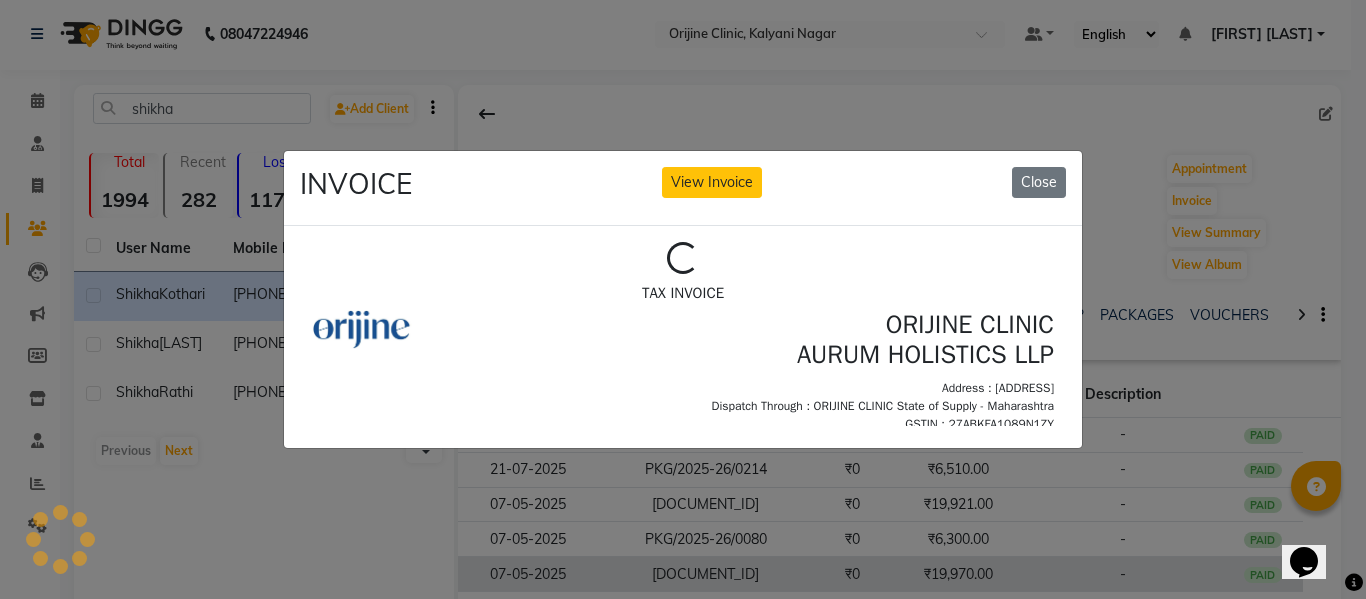 scroll, scrollTop: 0, scrollLeft: 0, axis: both 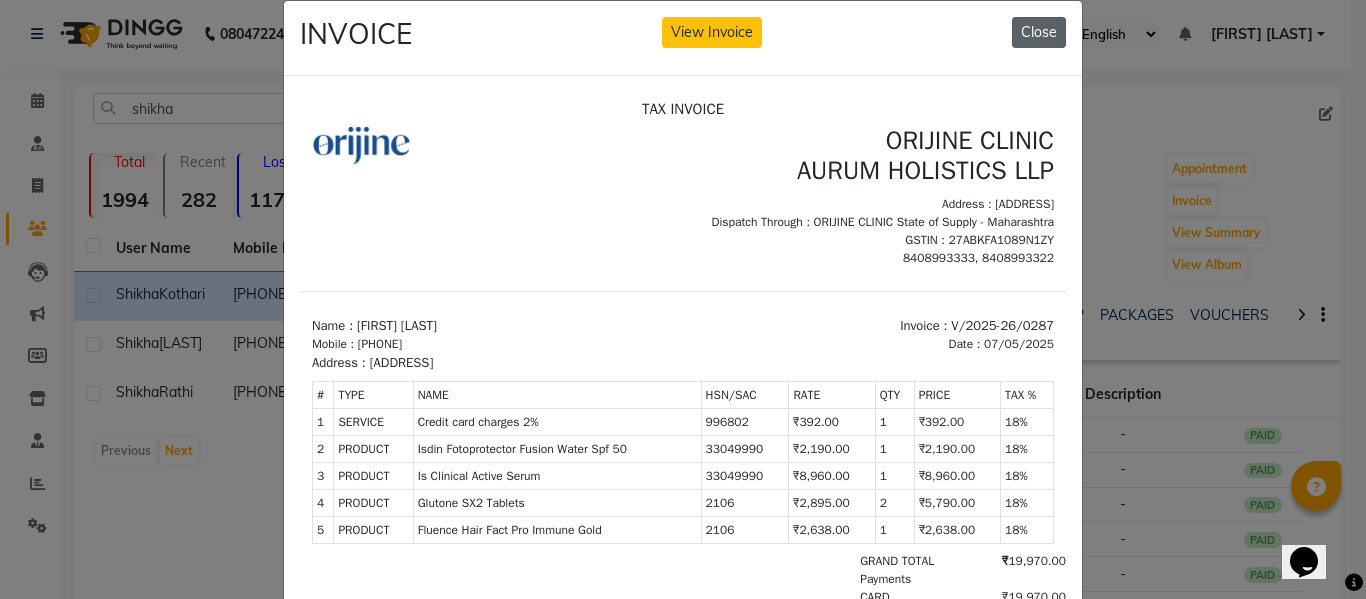 click on "Close" 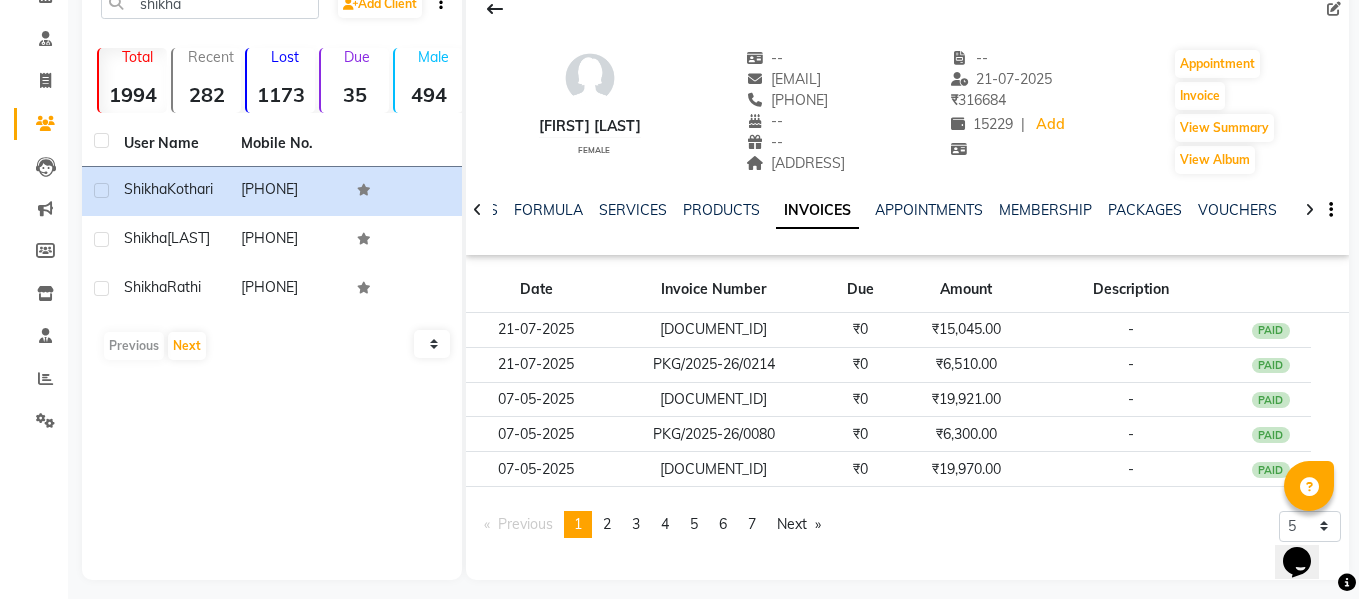 scroll, scrollTop: 118, scrollLeft: 0, axis: vertical 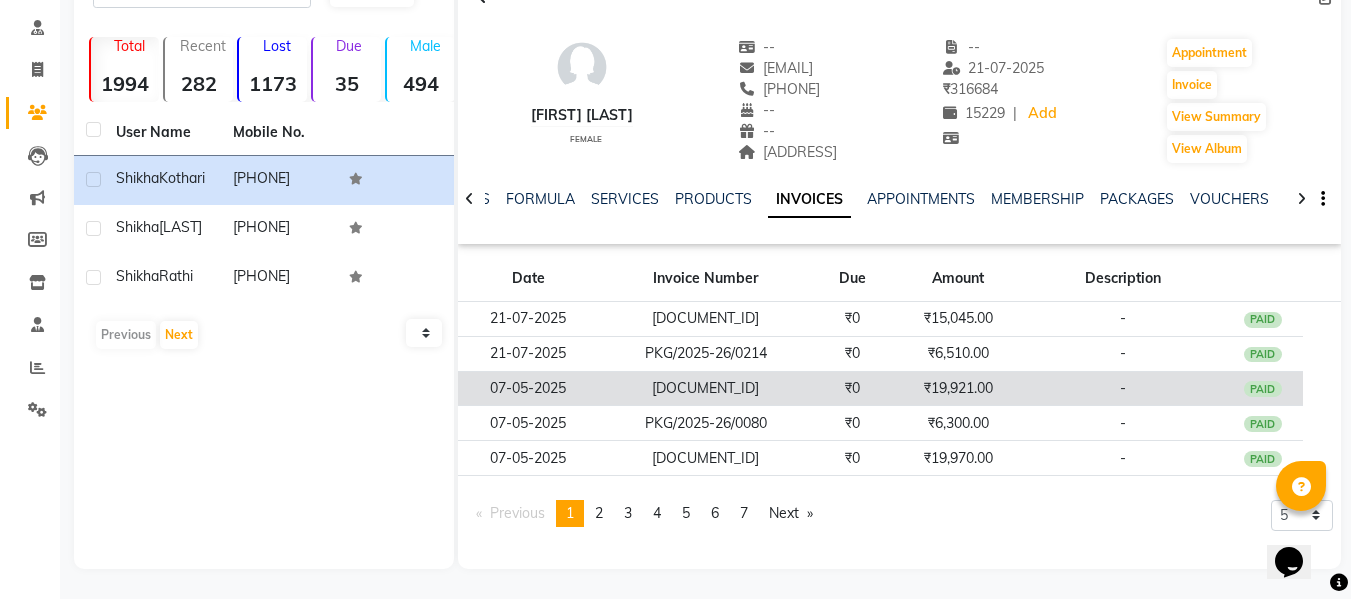 click on "₹0" 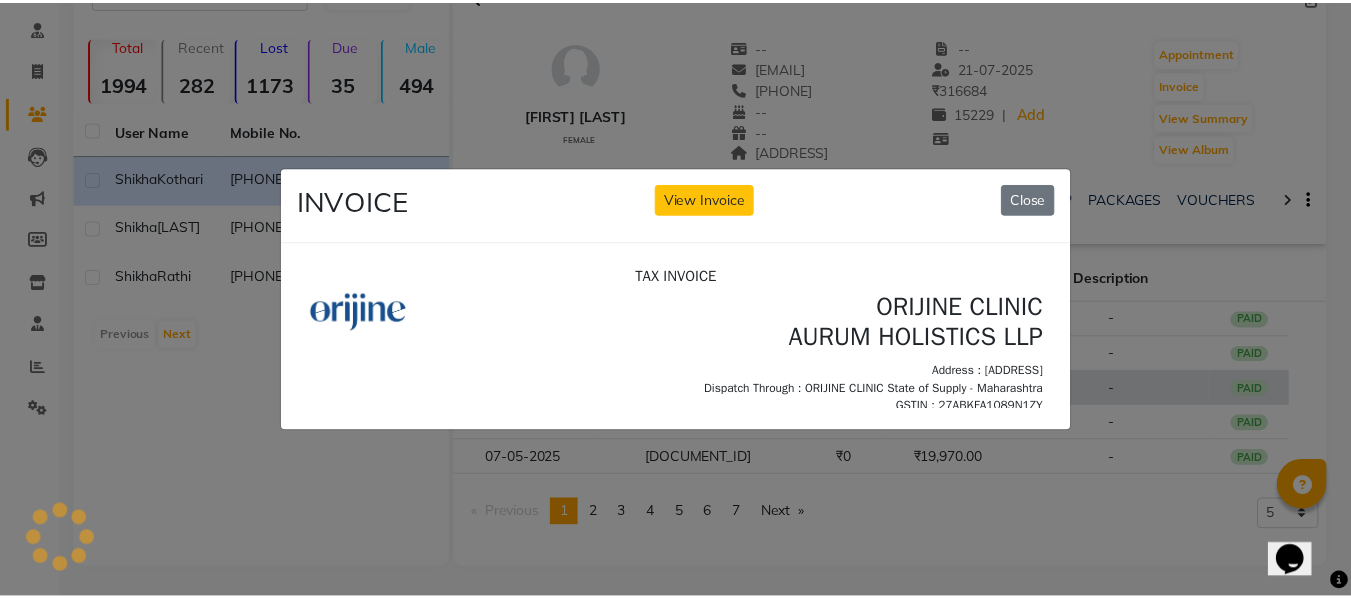 scroll, scrollTop: 0, scrollLeft: 0, axis: both 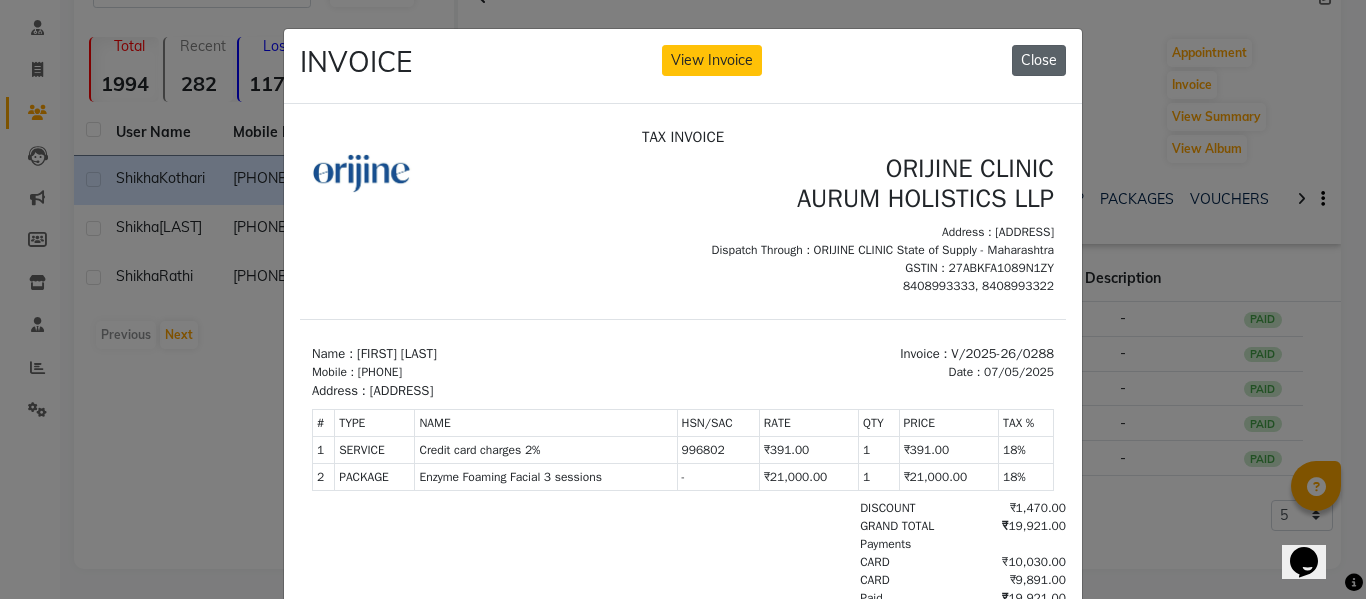click on "Close" 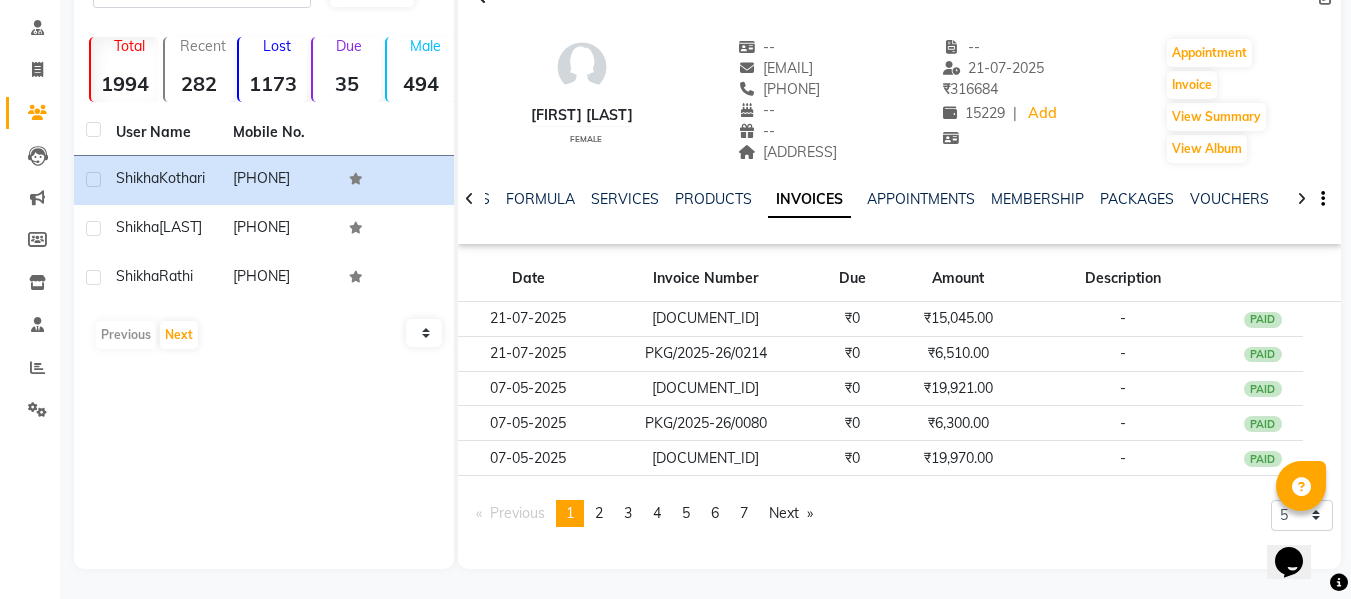 scroll, scrollTop: 0, scrollLeft: 0, axis: both 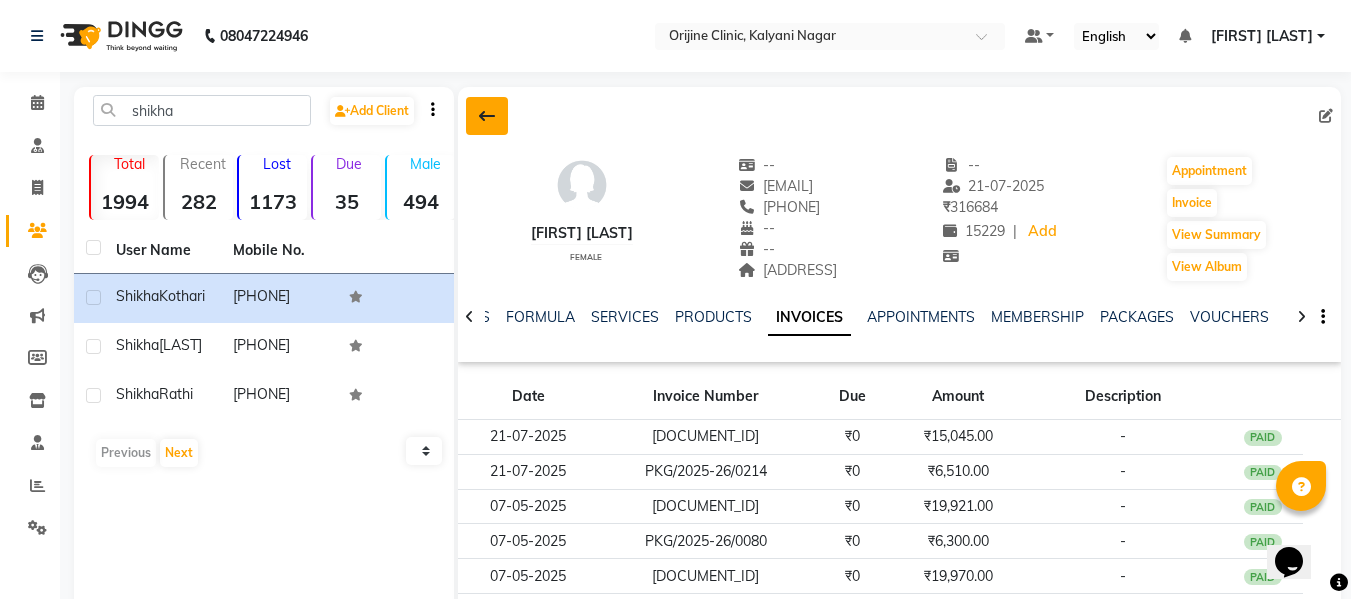 click 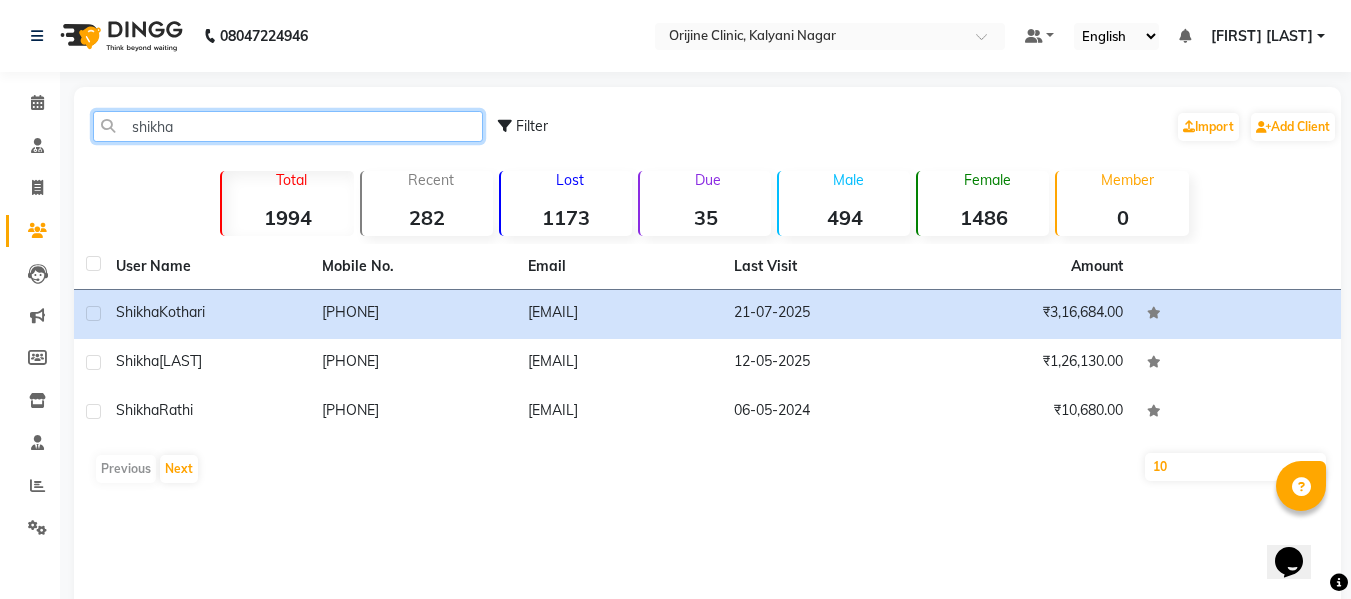click on "shikha" 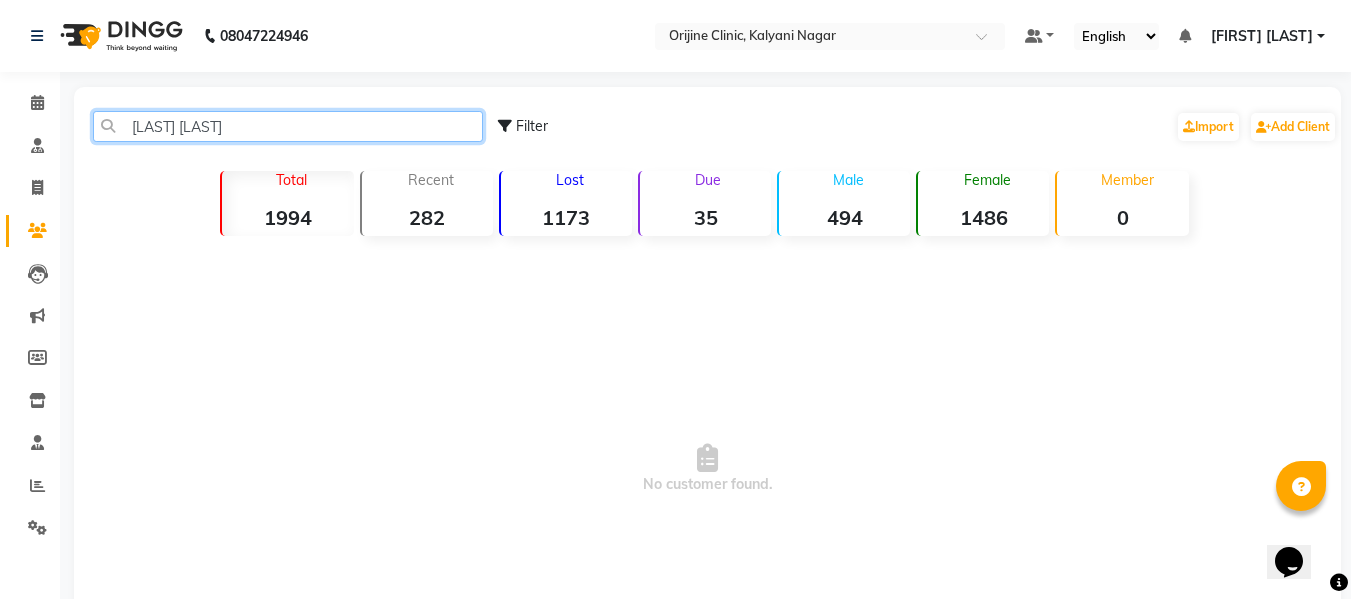 click on "shwweta dha" 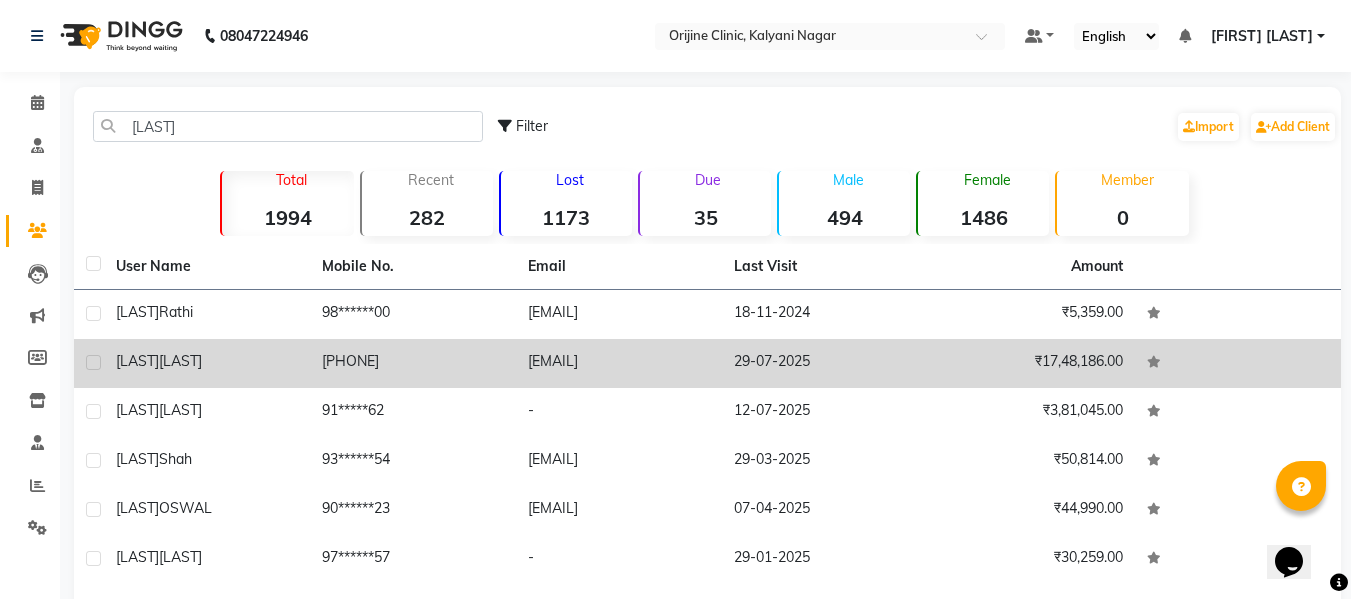 click on "Shweta  Dakhane" 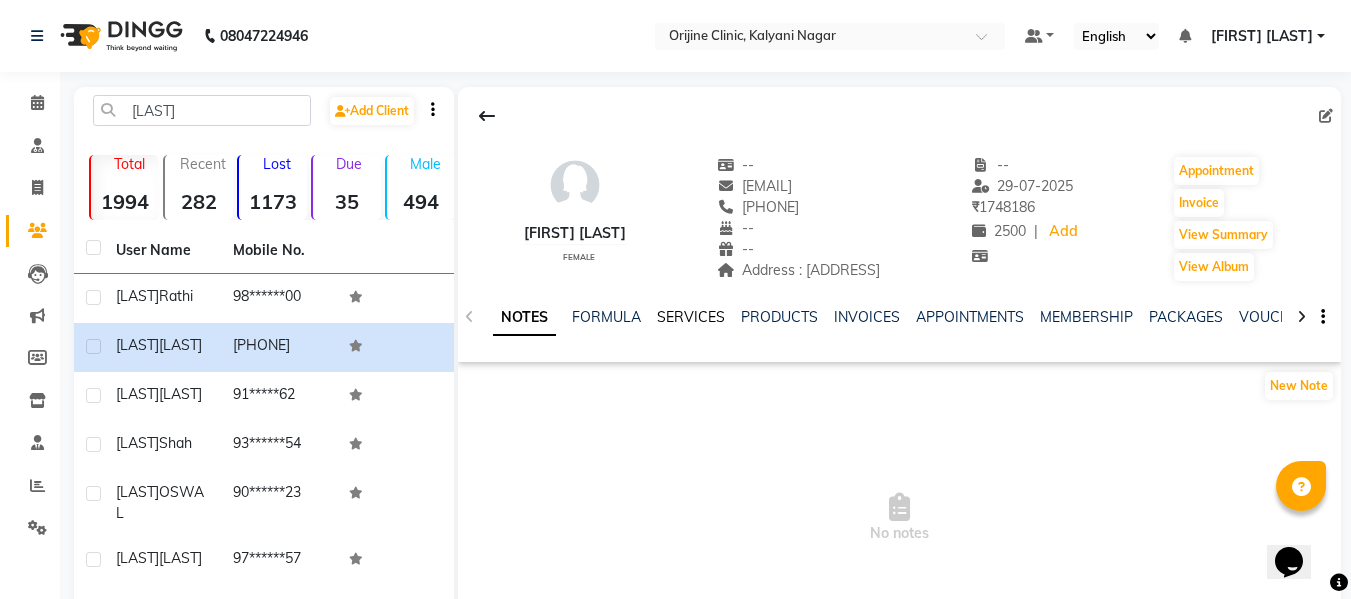 click on "SERVICES" 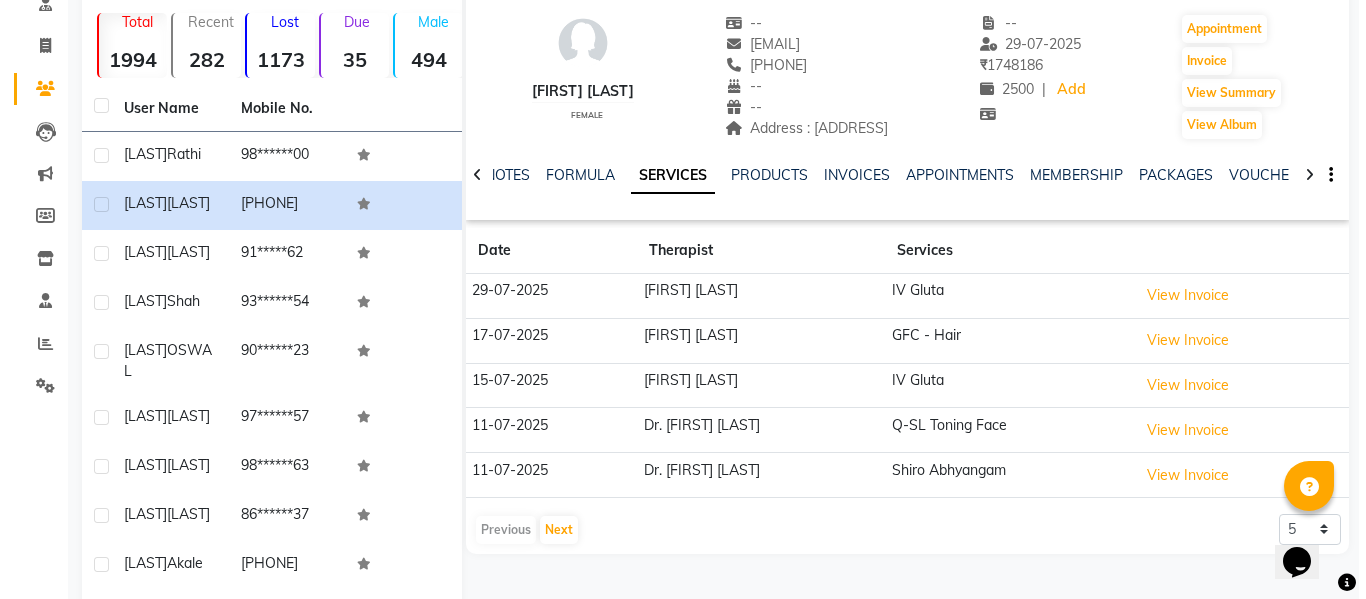 scroll, scrollTop: 160, scrollLeft: 0, axis: vertical 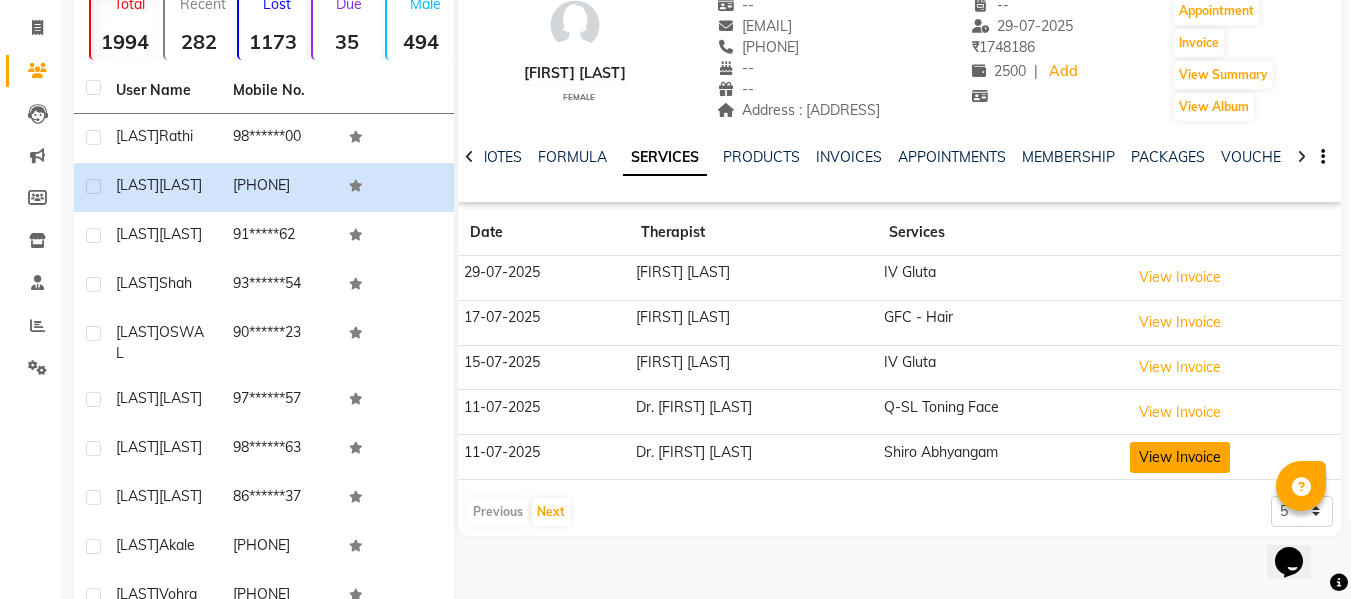 click on "View Invoice" 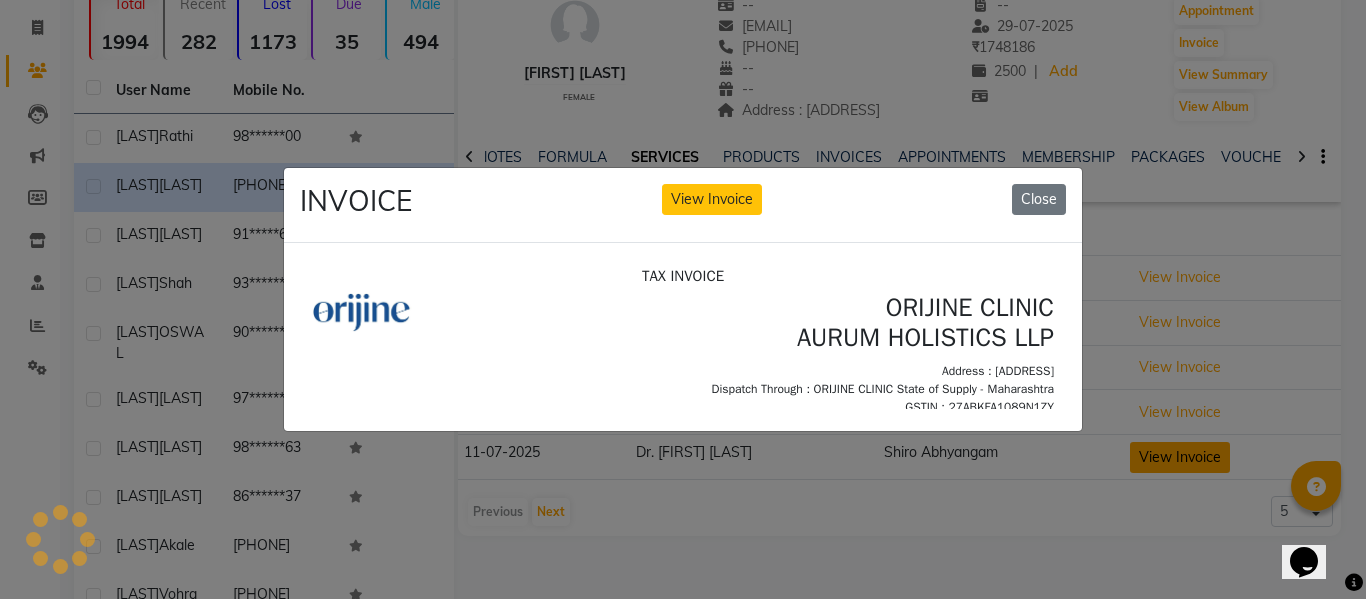 scroll, scrollTop: 0, scrollLeft: 0, axis: both 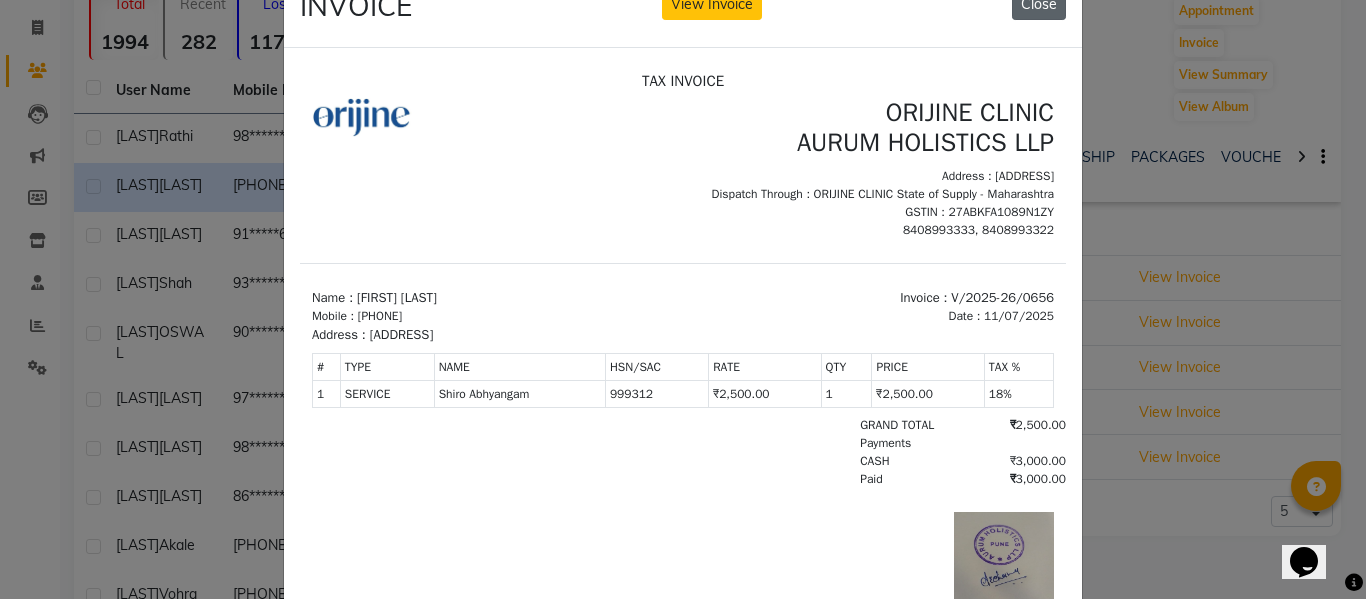 click on "Close" 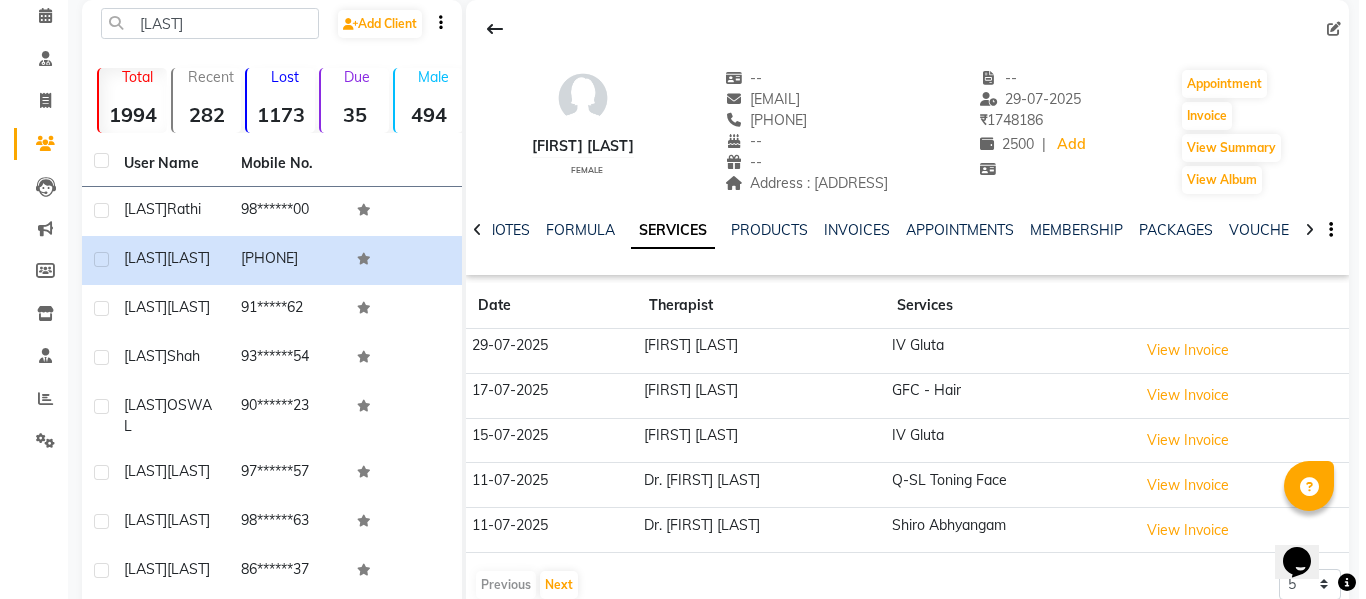 scroll, scrollTop: 89, scrollLeft: 0, axis: vertical 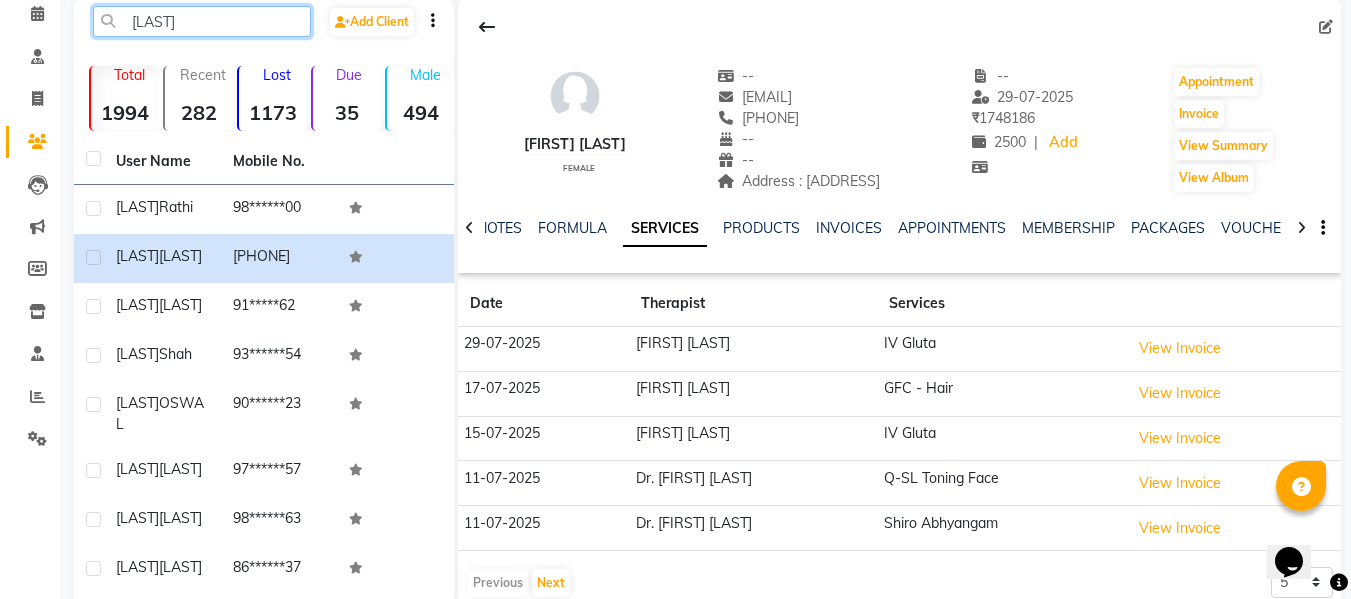 click on "shweta" 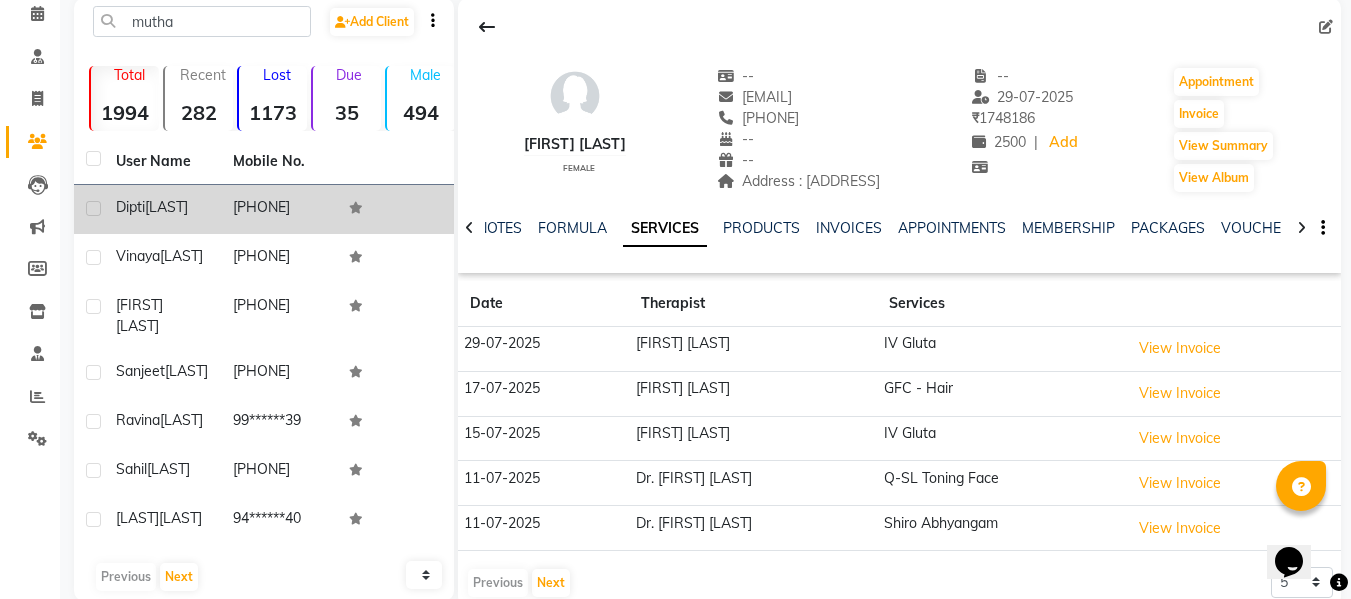 click on "Mutha" 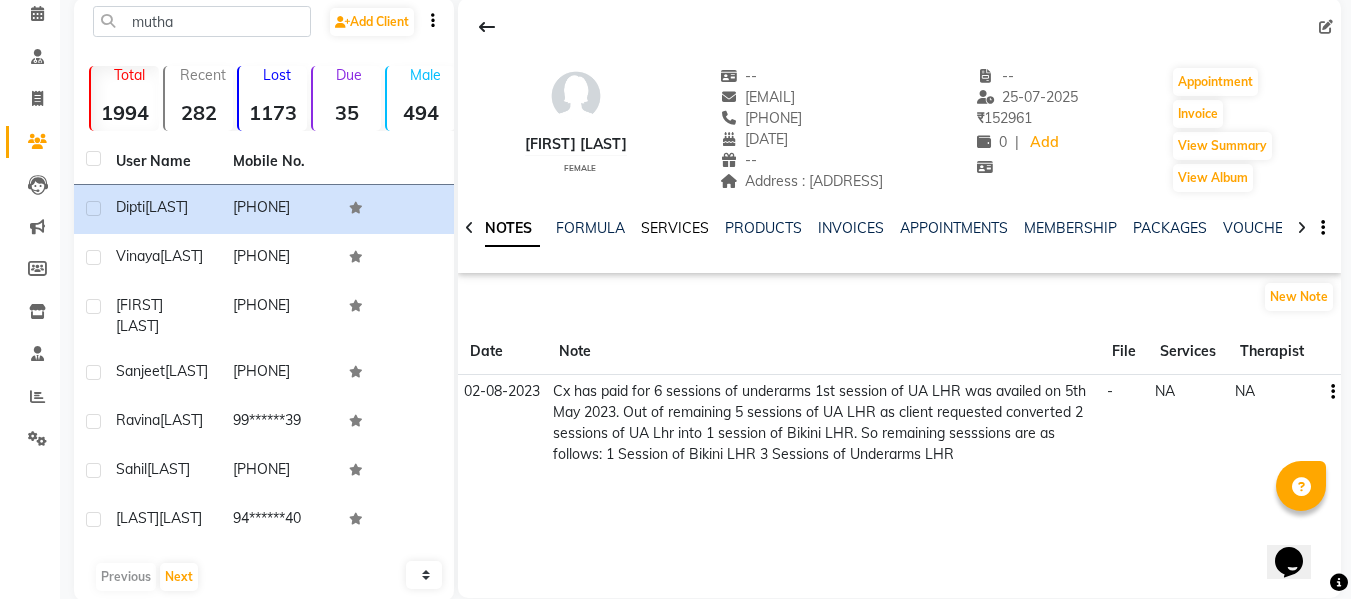 click on "SERVICES" 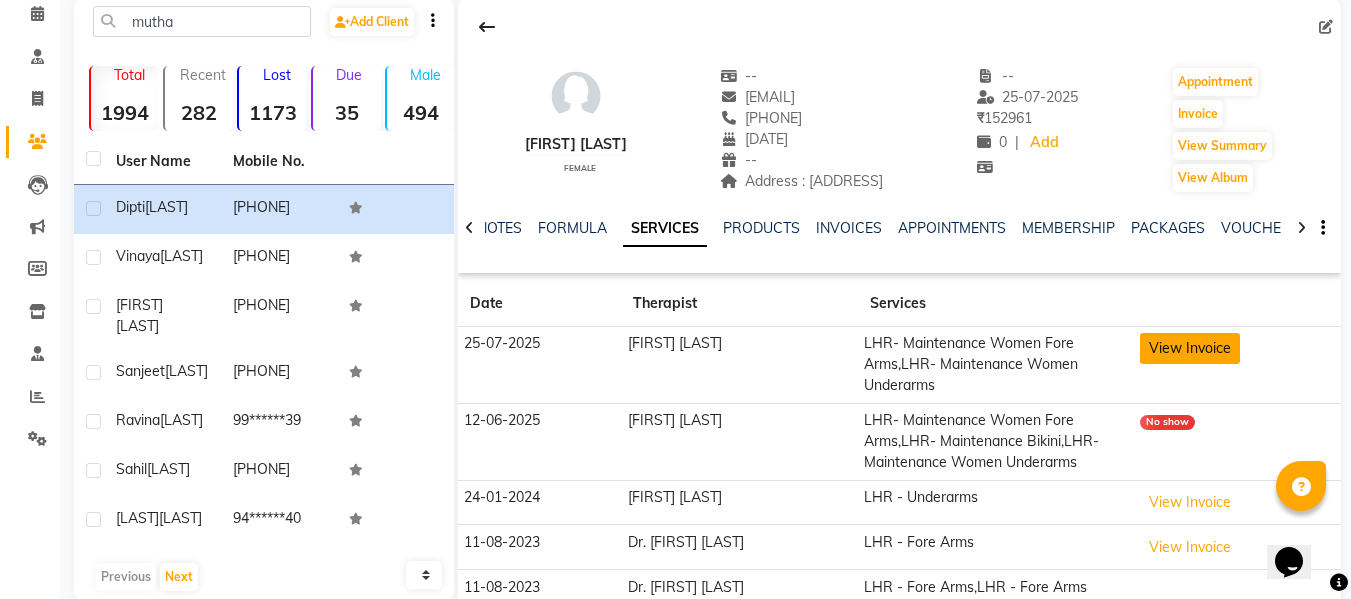 click on "View Invoice" 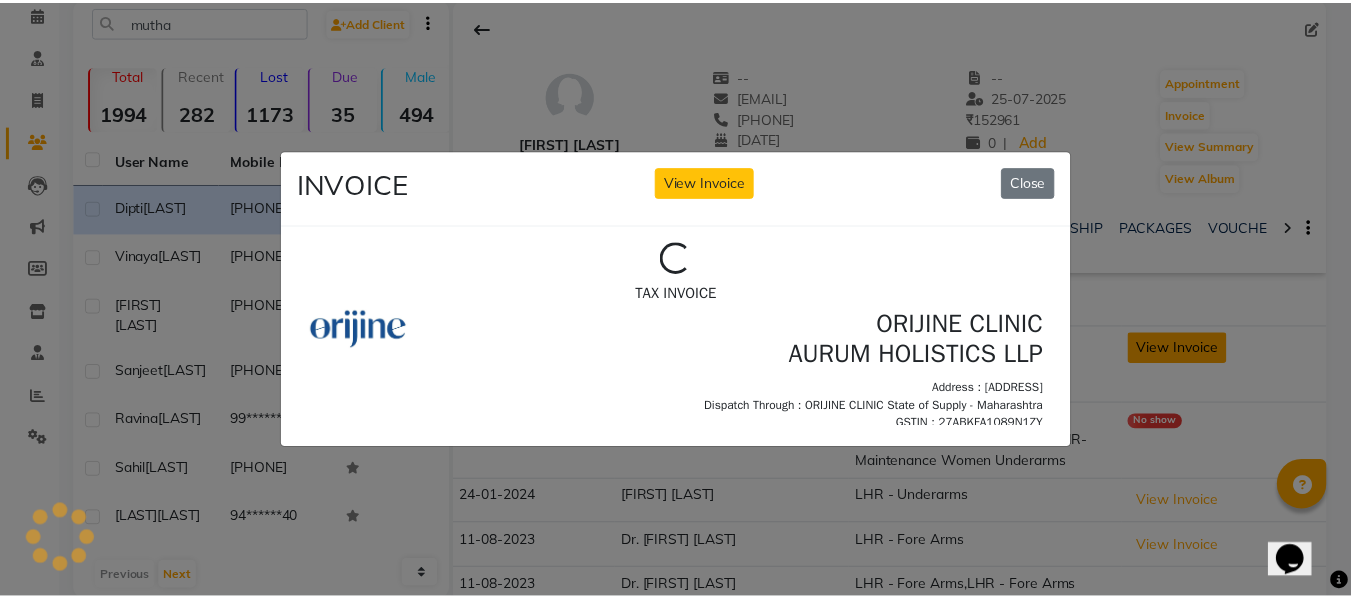 scroll, scrollTop: 0, scrollLeft: 0, axis: both 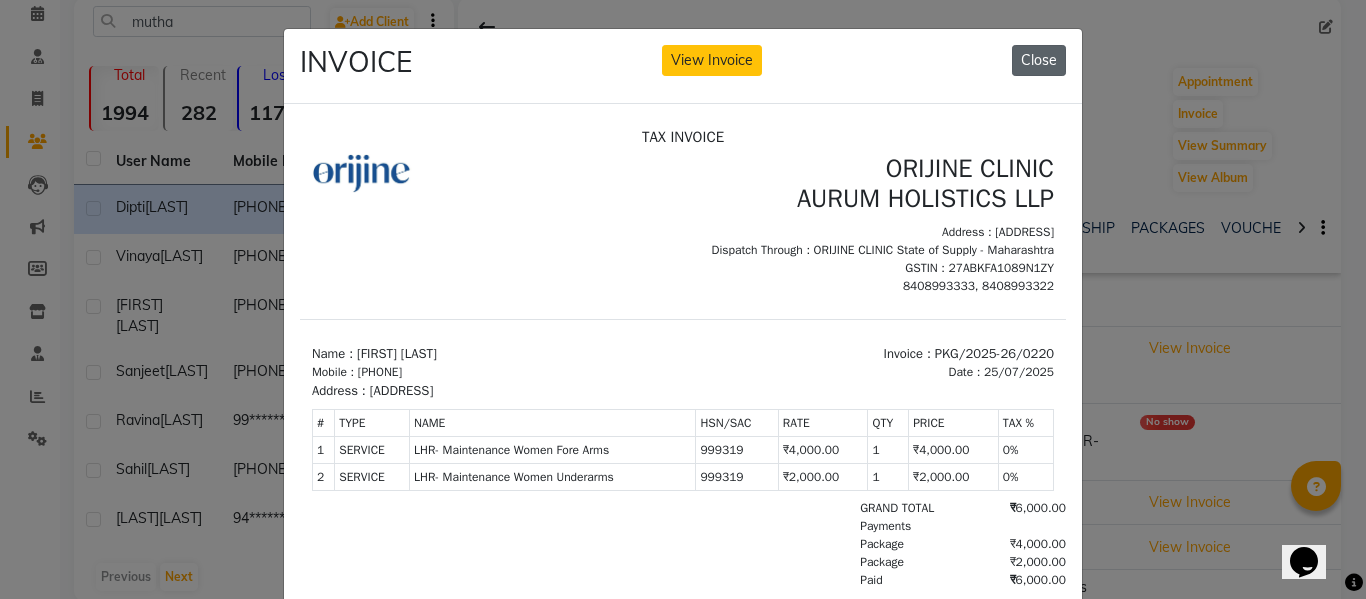 click on "Close" 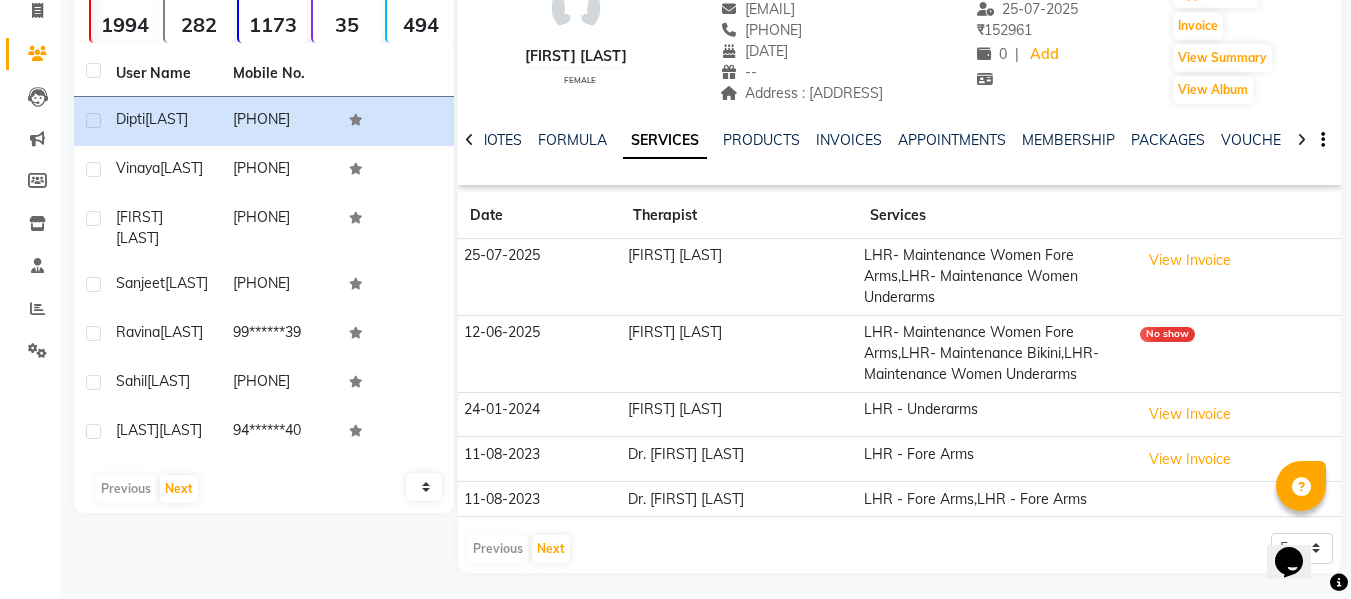scroll, scrollTop: 181, scrollLeft: 0, axis: vertical 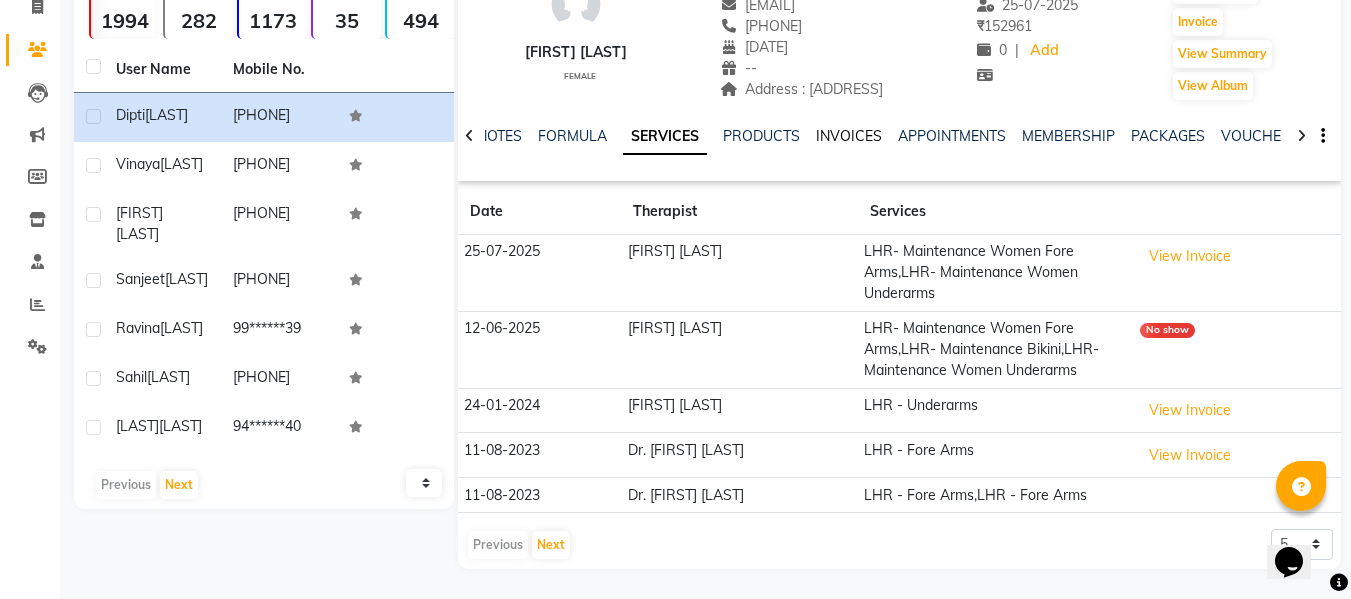 click on "INVOICES" 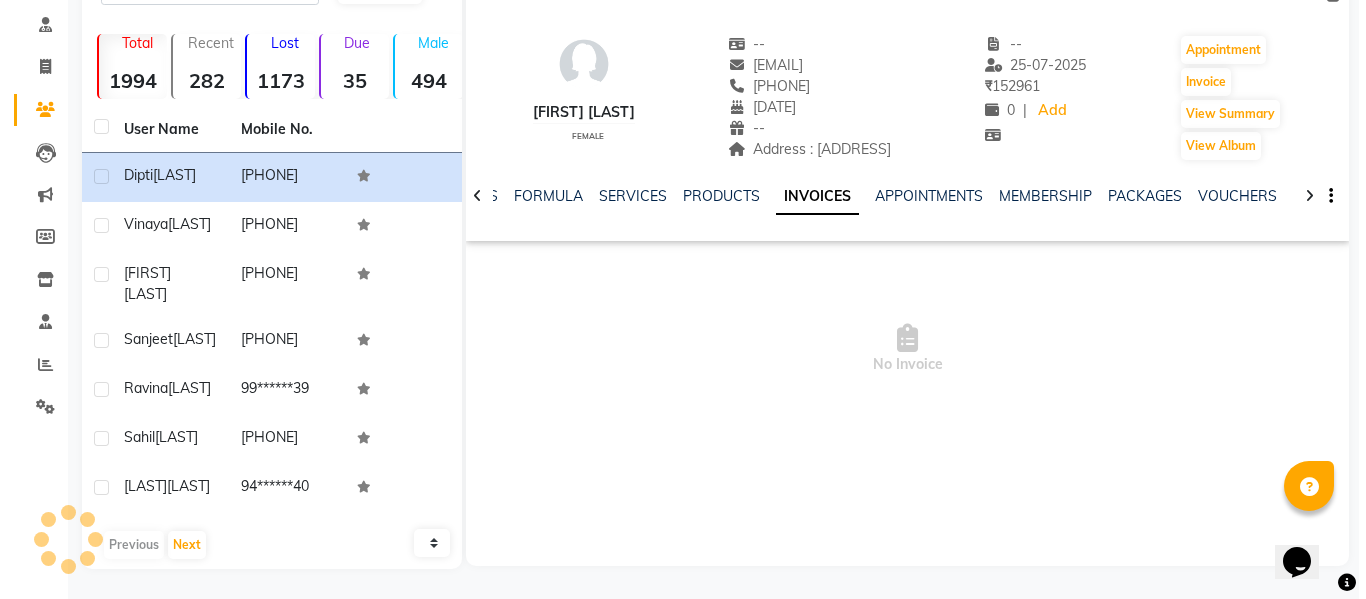 scroll, scrollTop: 138, scrollLeft: 0, axis: vertical 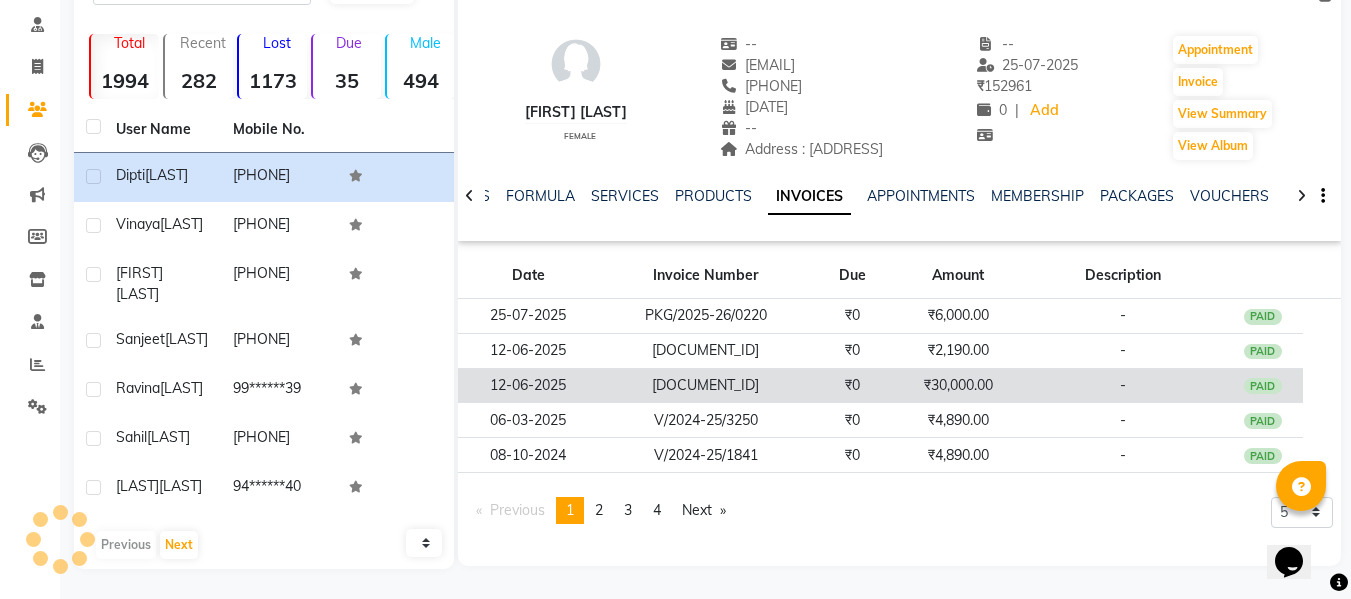 click on "V/2025-26/0528" 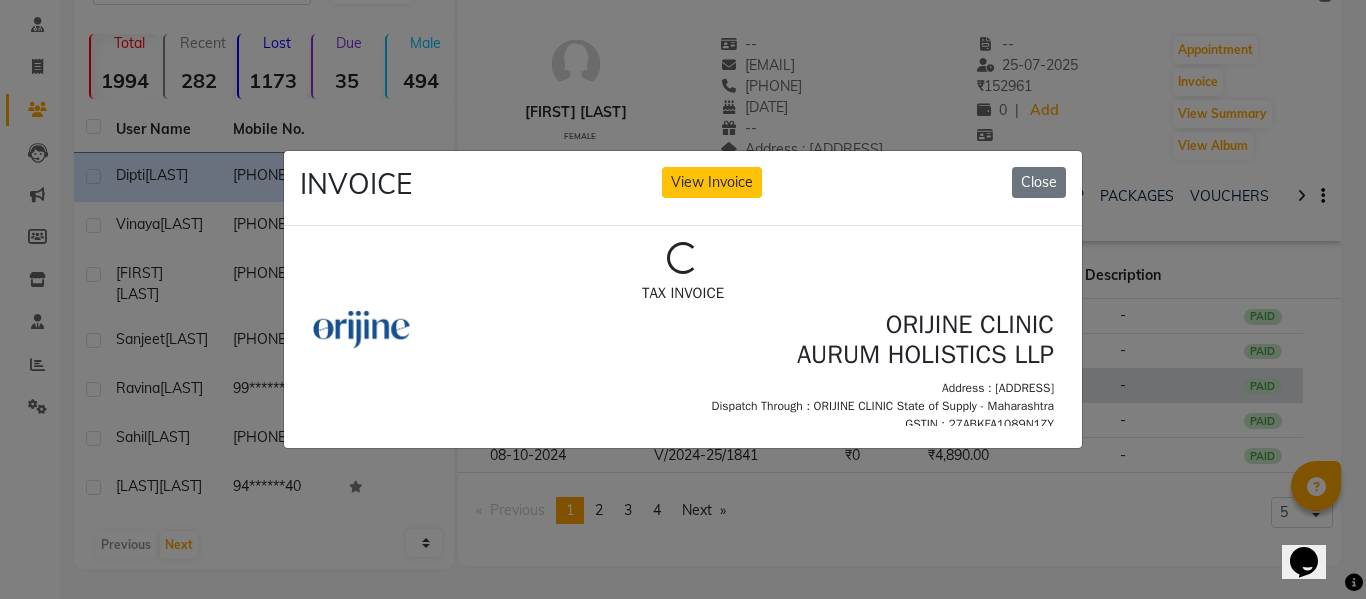scroll, scrollTop: 0, scrollLeft: 0, axis: both 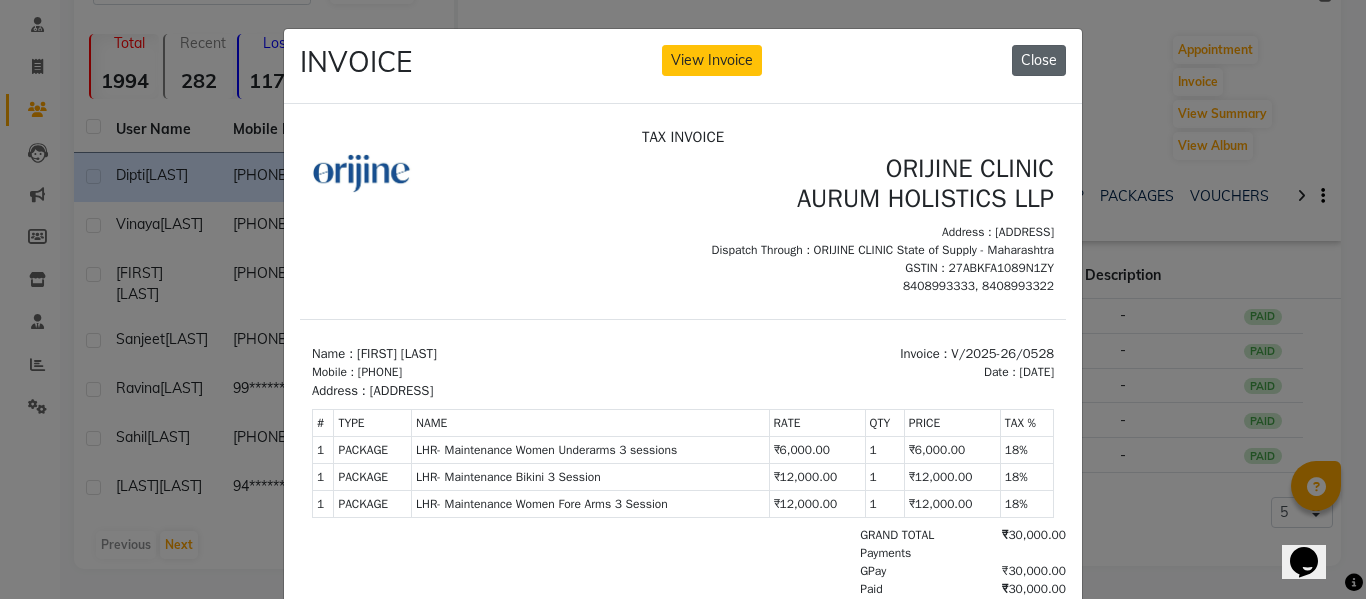 click on "Close" 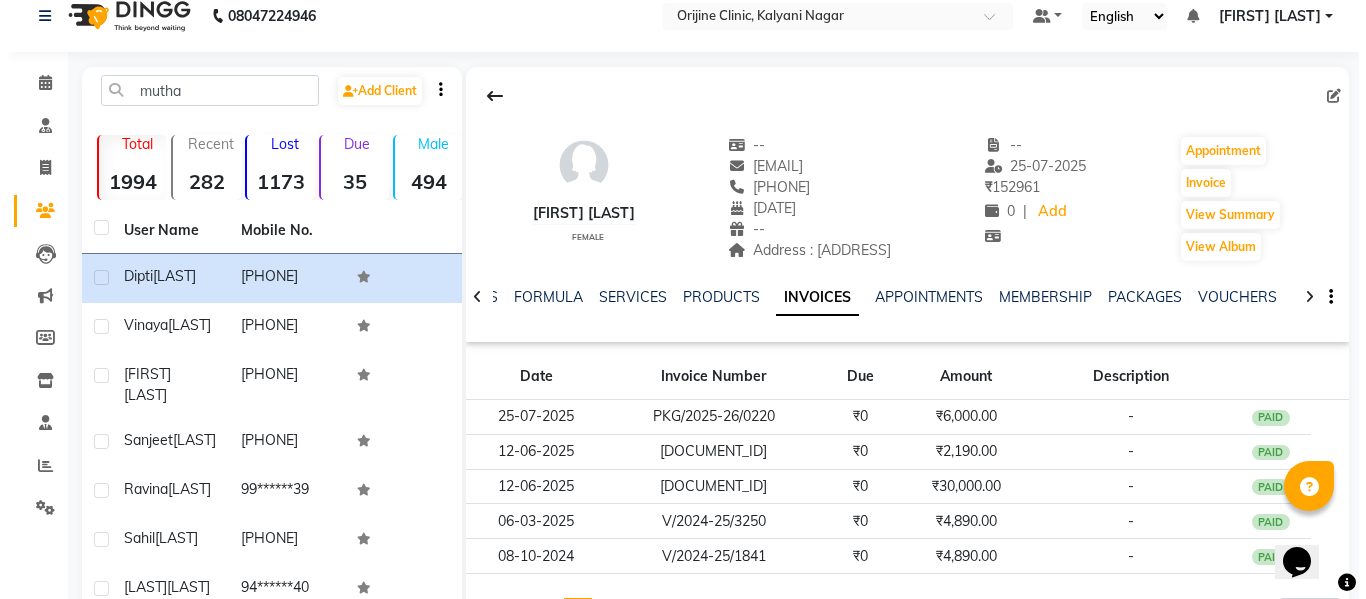 scroll, scrollTop: 9, scrollLeft: 0, axis: vertical 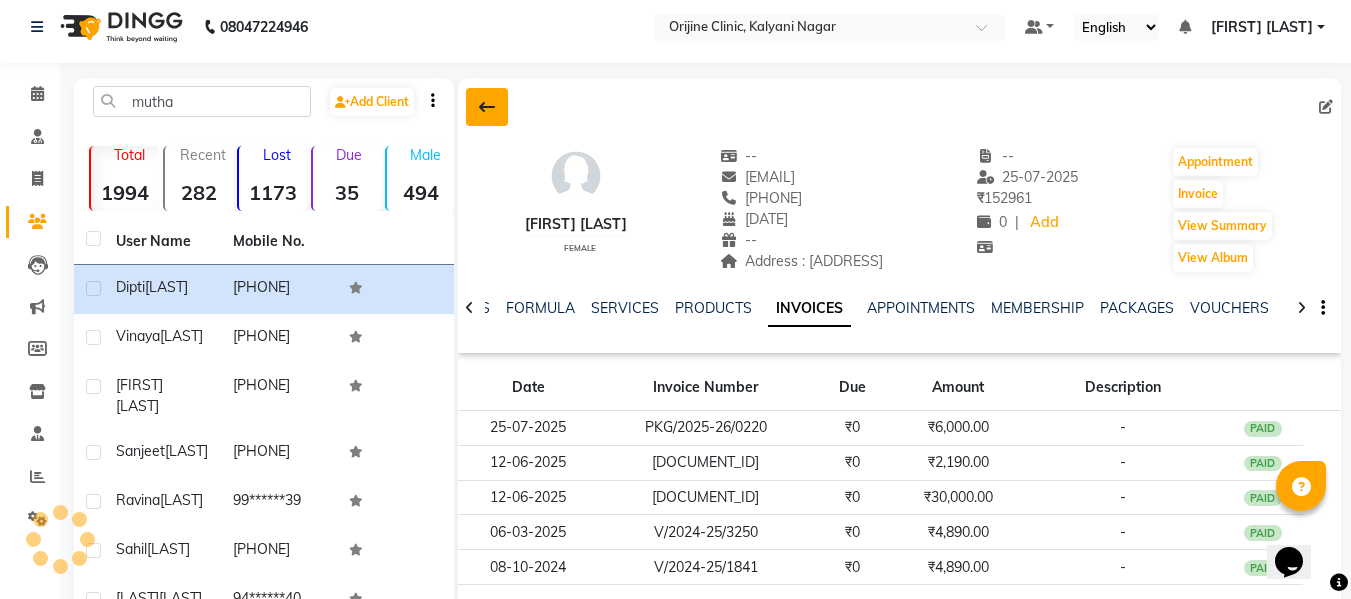 click 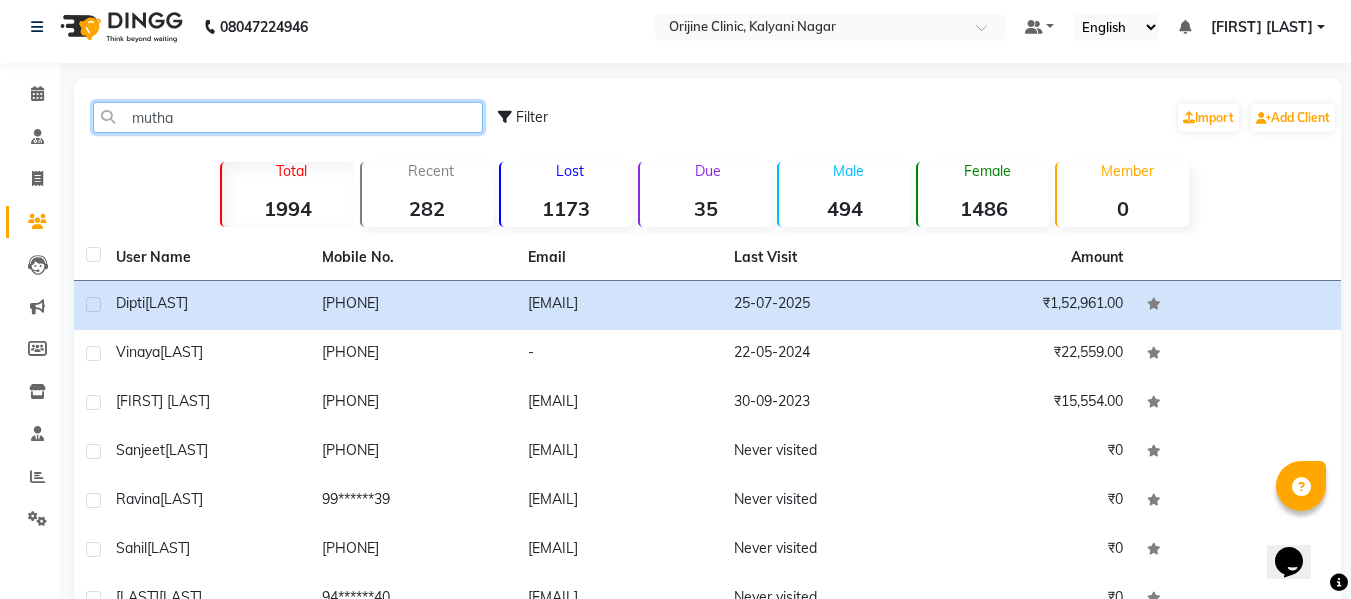 click on "mutha" 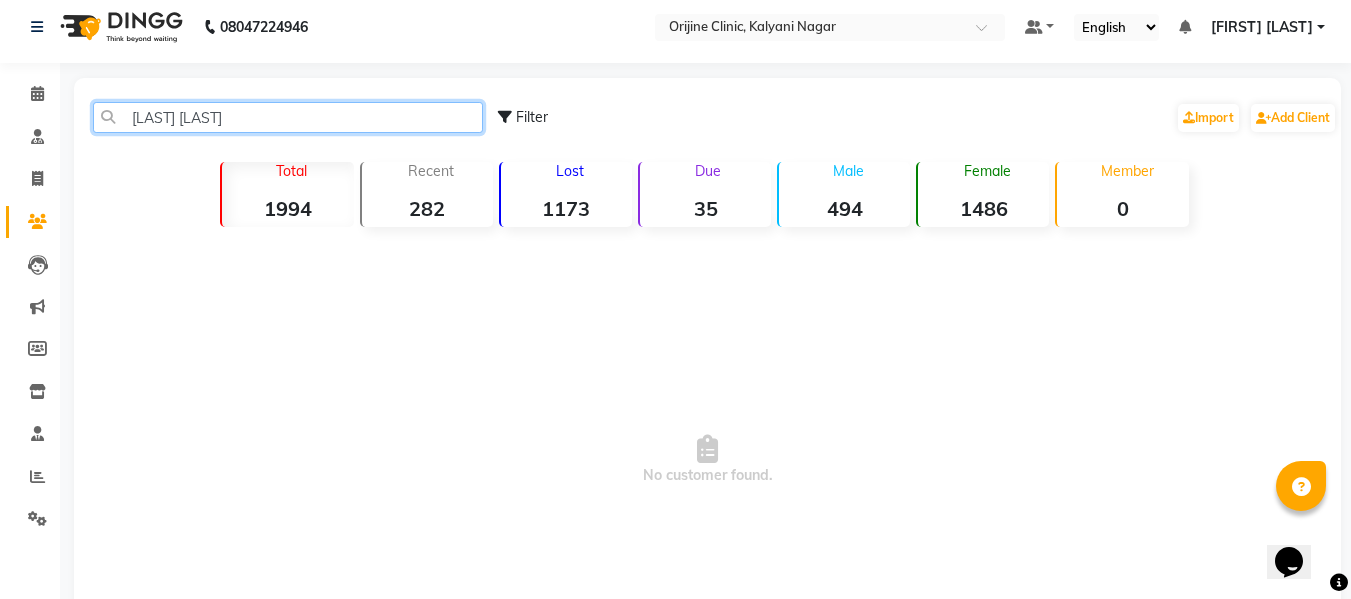 click on "raki sh" 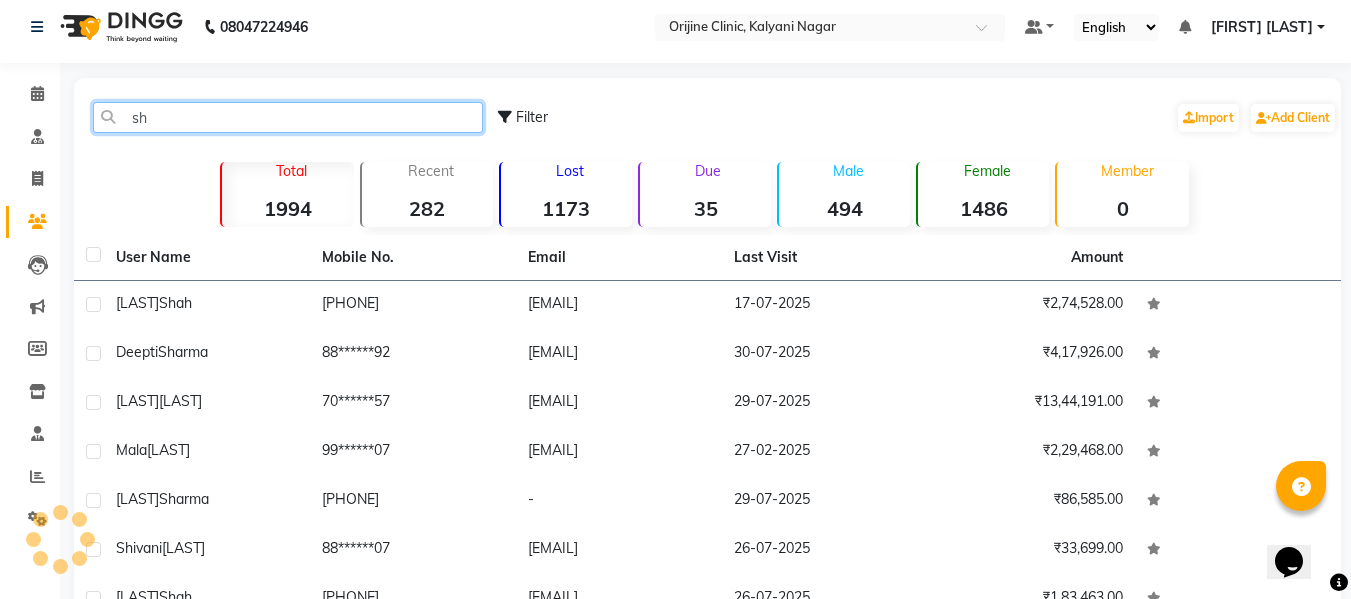 type on "h" 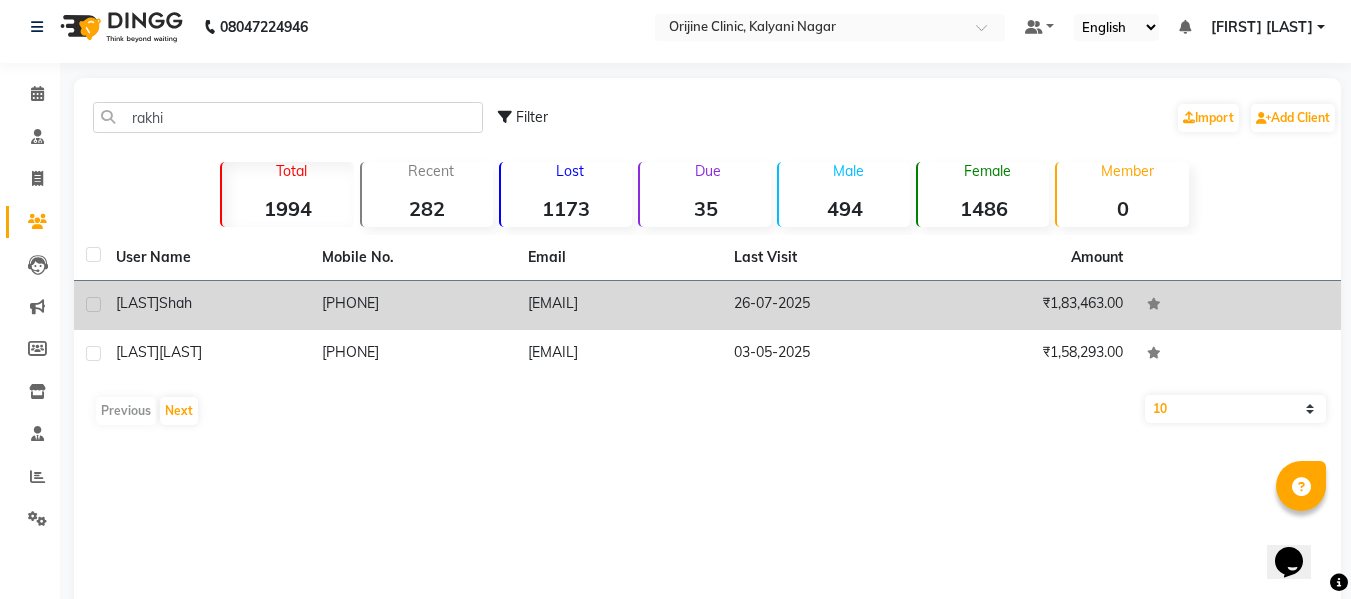 click on "Shah" 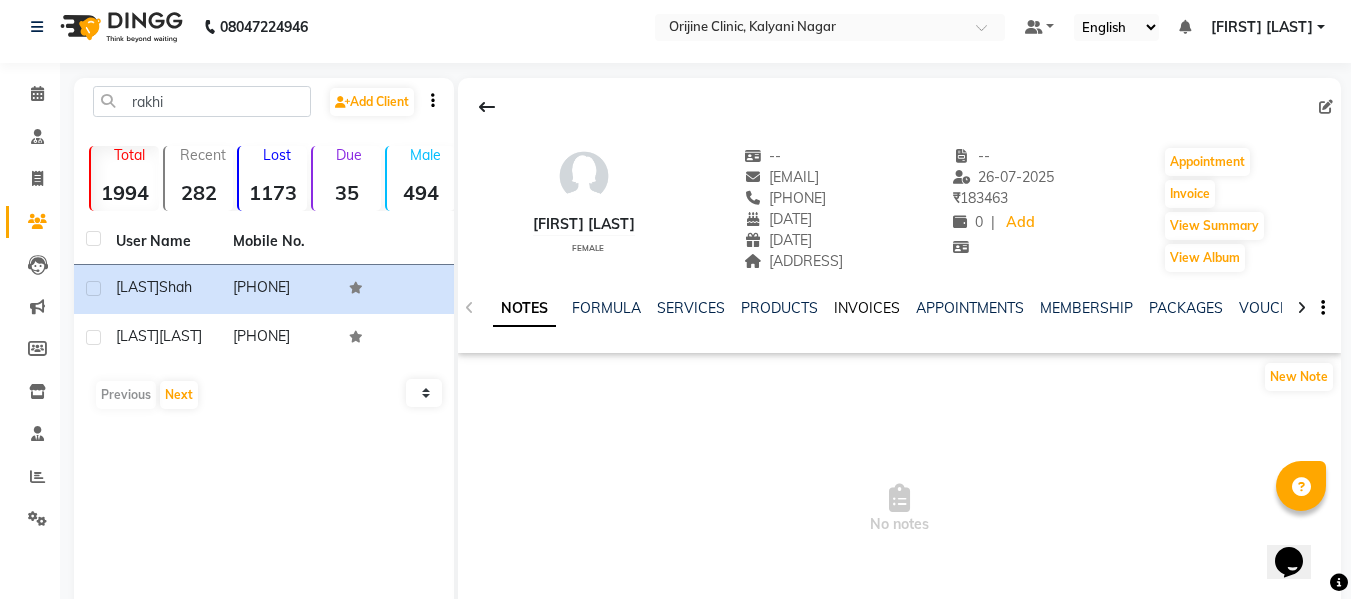 click on "INVOICES" 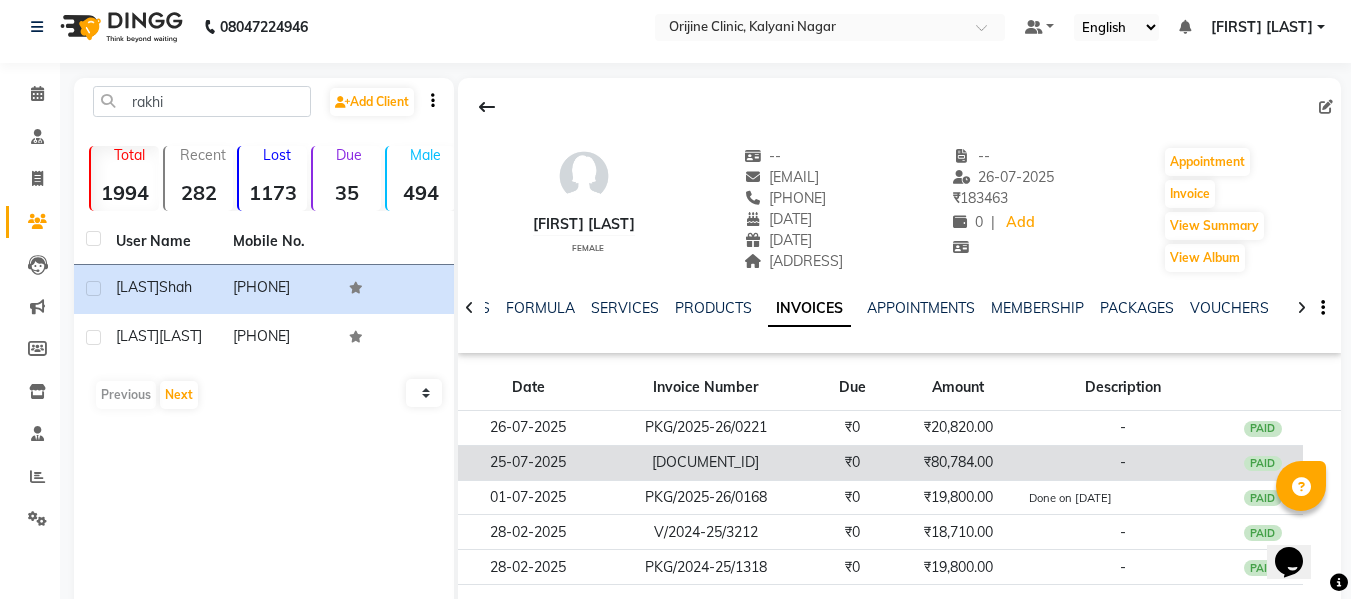 click on "V/2025-26/0727" 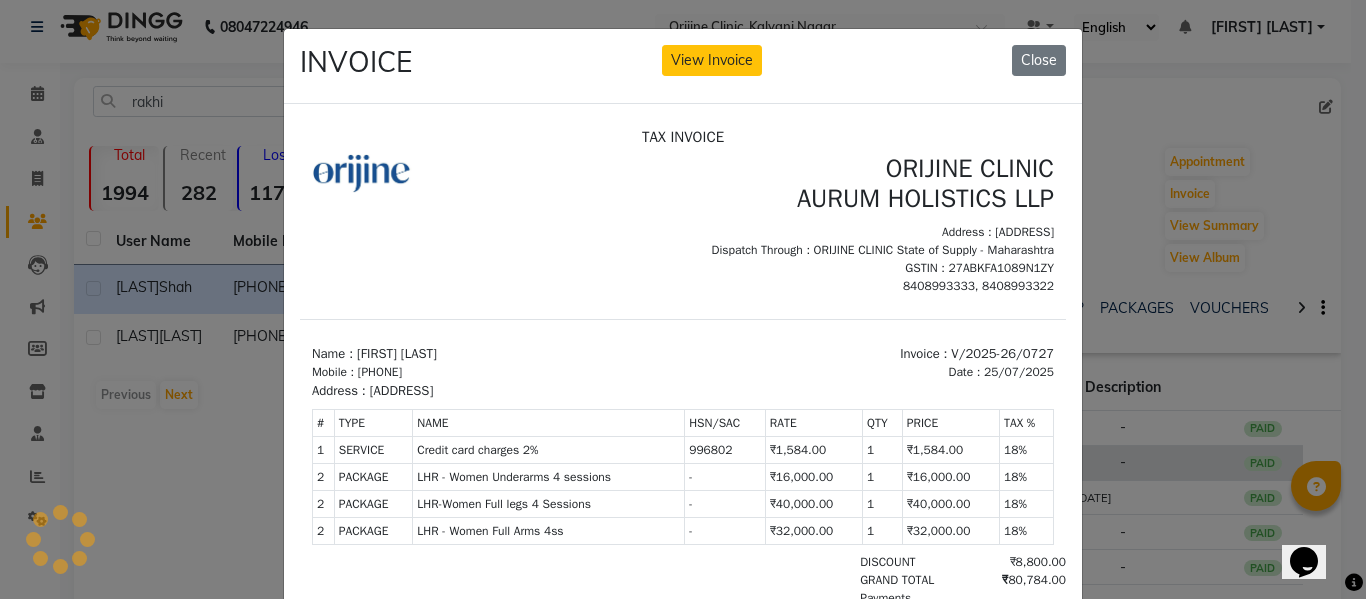 scroll, scrollTop: 0, scrollLeft: 0, axis: both 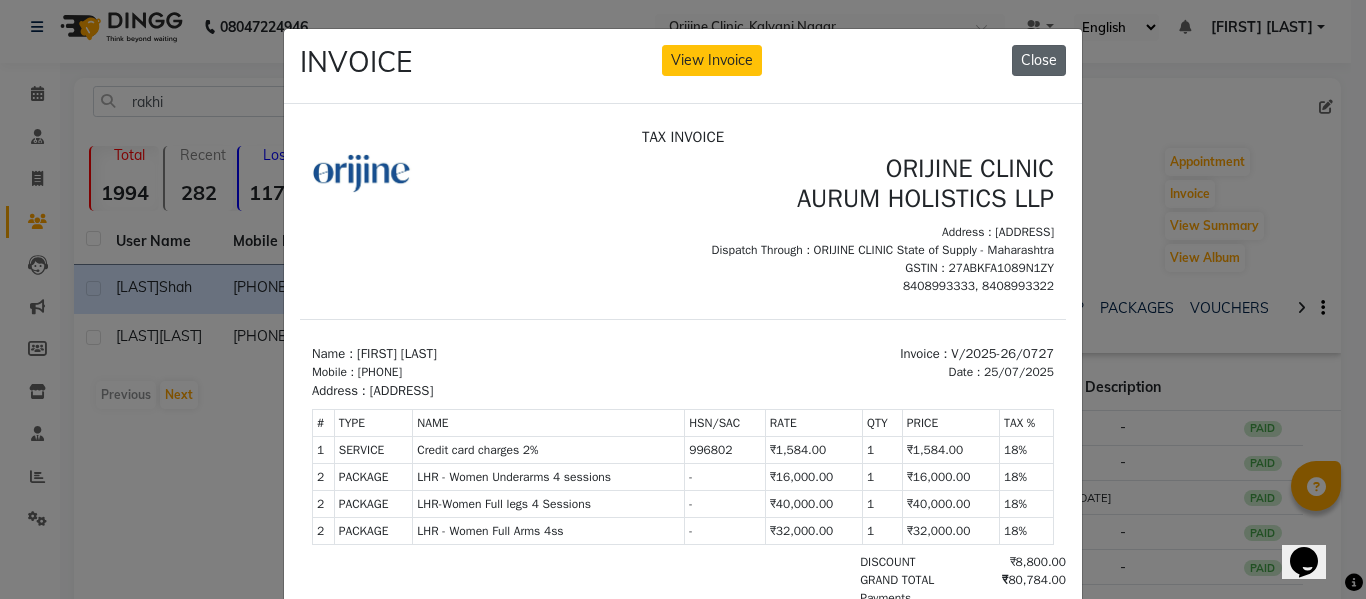 click on "Close" 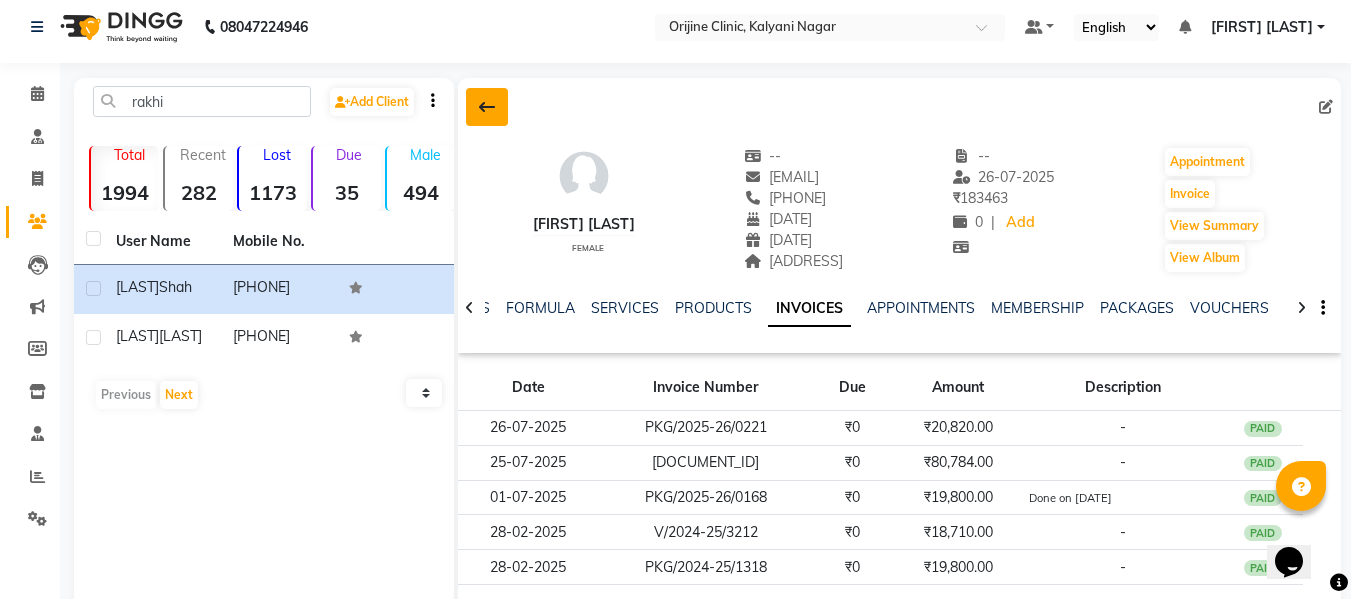 click 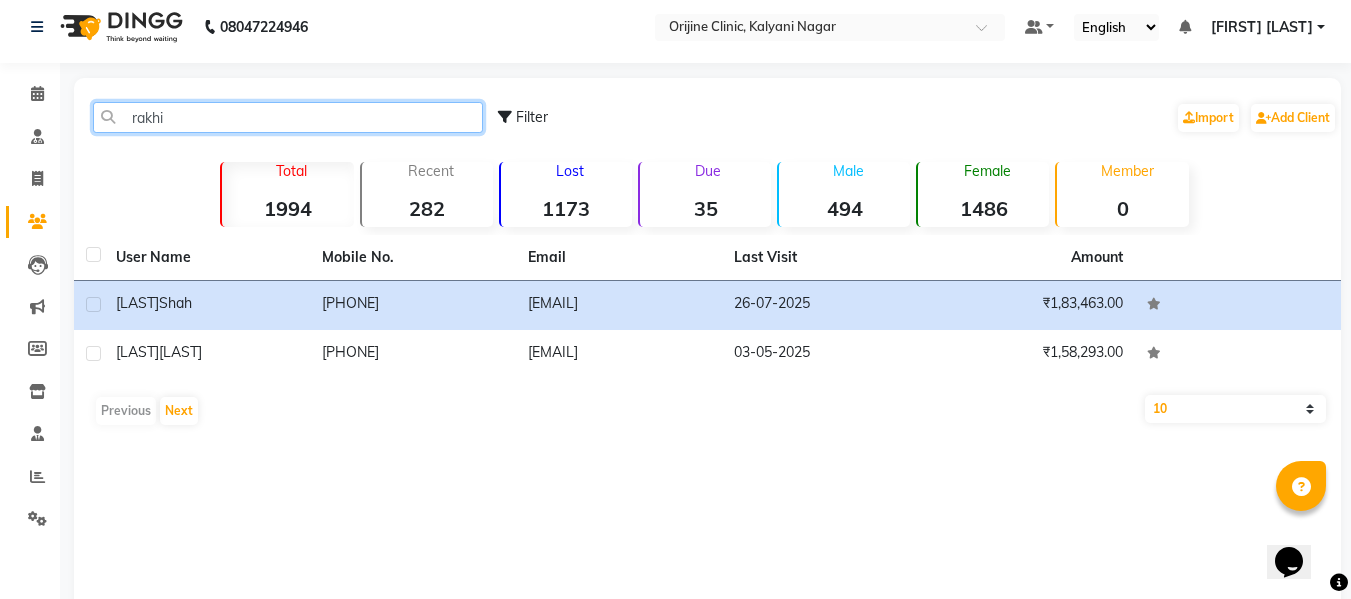 click on "rakhi" 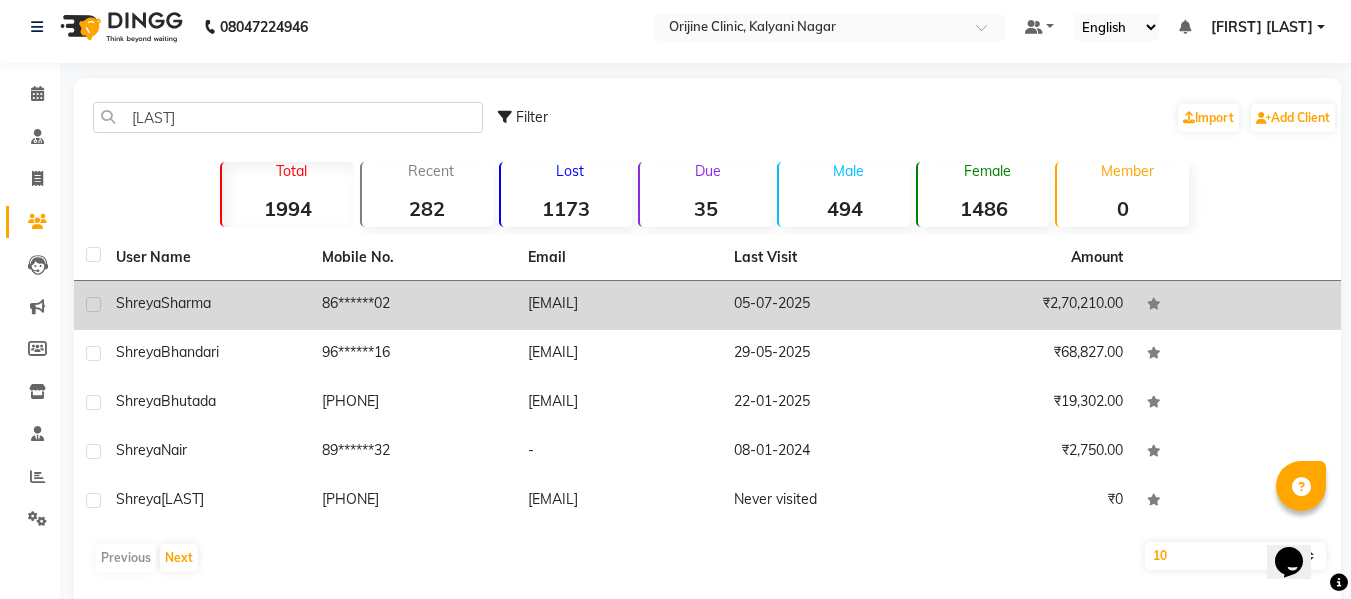 click on "Sharma" 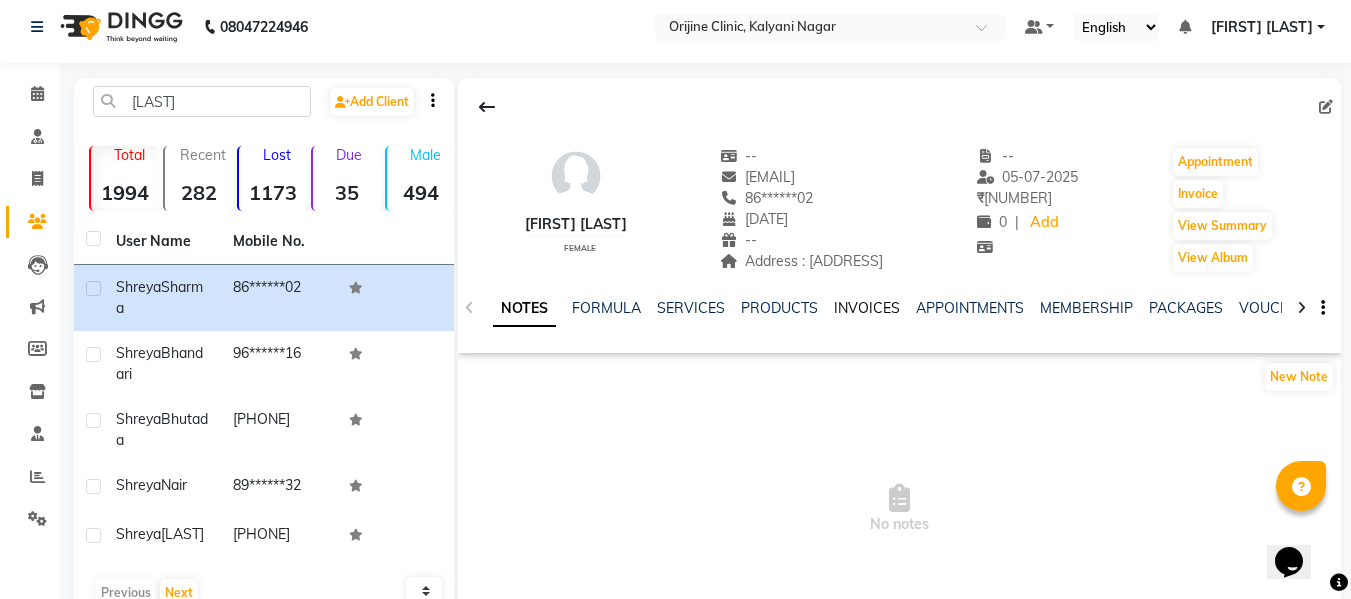 click on "INVOICES" 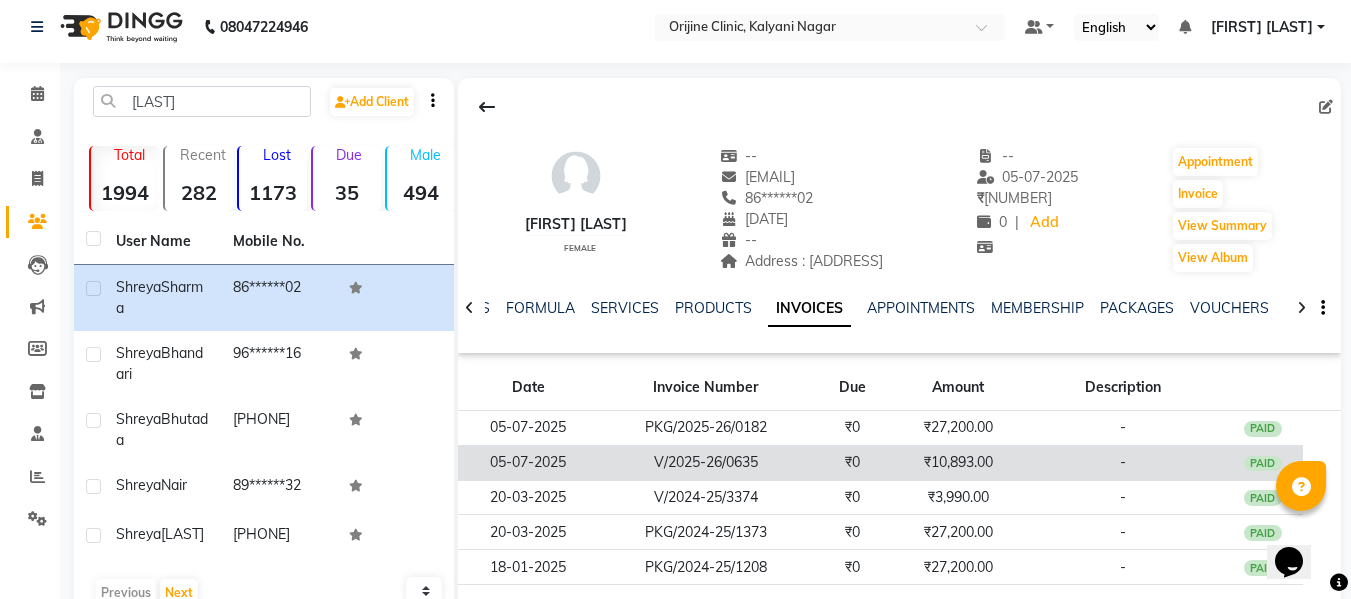 click on "V/2025-26/0635" 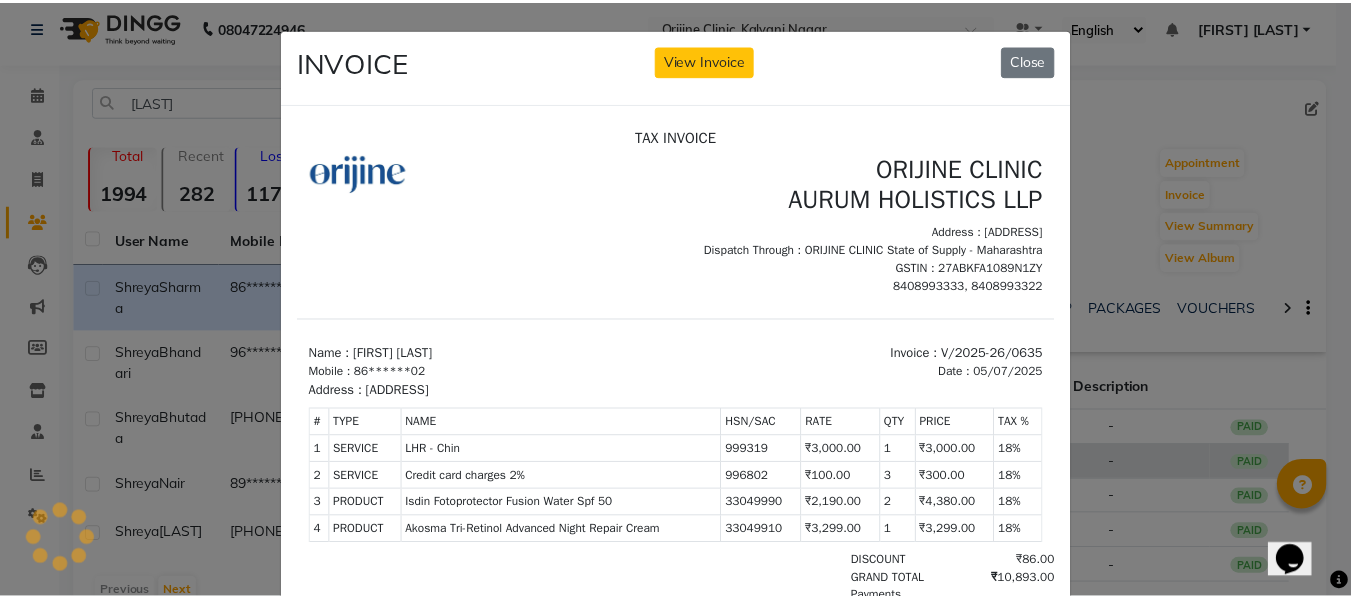 scroll, scrollTop: 0, scrollLeft: 0, axis: both 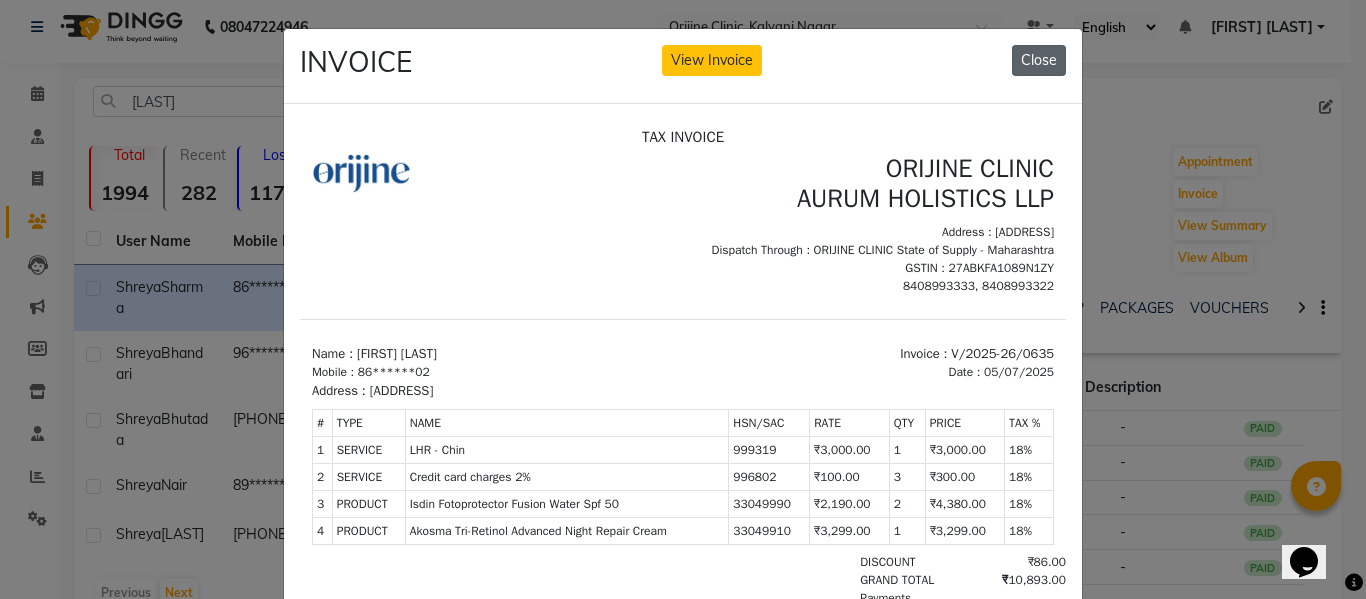 click on "Close" 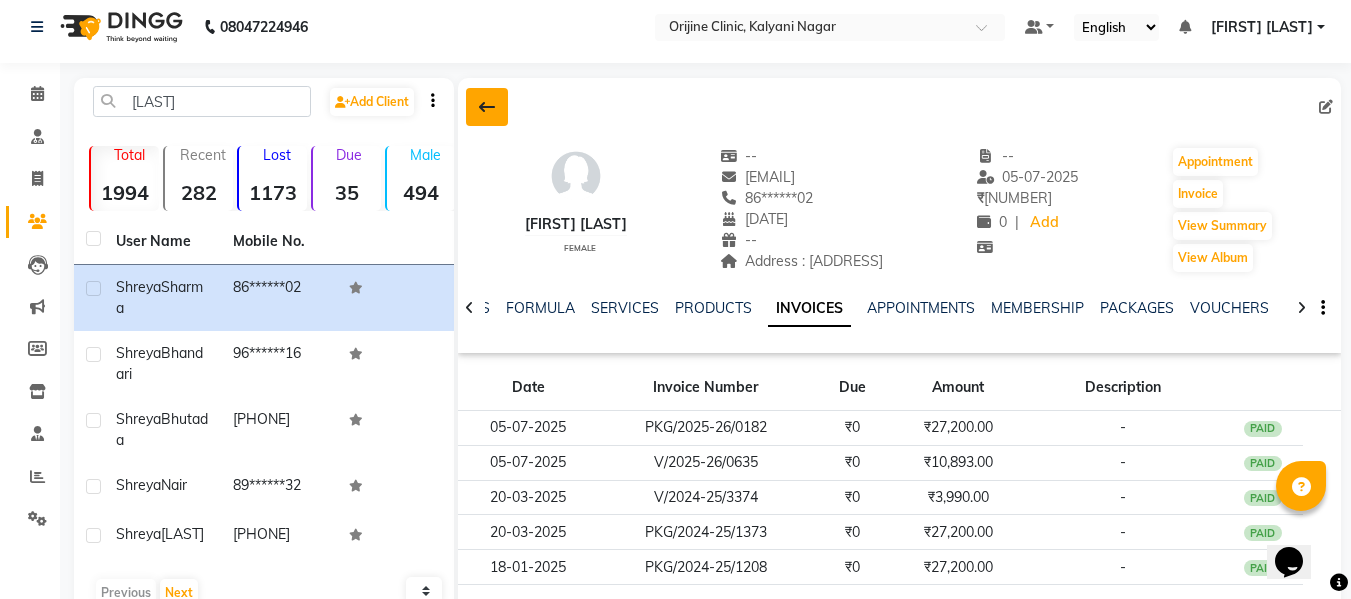 click 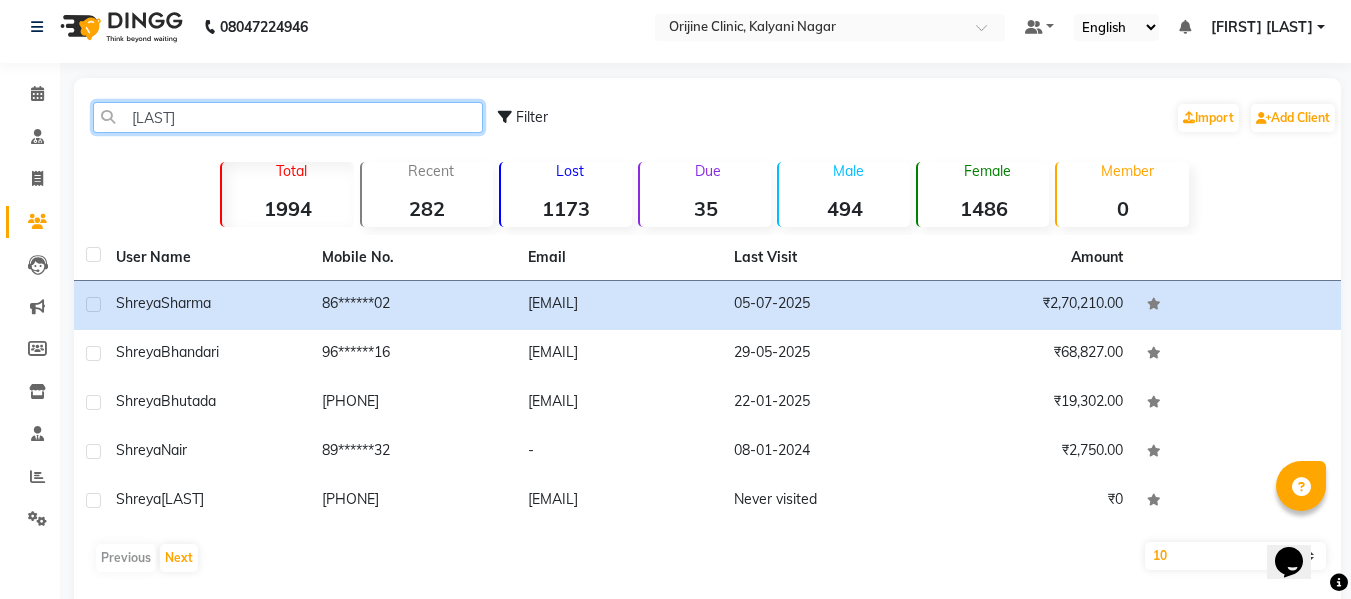 click on "shreya" 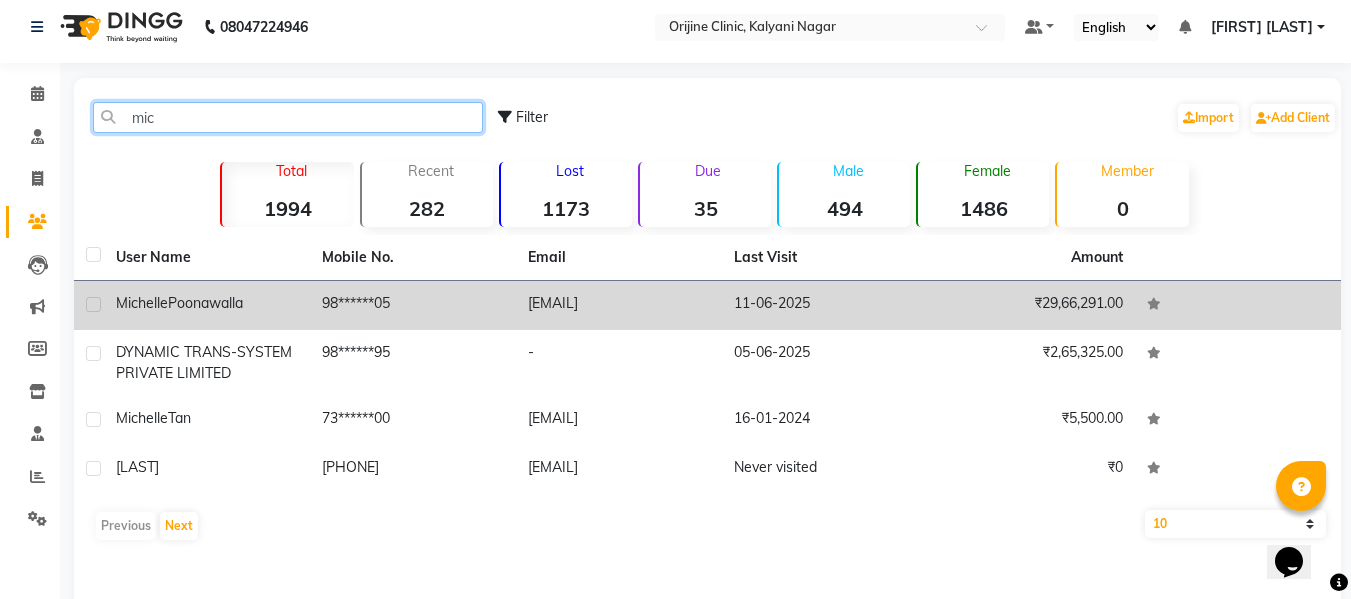 type on "mic" 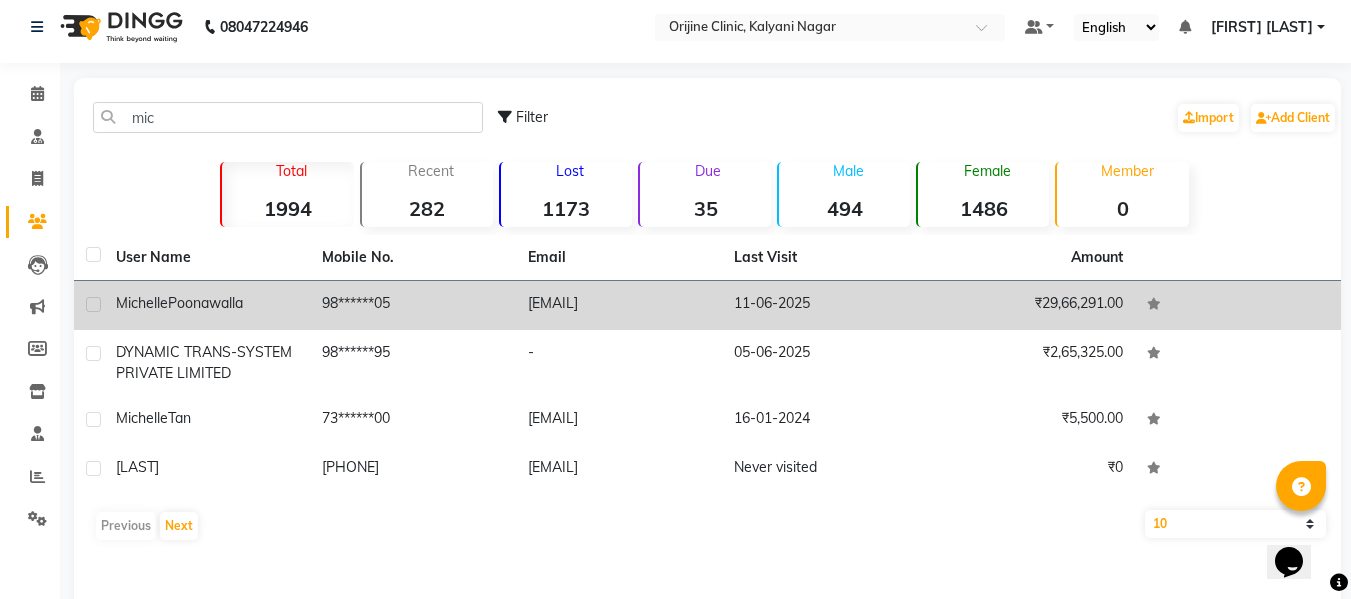 click on "Poonawalla" 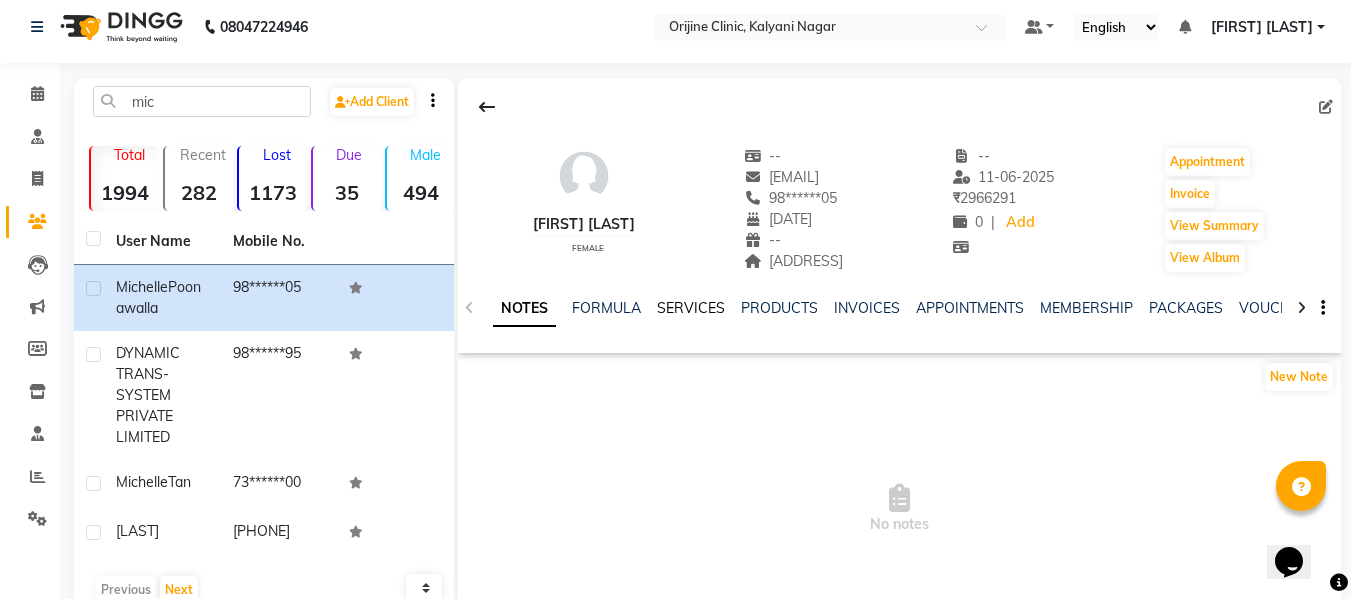 click on "SERVICES" 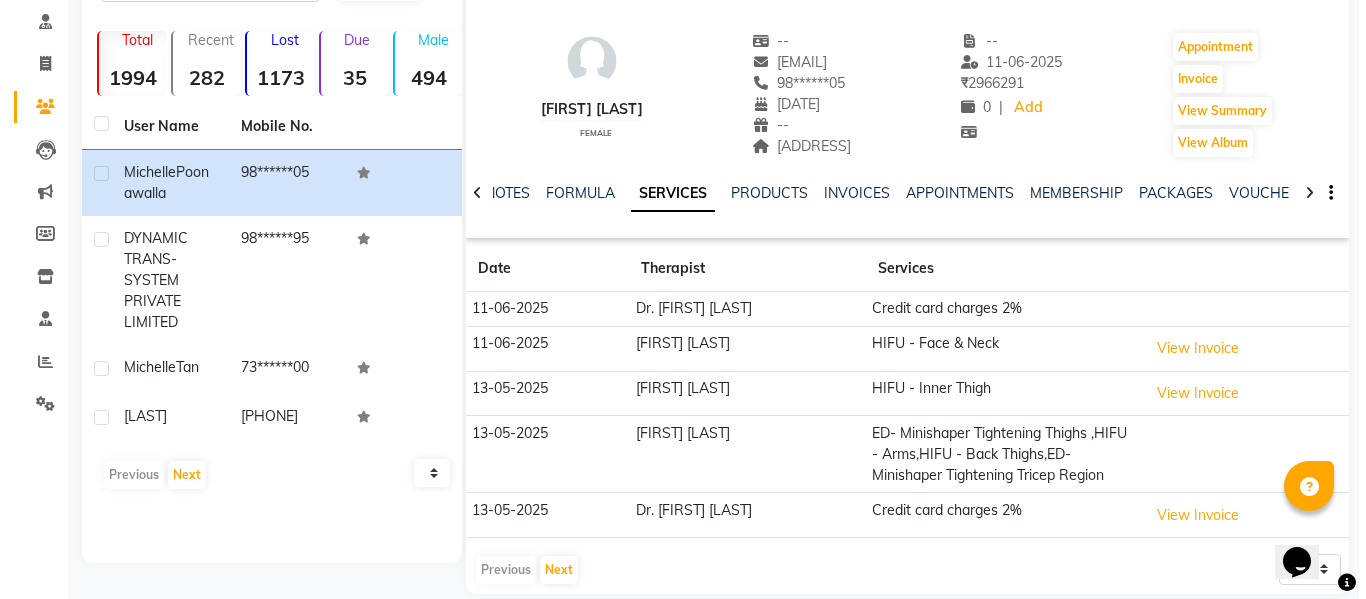 scroll, scrollTop: 168, scrollLeft: 0, axis: vertical 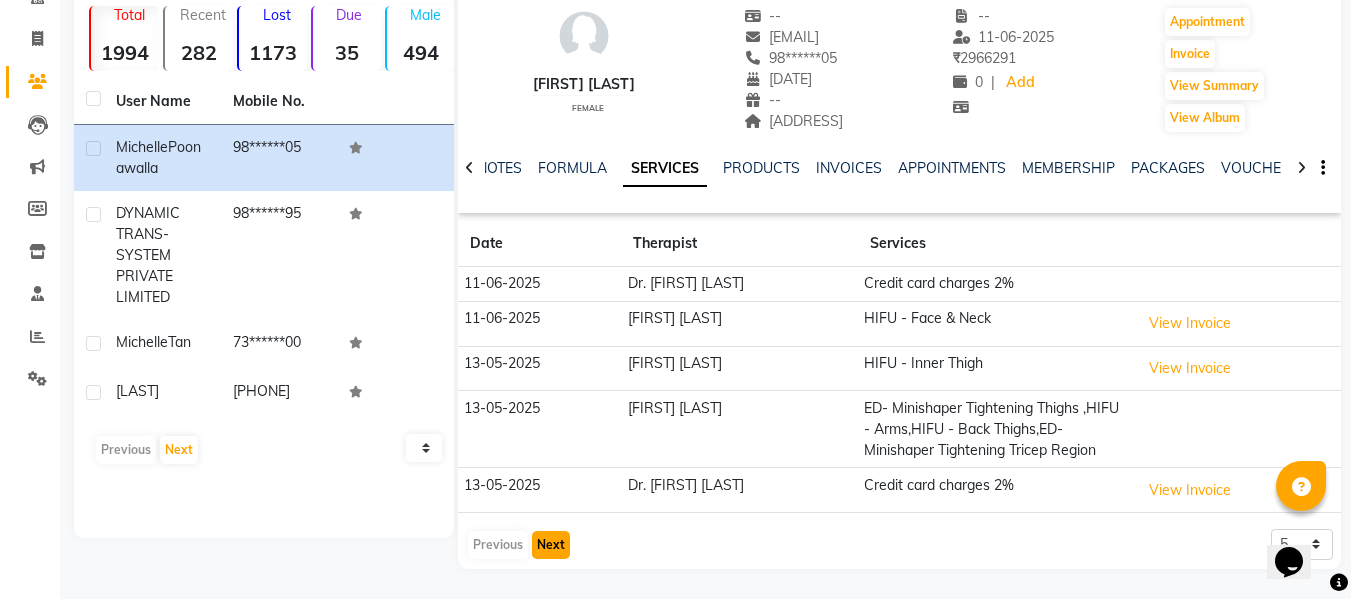 click on "Next" 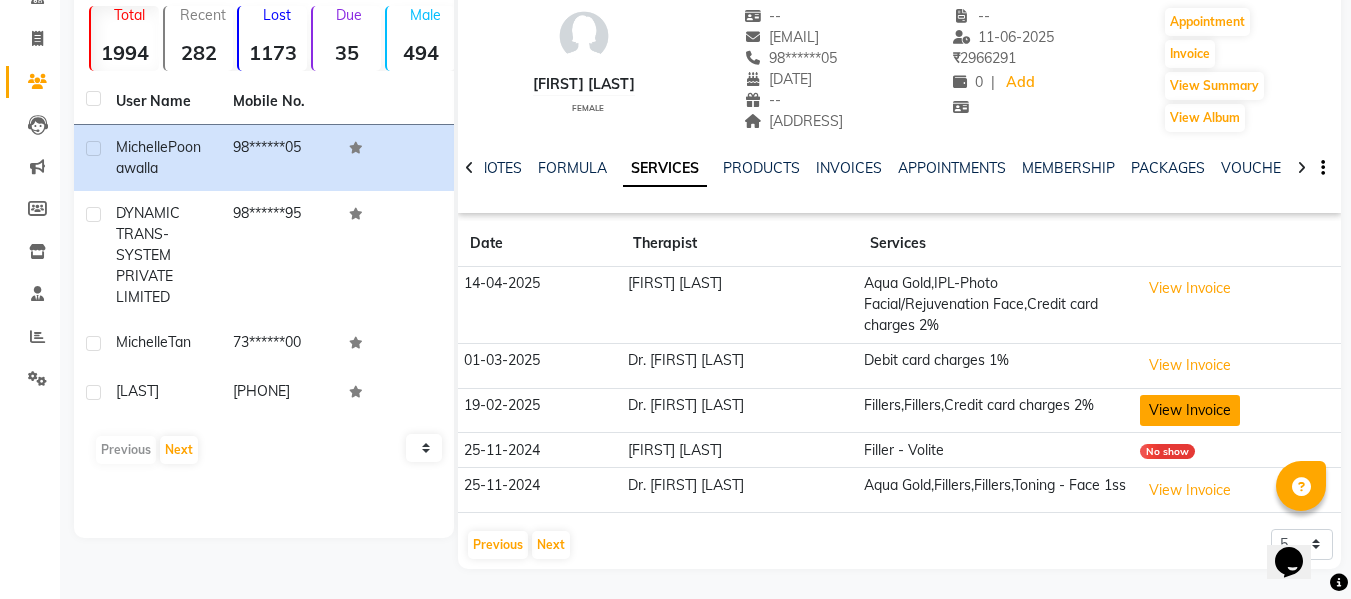 click on "View Invoice" 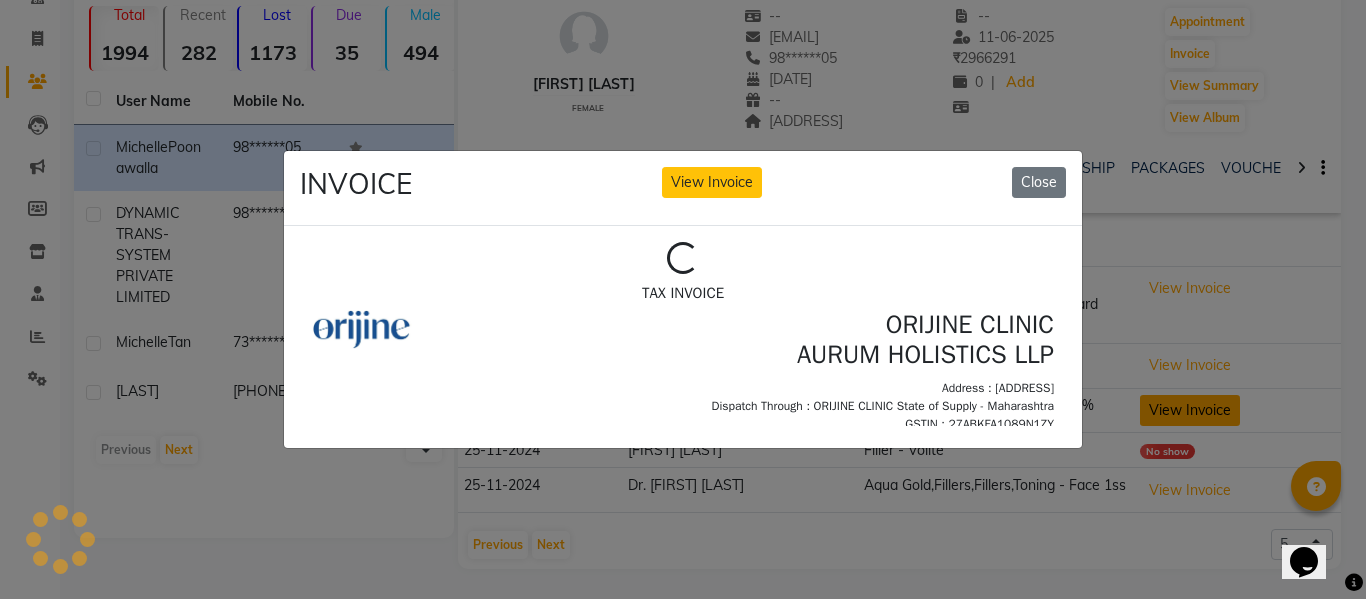 scroll, scrollTop: 0, scrollLeft: 0, axis: both 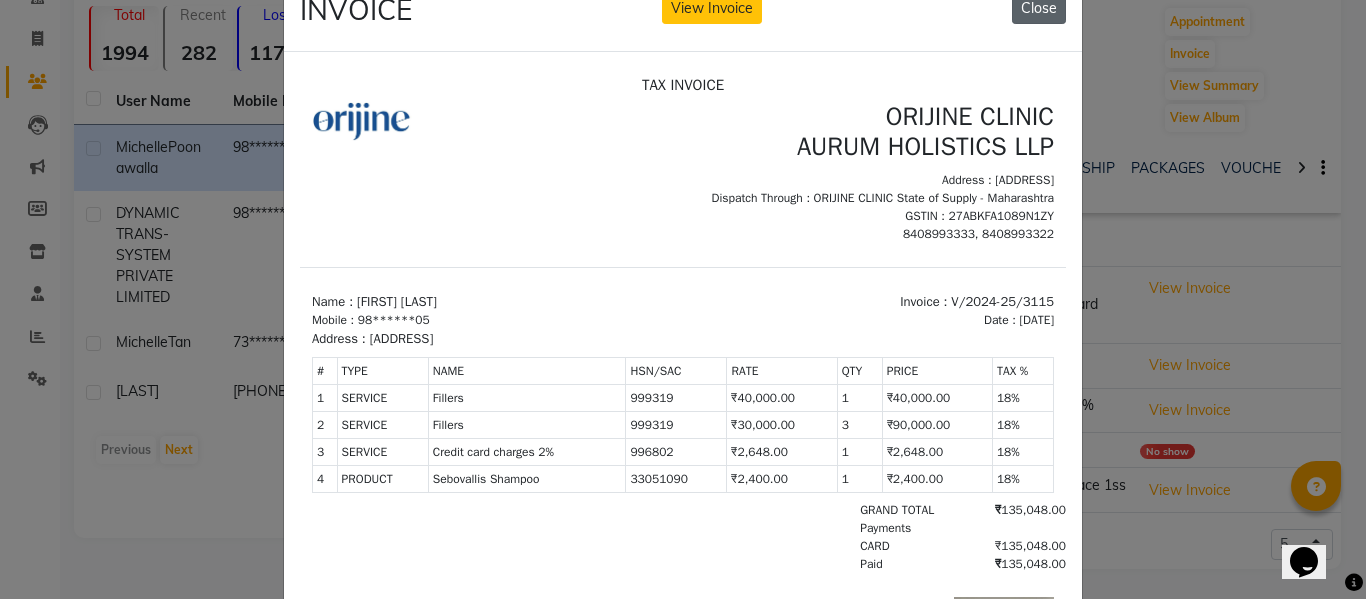 click on "Close" 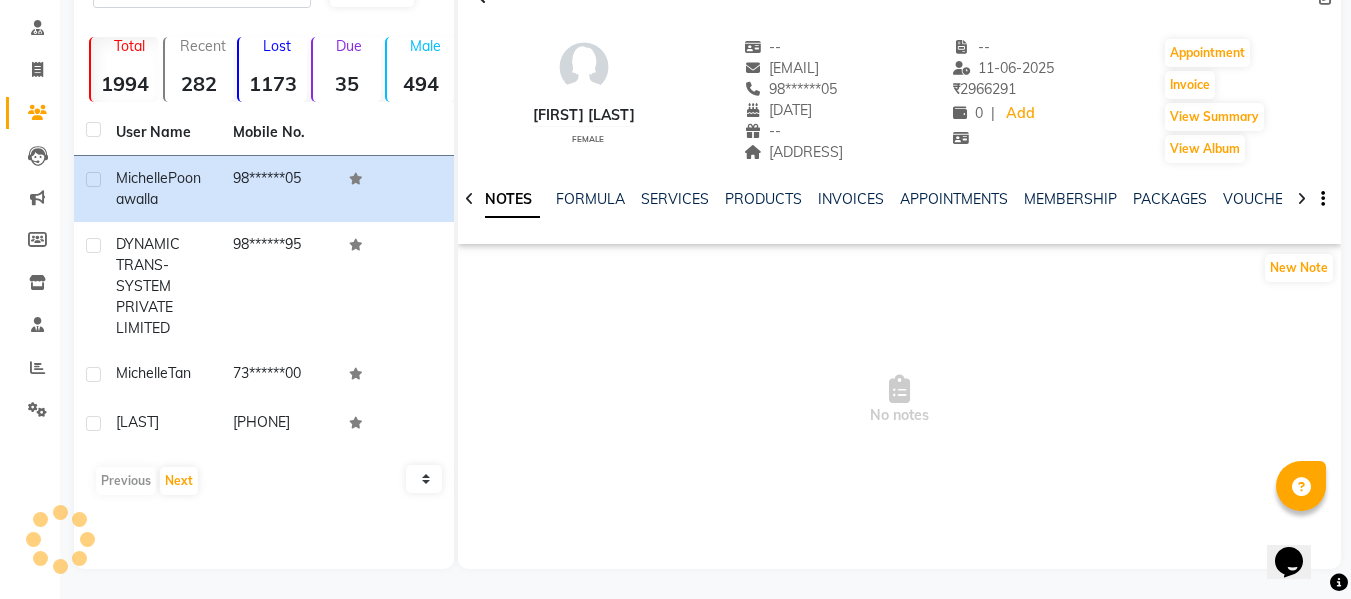 scroll, scrollTop: 9, scrollLeft: 0, axis: vertical 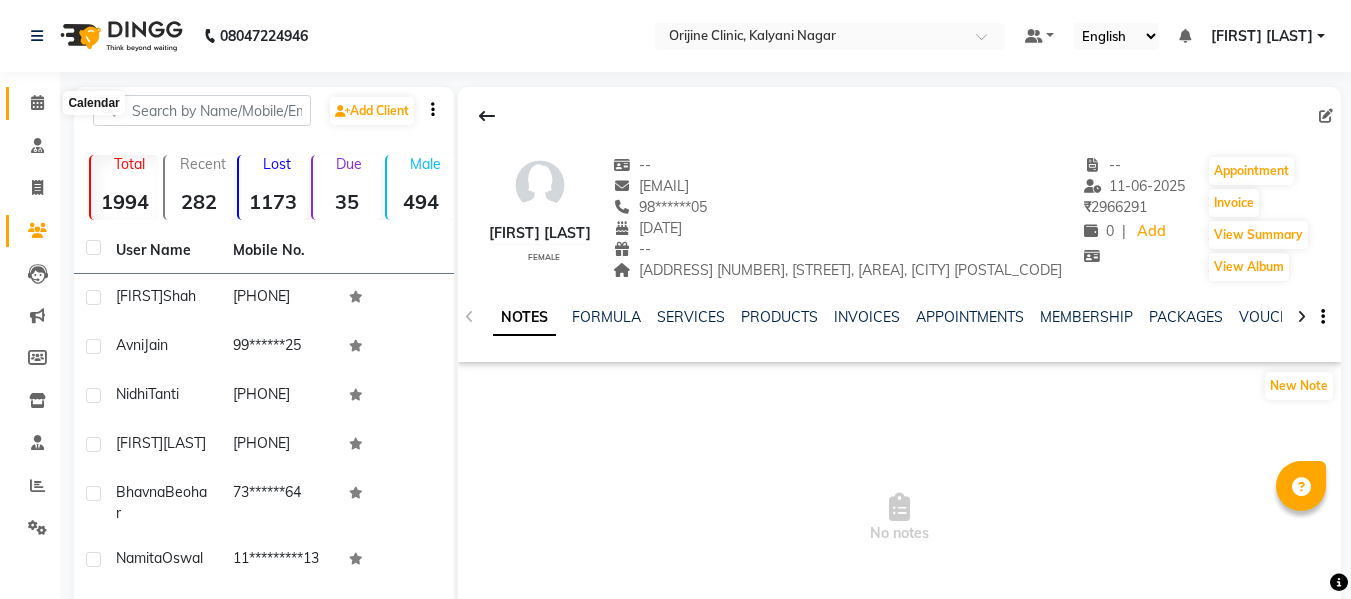 click 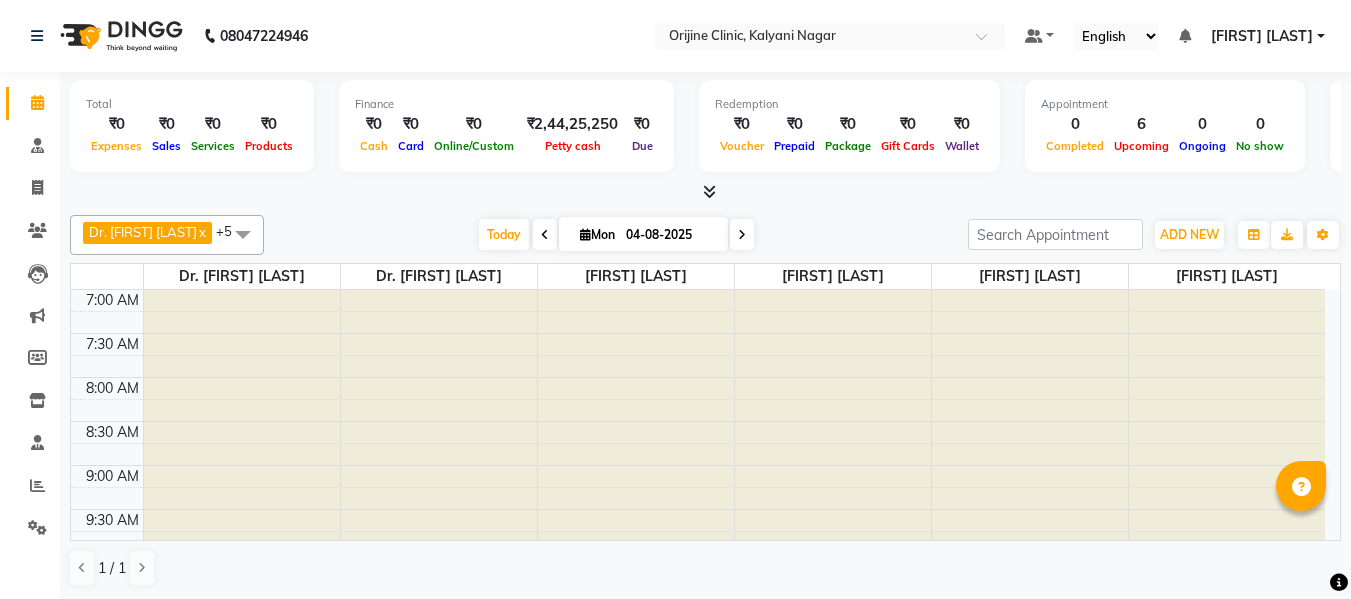 scroll, scrollTop: 0, scrollLeft: 0, axis: both 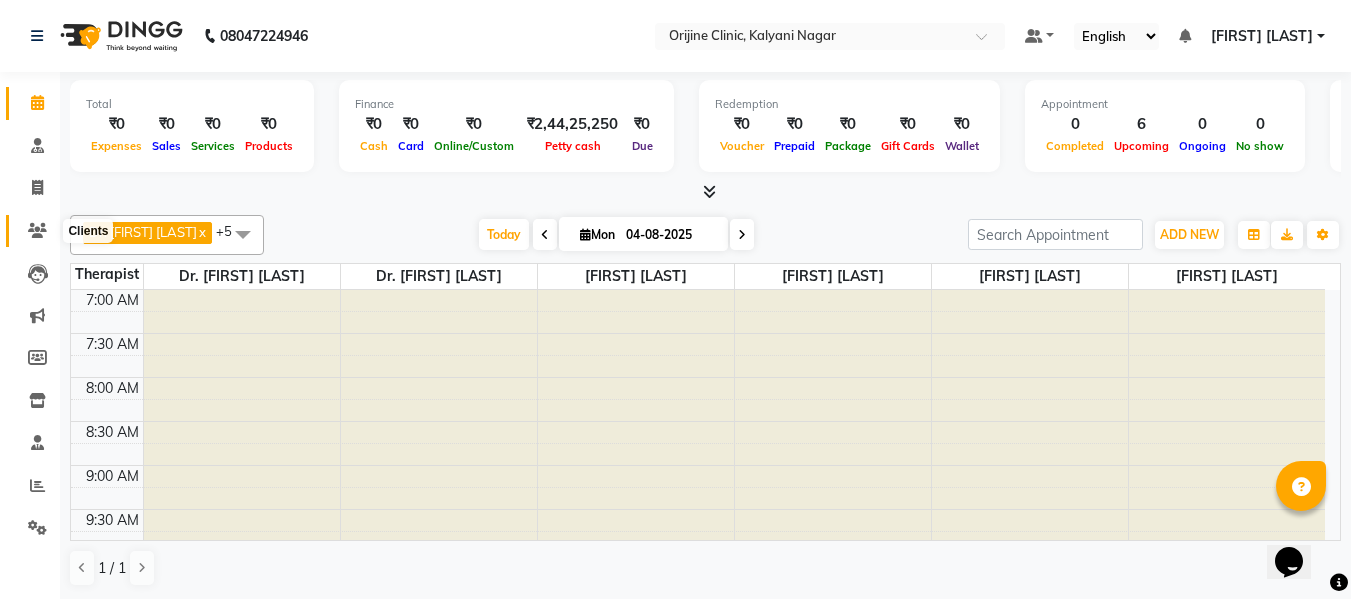 click 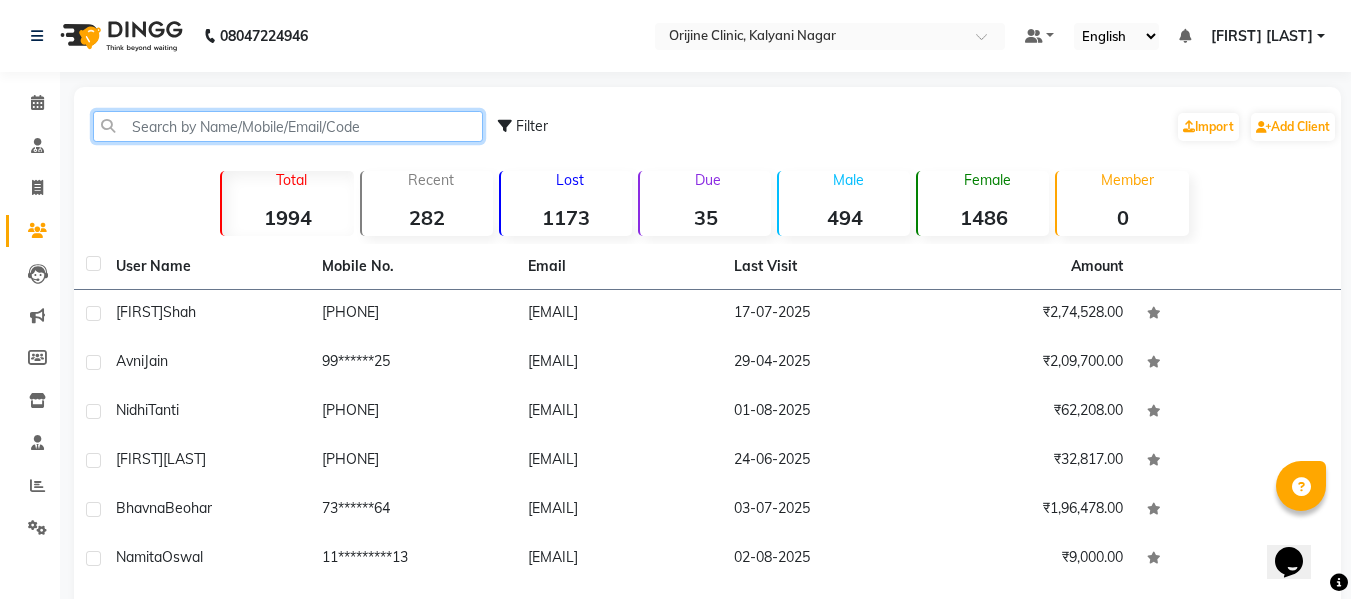 click 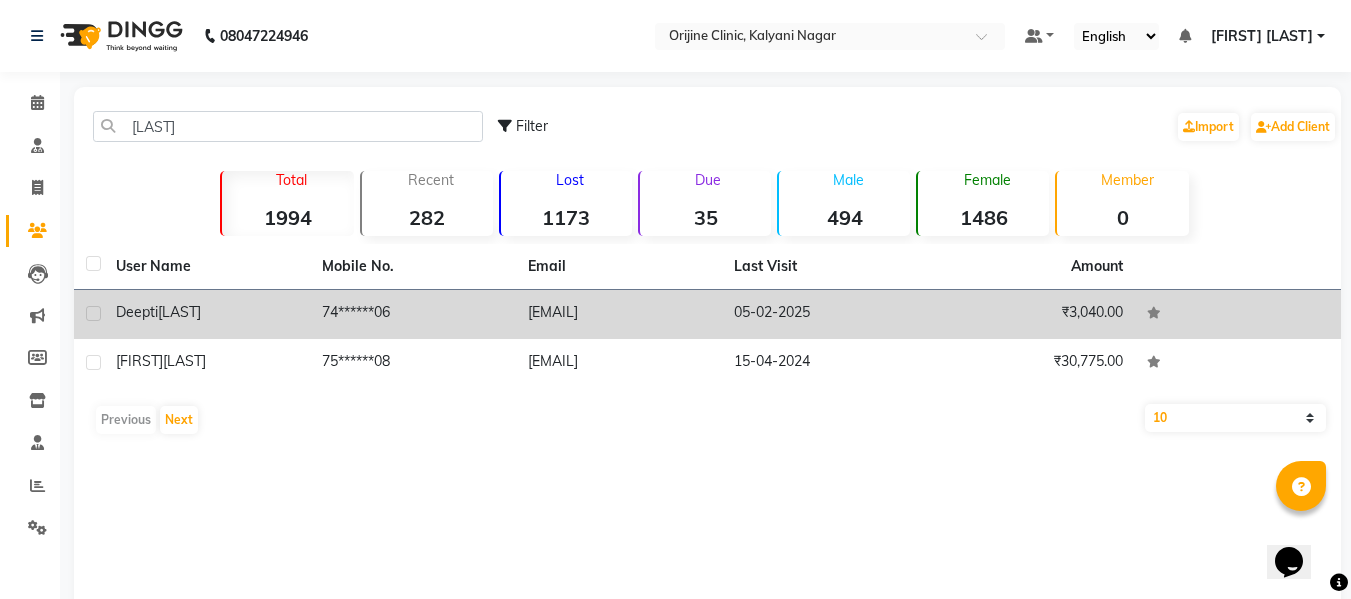 click on "74******06" 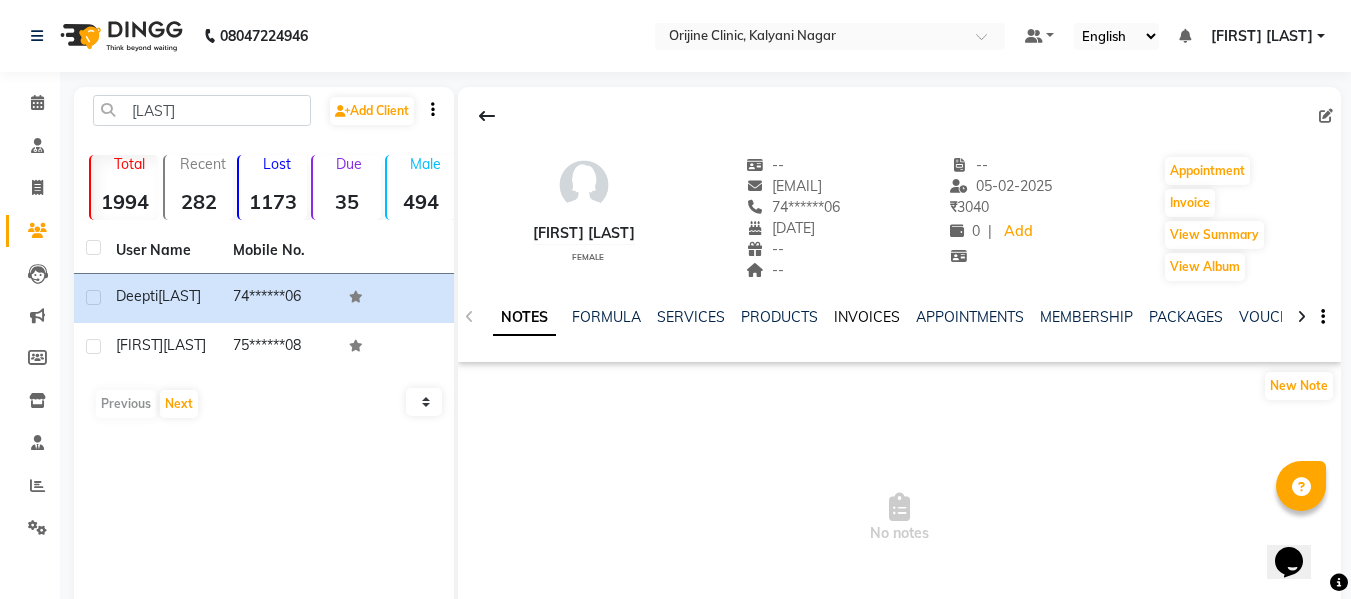 click on "INVOICES" 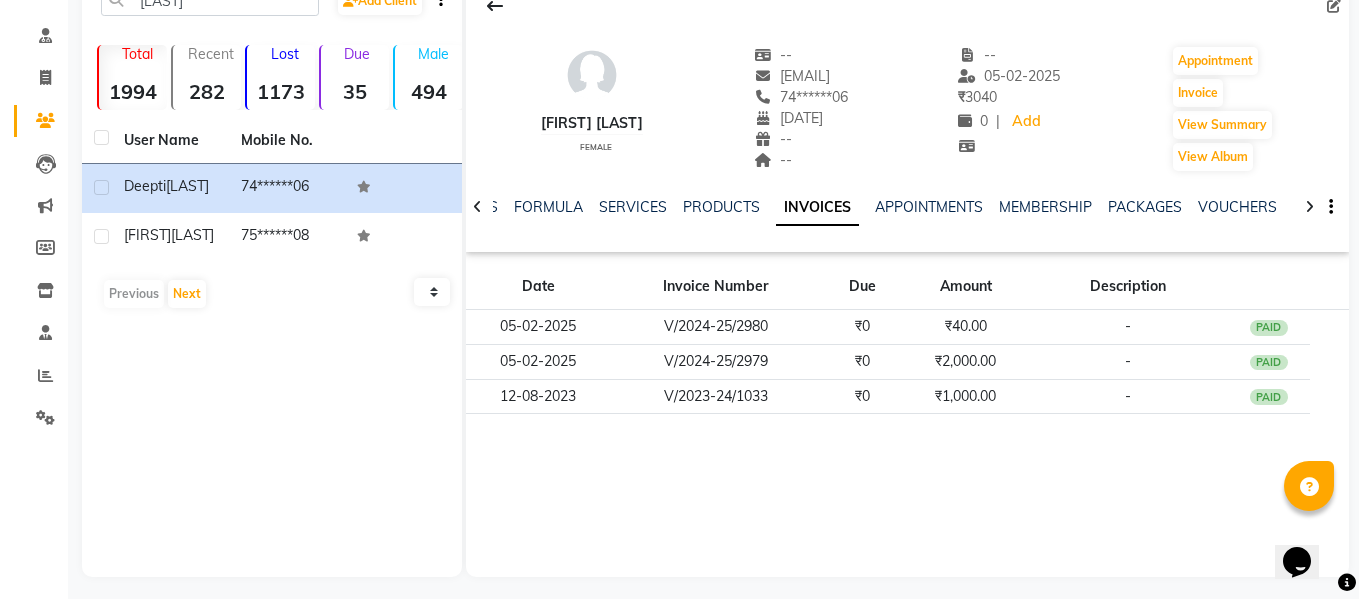 scroll, scrollTop: 118, scrollLeft: 0, axis: vertical 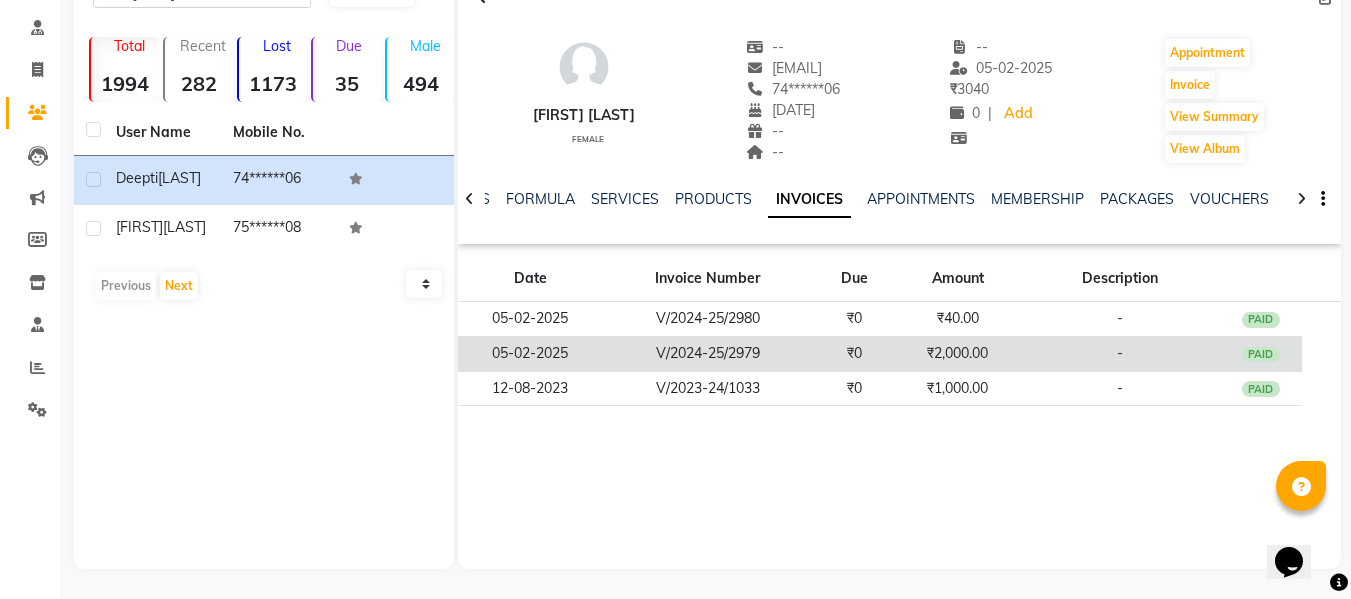 click on "V/2024-25/2979" 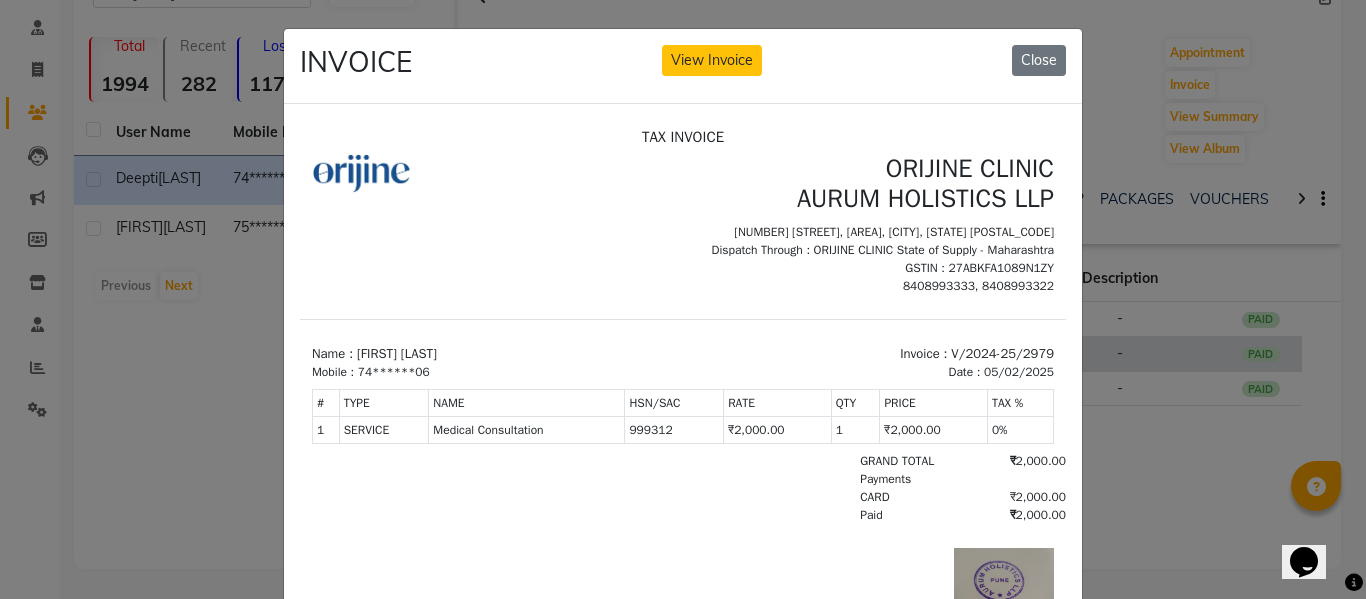 scroll, scrollTop: 0, scrollLeft: 0, axis: both 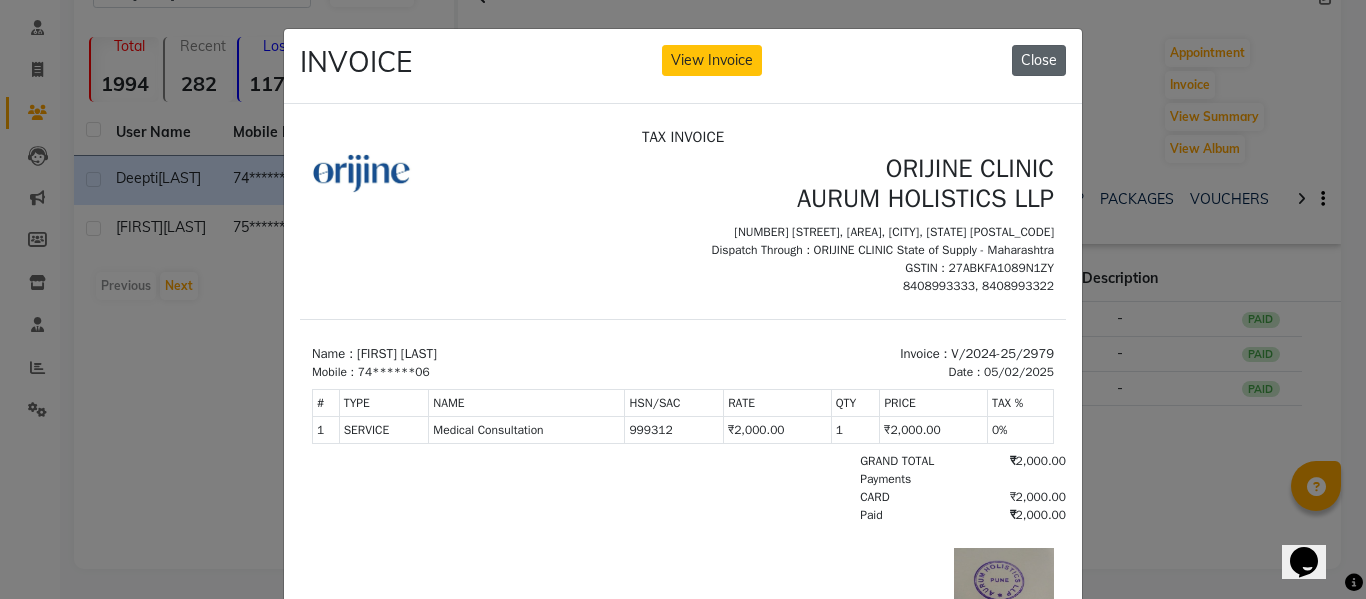 click on "Close" 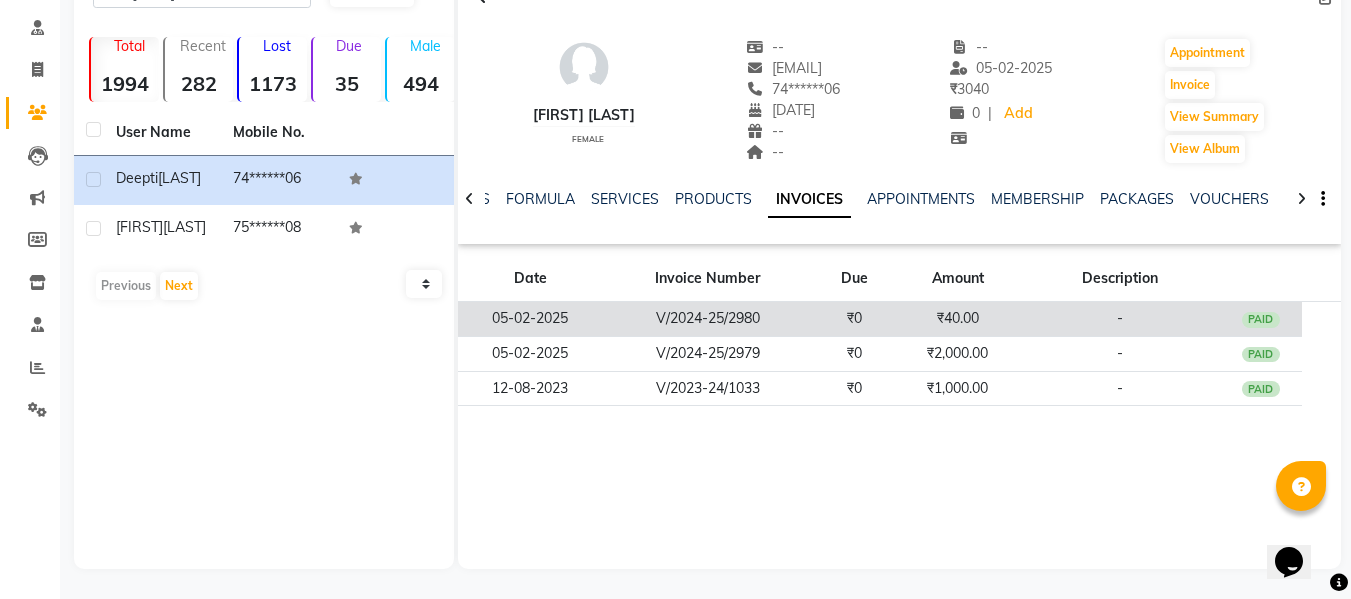 click on "V/2024-25/2980" 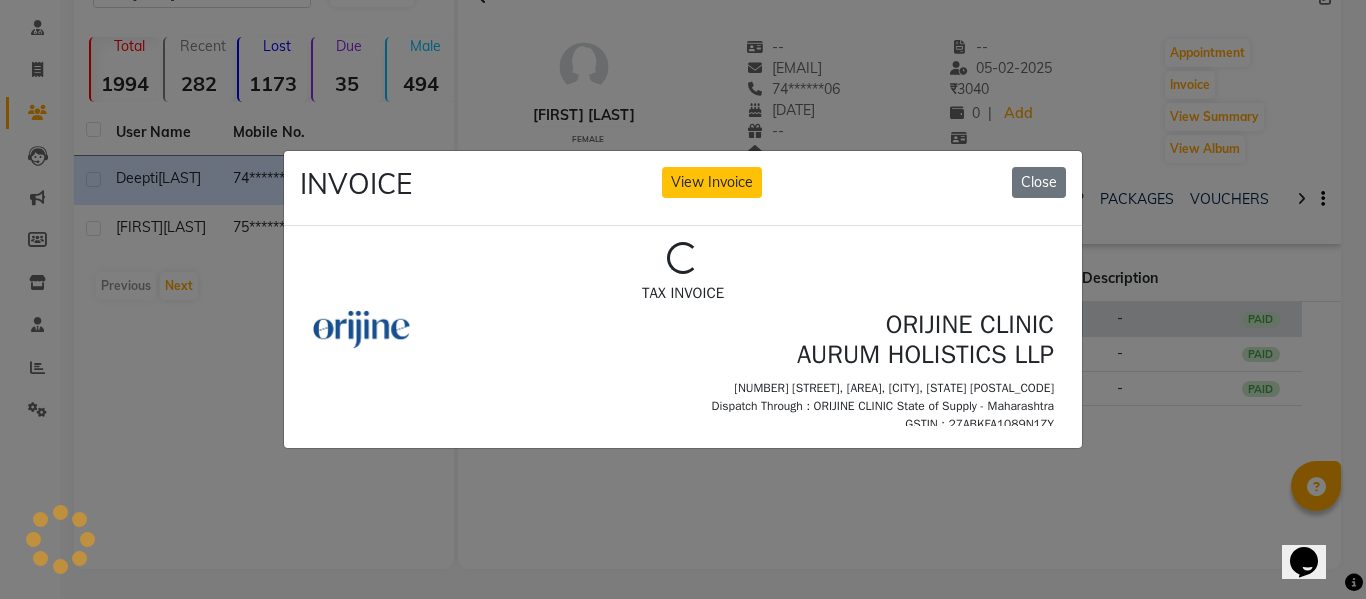 scroll, scrollTop: 0, scrollLeft: 0, axis: both 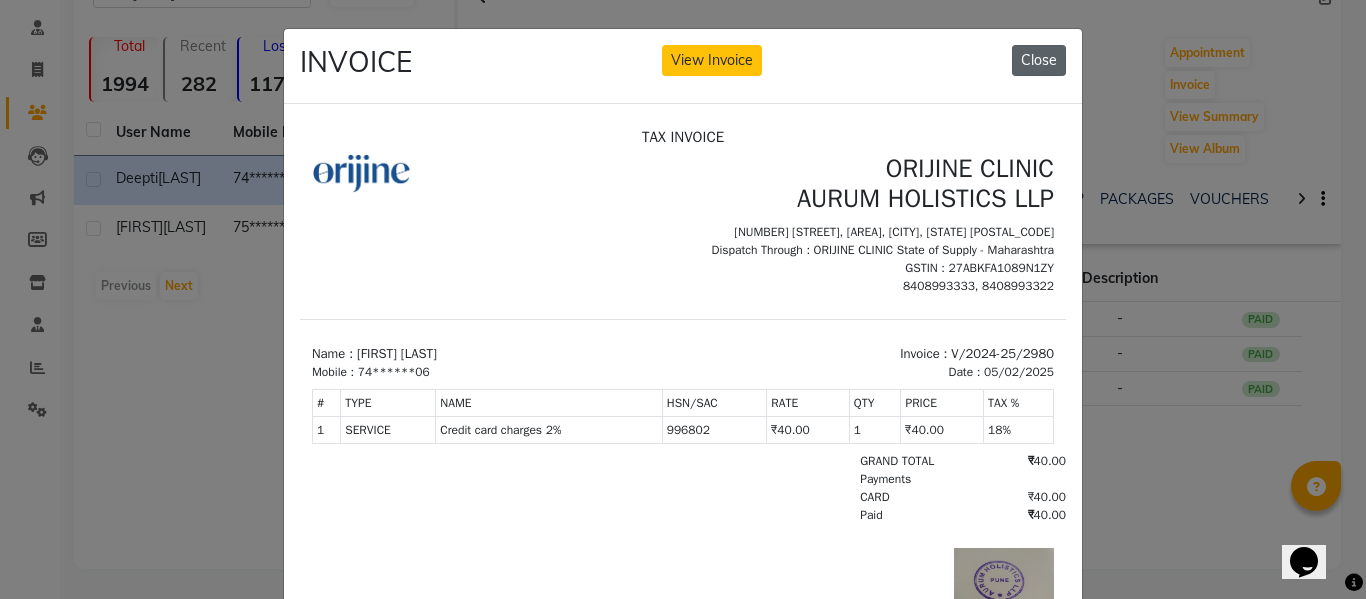 click on "Close" 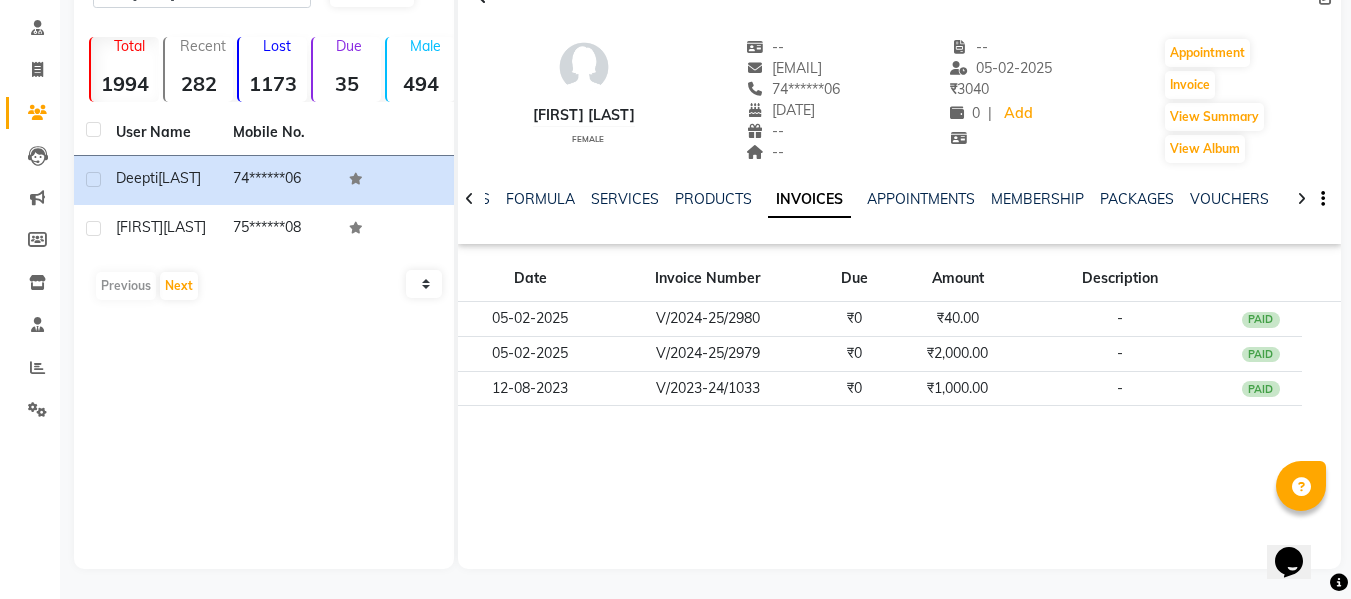 scroll, scrollTop: 10, scrollLeft: 0, axis: vertical 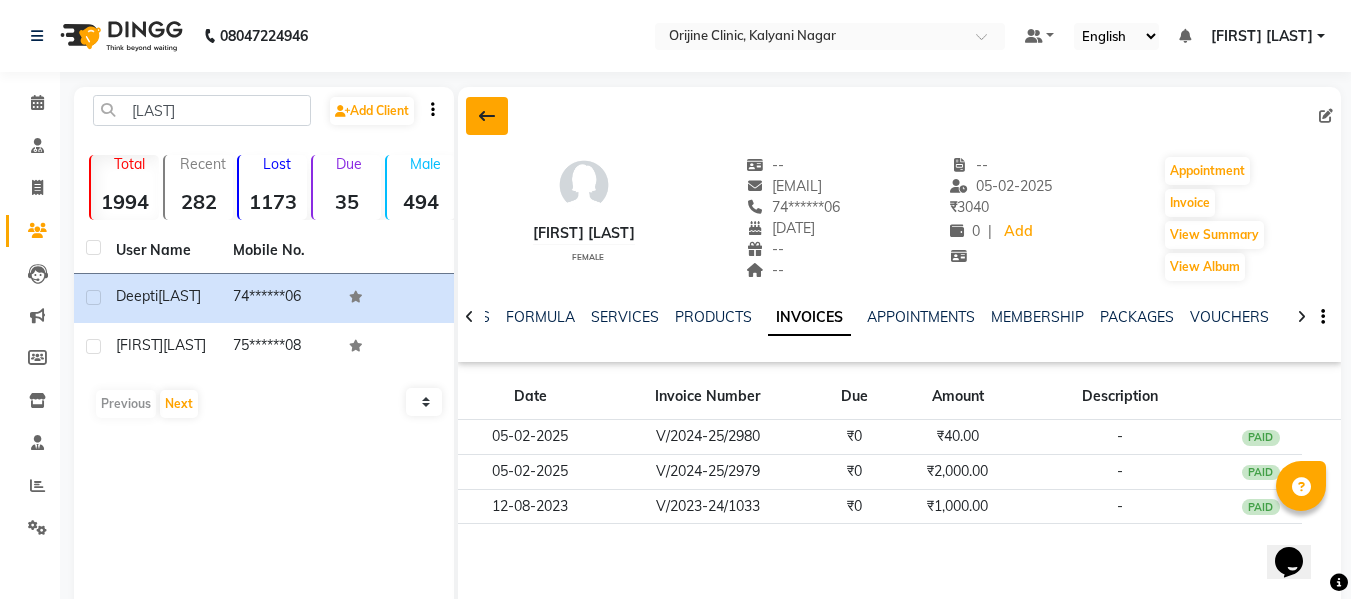 click 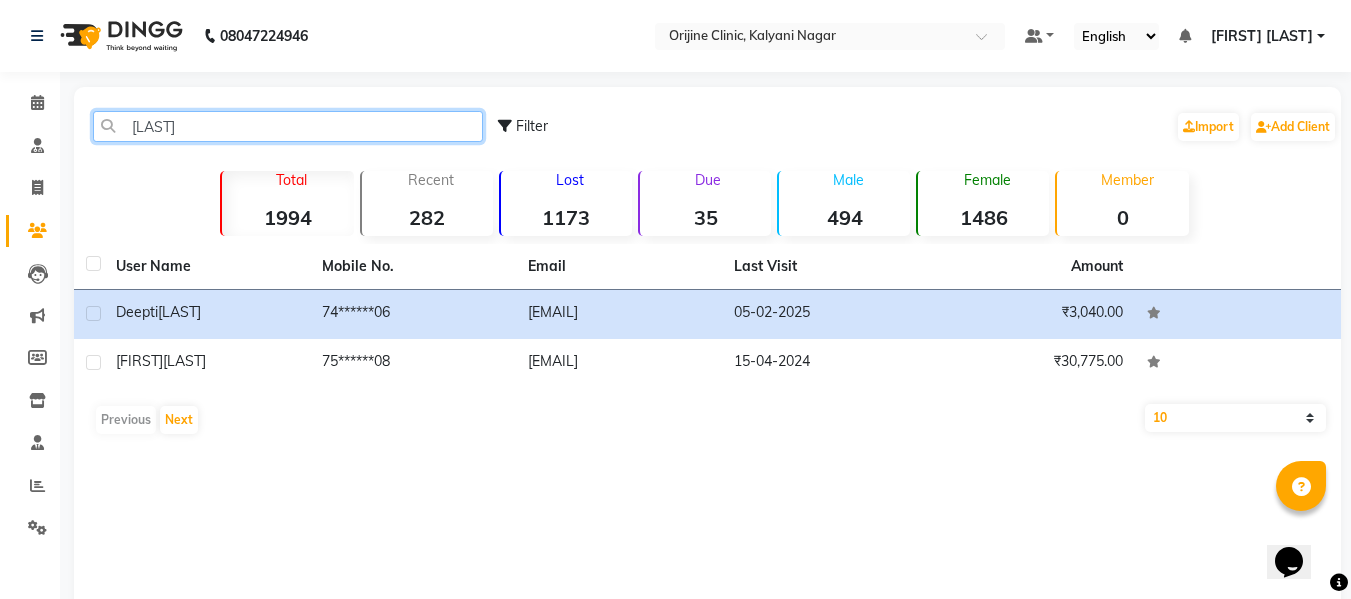 click on "kundani" 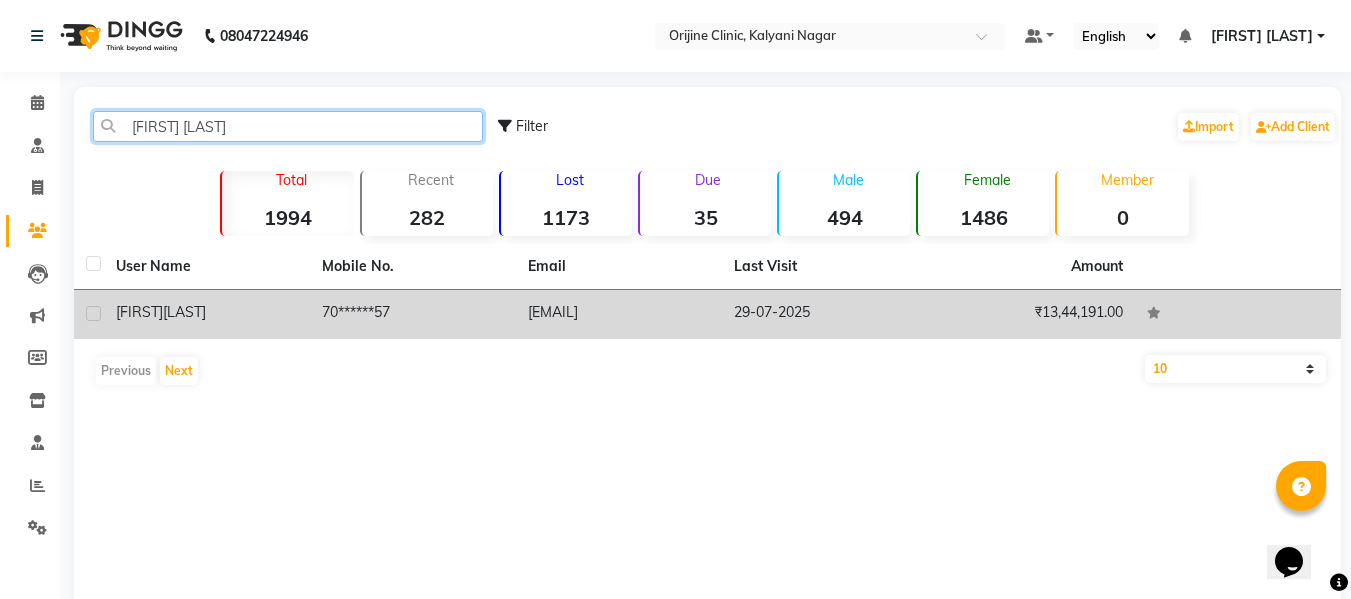 type on "radhika shin" 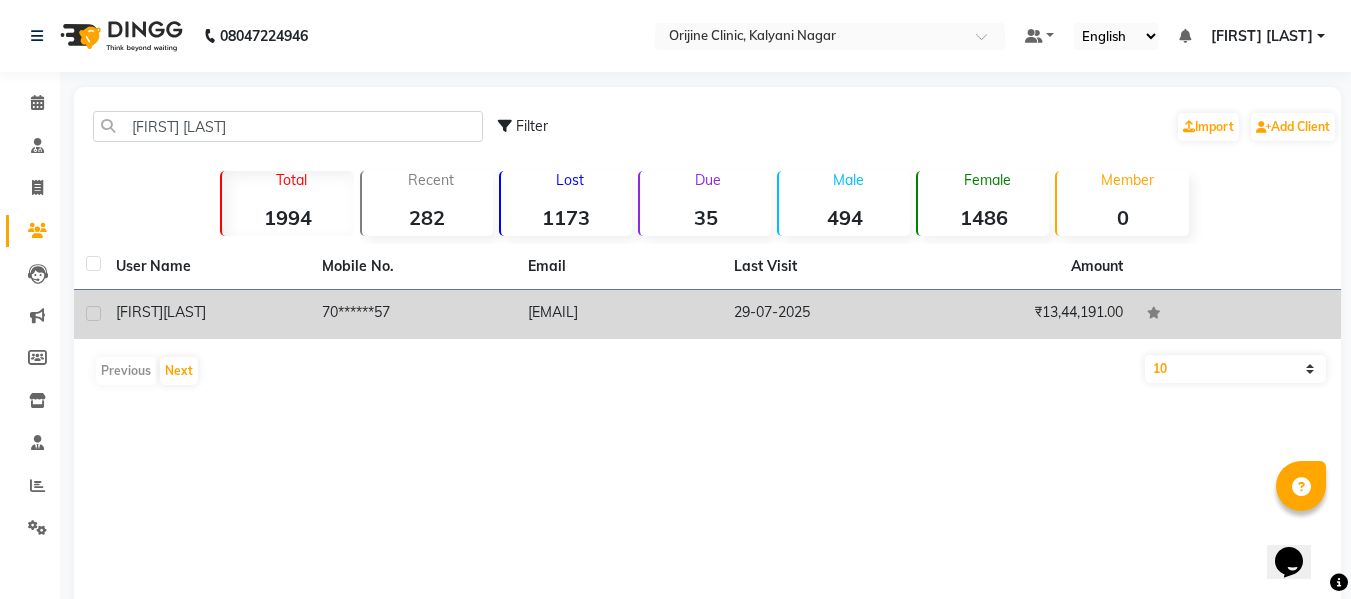 click on "Radhika  Shinde" 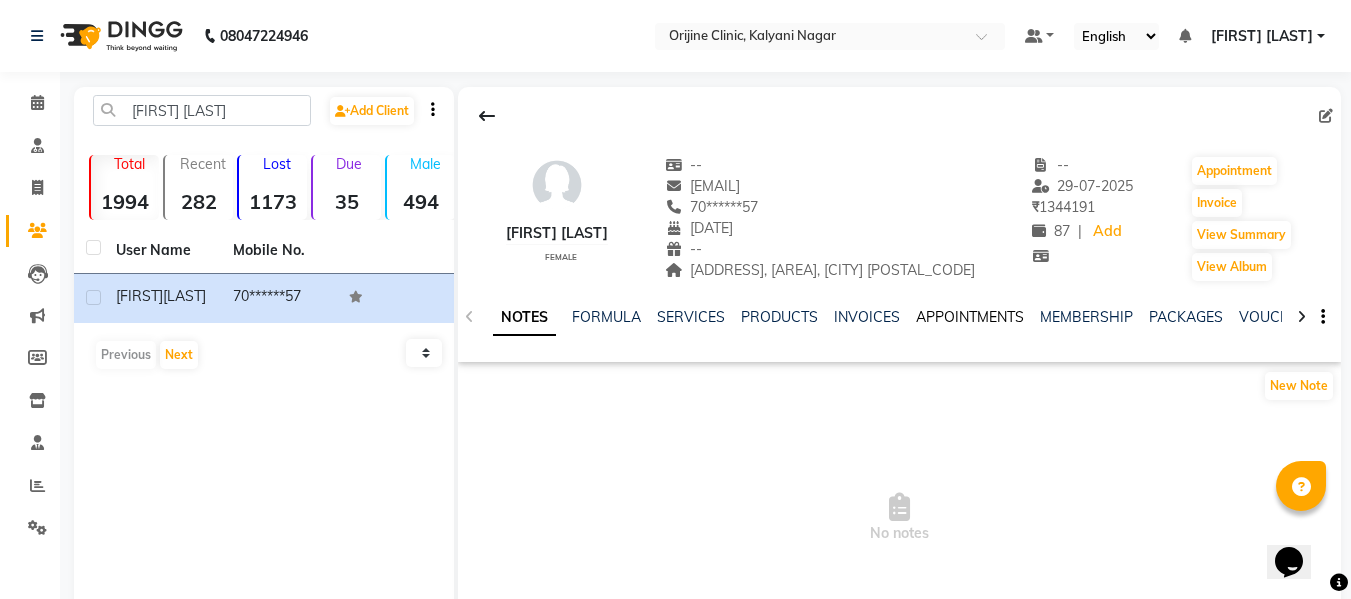 click on "APPOINTMENTS" 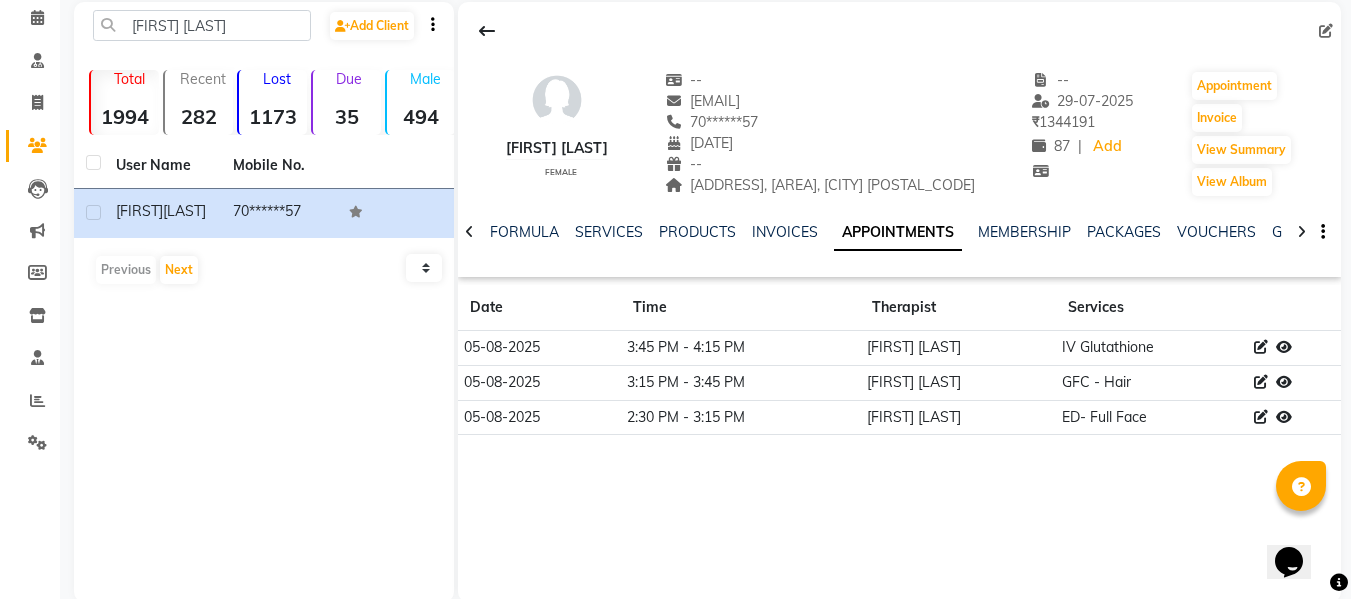 scroll, scrollTop: 86, scrollLeft: 0, axis: vertical 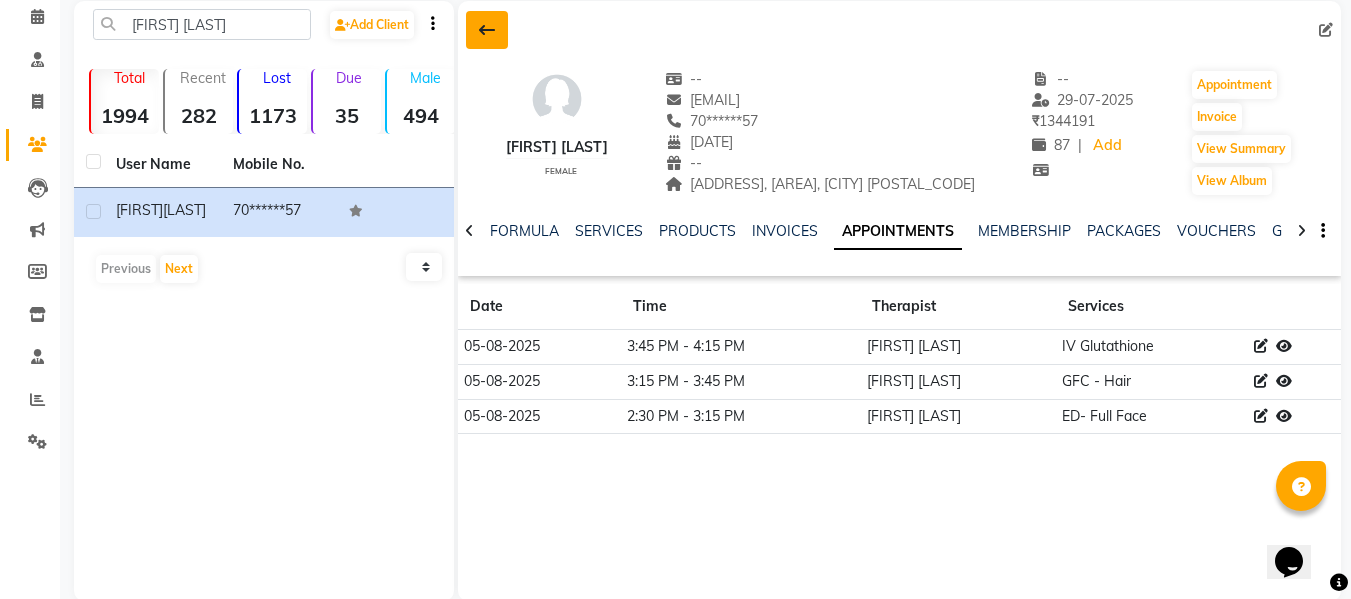 click 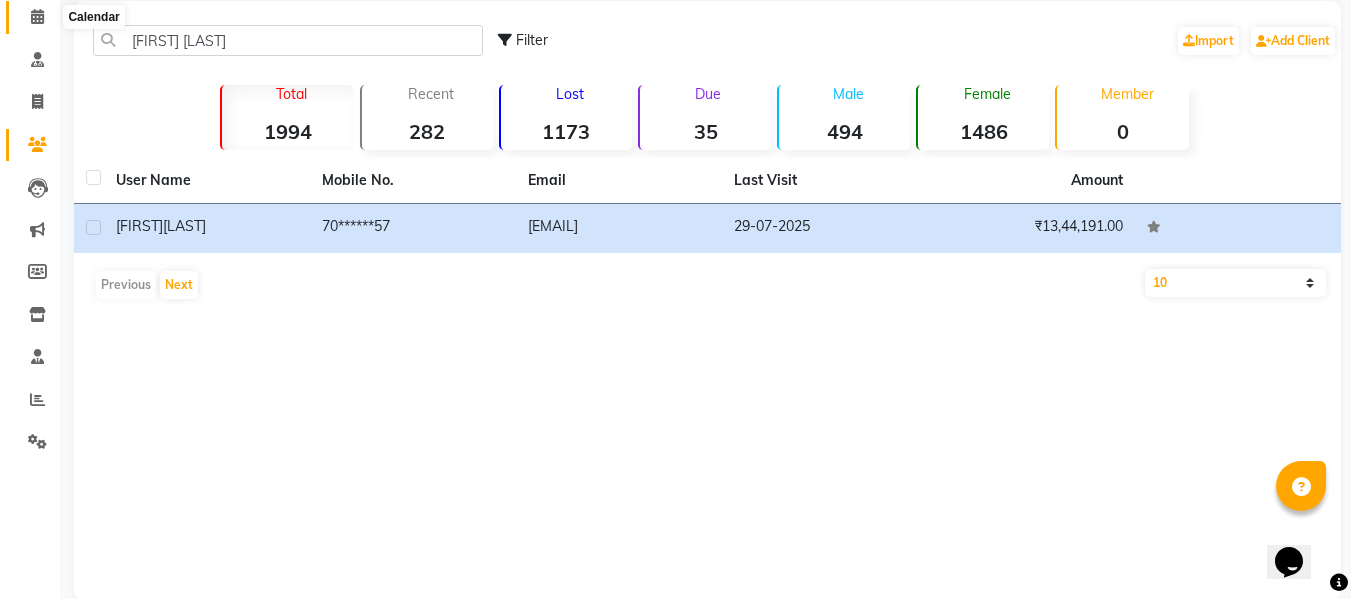 click 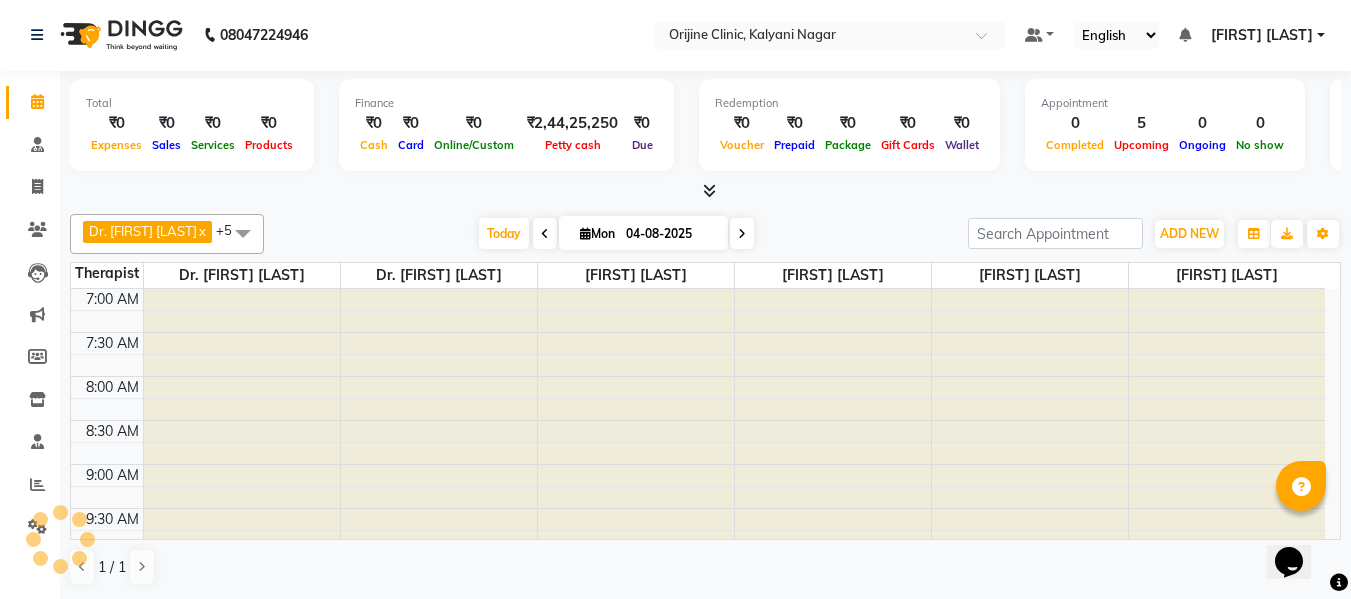 scroll, scrollTop: 0, scrollLeft: 0, axis: both 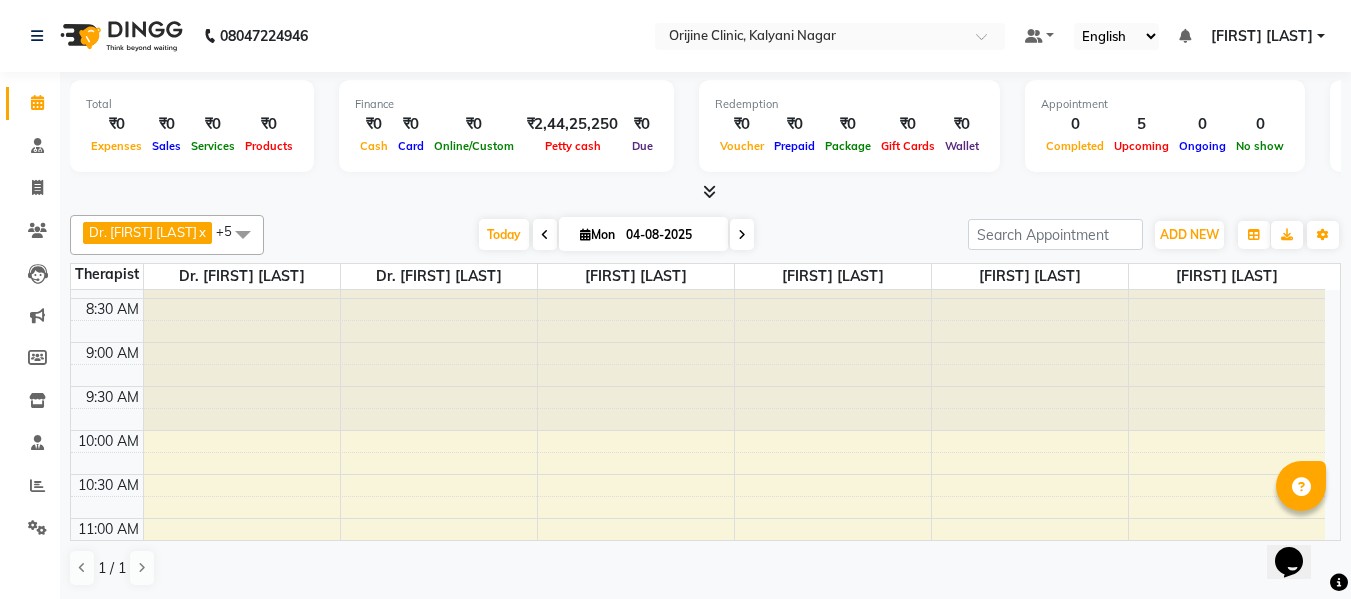 click at bounding box center [742, 235] 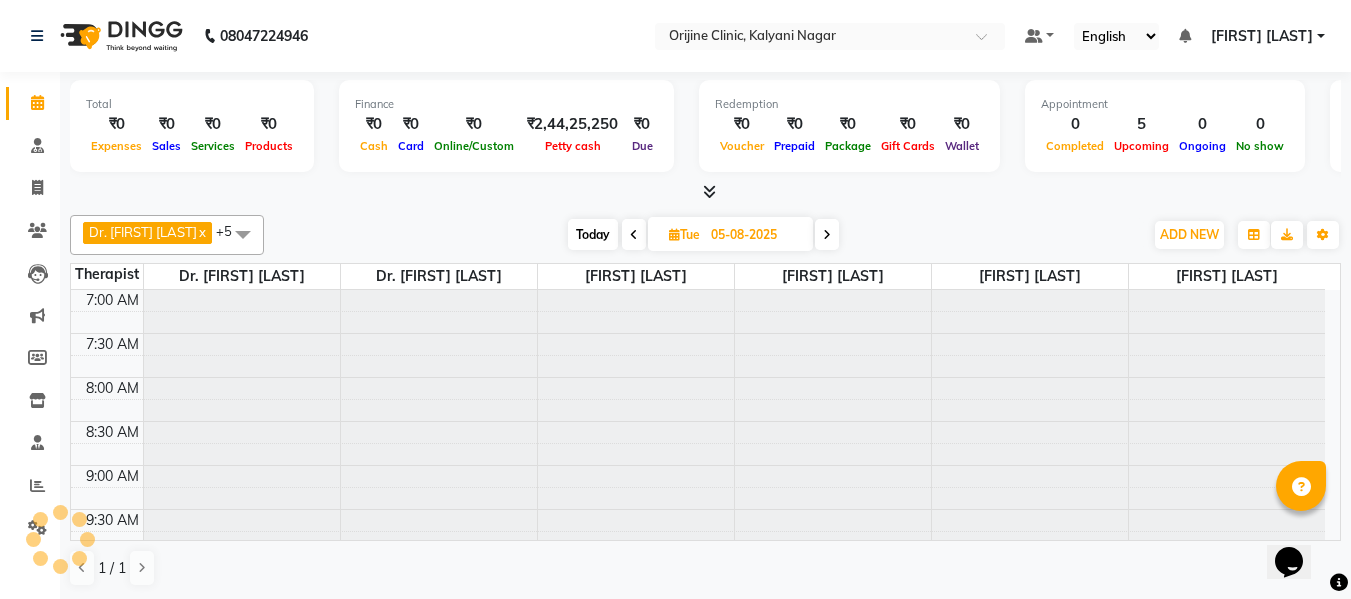scroll, scrollTop: 353, scrollLeft: 0, axis: vertical 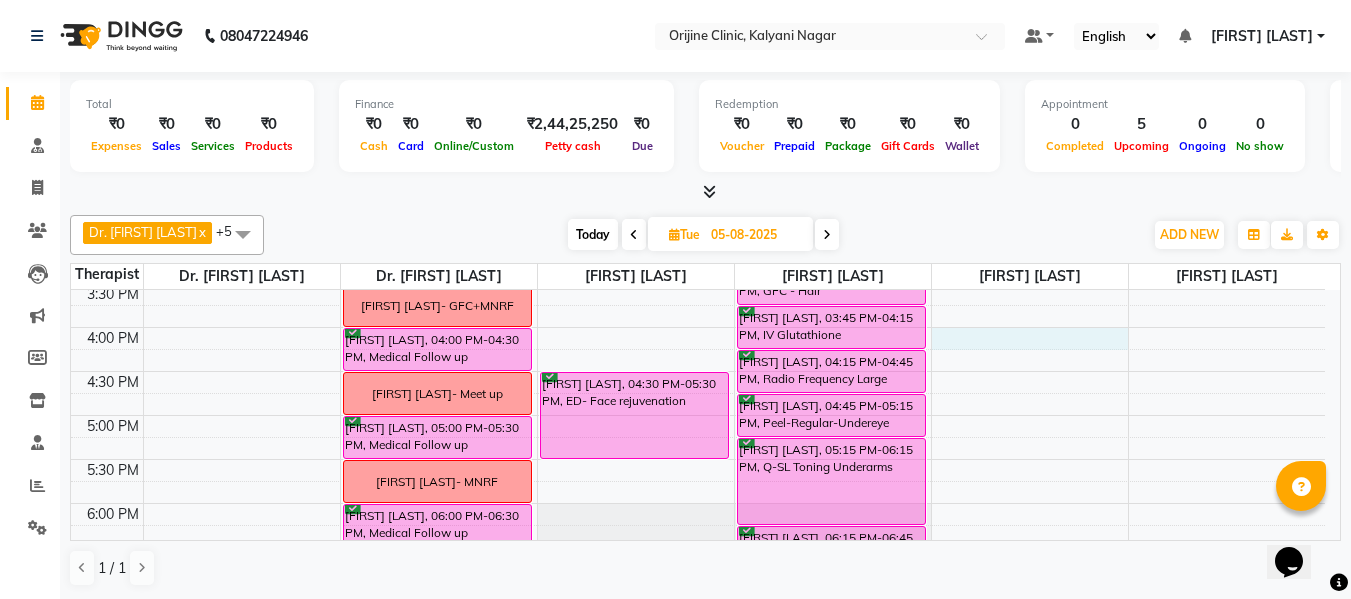 click on "[FIRST] [LAST], [TIME]-[TIME], [SERVICE]   [FIRST] [LAST]- [SERVICE]   New Consult [FIRST] [LAST]- [PHONE] ref [FIRST] [LAST]   [FIRST] [LAST], [TIME]-[TIME], [SERVICE]      [FIRST] [LAST], [TIME]-[TIME], [SERVICE]     [FIRST] [LAST], [TIME]-[TIME], [SERVICE]     [FIRST] [LAST], [TIME]-[TIME], [SERVICE]     [FIRST] [LAST], [TIME]-[TIME], [SERVICE]     [FIRST] [LAST], [TIME]-[TIME], [SERVICE]     [FIRST] [LAST], [TIME]-[TIME], [SERVICE]" at bounding box center [698, 107] 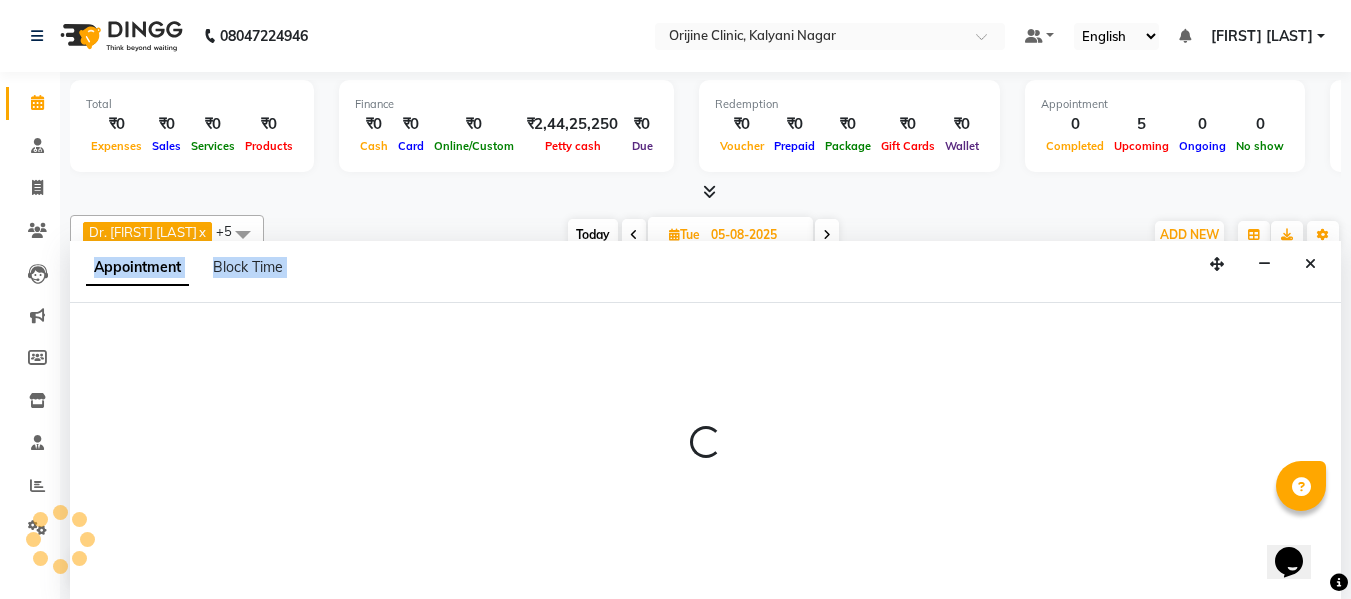 scroll, scrollTop: 1, scrollLeft: 0, axis: vertical 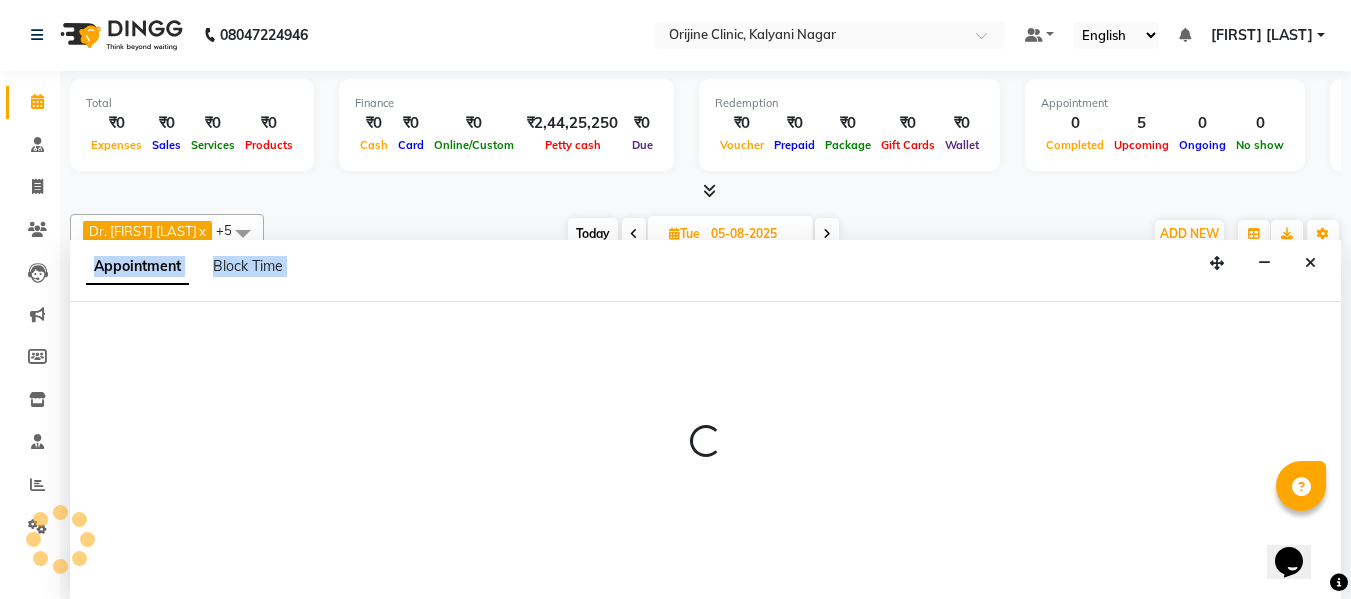 click at bounding box center [705, 450] 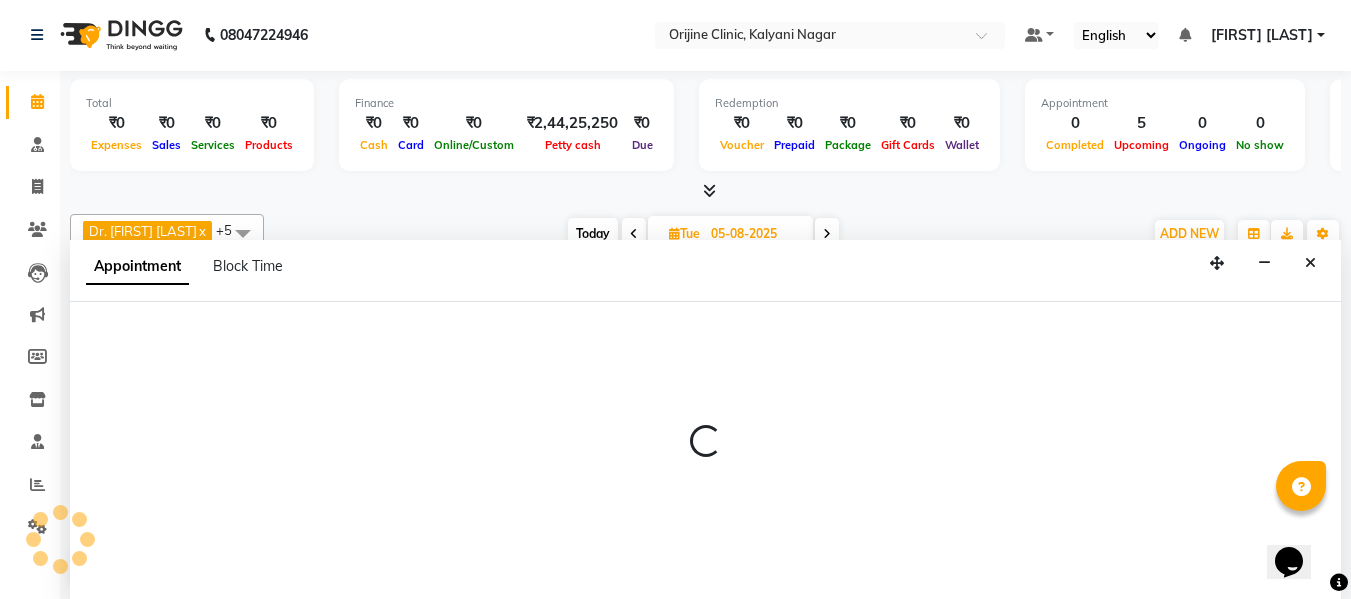 select on "[SSN]" 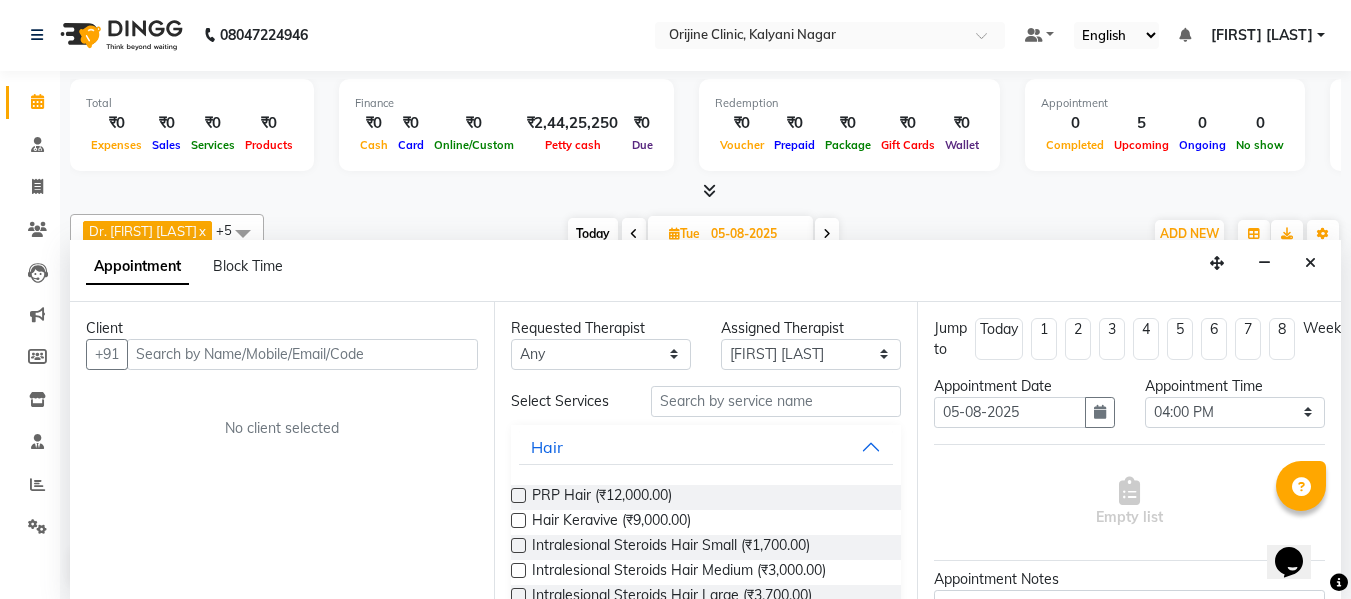 click at bounding box center [302, 354] 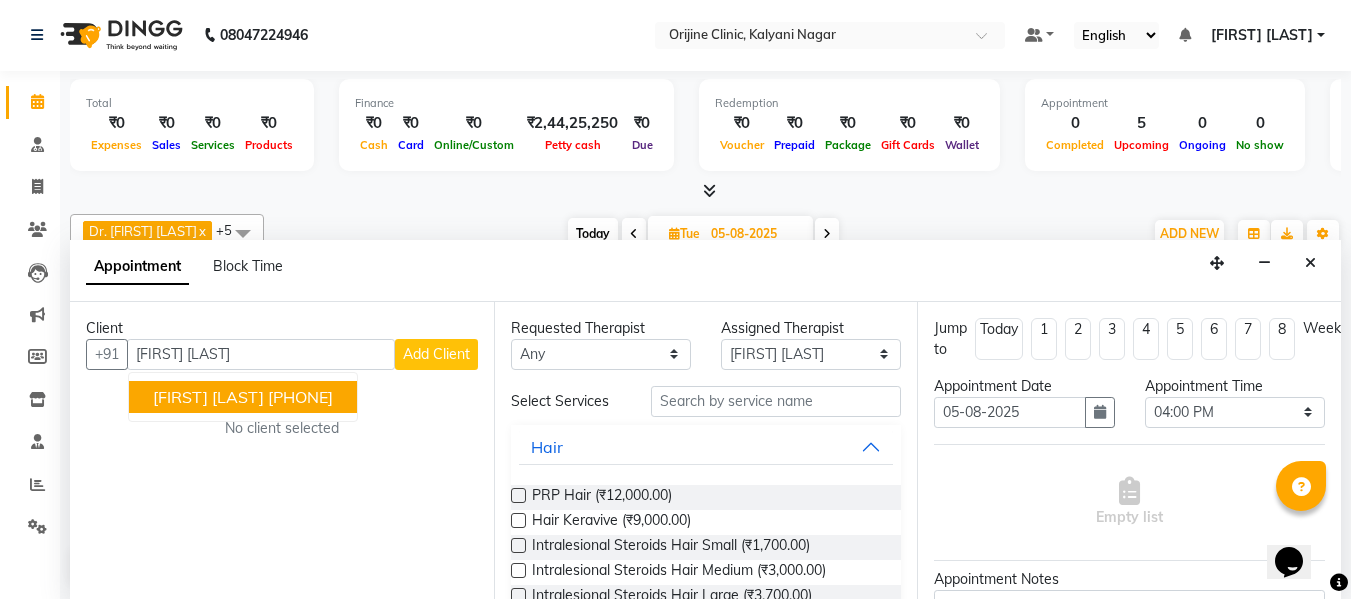 click on "[PHONE]" at bounding box center (300, 397) 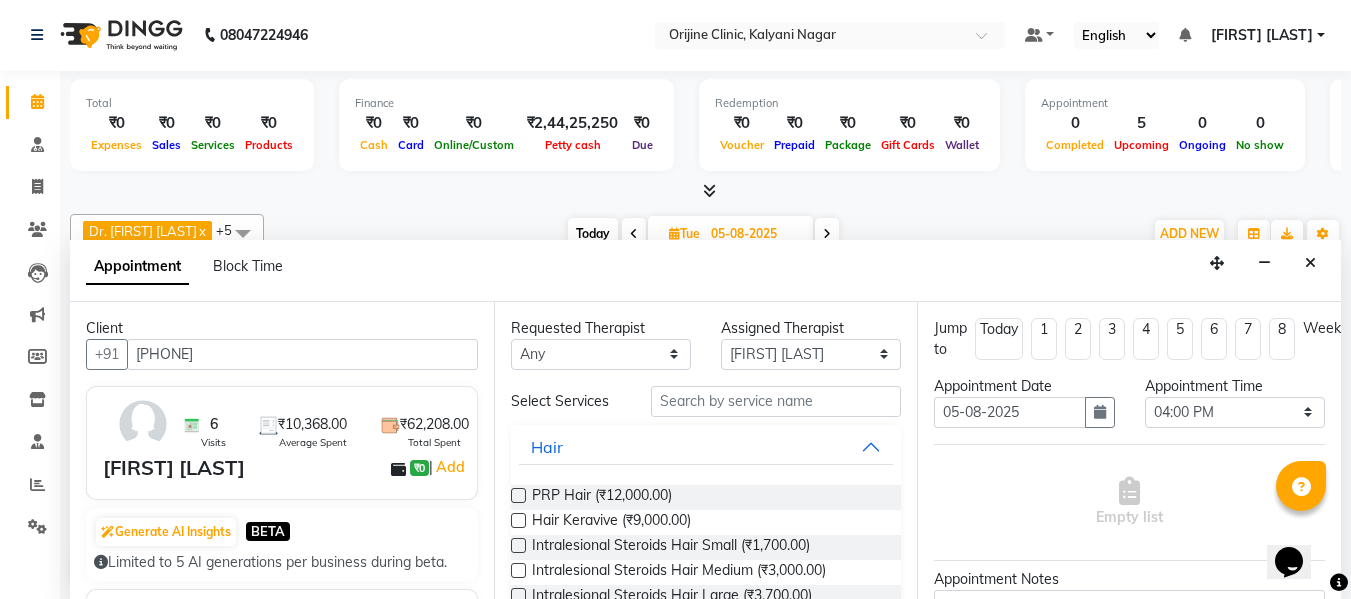 type on "[PHONE]" 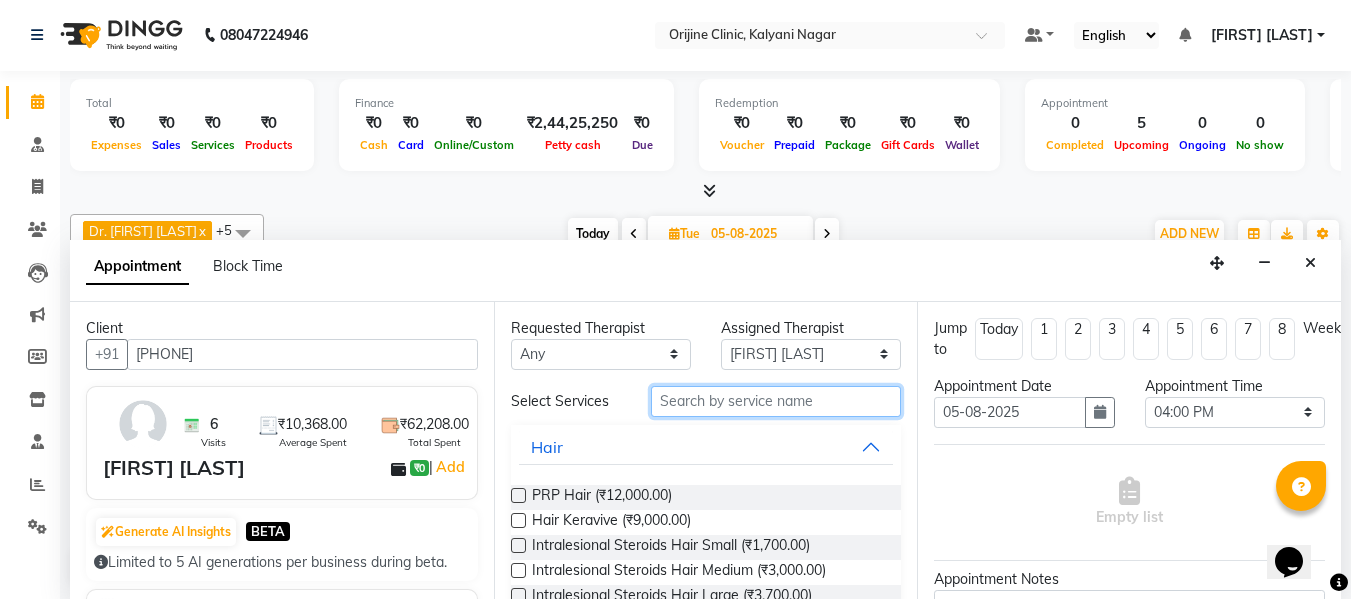 click at bounding box center (776, 401) 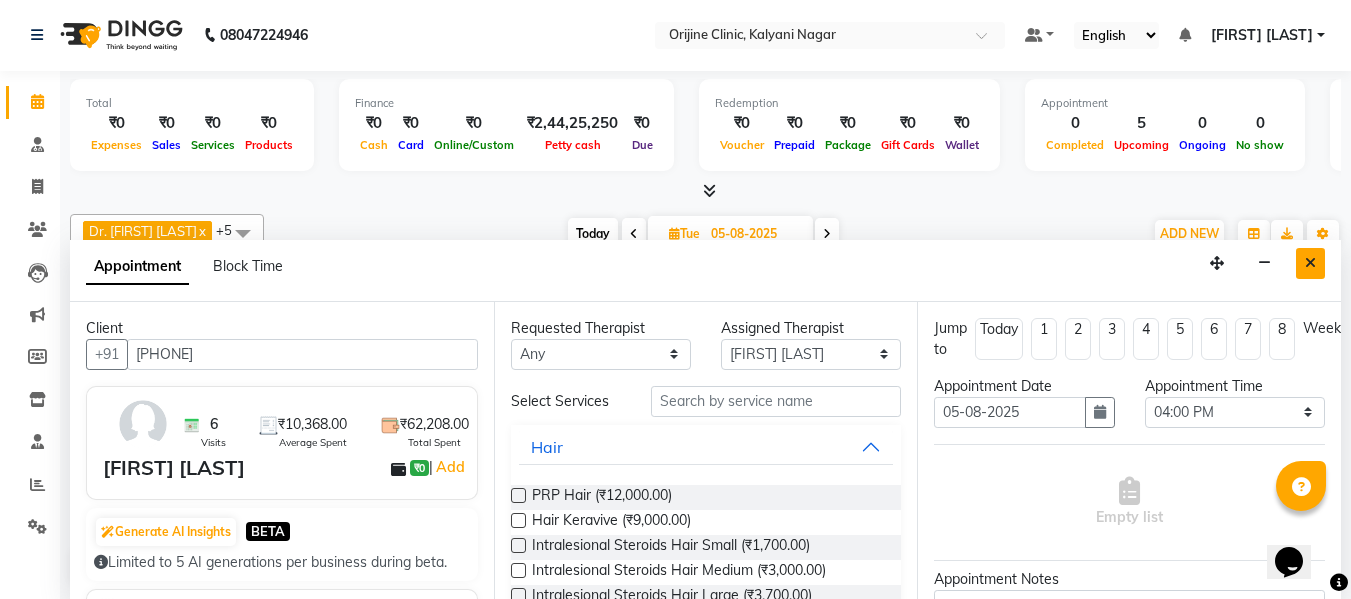 click at bounding box center (1310, 263) 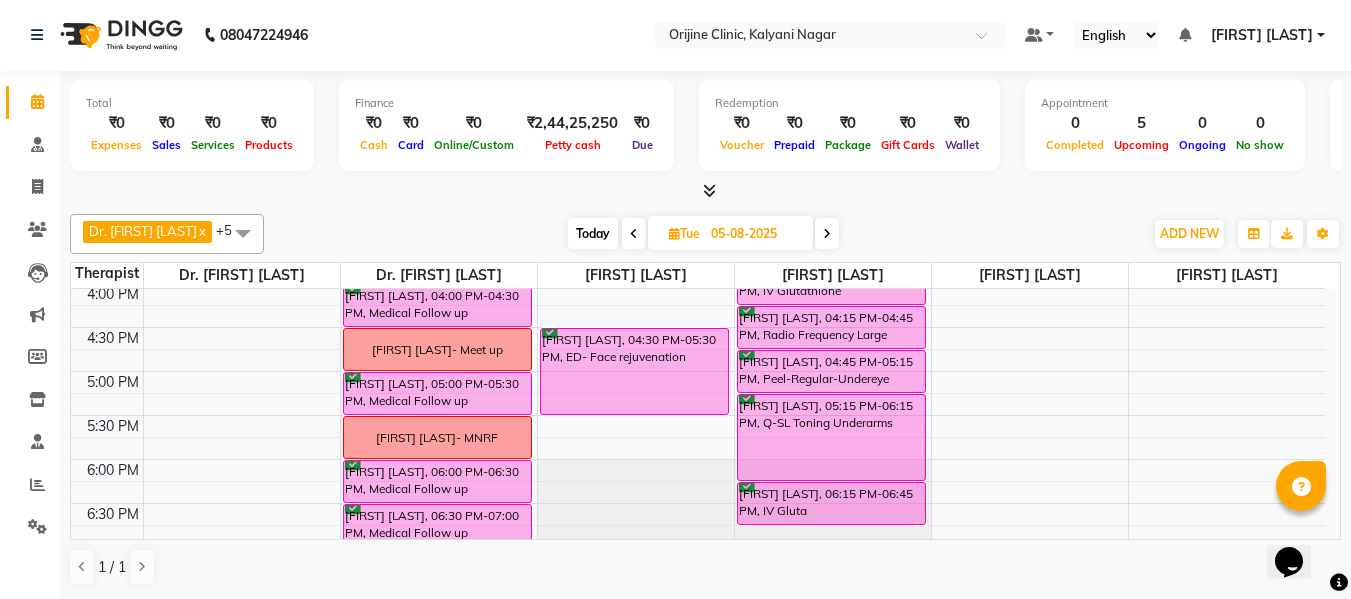 scroll, scrollTop: 802, scrollLeft: 0, axis: vertical 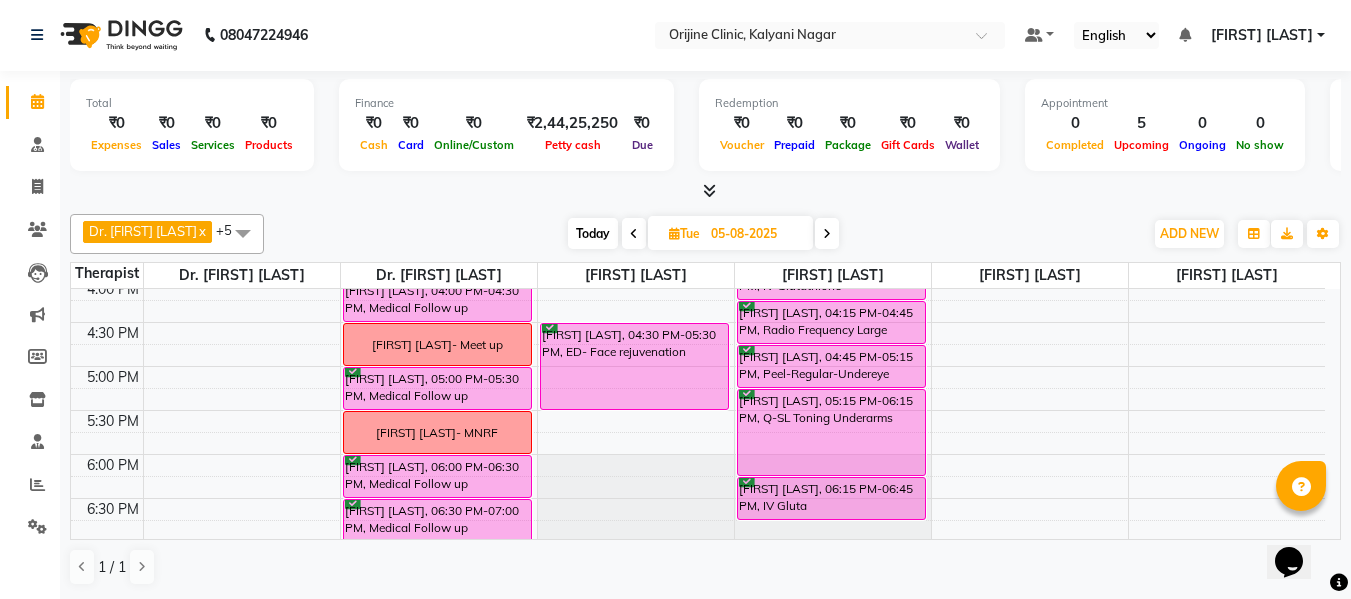 click at bounding box center (674, 233) 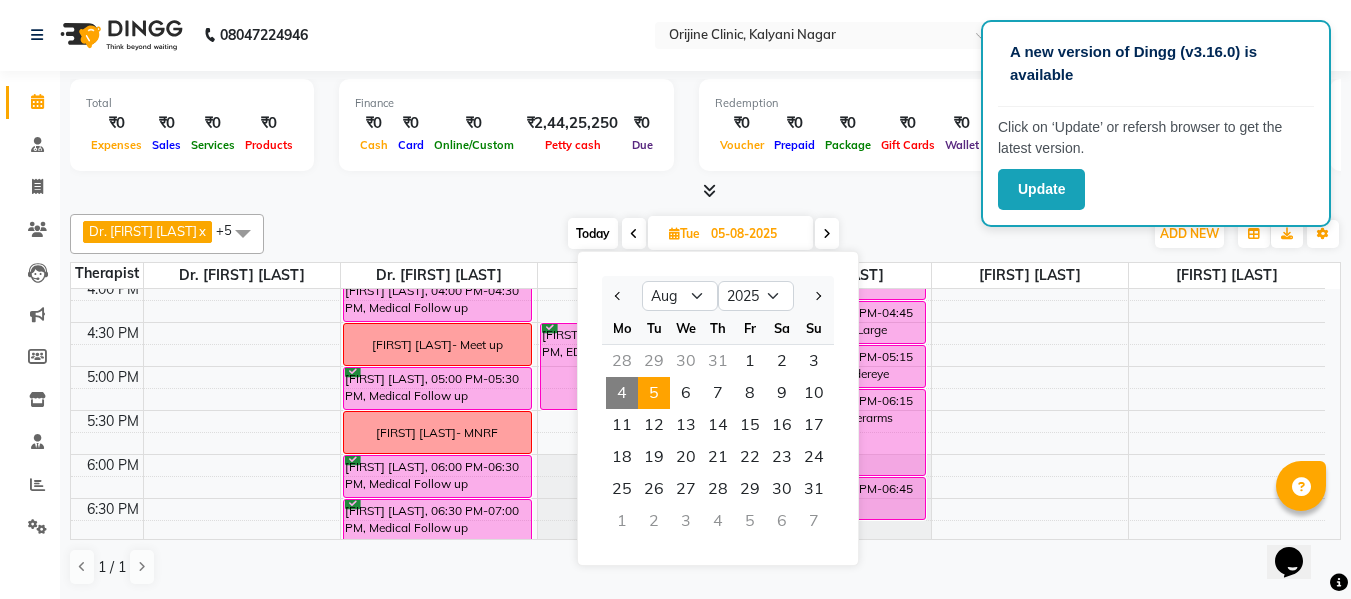click on "Total  ₹0  Expenses ₹0  Sales ₹0  Services ₹0  Products Finance  ₹0  Cash ₹0  Card ₹0  Online/Custom ₹2,44,25,250 Petty cash ₹0 Due  Redemption  ₹0 Voucher ₹0 Prepaid ₹0 Package ₹0  Gift Cards ₹0  Wallet  Appointment  0 Completed 5 Upcoming 0 Ongoing 0 No show  Other sales  ₹0  Packages ₹0  Memberships ₹0  Vouchers ₹0  Prepaids ₹0  Gift Cards Dr. Kritu Bhandari  x Dr. Yojana Pokarna  x Neha Das  x Rajiv Kumar  x Sarika Kadam  x Archana Gaikwad  x +5 Select All Archana Gaikwad Battul Centre Head Dr. Kritu Bhandari Dr. Yojana Pokarna Neha Das Rajiv Kumar Rama  londhe Sarika Kadam Vaibhavi  Gondwal Today  Tue 05-08-2025 Jan Feb Mar Apr May Jun Jul Aug Sep Oct Nov Dec 2015 2016 2017 2018 2019 2020 2021 2022 2023 2024 2025 2026 2027 2028 2029 2030 2031 2032 2033 2034 2035 Mo Tu We Th Fr Sa Su  28   29   30   31   1   2   3   4   5   6   7   8   9   10   11   12   13   14   15   16   17   18   19   20   21   22   23   24   25   26   27   28   29   30   31   1   2   3   4" 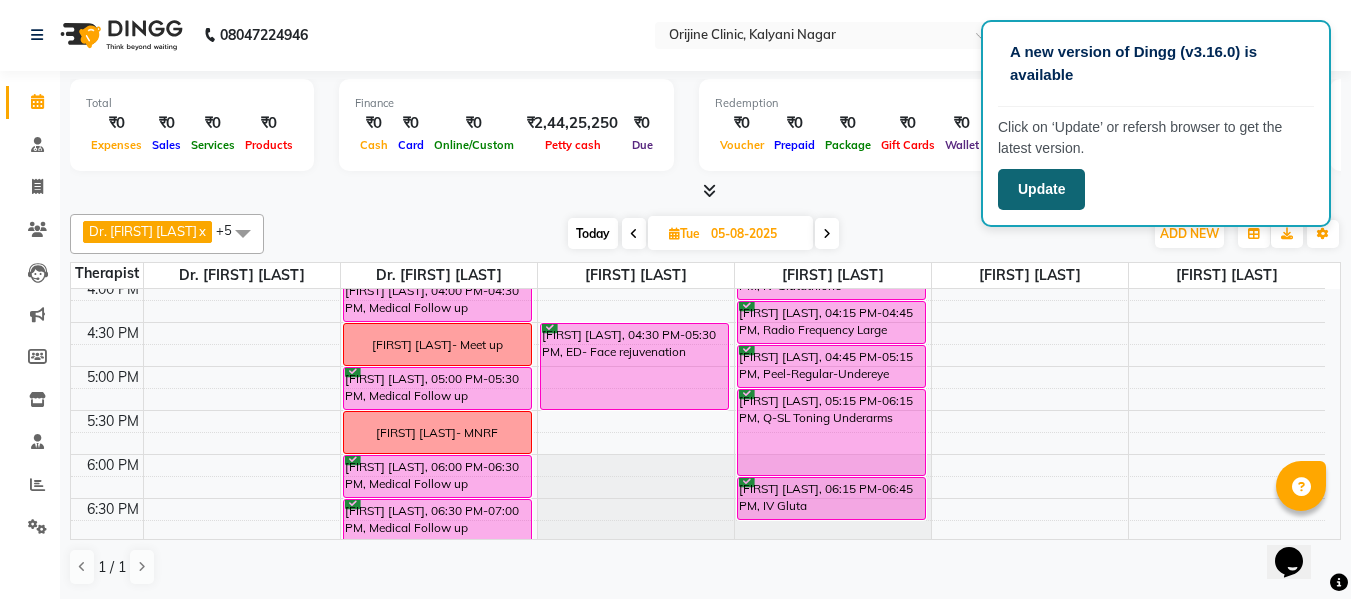 click on "Update" 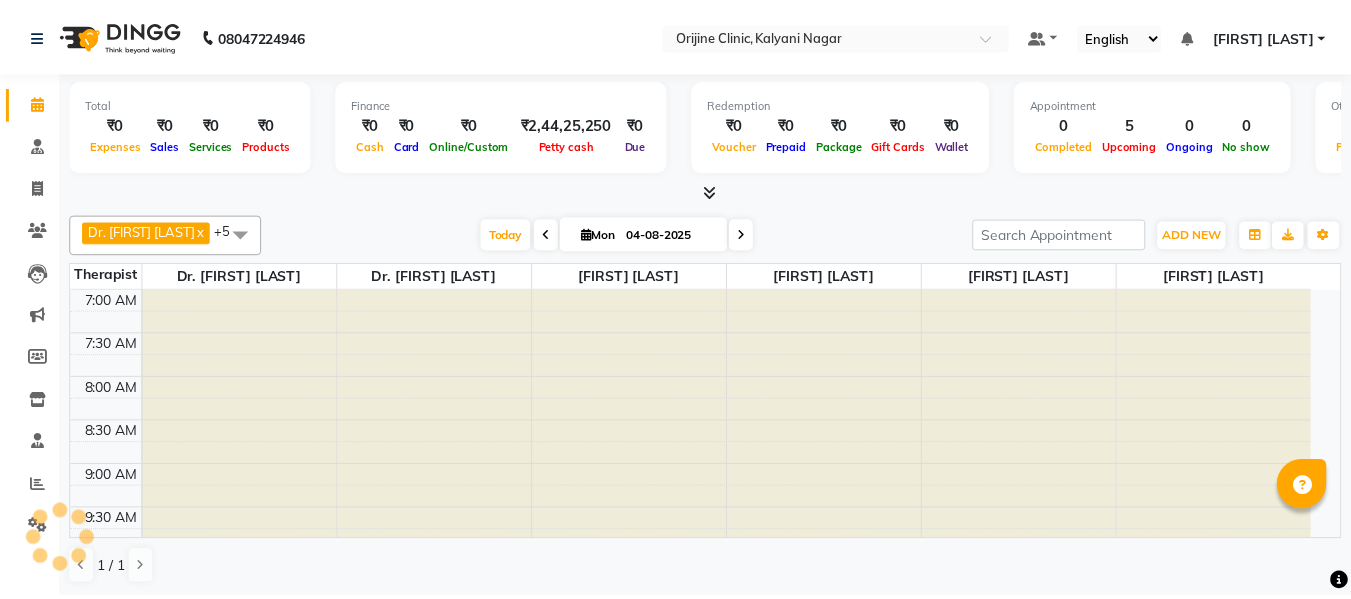 scroll, scrollTop: 0, scrollLeft: 0, axis: both 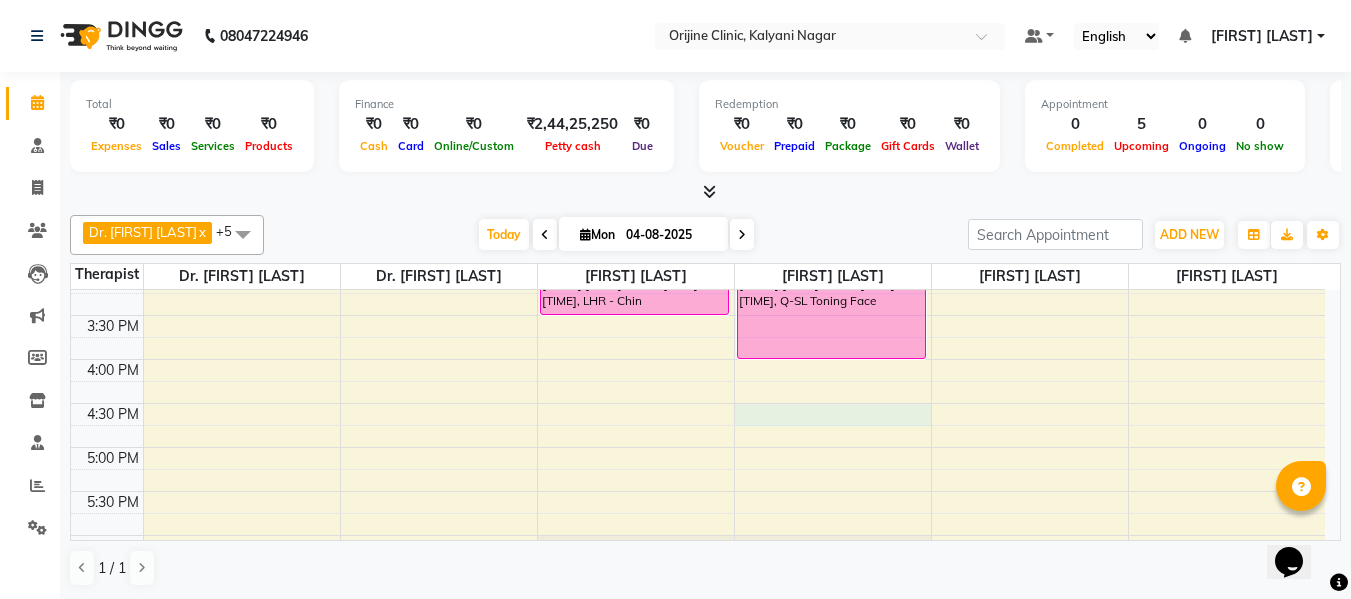 click on "[FIRST] [LAST], TK01, [TIME]-[TIME], LHR - Chin     [FIRST] [LAST], TK02, [TIME]-[TIME], Q-SL Toning Face     [FIRST] [LAST], TK04, [TIME]-[TIME], Peel - Spot Peel  Small      [FIRST] [LAST], TK05, [TIME]-[TIME], Q-SL Toning Face" at bounding box center (698, 139) 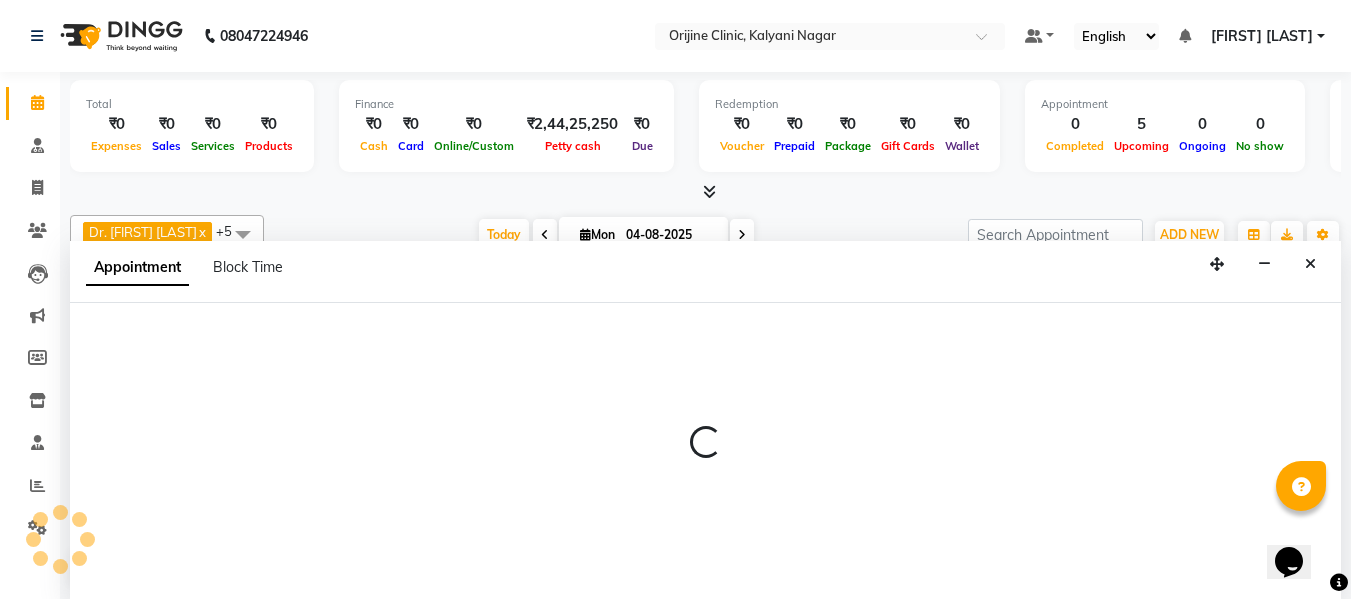 scroll, scrollTop: 1, scrollLeft: 0, axis: vertical 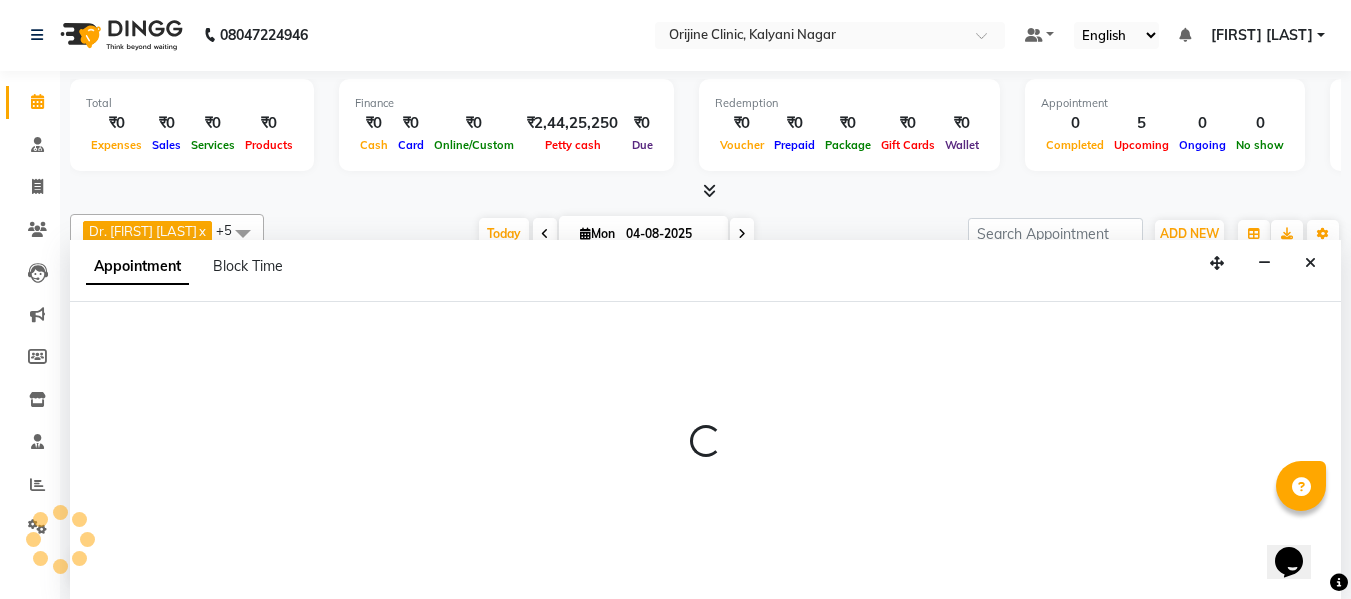 select on "10777" 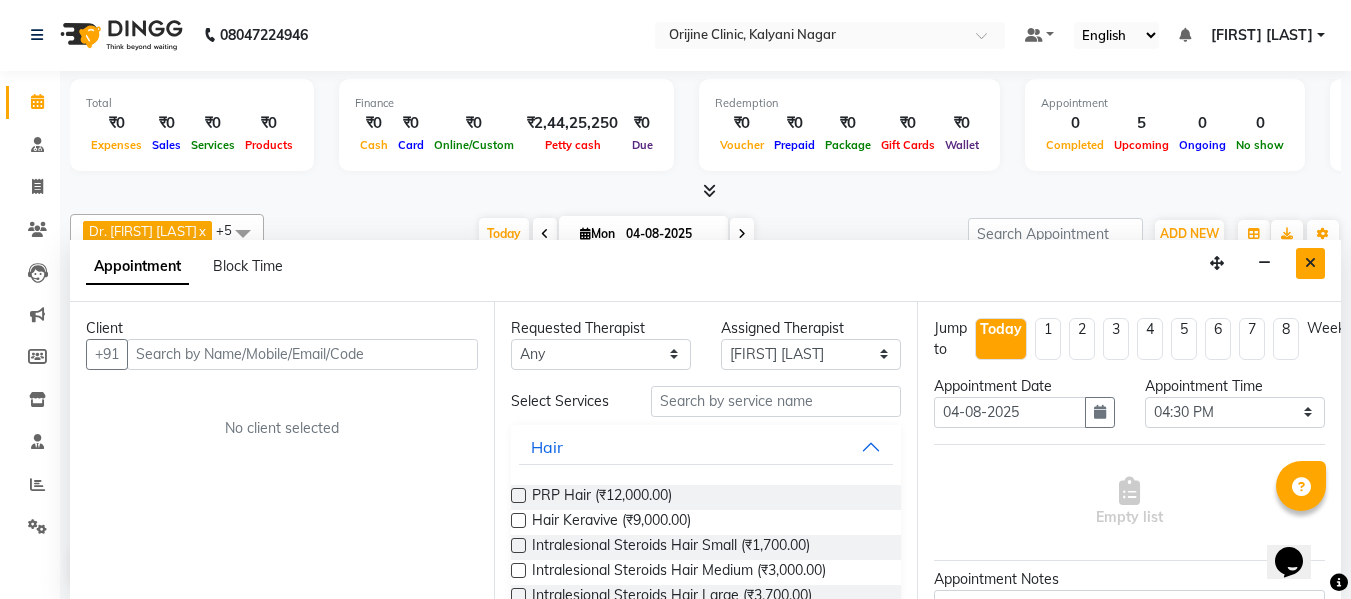 click at bounding box center [1310, 263] 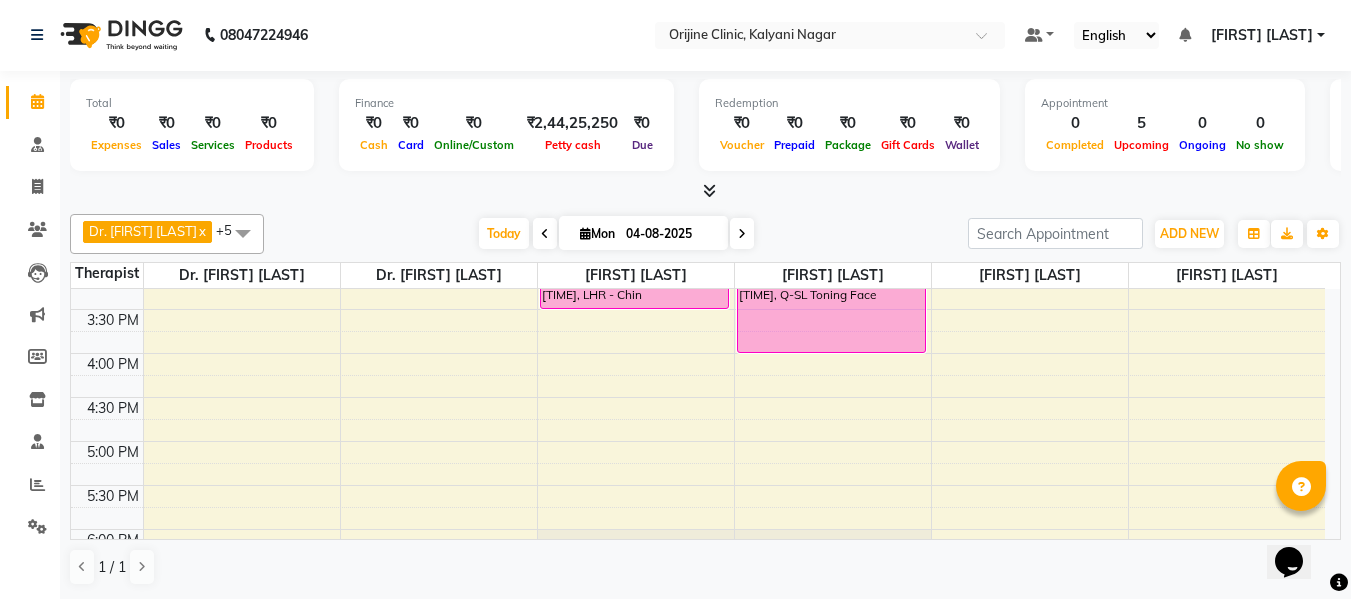 scroll, scrollTop: 743, scrollLeft: 0, axis: vertical 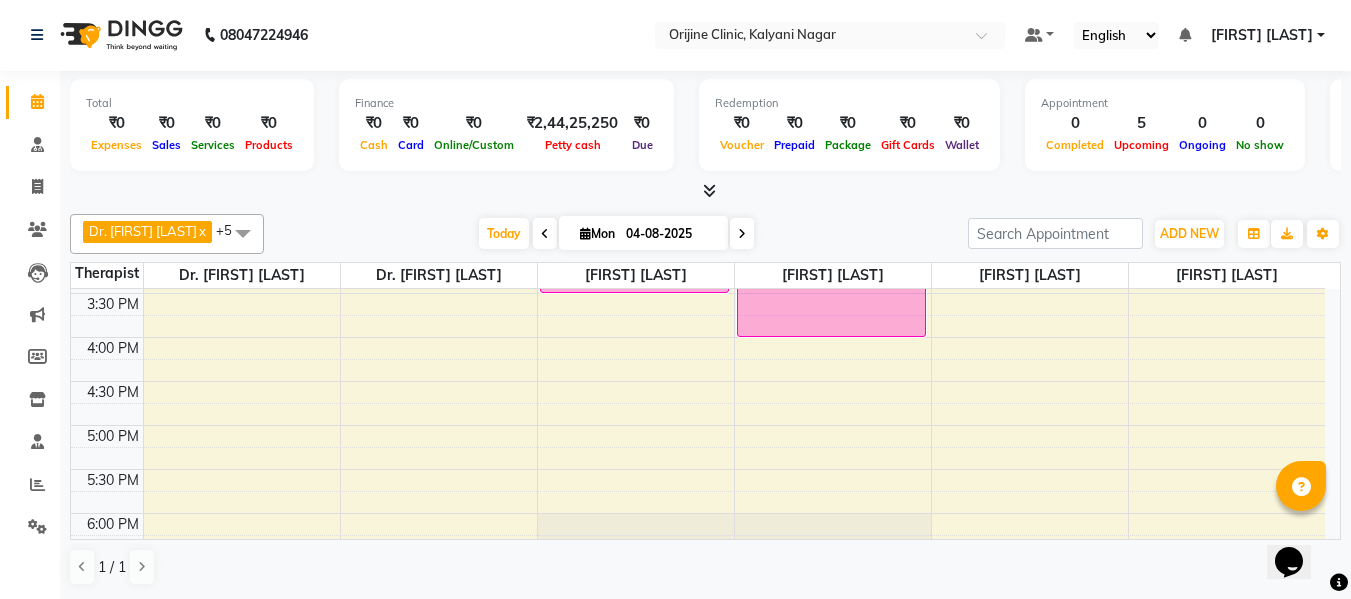 click on "Mon" at bounding box center (597, 233) 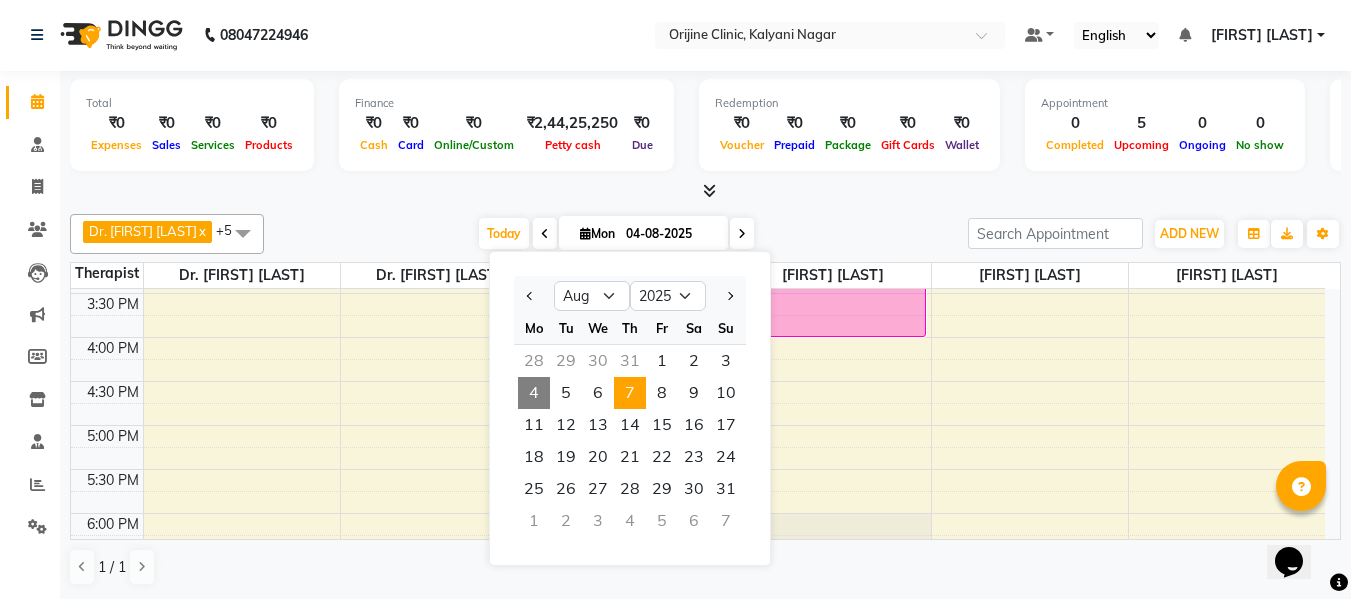 click on "7" at bounding box center [630, 393] 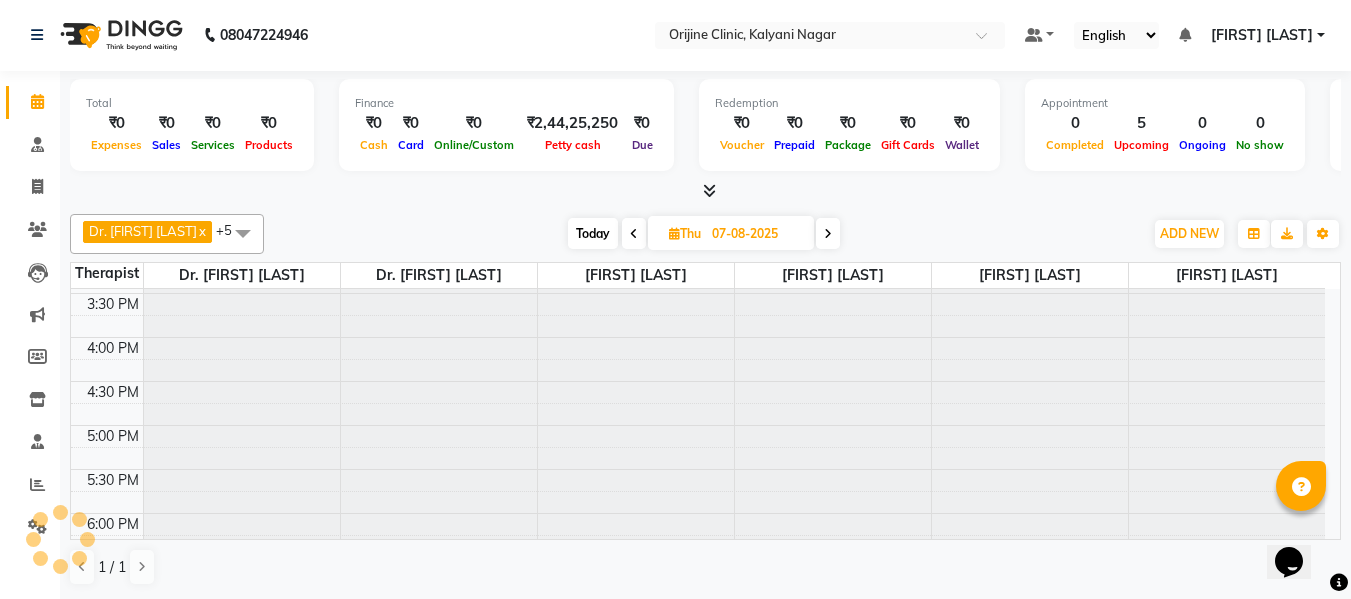 scroll, scrollTop: 441, scrollLeft: 0, axis: vertical 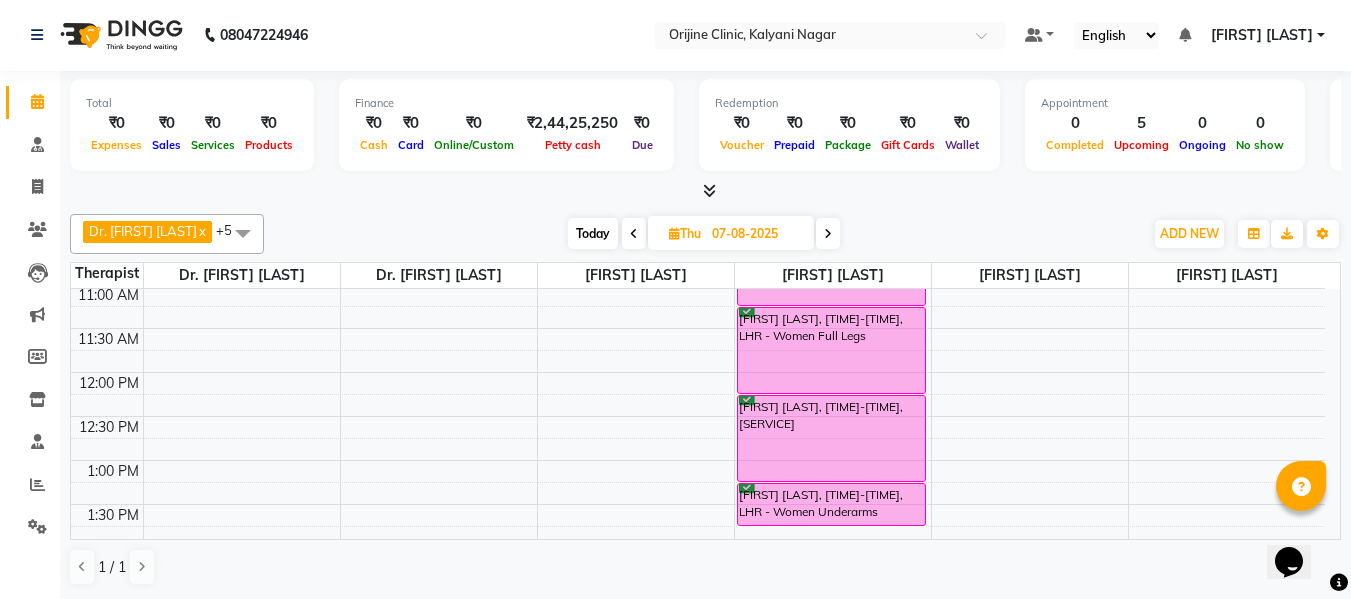 click on "Today" at bounding box center (593, 233) 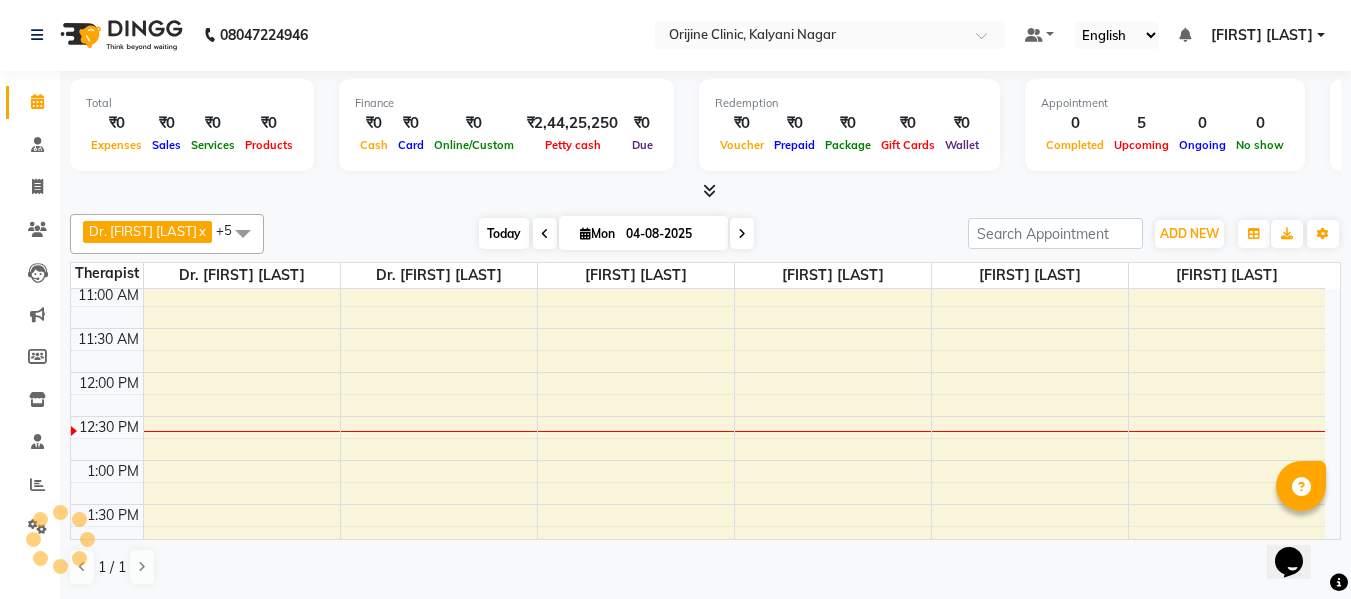 scroll, scrollTop: 441, scrollLeft: 0, axis: vertical 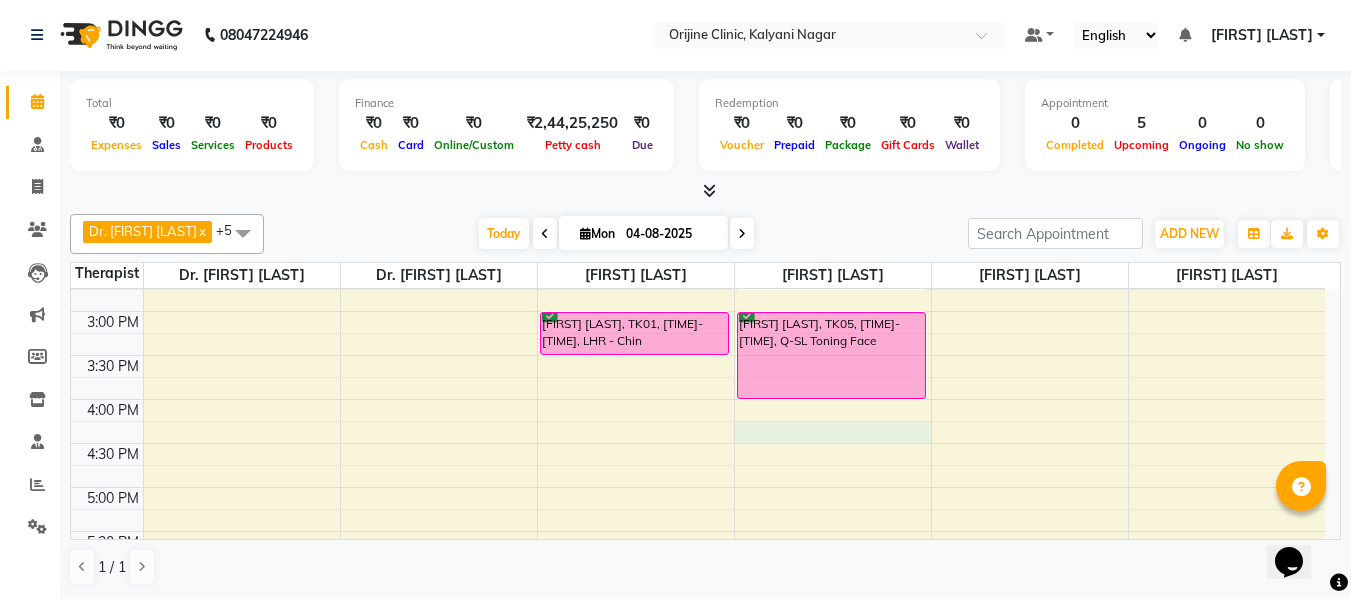 click on "7:00 AM 7:30 AM 8:00 AM 8:30 AM 9:00 AM 9:30 AM 10:00 AM 10:30 AM 11:00 AM 11:30 AM 12:00 PM 12:30 PM 1:00 PM 1:30 PM 2:00 PM 2:30 PM 3:00 PM 3:30 PM 4:00 PM 4:30 PM 5:00 PM 5:30 PM 6:00 PM 6:30 PM 7:00 PM 7:30 PM     Shreya Sharma, TK01, 03:00 PM-03:30 PM, LHR - Chin     Swatee Dholepatil, TK02, 12:00 PM-01:00 PM, Q-SL Toning Face     Dhawal Patel, TK04, 02:00 PM-02:45 PM, Peel - Spot Peel  Small      Mudita Uppal, TK05, 03:00 PM-04:00 PM, Q-SL Toning Face" at bounding box center (698, 179) 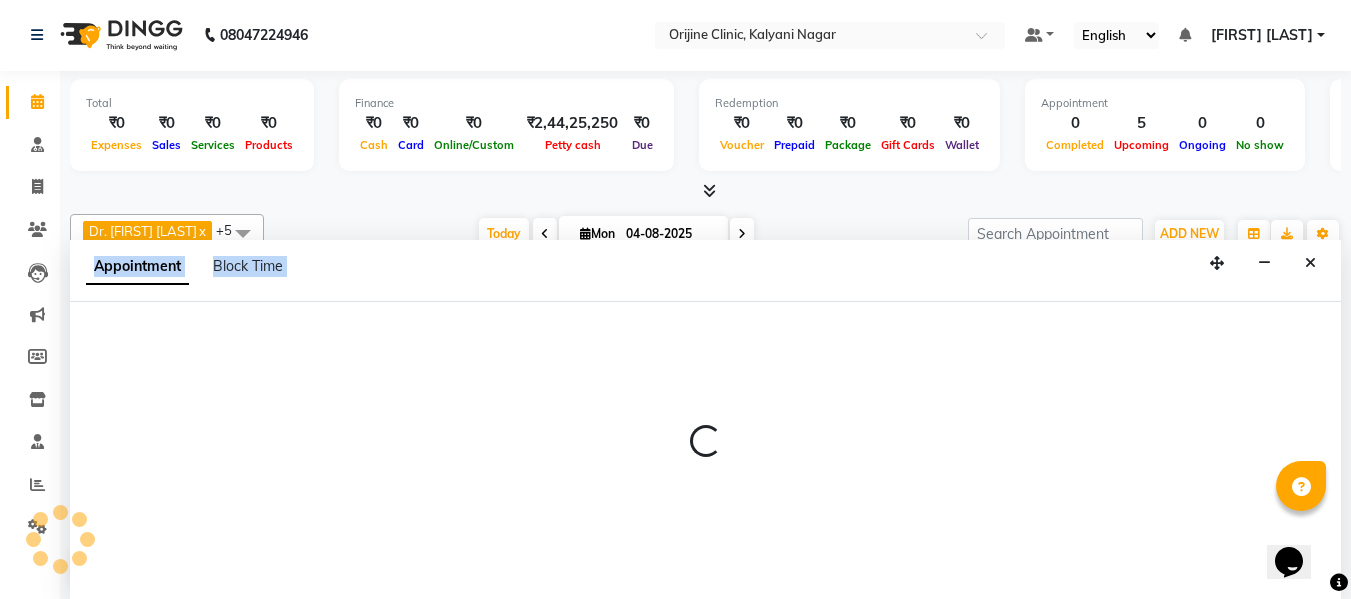 click at bounding box center [705, 442] 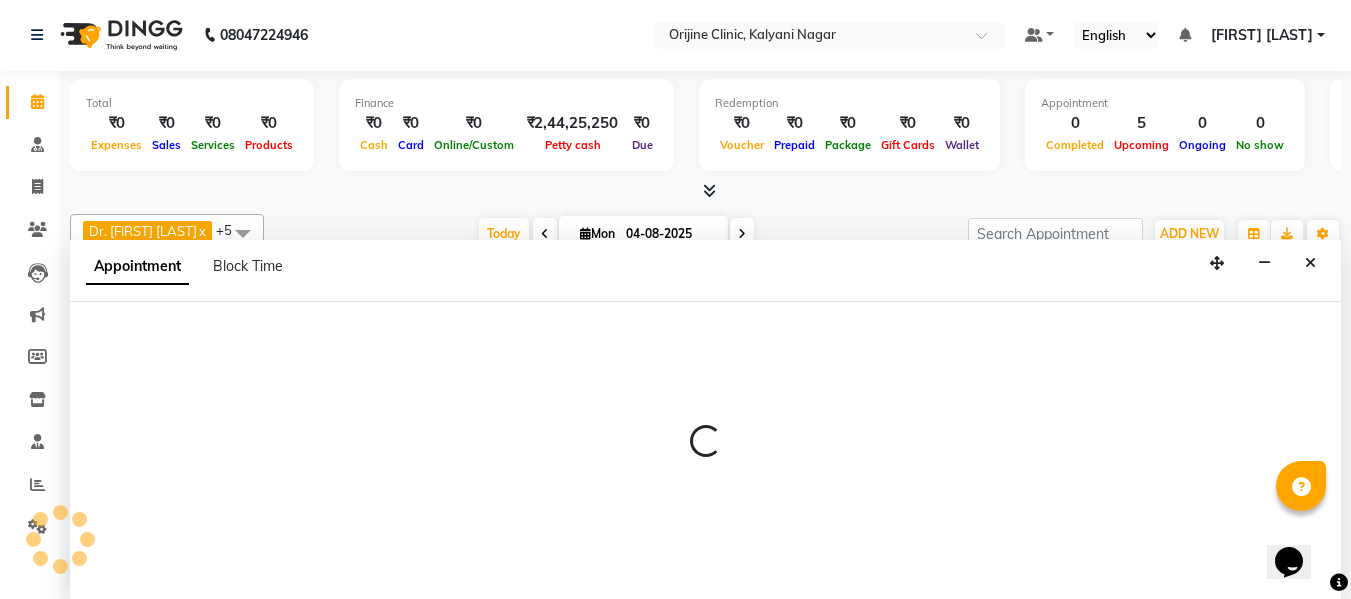 select on "10777" 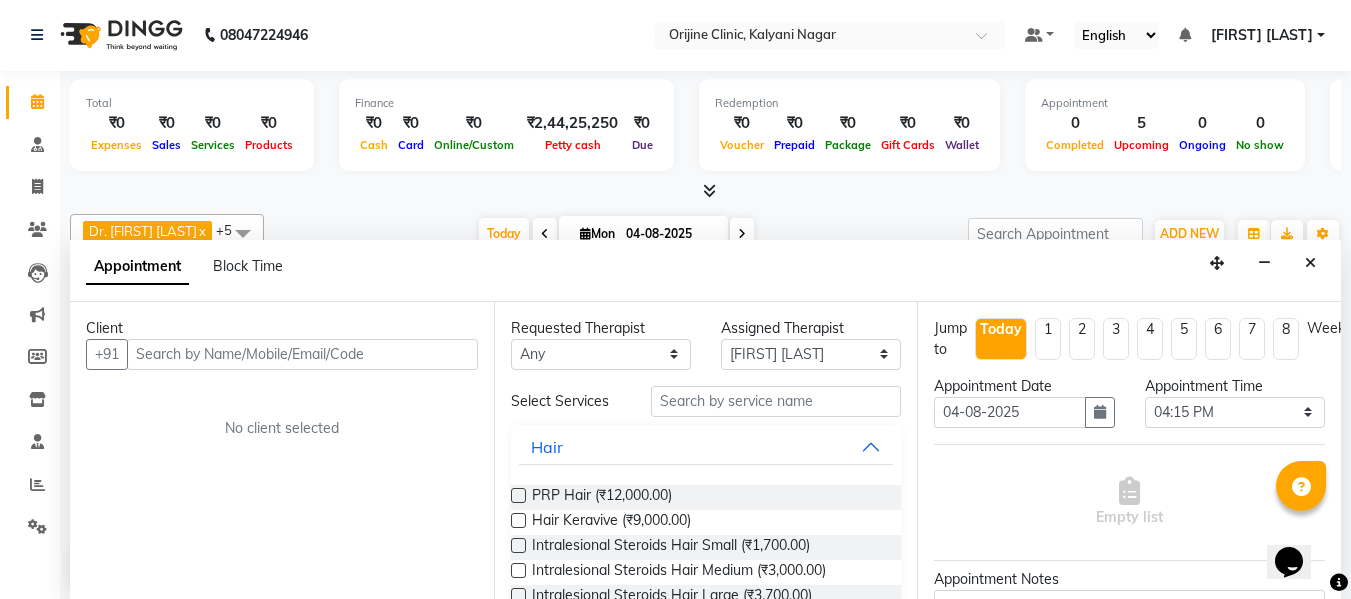 click at bounding box center (302, 354) 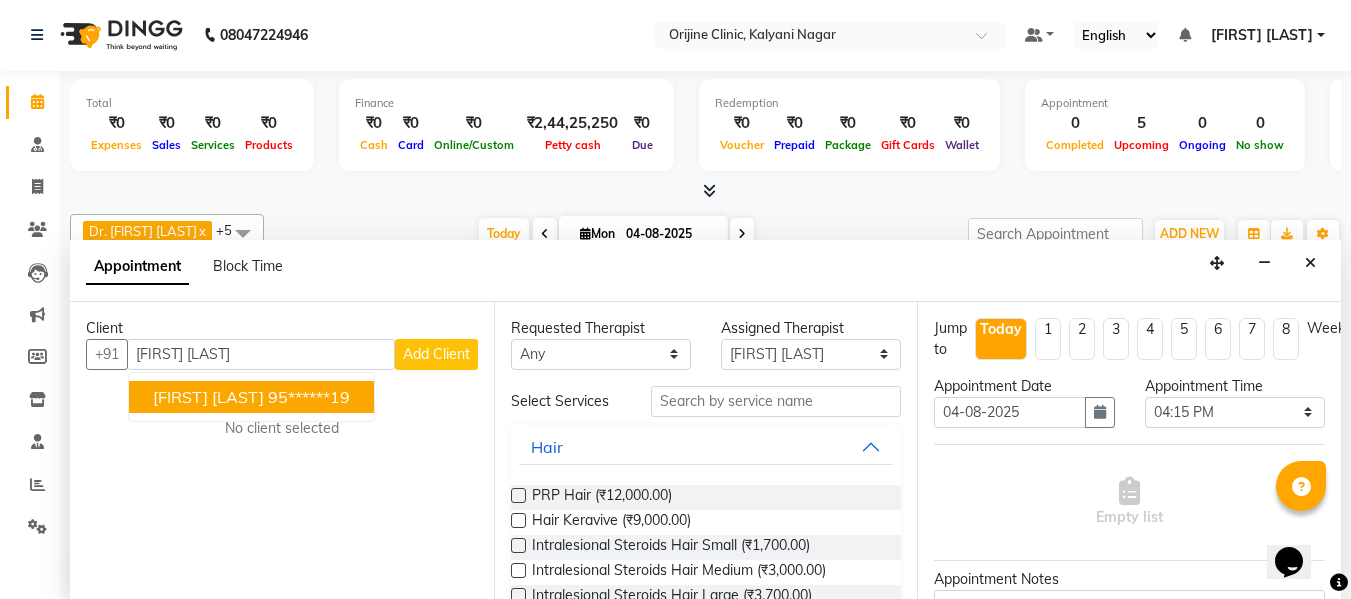 click on "[FIRST] [LAST]" at bounding box center (208, 397) 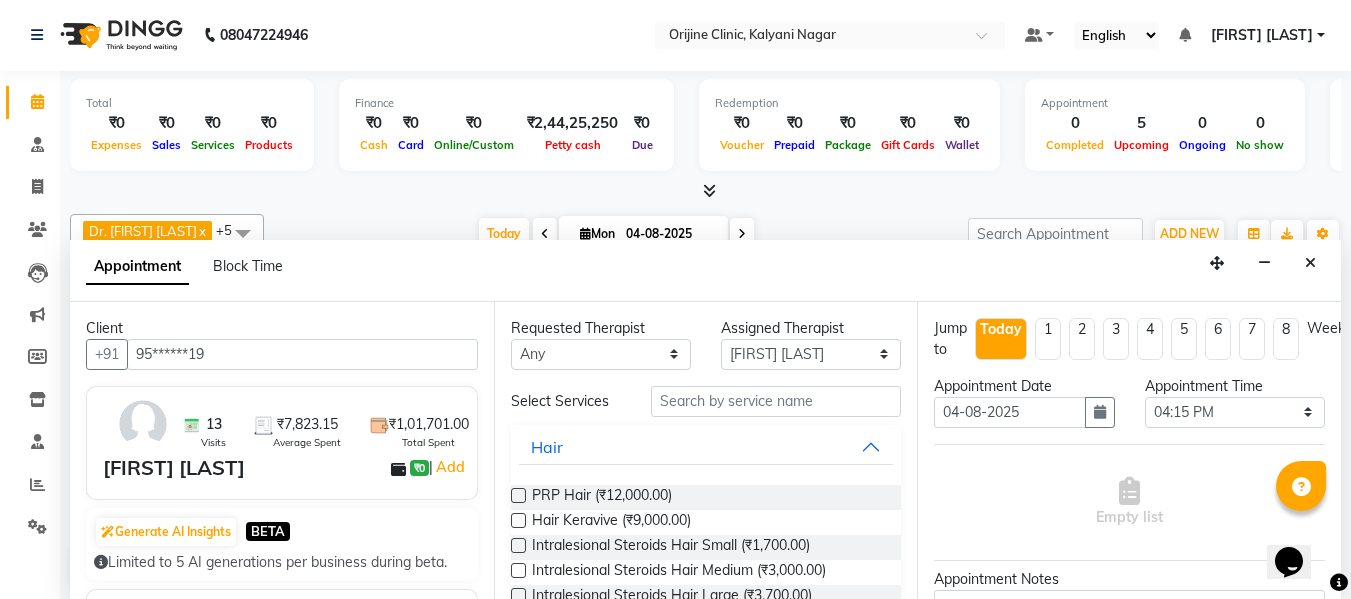 type on "95******19" 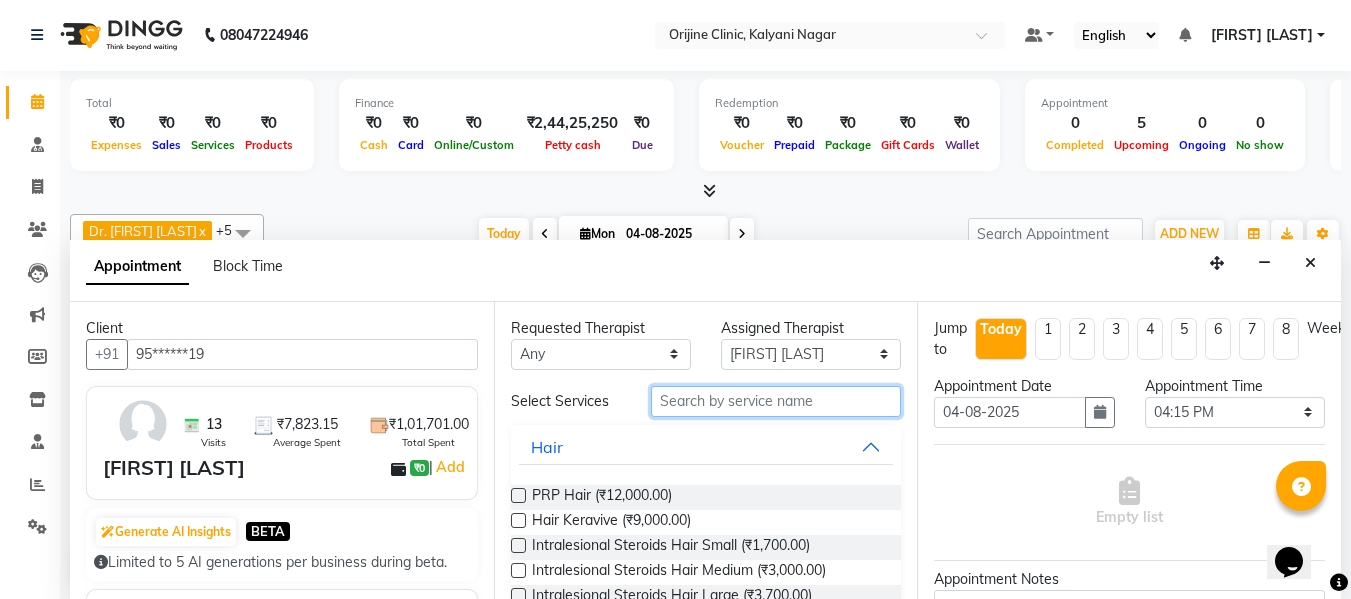 click at bounding box center [776, 401] 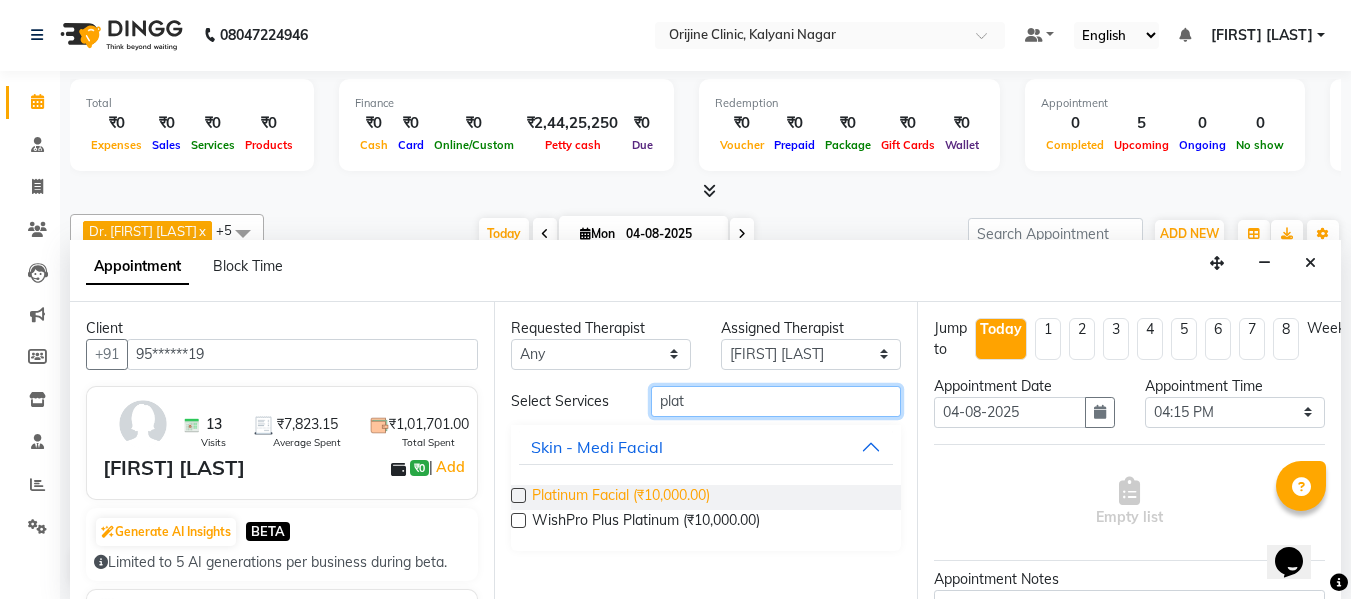 type on "plat" 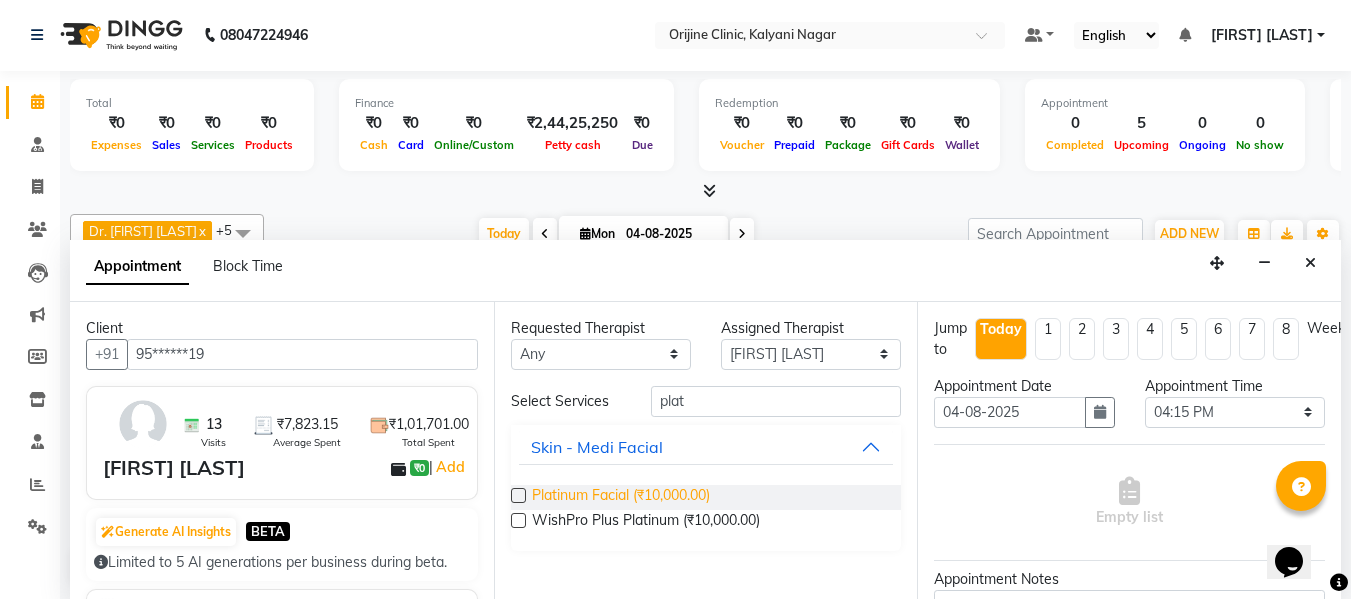 click on "Platinum Facial (₹10,000.00)" at bounding box center (621, 497) 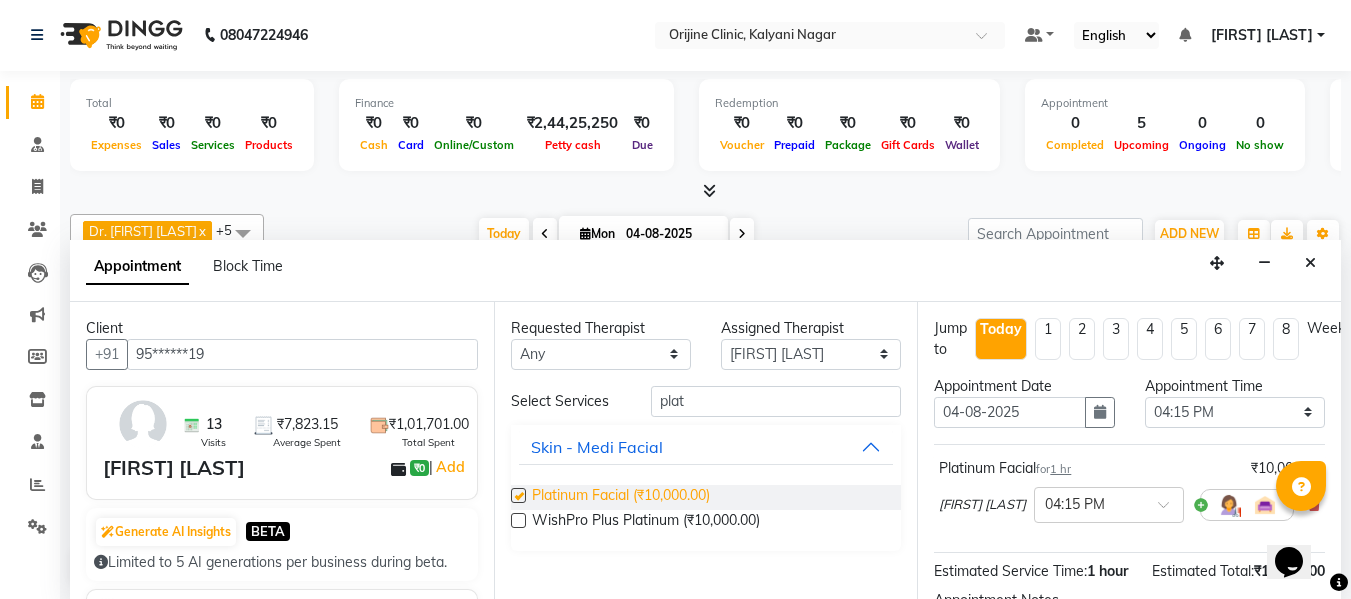 checkbox on "false" 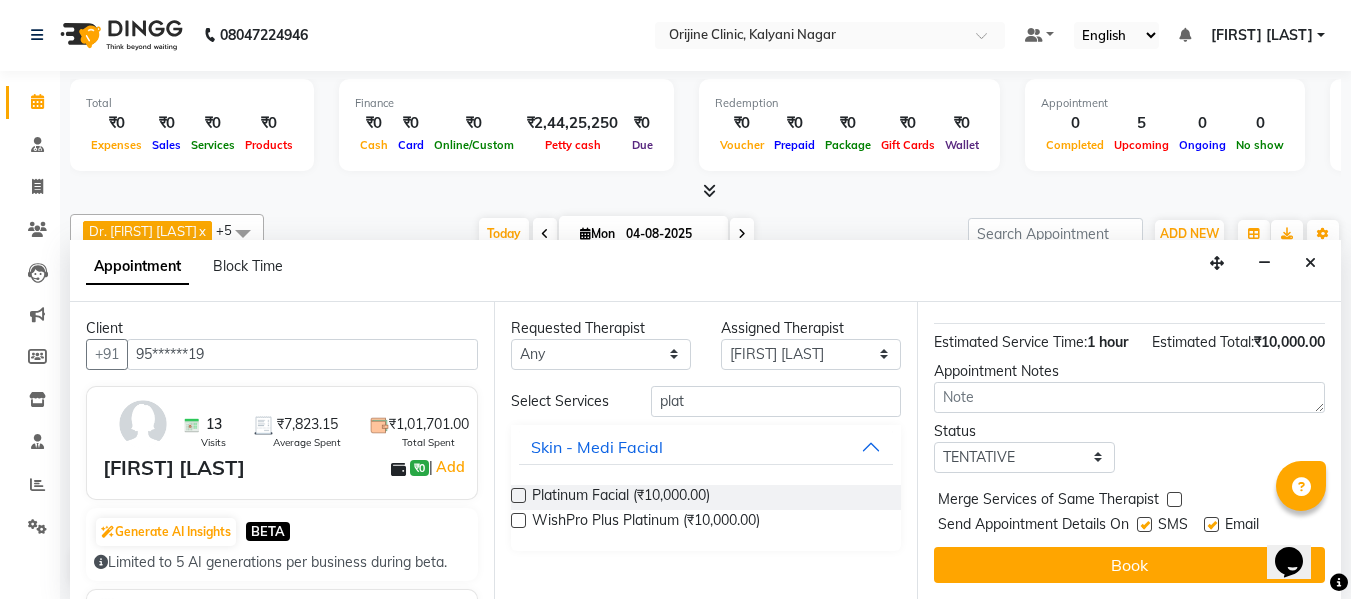 scroll, scrollTop: 255, scrollLeft: 0, axis: vertical 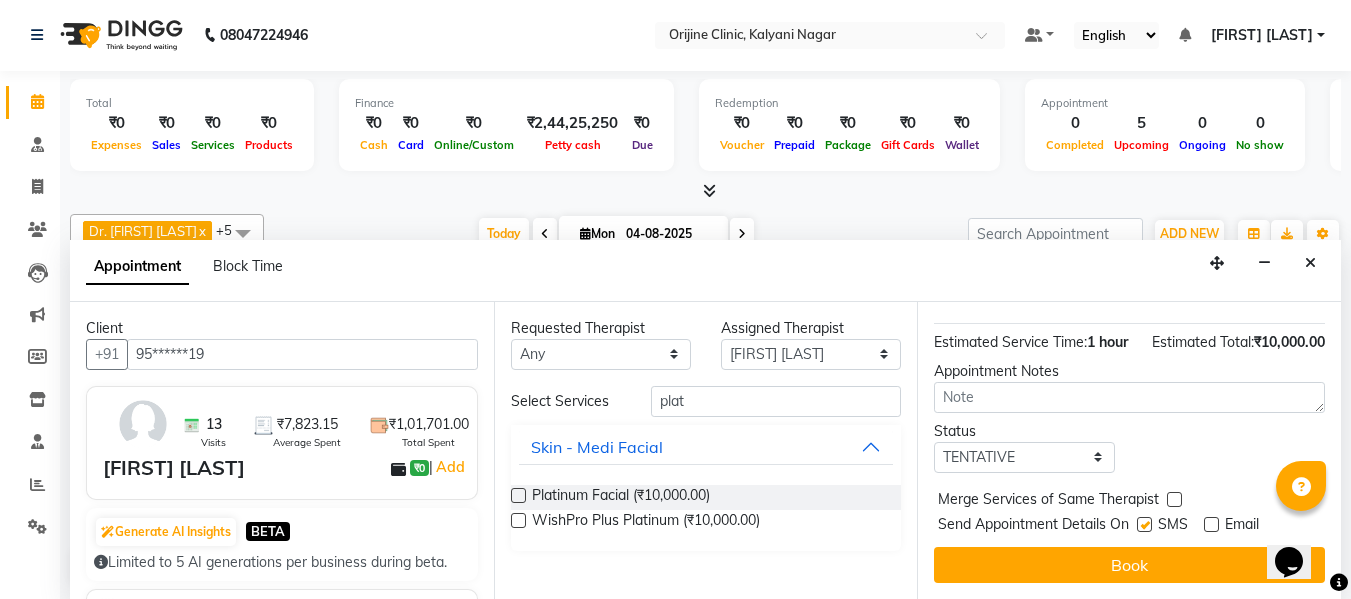 click at bounding box center [1144, 524] 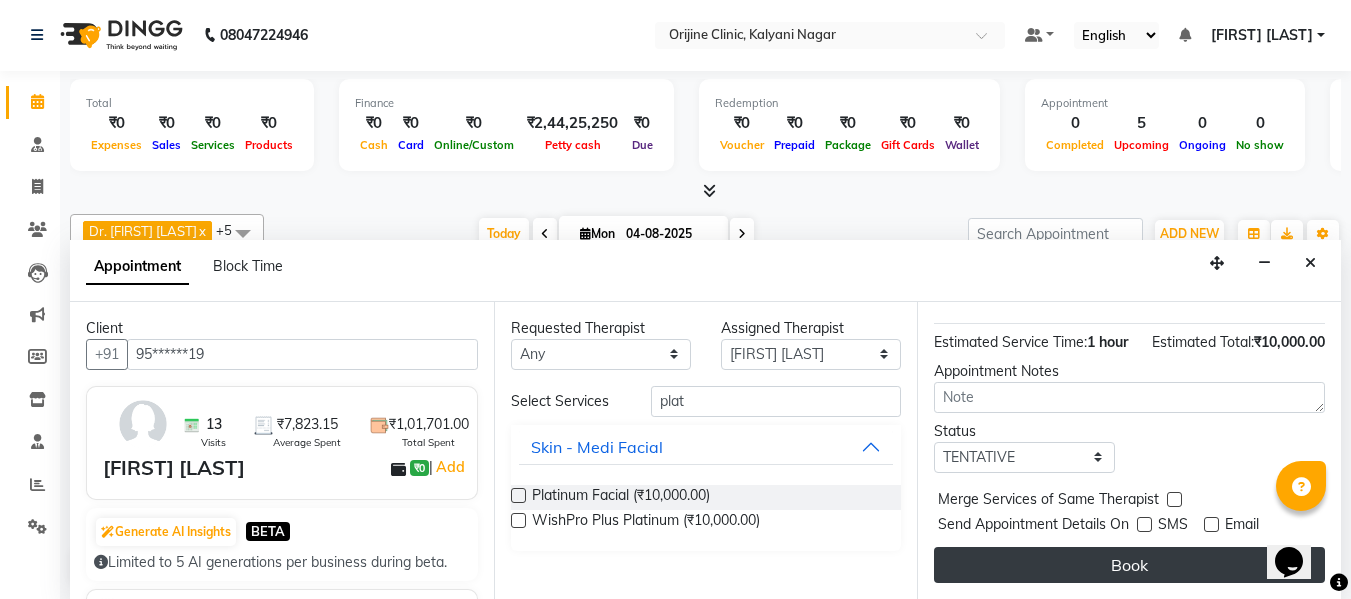 click on "Book" at bounding box center [1129, 565] 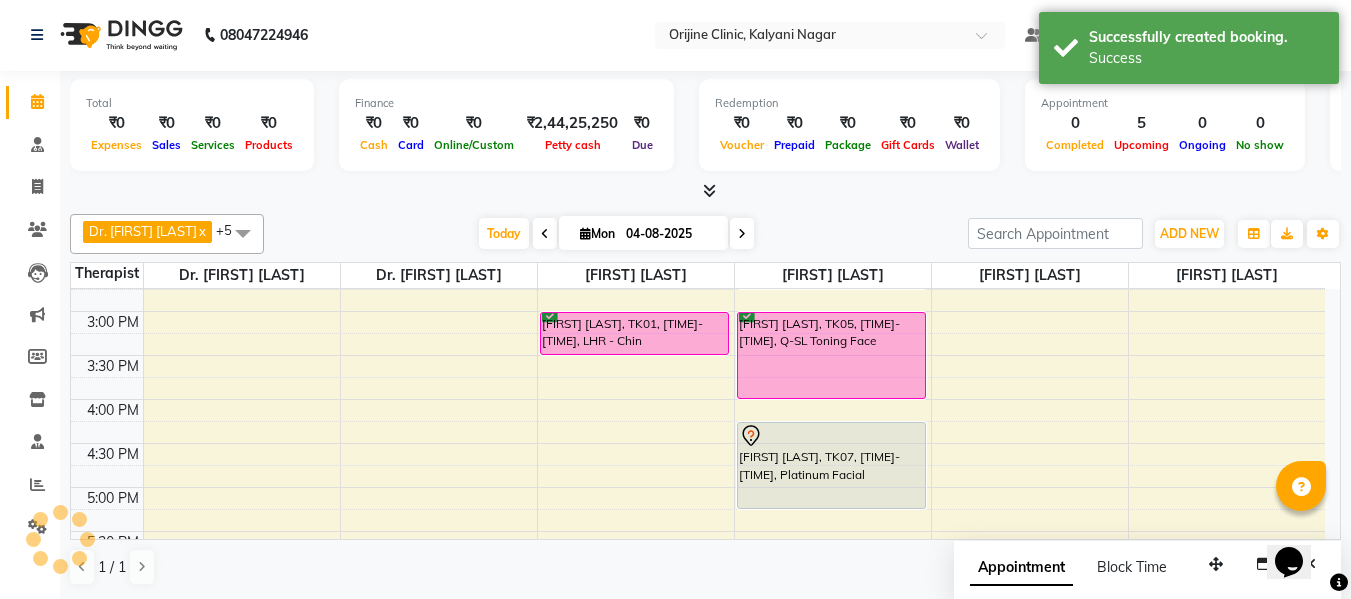 scroll, scrollTop: 0, scrollLeft: 0, axis: both 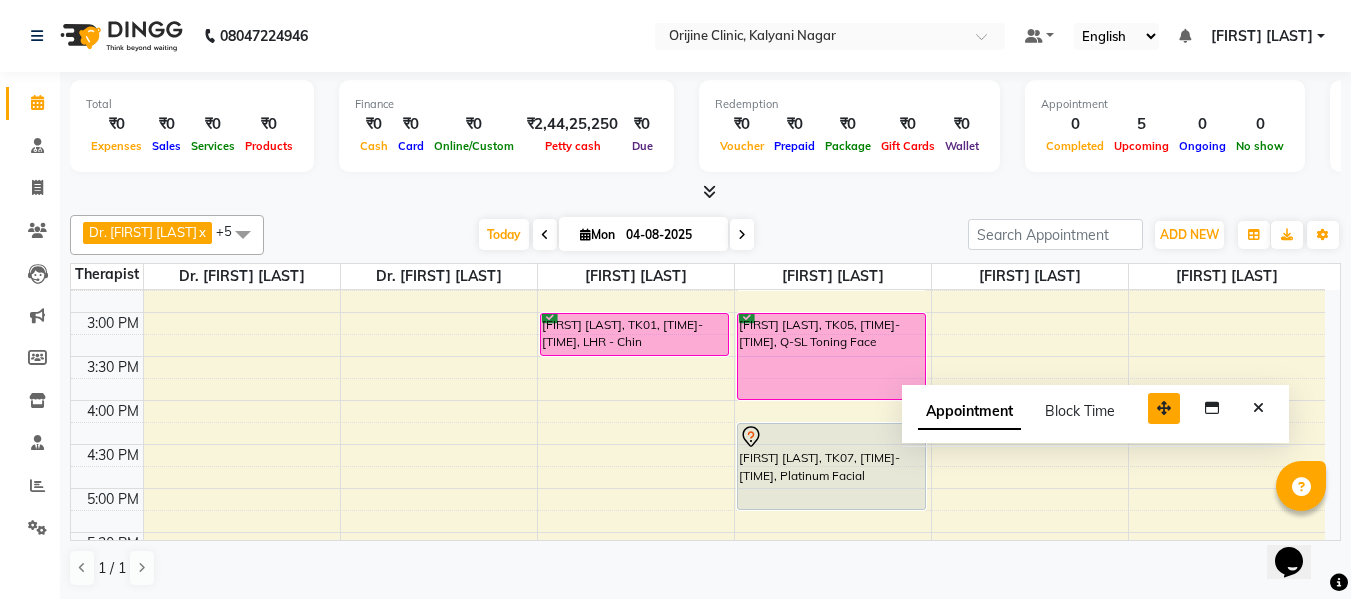 drag, startPoint x: 1217, startPoint y: 565, endPoint x: 1157, endPoint y: 386, distance: 188.78824 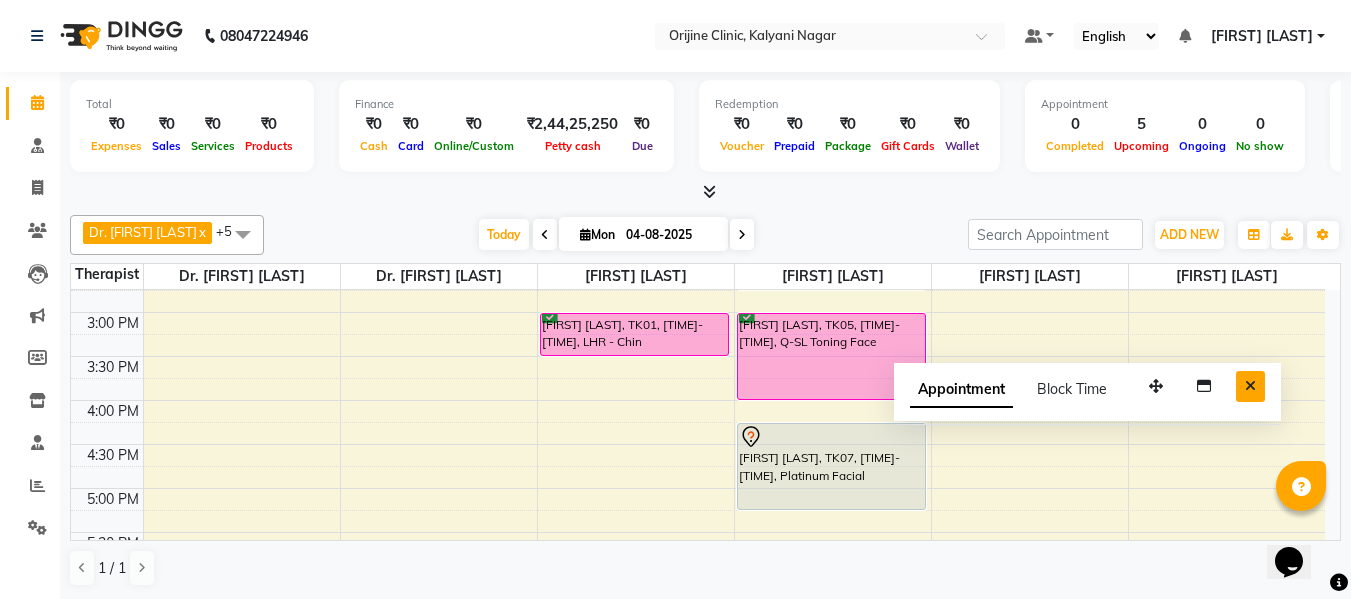 click at bounding box center [1250, 386] 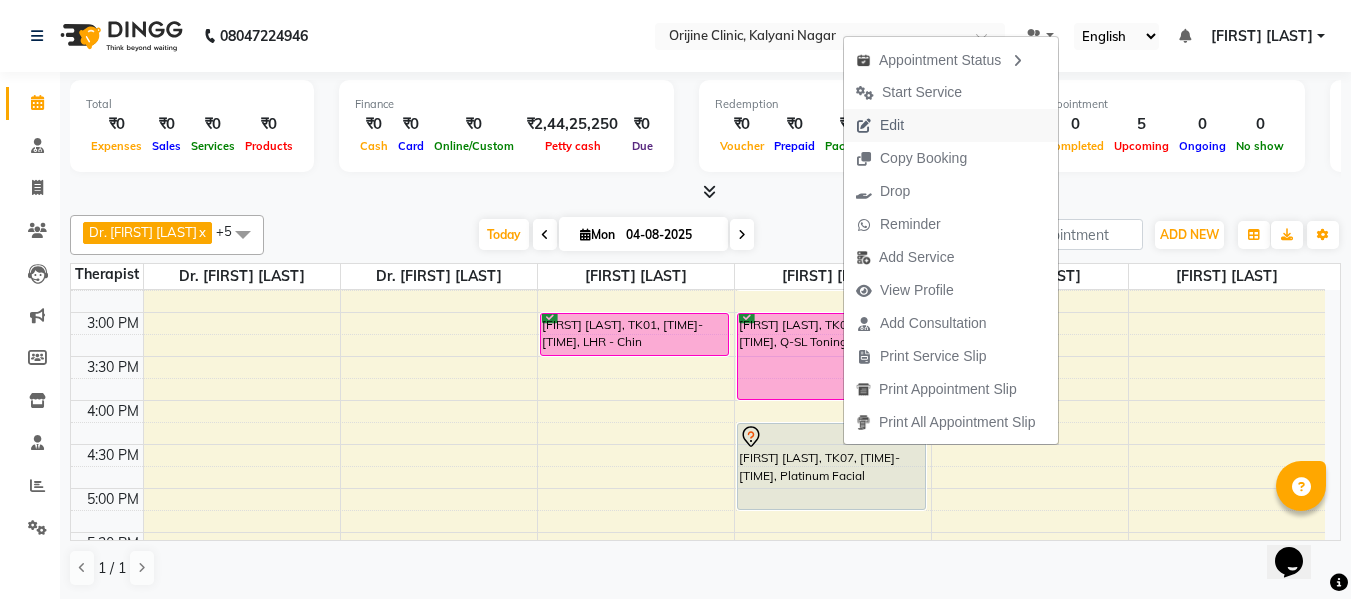 click on "Edit" at bounding box center [880, 125] 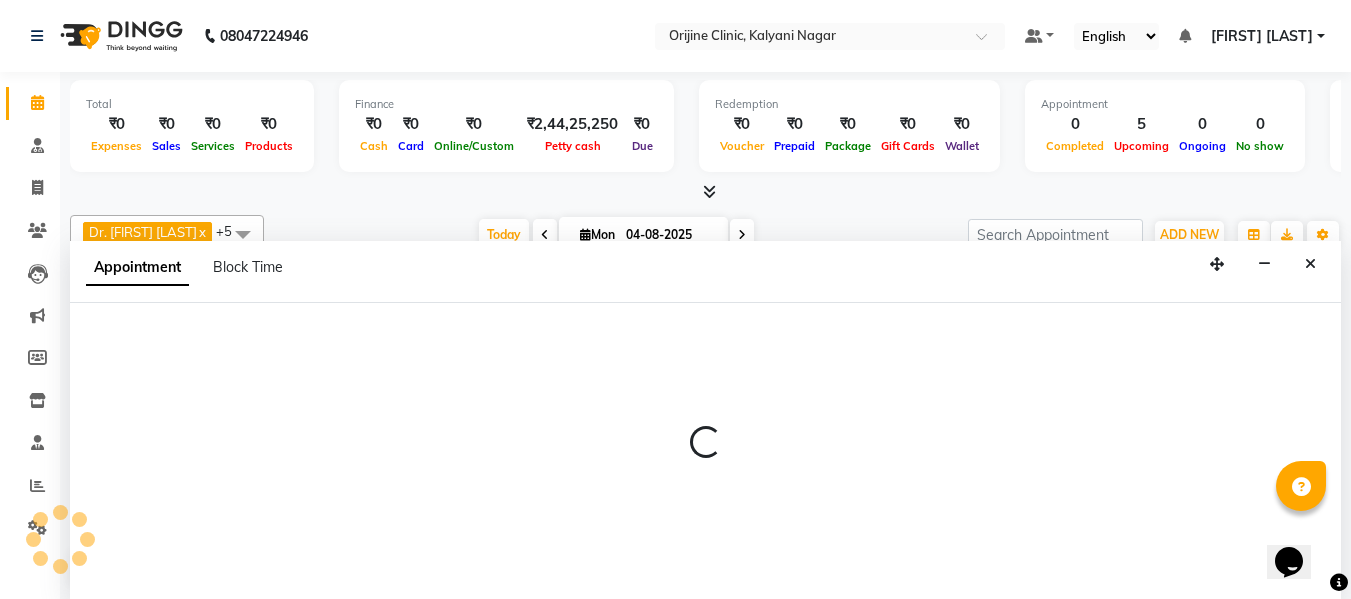 scroll, scrollTop: 1, scrollLeft: 0, axis: vertical 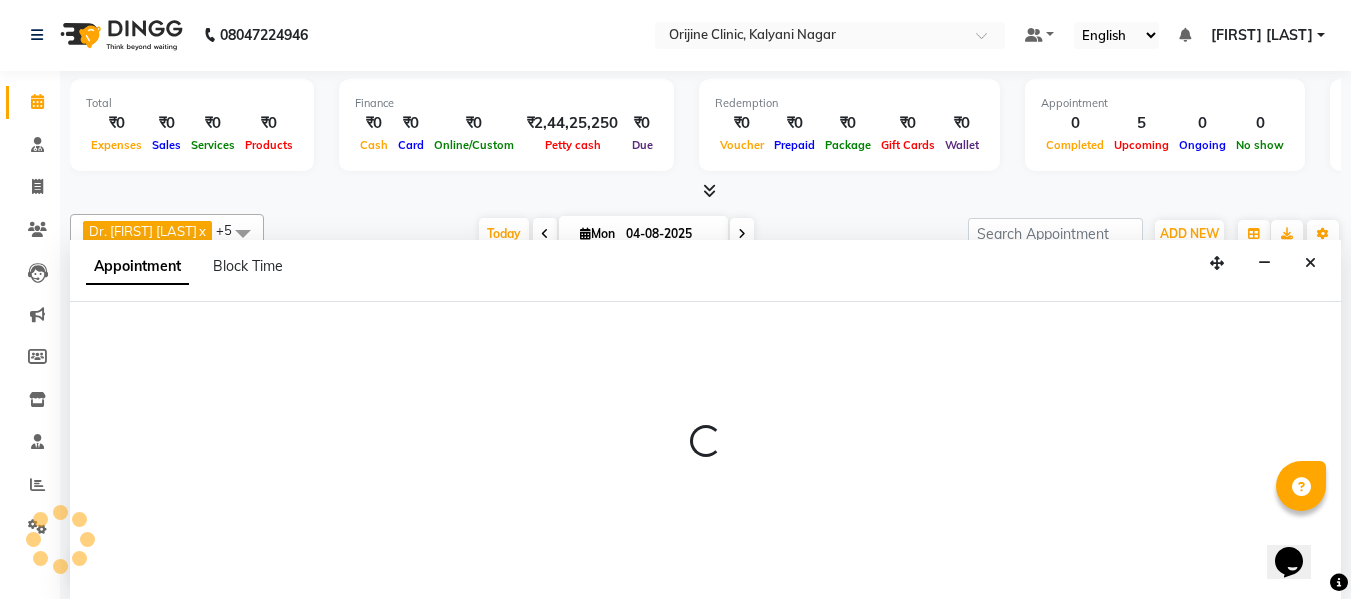 select on "tentative" 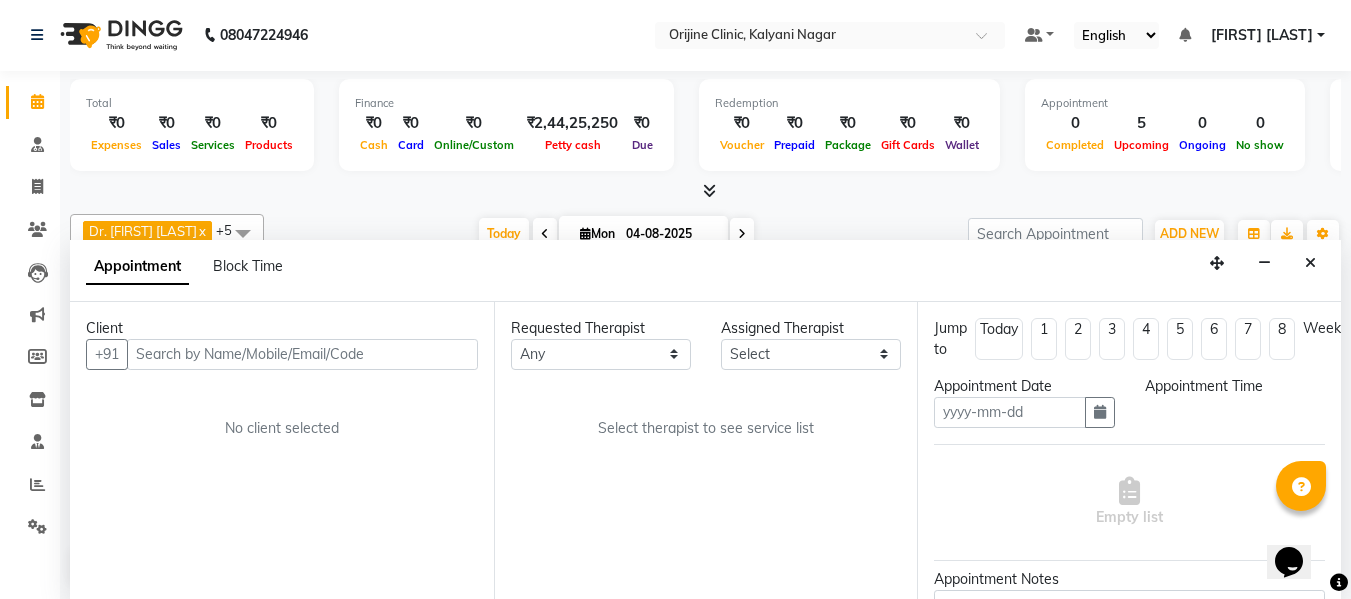 type on "04-08-2025" 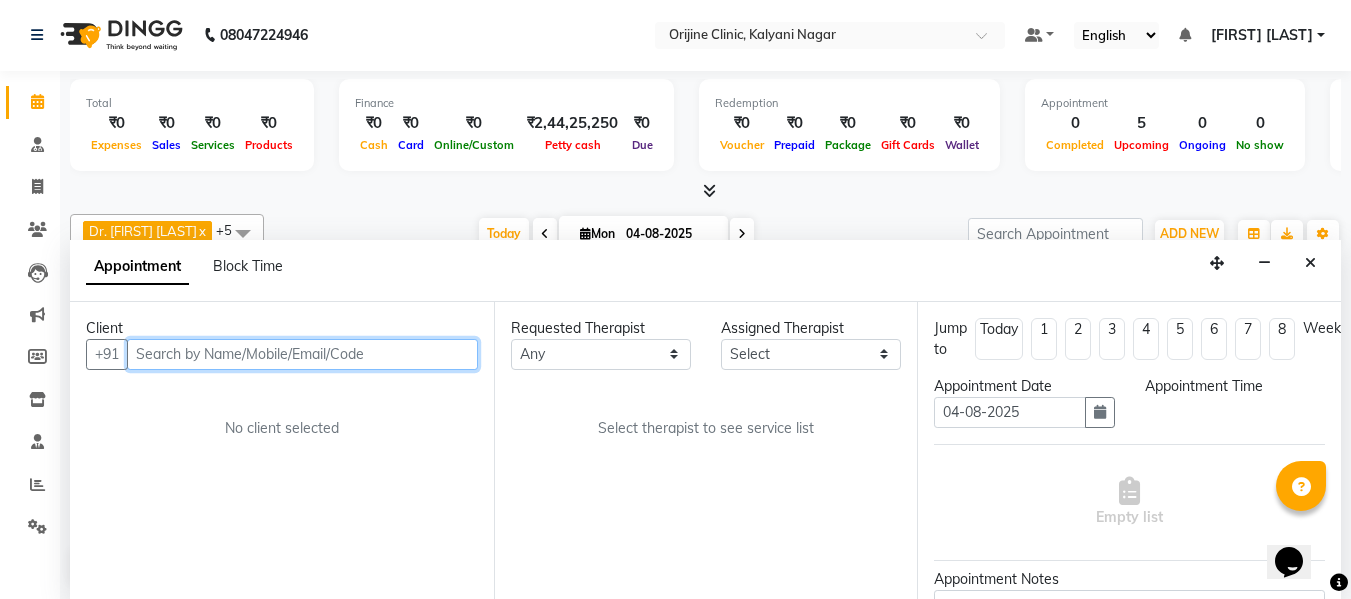 scroll, scrollTop: 0, scrollLeft: 0, axis: both 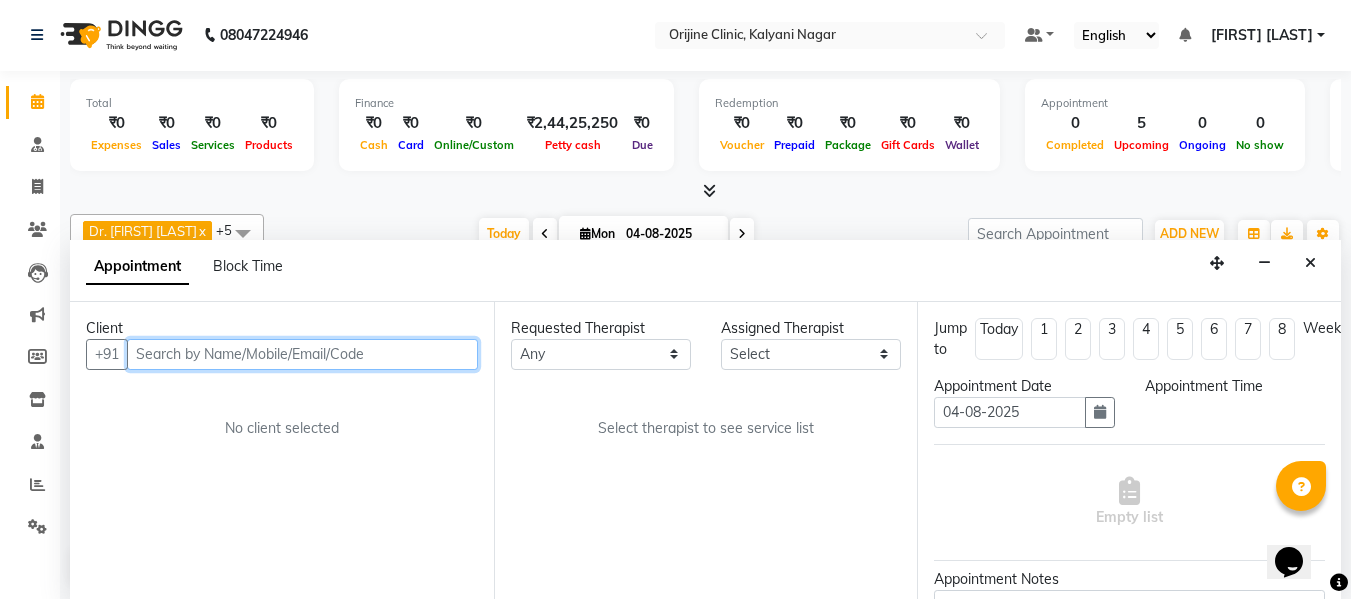 select on "975" 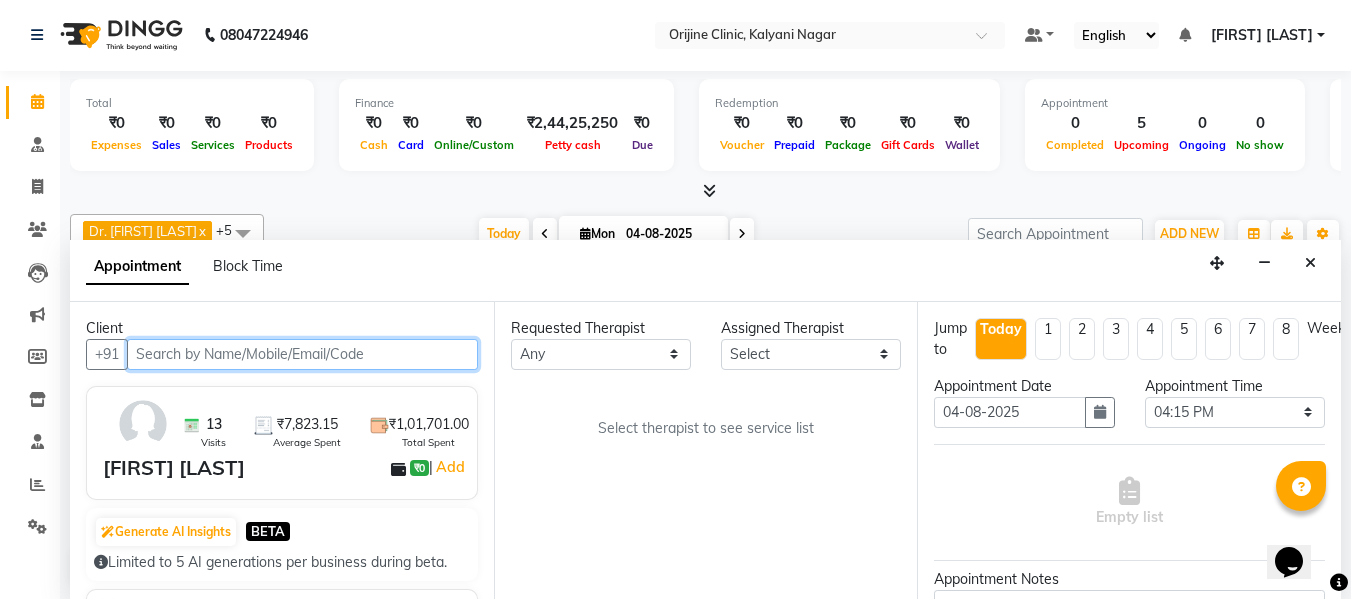 select on "10777" 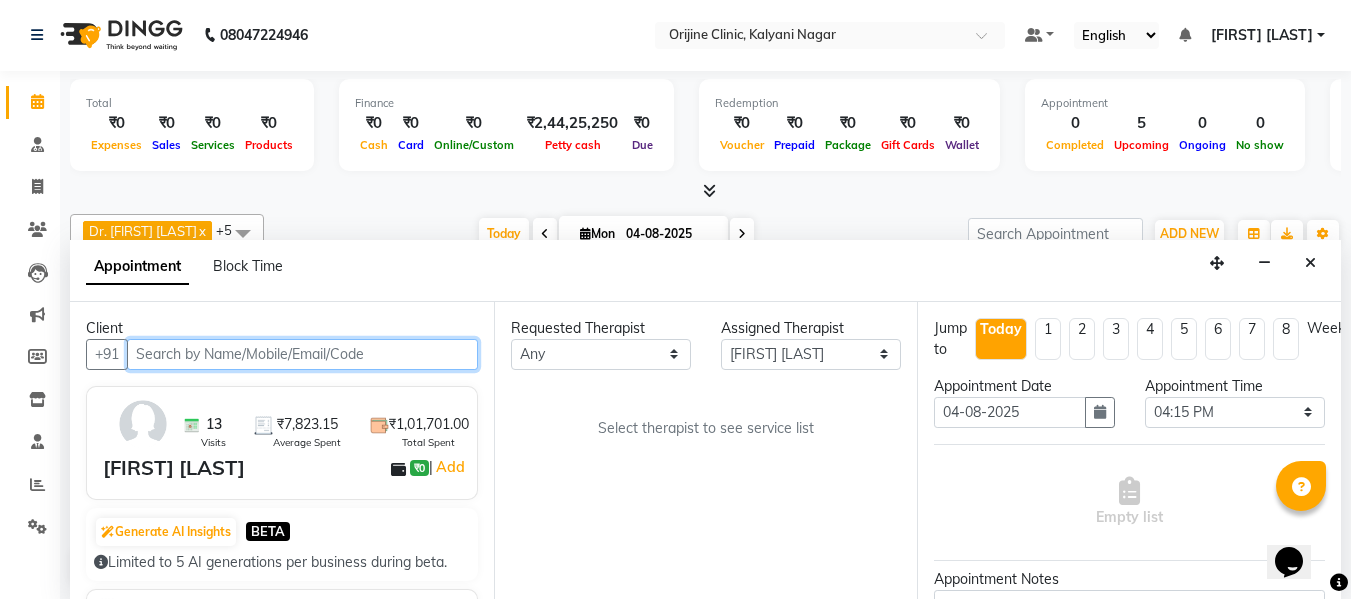 scroll, scrollTop: 441, scrollLeft: 0, axis: vertical 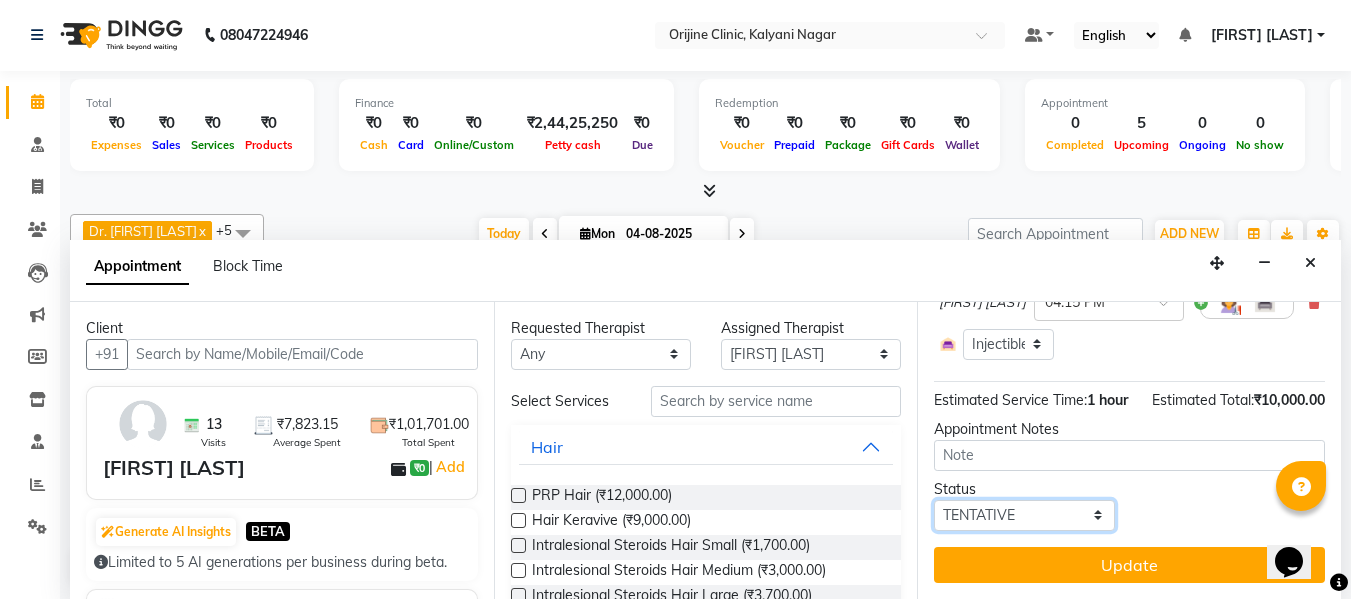 click on "Select TENTATIVE CONFIRM CHECK-IN UPCOMING" at bounding box center (1024, 515) 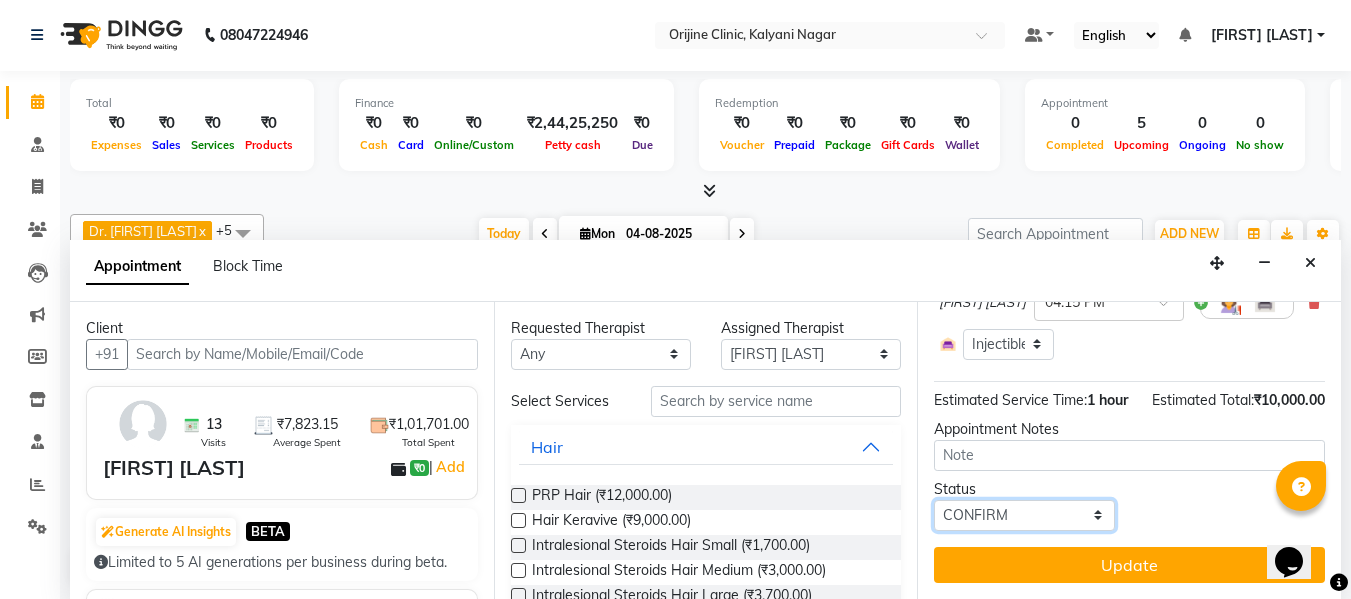 click on "Select TENTATIVE CONFIRM CHECK-IN UPCOMING" at bounding box center [1024, 515] 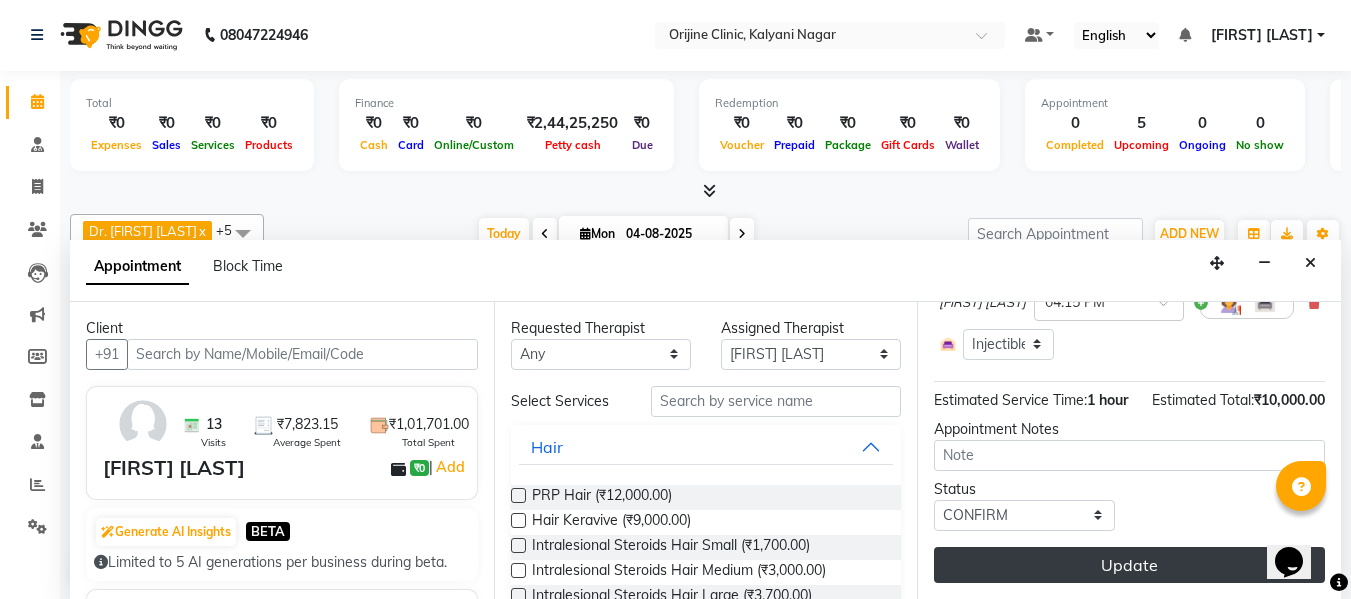click on "Update" at bounding box center [1129, 565] 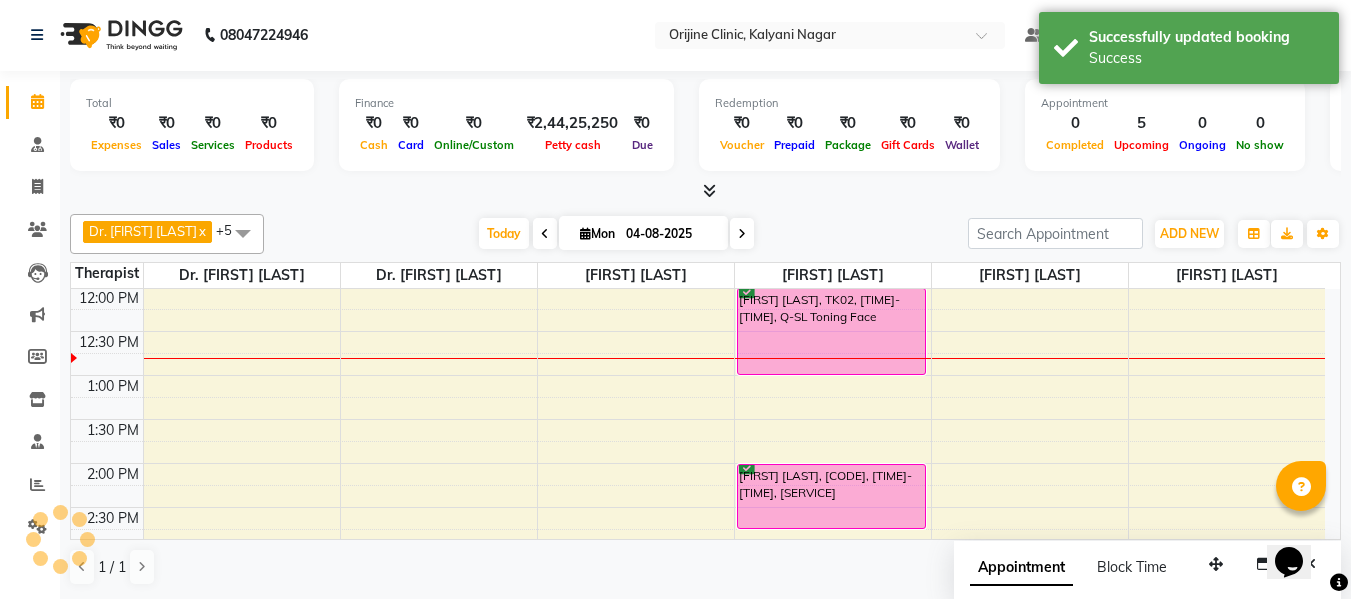 scroll, scrollTop: 0, scrollLeft: 0, axis: both 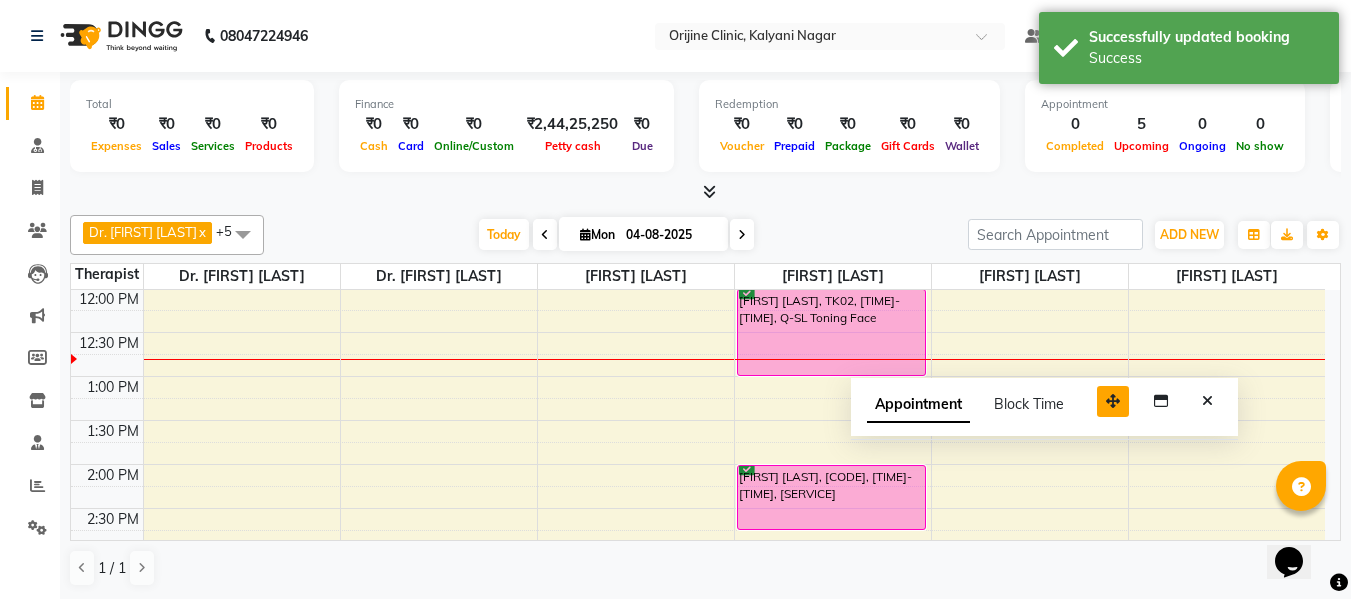 drag, startPoint x: 1217, startPoint y: 562, endPoint x: 1111, endPoint y: 392, distance: 200.3397 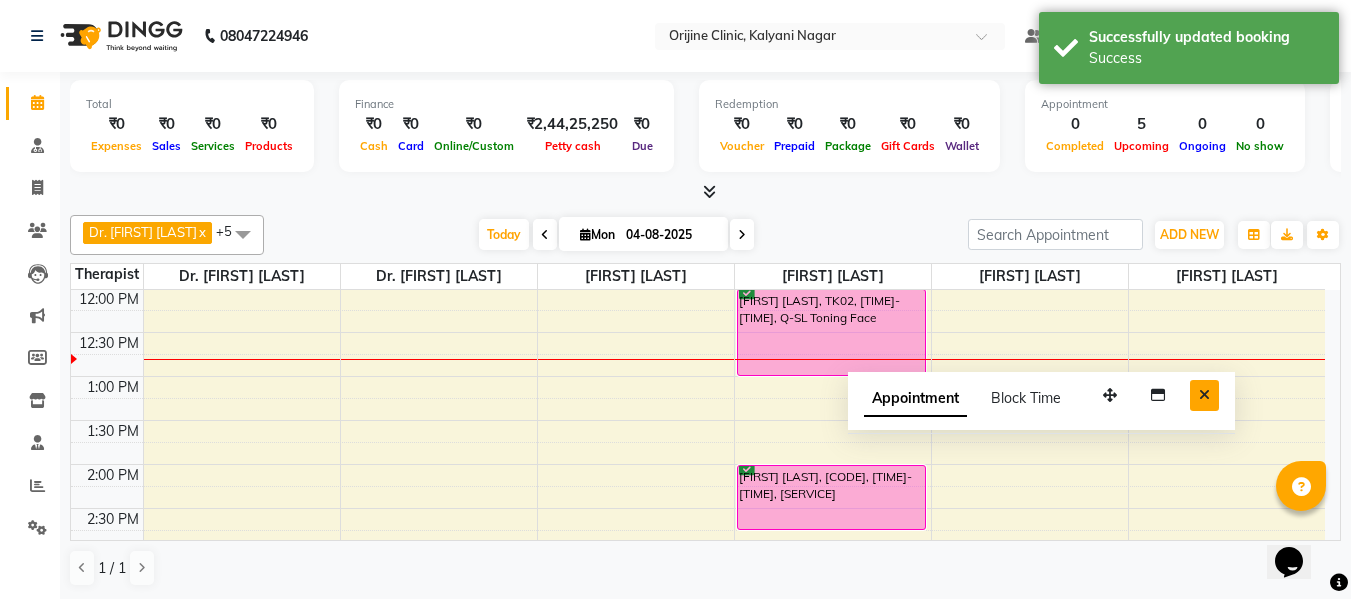 click at bounding box center [1204, 395] 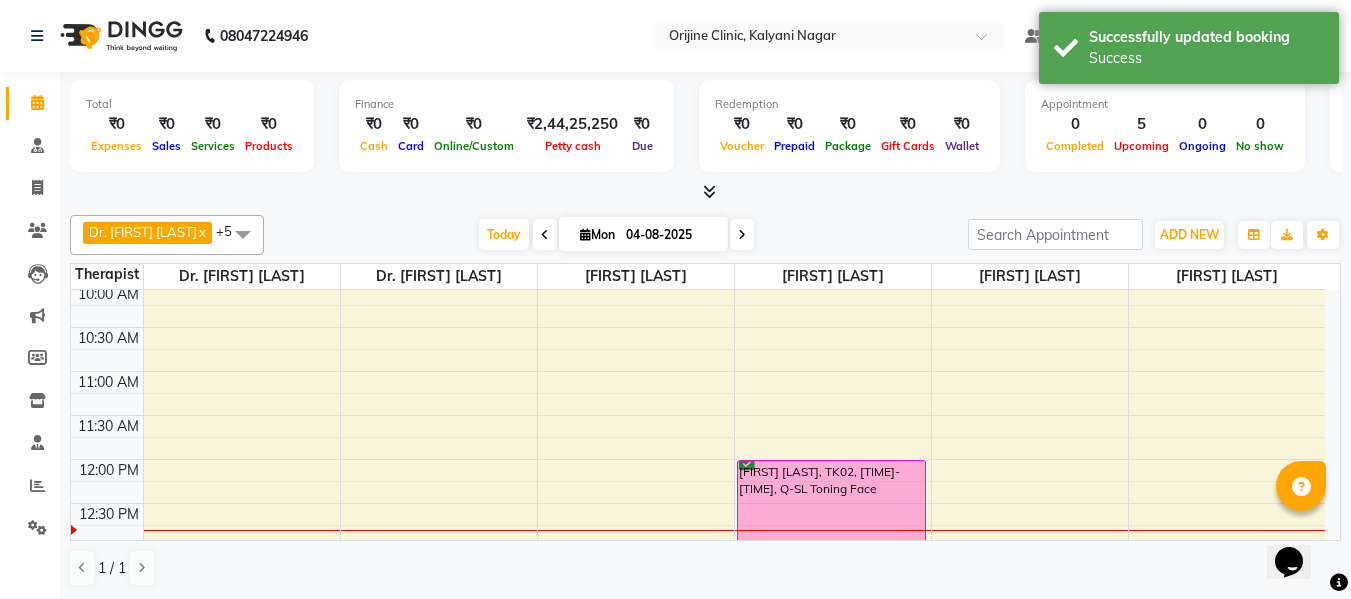 scroll, scrollTop: 265, scrollLeft: 0, axis: vertical 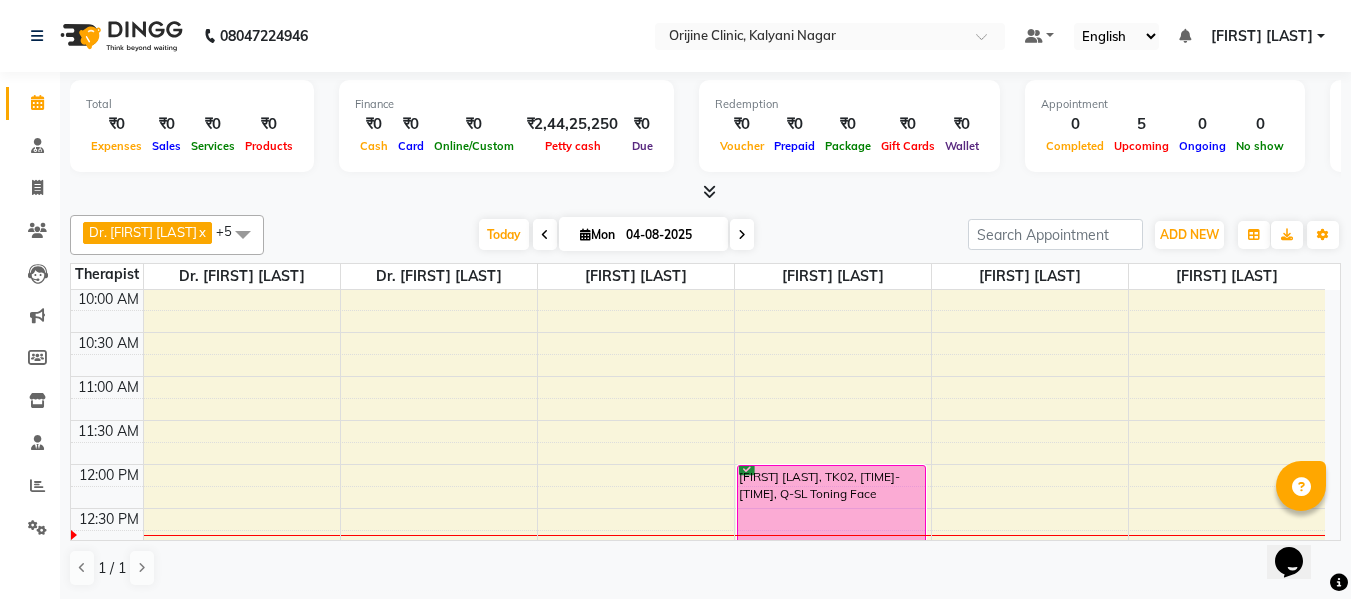 click at bounding box center [585, 234] 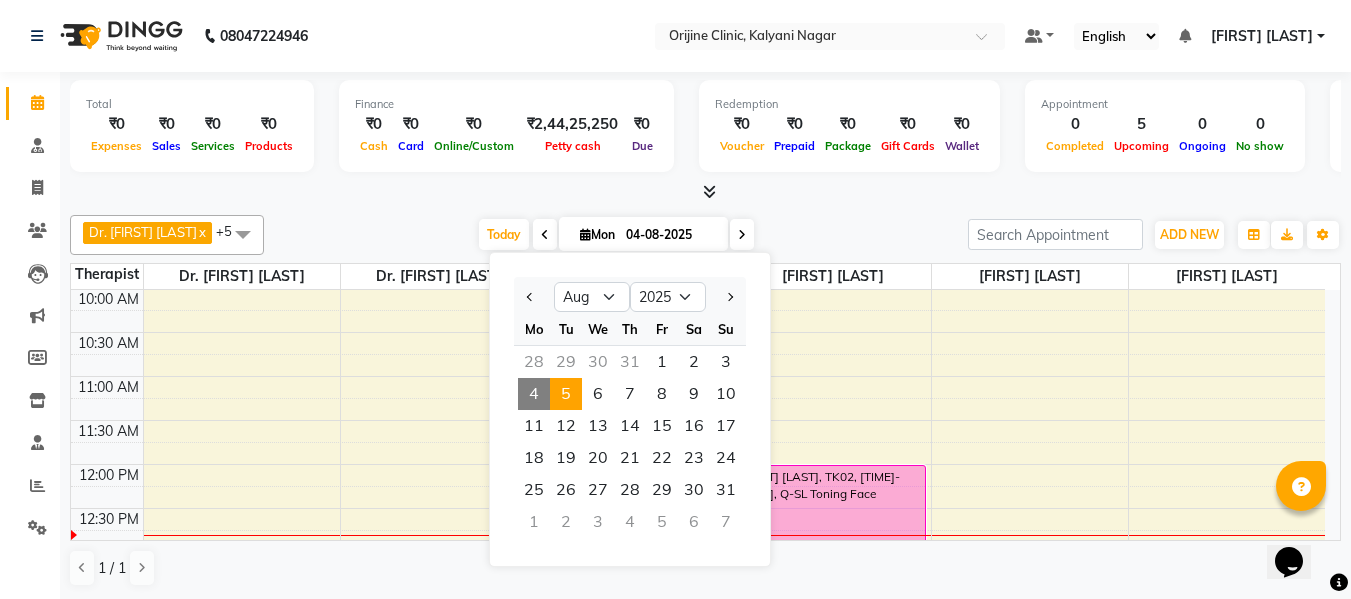 click on "5" at bounding box center (566, 394) 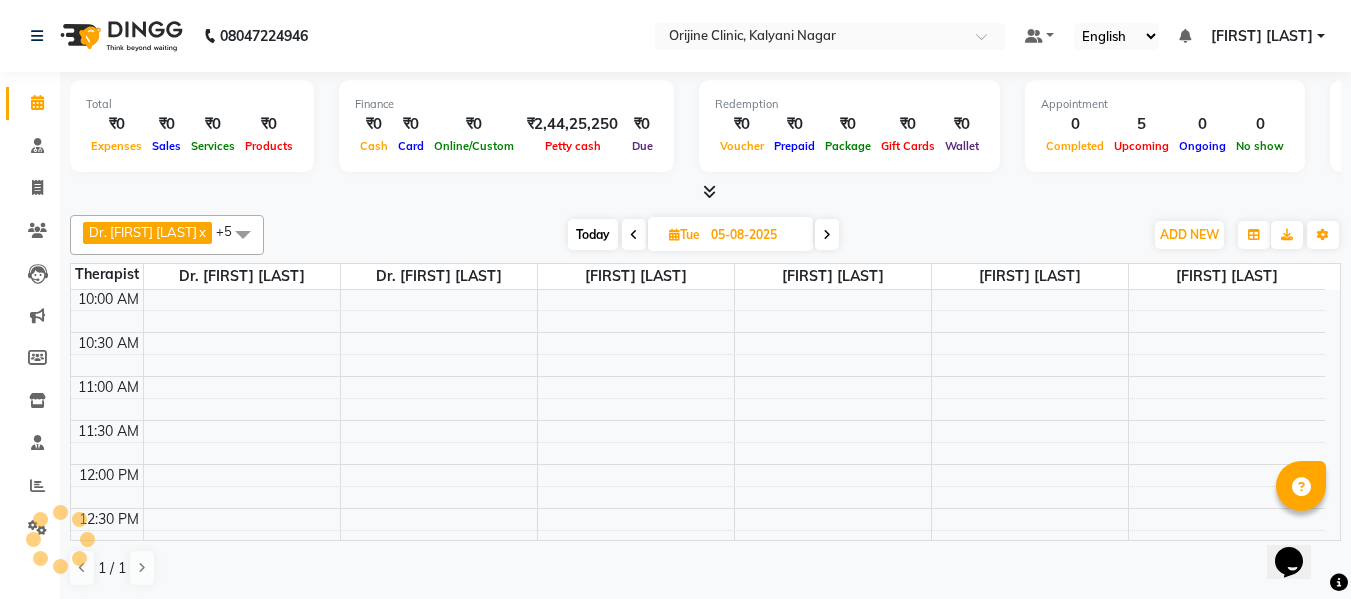 scroll, scrollTop: 441, scrollLeft: 0, axis: vertical 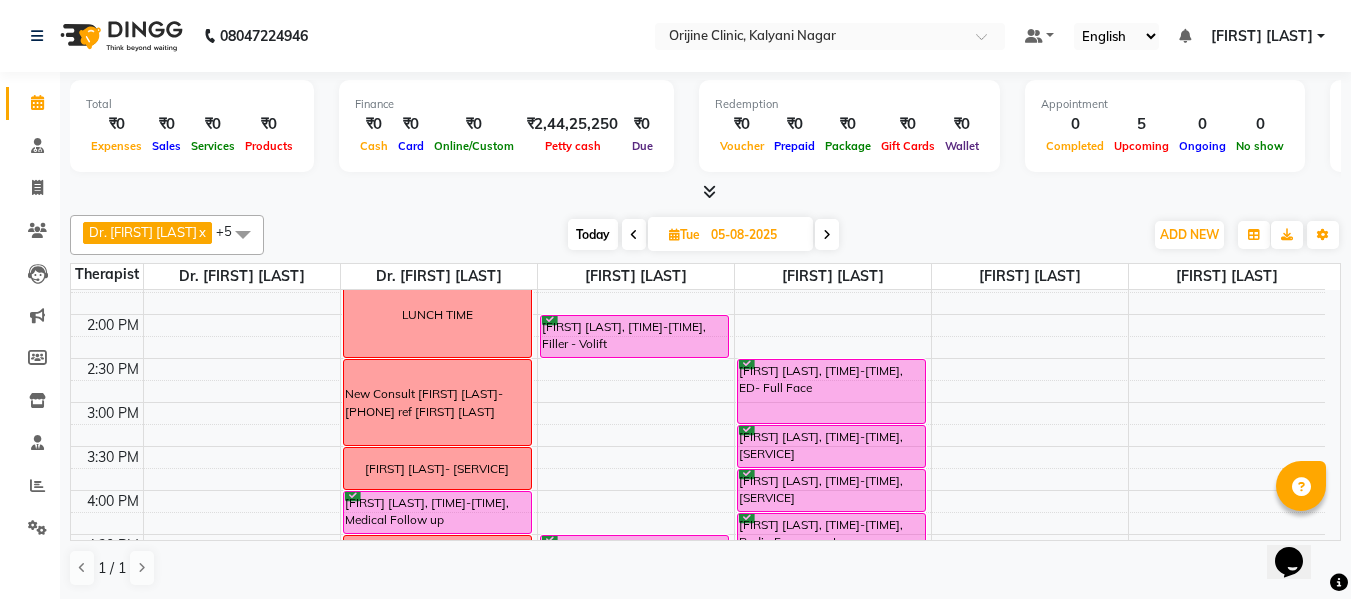 click at bounding box center [827, 234] 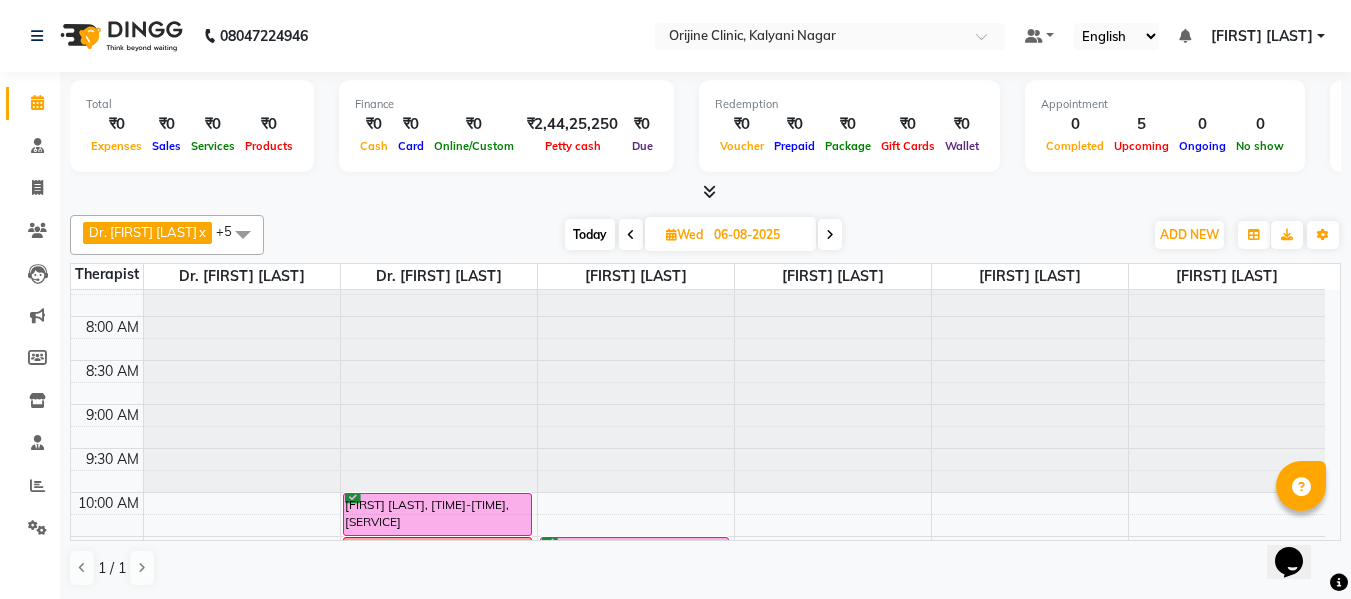 scroll, scrollTop: 56, scrollLeft: 0, axis: vertical 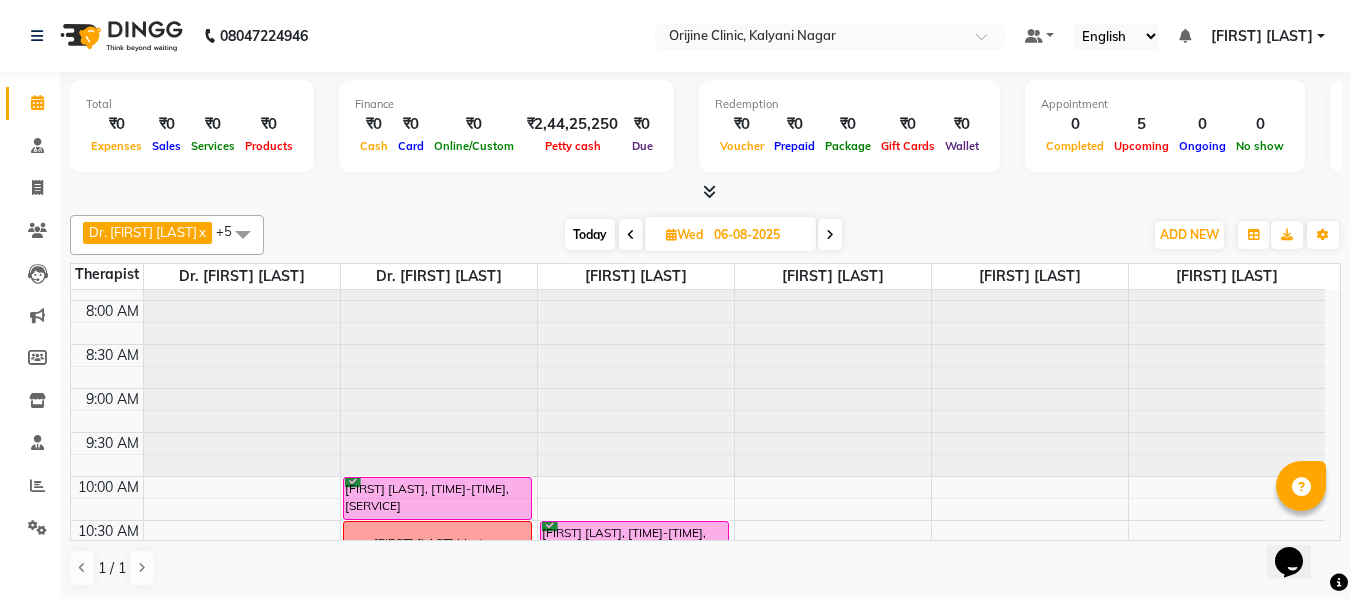 click at bounding box center [631, 235] 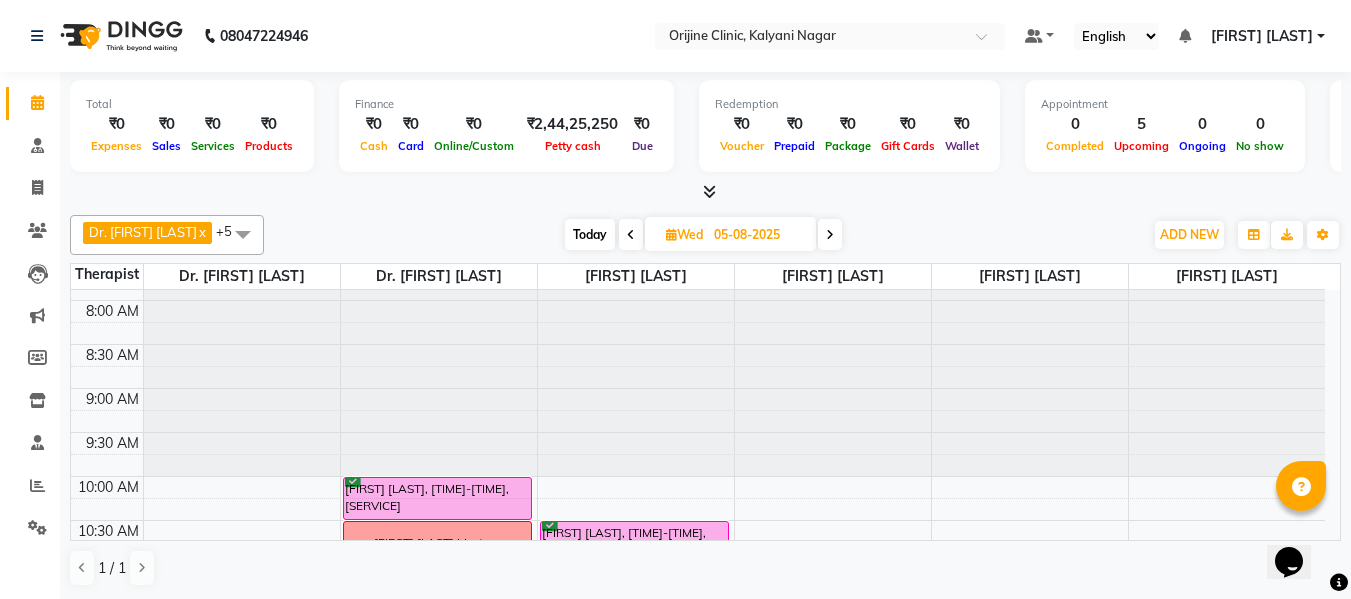 scroll, scrollTop: 441, scrollLeft: 0, axis: vertical 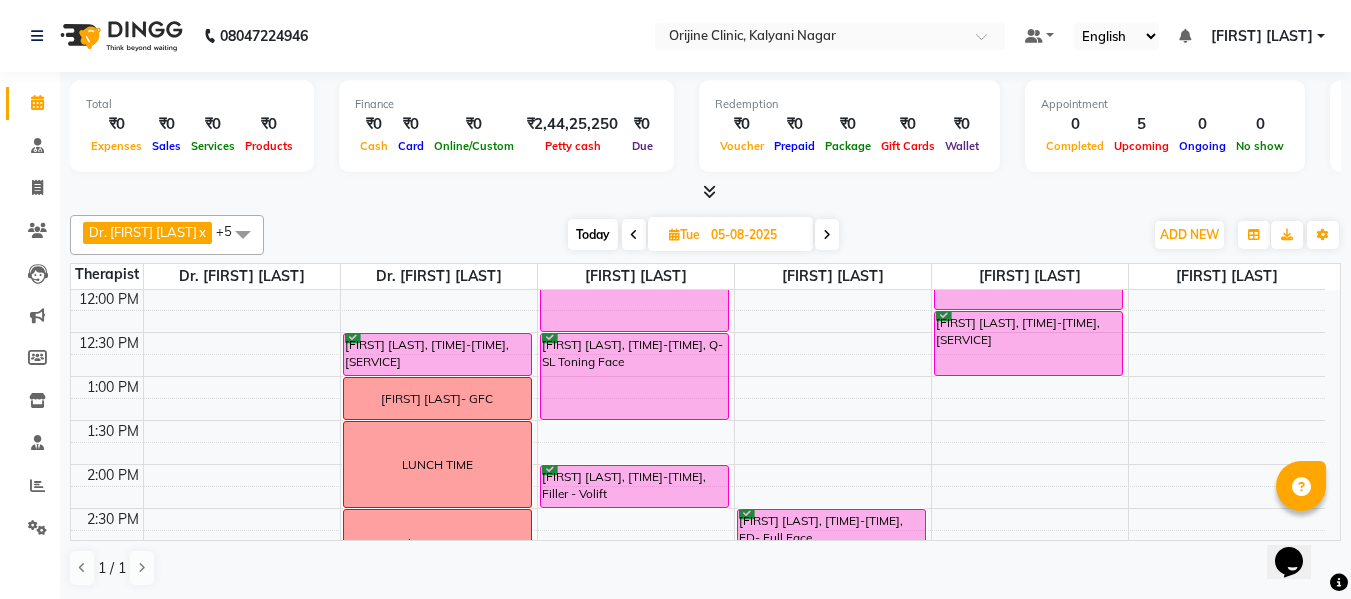 click at bounding box center [827, 235] 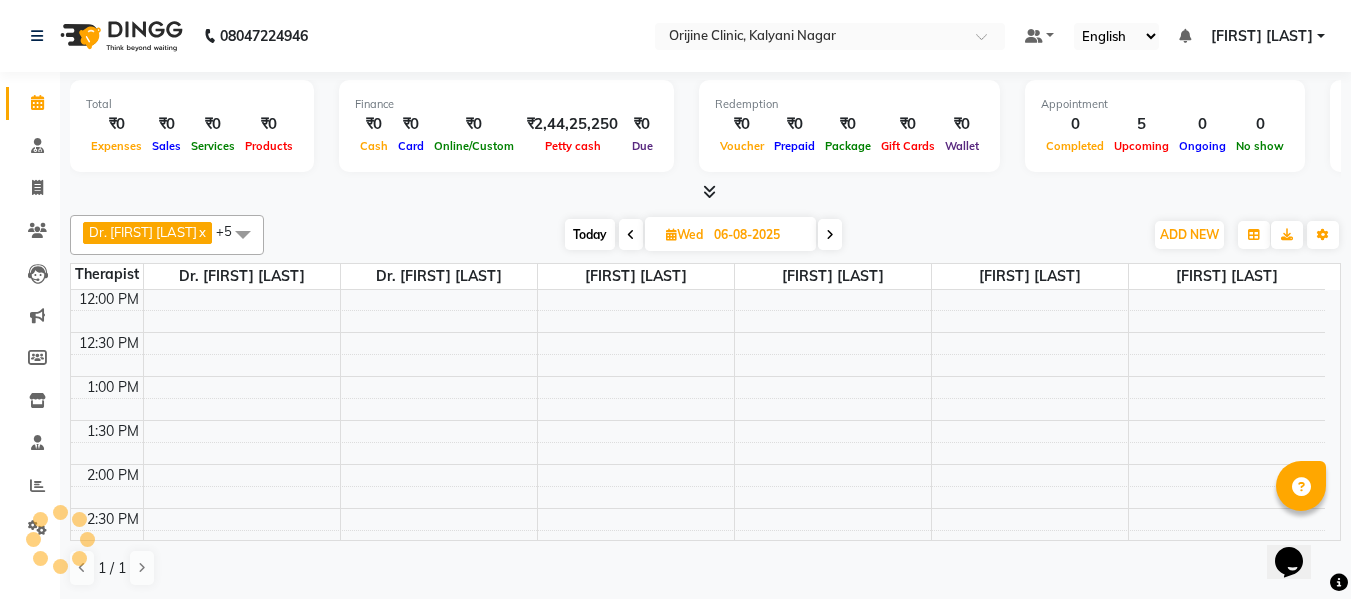 click at bounding box center (830, 235) 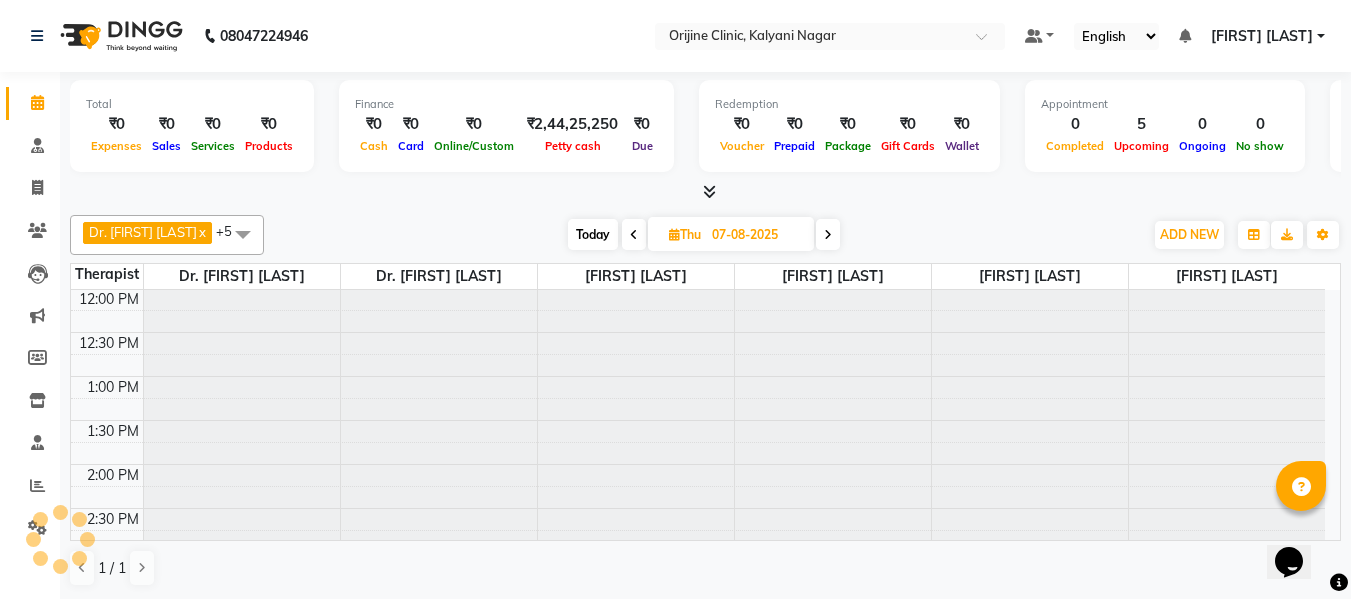 scroll, scrollTop: 441, scrollLeft: 0, axis: vertical 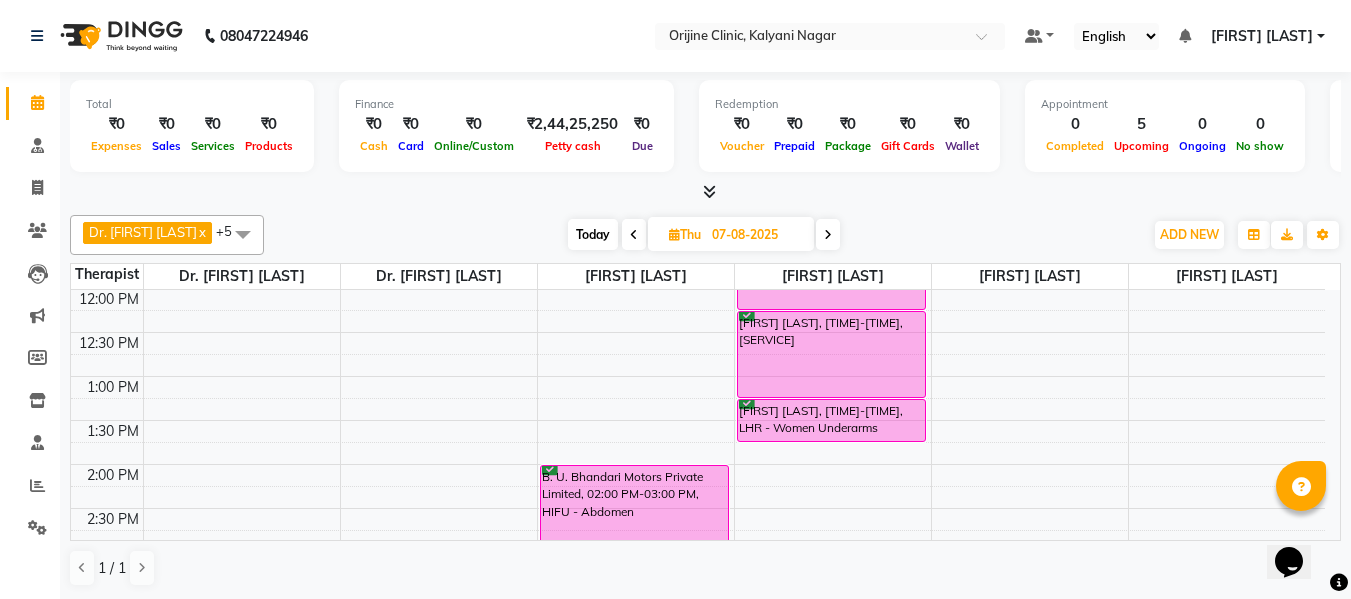 click on "Thu 07-08-2025" at bounding box center [731, 234] 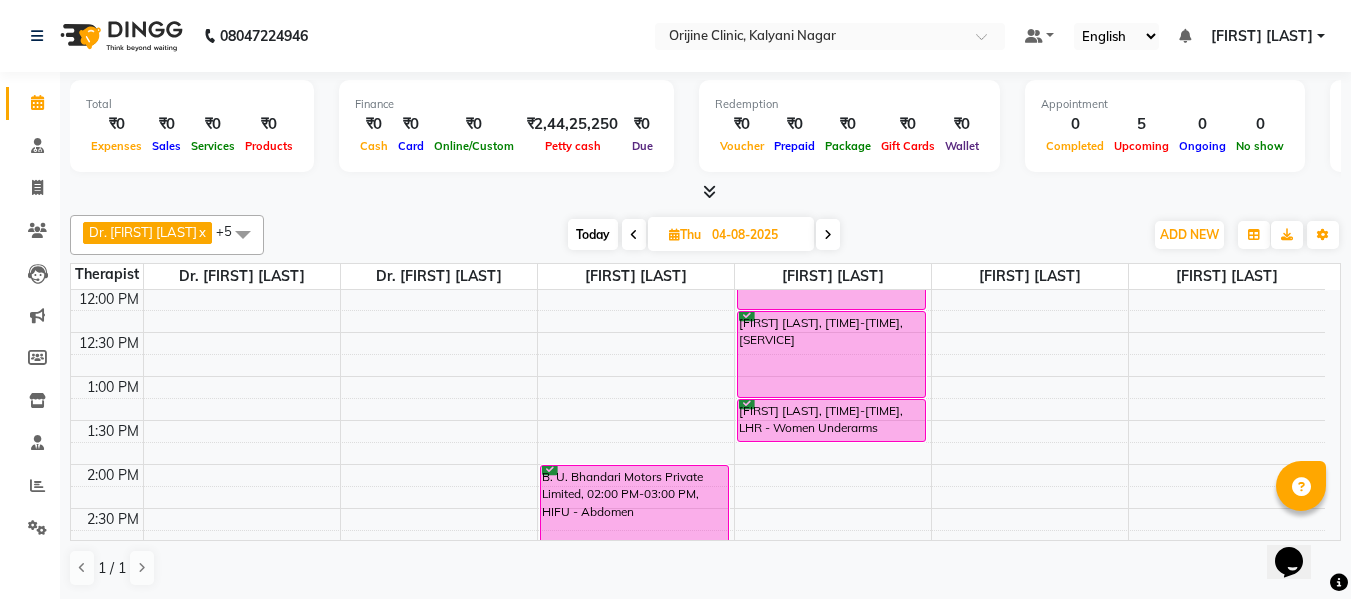 scroll, scrollTop: 441, scrollLeft: 0, axis: vertical 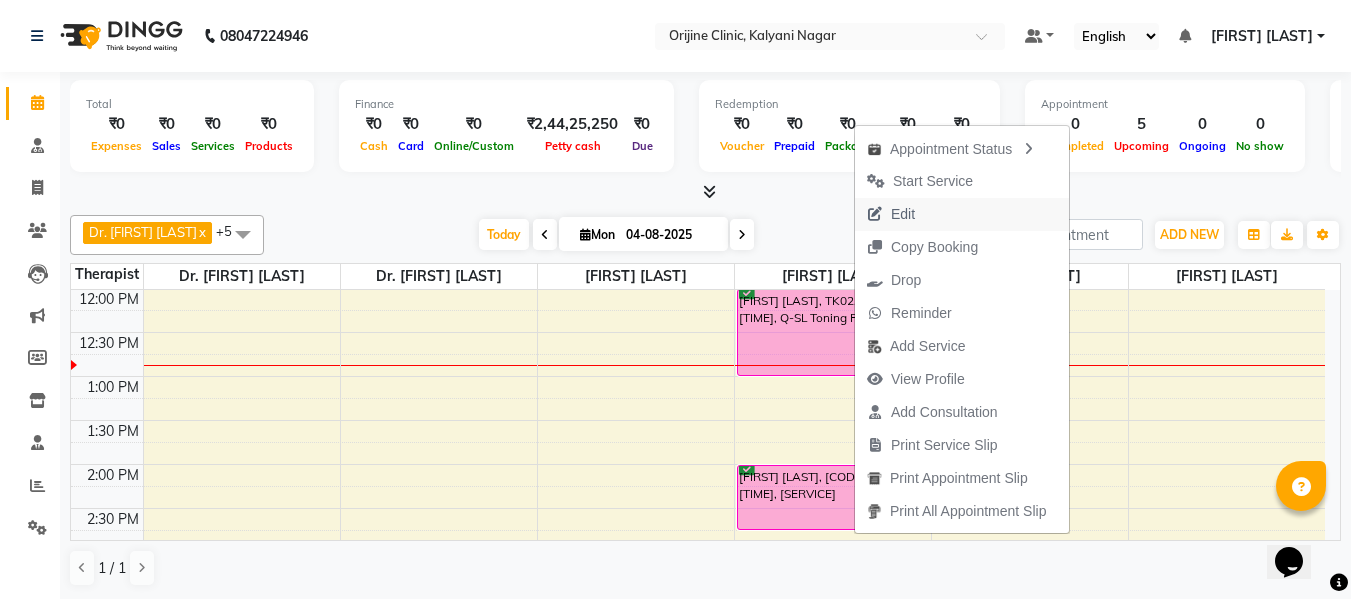 click on "Edit" at bounding box center (891, 214) 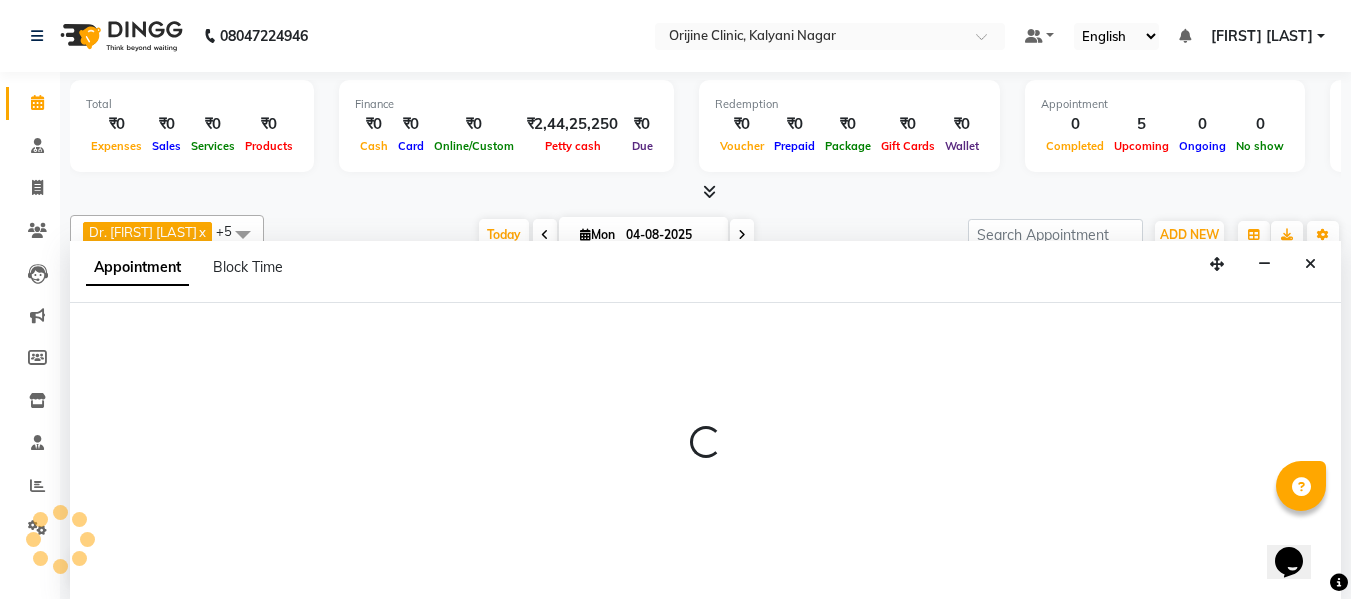 scroll, scrollTop: 1, scrollLeft: 0, axis: vertical 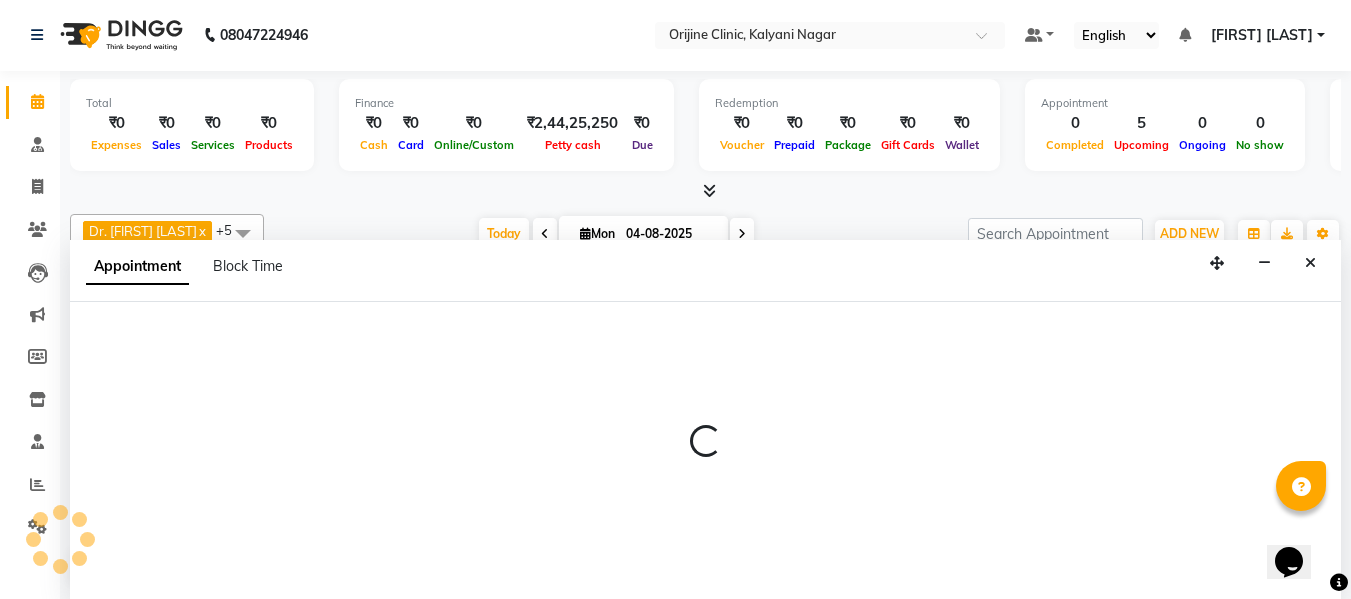 select on "10777" 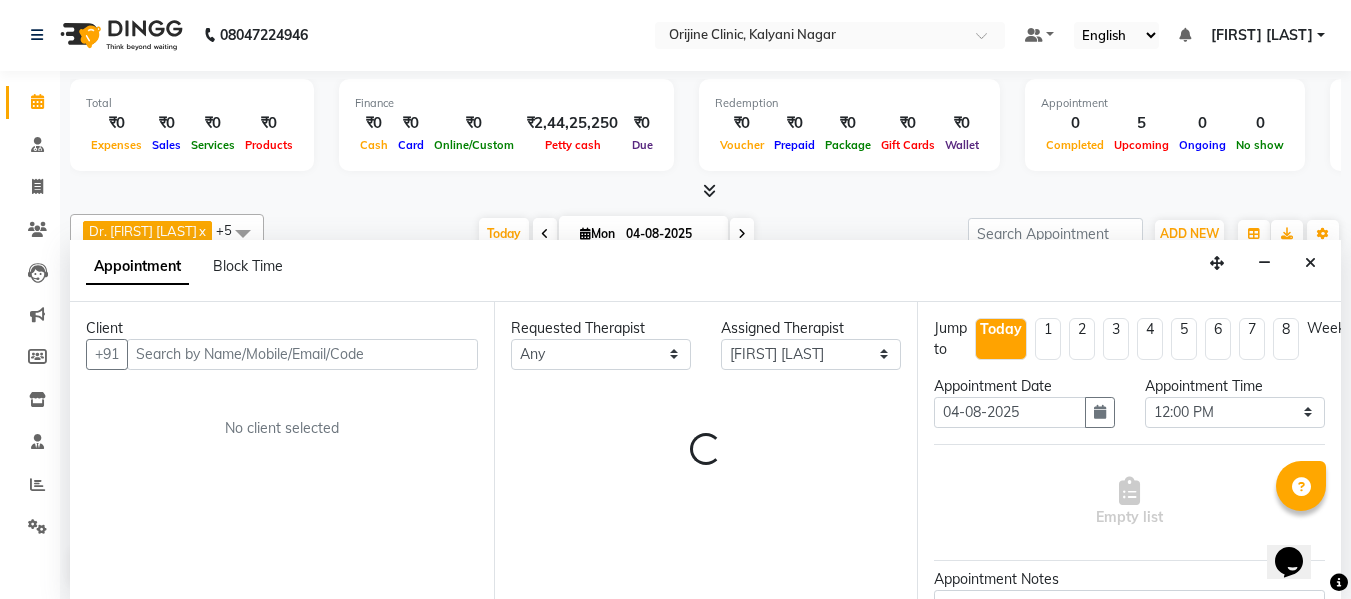 scroll, scrollTop: 441, scrollLeft: 0, axis: vertical 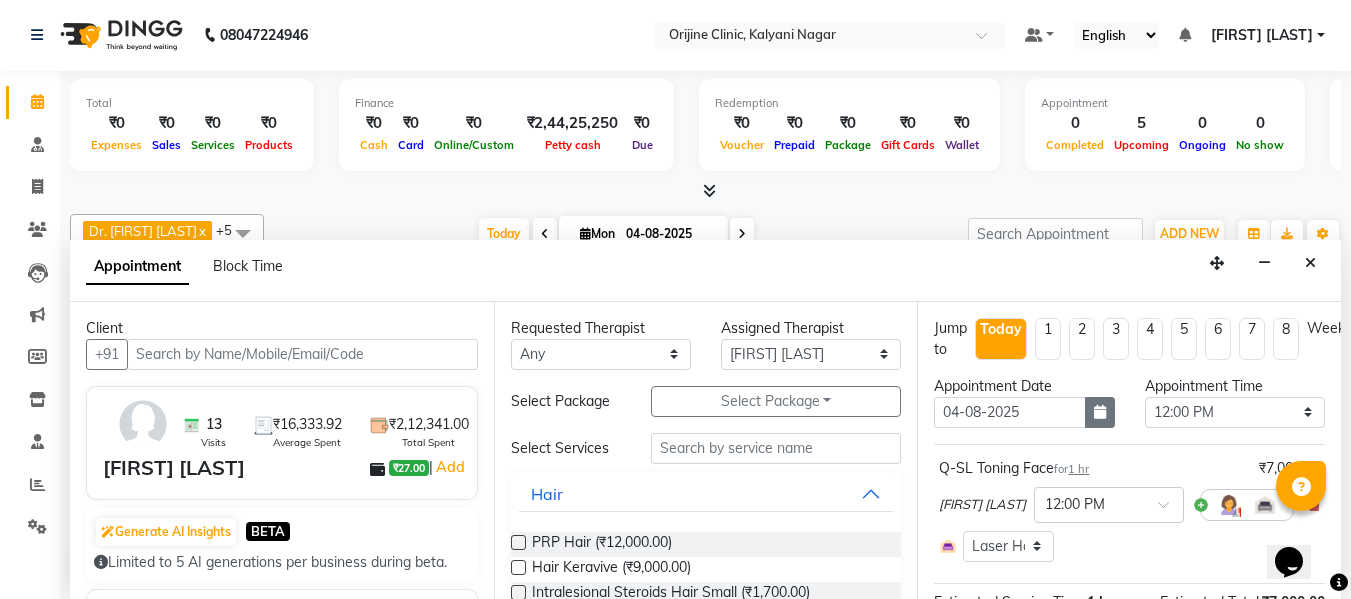 click at bounding box center [1100, 412] 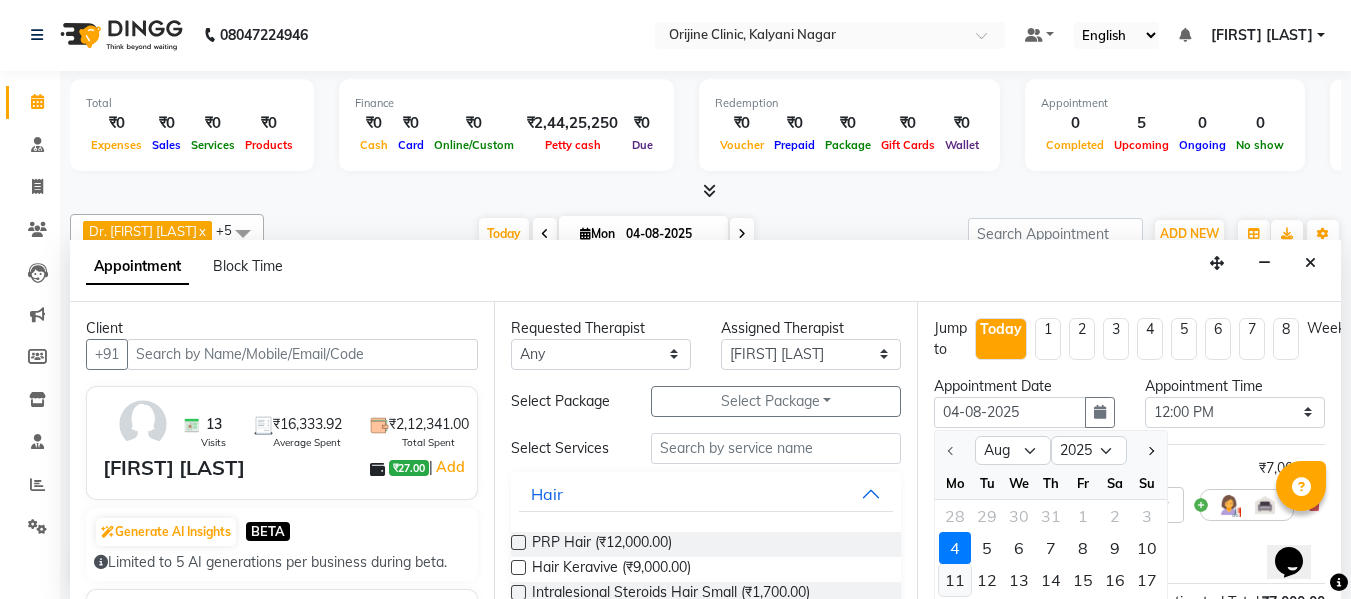 click on "11" at bounding box center [955, 580] 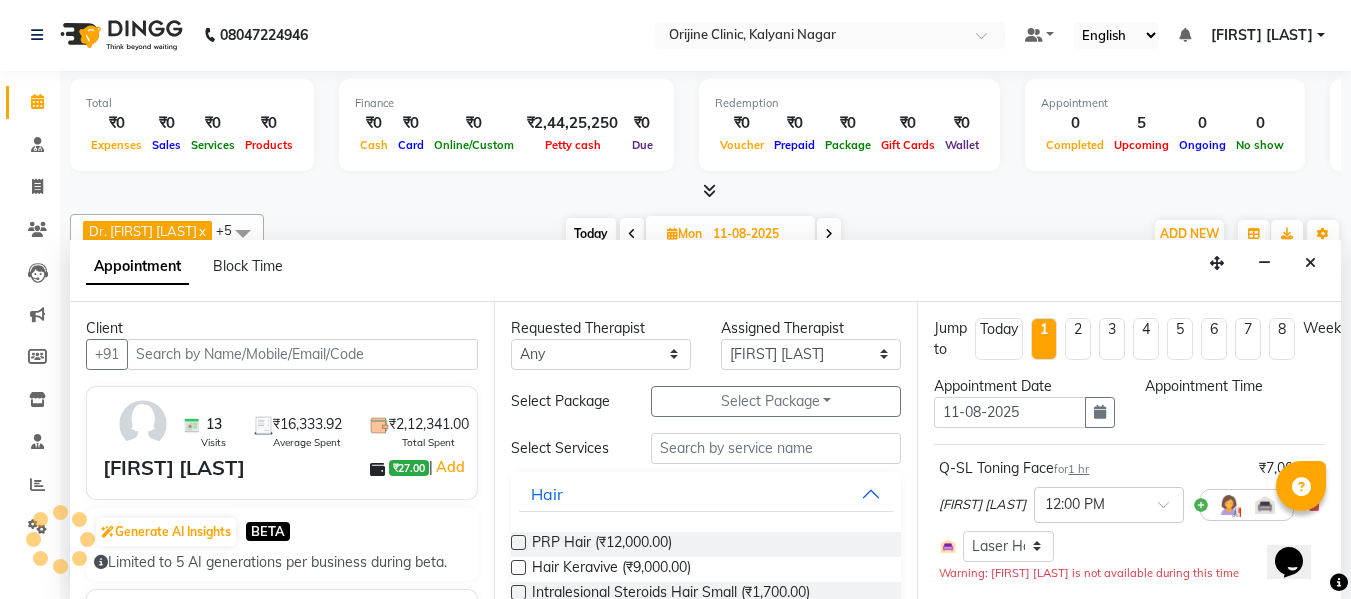 scroll, scrollTop: 441, scrollLeft: 0, axis: vertical 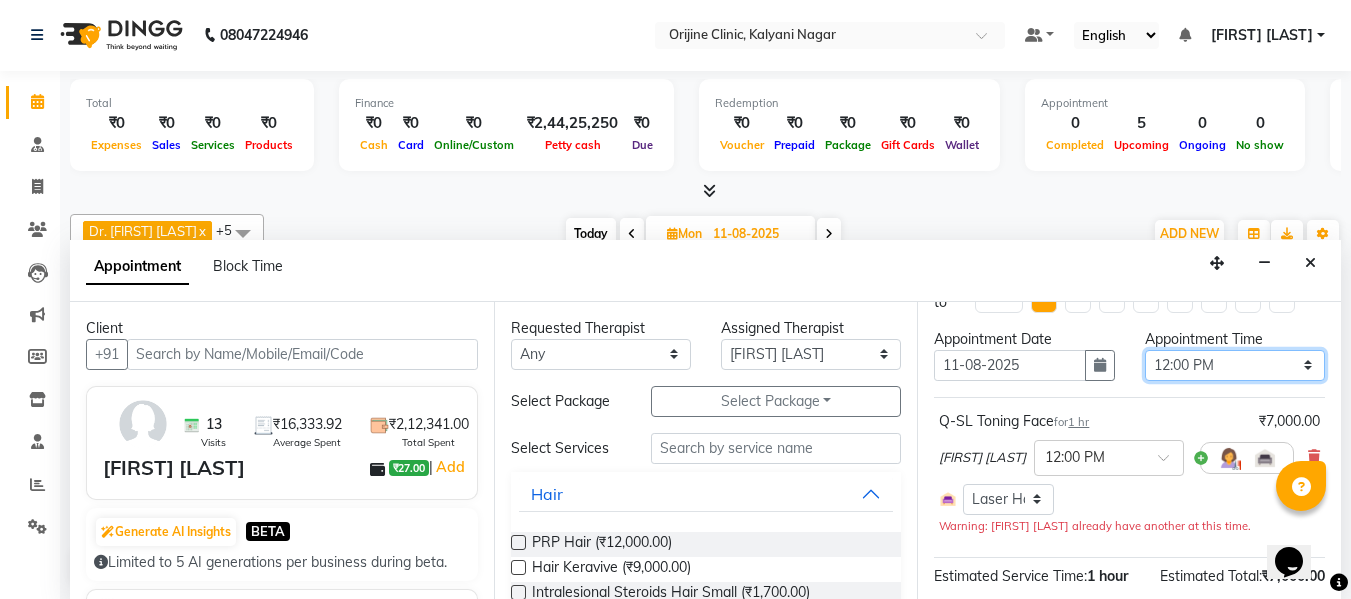 click on "Select 08:00 AM 08:15 AM 08:30 AM 08:45 AM 09:00 AM 09:15 AM 09:30 AM 09:45 AM 10:00 AM 10:15 AM 10:30 AM 10:45 AM 11:00 AM 11:15 AM 11:30 AM 11:45 AM 12:00 PM 12:15 PM 12:30 PM 12:45 PM 01:00 PM 01:15 PM 01:30 PM 01:45 PM 02:00 PM 02:15 PM 02:30 PM 02:45 PM 03:00 PM 03:15 PM 03:30 PM 03:45 PM 04:00 PM 04:15 PM 04:30 PM 04:45 PM 05:00 PM 05:15 PM 05:30 PM 05:45 PM 06:00 PM 06:15 PM 06:30 PM 06:45 PM 07:00 PM" at bounding box center (1235, 365) 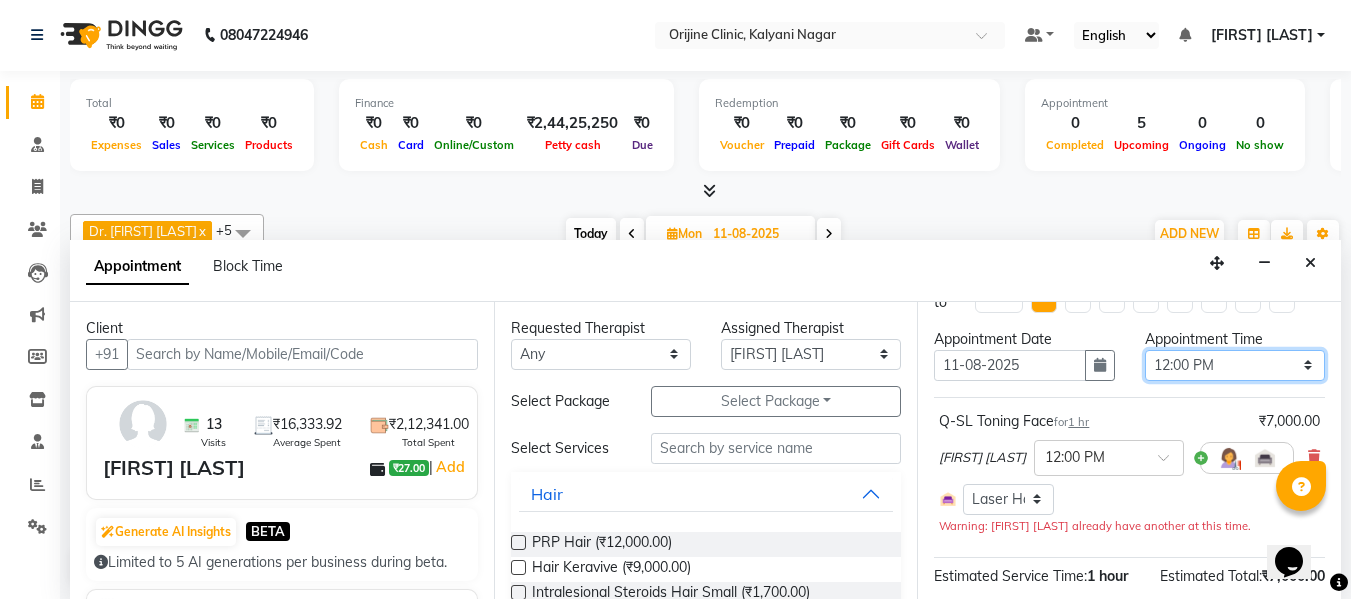 select on "660" 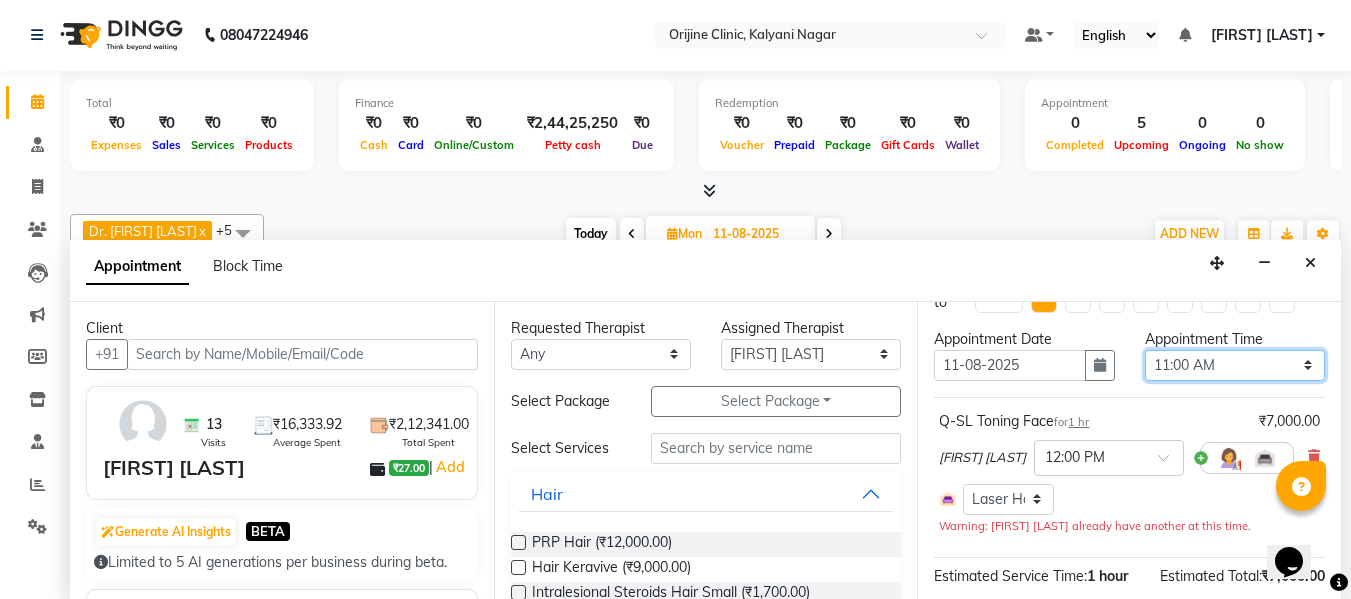 click on "Select 08:00 AM 08:15 AM 08:30 AM 08:45 AM 09:00 AM 09:15 AM 09:30 AM 09:45 AM 10:00 AM 10:15 AM 10:30 AM 10:45 AM 11:00 AM 11:15 AM 11:30 AM 11:45 AM 12:00 PM 12:15 PM 12:30 PM 12:45 PM 01:00 PM 01:15 PM 01:30 PM 01:45 PM 02:00 PM 02:15 PM 02:30 PM 02:45 PM 03:00 PM 03:15 PM 03:30 PM 03:45 PM 04:00 PM 04:15 PM 04:30 PM 04:45 PM 05:00 PM 05:15 PM 05:30 PM 05:45 PM 06:00 PM 06:15 PM 06:30 PM 06:45 PM 07:00 PM" at bounding box center (1235, 365) 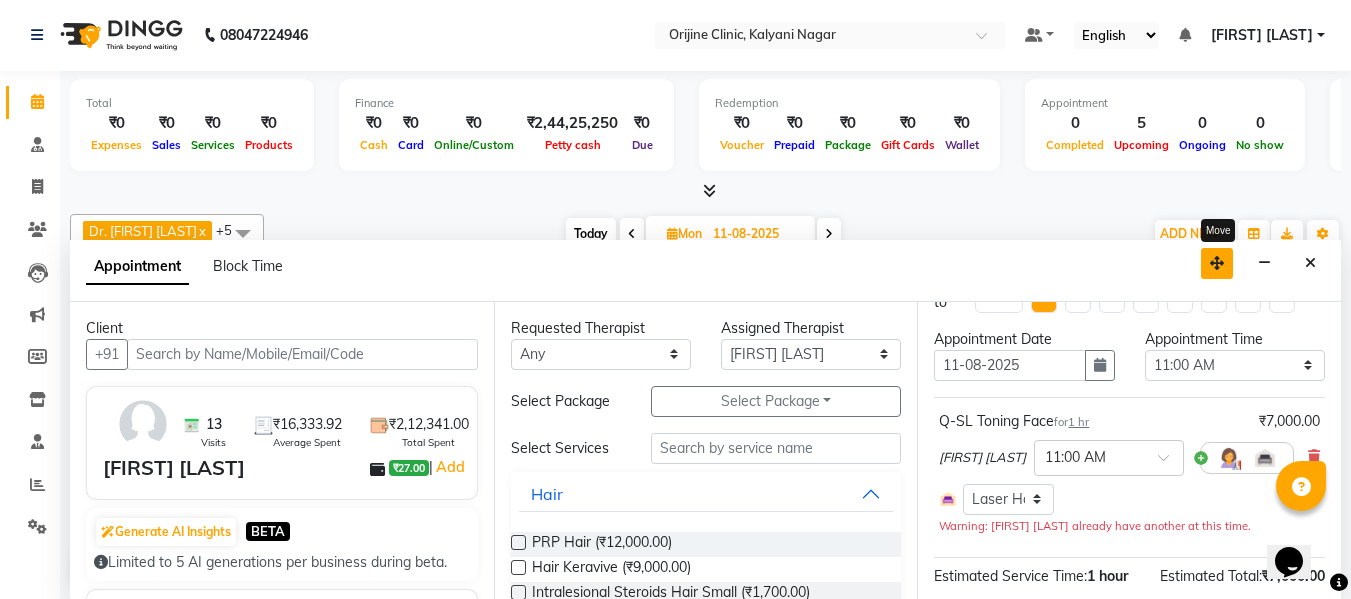click at bounding box center (1217, 263) 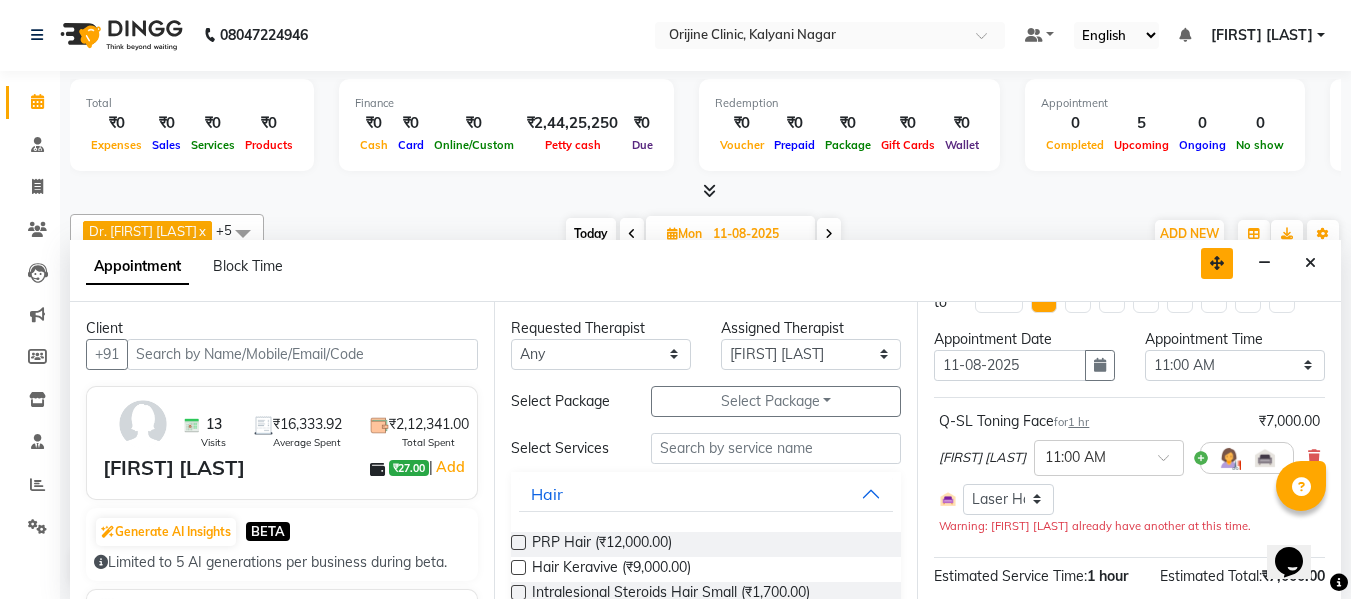 click at bounding box center (1217, 263) 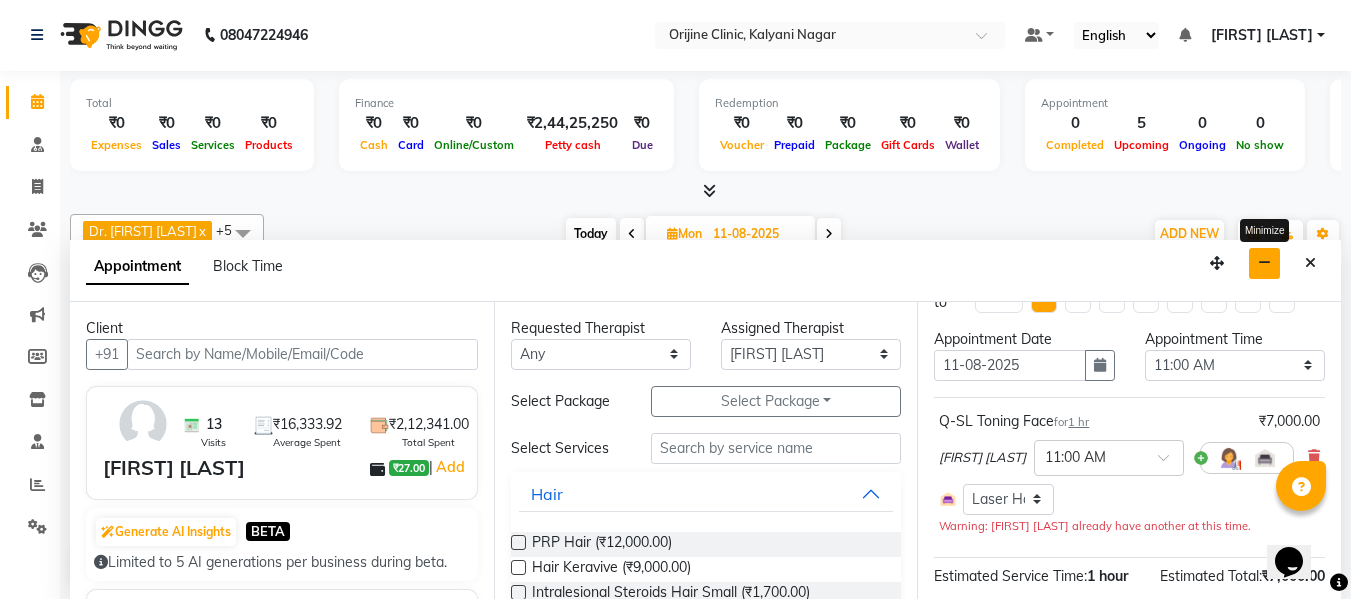 click at bounding box center (1264, 263) 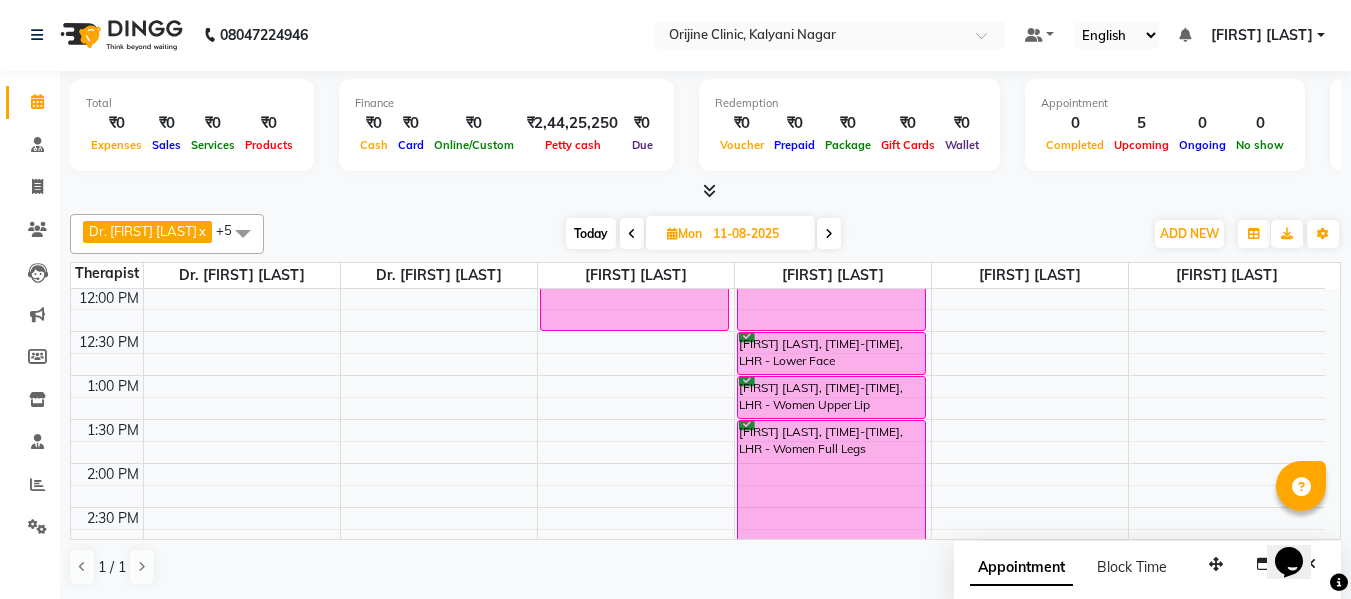 click at bounding box center [829, 233] 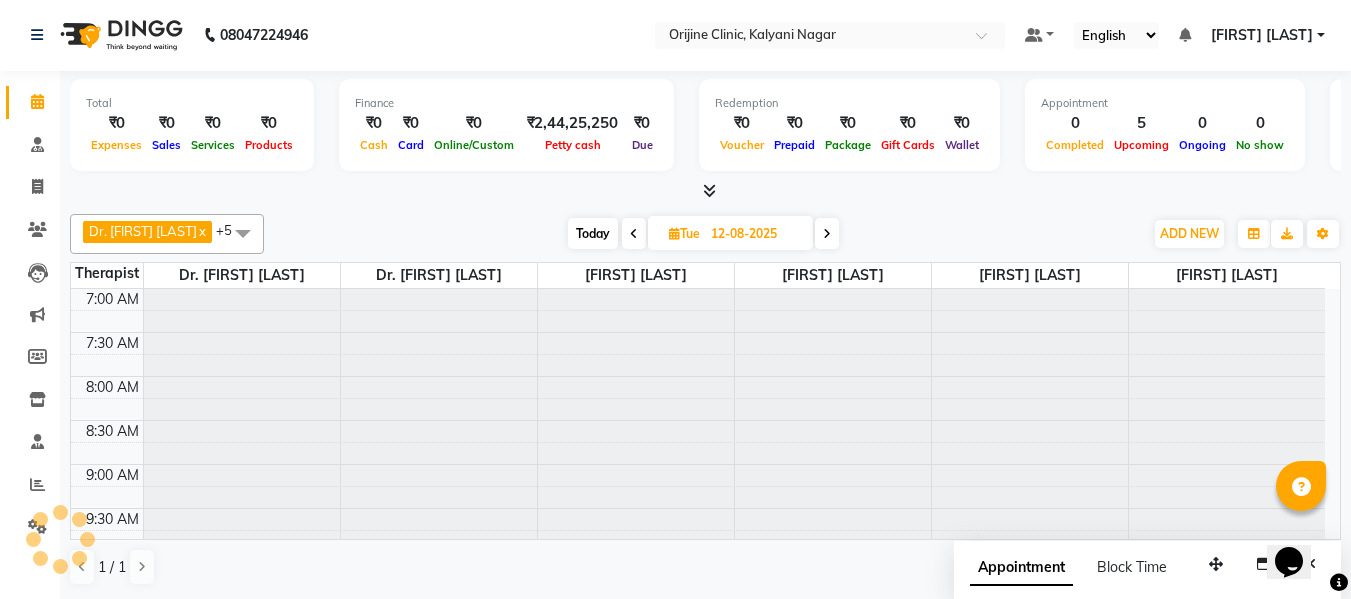 scroll, scrollTop: 441, scrollLeft: 0, axis: vertical 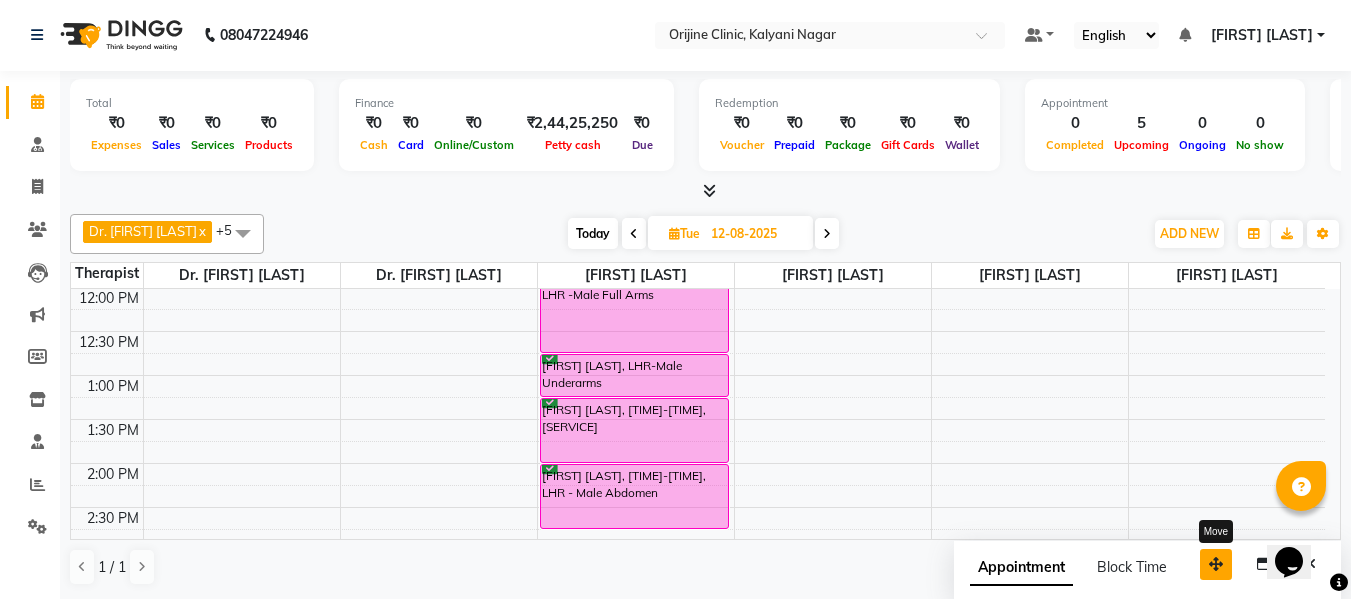 click at bounding box center (1216, 564) 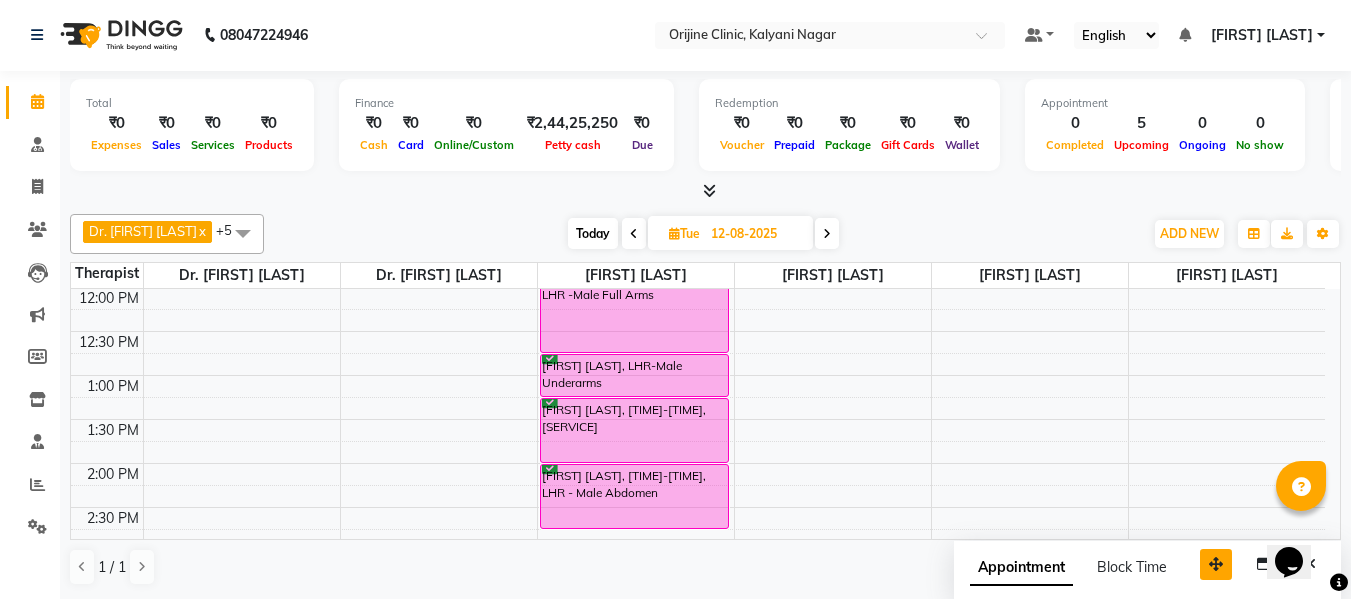 click at bounding box center (1216, 564) 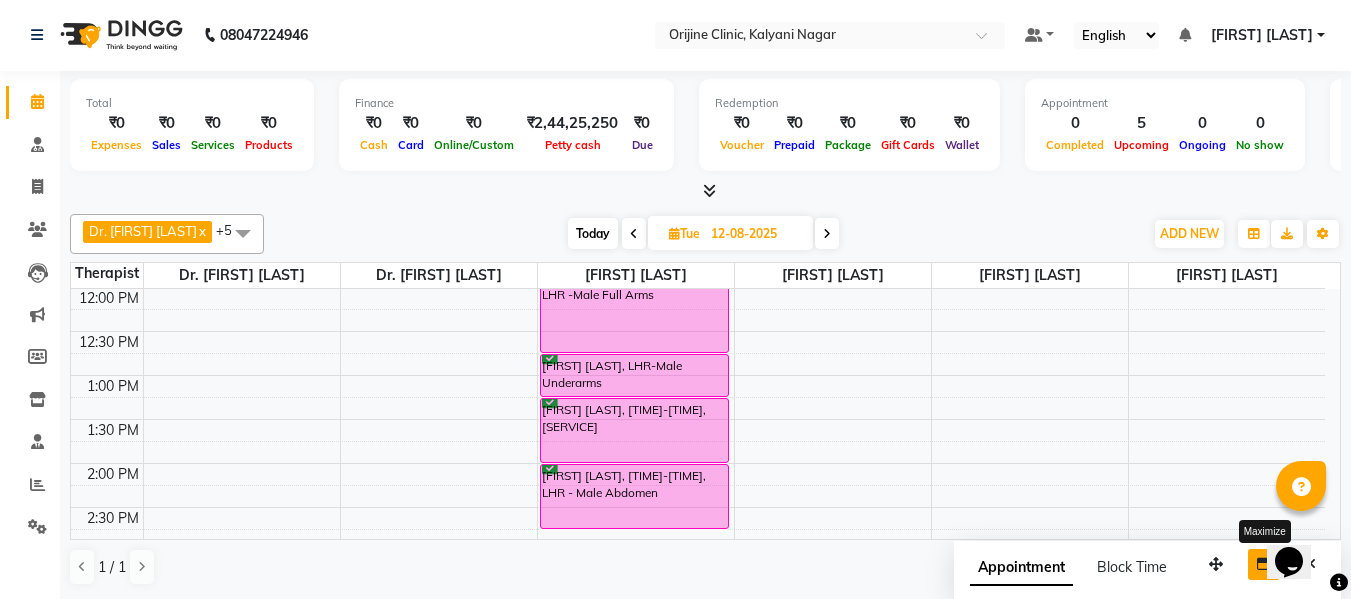 click at bounding box center (1264, 564) 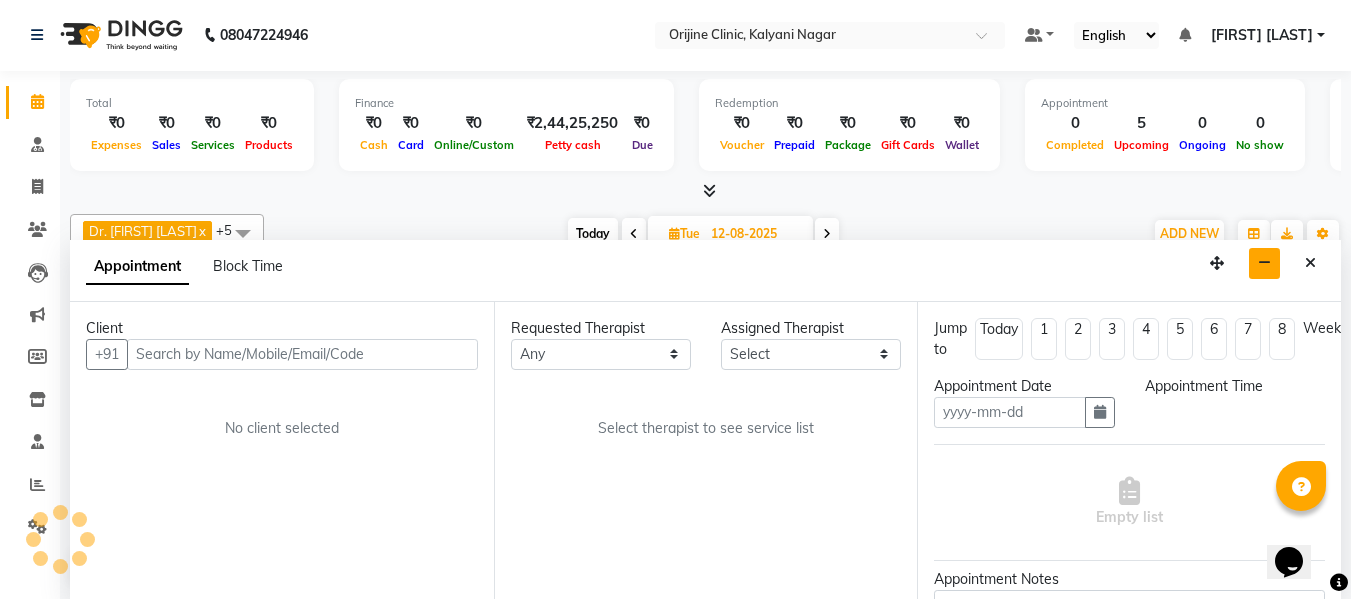 type on "04-08-2025" 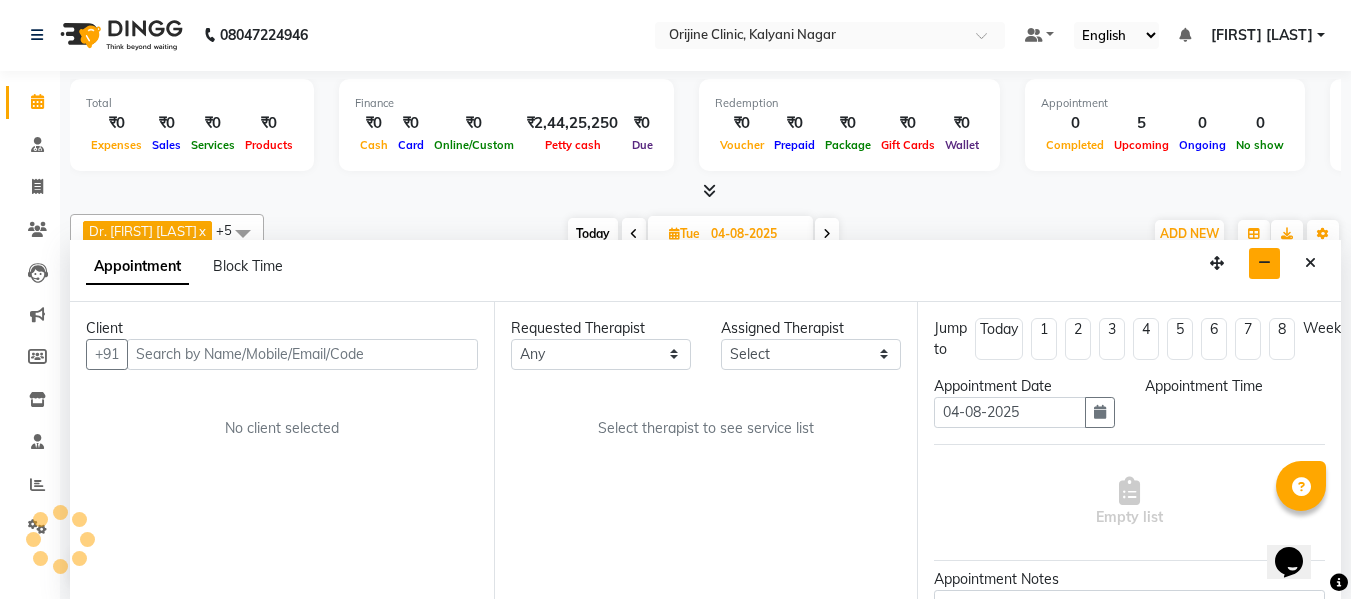 select on "10777" 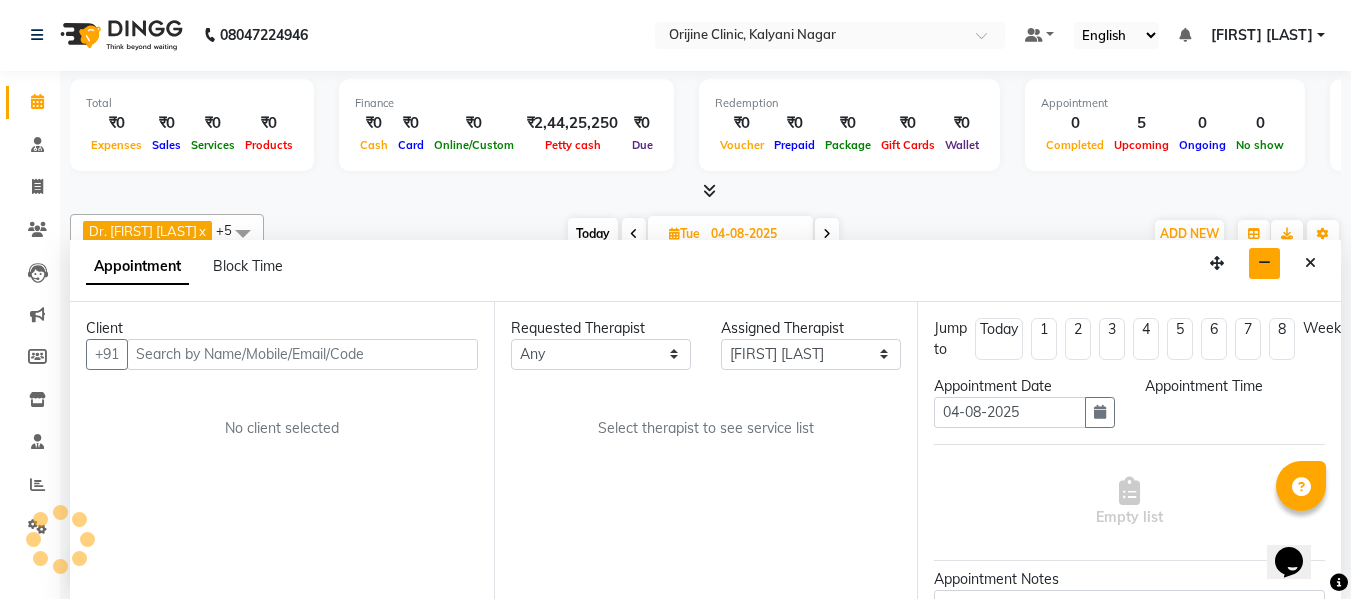 scroll, scrollTop: 441, scrollLeft: 0, axis: vertical 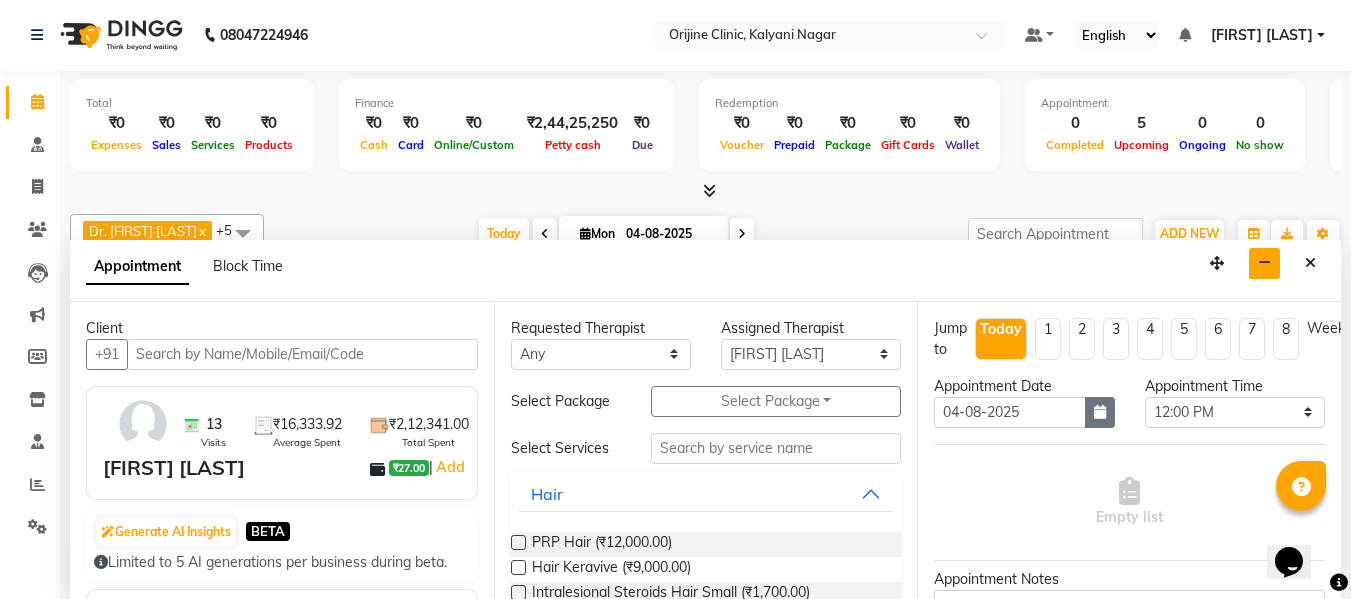 click at bounding box center (1100, 412) 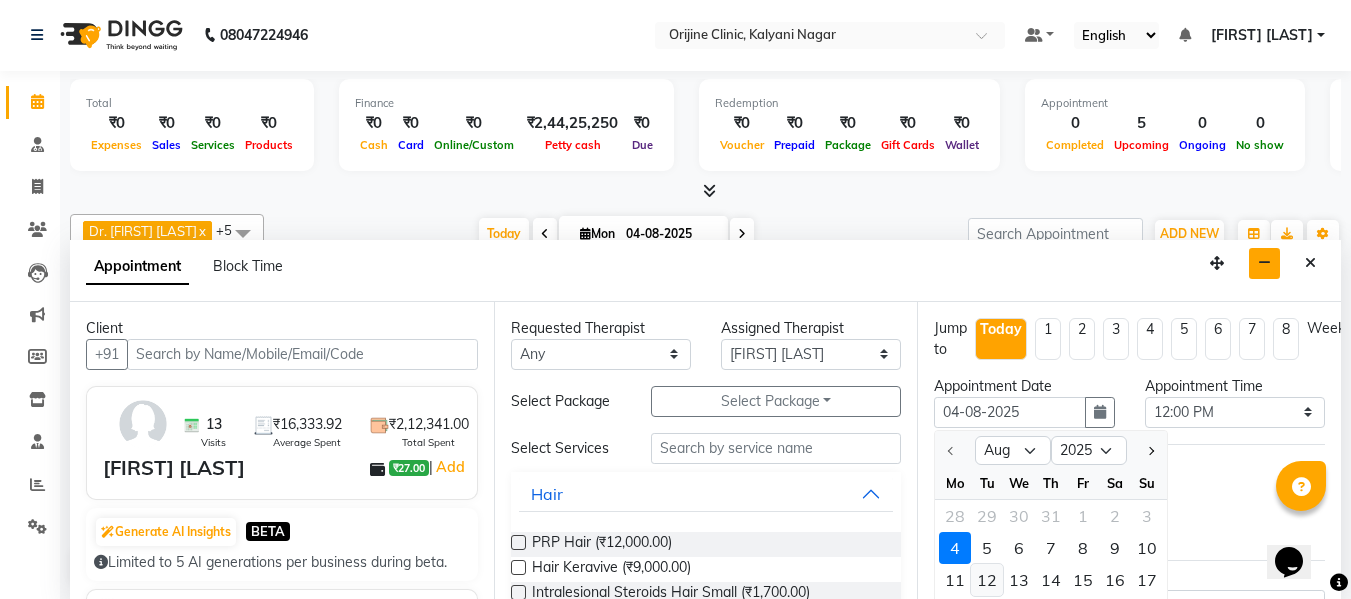 click on "12" at bounding box center [987, 580] 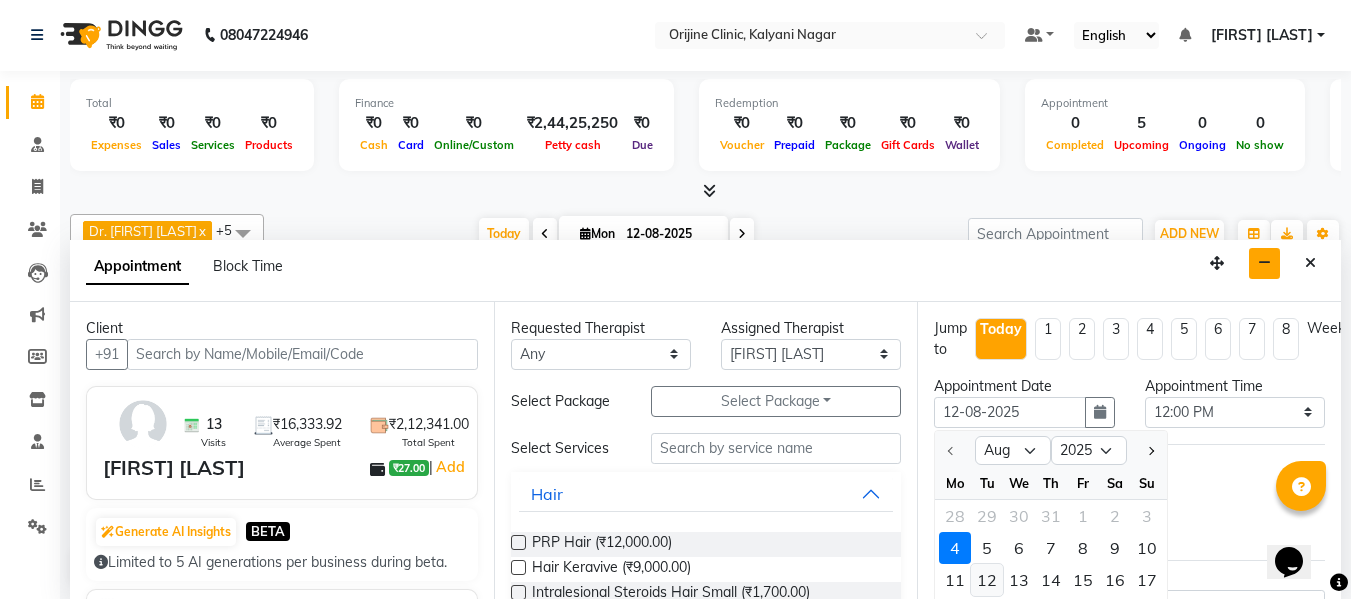 scroll, scrollTop: 441, scrollLeft: 0, axis: vertical 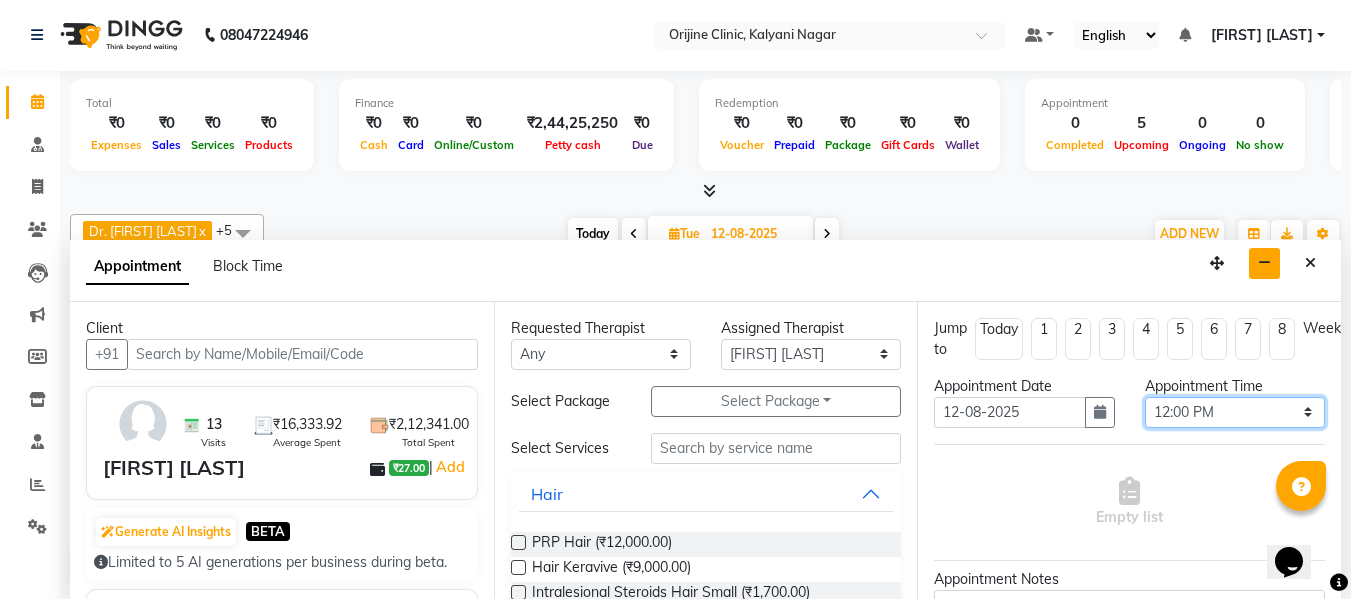 click on "Select 08:00 AM 08:15 AM 08:30 AM 08:45 AM 09:00 AM 09:15 AM 09:30 AM 09:45 AM 10:00 AM 10:15 AM 10:30 AM 10:45 AM 11:00 AM 11:15 AM 11:30 AM 11:45 AM 12:00 PM 12:15 PM 12:30 PM 12:45 PM 01:00 PM 01:15 PM 01:30 PM 01:45 PM 02:00 PM 02:15 PM 02:30 PM 02:45 PM 03:00 PM 03:15 PM 03:30 PM 03:45 PM 04:00 PM 04:15 PM 04:30 PM 04:45 PM 05:00 PM 05:15 PM 05:30 PM 05:45 PM 06:00 PM 06:15 PM 06:30 PM 06:45 PM 07:00 PM 07:15 PM 07:30 PM" at bounding box center (1235, 412) 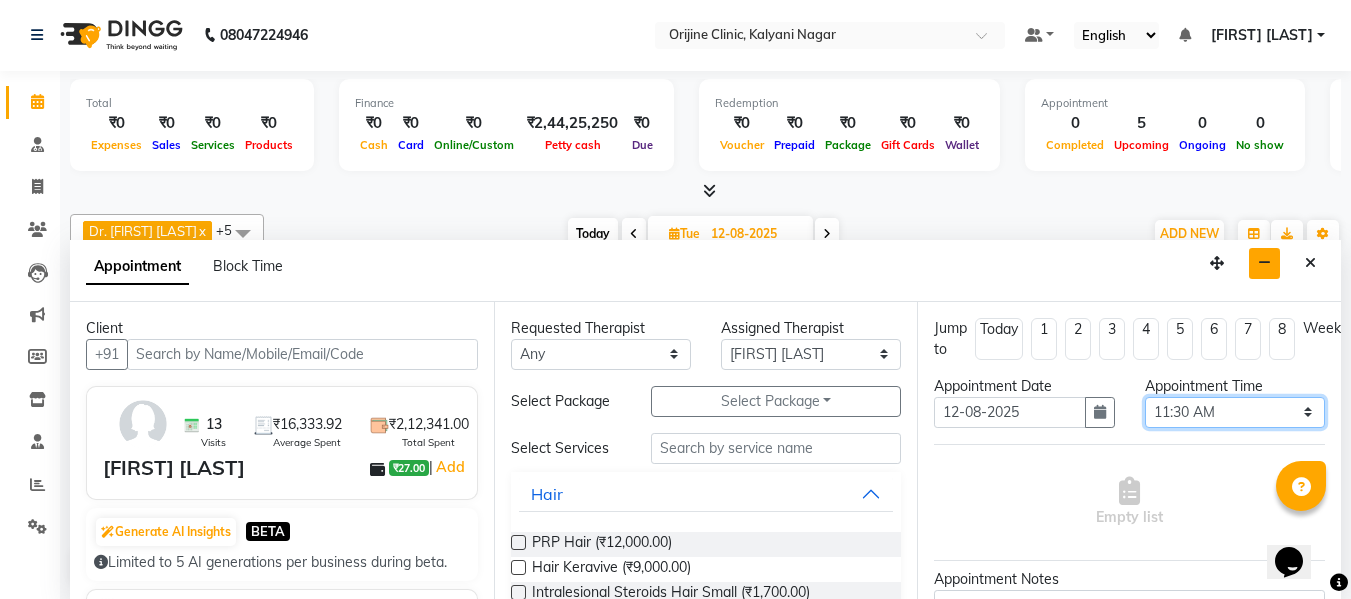 click on "Select 08:00 AM 08:15 AM 08:30 AM 08:45 AM 09:00 AM 09:15 AM 09:30 AM 09:45 AM 10:00 AM 10:15 AM 10:30 AM 10:45 AM 11:00 AM 11:15 AM 11:30 AM 11:45 AM 12:00 PM 12:15 PM 12:30 PM 12:45 PM 01:00 PM 01:15 PM 01:30 PM 01:45 PM 02:00 PM 02:15 PM 02:30 PM 02:45 PM 03:00 PM 03:15 PM 03:30 PM 03:45 PM 04:00 PM 04:15 PM 04:30 PM 04:45 PM 05:00 PM 05:15 PM 05:30 PM 05:45 PM 06:00 PM 06:15 PM 06:30 PM 06:45 PM 07:00 PM 07:15 PM 07:30 PM" at bounding box center [1235, 412] 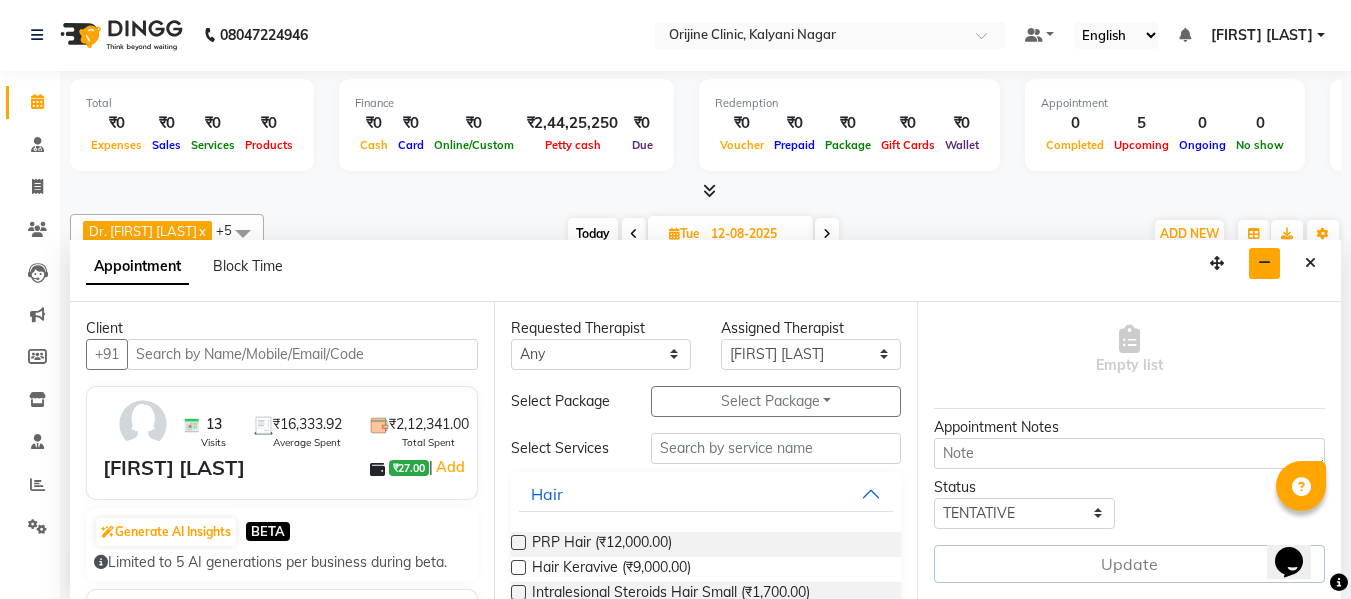 scroll, scrollTop: 167, scrollLeft: 0, axis: vertical 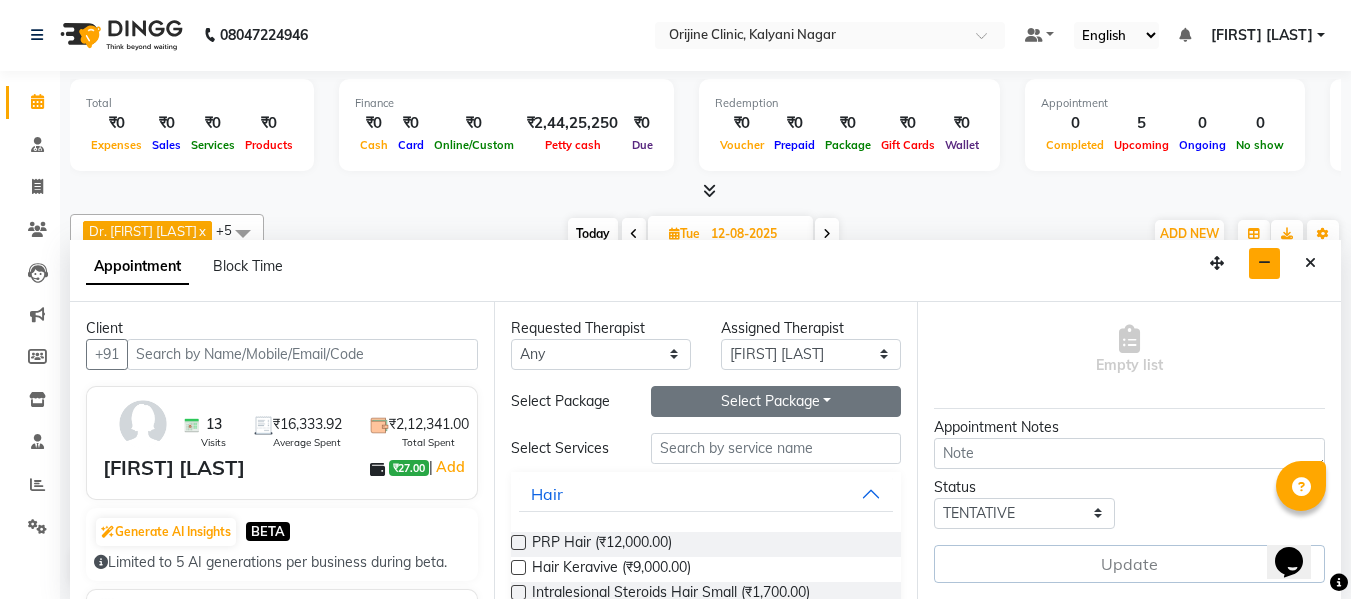click on "Select Package  Toggle Dropdown" at bounding box center [776, 401] 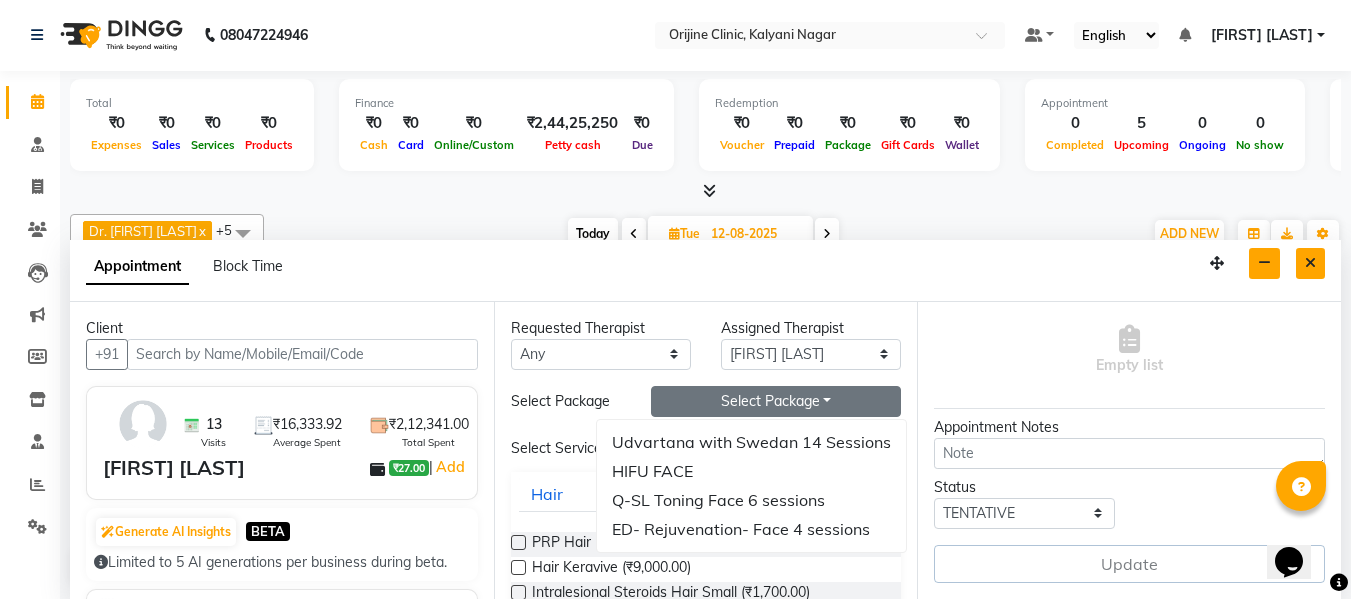 click at bounding box center (1310, 263) 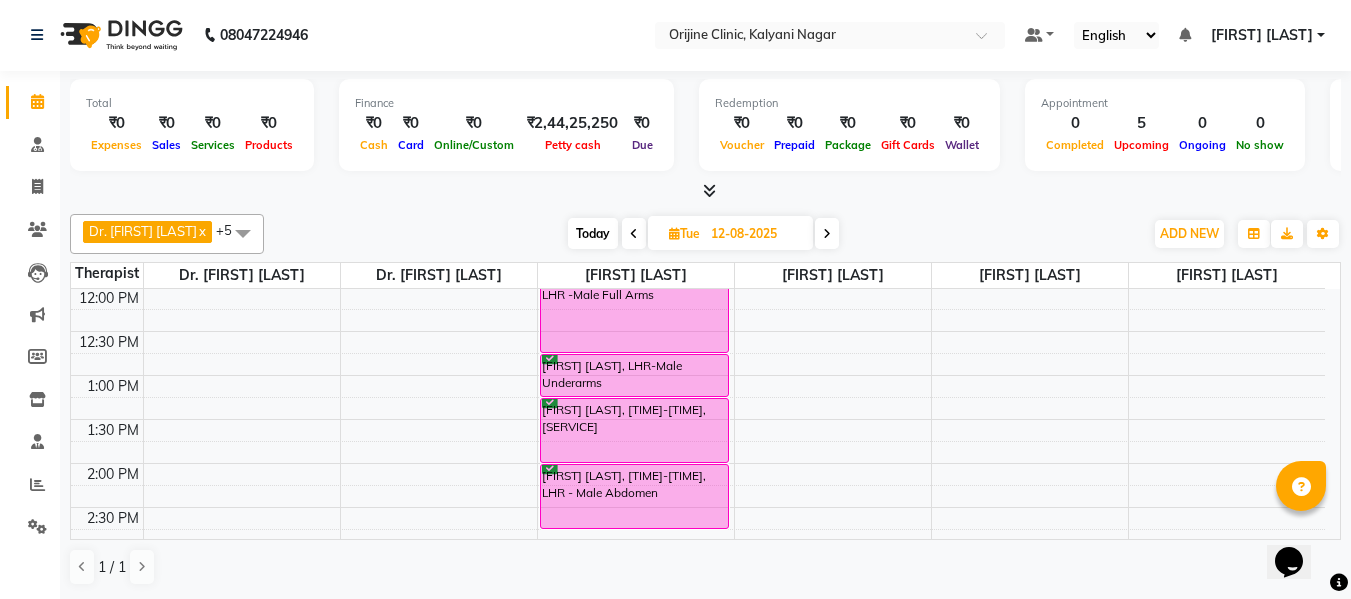 click on "Today" at bounding box center (593, 233) 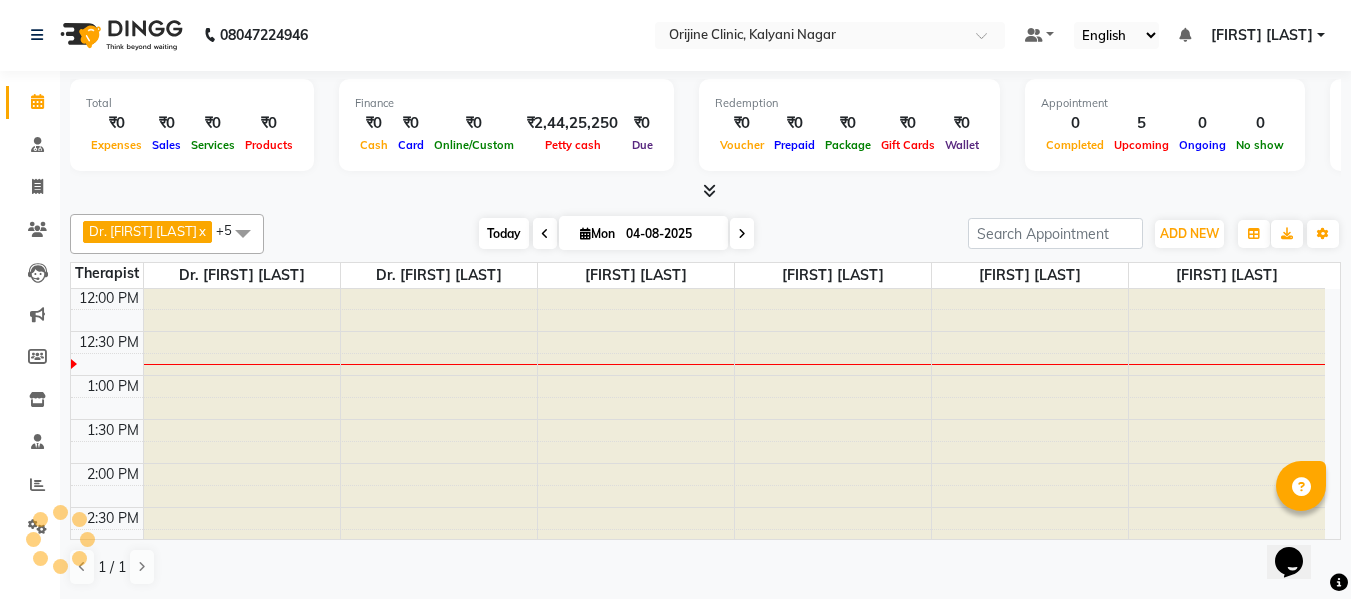 scroll, scrollTop: 441, scrollLeft: 0, axis: vertical 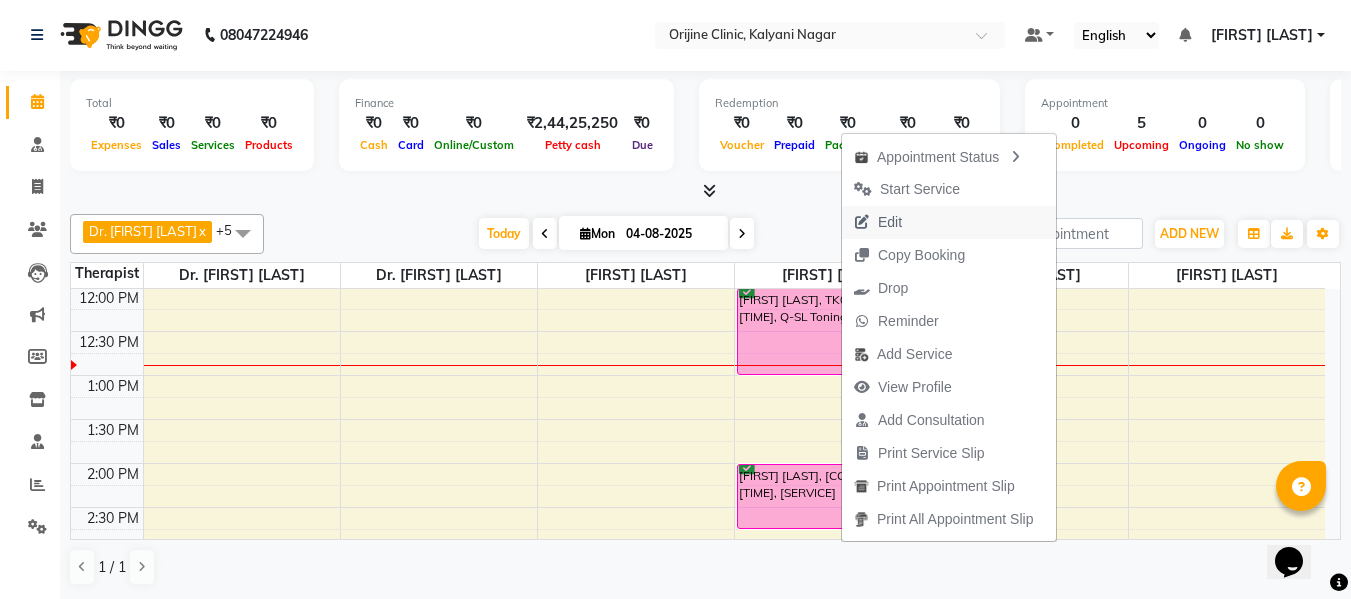 click on "Edit" at bounding box center [878, 222] 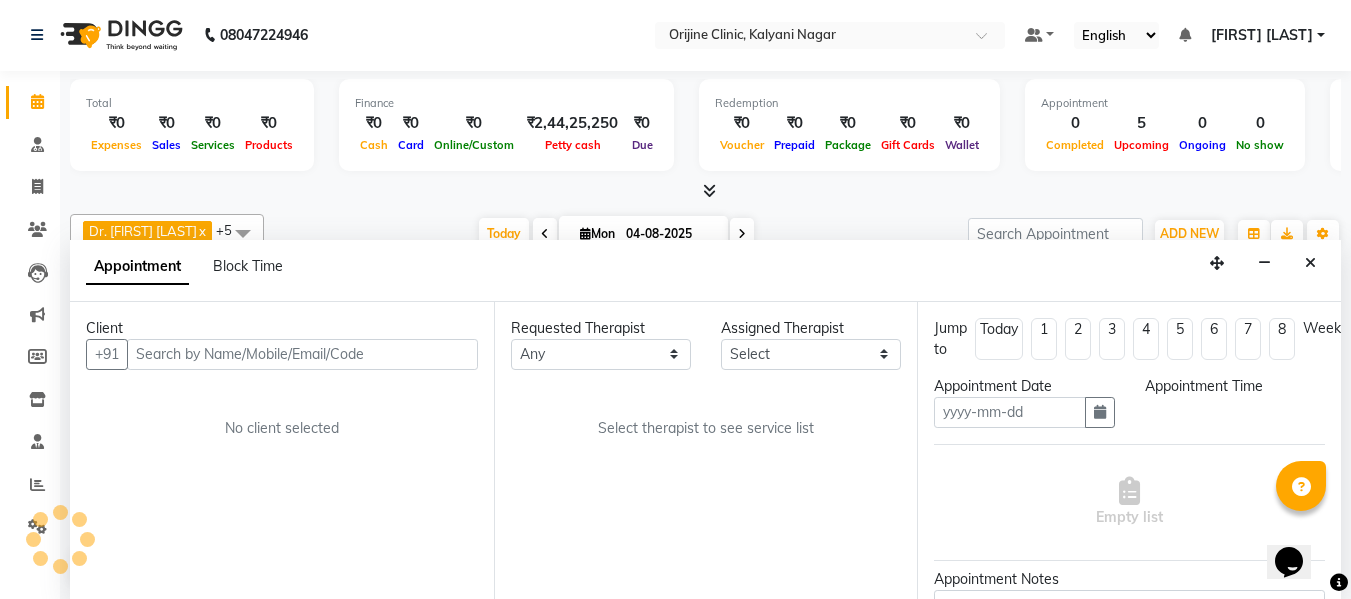 type on "04-08-2025" 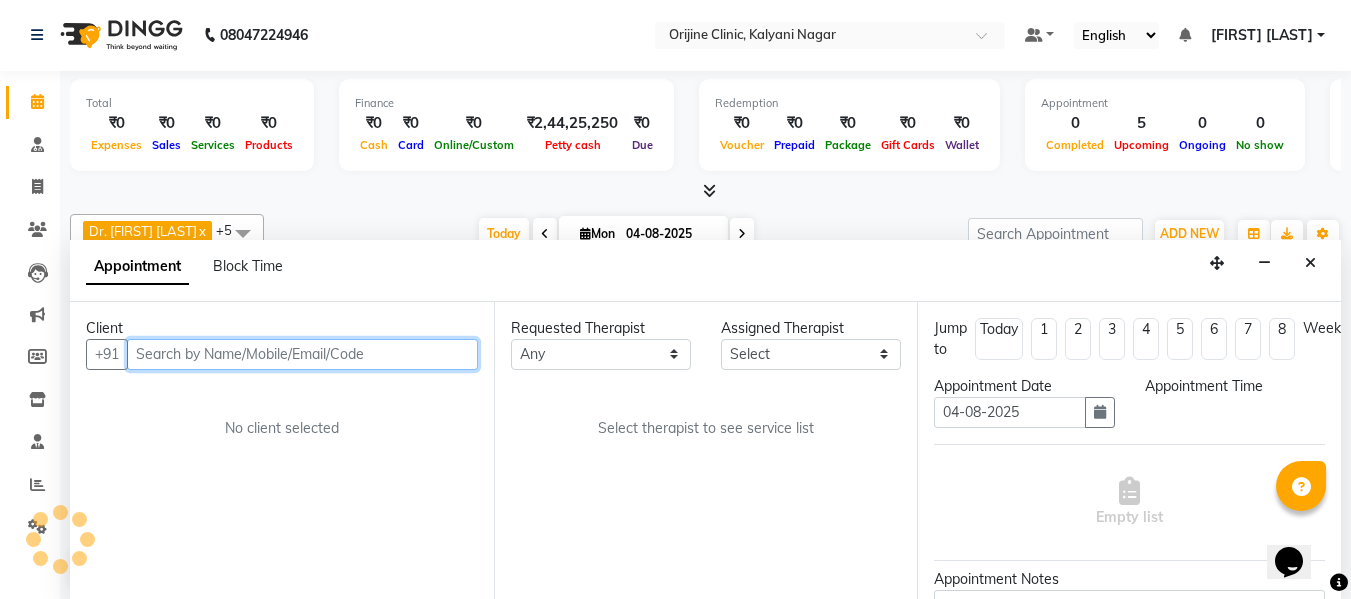scroll, scrollTop: 441, scrollLeft: 0, axis: vertical 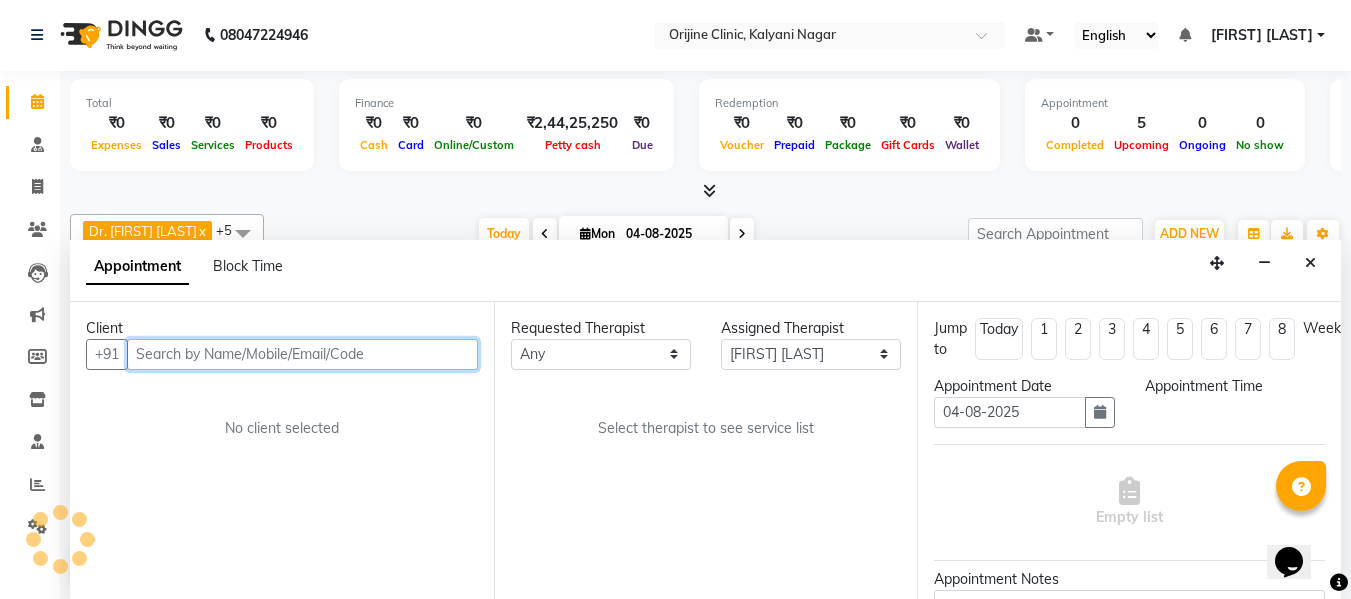select on "confirm booking" 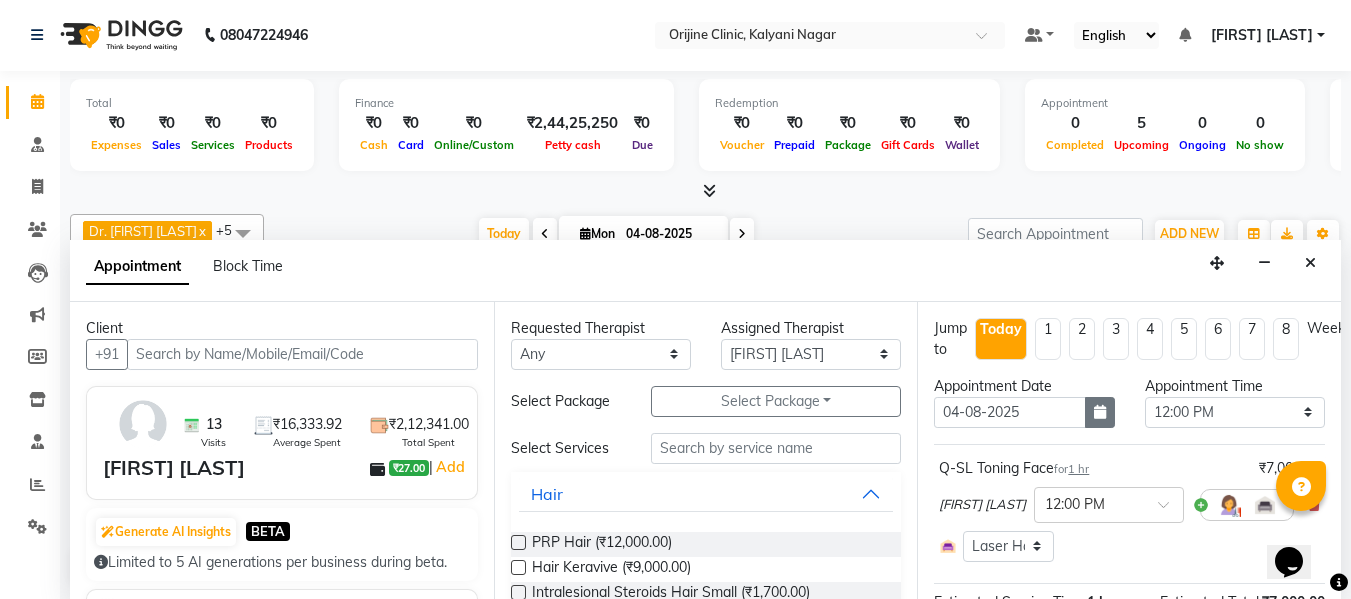click at bounding box center [1100, 412] 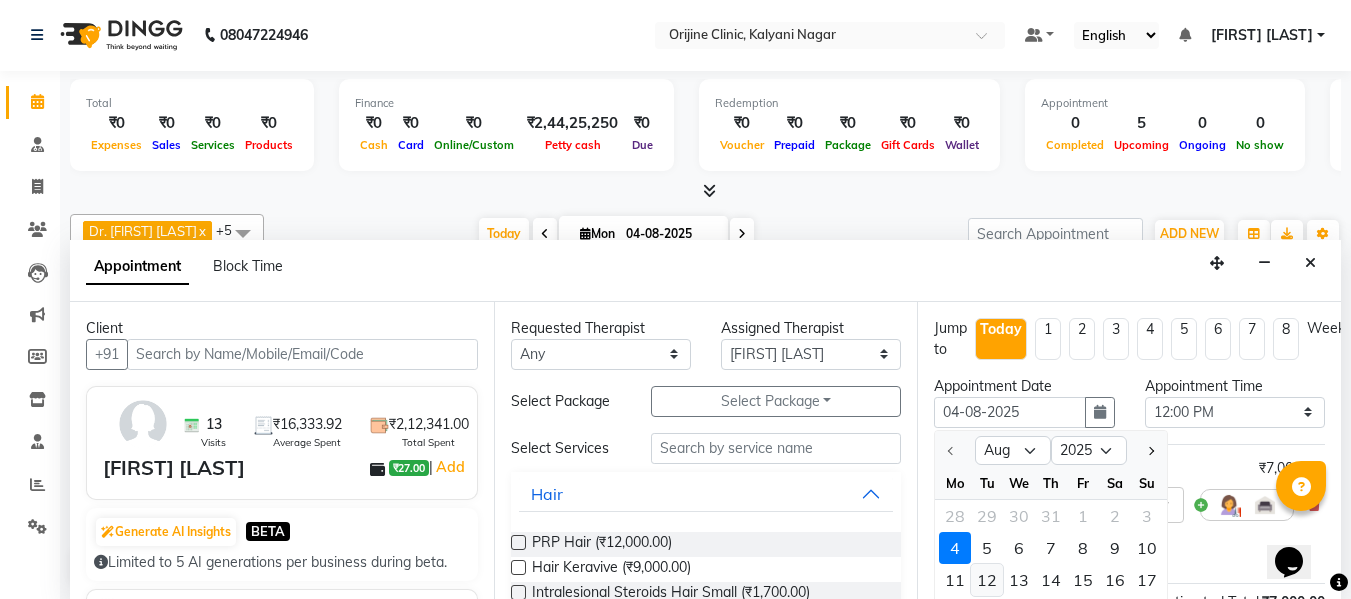 click on "12" at bounding box center (987, 580) 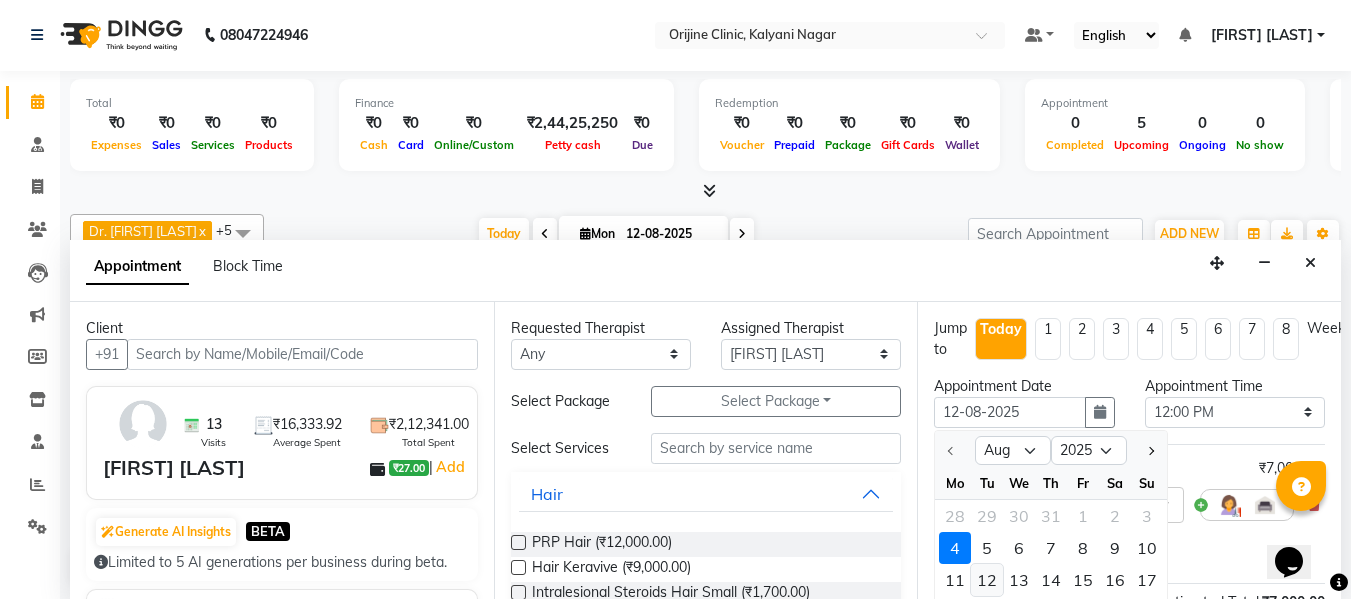 scroll, scrollTop: 441, scrollLeft: 0, axis: vertical 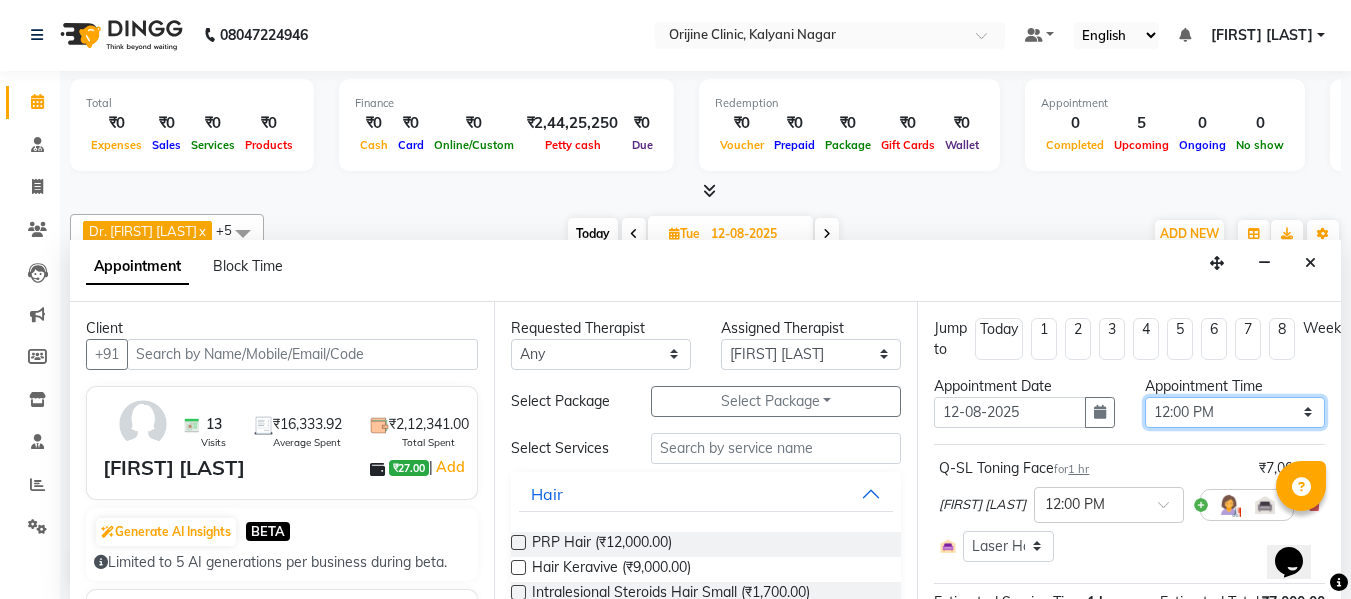 click on "Select 08:00 AM 08:15 AM 08:30 AM 08:45 AM 09:00 AM 09:15 AM 09:30 AM 09:45 AM 10:00 AM 10:15 AM 10:30 AM 10:45 AM 11:00 AM 11:15 AM 11:30 AM 11:45 AM 12:00 PM 12:15 PM 12:30 PM 12:45 PM 01:00 PM 01:15 PM 01:30 PM 01:45 PM 02:00 PM 02:15 PM 02:30 PM 02:45 PM 03:00 PM 03:15 PM 03:30 PM 03:45 PM 04:00 PM 04:15 PM 04:30 PM 04:45 PM 05:00 PM 05:15 PM 05:30 PM 05:45 PM 06:00 PM 06:15 PM 06:30 PM 06:45 PM 07:00 PM 07:15 PM 07:30 PM" at bounding box center [1235, 412] 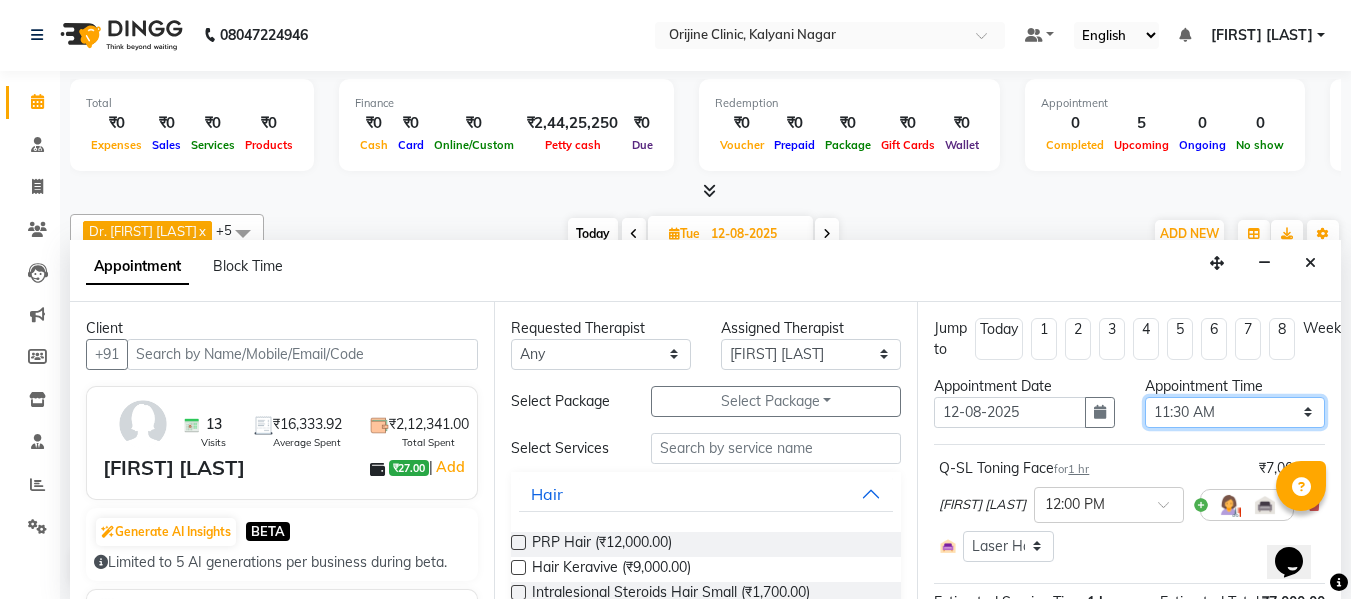 click on "Select 08:00 AM 08:15 AM 08:30 AM 08:45 AM 09:00 AM 09:15 AM 09:30 AM 09:45 AM 10:00 AM 10:15 AM 10:30 AM 10:45 AM 11:00 AM 11:15 AM 11:30 AM 11:45 AM 12:00 PM 12:15 PM 12:30 PM 12:45 PM 01:00 PM 01:15 PM 01:30 PM 01:45 PM 02:00 PM 02:15 PM 02:30 PM 02:45 PM 03:00 PM 03:15 PM 03:30 PM 03:45 PM 04:00 PM 04:15 PM 04:30 PM 04:45 PM 05:00 PM 05:15 PM 05:30 PM 05:45 PM 06:00 PM 06:15 PM 06:30 PM 06:45 PM 07:00 PM 07:15 PM 07:30 PM" at bounding box center [1235, 412] 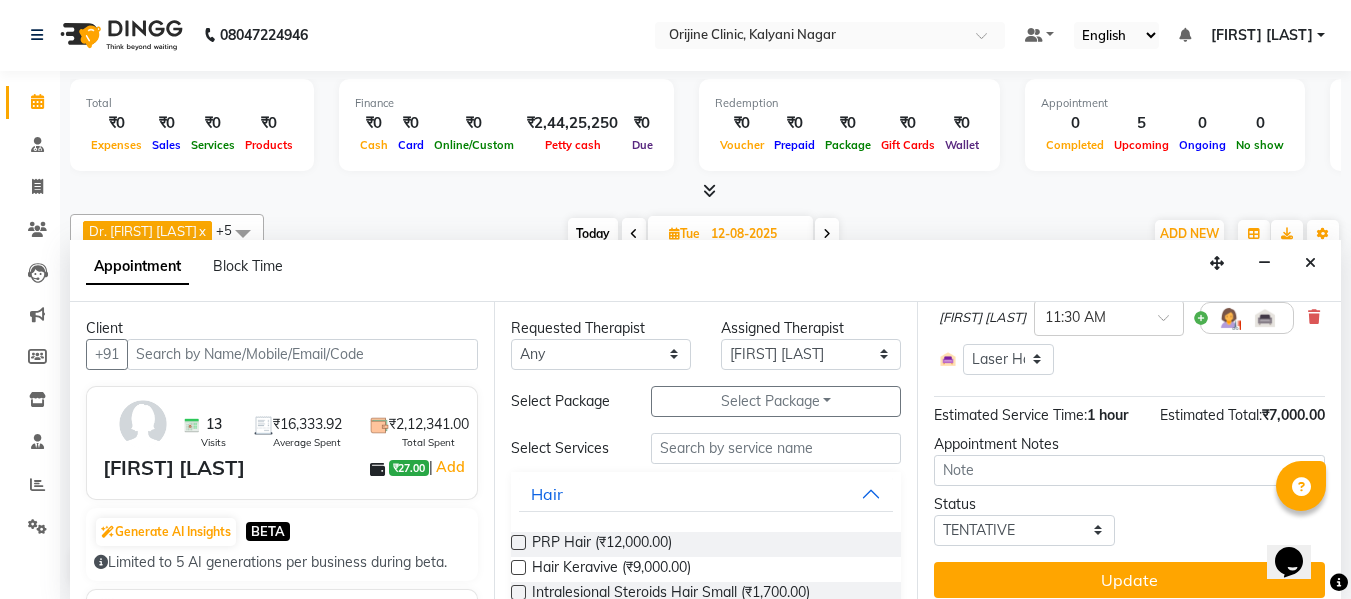 scroll, scrollTop: 220, scrollLeft: 0, axis: vertical 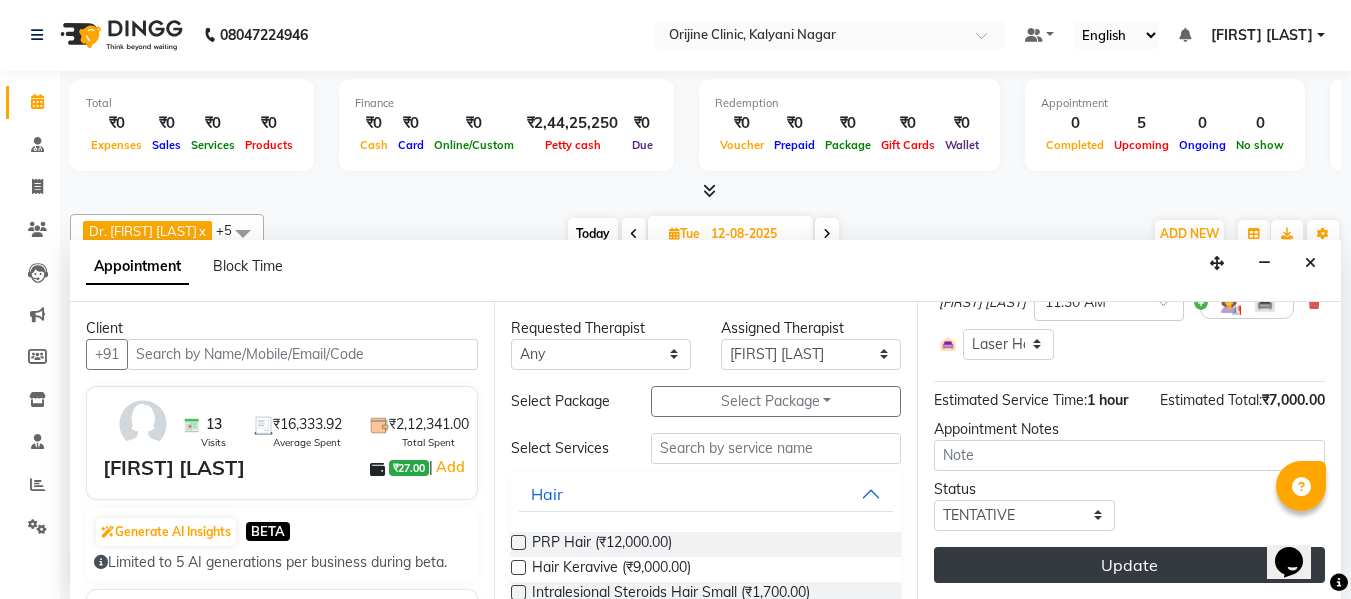 click on "Update" at bounding box center (1129, 565) 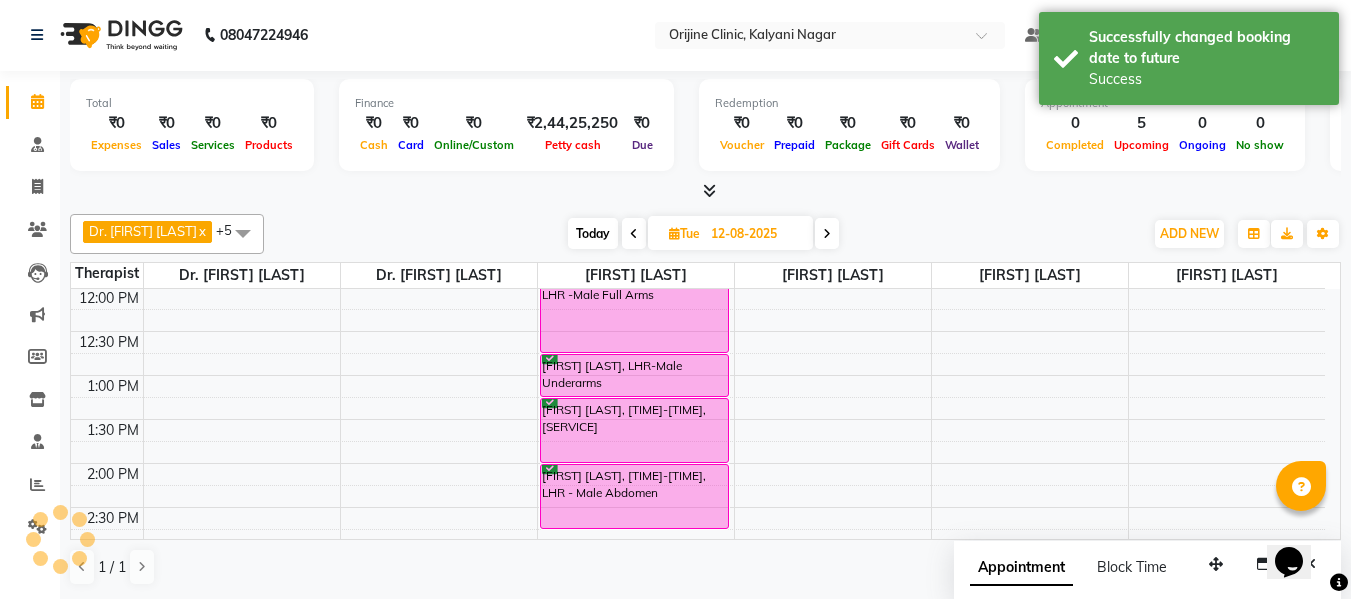 scroll, scrollTop: 0, scrollLeft: 0, axis: both 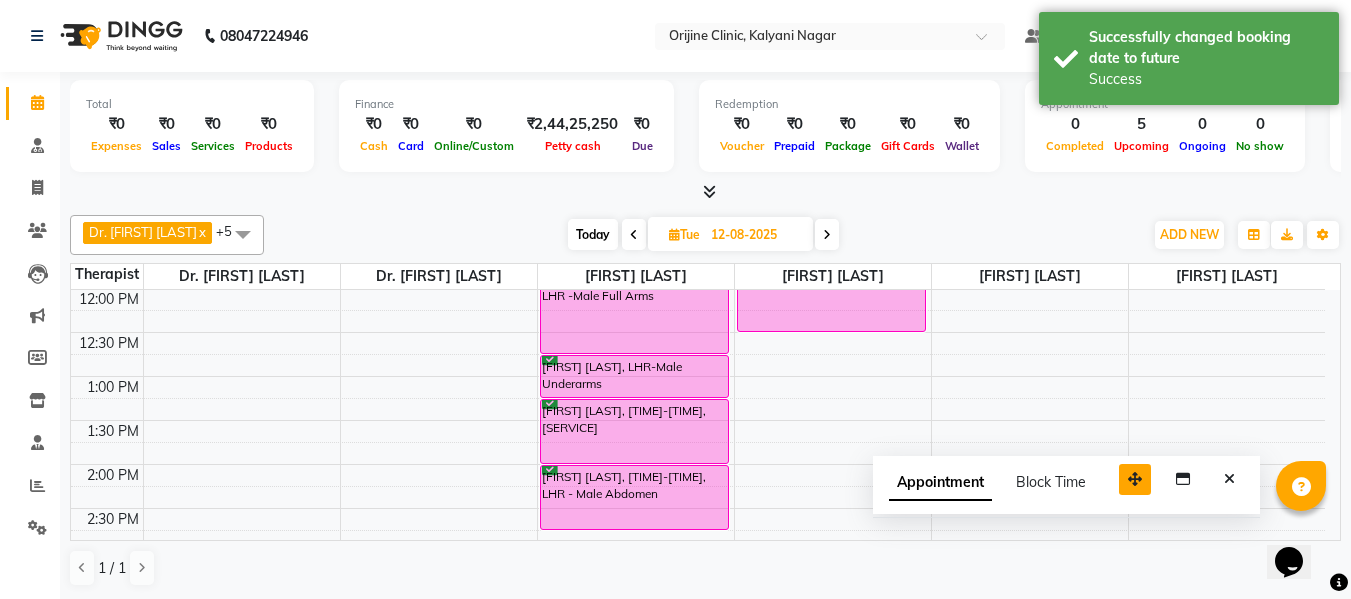 drag, startPoint x: 1216, startPoint y: 572, endPoint x: 1076, endPoint y: 424, distance: 203.72531 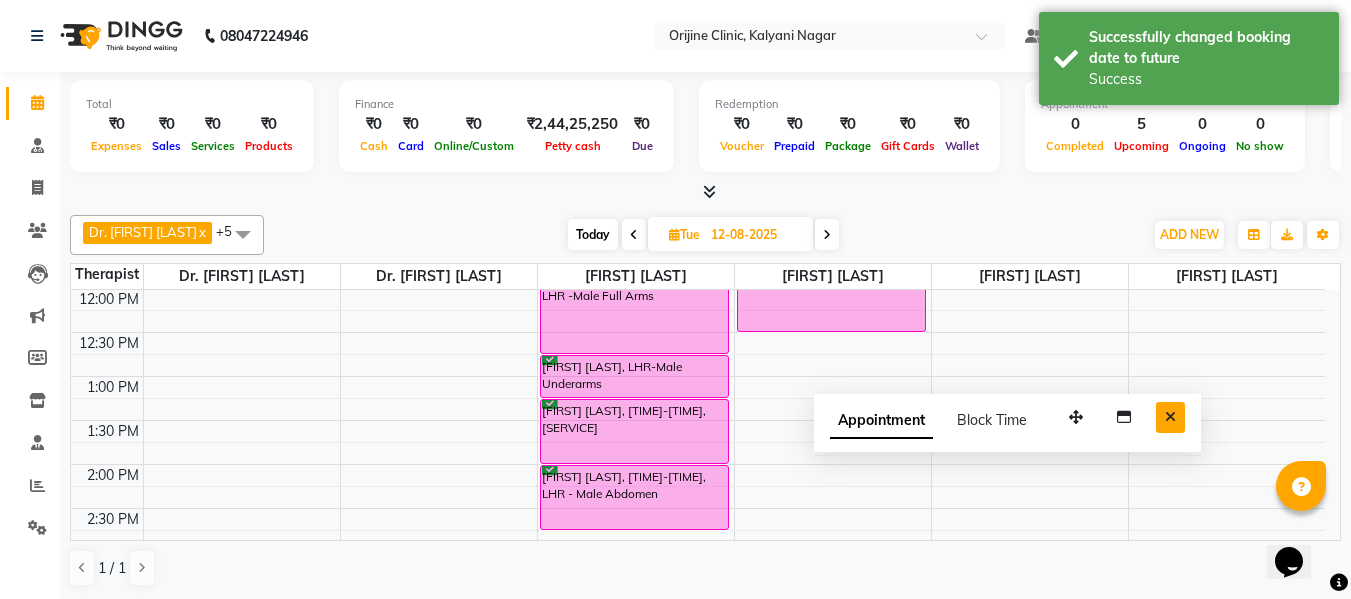 click at bounding box center (1170, 417) 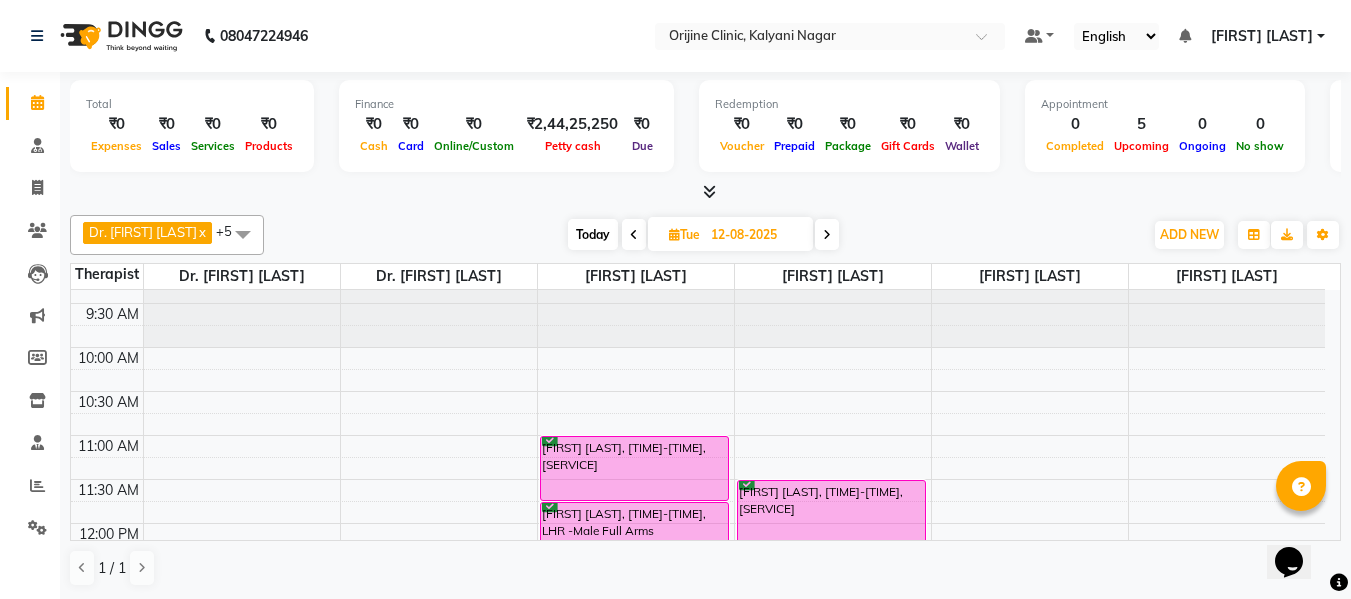 scroll, scrollTop: 190, scrollLeft: 0, axis: vertical 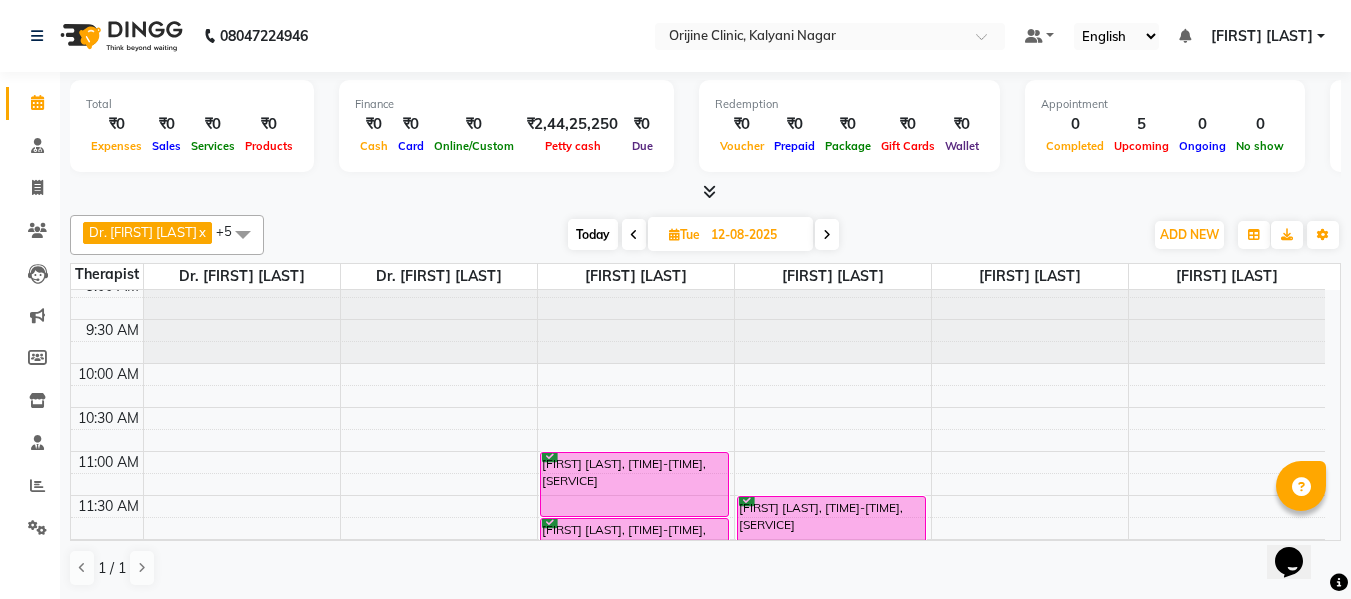 click on "Today" at bounding box center (593, 234) 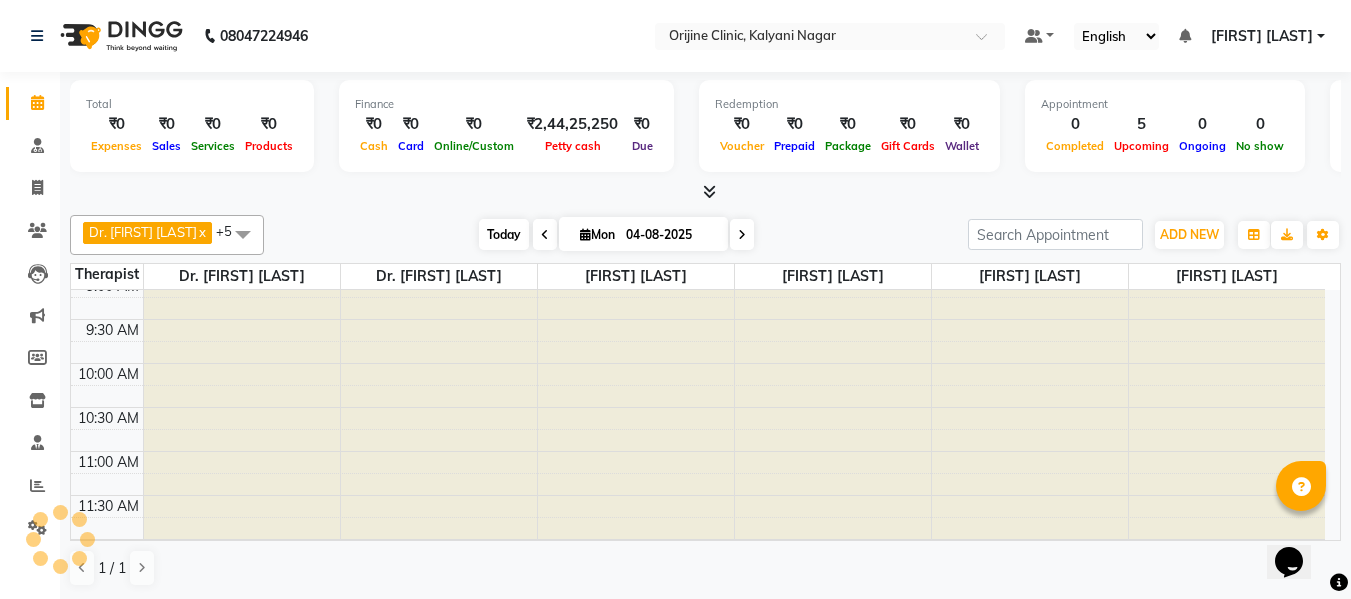 scroll, scrollTop: 529, scrollLeft: 0, axis: vertical 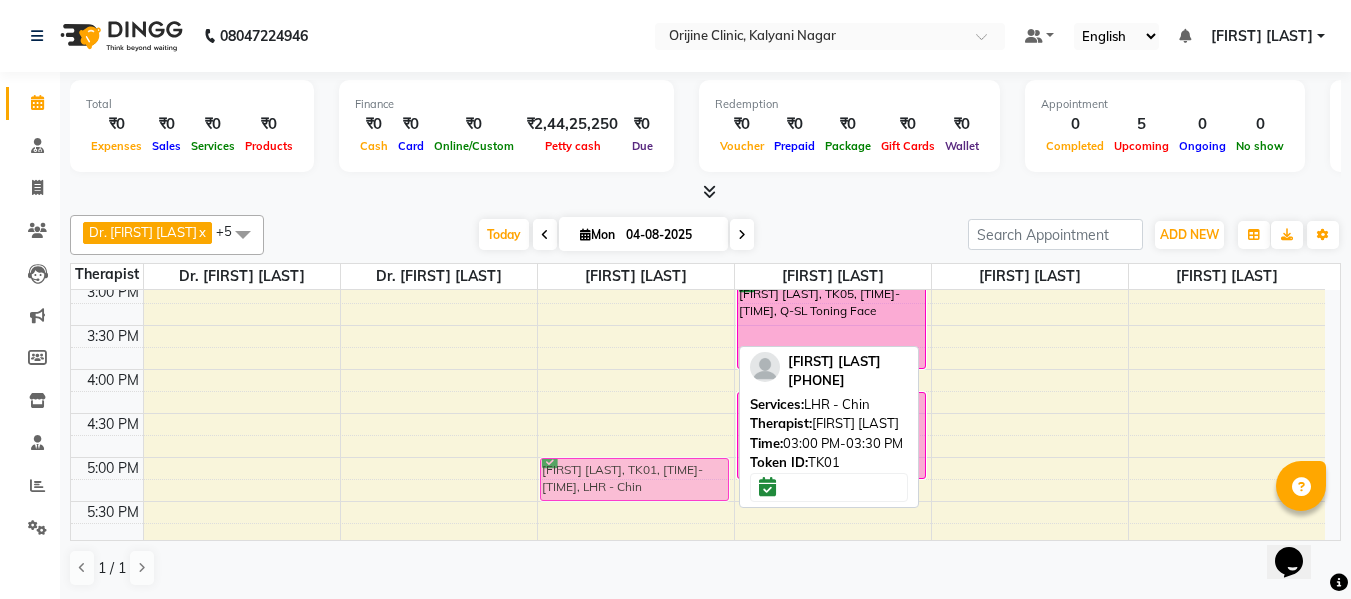drag, startPoint x: 645, startPoint y: 352, endPoint x: 652, endPoint y: 477, distance: 125.19585 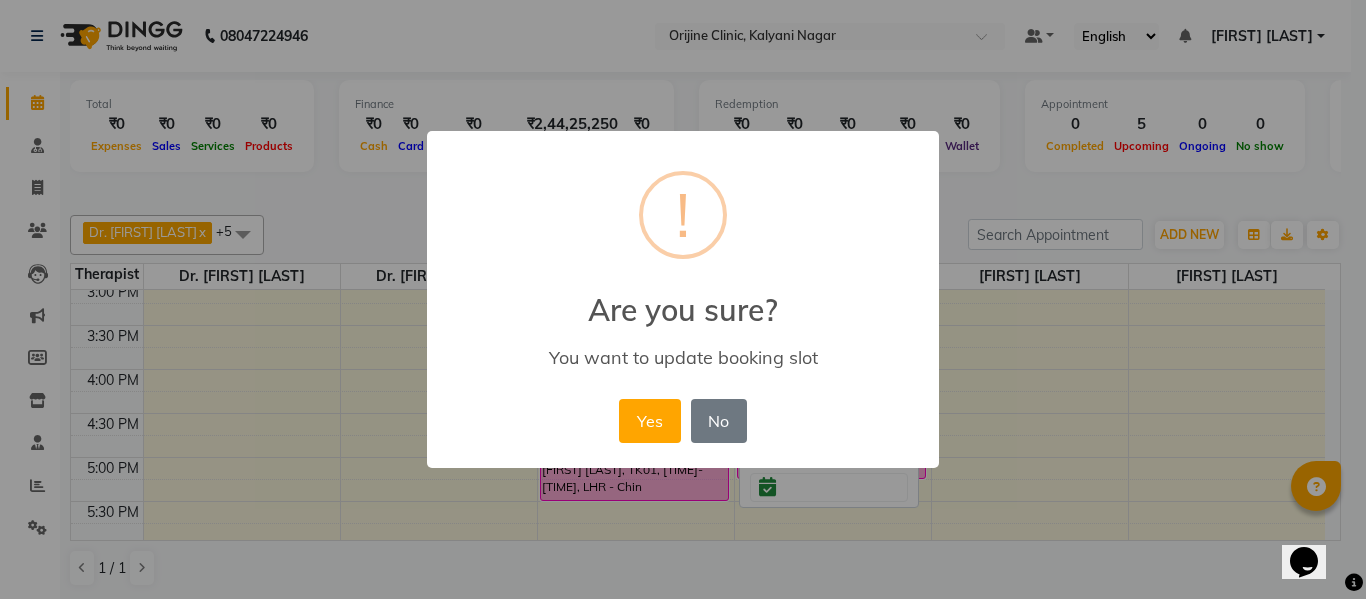 type 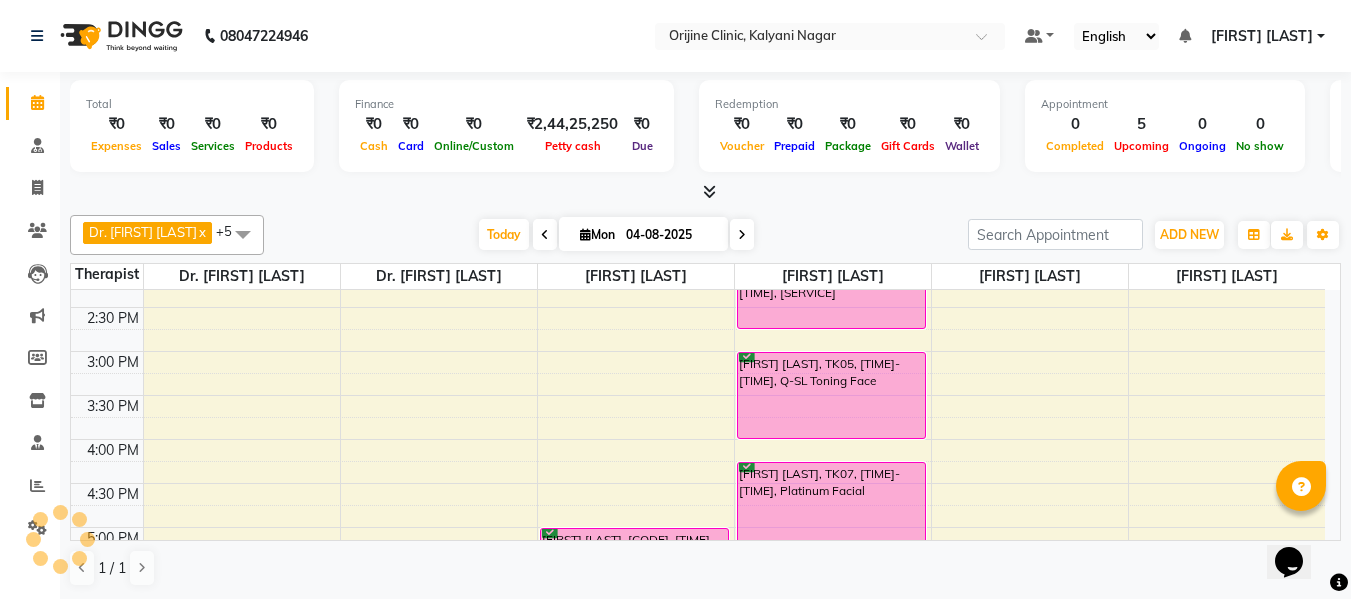 scroll, scrollTop: 648, scrollLeft: 0, axis: vertical 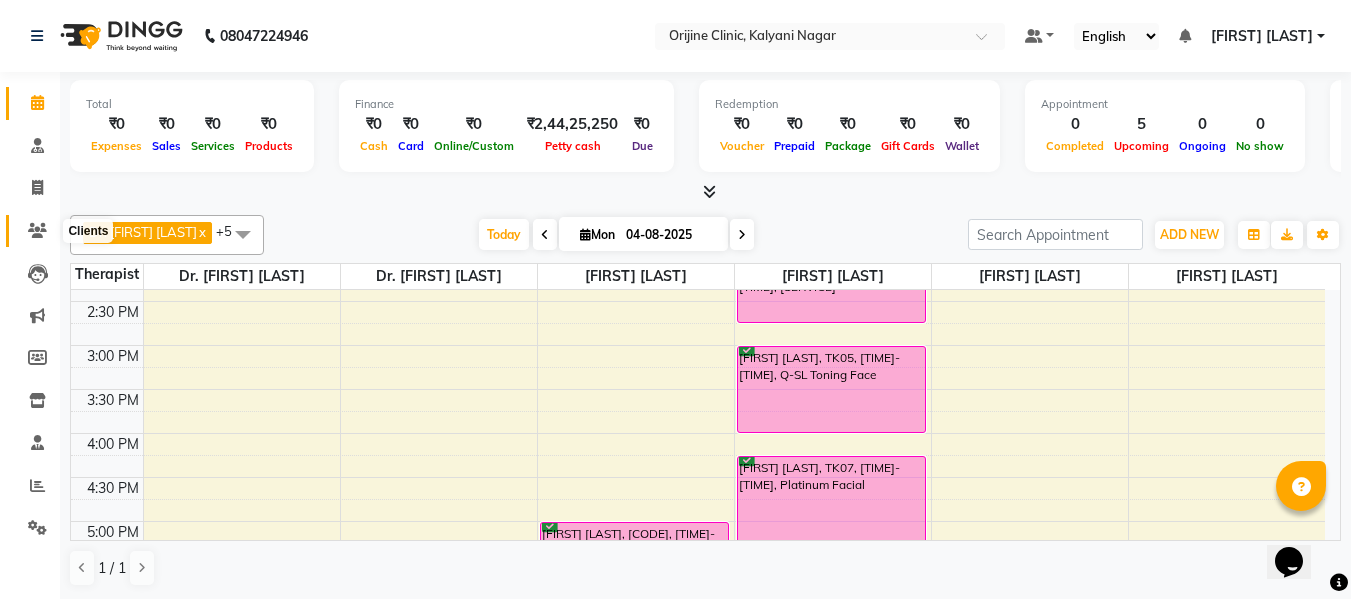 click 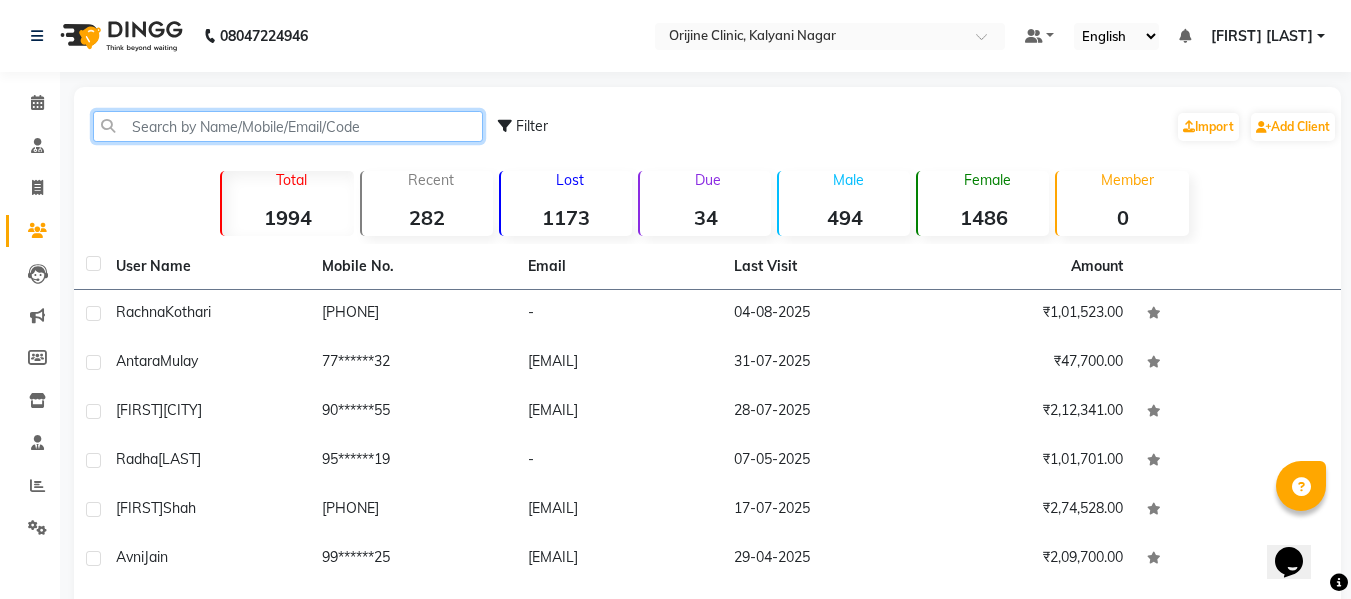 click 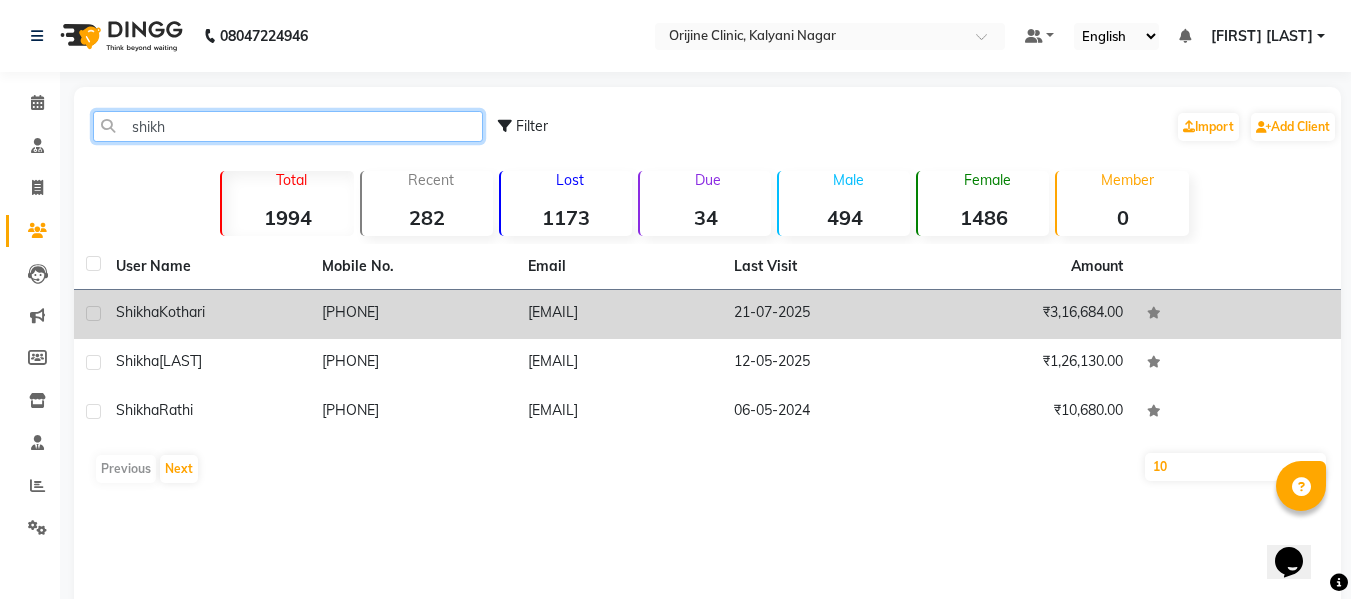 type on "shikh" 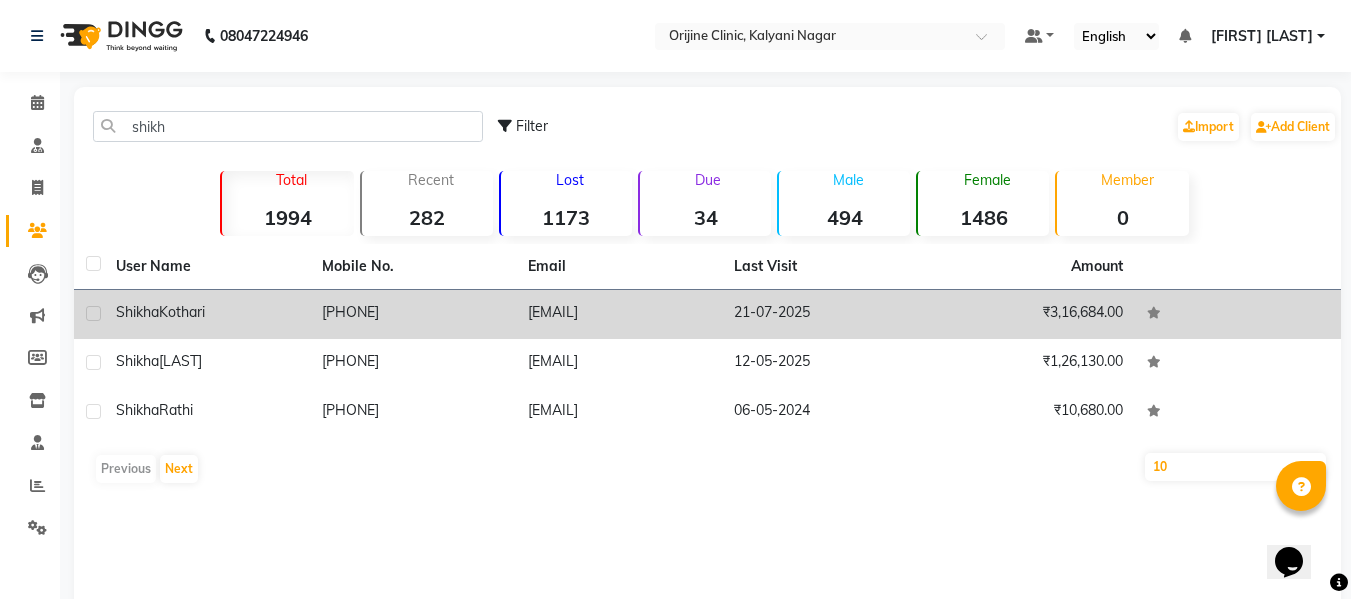 click on "Kothari" 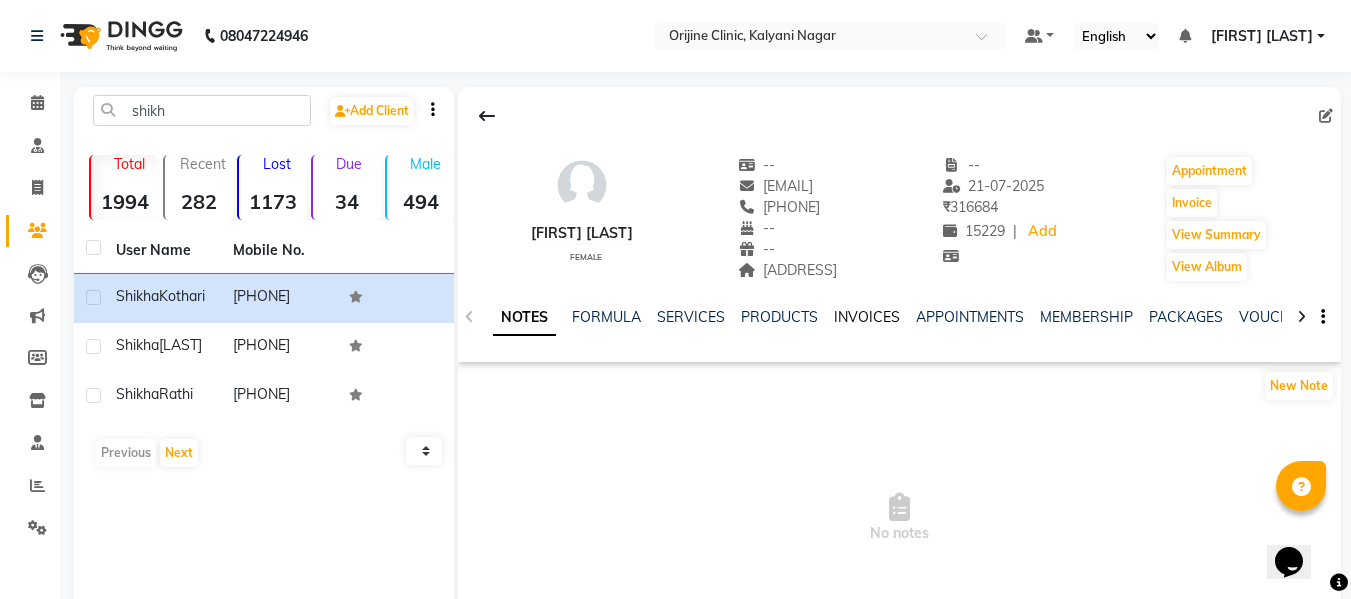 click on "INVOICES" 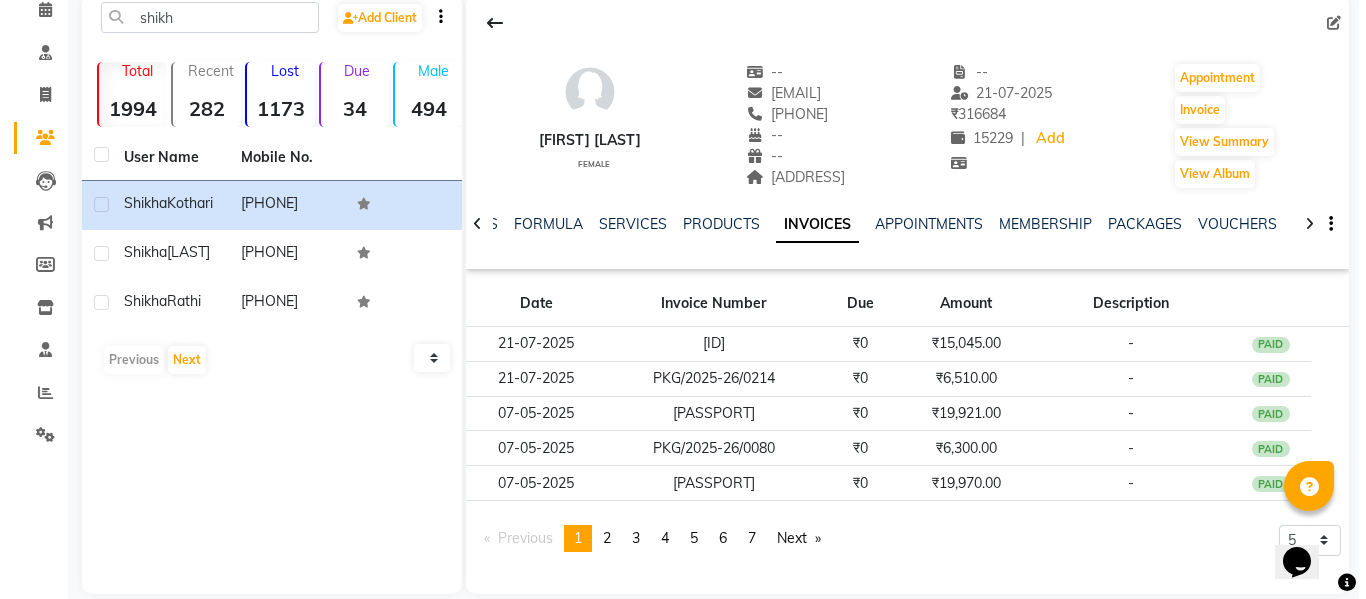 scroll, scrollTop: 94, scrollLeft: 0, axis: vertical 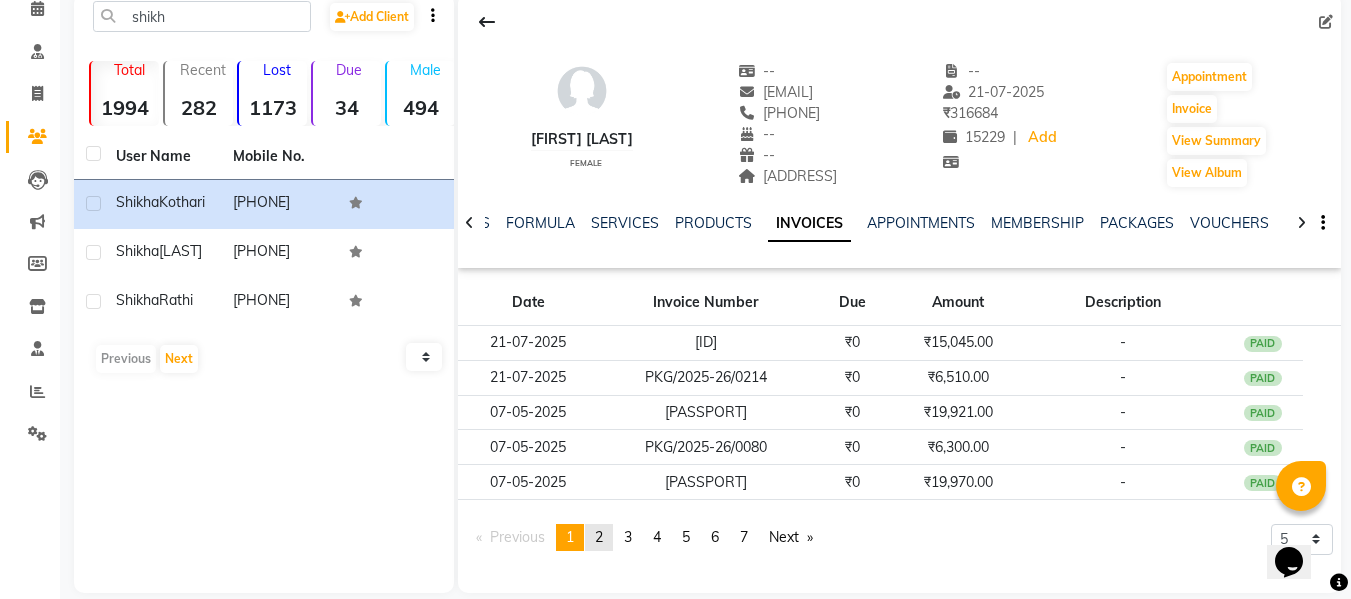 click on "page  2" 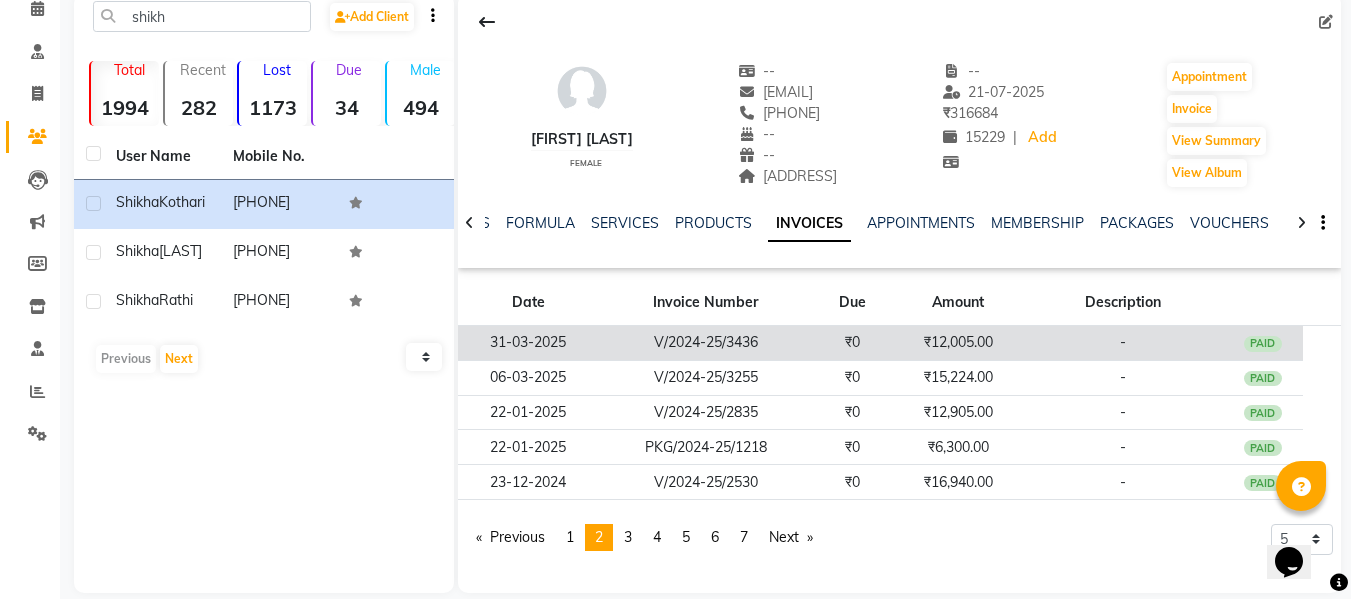 click on "V/2024-25/3436" 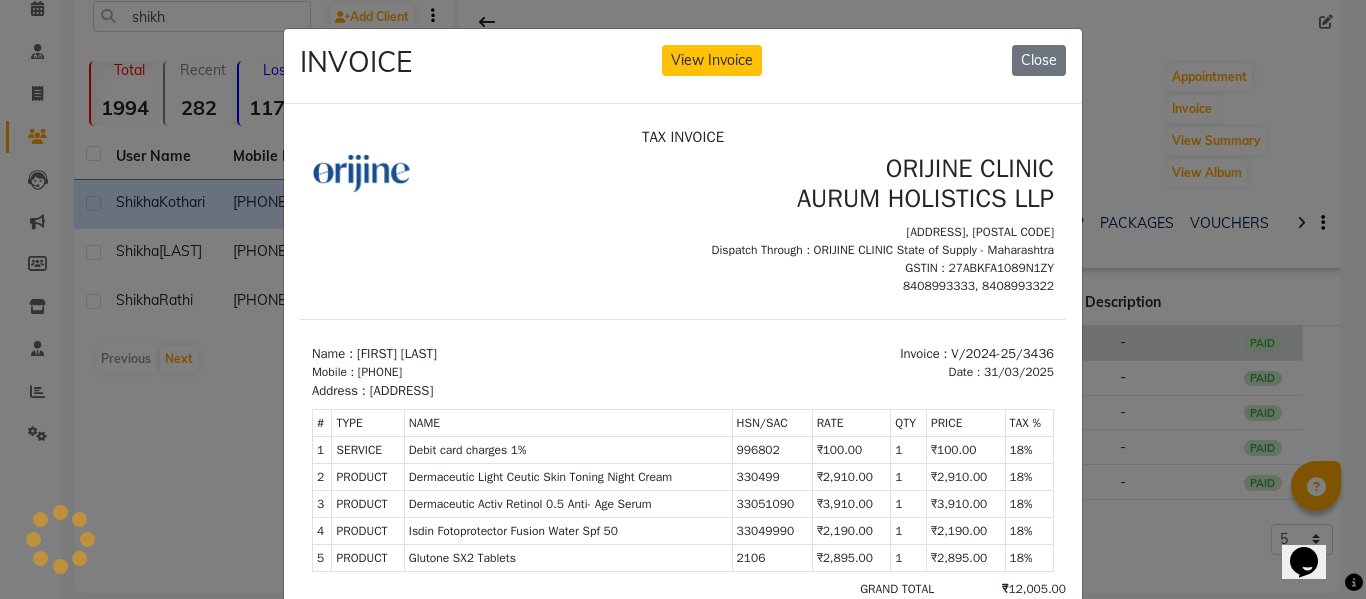 scroll, scrollTop: 0, scrollLeft: 0, axis: both 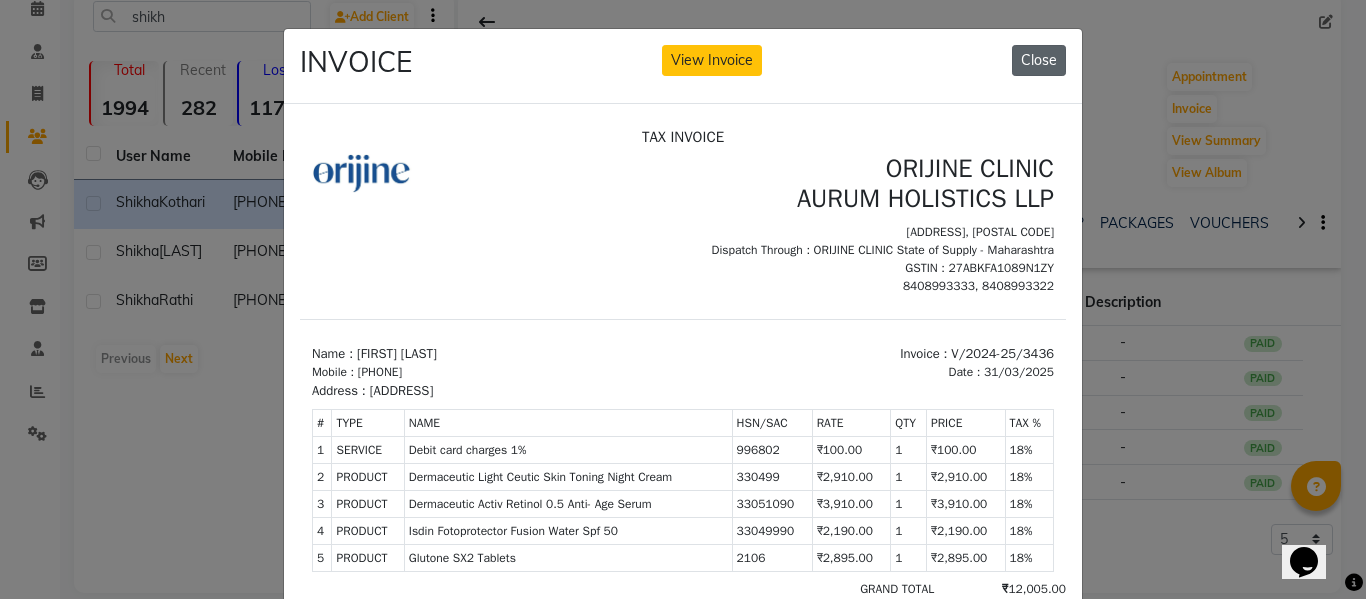click on "Close" 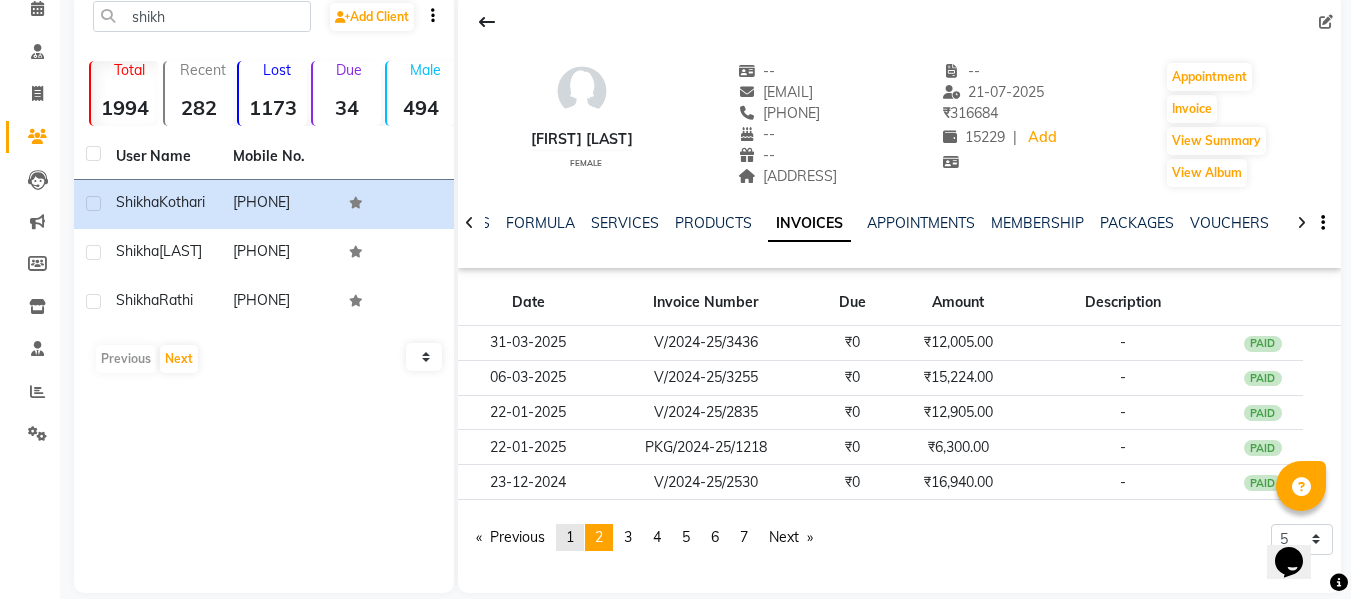 click on "1" 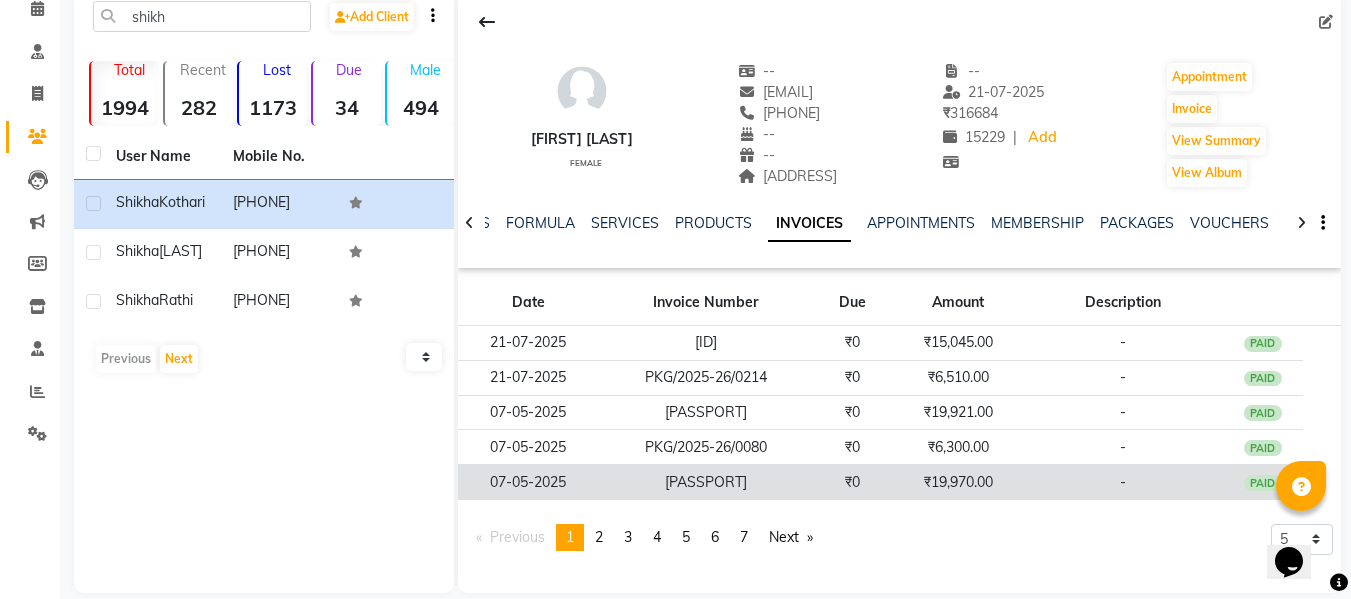 click on "V/2025-26/0287" 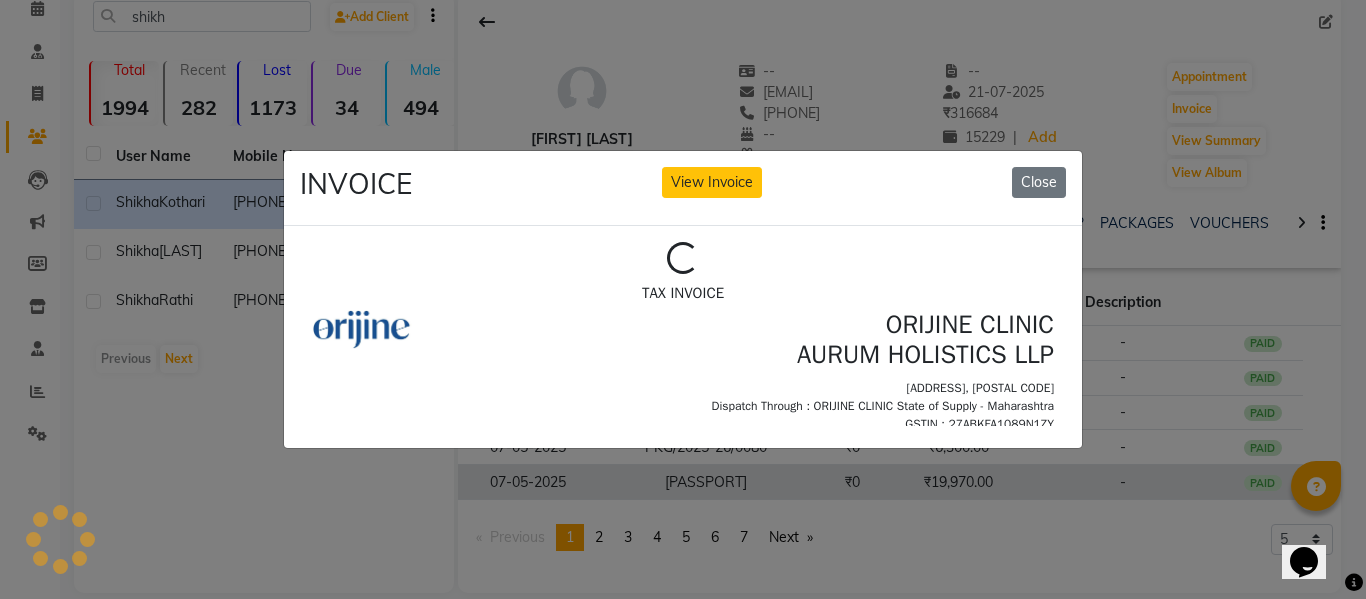 scroll, scrollTop: 0, scrollLeft: 0, axis: both 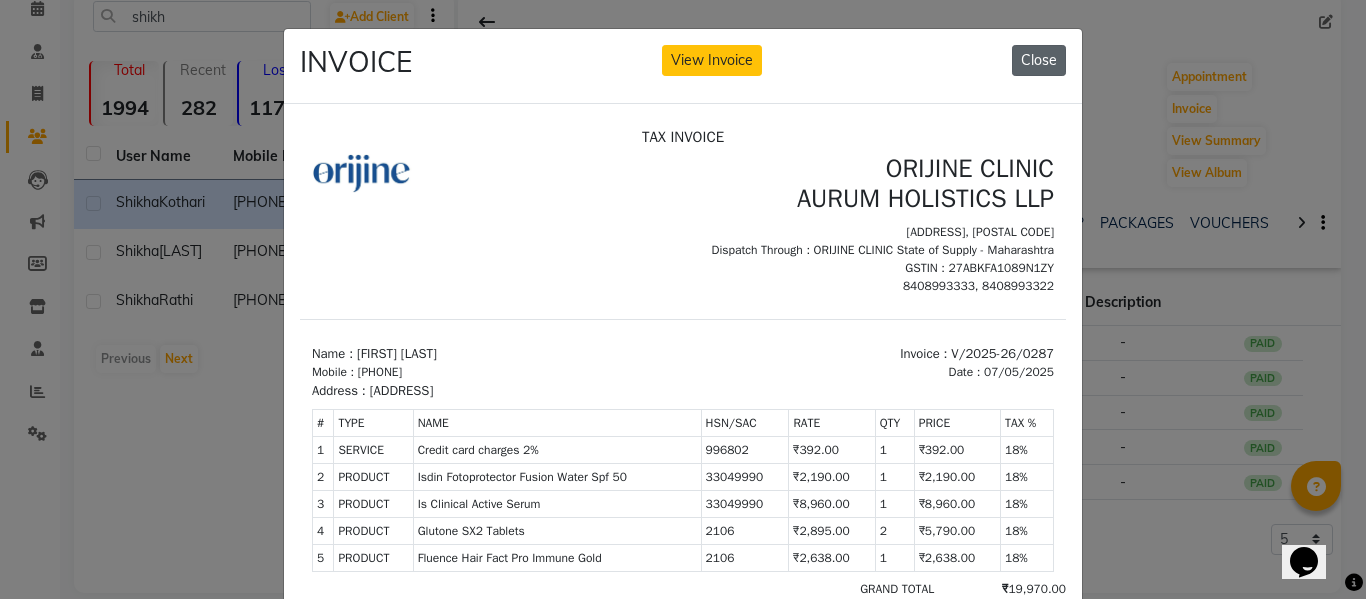 click on "Close" 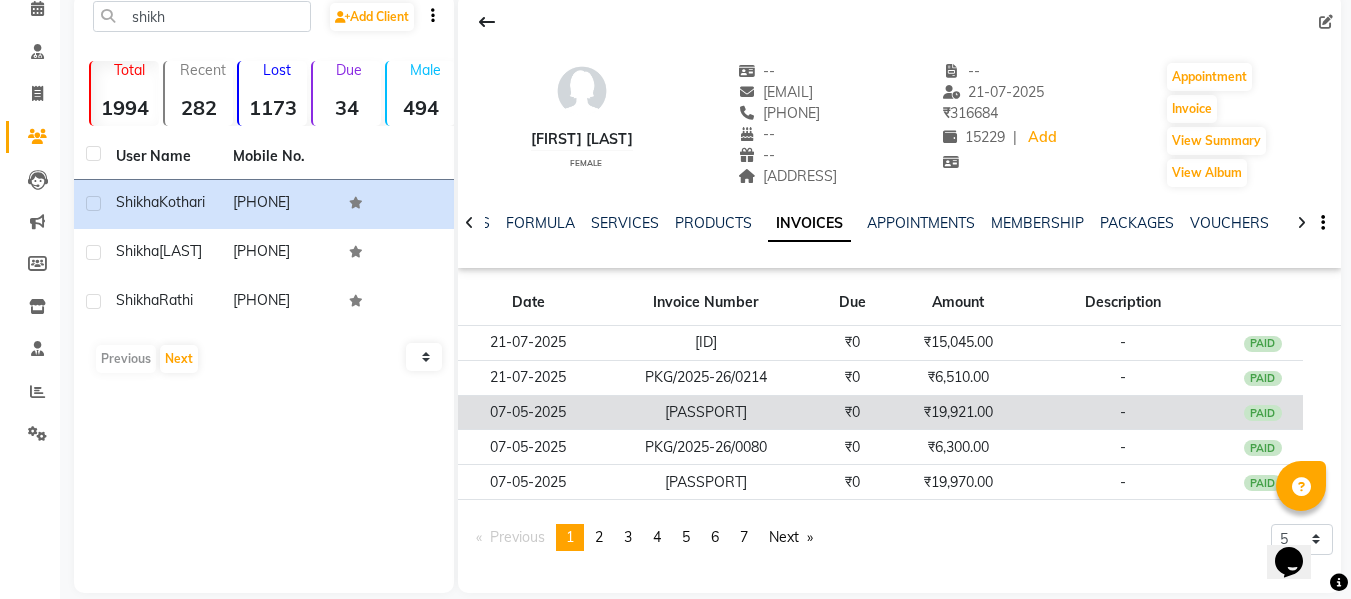 click on "V/2025-26/0288" 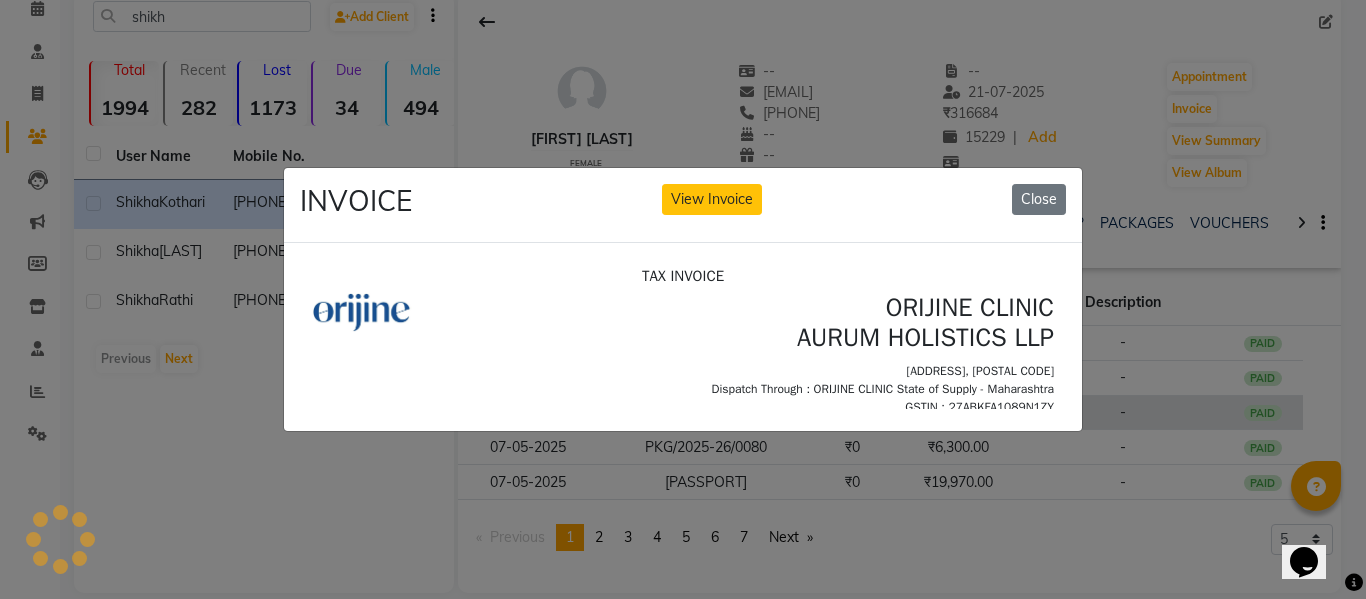 scroll, scrollTop: 0, scrollLeft: 0, axis: both 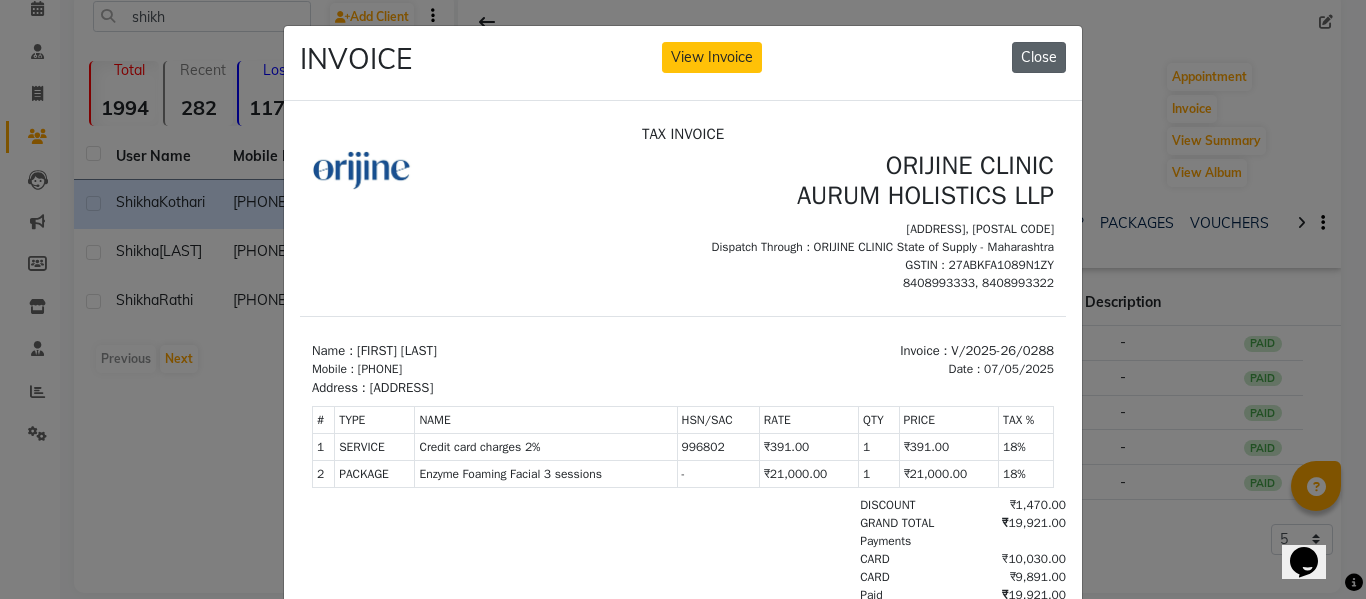 click on "Close" 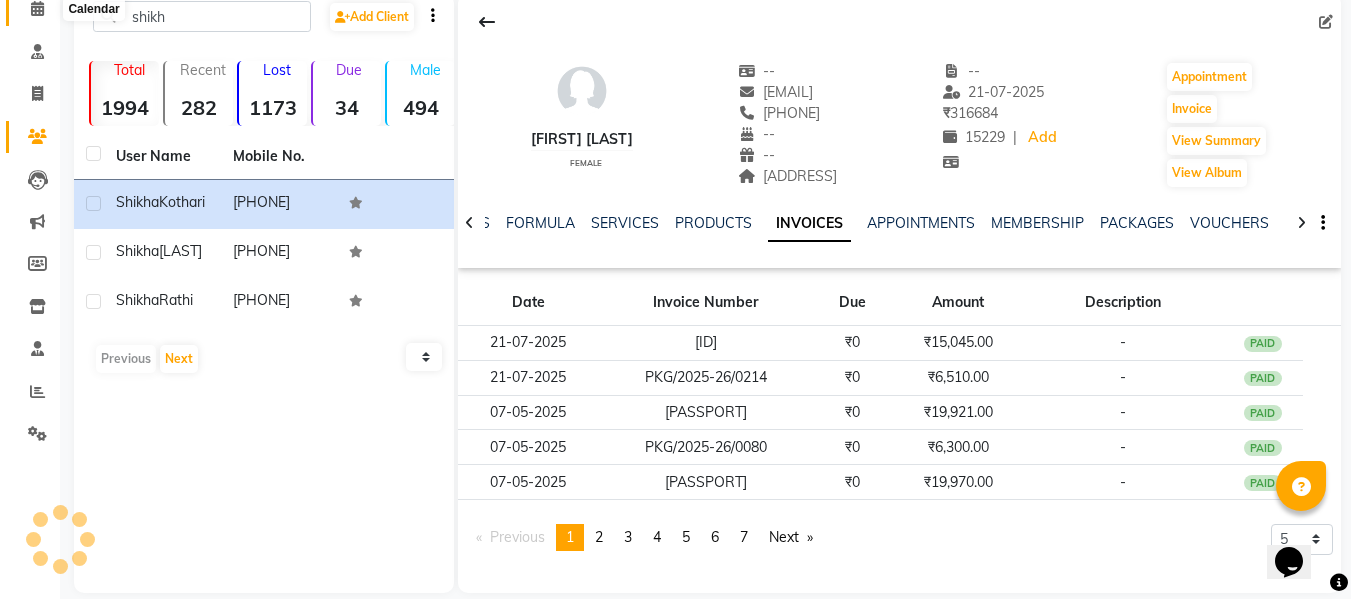 click 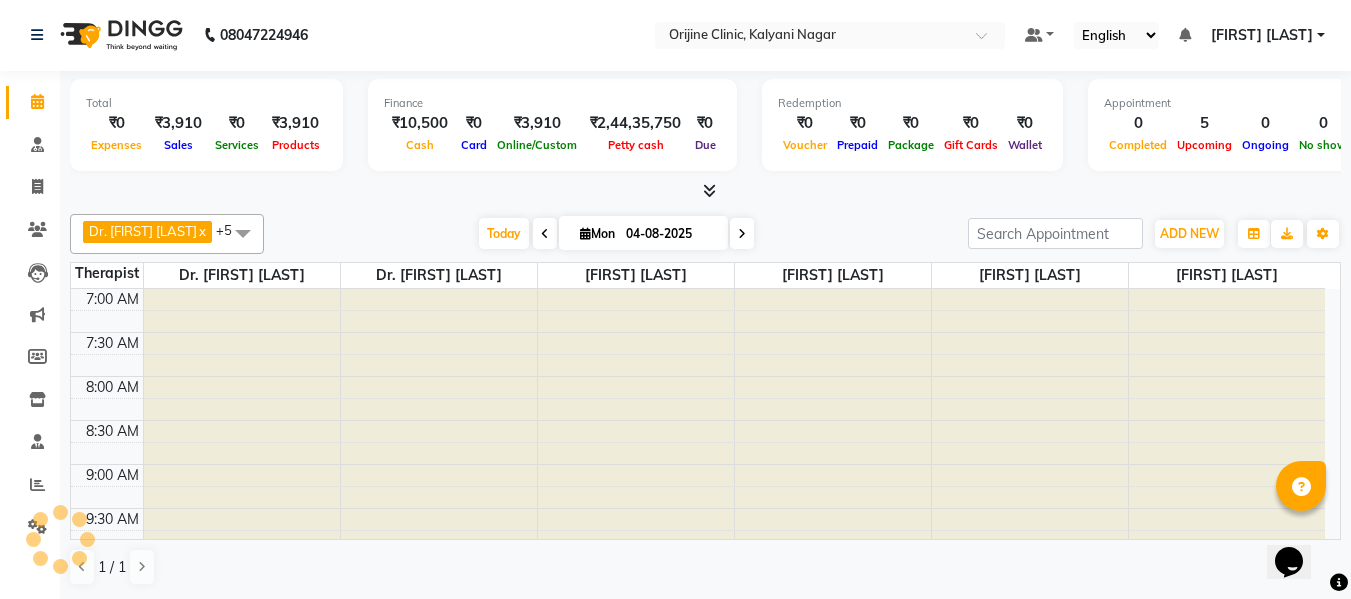 scroll, scrollTop: 0, scrollLeft: 0, axis: both 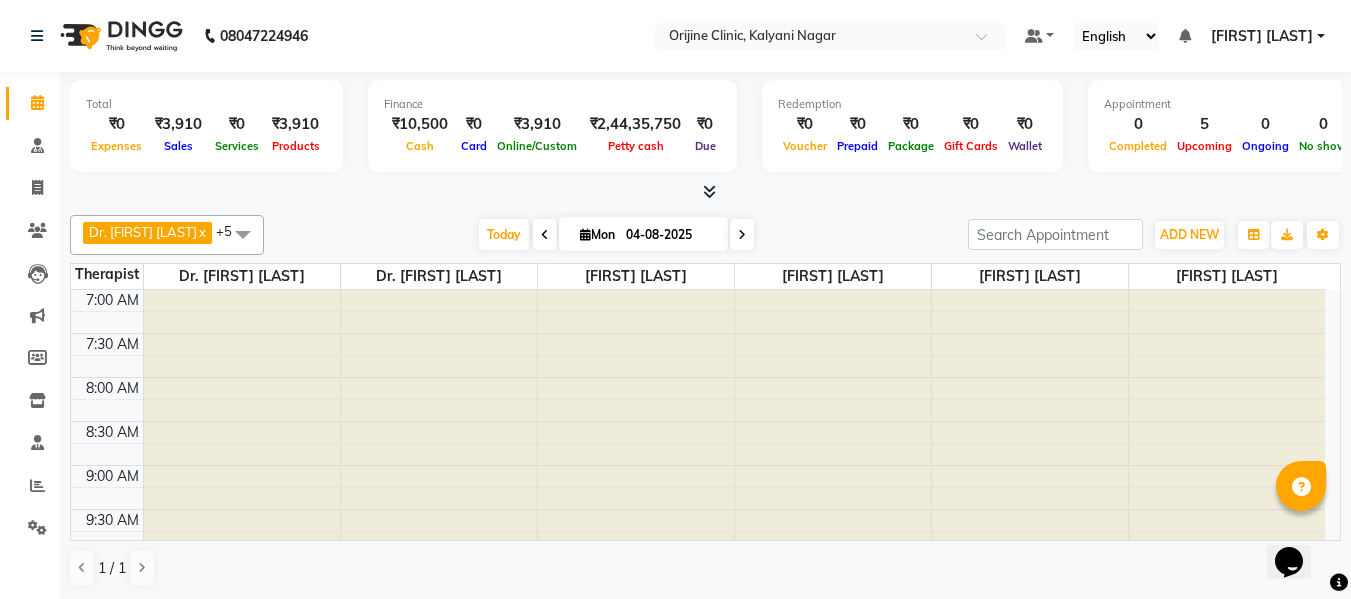 click at bounding box center (742, 235) 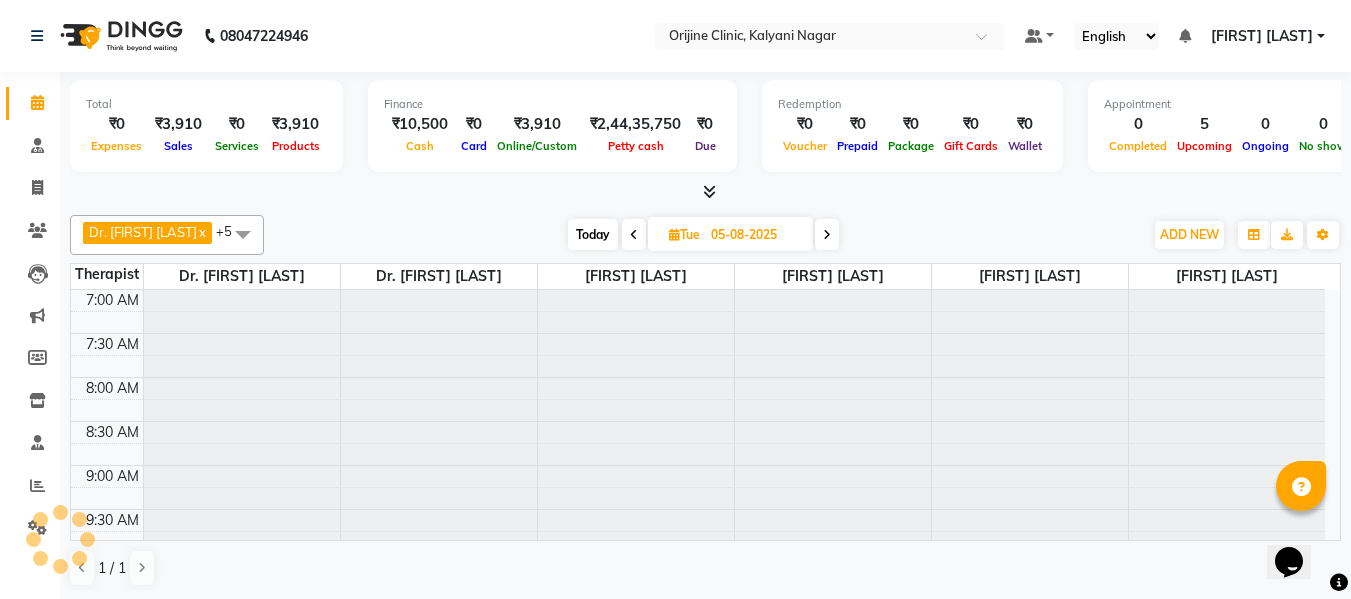 scroll, scrollTop: 529, scrollLeft: 0, axis: vertical 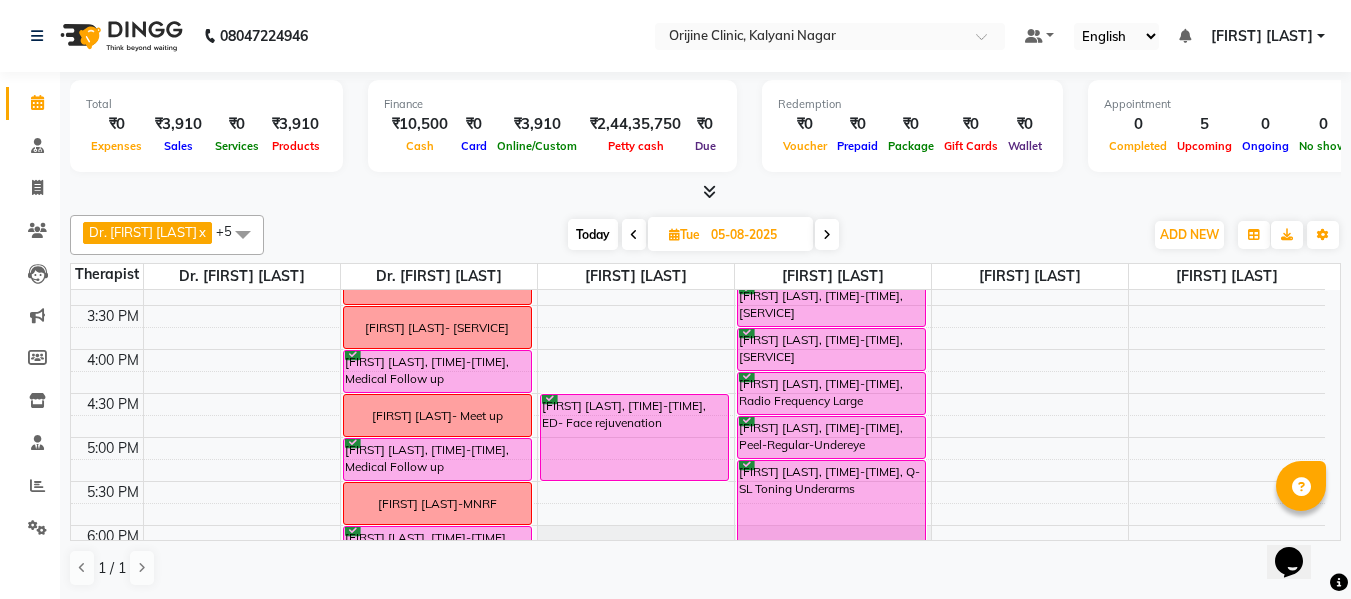 click on "Today" at bounding box center [593, 234] 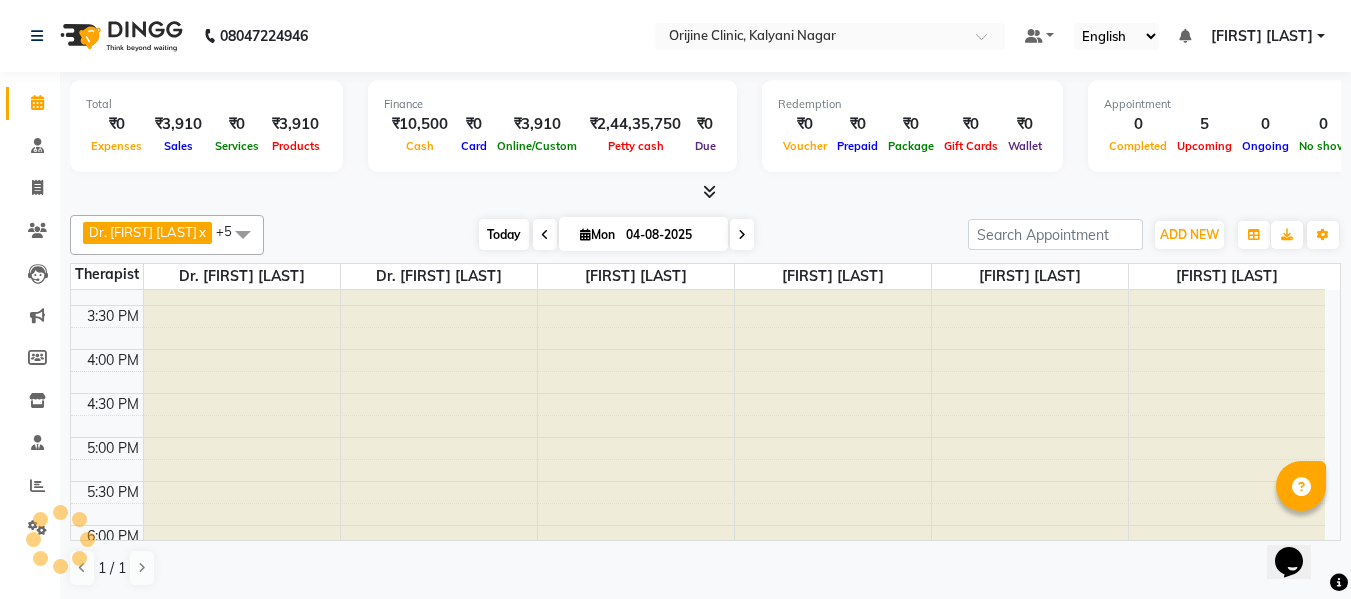 scroll, scrollTop: 529, scrollLeft: 0, axis: vertical 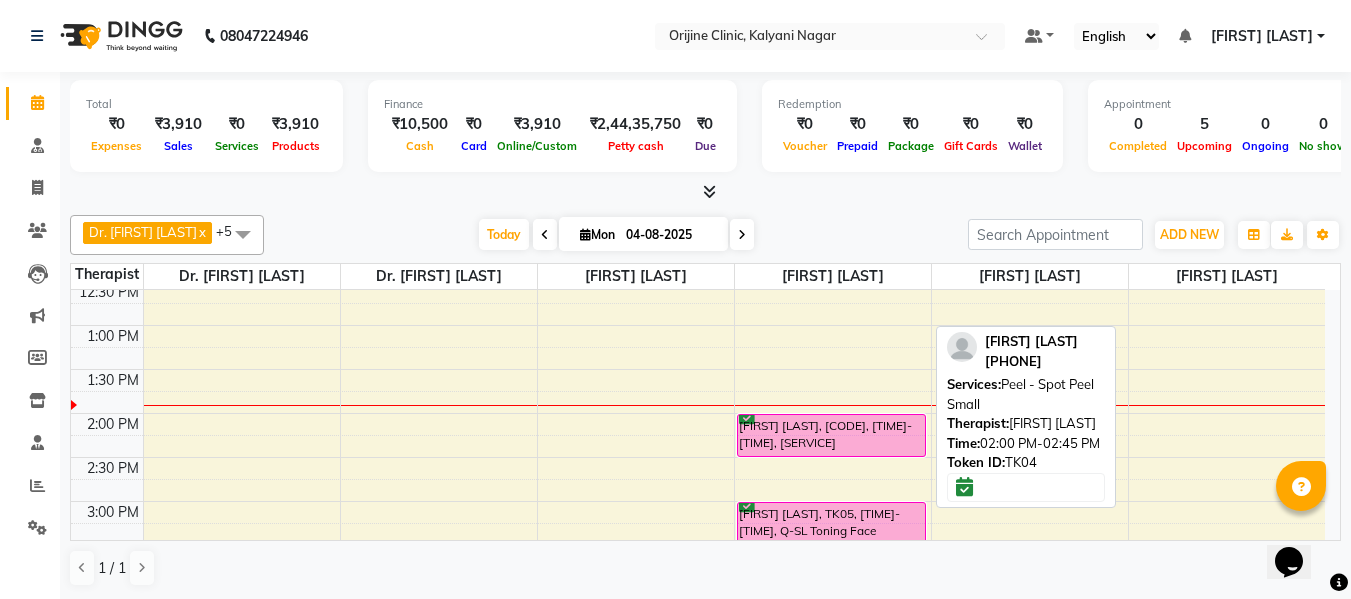 drag, startPoint x: 801, startPoint y: 474, endPoint x: 801, endPoint y: 446, distance: 28 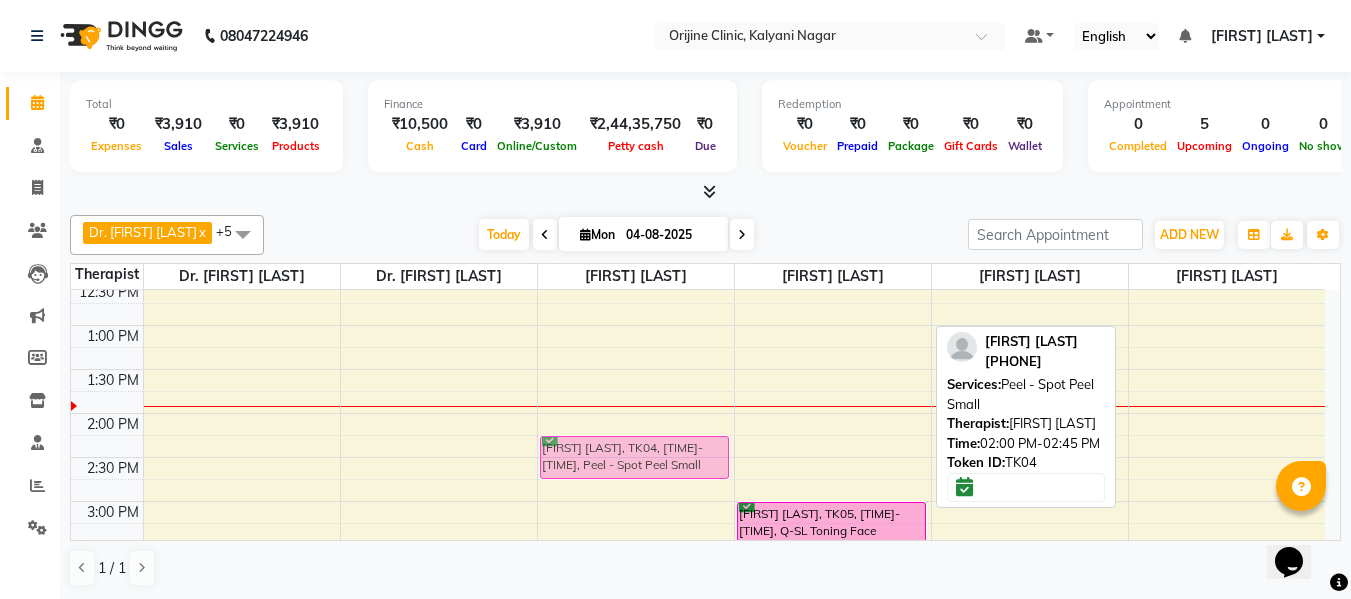 drag, startPoint x: 801, startPoint y: 446, endPoint x: 658, endPoint y: 464, distance: 144.12842 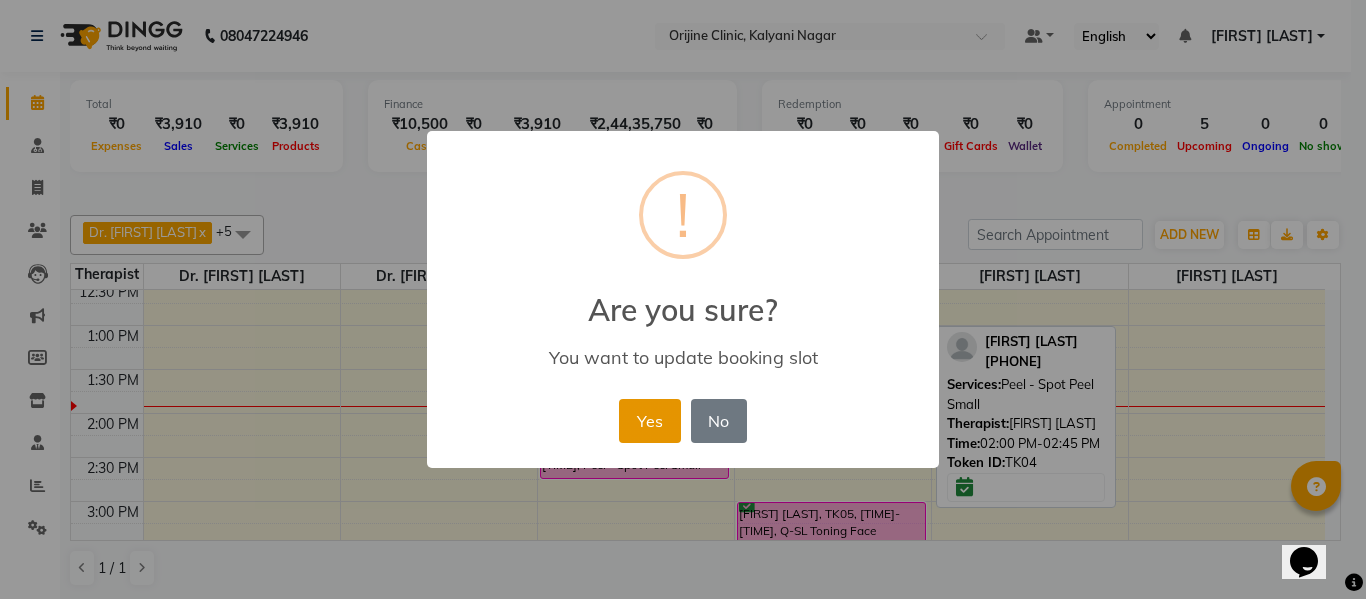 click on "Yes" at bounding box center [649, 421] 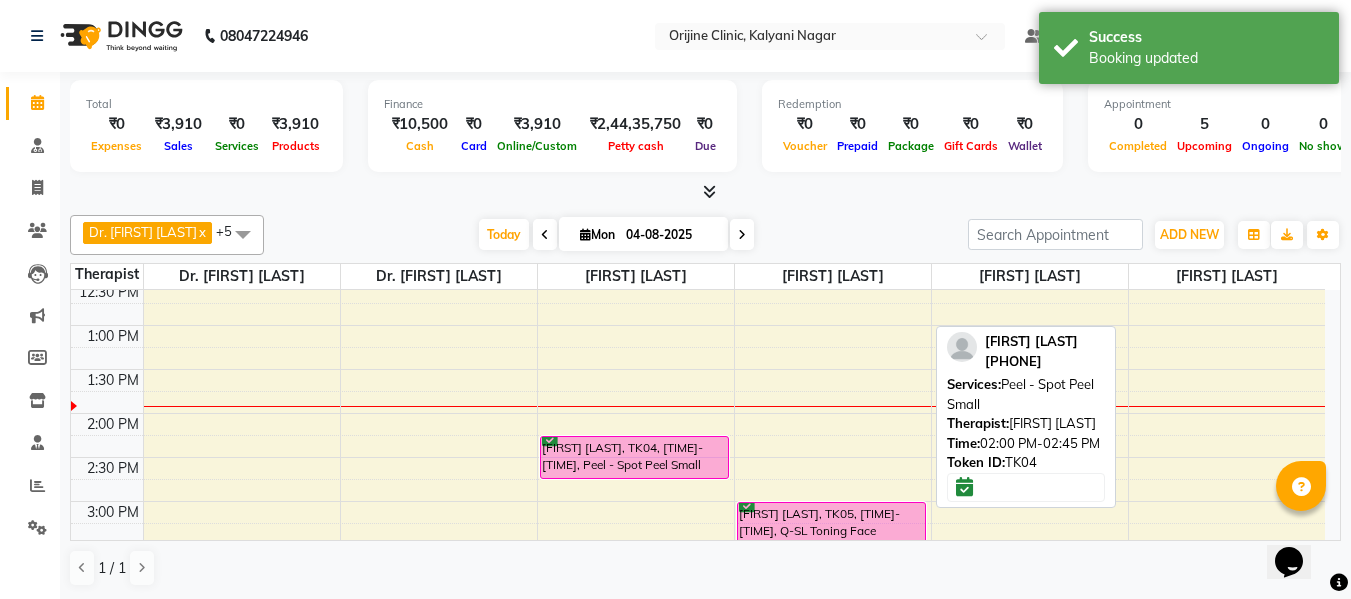 scroll, scrollTop: 476, scrollLeft: 0, axis: vertical 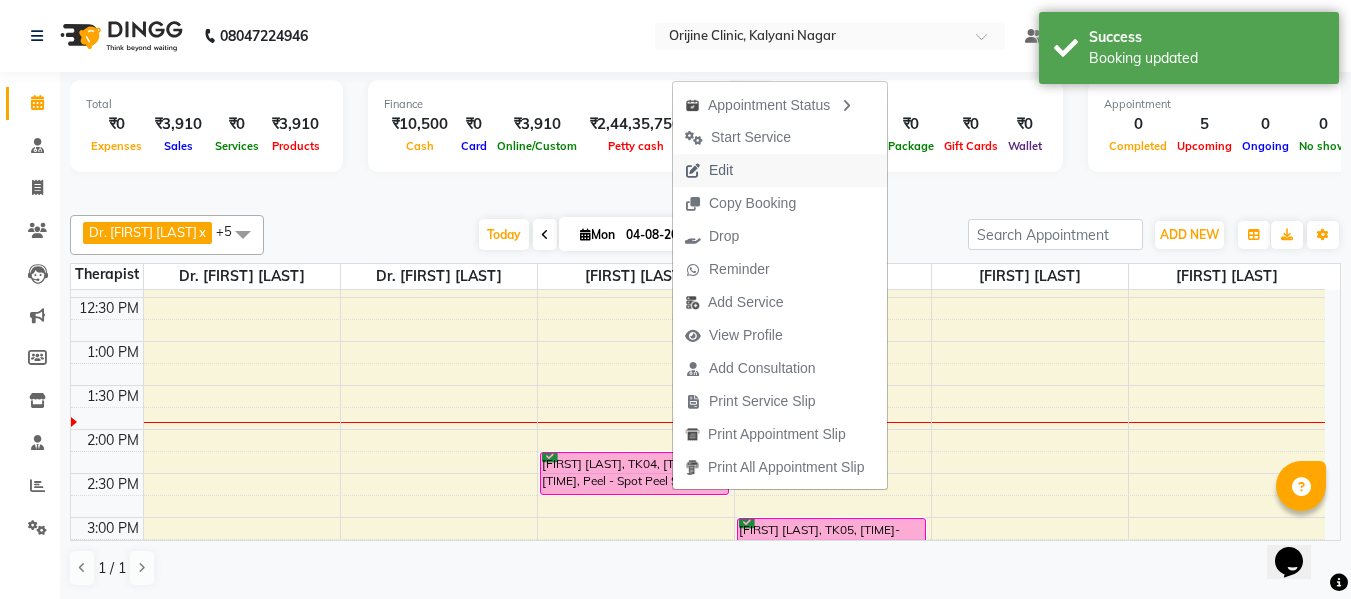 click on "Edit" at bounding box center (709, 170) 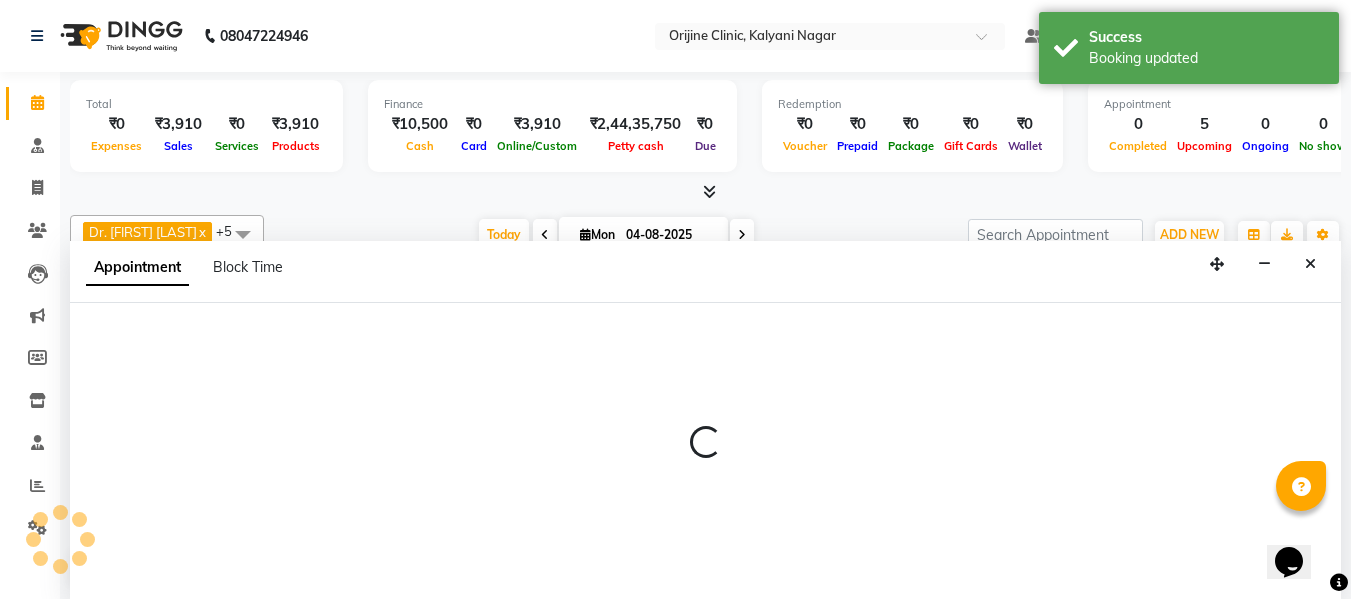 scroll, scrollTop: 1, scrollLeft: 0, axis: vertical 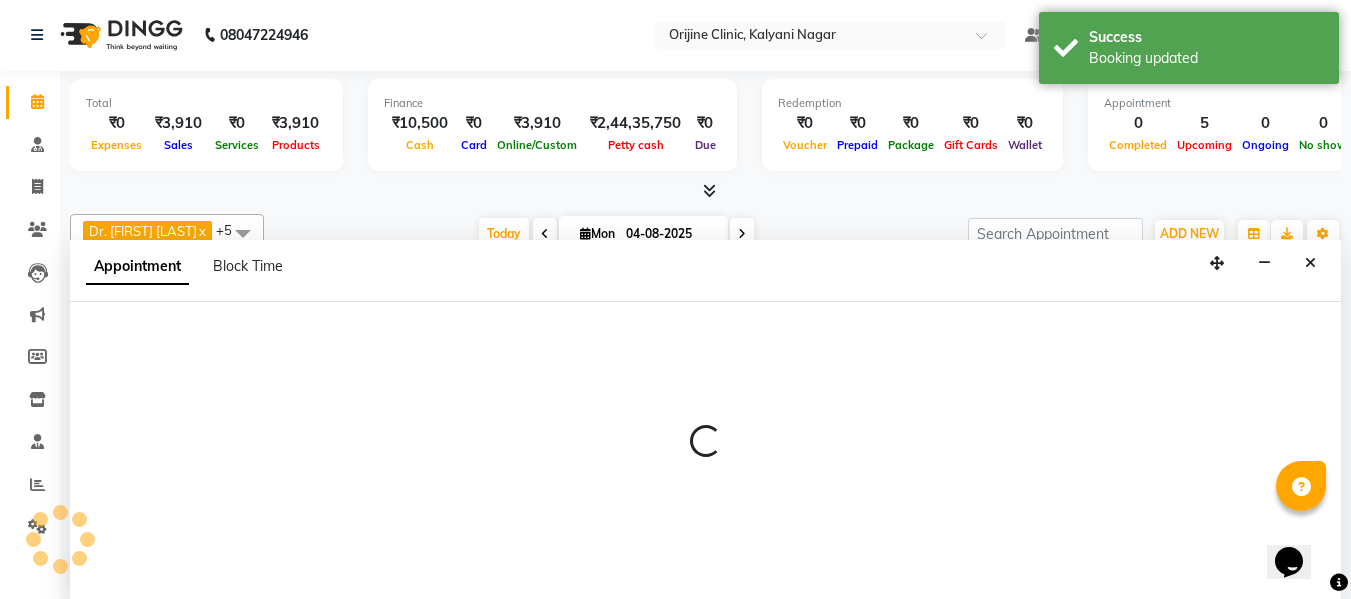 select on "confirm booking" 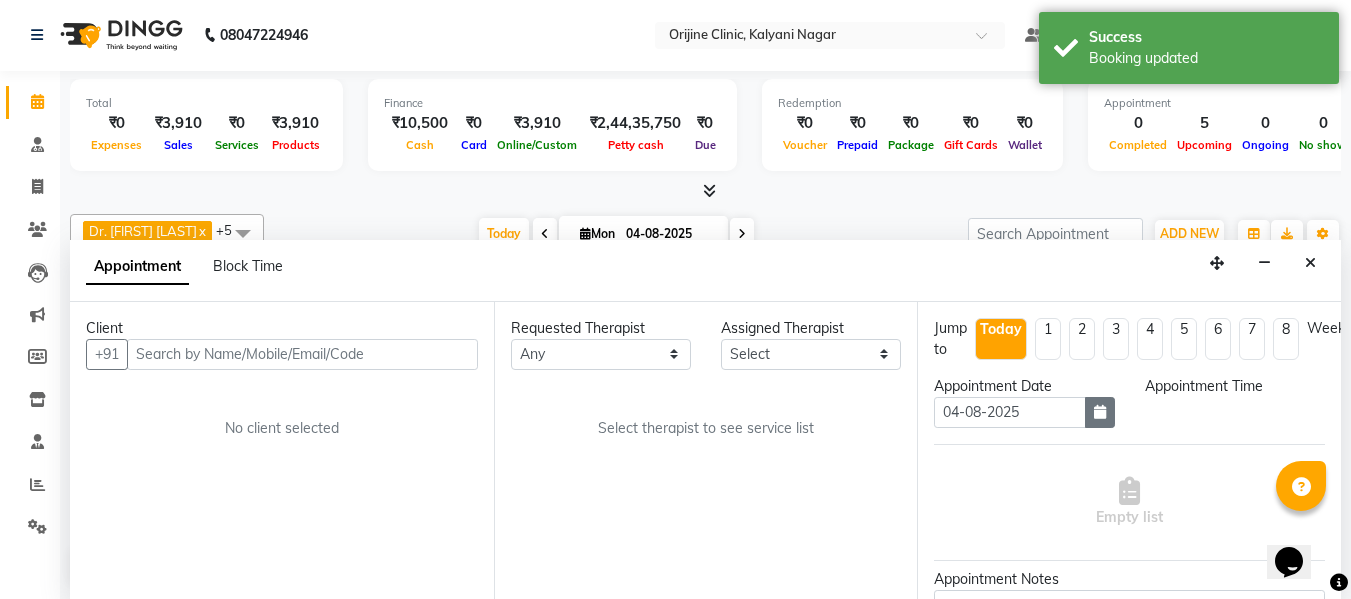 scroll, scrollTop: 529, scrollLeft: 0, axis: vertical 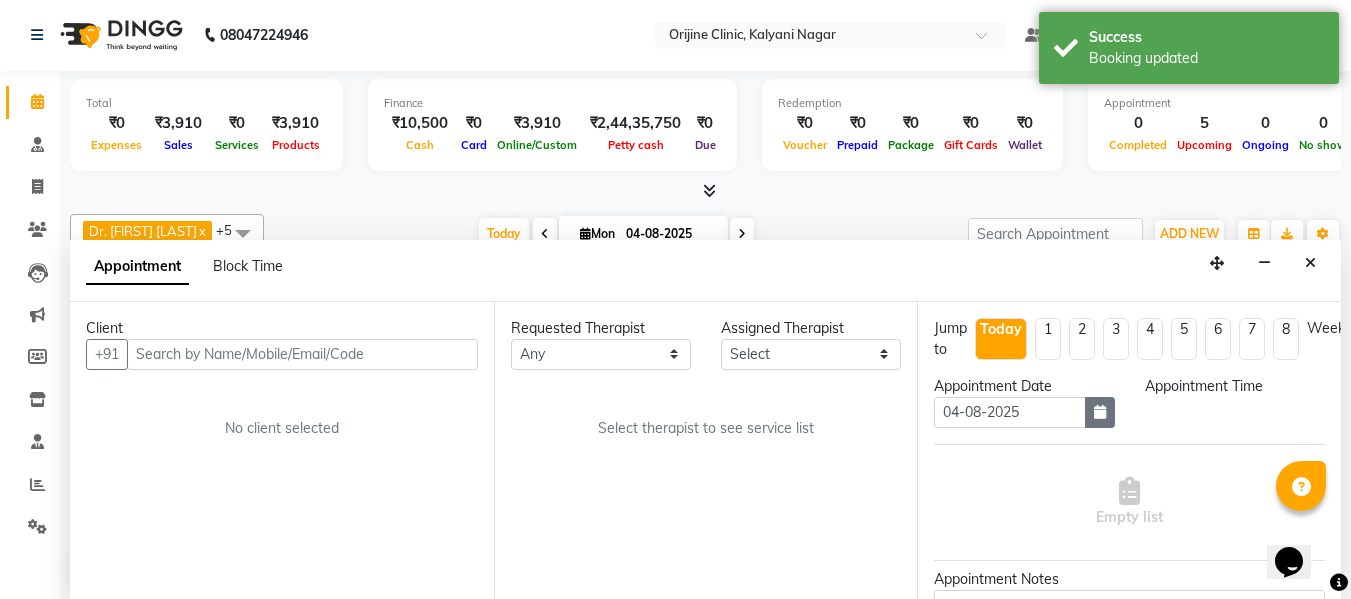 select on "10776" 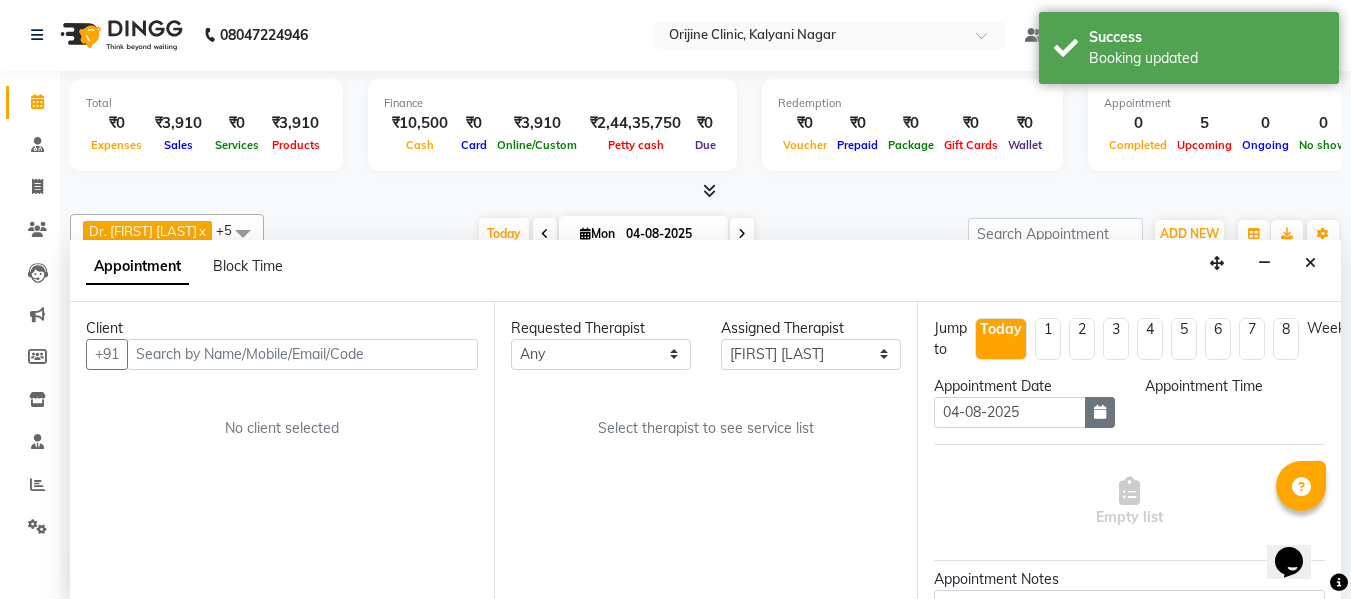 select on "855" 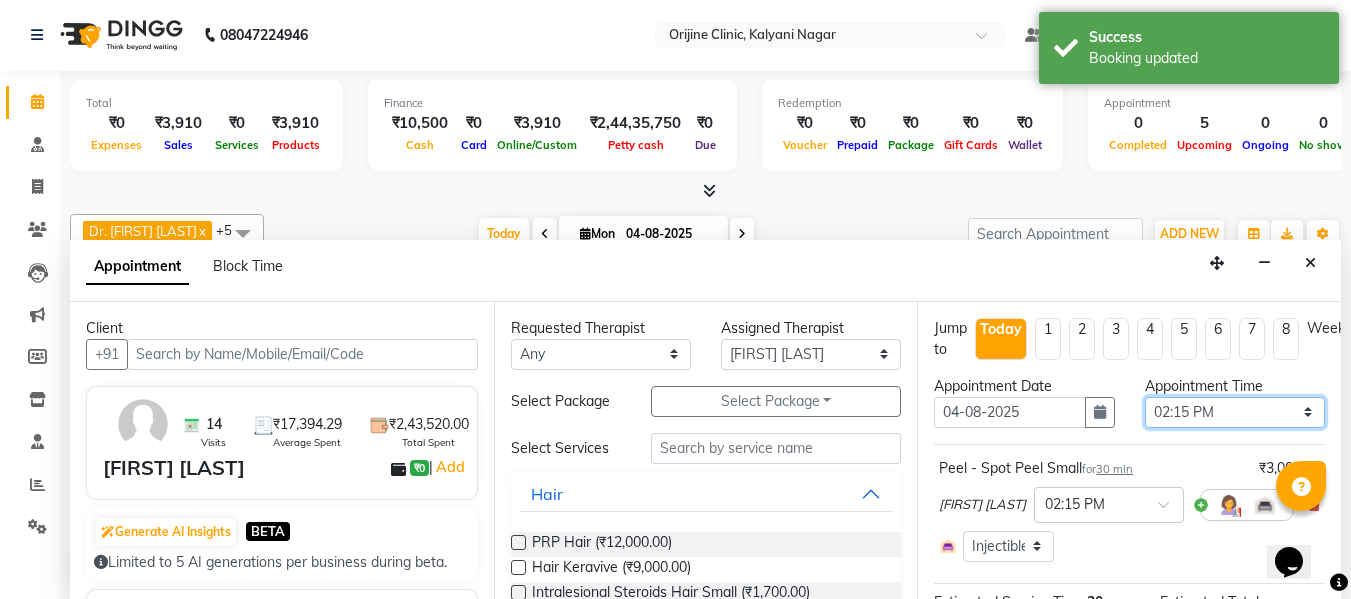 click on "Select 08:00 AM 08:15 AM 08:30 AM 08:45 AM 09:00 AM 09:15 AM 09:30 AM 09:45 AM 10:00 AM 10:15 AM 10:30 AM 10:45 AM 11:00 AM 11:15 AM 11:30 AM 11:45 AM 12:00 PM 12:15 PM 12:30 PM 12:45 PM 01:00 PM 01:15 PM 01:30 PM 01:45 PM 02:00 PM 02:15 PM 02:30 PM 02:45 PM 03:00 PM 03:15 PM 03:30 PM 03:45 PM 04:00 PM 04:15 PM 04:30 PM 04:45 PM 05:00 PM 05:15 PM 05:30 PM 05:45 PM 06:00 PM 06:15 PM 06:30 PM 06:45 PM 07:00 PM" at bounding box center [1235, 412] 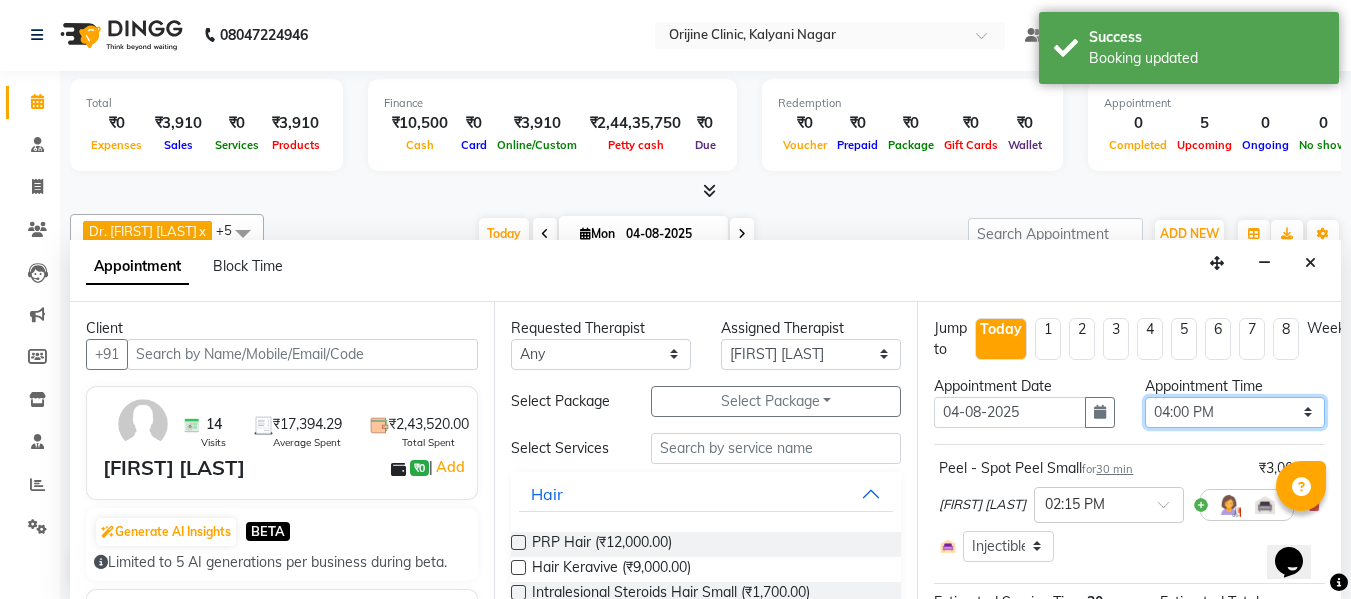 click on "Select 08:00 AM 08:15 AM 08:30 AM 08:45 AM 09:00 AM 09:15 AM 09:30 AM 09:45 AM 10:00 AM 10:15 AM 10:30 AM 10:45 AM 11:00 AM 11:15 AM 11:30 AM 11:45 AM 12:00 PM 12:15 PM 12:30 PM 12:45 PM 01:00 PM 01:15 PM 01:30 PM 01:45 PM 02:00 PM 02:15 PM 02:30 PM 02:45 PM 03:00 PM 03:15 PM 03:30 PM 03:45 PM 04:00 PM 04:15 PM 04:30 PM 04:45 PM 05:00 PM 05:15 PM 05:30 PM 05:45 PM 06:00 PM 06:15 PM 06:30 PM 06:45 PM 07:00 PM" at bounding box center [1235, 412] 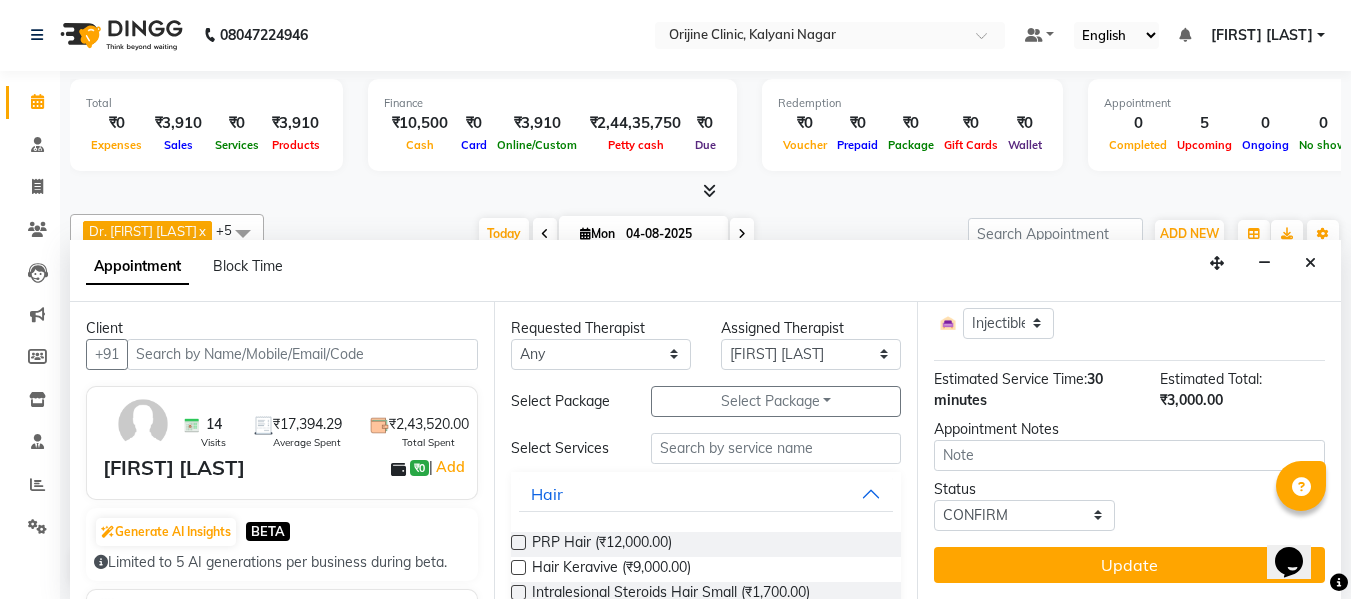 scroll, scrollTop: 238, scrollLeft: 0, axis: vertical 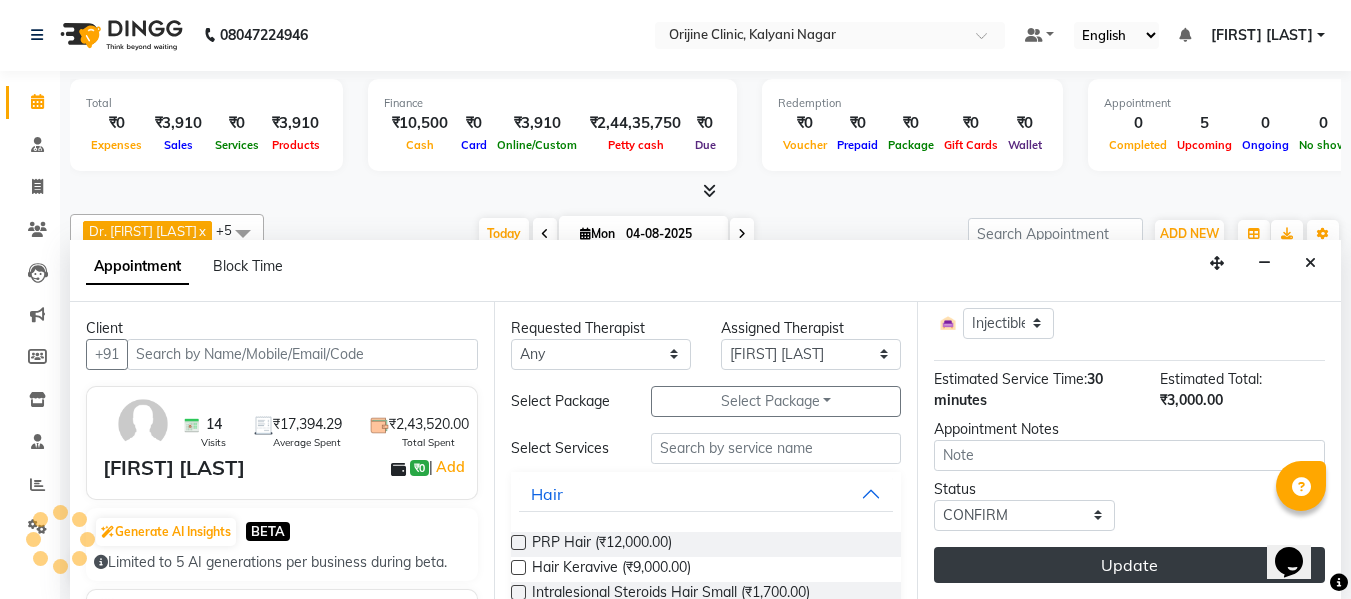 click on "Update" at bounding box center [1129, 565] 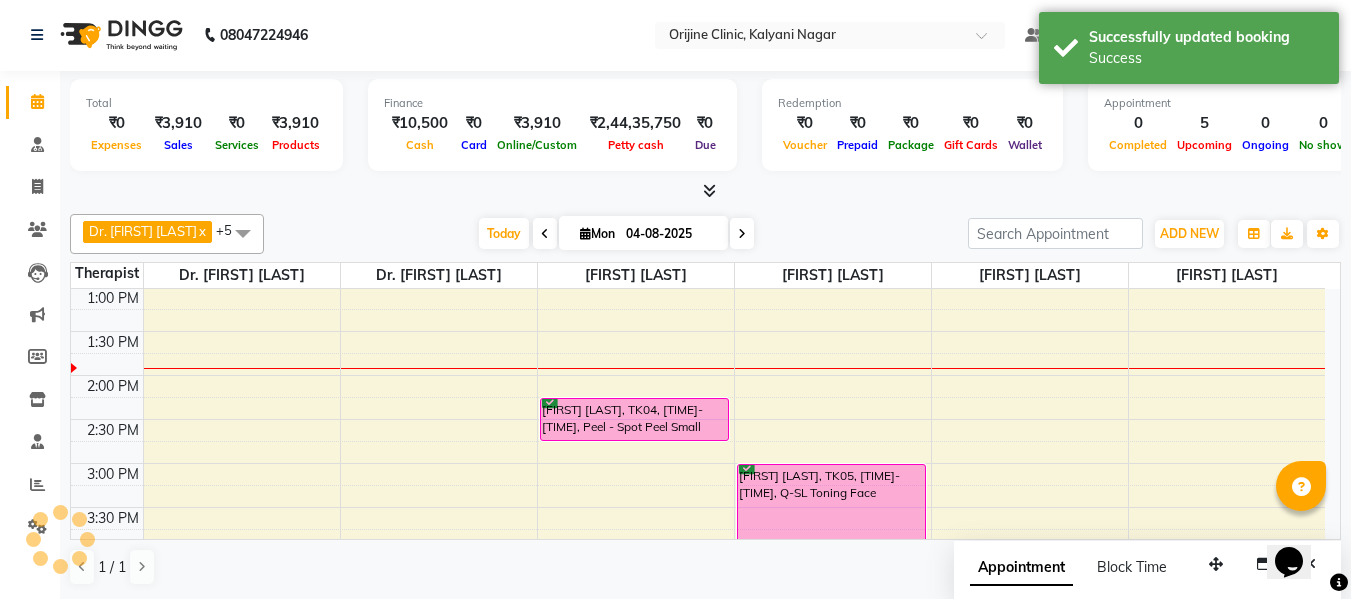 scroll, scrollTop: 0, scrollLeft: 0, axis: both 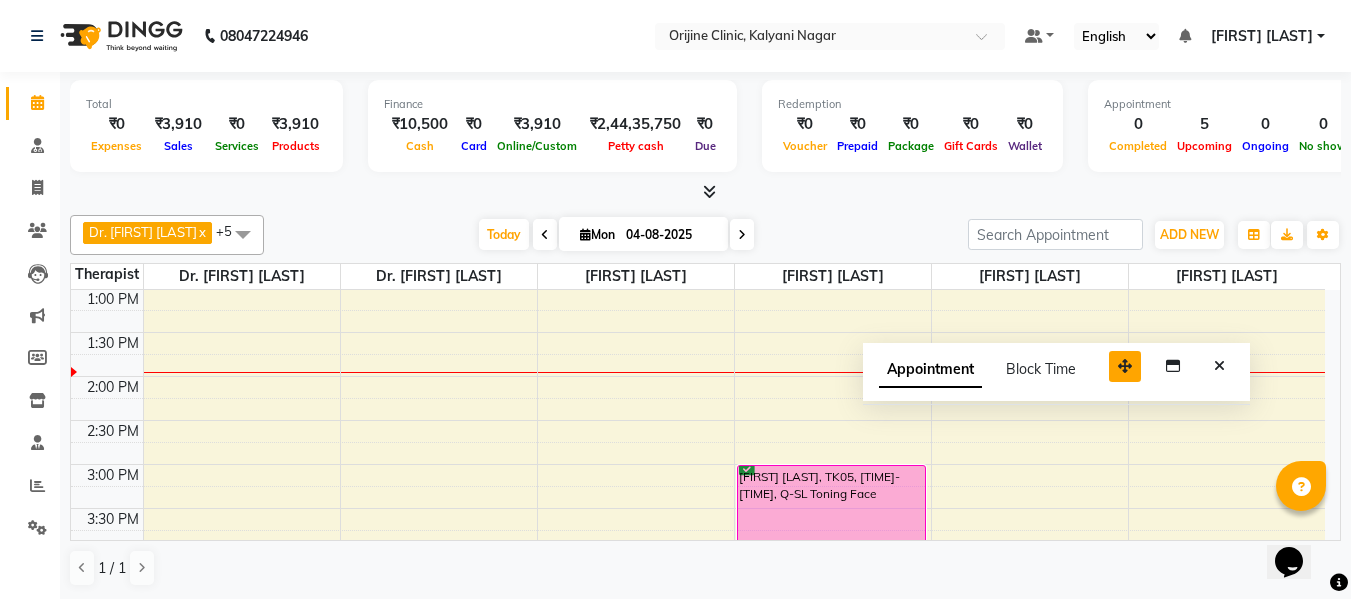 drag, startPoint x: 1215, startPoint y: 565, endPoint x: 1122, endPoint y: 363, distance: 222.38031 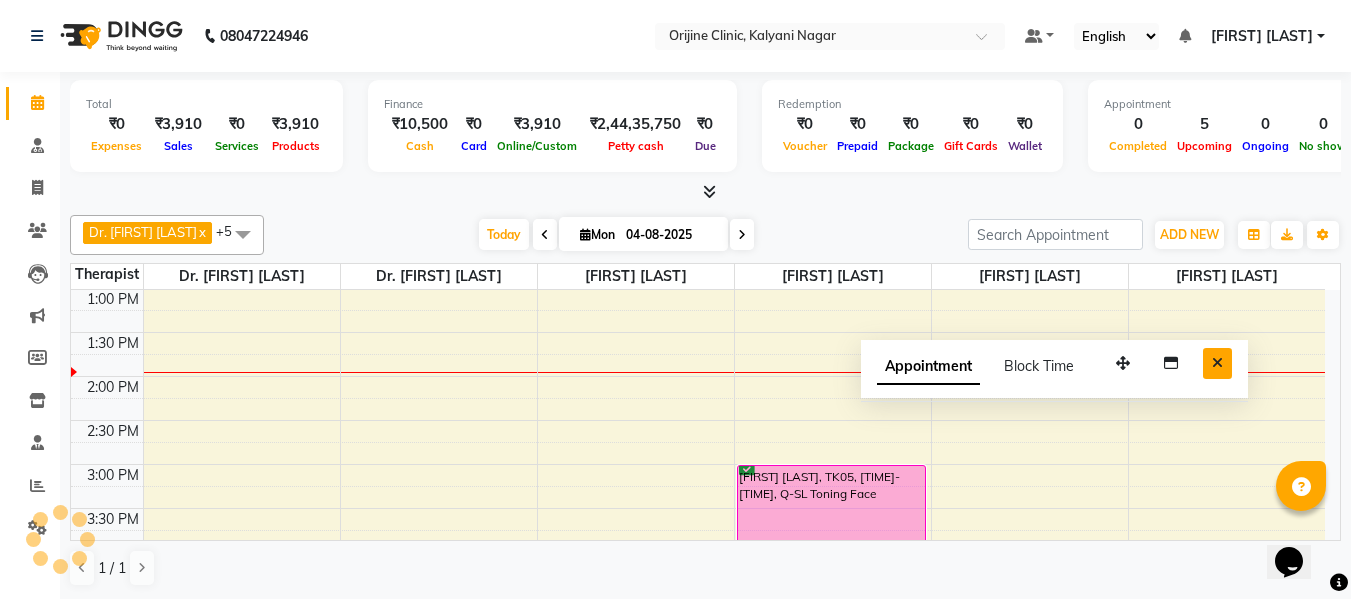 click at bounding box center (1217, 363) 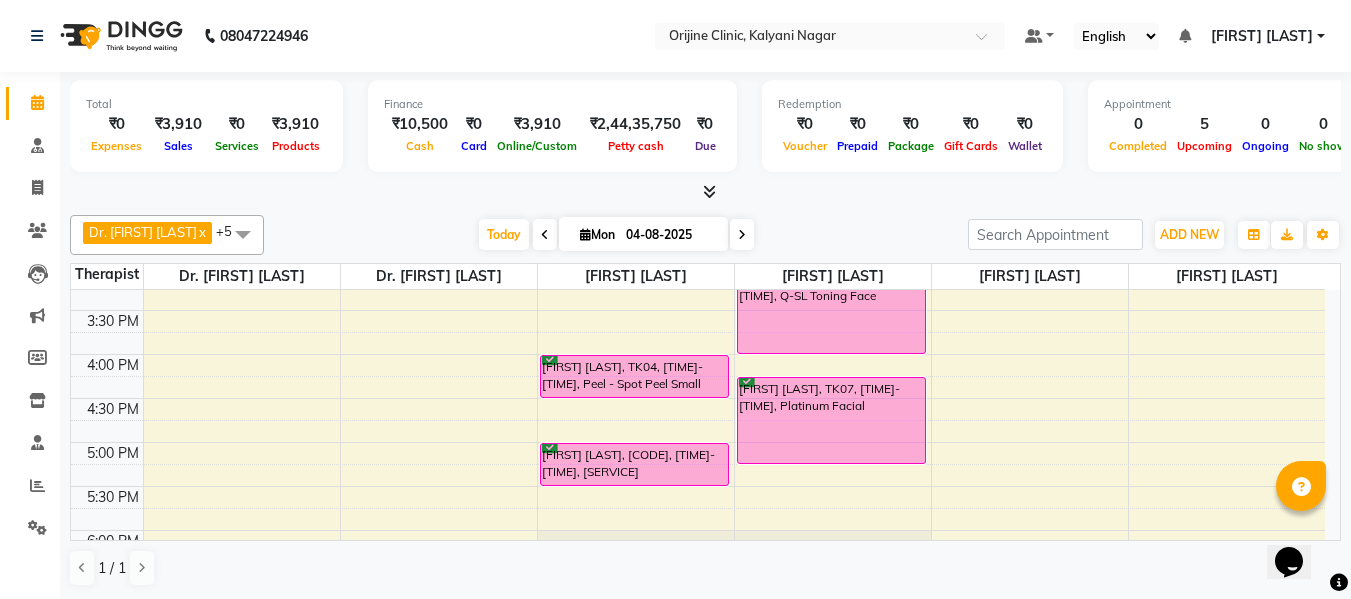 scroll, scrollTop: 737, scrollLeft: 0, axis: vertical 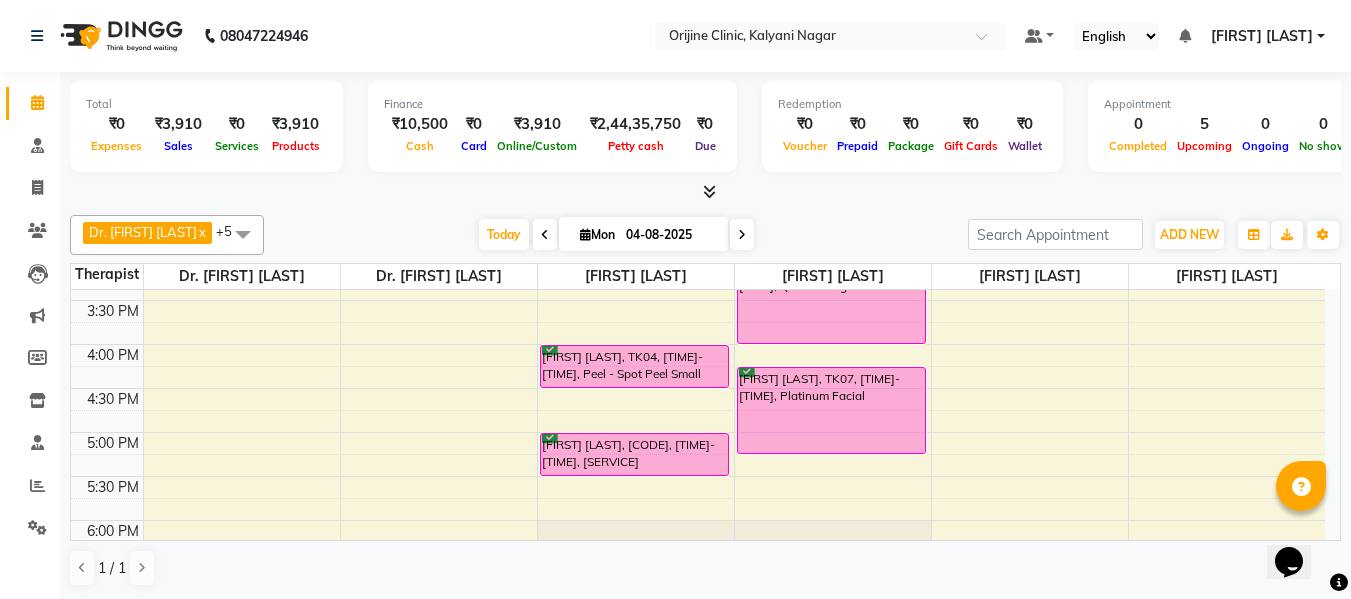 click at bounding box center [585, 234] 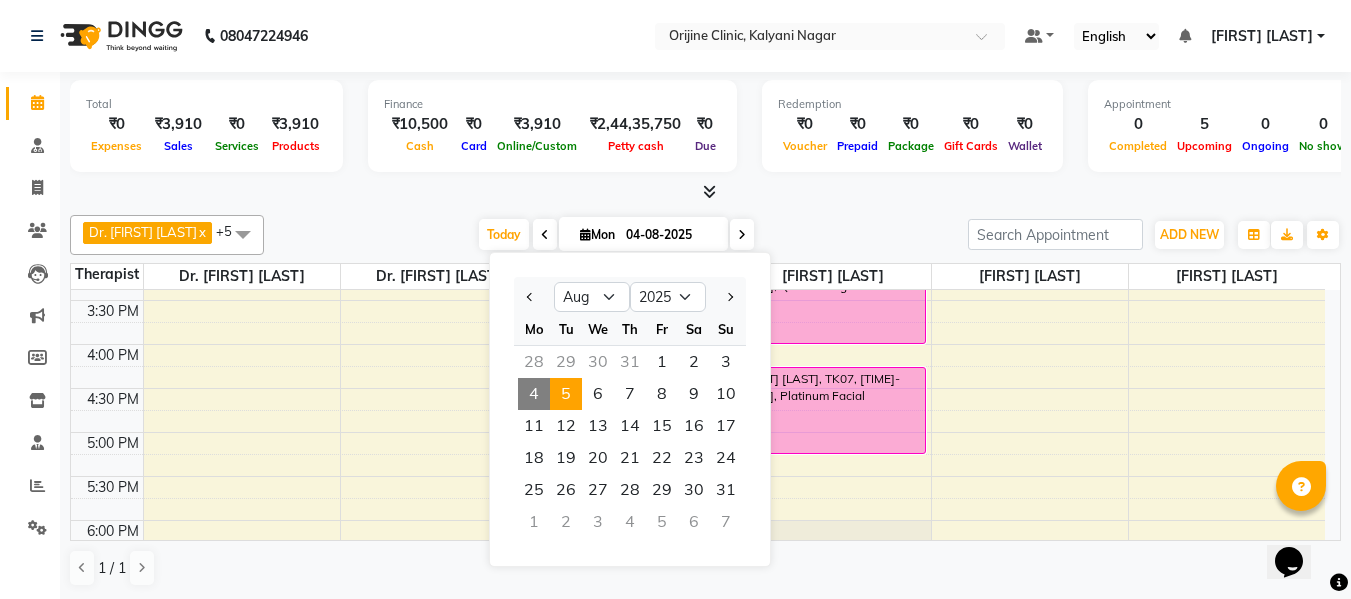 click on "5" at bounding box center (566, 394) 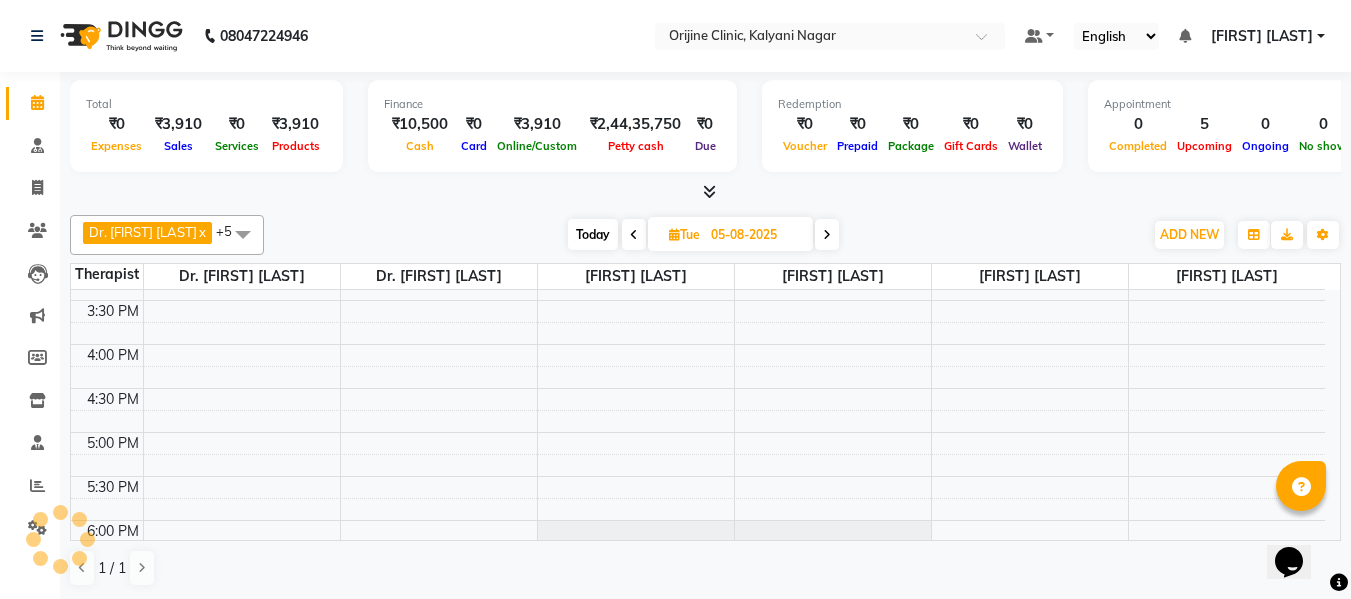 scroll, scrollTop: 529, scrollLeft: 0, axis: vertical 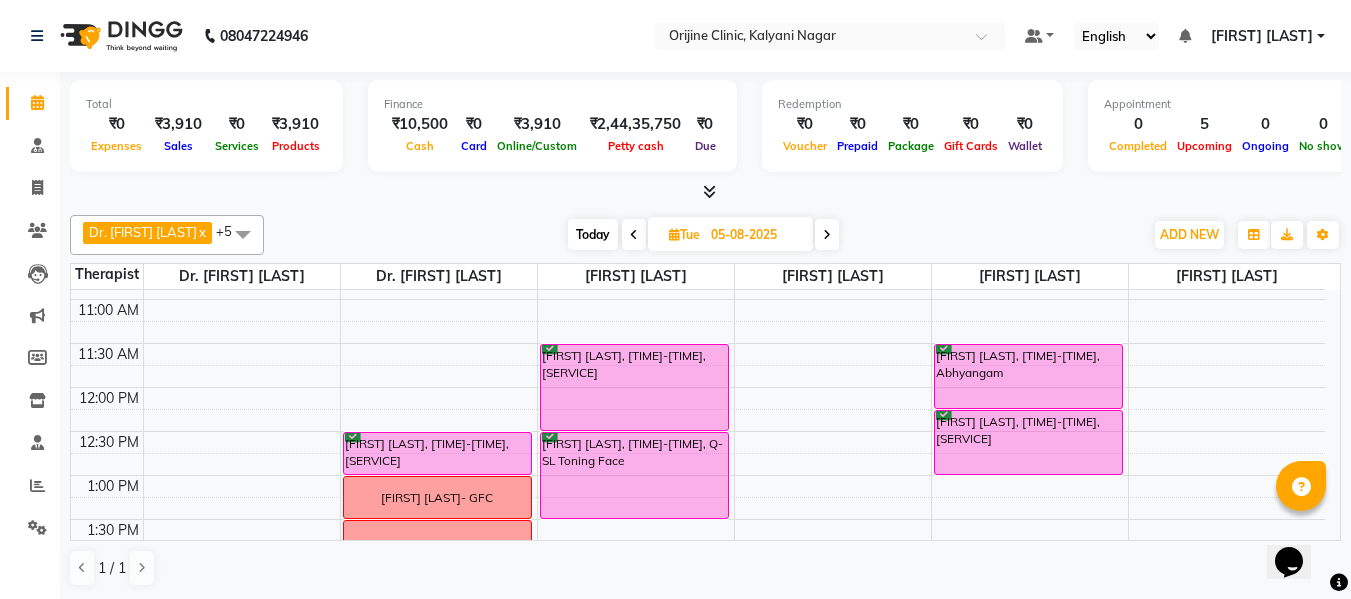click at bounding box center [827, 234] 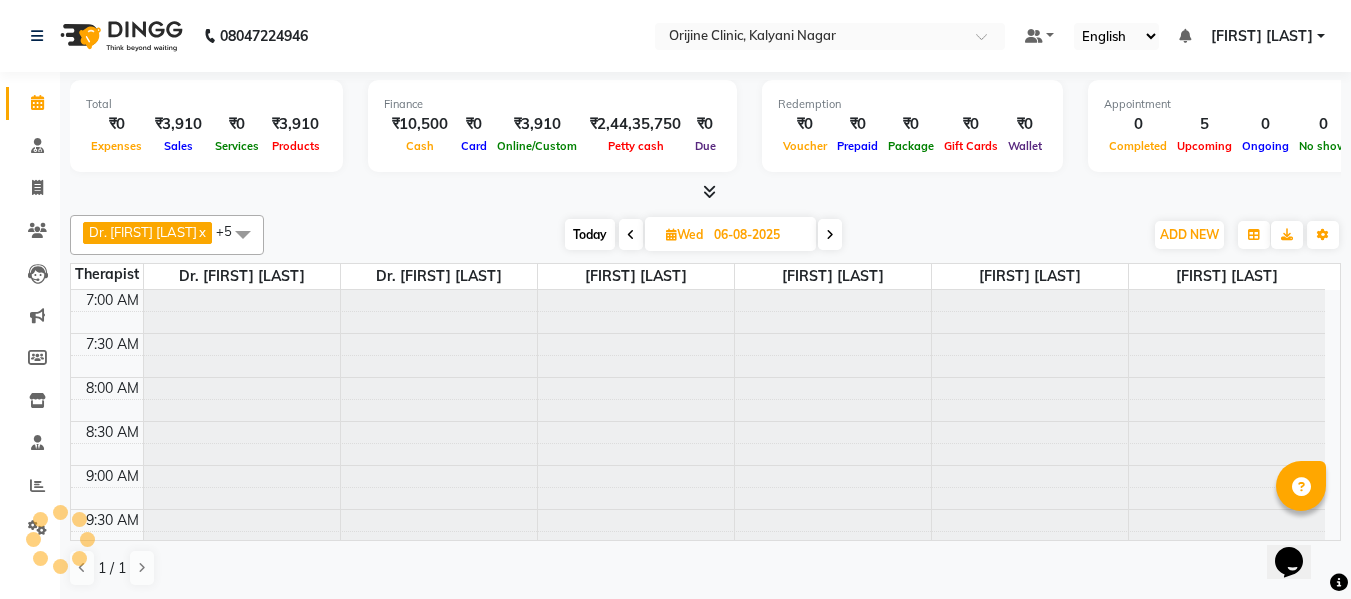 scroll, scrollTop: 617, scrollLeft: 0, axis: vertical 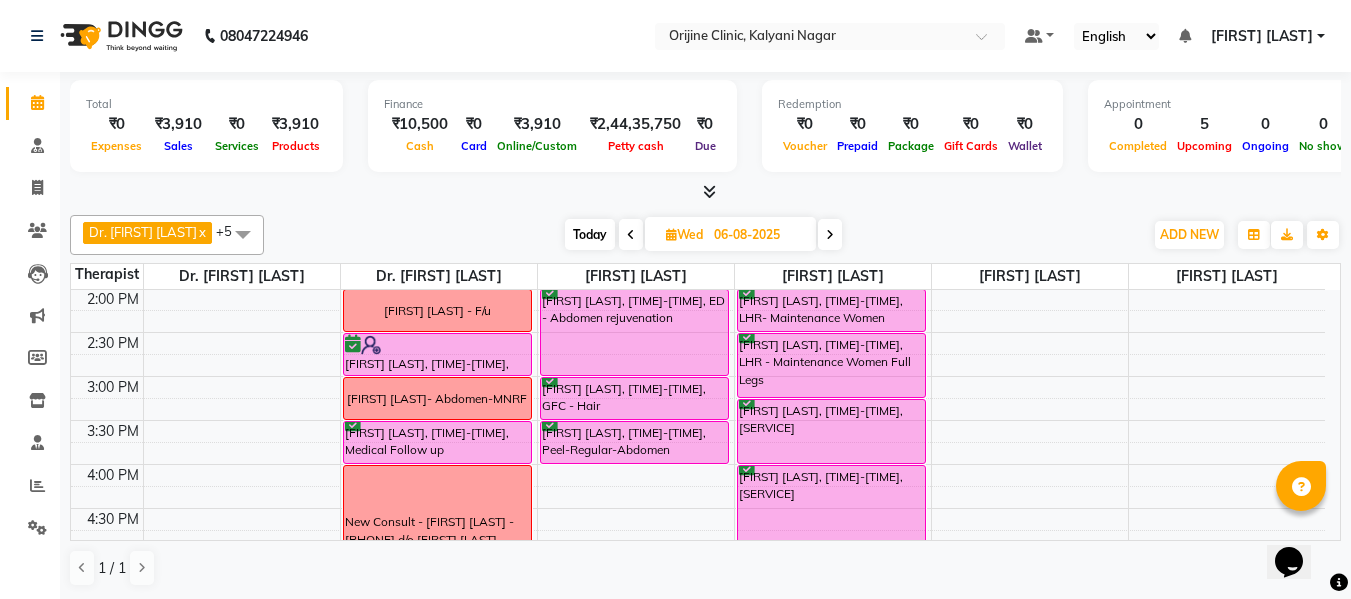 click at bounding box center [631, 235] 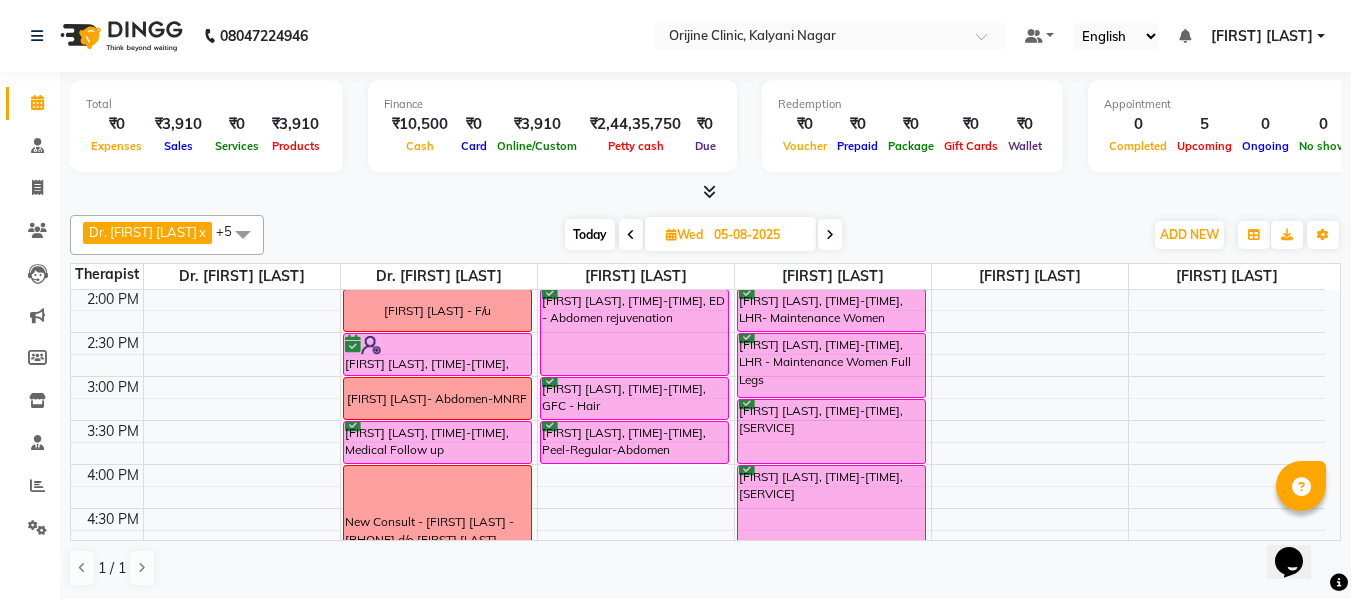 scroll, scrollTop: 617, scrollLeft: 0, axis: vertical 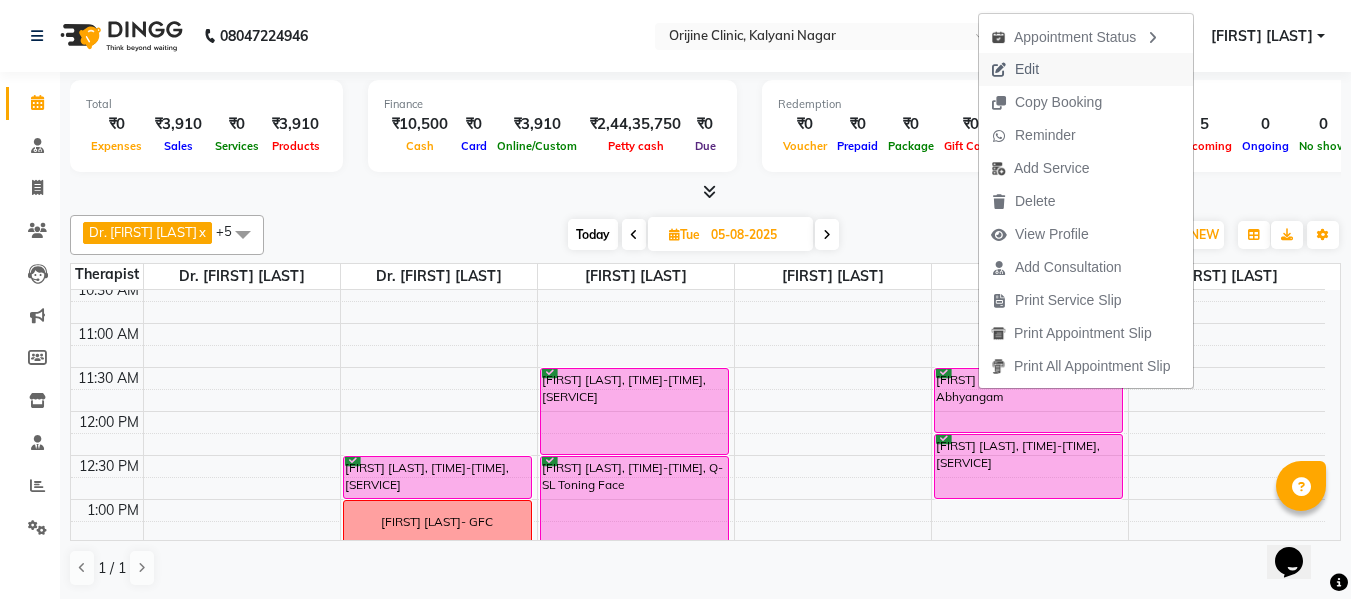 click on "Edit" at bounding box center (1015, 69) 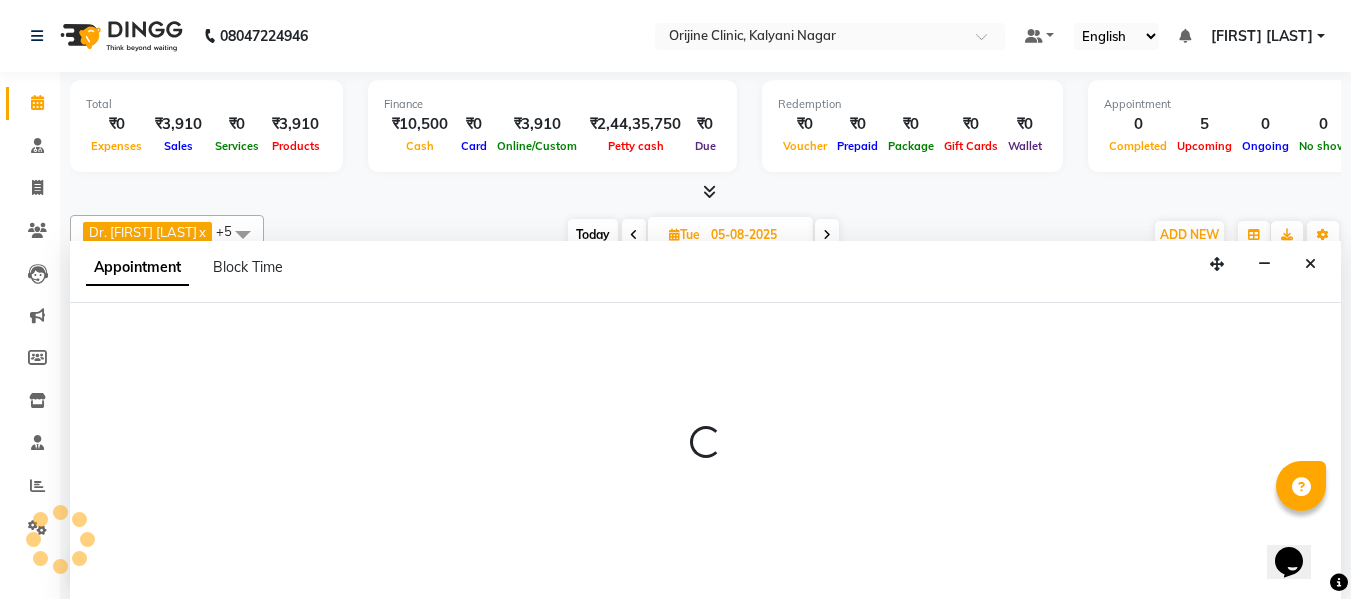 select on "confirm booking" 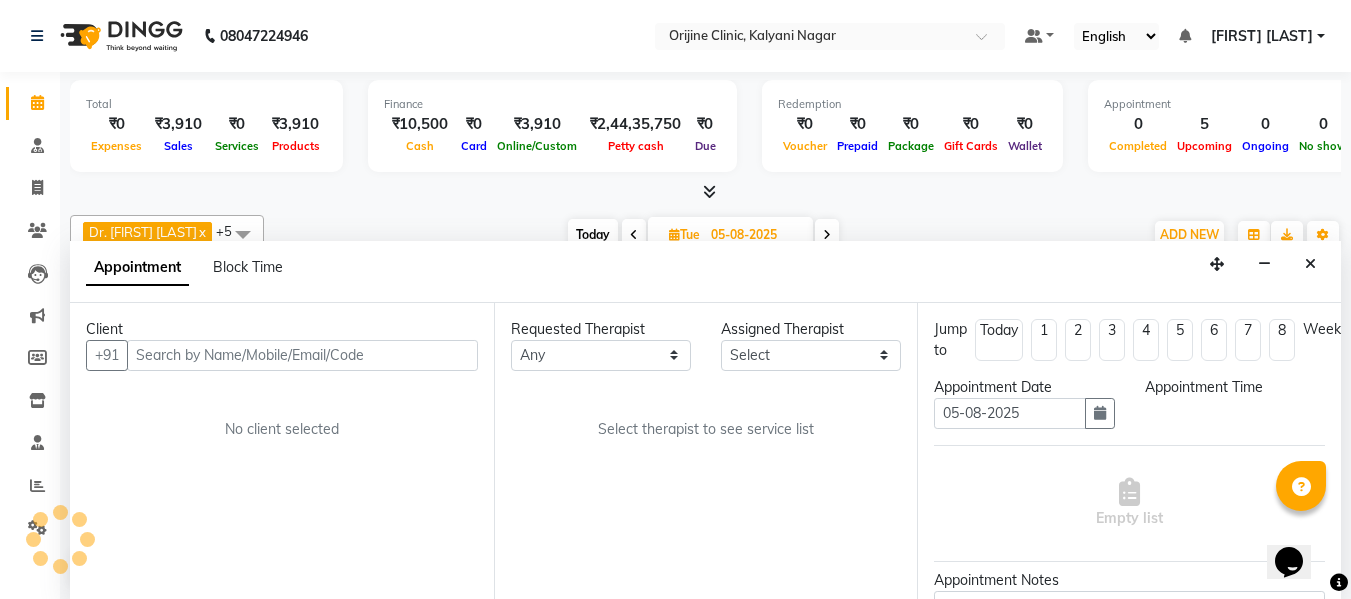 select on "29598" 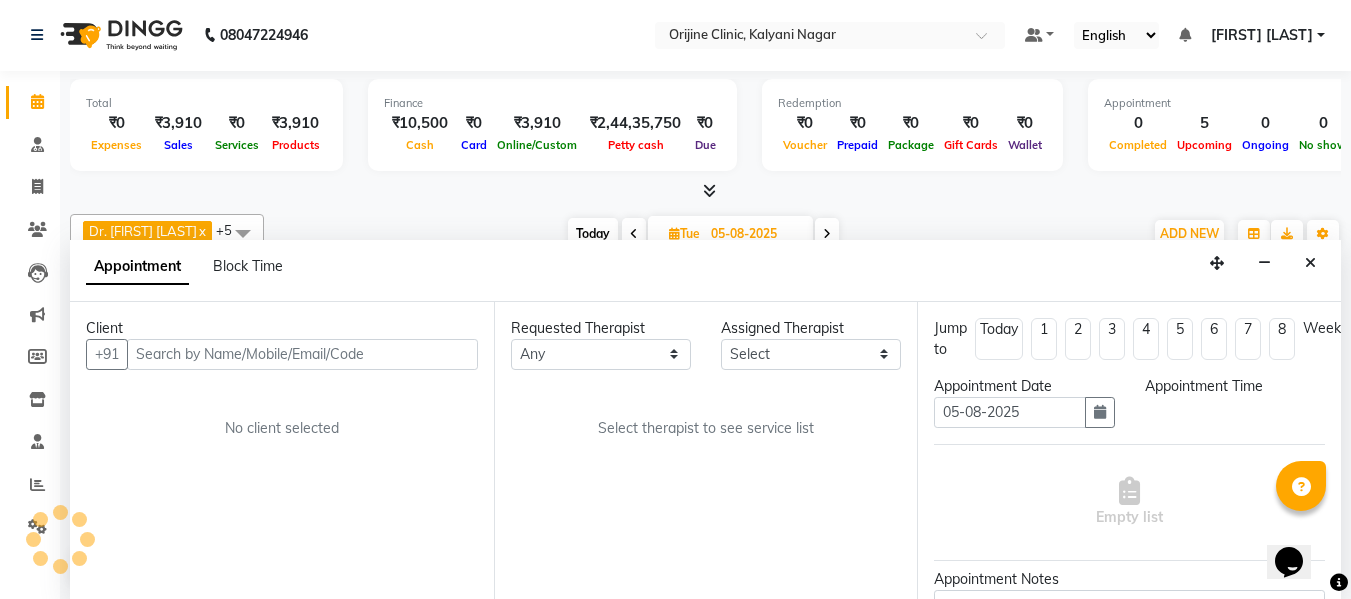 scroll, scrollTop: 617, scrollLeft: 0, axis: vertical 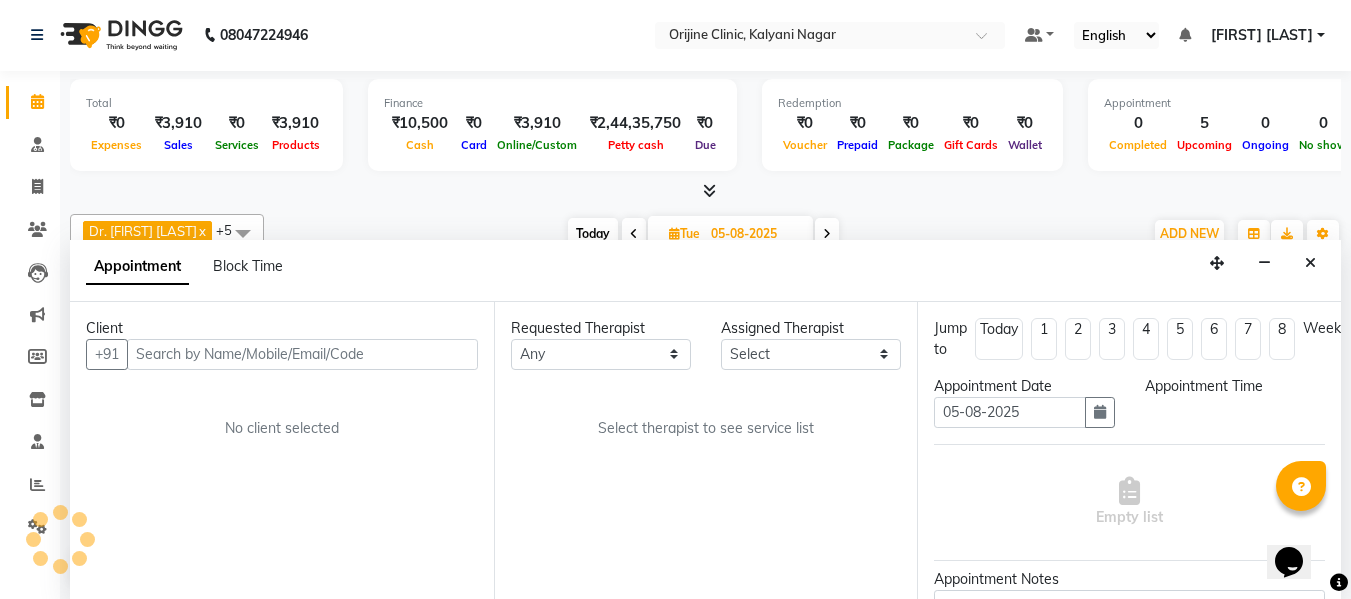 select on "690" 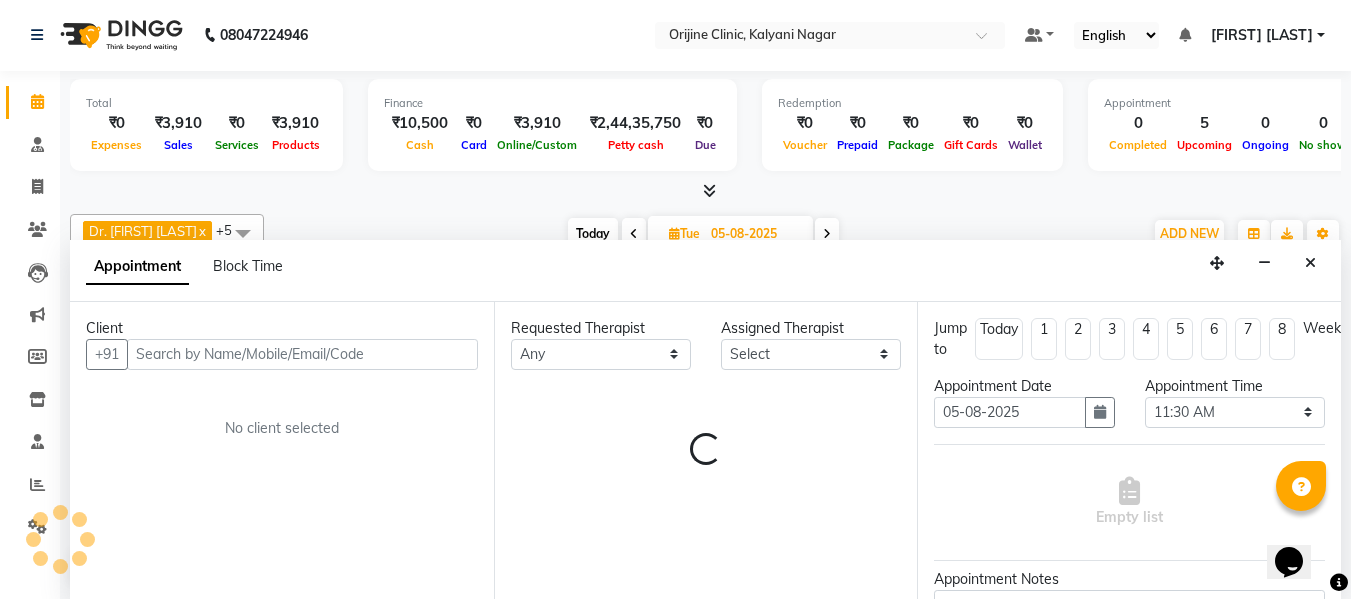 select on "1132" 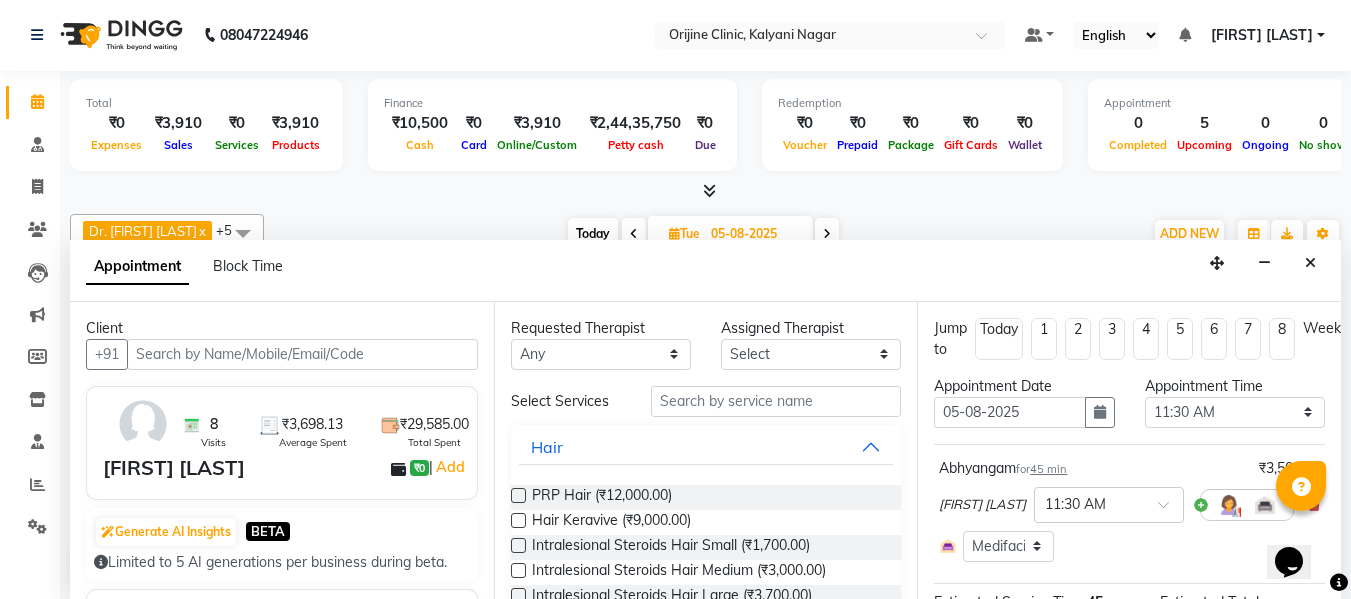 select on "1130" 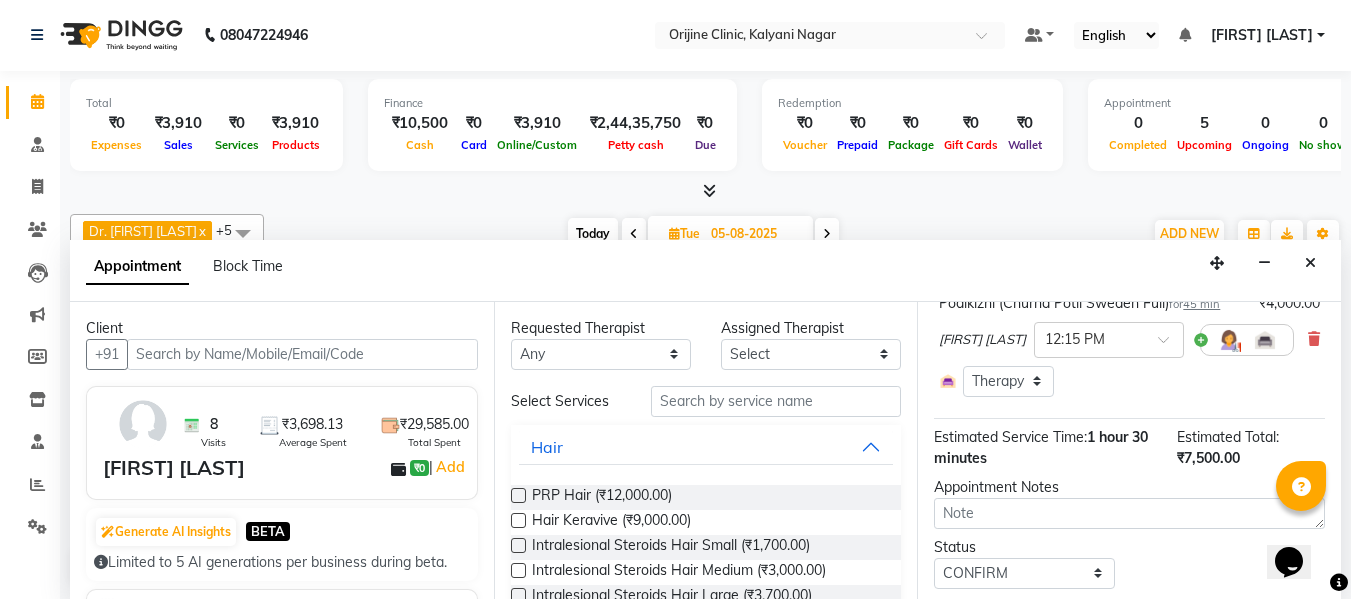 scroll, scrollTop: 360, scrollLeft: 0, axis: vertical 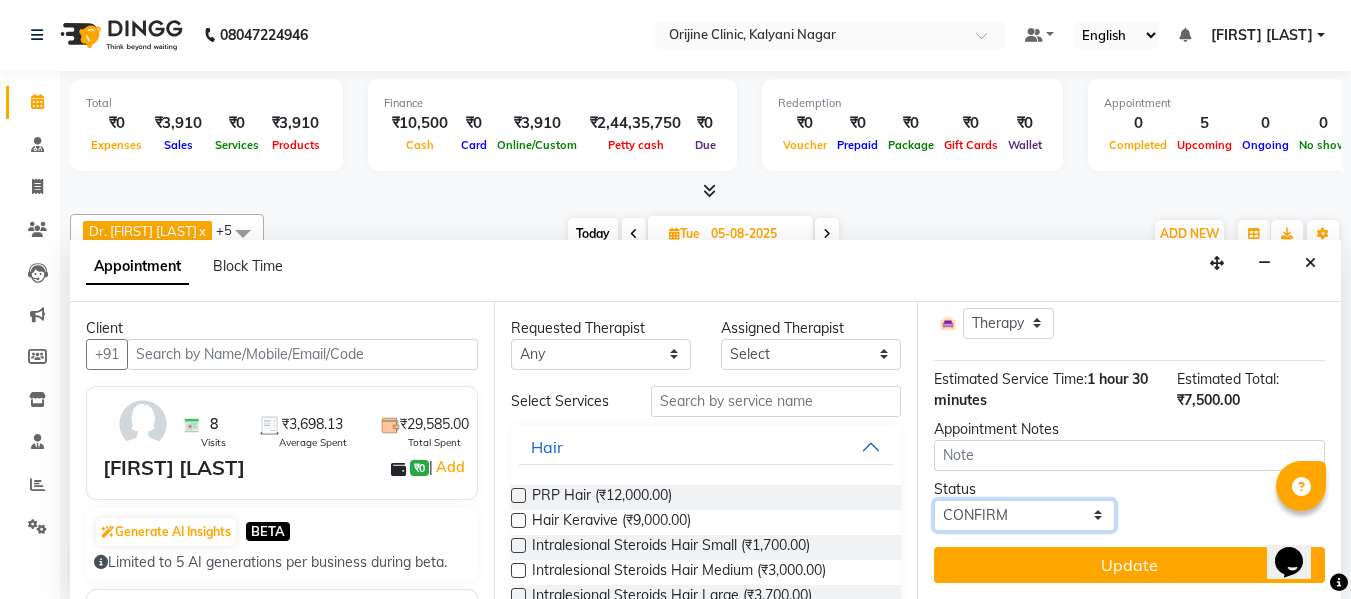click on "Select TENTATIVE CONFIRM UPCOMING" at bounding box center [1024, 515] 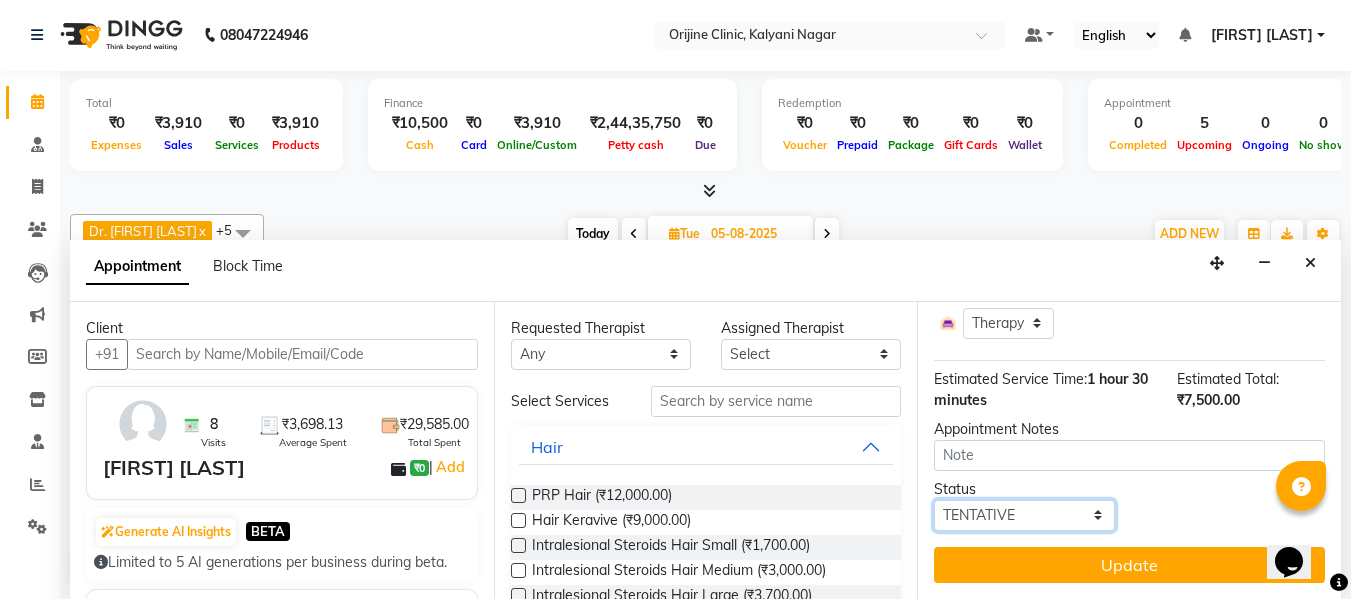 click on "Select TENTATIVE CONFIRM UPCOMING" at bounding box center [1024, 515] 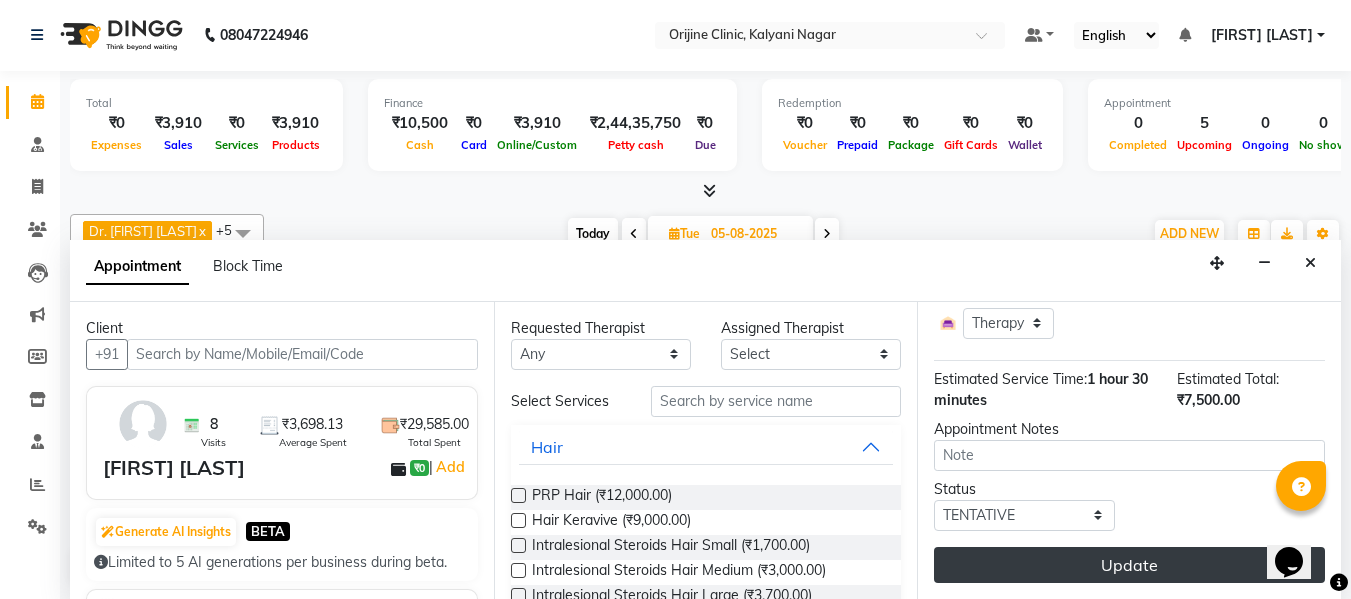 click on "Update" at bounding box center (1129, 565) 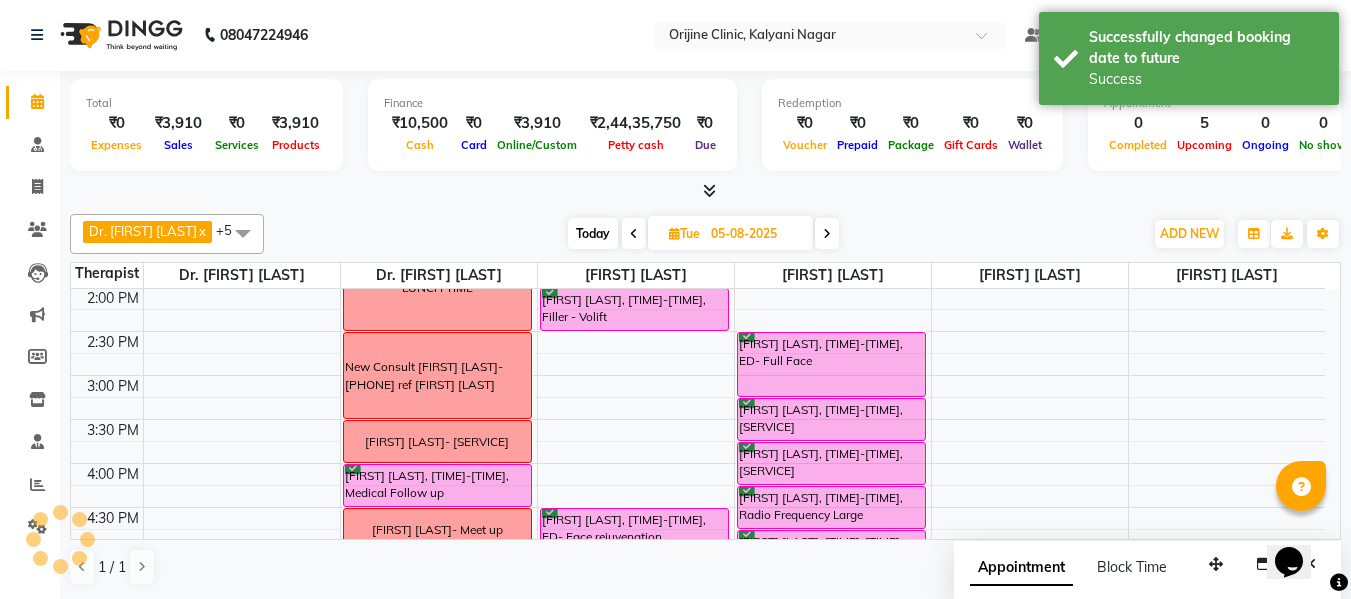 scroll, scrollTop: 0, scrollLeft: 0, axis: both 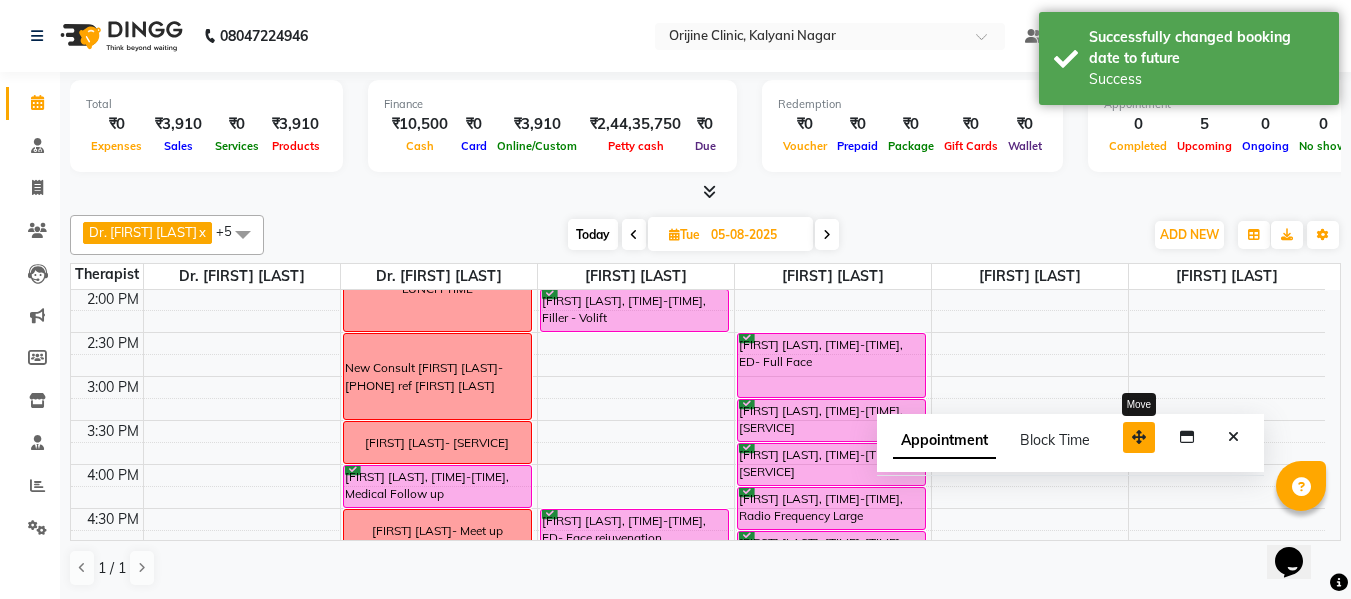 drag, startPoint x: 1214, startPoint y: 572, endPoint x: 1100, endPoint y: 409, distance: 198.90953 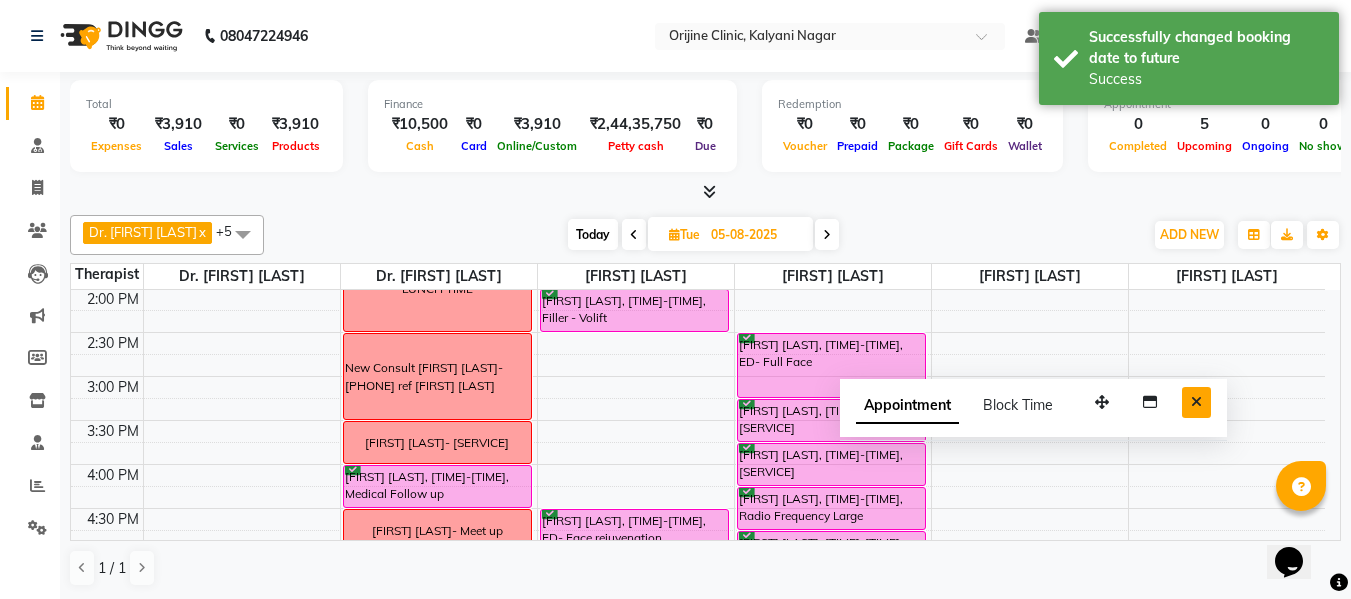 click at bounding box center (1196, 402) 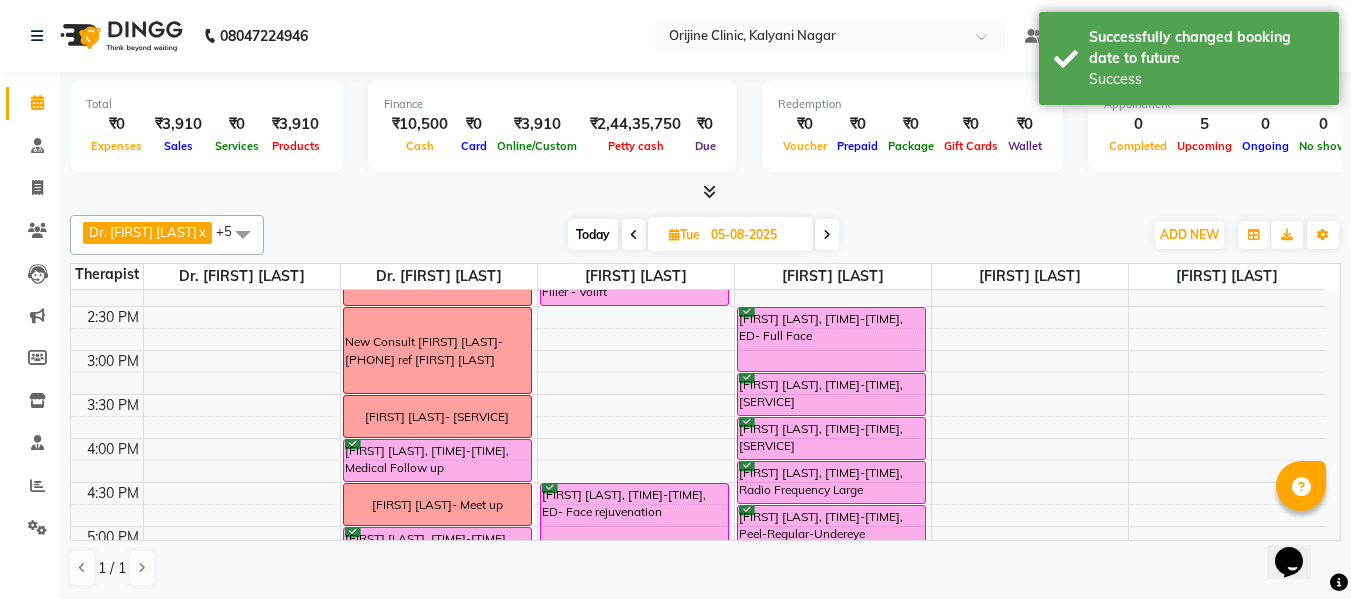 scroll, scrollTop: 654, scrollLeft: 0, axis: vertical 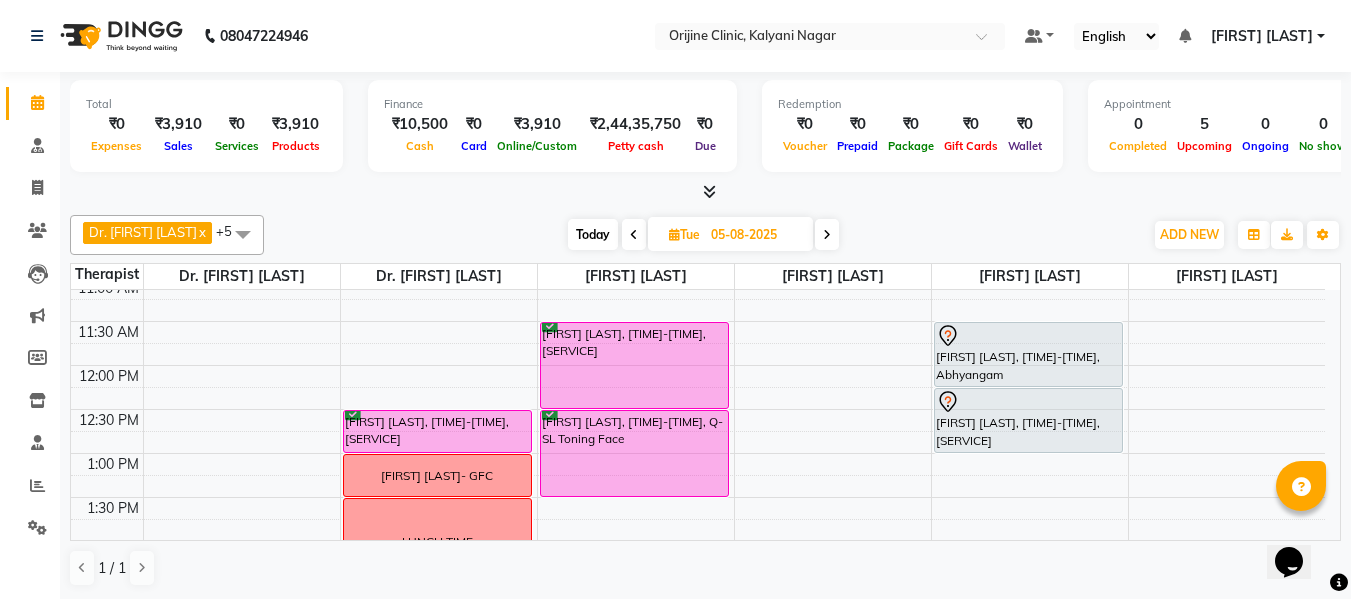 click at bounding box center (827, 235) 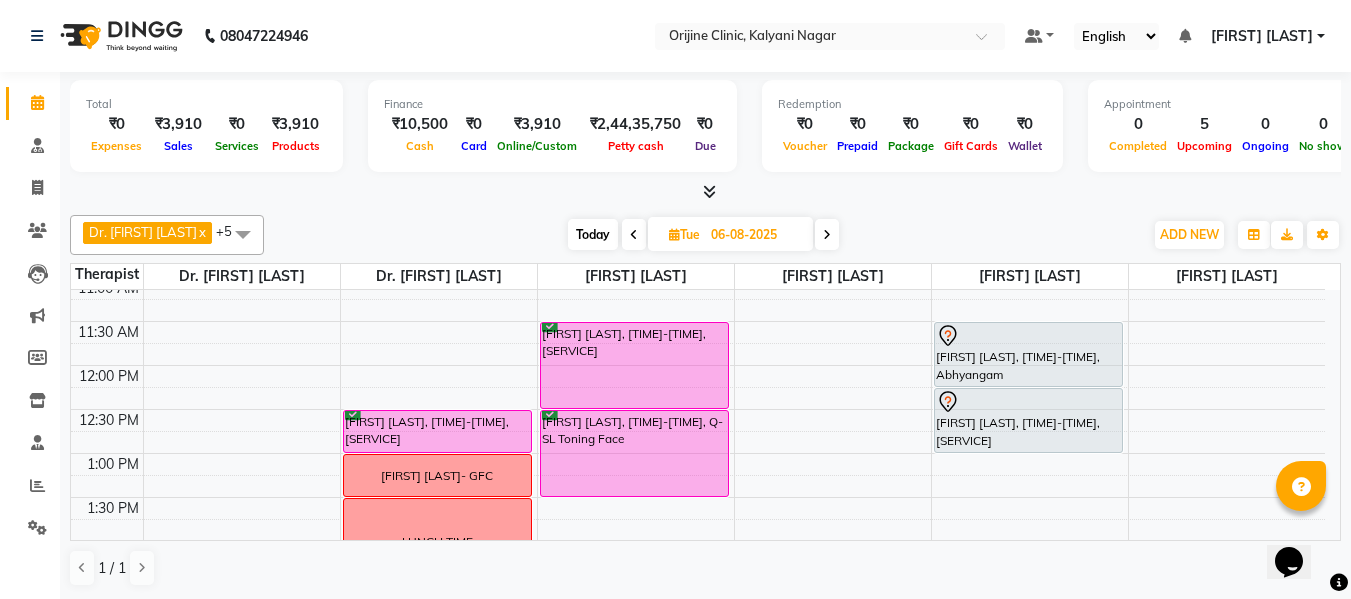 scroll, scrollTop: 617, scrollLeft: 0, axis: vertical 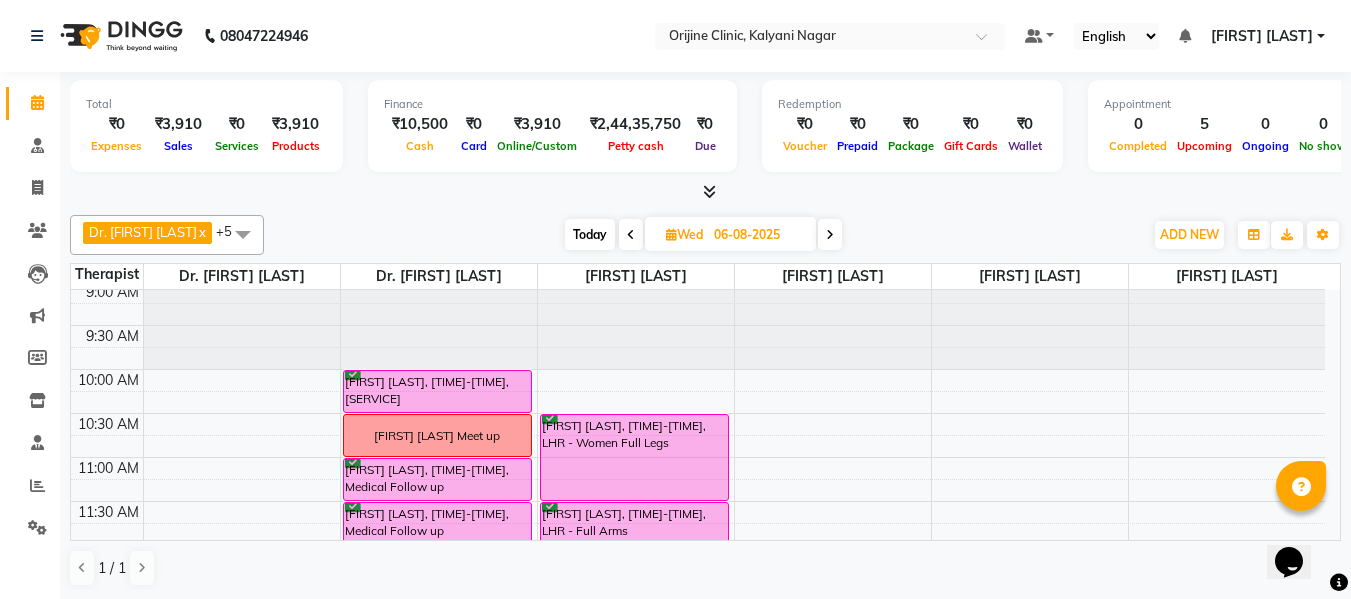 click at bounding box center (631, 234) 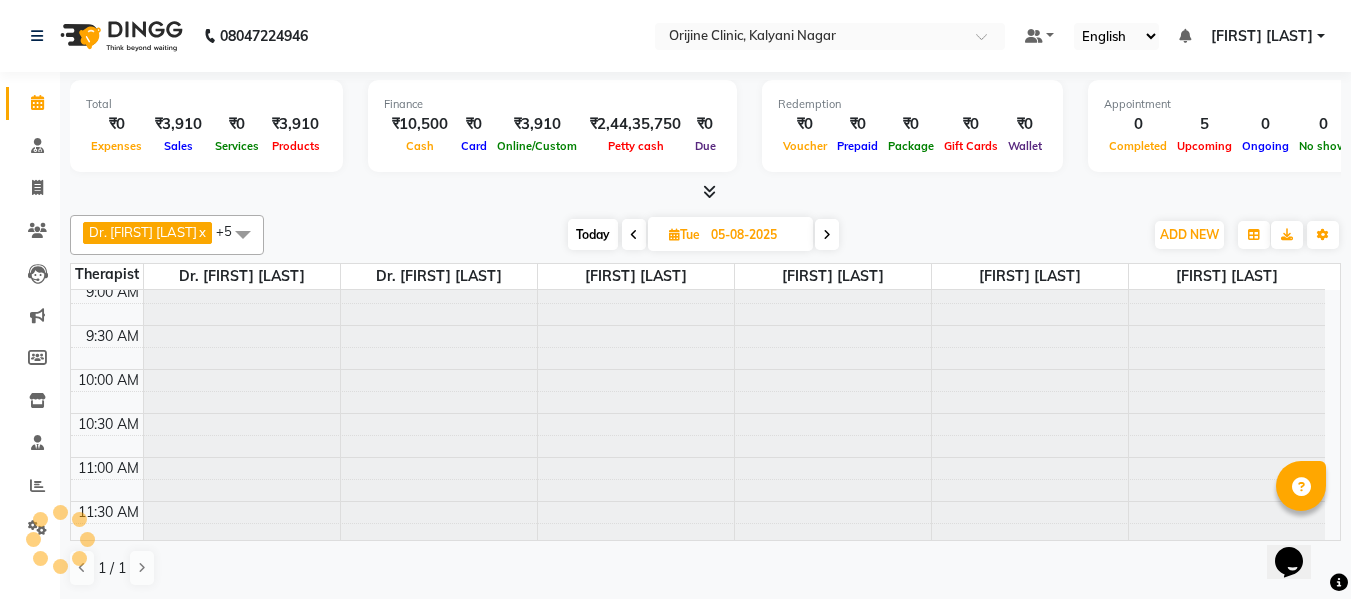 scroll, scrollTop: 617, scrollLeft: 0, axis: vertical 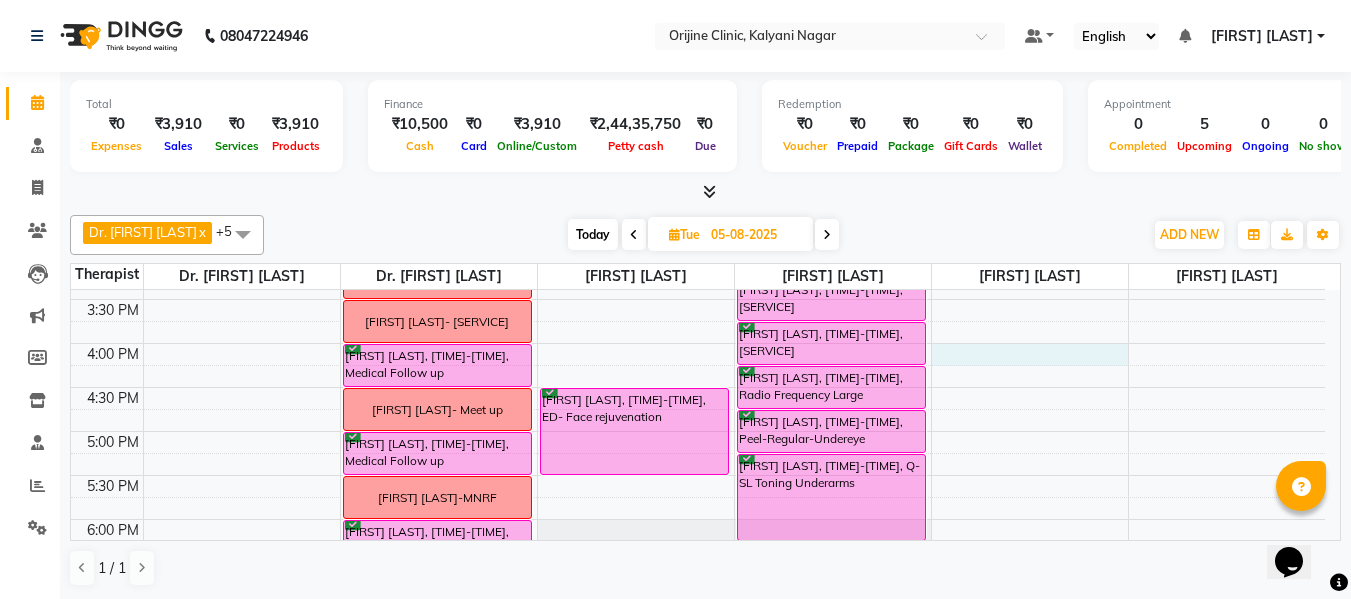 click on "7:00 AM 7:30 AM 8:00 AM 8:30 AM 9:00 AM 9:30 AM 10:00 AM 10:30 AM 11:00 AM 11:30 AM 12:00 PM 12:30 PM 1:00 PM 1:30 PM 2:00 PM 2:30 PM 3:00 PM 3:30 PM 4:00 PM 4:30 PM 5:00 PM 5:30 PM 6:00 PM 6:30 PM 7:00 PM 7:30 PM     Supoon Ahuja, 12:30 PM-01:00 PM,  Medical Follow up  Shruti Bakliwala- GFC   LUNCH TIME   New Consult Shreya Khandelwal- 9637724914 ref areesha balsara   Radhika Shinde- GFC+MNRF      Sapna Bhog, 04:00 PM-04:30 PM,  Medical Follow up  Shalaka Venkatraman- Meet up      Sharon Menezes, 05:00 PM-05:30 PM,  Medical Follow up  Mala Sherlekar- MNRF      Azara Wadia, 06:00 PM-06:30 PM,  Medical Follow up     Neha Singh, 06:30 PM-07:00 PM,  Medical Follow up     Shruti Bakliwal, 11:30 AM-12:30 PM, GFC - Hair     Shruti Bakliwal, 12:30 PM-01:30 PM, Q-SL Toning Face     Michelle Poonawalla, 02:00 PM-02:30 PM, Filler - Volift     Mala Sherlekar, 04:30 PM-05:30 PM, ED- Face rejuvenation     Radhika Shinde, 02:30 PM-03:15 PM, ED- Full Face     Radhika Shinde, 03:15 PM-03:45 PM, GFC - Hair" at bounding box center [698, 123] 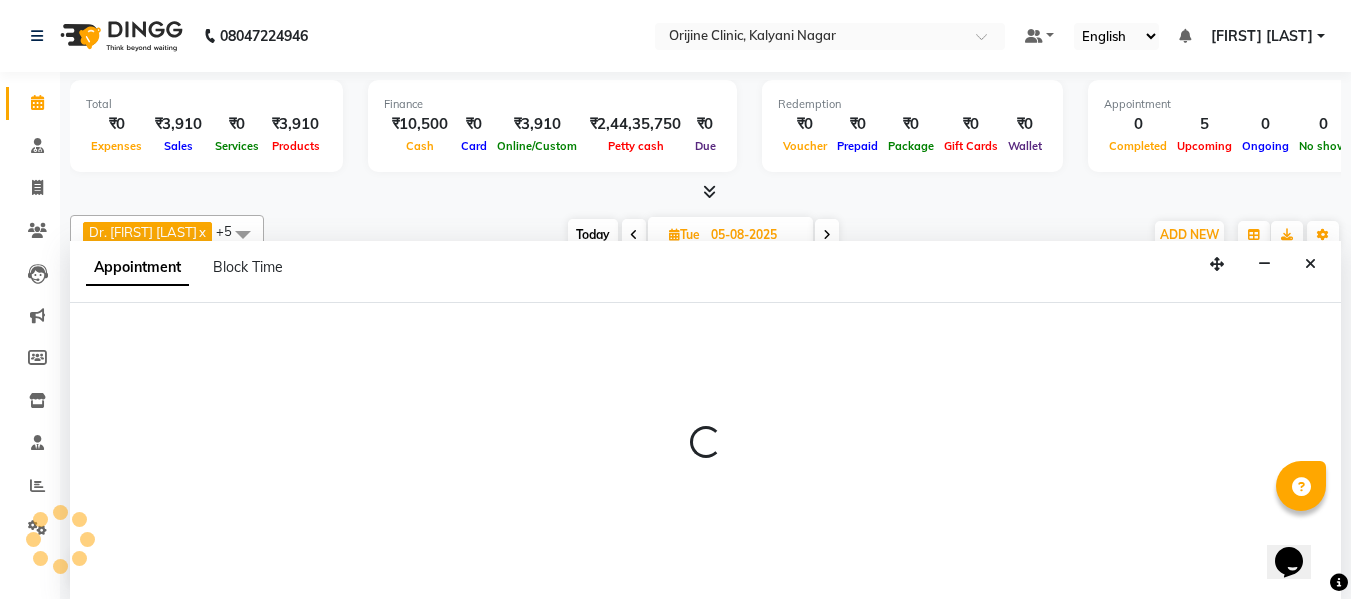 scroll, scrollTop: 1, scrollLeft: 0, axis: vertical 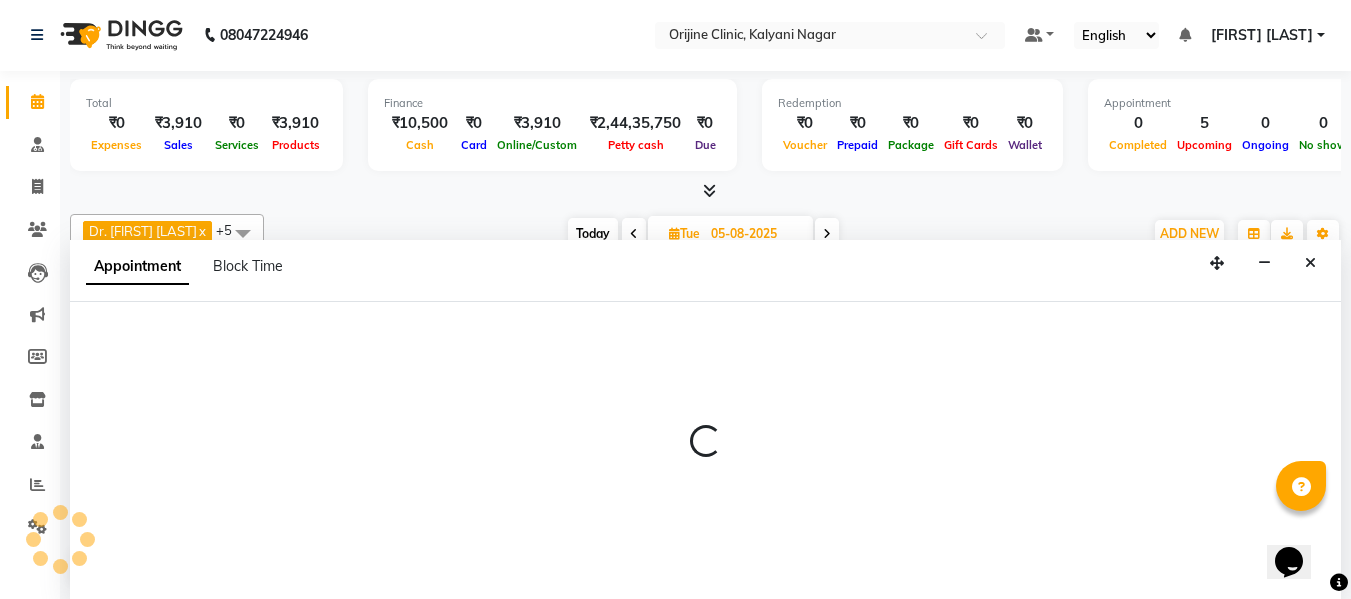 select on "29598" 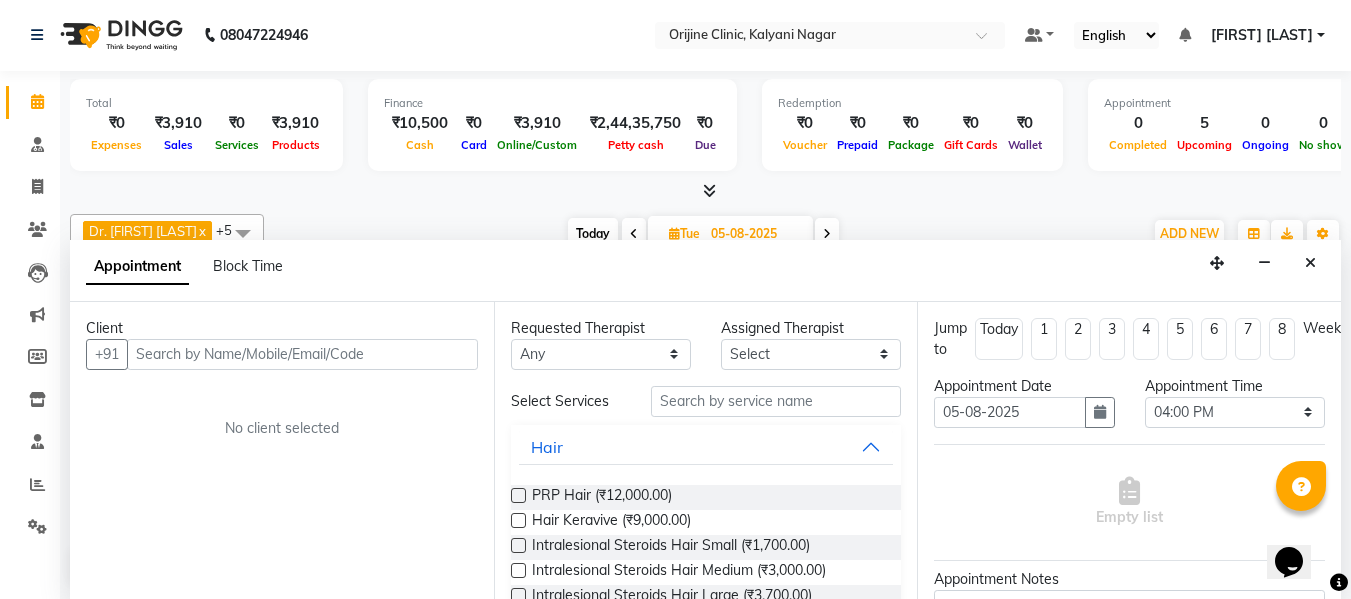 click at bounding box center [302, 354] 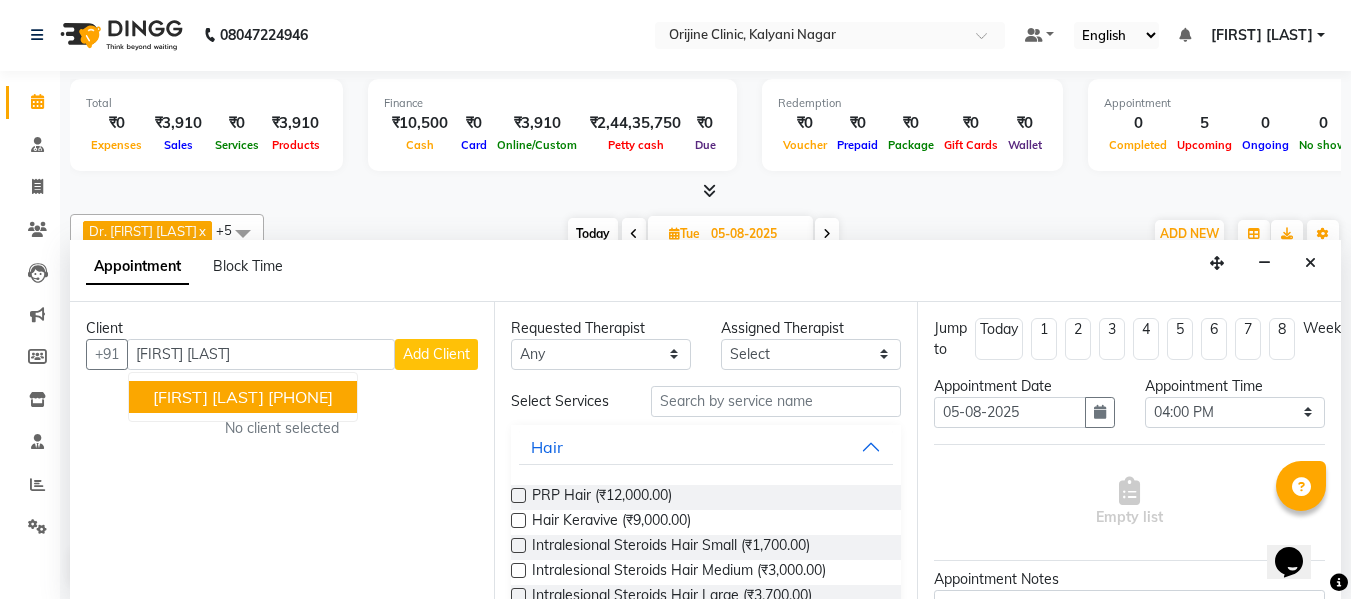 click on "Nidhi Tanti  99******93" at bounding box center [243, 397] 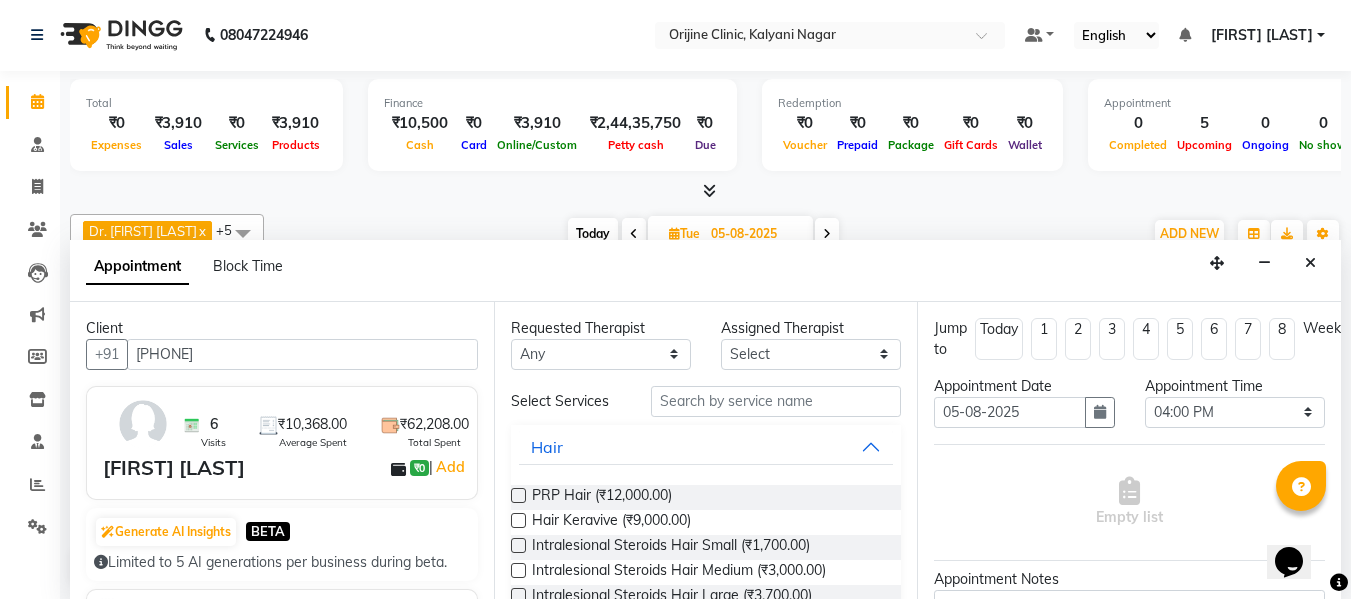 type on "99******93" 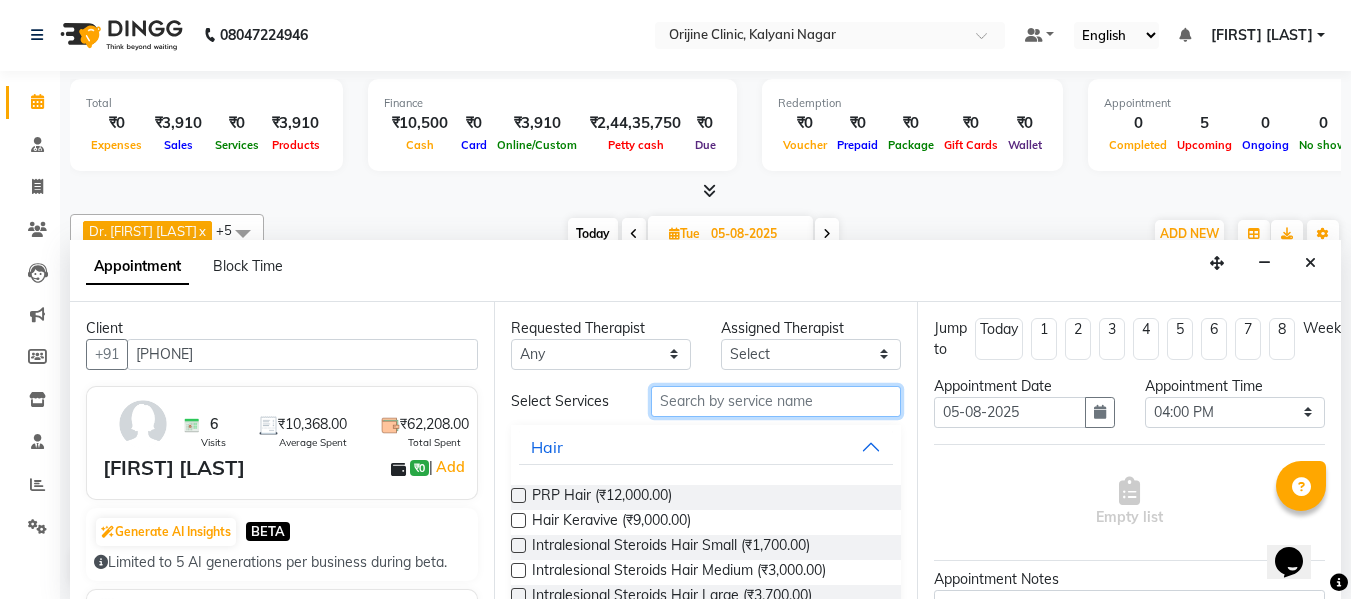 click at bounding box center [776, 401] 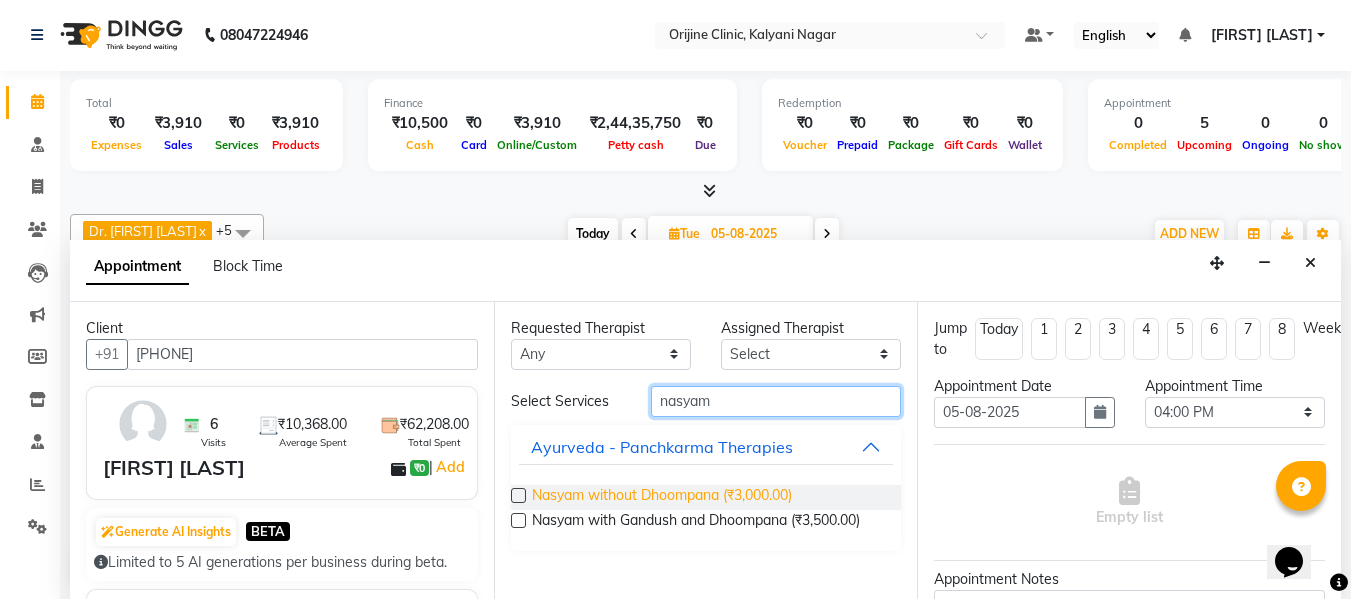 type on "nasyam" 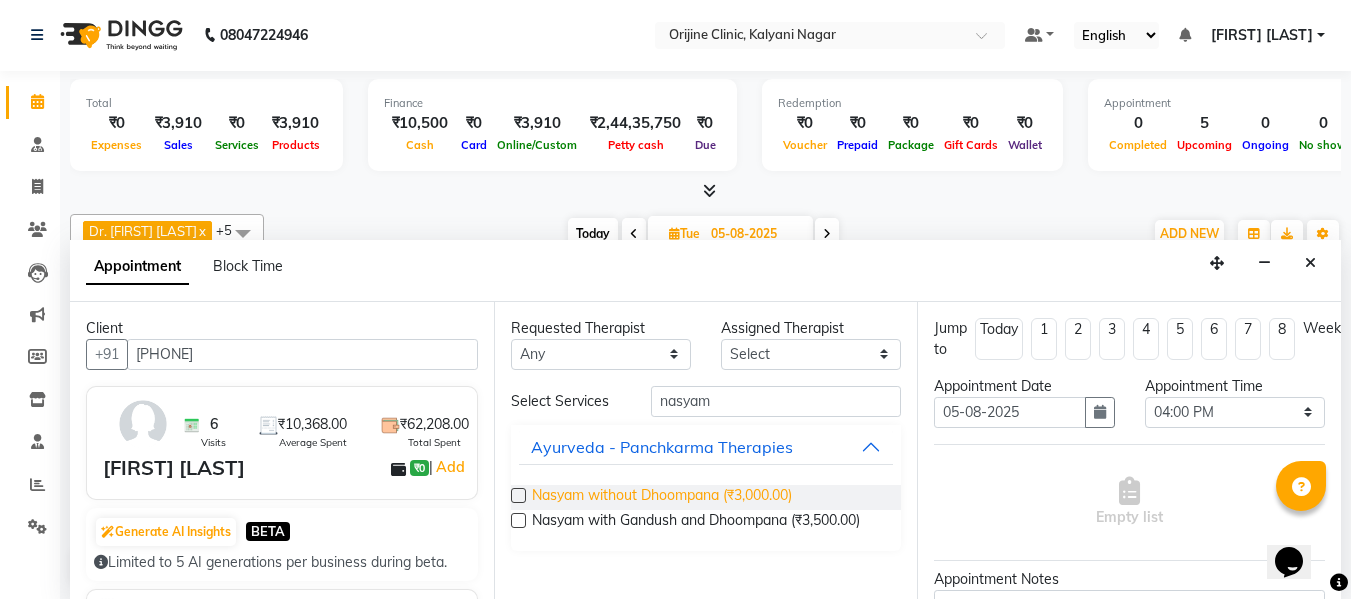 click on "Nasyam without Dhoompana (₹3,000.00)" at bounding box center (662, 497) 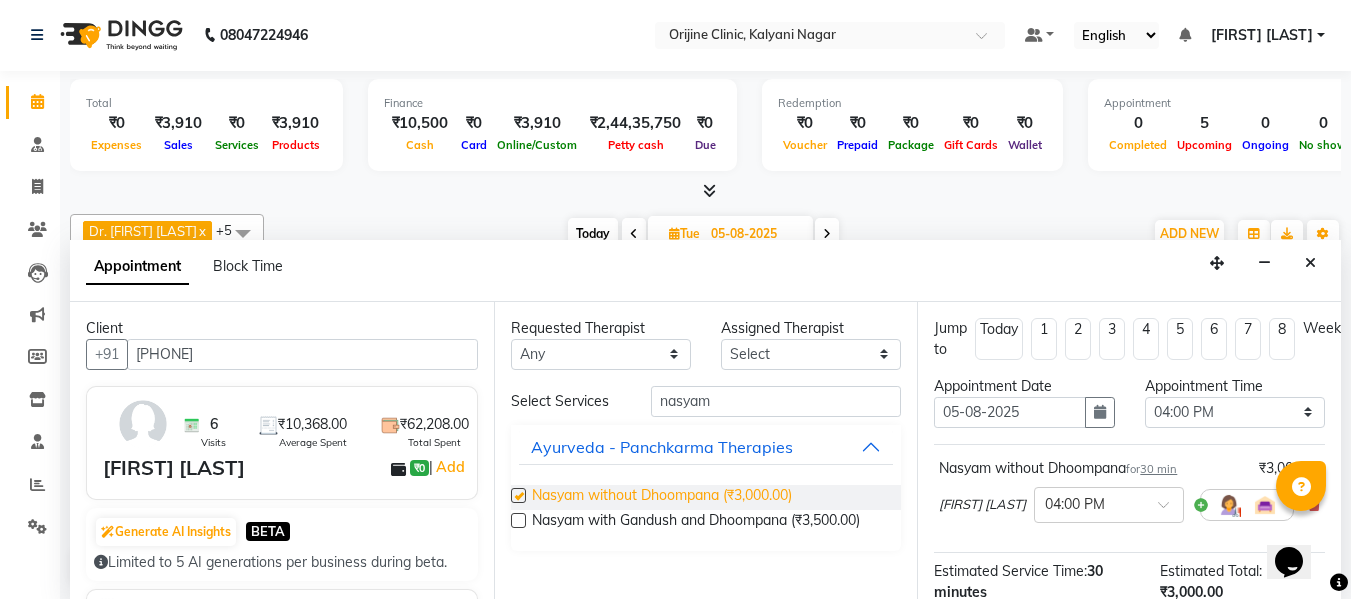 checkbox on "false" 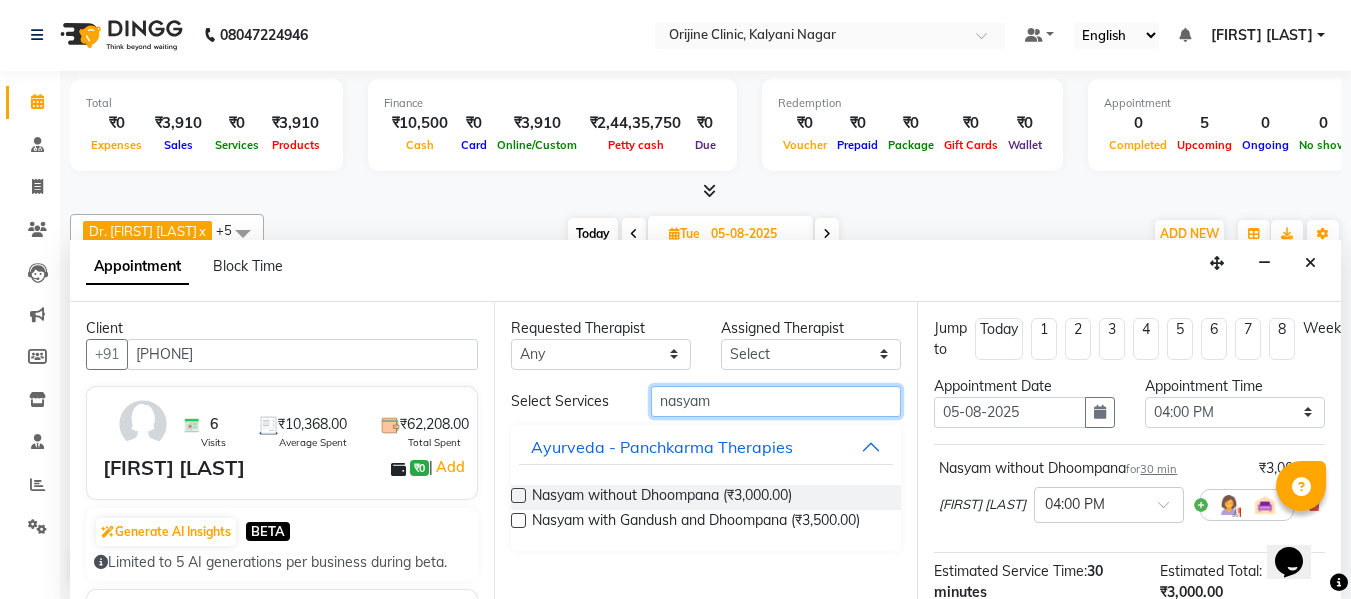 click on "nasyam" at bounding box center [776, 401] 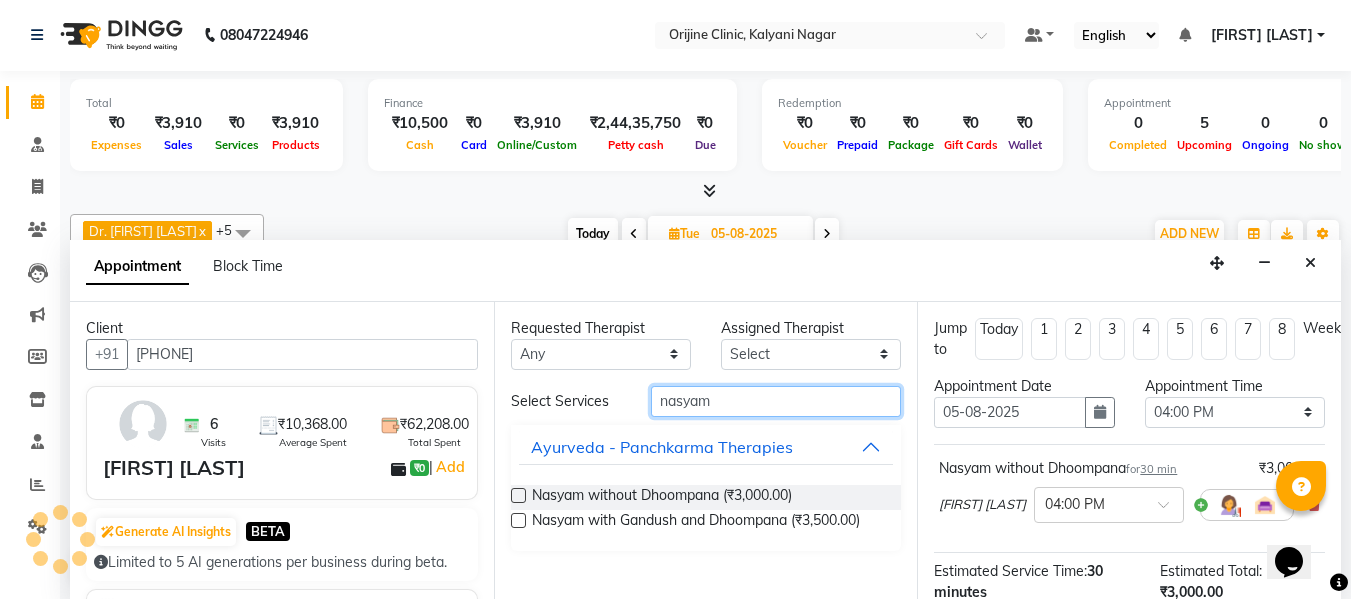 click on "nasyam" at bounding box center [776, 401] 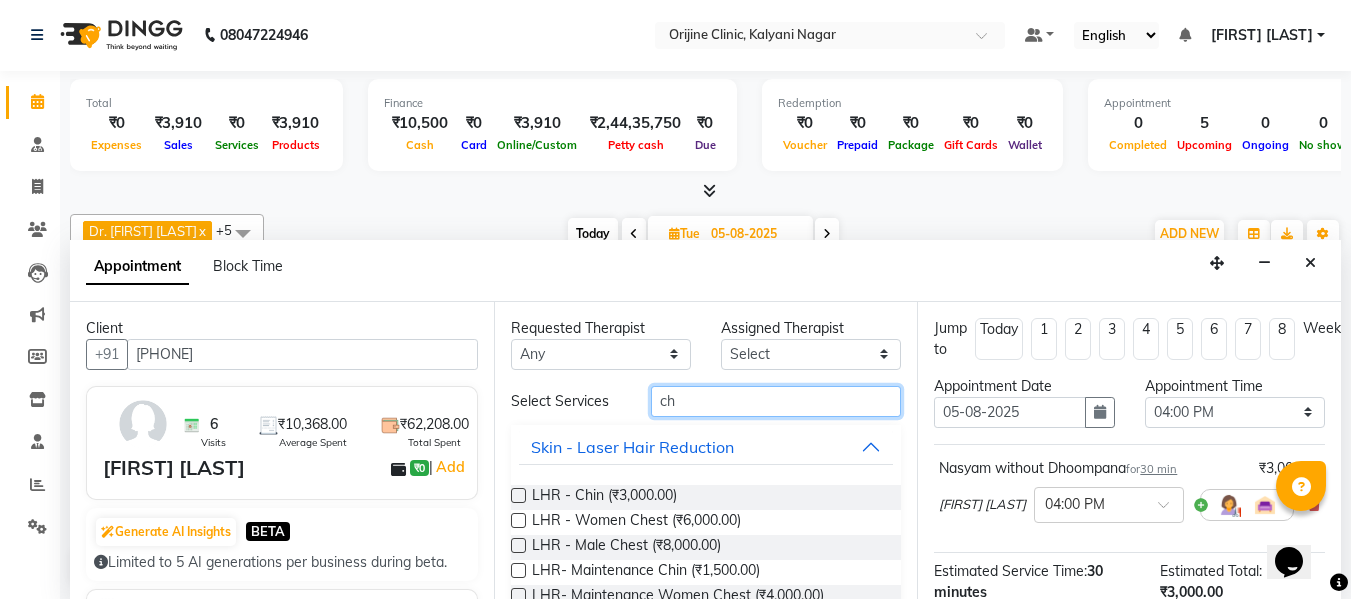 type on "c" 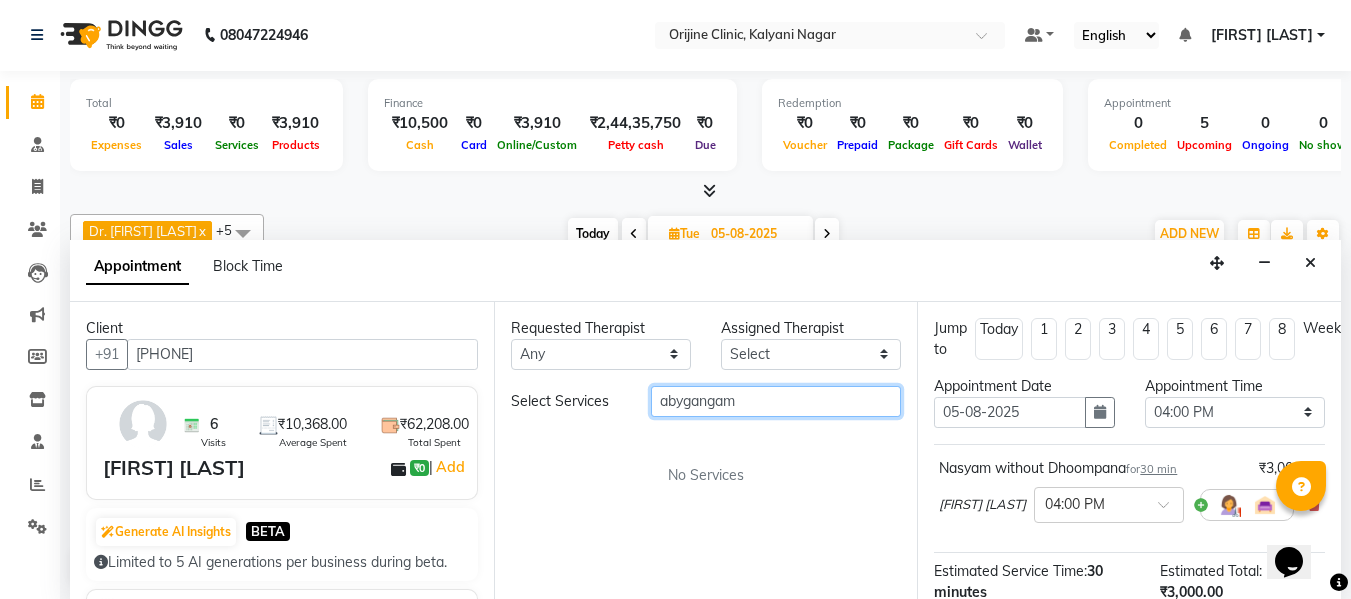 click on "abygangam" at bounding box center [776, 401] 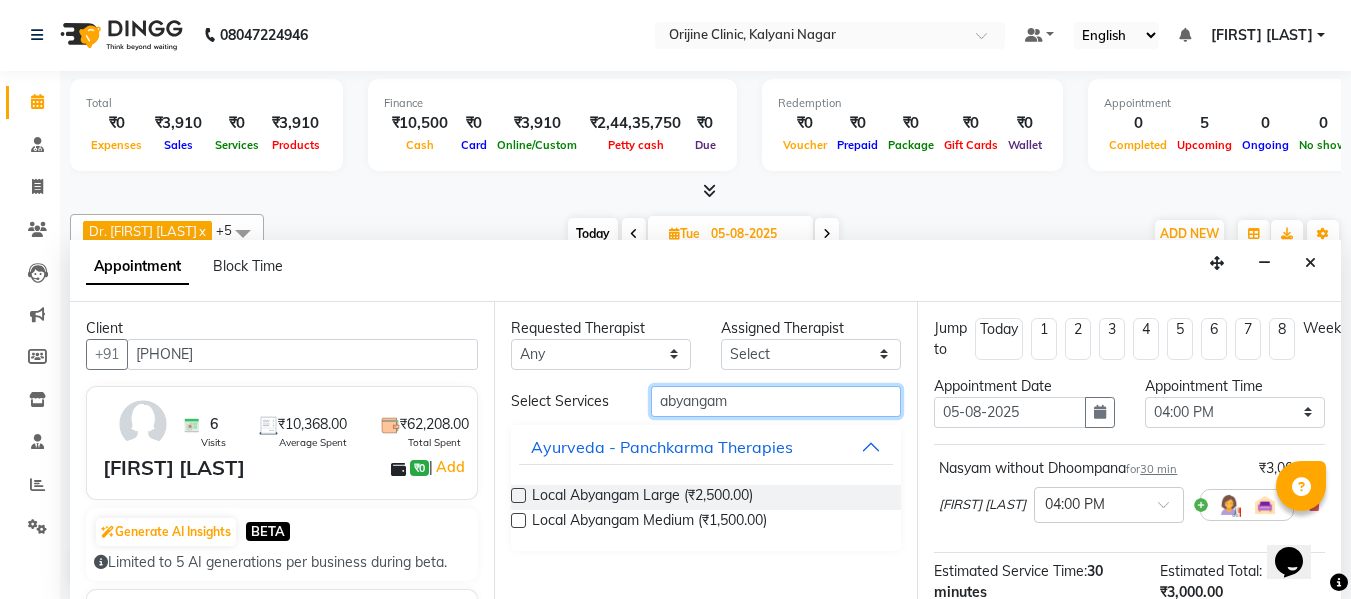 click on "abyangam" at bounding box center (776, 401) 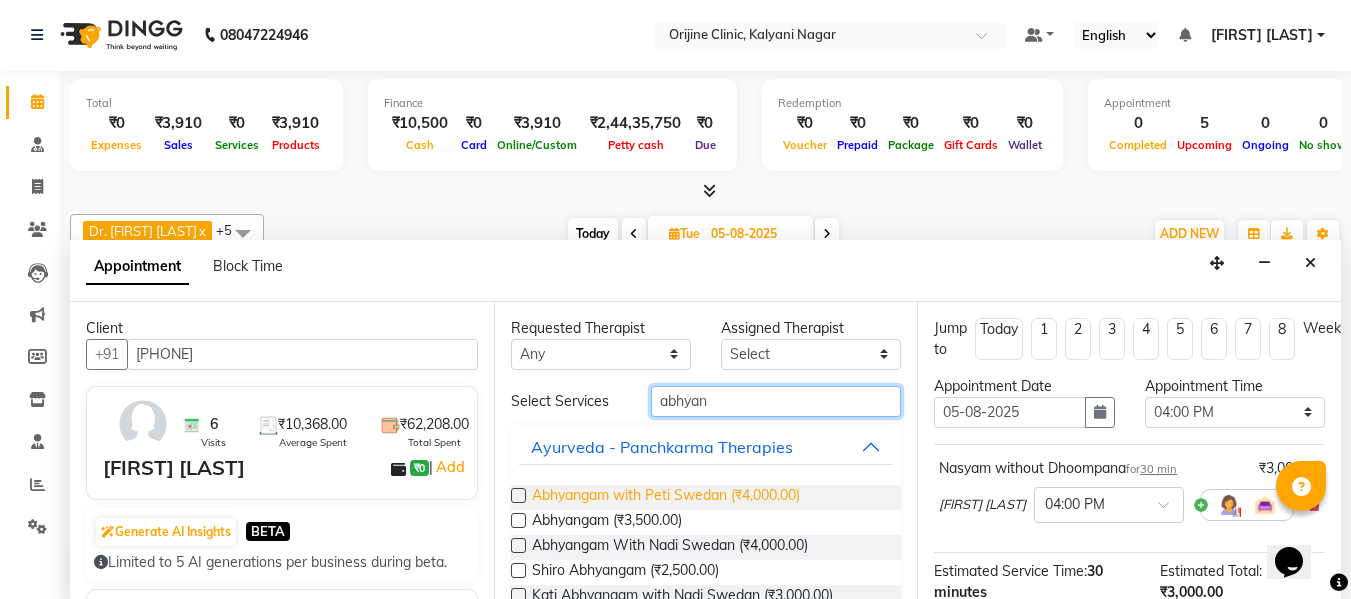 type on "abhyan" 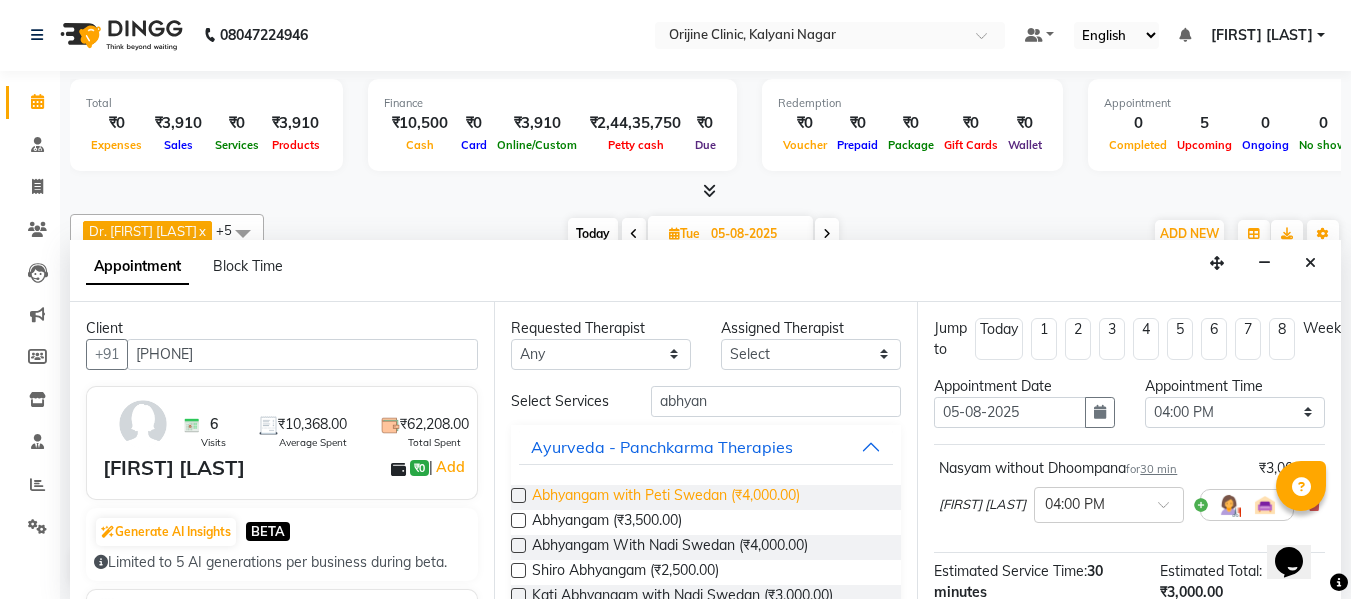 click on "Abhyangam with Peti Swedan (₹4,000.00)" at bounding box center [666, 497] 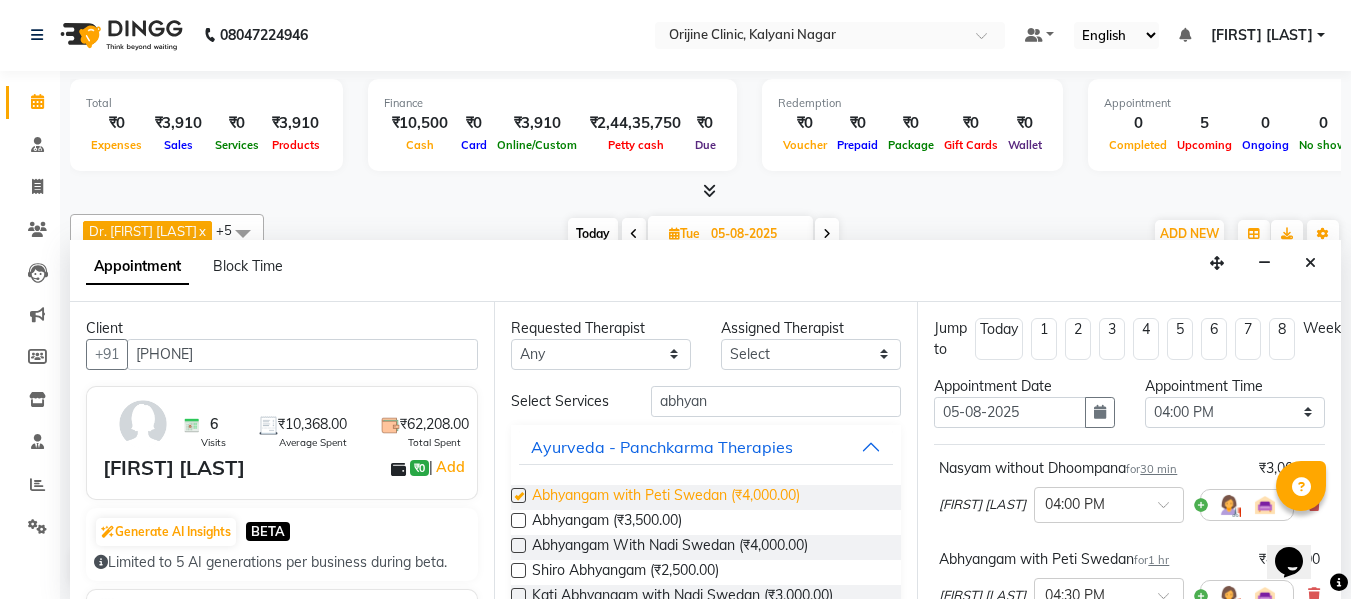 checkbox on "false" 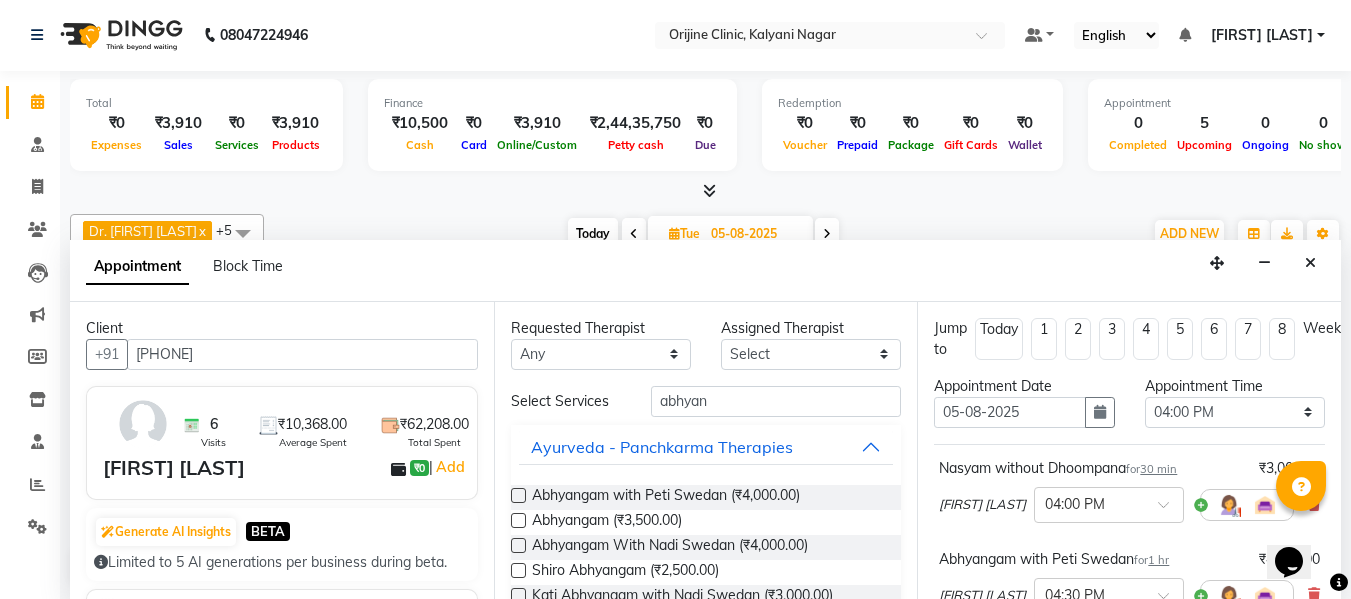 click on "Abhyangam with Peti Swedan (₹4,000.00) Abhyangam  (₹3,500.00) Abhyangam With Nadi Swedan (₹4,000.00) Shiro Abhyangam (₹2,500.00) Kati Abhyangam with Nadi Swedan (₹3,000.00) Pada Abhyangam with Nadi Swedan (₹3,000.00) Local Abhyangam Small (₹1,000.00) Shiroabhyangam and Padabhyangam (₹5,000.00) Dry Abhyangam (₹3,000.00) Local Abhyangam Medium  (₹1,500.00) Local Abhyangam Small (₹1,000.00) Local Abhyangam Large (₹2,500.00)" at bounding box center [706, 635] 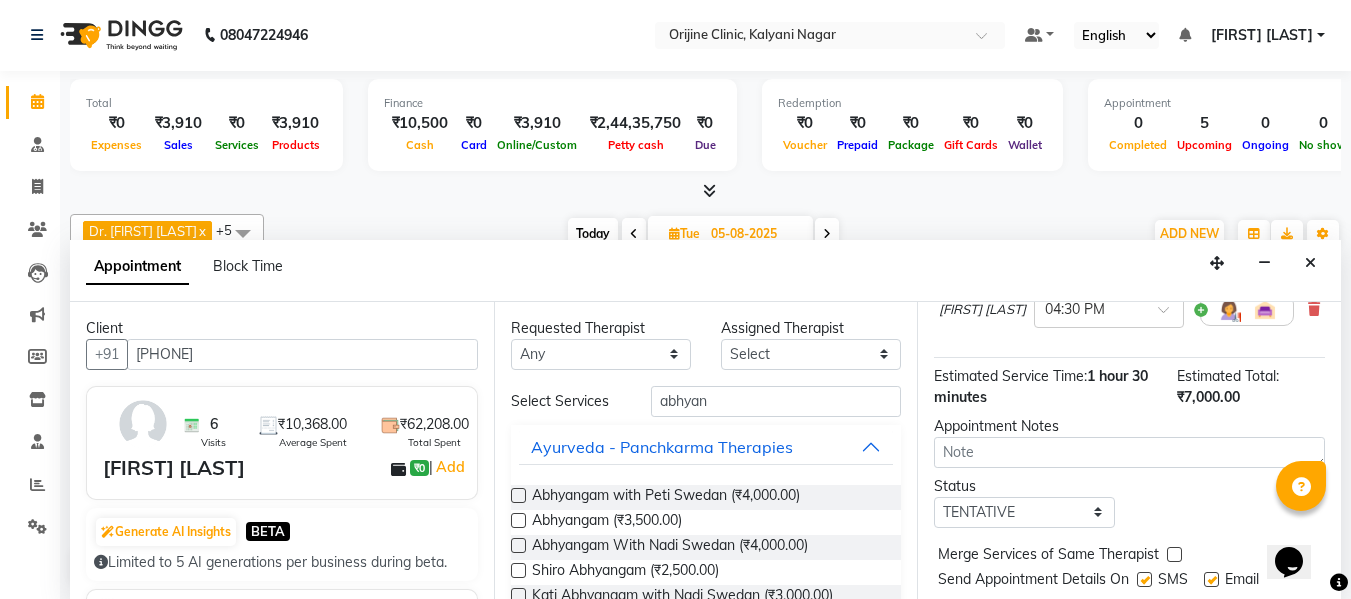 scroll, scrollTop: 356, scrollLeft: 0, axis: vertical 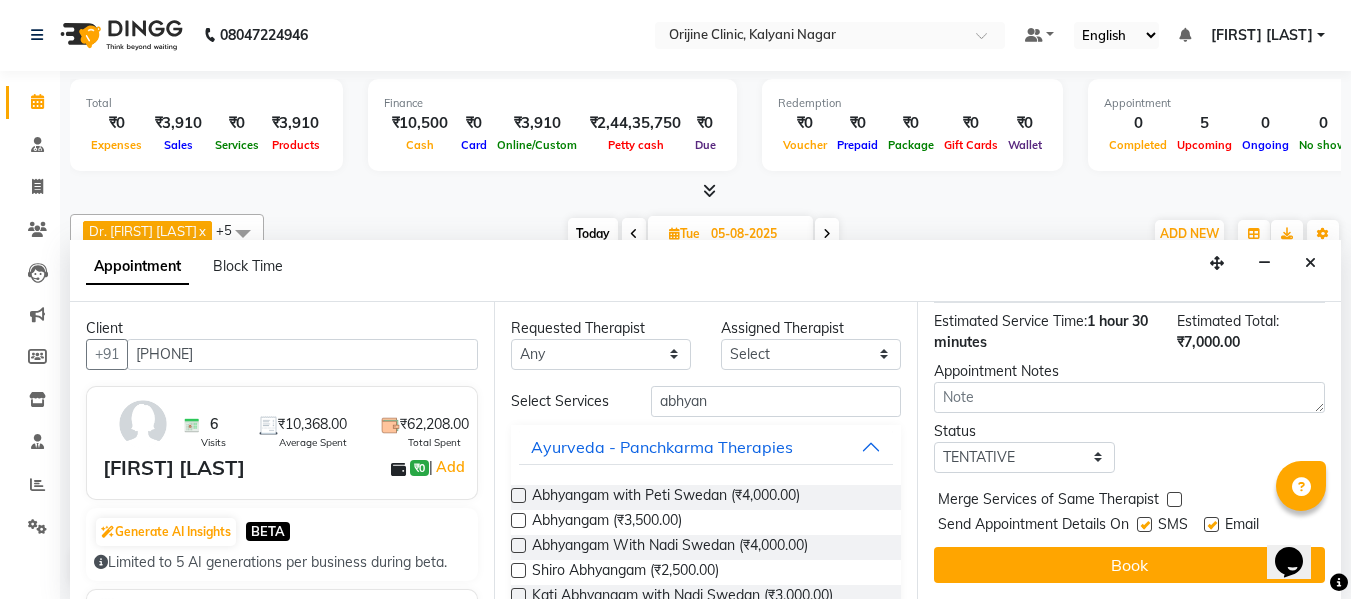 click at bounding box center (1143, 528) 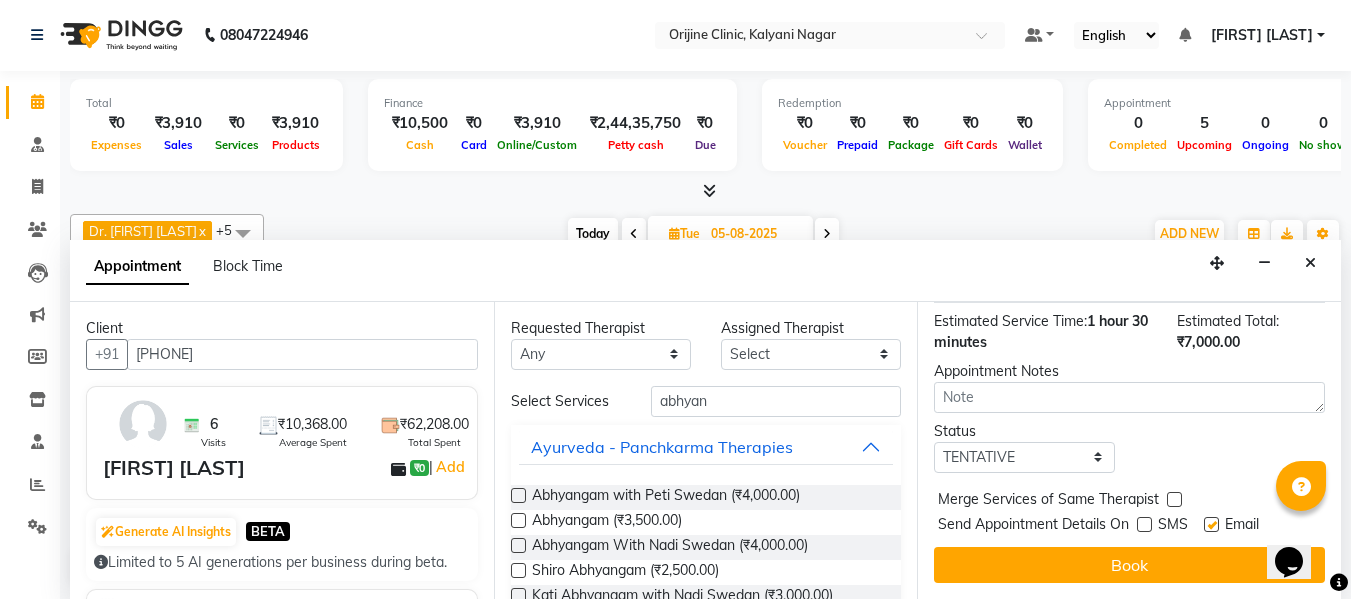 click at bounding box center (1211, 524) 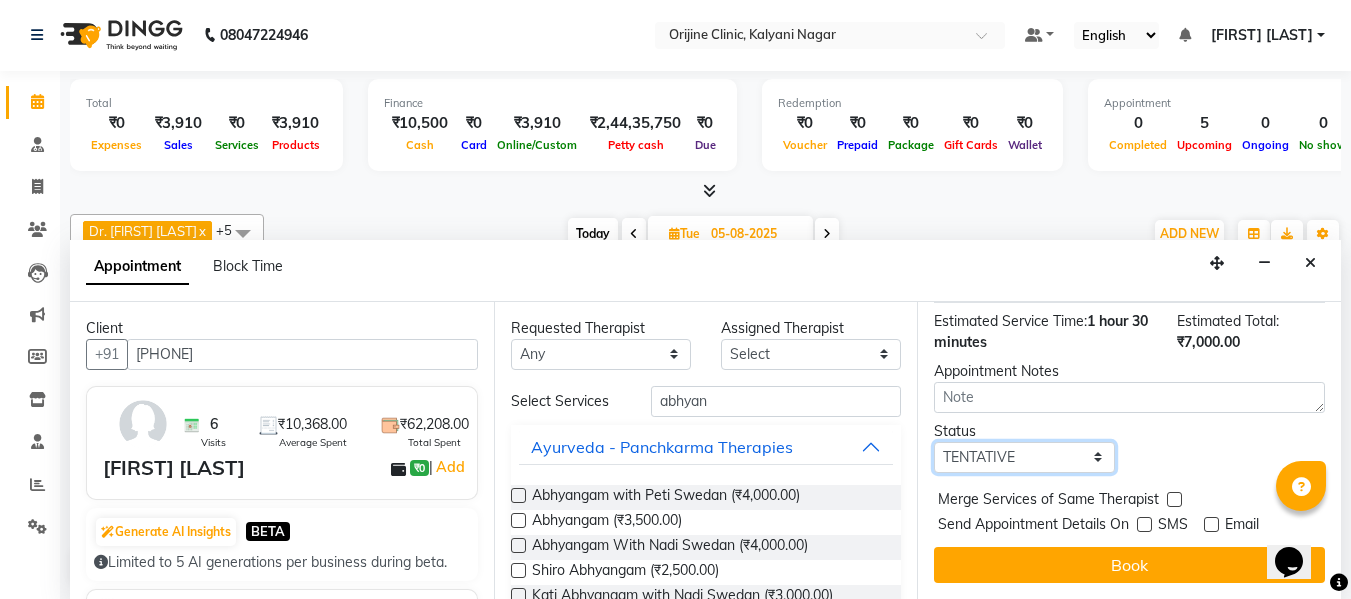 click on "Select TENTATIVE CONFIRM UPCOMING" at bounding box center (1024, 457) 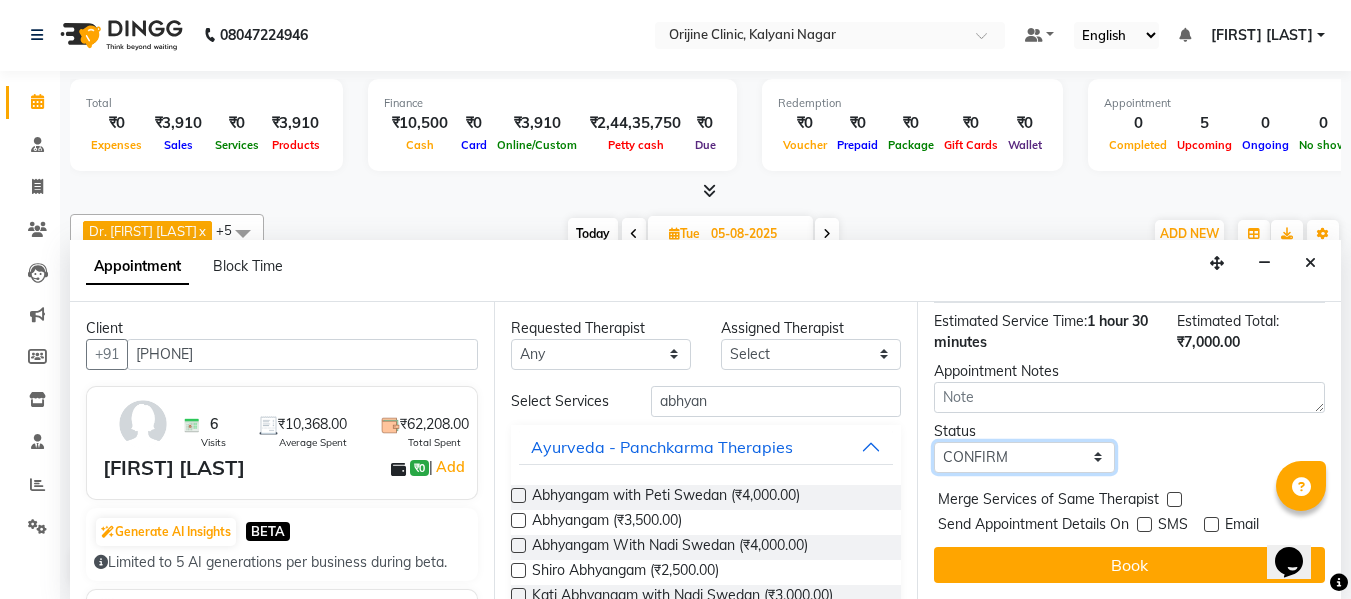 click on "Select TENTATIVE CONFIRM UPCOMING" at bounding box center (1024, 457) 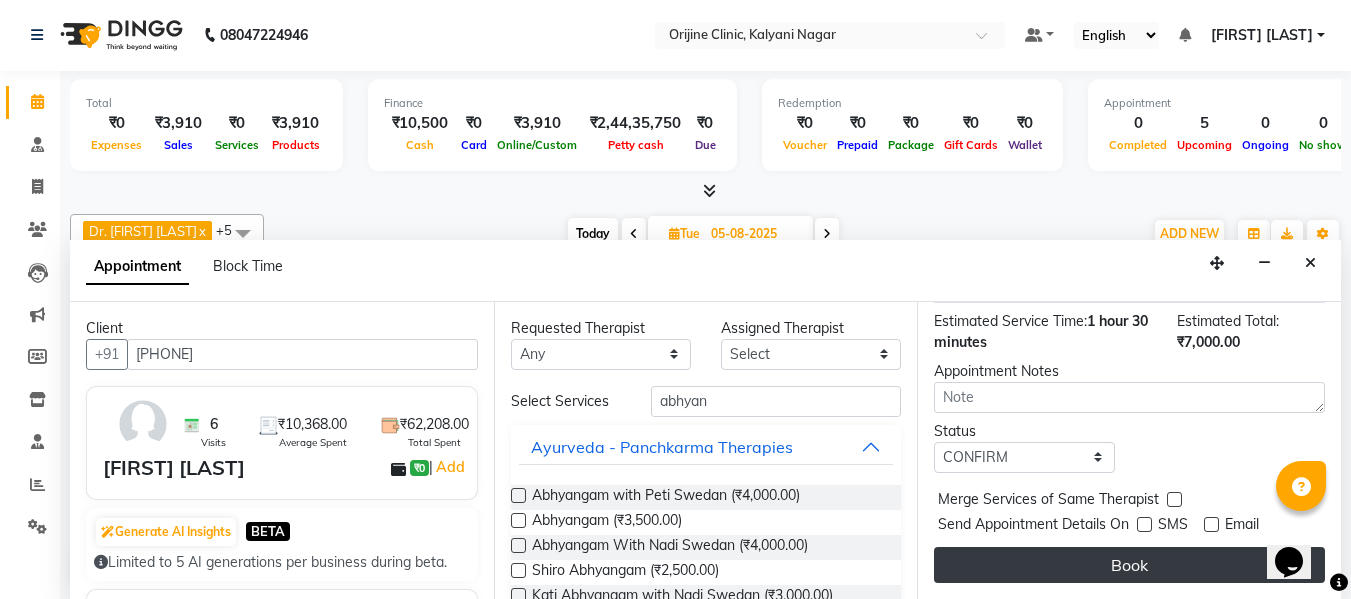 click on "Book" at bounding box center [1129, 565] 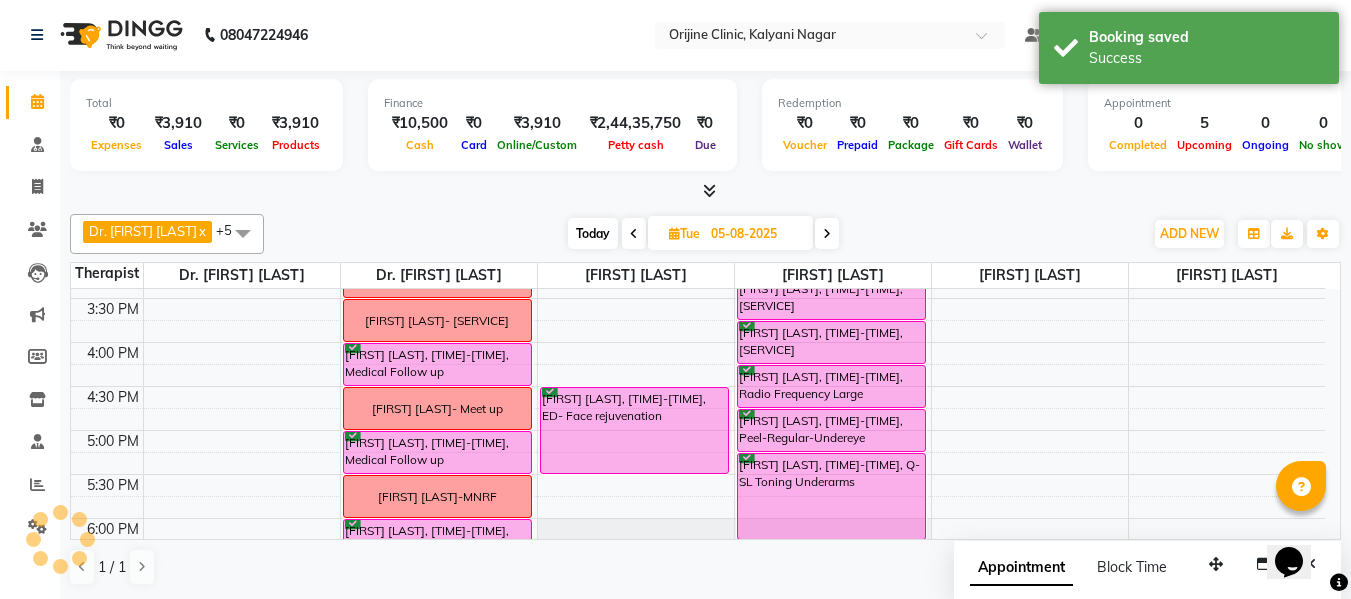 scroll, scrollTop: 0, scrollLeft: 0, axis: both 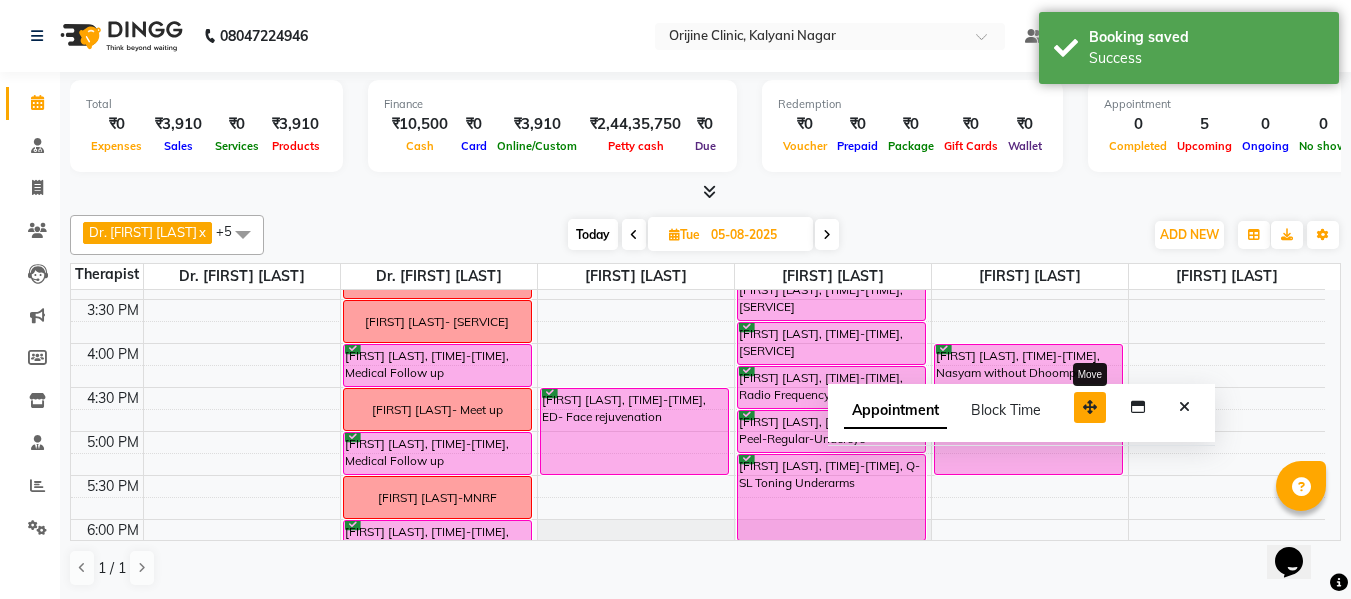 drag, startPoint x: 1220, startPoint y: 570, endPoint x: 1093, endPoint y: 411, distance: 203.49448 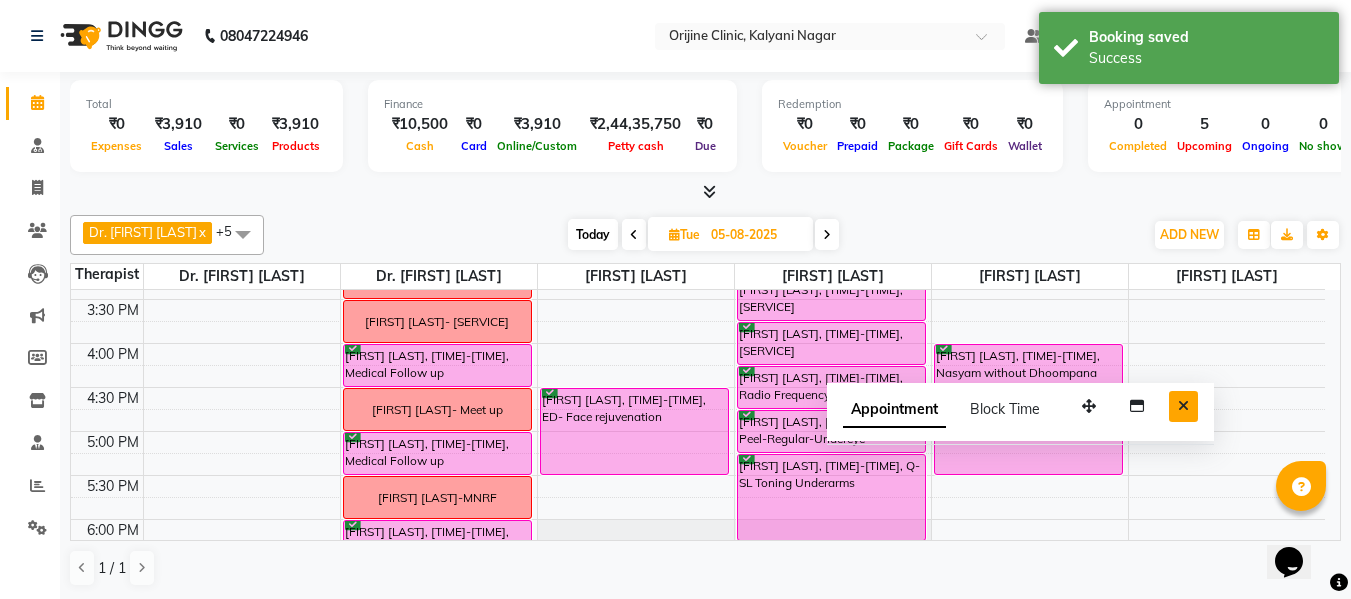 click at bounding box center (1183, 406) 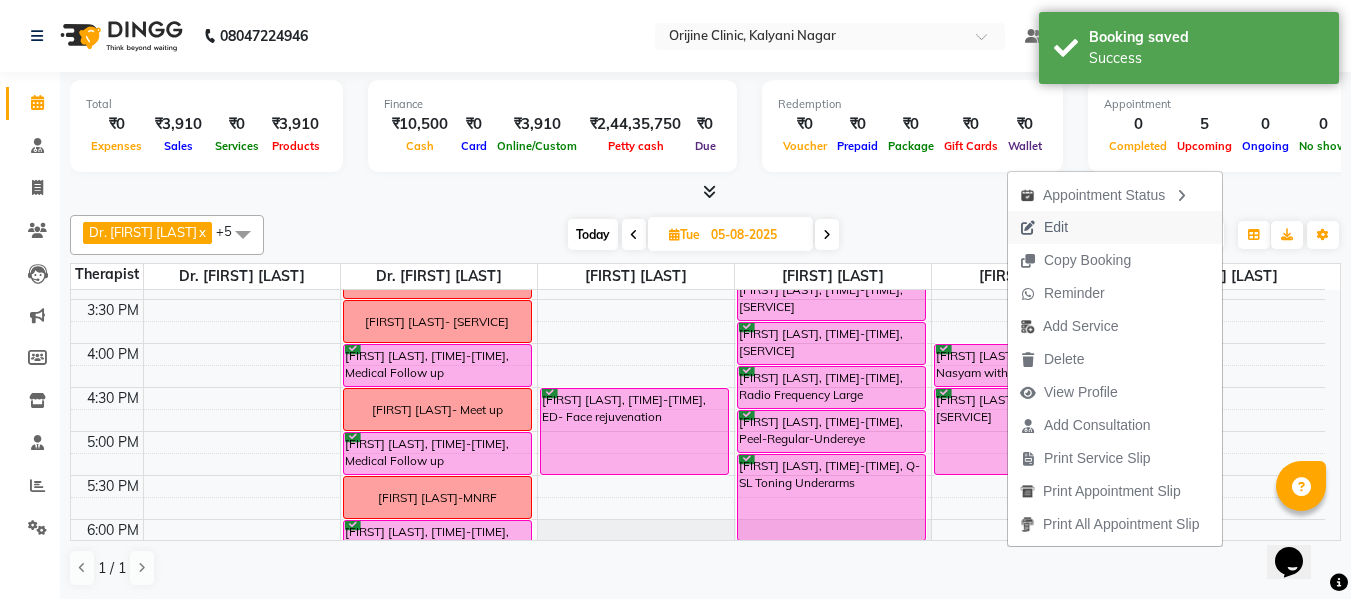 click on "Edit" at bounding box center [1115, 227] 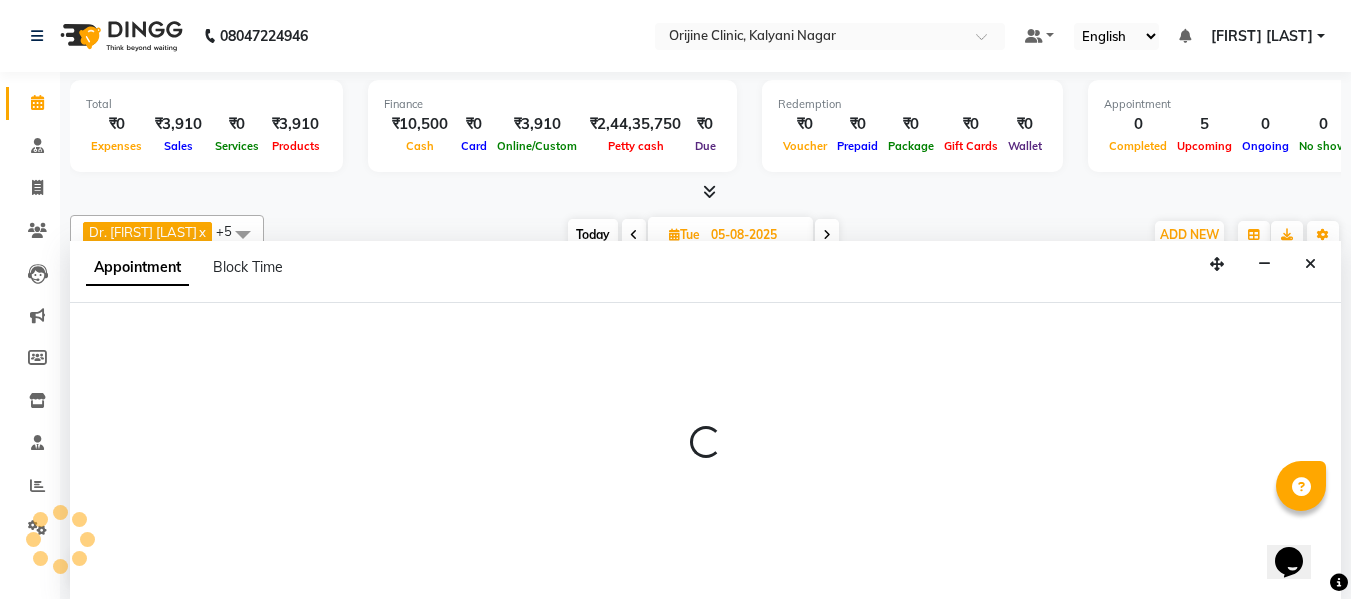 select on "confirm booking" 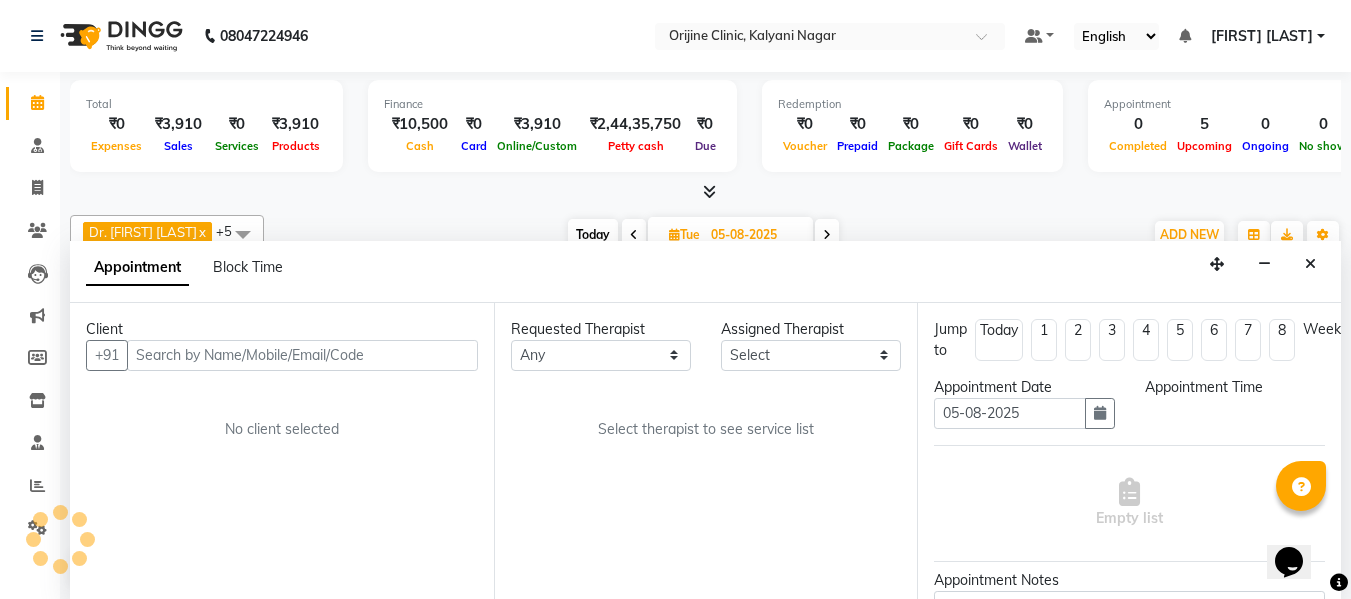 scroll, scrollTop: 1, scrollLeft: 0, axis: vertical 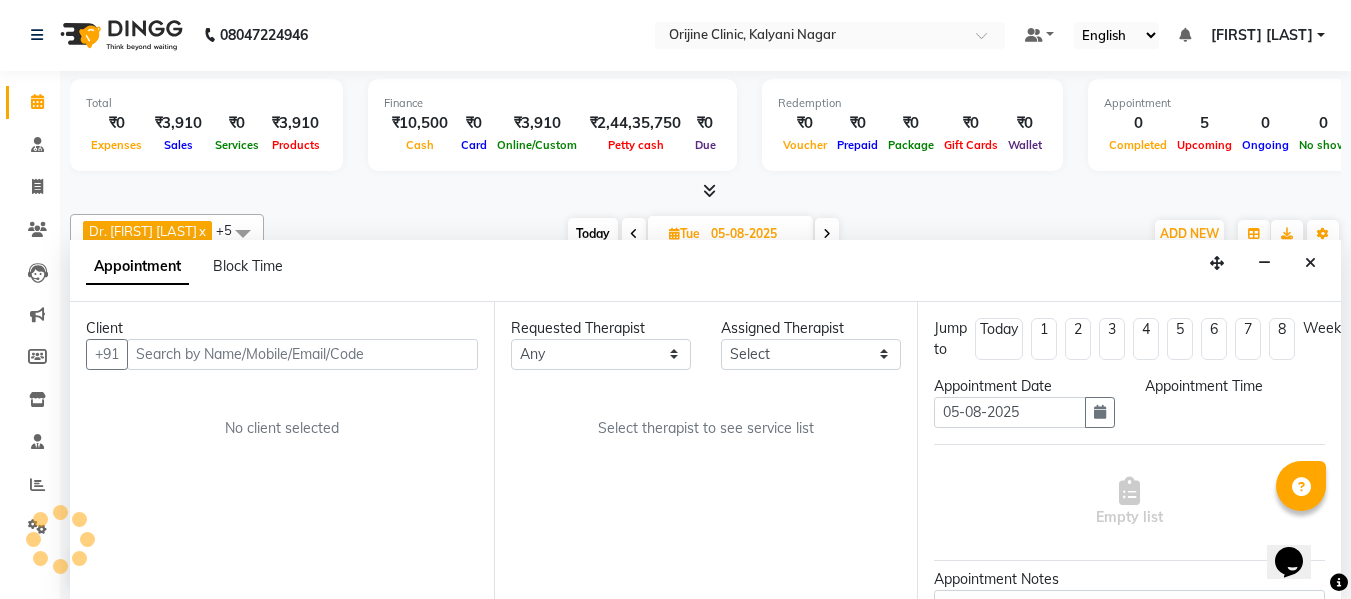 select on "29598" 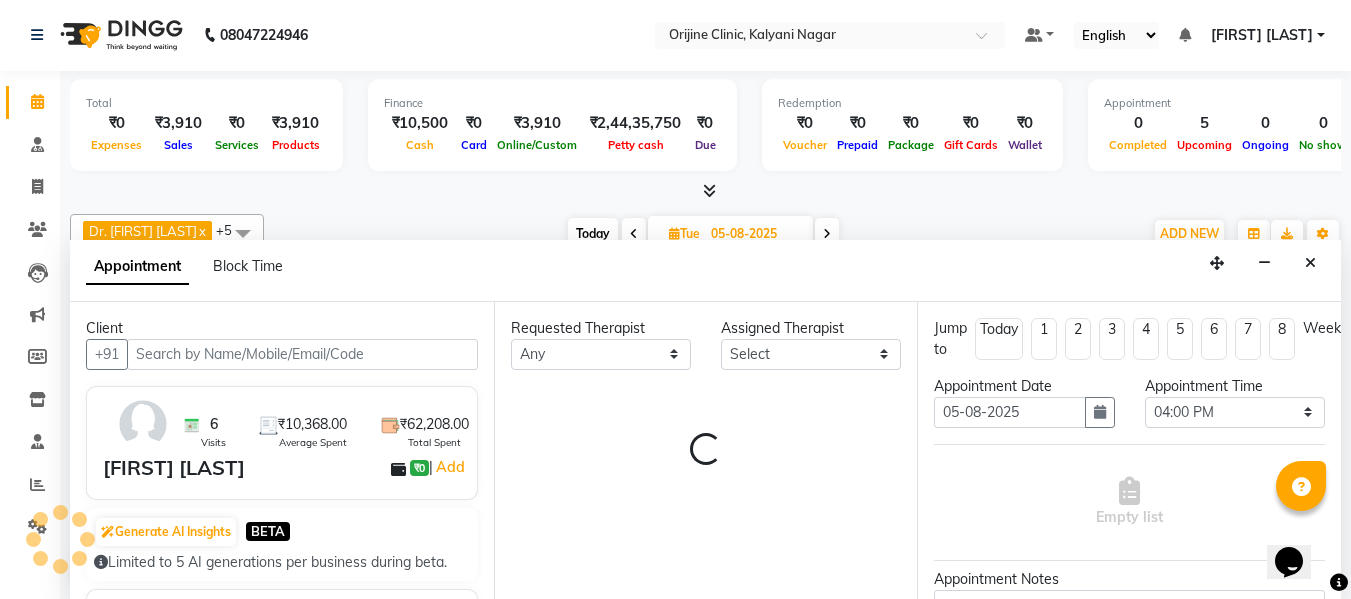 select on "1132" 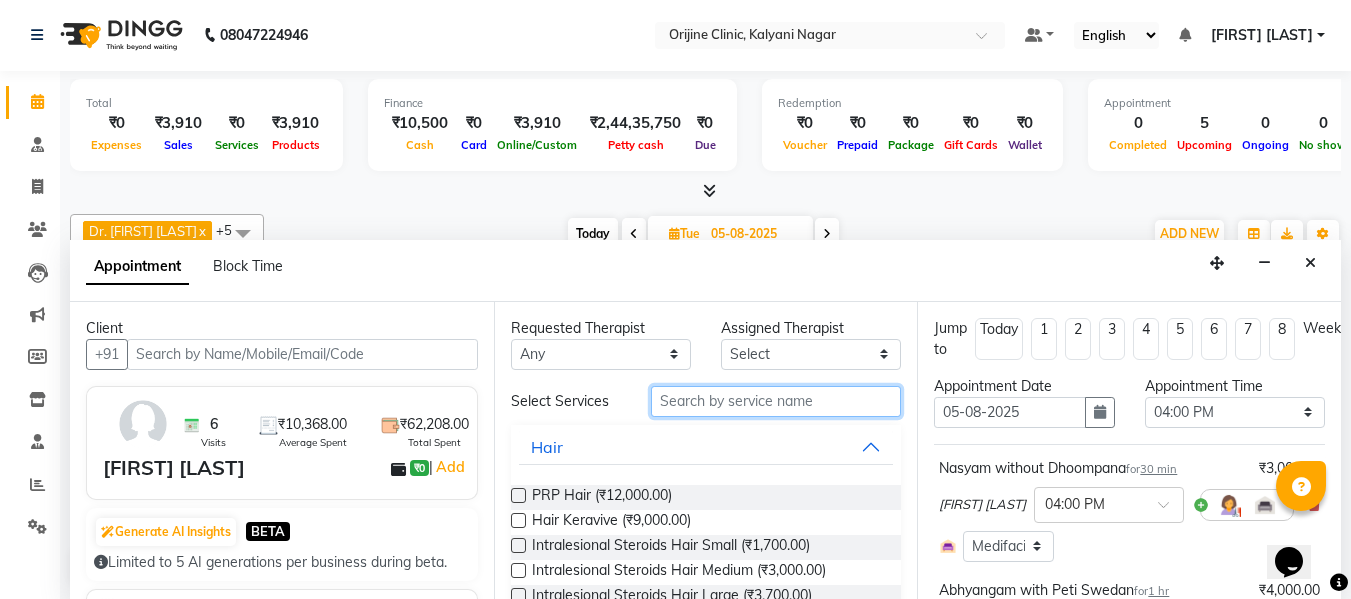 click at bounding box center [776, 401] 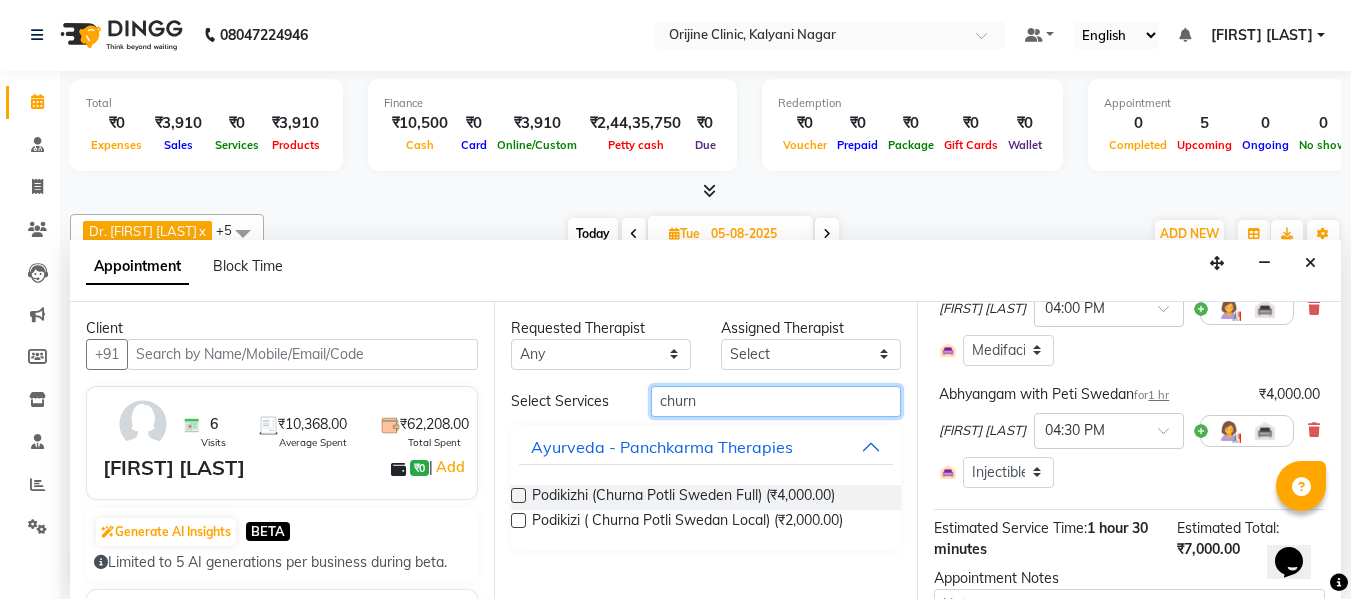 scroll, scrollTop: 201, scrollLeft: 0, axis: vertical 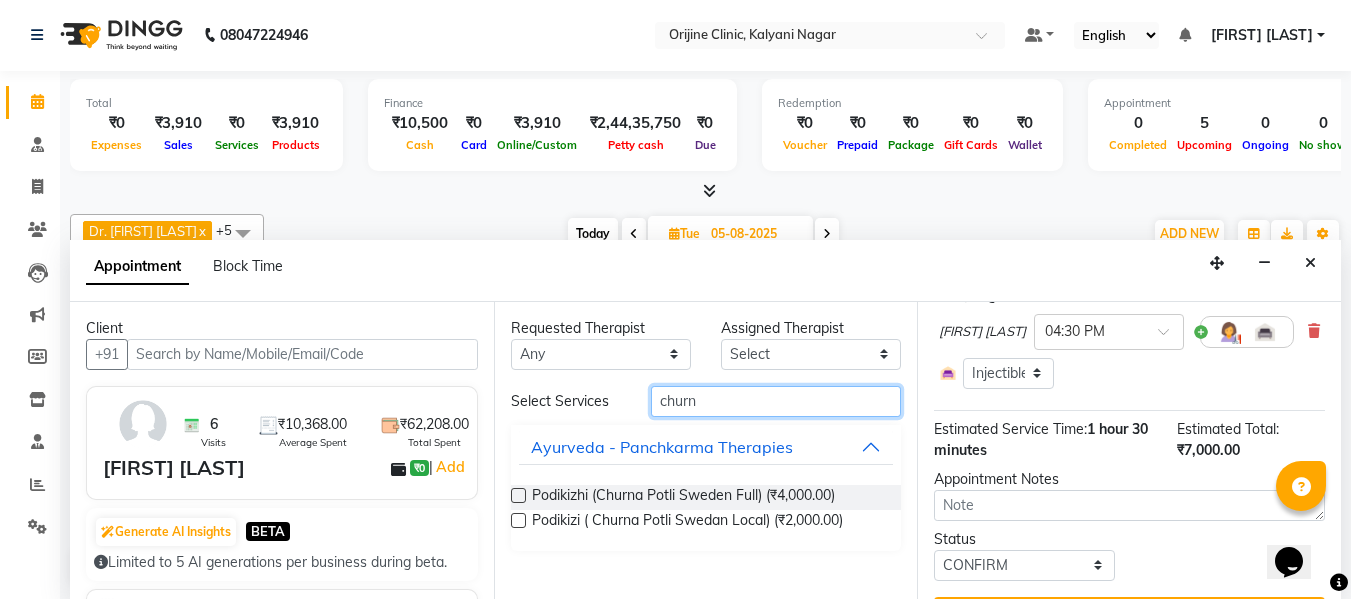type on "churn" 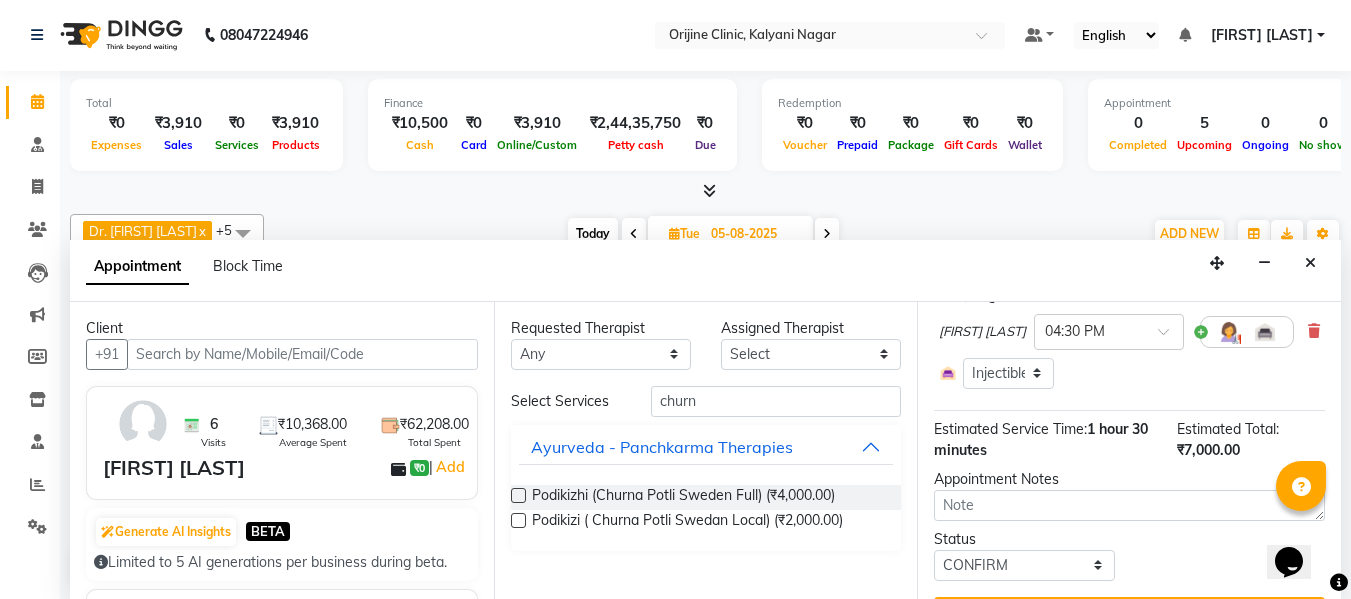 drag, startPoint x: 1356, startPoint y: 476, endPoint x: 1208, endPoint y: 546, distance: 163.71927 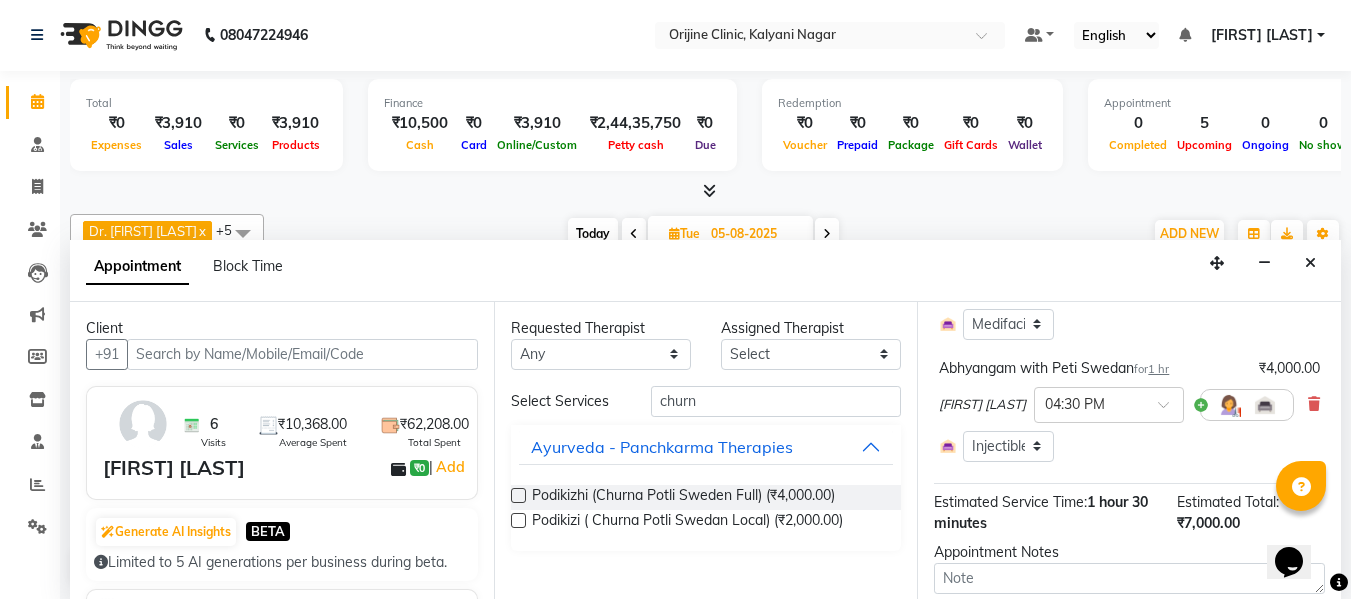 scroll, scrollTop: 219, scrollLeft: 0, axis: vertical 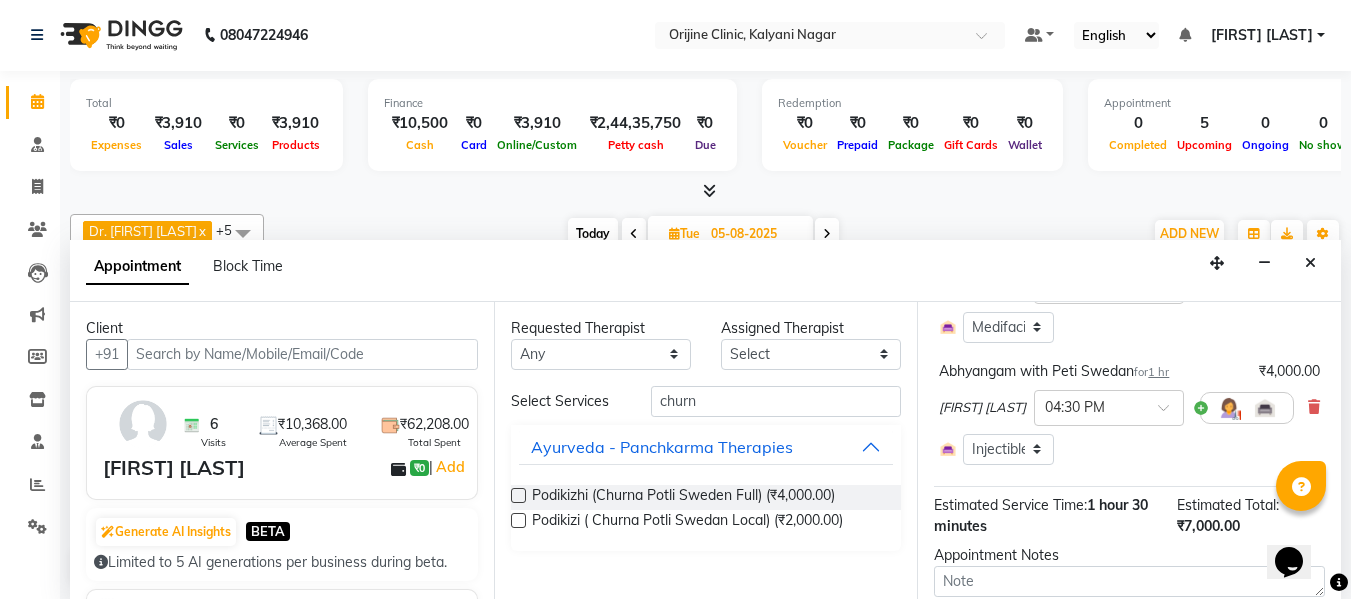 click at bounding box center [518, 520] 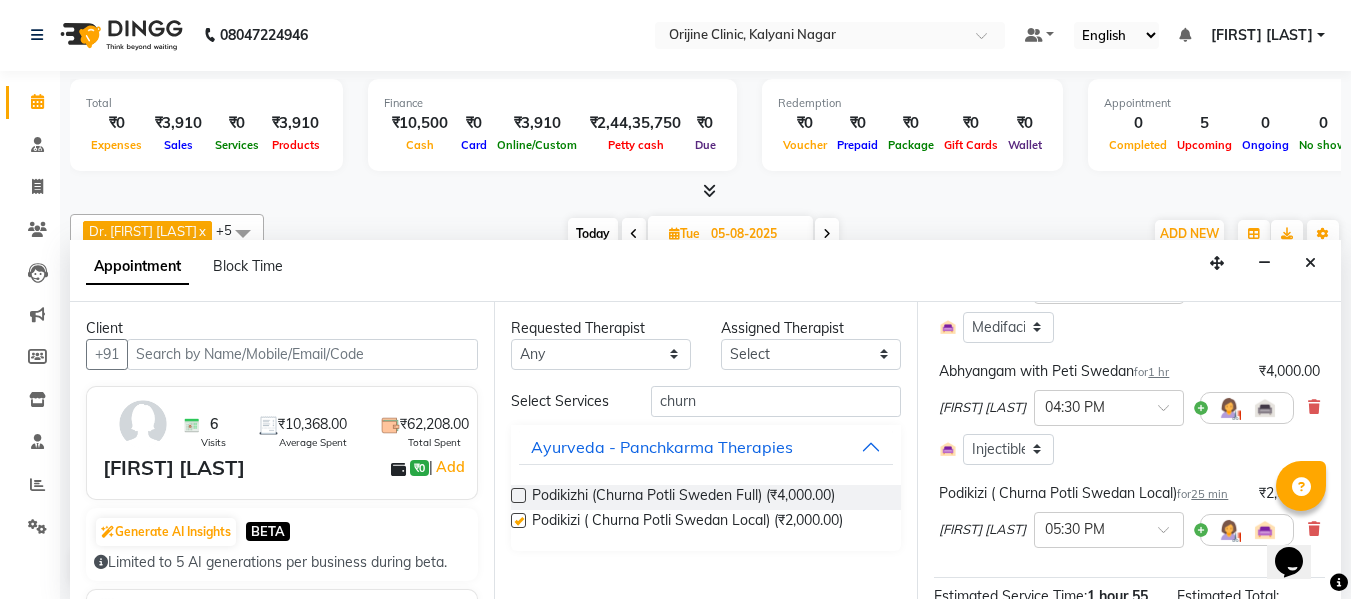 checkbox on "false" 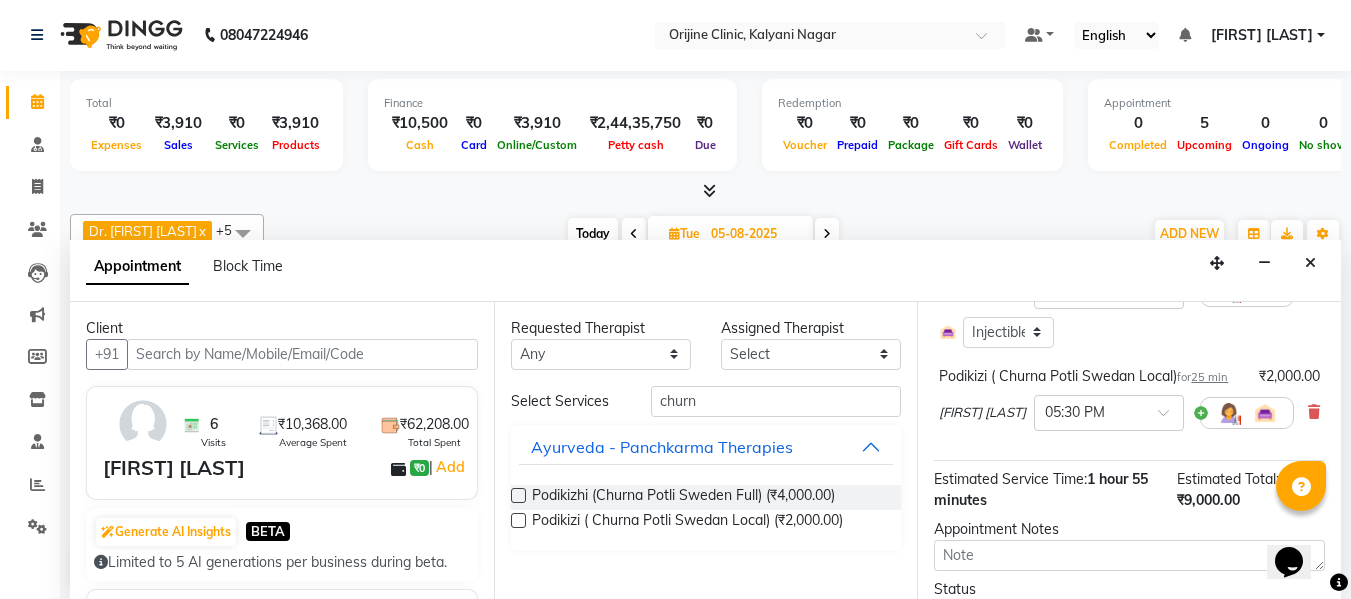 scroll, scrollTop: 333, scrollLeft: 0, axis: vertical 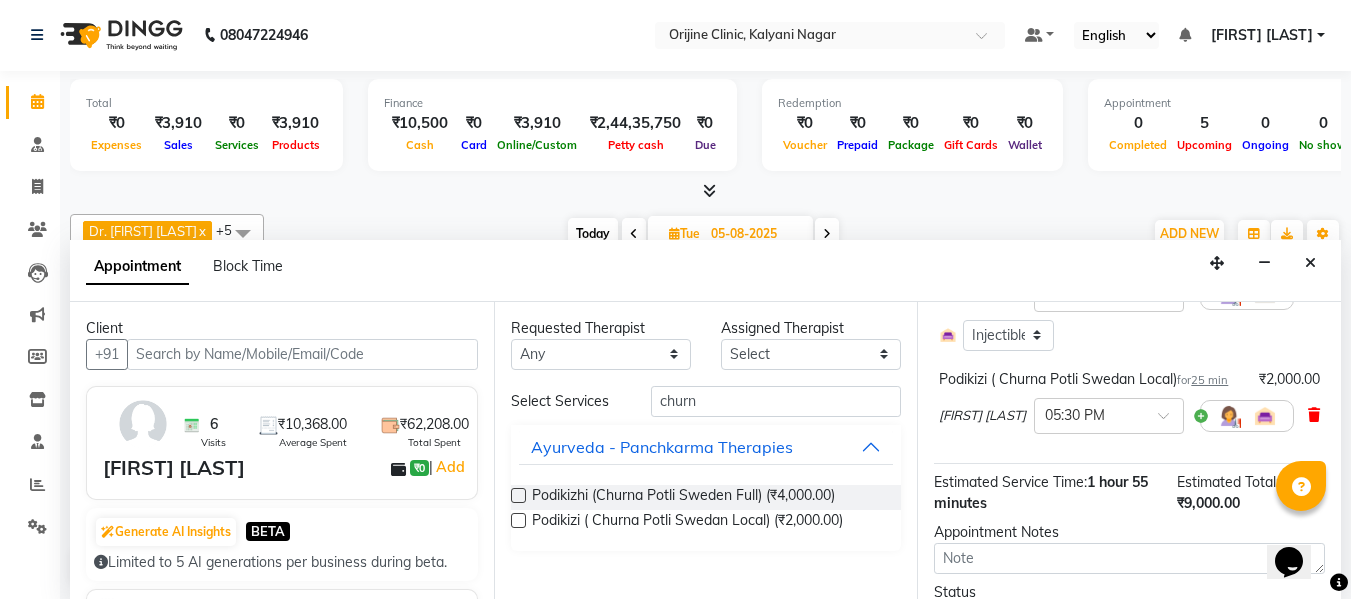 click at bounding box center [1314, 415] 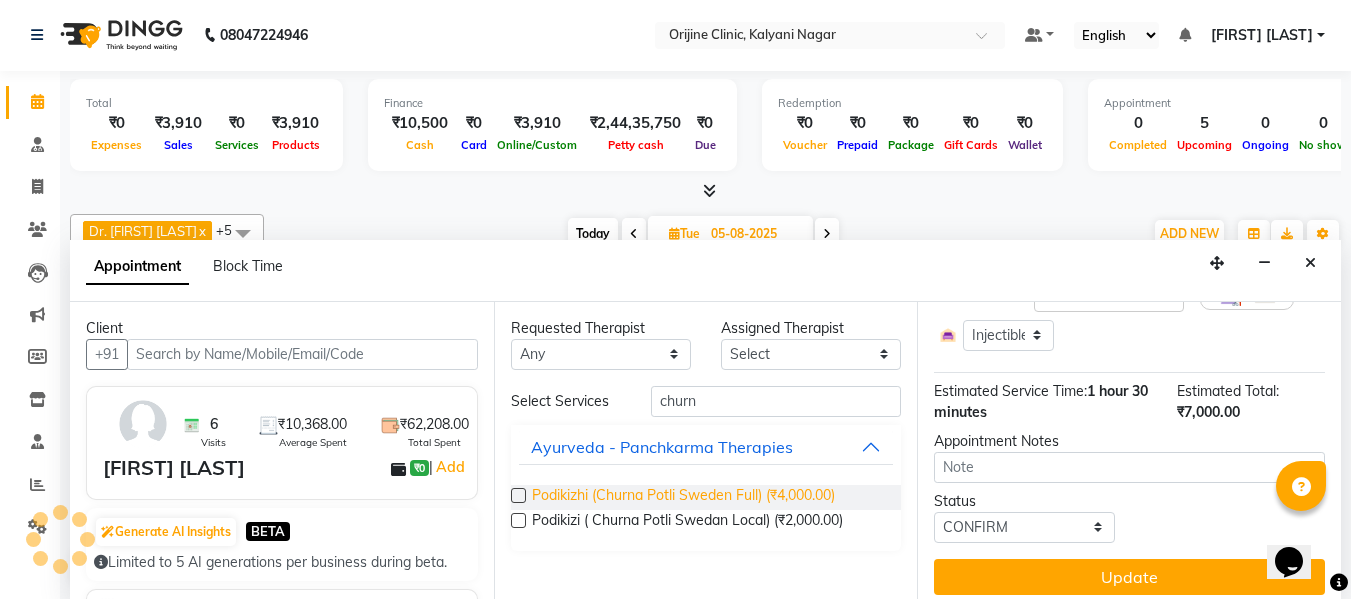 click on "Podikizhi (Churna Potli Sweden Full) (₹4,000.00)" at bounding box center (683, 497) 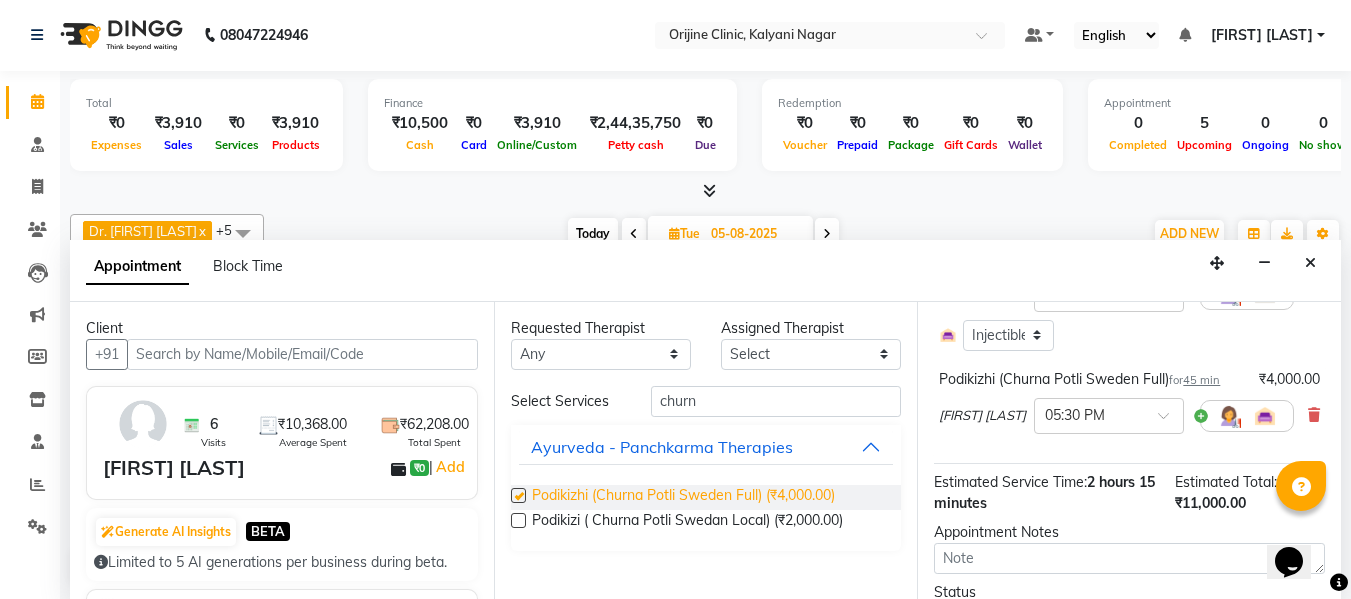 checkbox on "false" 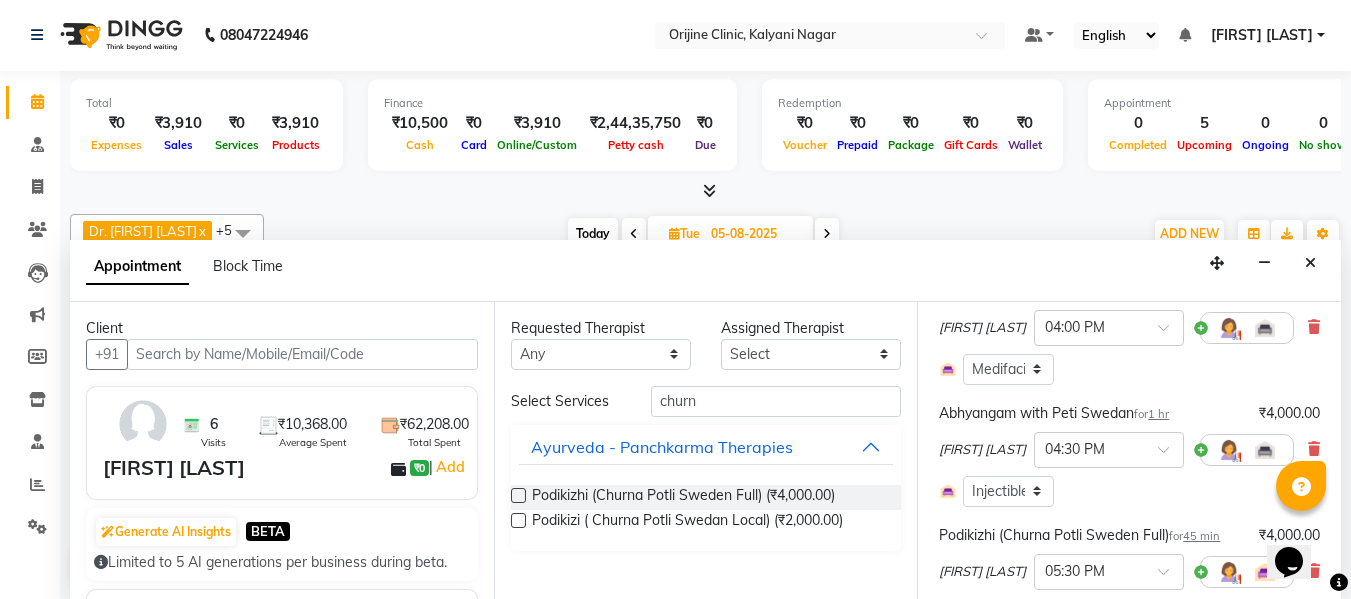 scroll, scrollTop: 174, scrollLeft: 0, axis: vertical 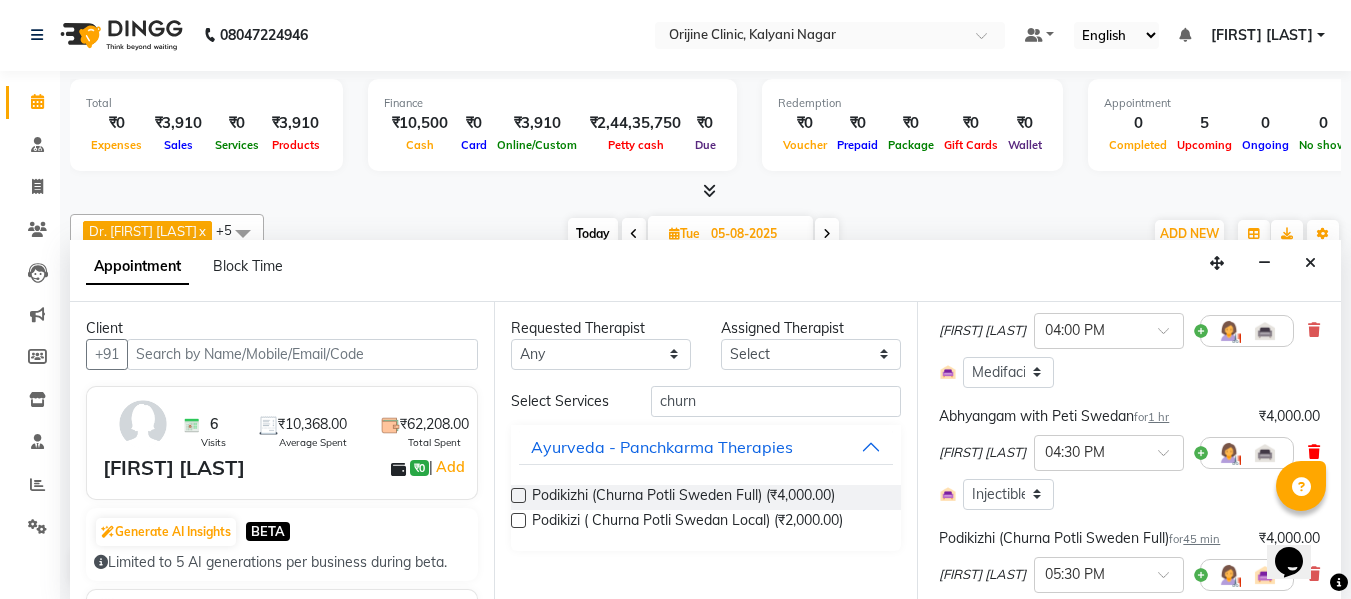 click at bounding box center (1314, 452) 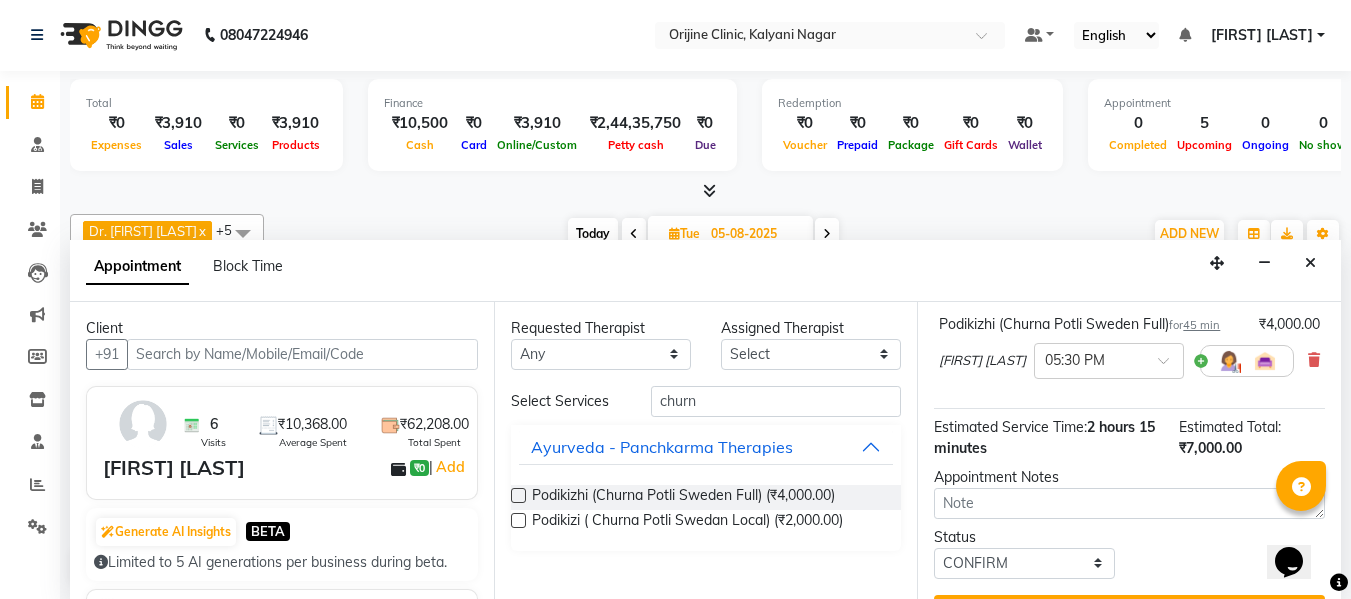 scroll, scrollTop: 347, scrollLeft: 0, axis: vertical 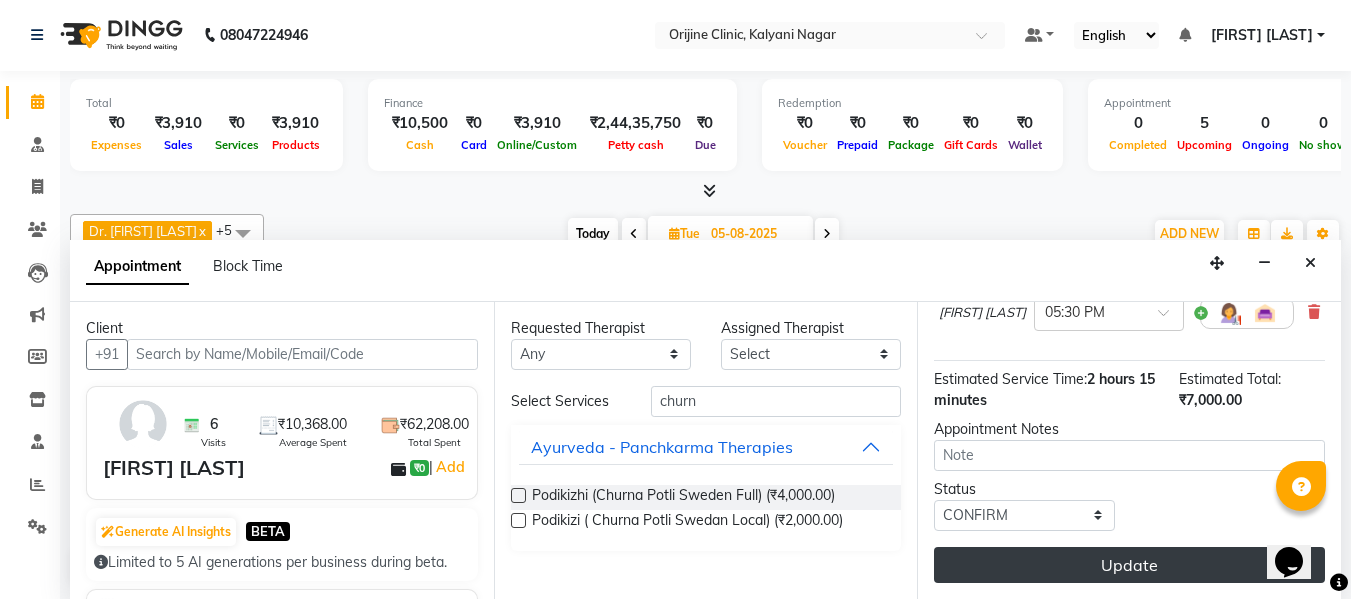 click on "Update" at bounding box center [1129, 565] 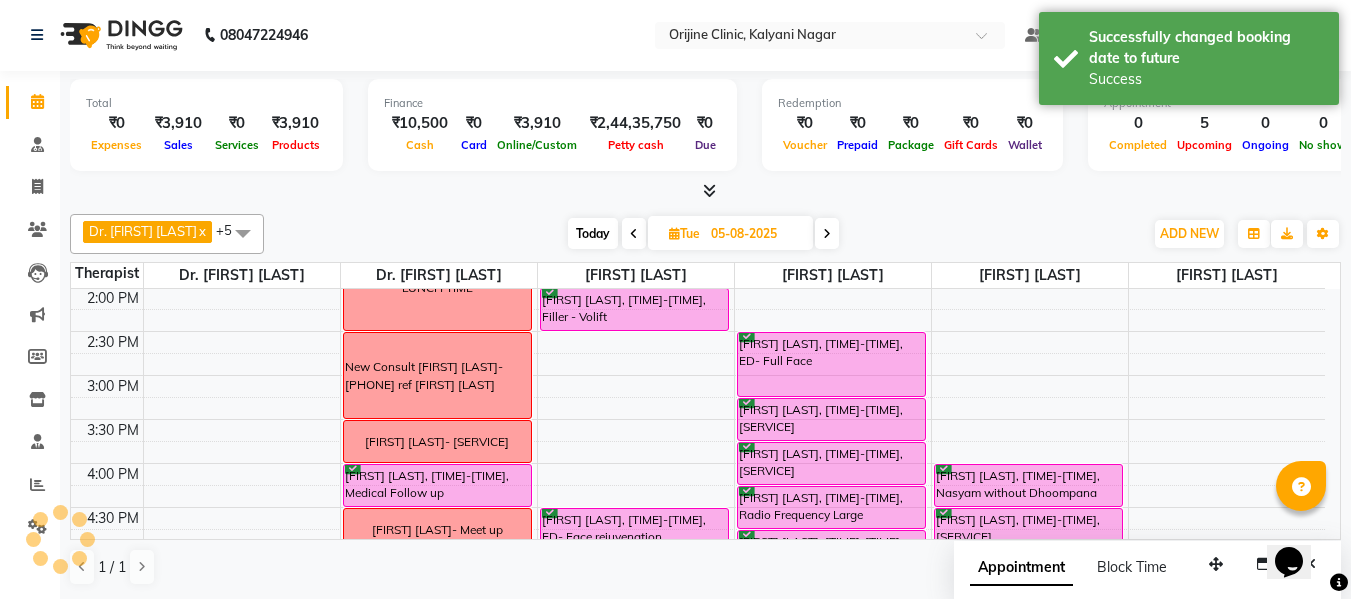 scroll, scrollTop: 0, scrollLeft: 0, axis: both 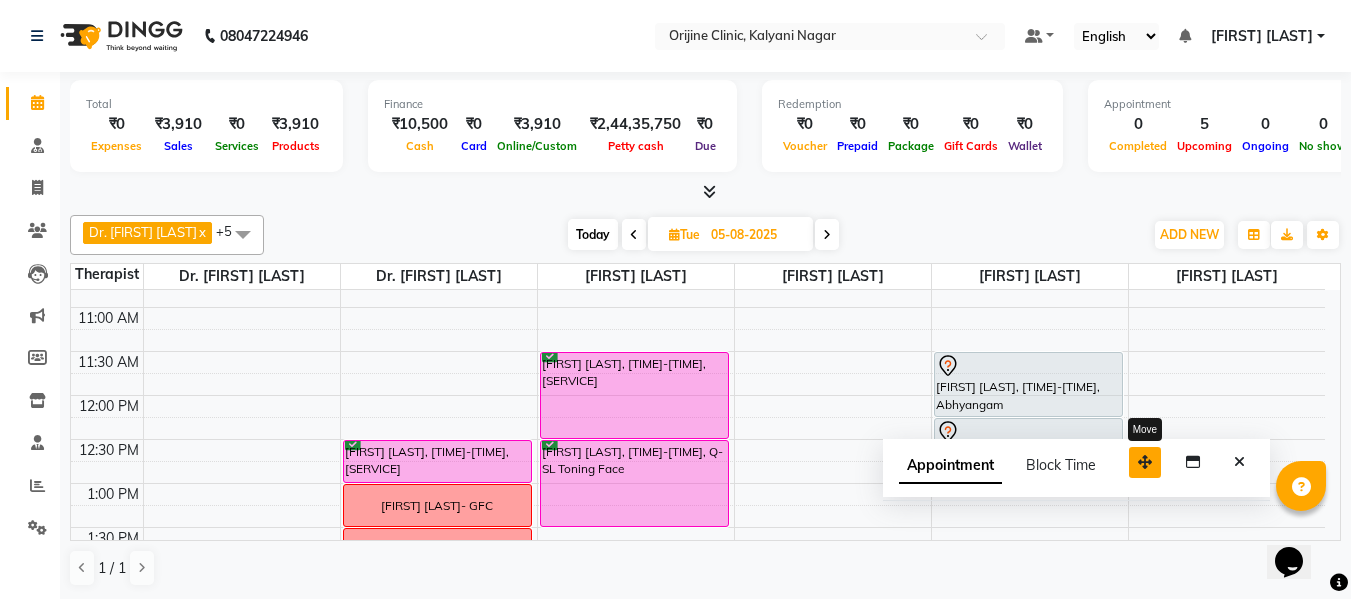 drag, startPoint x: 1216, startPoint y: 565, endPoint x: 1110, endPoint y: 427, distance: 174.01149 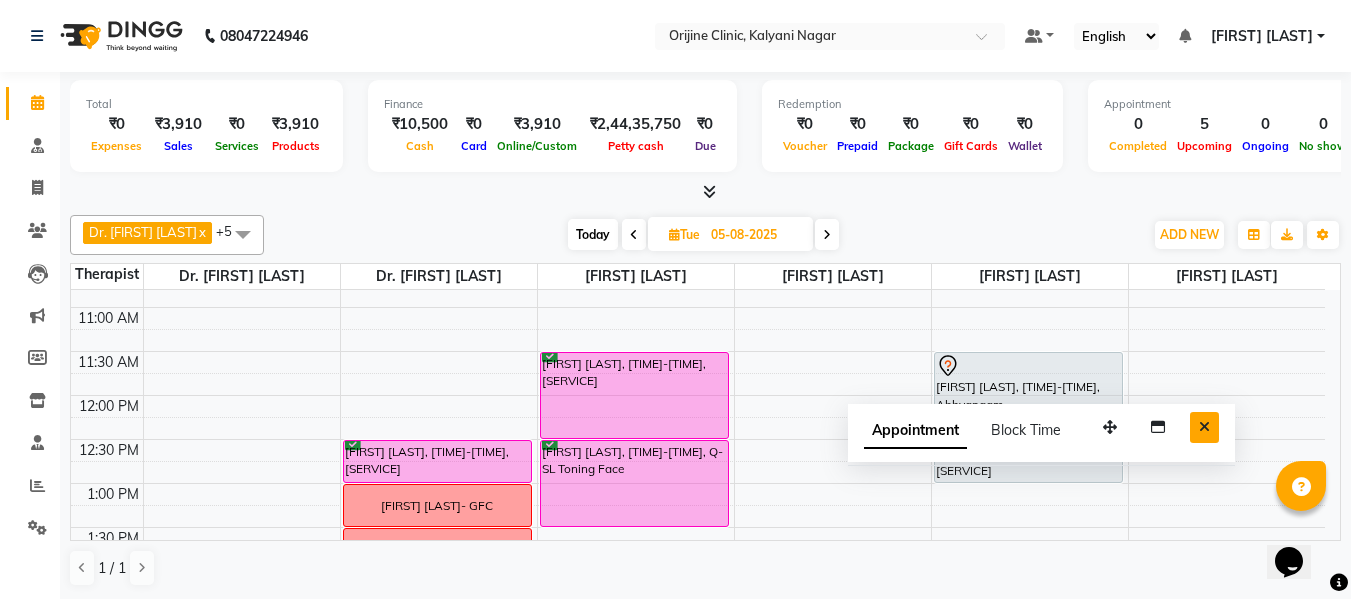 click at bounding box center (1204, 427) 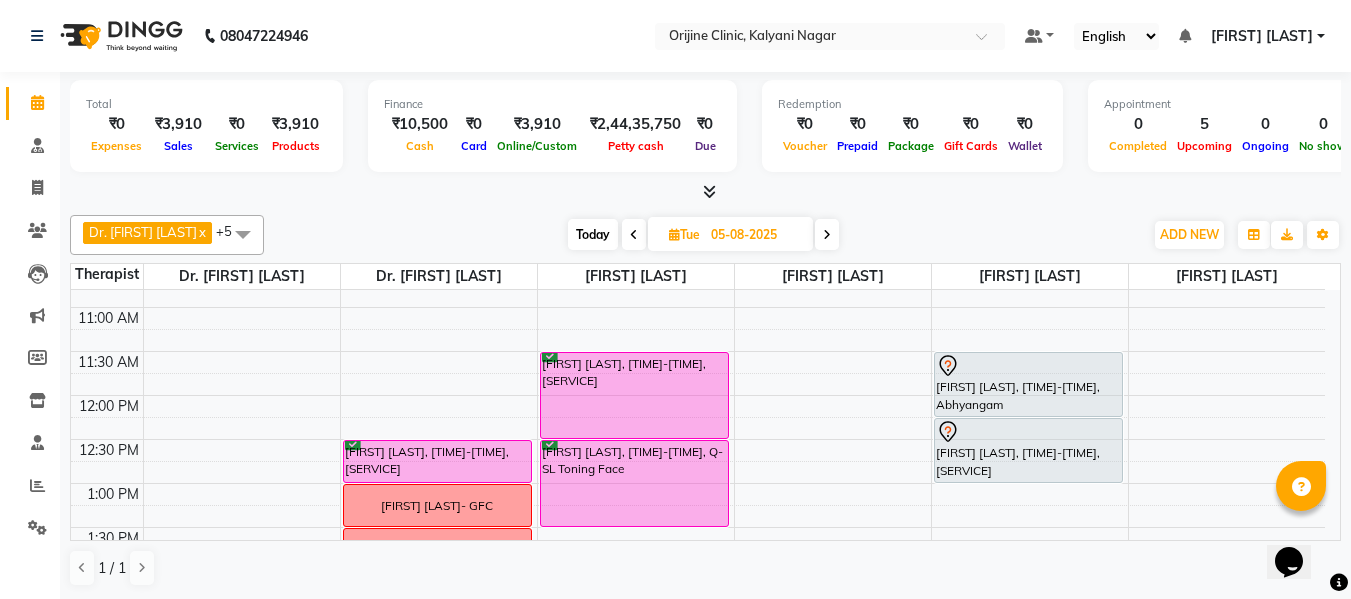 click on "7:00 AM 7:30 AM 8:00 AM 8:30 AM 9:00 AM 9:30 AM 10:00 AM 10:30 AM 11:00 AM 11:30 AM 12:00 PM 12:30 PM 1:00 PM 1:30 PM 2:00 PM 2:30 PM 3:00 PM 3:30 PM 4:00 PM 4:30 PM 5:00 PM 5:30 PM 6:00 PM 6:30 PM 7:00 PM 7:30 PM     Supoon Ahuja, 12:30 PM-01:00 PM,  Medical Follow up  Shruti Bakliwala- GFC   LUNCH TIME   New Consult Shreya Khandelwal- 9637724914 ref areesha balsara   Radhika Shinde- GFC+MNRF      Sapna Bhog, 04:00 PM-04:30 PM,  Medical Follow up  Shalaka Venkatraman- Meet up      Sharon Menezes, 05:00 PM-05:30 PM,  Medical Follow up  Mala Sherlekar- MNRF      Azara Wadia, 06:00 PM-06:30 PM,  Medical Follow up     Neha Singh, 06:30 PM-07:00 PM,  Medical Follow up     Shruti Bakliwal, 11:30 AM-12:30 PM, GFC - Hair     Shruti Bakliwal, 12:30 PM-01:30 PM, Q-SL Toning Face     Michelle Poonawalla, 02:00 PM-02:30 PM, Filler - Volift     Mala Sherlekar, 04:30 PM-05:30 PM, ED- Face rejuvenation     Radhika Shinde, 02:30 PM-03:15 PM, ED- Full Face     Radhika Shinde, 03:15 PM-03:45 PM, GFC - Hair" at bounding box center (698, 527) 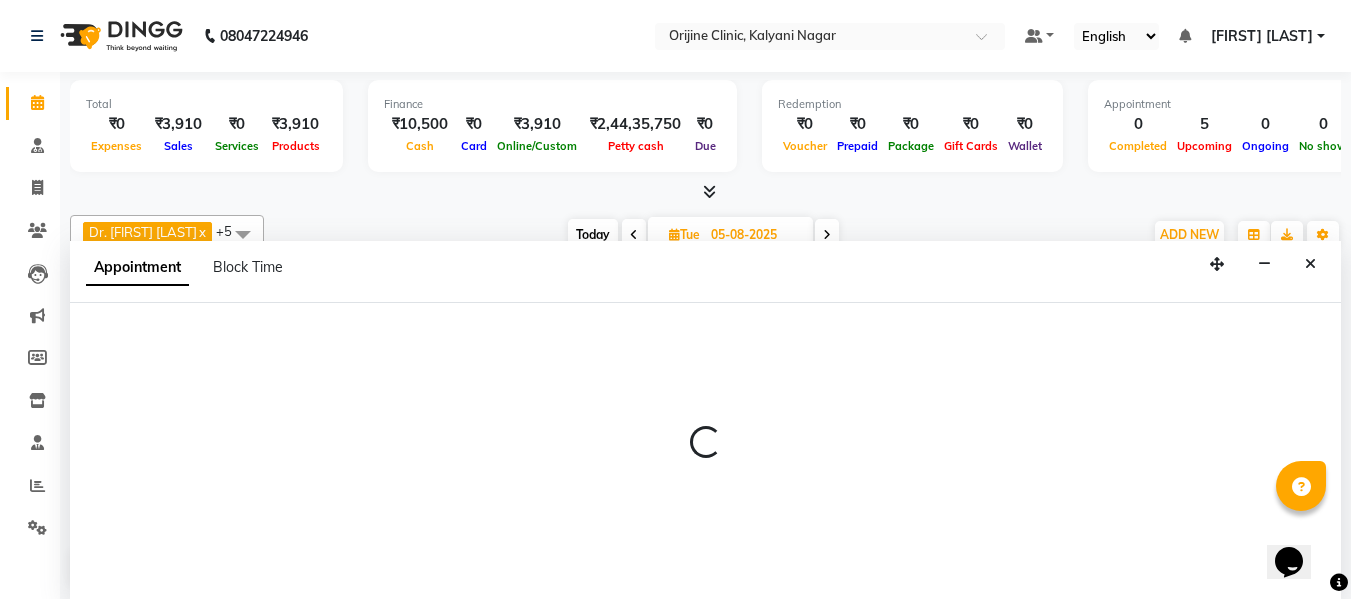 scroll, scrollTop: 1, scrollLeft: 0, axis: vertical 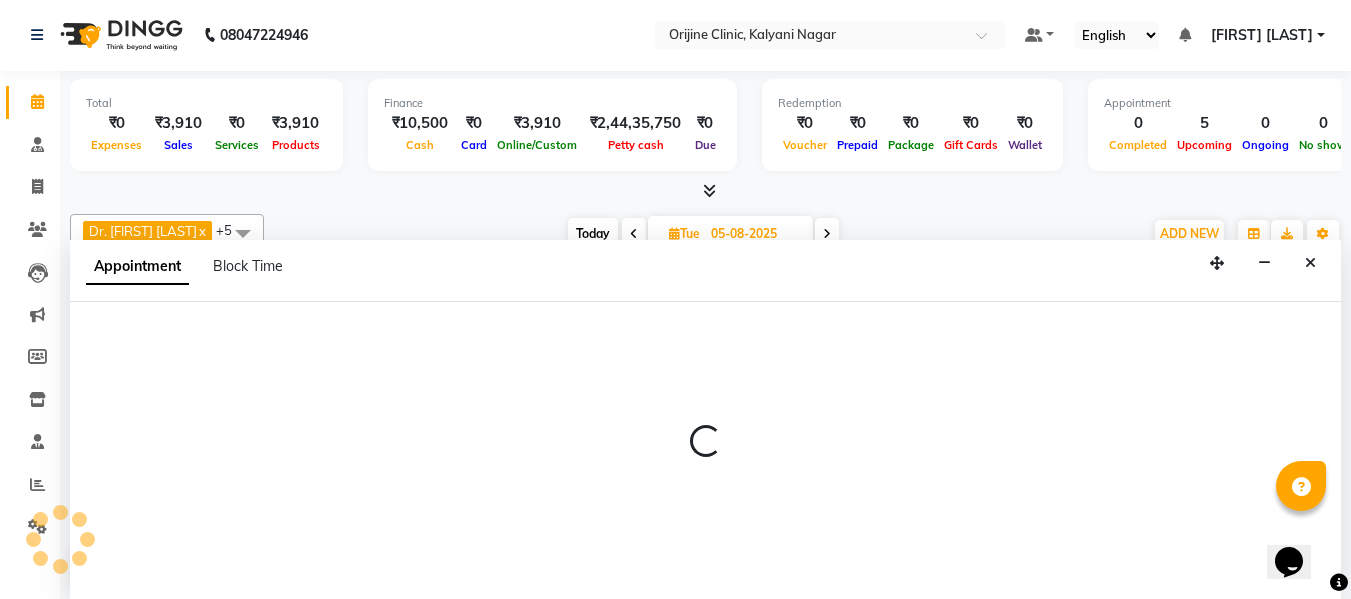 select on "10774" 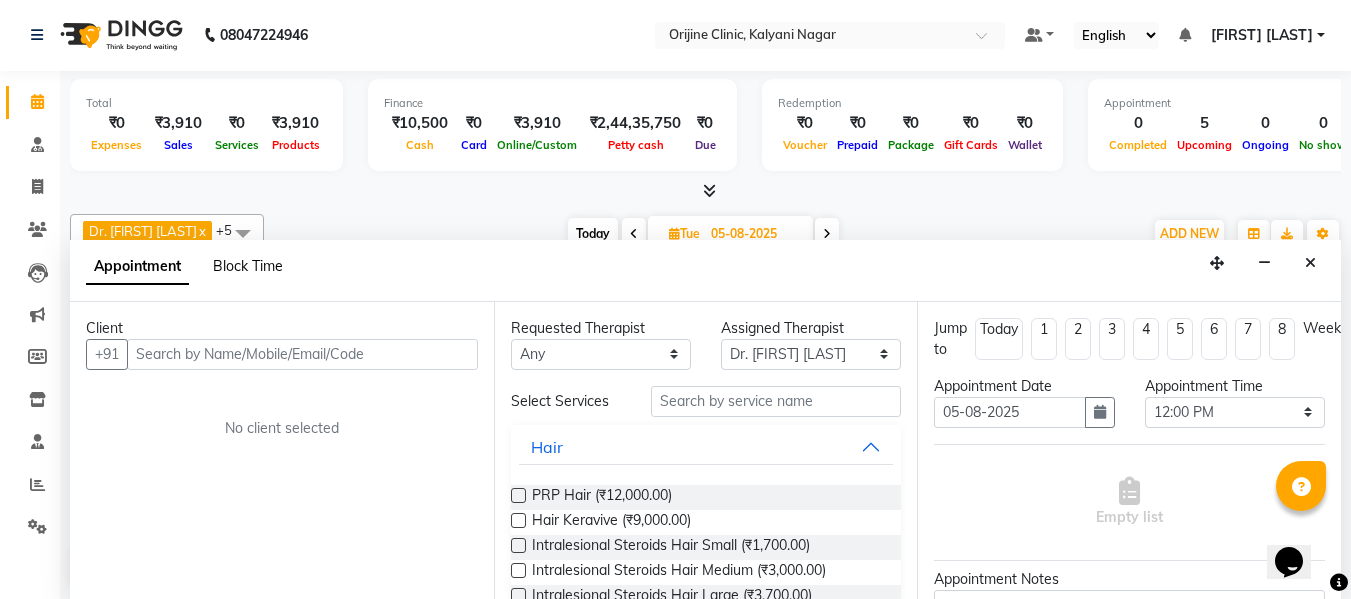 click on "Block Time" at bounding box center [248, 266] 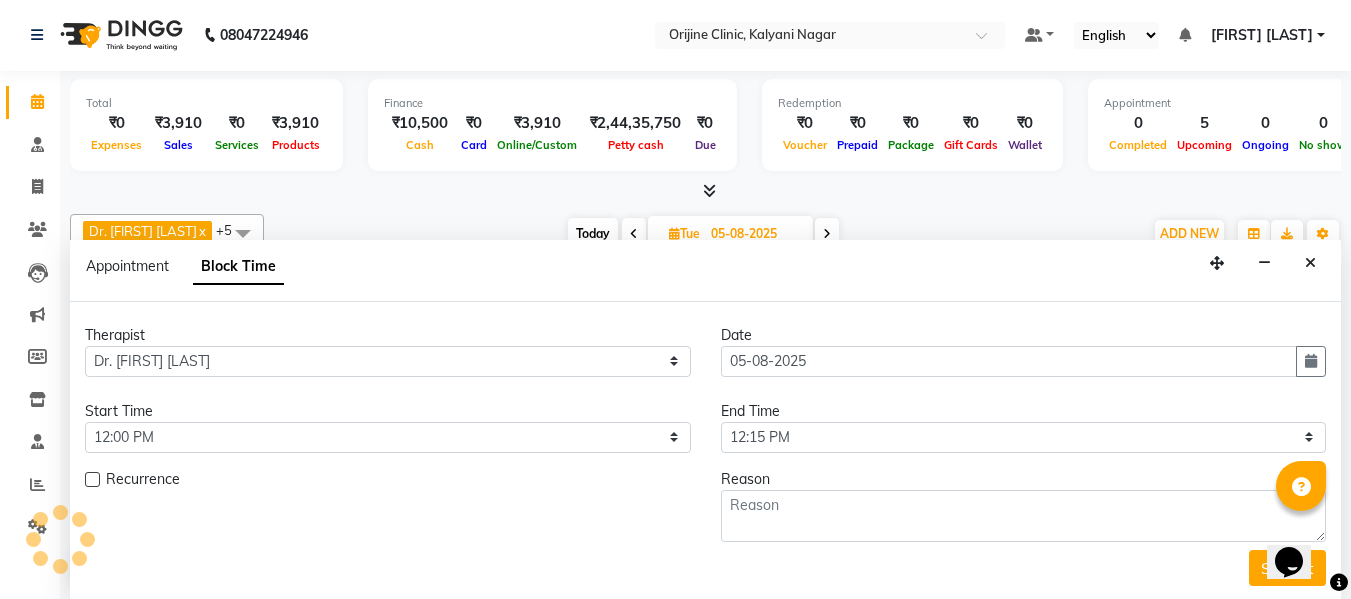 scroll, scrollTop: 617, scrollLeft: 0, axis: vertical 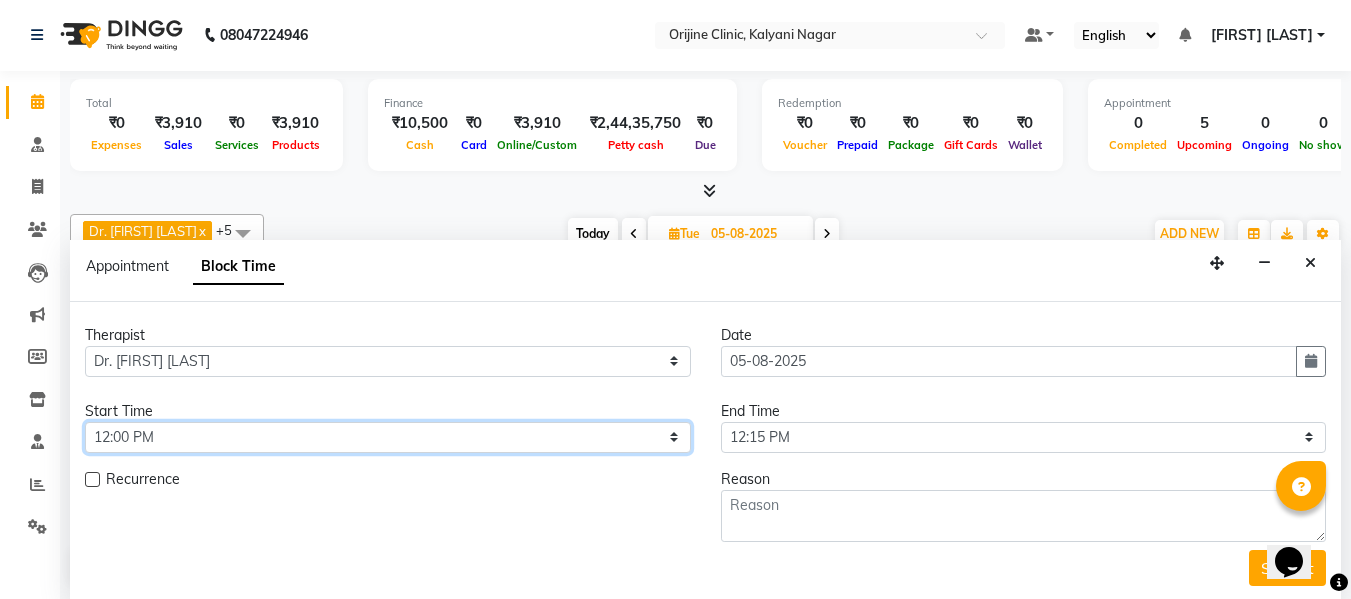 click on "Select 08:00 AM 08:15 AM 08:30 AM 08:45 AM 09:00 AM 09:15 AM 09:30 AM 09:45 AM 10:00 AM 10:15 AM 10:30 AM 10:45 AM 11:00 AM 11:15 AM 11:30 AM 11:45 AM 12:00 PM 12:15 PM 12:30 PM 12:45 PM 01:00 PM 01:15 PM 01:30 PM 01:45 PM 02:00 PM 02:15 PM 02:30 PM 02:45 PM 03:00 PM 03:15 PM 03:30 PM 03:45 PM 04:00 PM 04:15 PM 04:30 PM 04:45 PM 05:00 PM 05:15 PM 05:30 PM 05:45 PM 06:00 PM 06:15 PM 06:30 PM 06:45 PM 07:00 PM 07:15 PM 07:30 PM" at bounding box center [388, 437] 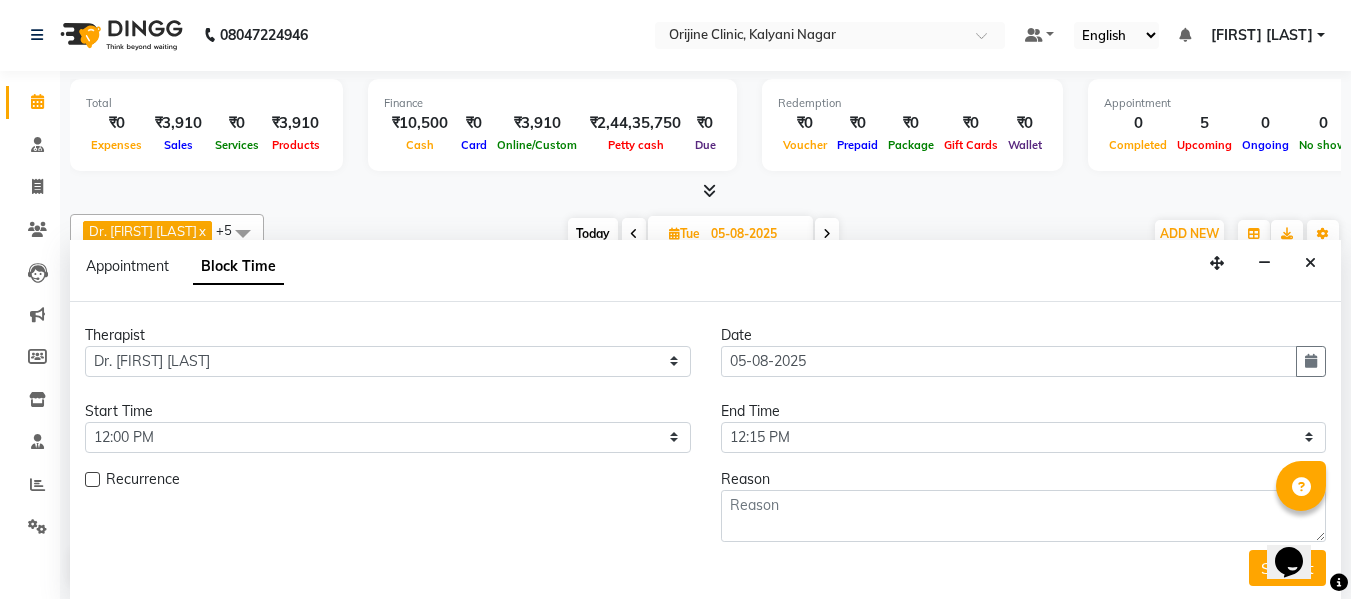 click on "Start Time Select 08:00 AM 08:15 AM 08:30 AM 08:45 AM 09:00 AM 09:15 AM 09:30 AM 09:45 AM 10:00 AM 10:15 AM 10:30 AM 10:45 AM 11:00 AM 11:15 AM 11:30 AM 11:45 AM 12:00 PM 12:15 PM 12:30 PM 12:45 PM 01:00 PM 01:15 PM 01:30 PM 01:45 PM 02:00 PM 02:15 PM 02:30 PM 02:45 PM 03:00 PM 03:15 PM 03:30 PM 03:45 PM 04:00 PM 04:15 PM 04:30 PM 04:45 PM 05:00 PM 05:15 PM 05:30 PM 05:45 PM 06:00 PM 06:15 PM 06:30 PM 06:45 PM 07:00 PM 07:15 PM 07:30 PM" at bounding box center (388, 427) 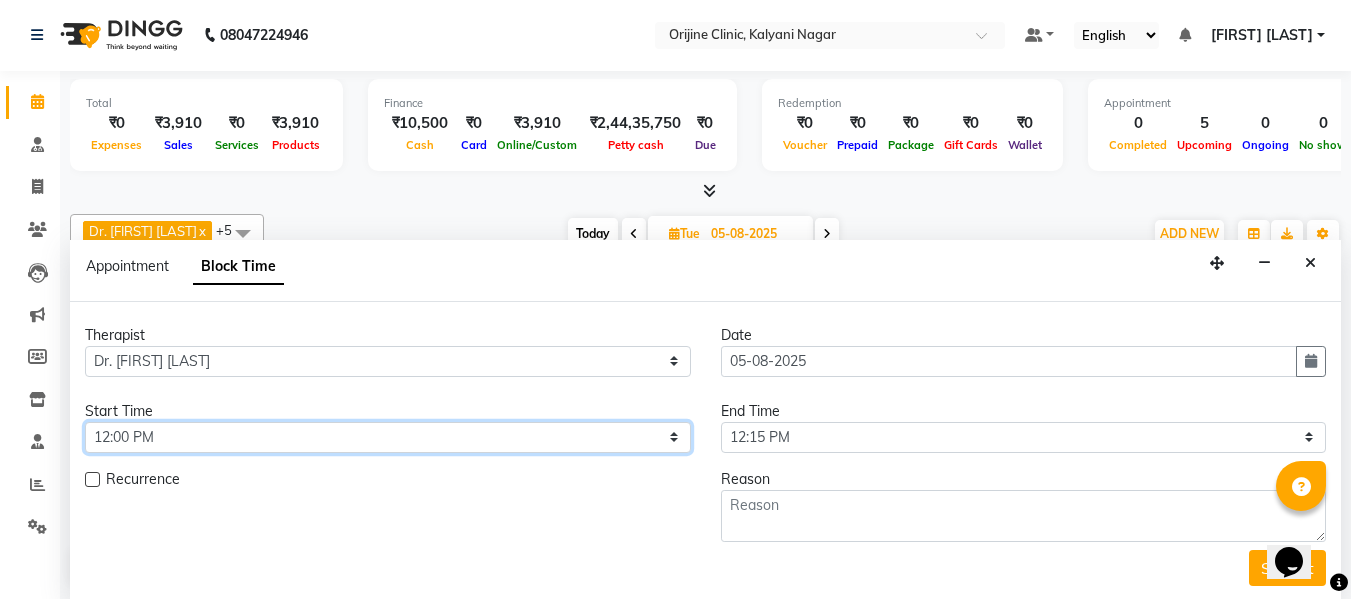 click on "Select 08:00 AM 08:15 AM 08:30 AM 08:45 AM 09:00 AM 09:15 AM 09:30 AM 09:45 AM 10:00 AM 10:15 AM 10:30 AM 10:45 AM 11:00 AM 11:15 AM 11:30 AM 11:45 AM 12:00 PM 12:15 PM 12:30 PM 12:45 PM 01:00 PM 01:15 PM 01:30 PM 01:45 PM 02:00 PM 02:15 PM 02:30 PM 02:45 PM 03:00 PM 03:15 PM 03:30 PM 03:45 PM 04:00 PM 04:15 PM 04:30 PM 04:45 PM 05:00 PM 05:15 PM 05:30 PM 05:45 PM 06:00 PM 06:15 PM 06:30 PM 06:45 PM 07:00 PM 07:15 PM 07:30 PM" at bounding box center (388, 437) 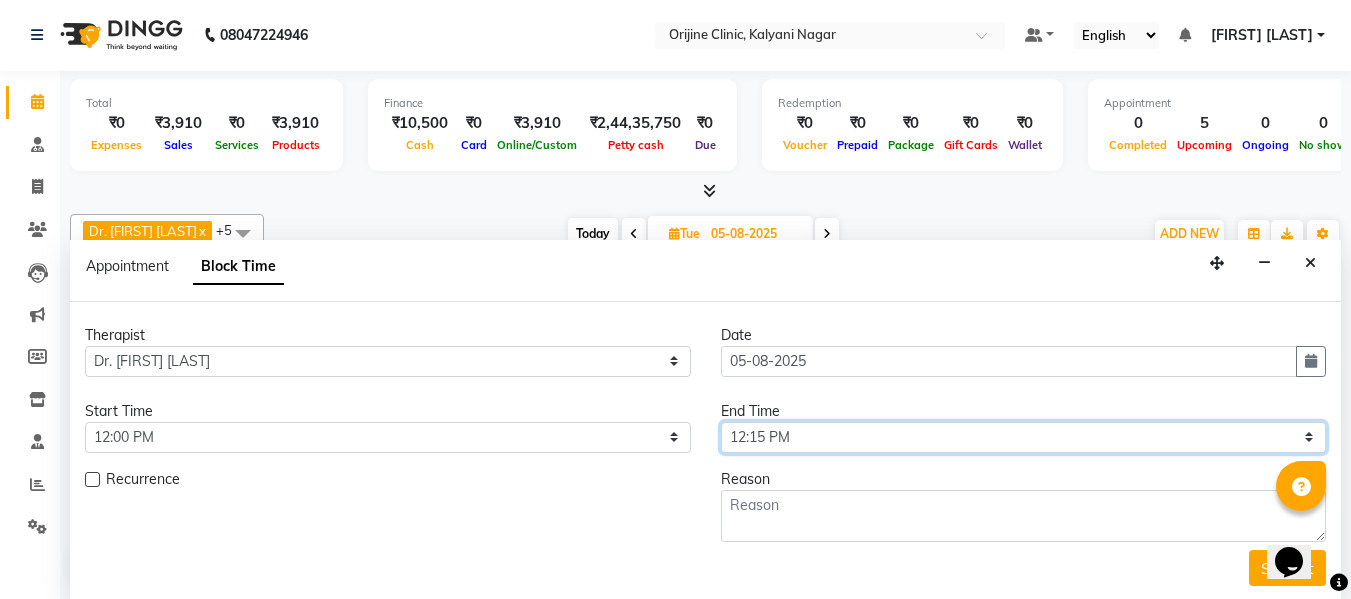 click on "Select 08:00 AM 08:15 AM 08:30 AM 08:45 AM 09:00 AM 09:15 AM 09:30 AM 09:45 AM 10:00 AM 10:15 AM 10:30 AM 10:45 AM 11:00 AM 11:15 AM 11:30 AM 11:45 AM 12:00 PM 12:15 PM 12:30 PM 12:45 PM 01:00 PM 01:15 PM 01:30 PM 01:45 PM 02:00 PM 02:15 PM 02:30 PM 02:45 PM 03:00 PM 03:15 PM 03:30 PM 03:45 PM 04:00 PM 04:15 PM 04:30 PM 04:45 PM 05:00 PM 05:15 PM 05:30 PM 05:45 PM 06:00 PM 06:15 PM 06:30 PM 06:45 PM 07:00 PM 07:15 PM 07:30 PM" at bounding box center (1024, 437) 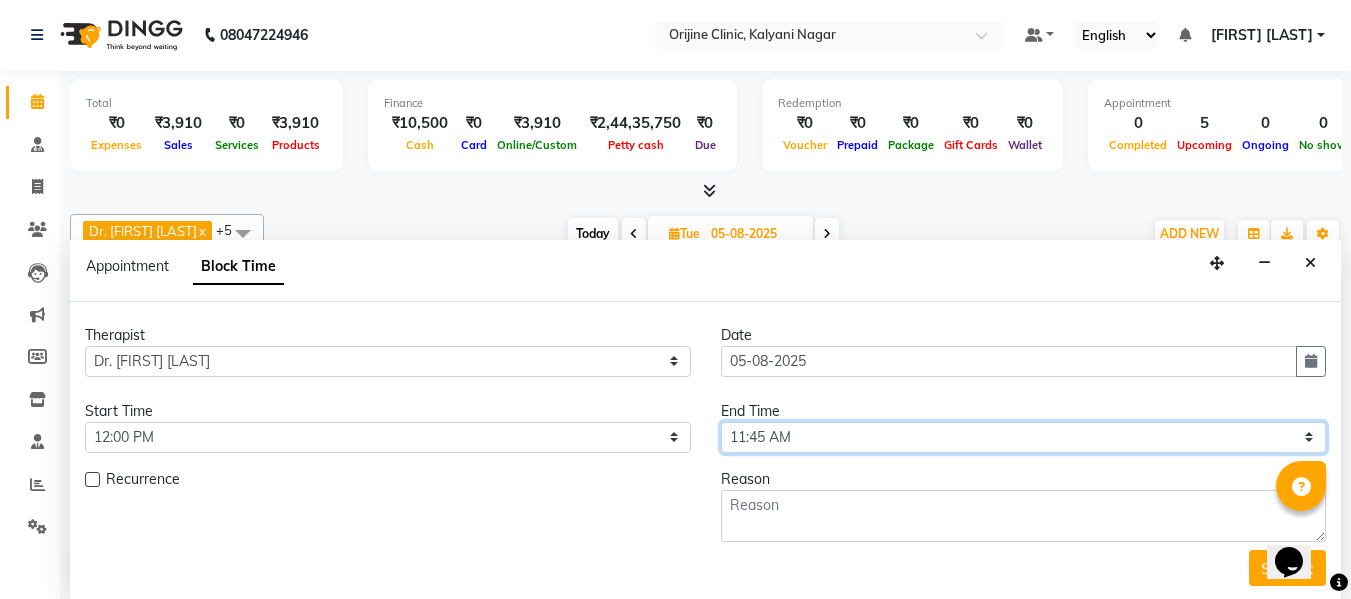 click on "Select 08:00 AM 08:15 AM 08:30 AM 08:45 AM 09:00 AM 09:15 AM 09:30 AM 09:45 AM 10:00 AM 10:15 AM 10:30 AM 10:45 AM 11:00 AM 11:15 AM 11:30 AM 11:45 AM 12:00 PM 12:15 PM 12:30 PM 12:45 PM 01:00 PM 01:15 PM 01:30 PM 01:45 PM 02:00 PM 02:15 PM 02:30 PM 02:45 PM 03:00 PM 03:15 PM 03:30 PM 03:45 PM 04:00 PM 04:15 PM 04:30 PM 04:45 PM 05:00 PM 05:15 PM 05:30 PM 05:45 PM 06:00 PM 06:15 PM 06:30 PM 06:45 PM 07:00 PM 07:15 PM 07:30 PM" at bounding box center [1024, 437] 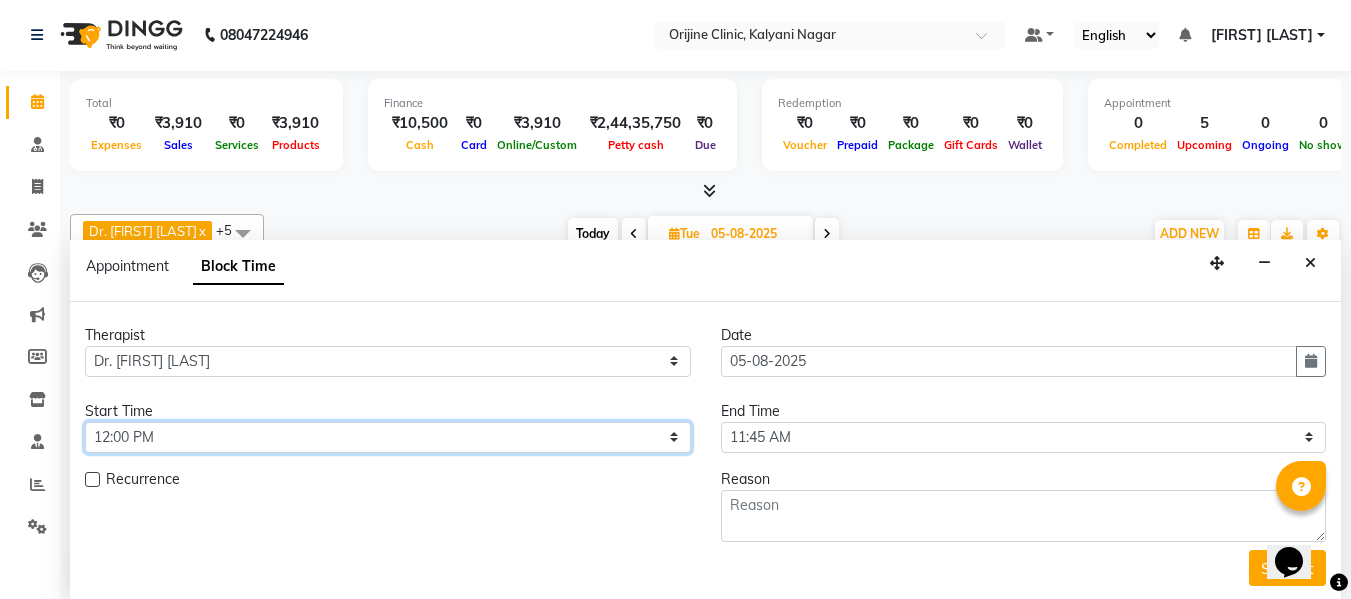 click on "Select 08:00 AM 08:15 AM 08:30 AM 08:45 AM 09:00 AM 09:15 AM 09:30 AM 09:45 AM 10:00 AM 10:15 AM 10:30 AM 10:45 AM 11:00 AM 11:15 AM 11:30 AM 11:45 AM 12:00 PM 12:15 PM 12:30 PM 12:45 PM 01:00 PM 01:15 PM 01:30 PM 01:45 PM 02:00 PM 02:15 PM 02:30 PM 02:45 PM 03:00 PM 03:15 PM 03:30 PM 03:45 PM 04:00 PM 04:15 PM 04:30 PM 04:45 PM 05:00 PM 05:15 PM 05:30 PM 05:45 PM 06:00 PM 06:15 PM 06:30 PM 06:45 PM 07:00 PM 07:15 PM 07:30 PM" at bounding box center (388, 437) 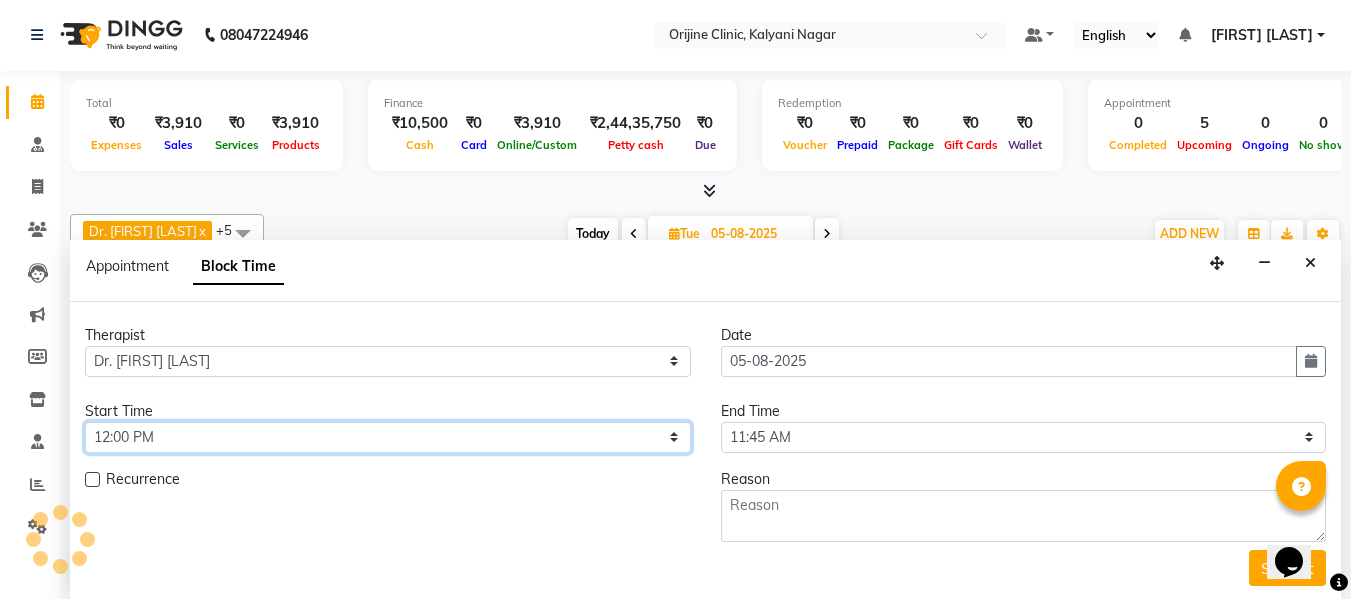select on "705" 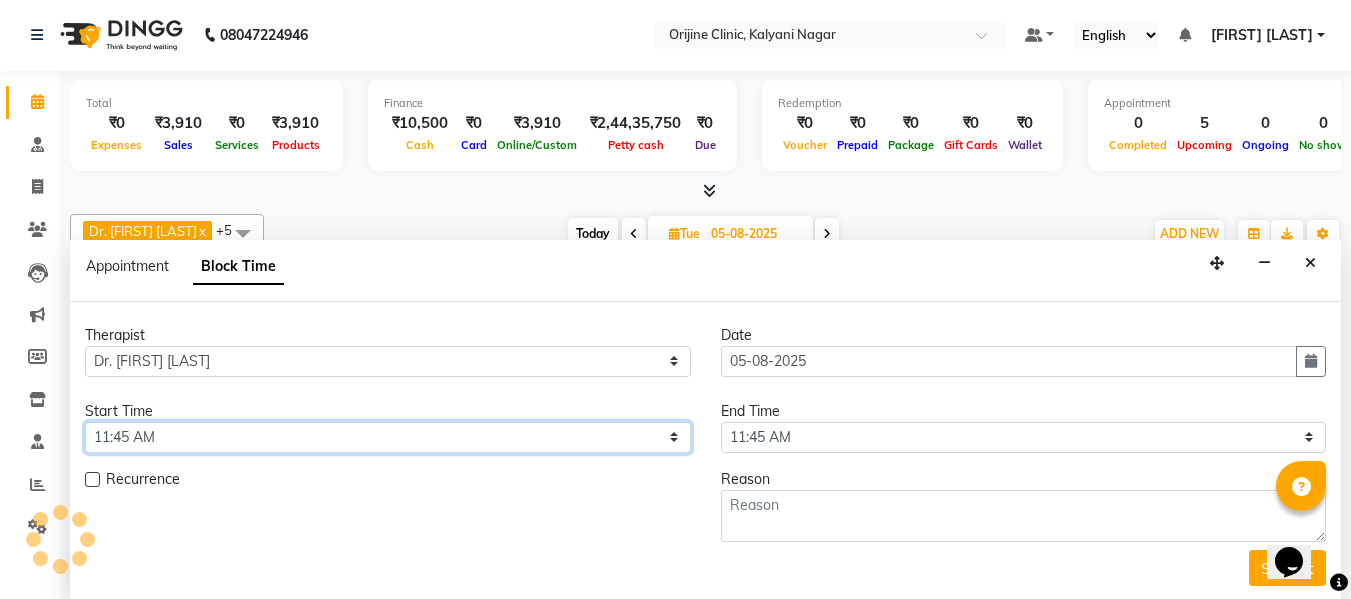 click on "Select 08:00 AM 08:15 AM 08:30 AM 08:45 AM 09:00 AM 09:15 AM 09:30 AM 09:45 AM 10:00 AM 10:15 AM 10:30 AM 10:45 AM 11:00 AM 11:15 AM 11:30 AM 11:45 AM 12:00 PM 12:15 PM 12:30 PM 12:45 PM 01:00 PM 01:15 PM 01:30 PM 01:45 PM 02:00 PM 02:15 PM 02:30 PM 02:45 PM 03:00 PM 03:15 PM 03:30 PM 03:45 PM 04:00 PM 04:15 PM 04:30 PM 04:45 PM 05:00 PM 05:15 PM 05:30 PM 05:45 PM 06:00 PM 06:15 PM 06:30 PM 06:45 PM 07:00 PM 07:15 PM 07:30 PM" at bounding box center [388, 437] 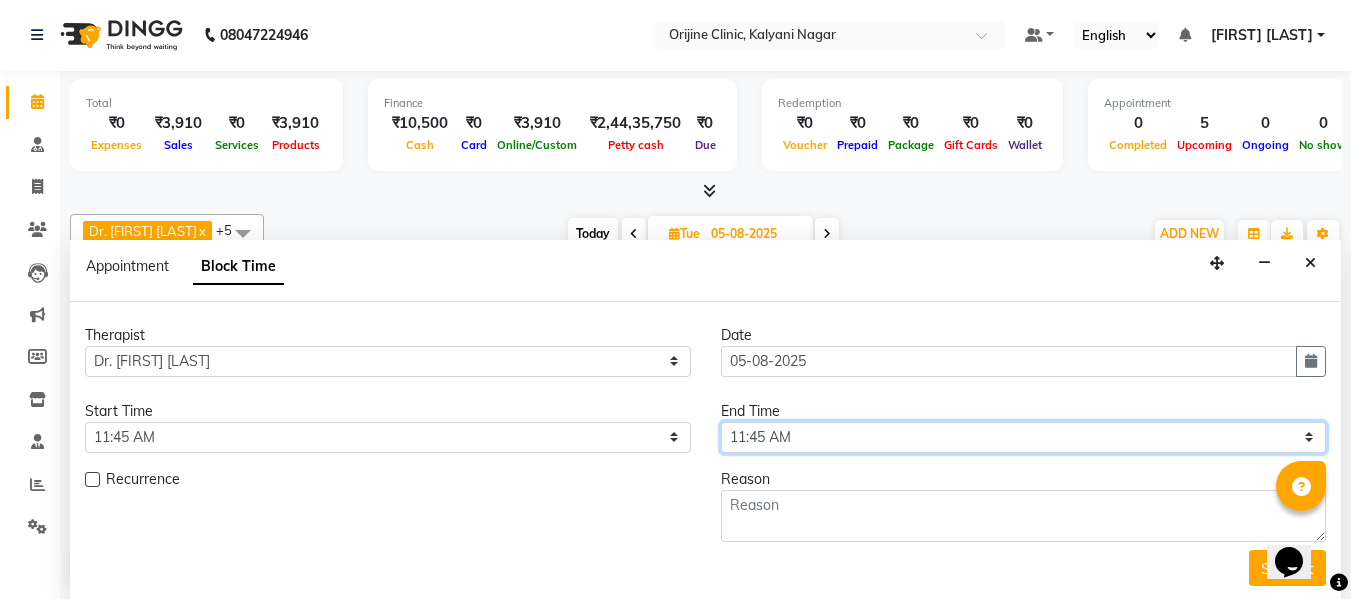 click on "Select 08:00 AM 08:15 AM 08:30 AM 08:45 AM 09:00 AM 09:15 AM 09:30 AM 09:45 AM 10:00 AM 10:15 AM 10:30 AM 10:45 AM 11:00 AM 11:15 AM 11:30 AM 11:45 AM 12:00 PM 12:15 PM 12:30 PM 12:45 PM 01:00 PM 01:15 PM 01:30 PM 01:45 PM 02:00 PM 02:15 PM 02:30 PM 02:45 PM 03:00 PM 03:15 PM 03:30 PM 03:45 PM 04:00 PM 04:15 PM 04:30 PM 04:45 PM 05:00 PM 05:15 PM 05:30 PM 05:45 PM 06:00 PM 06:15 PM 06:30 PM 06:45 PM 07:00 PM 07:15 PM 07:30 PM" at bounding box center (1024, 437) 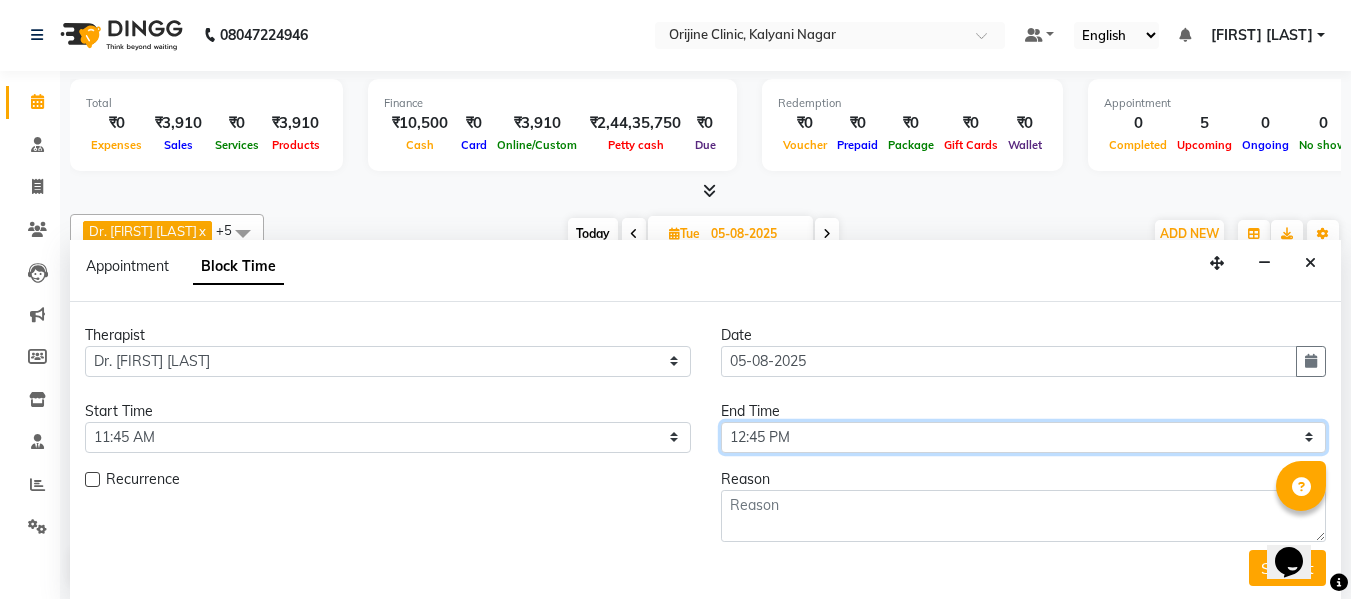 click on "Select 08:00 AM 08:15 AM 08:30 AM 08:45 AM 09:00 AM 09:15 AM 09:30 AM 09:45 AM 10:00 AM 10:15 AM 10:30 AM 10:45 AM 11:00 AM 11:15 AM 11:30 AM 11:45 AM 12:00 PM 12:15 PM 12:30 PM 12:45 PM 01:00 PM 01:15 PM 01:30 PM 01:45 PM 02:00 PM 02:15 PM 02:30 PM 02:45 PM 03:00 PM 03:15 PM 03:30 PM 03:45 PM 04:00 PM 04:15 PM 04:30 PM 04:45 PM 05:00 PM 05:15 PM 05:30 PM 05:45 PM 06:00 PM 06:15 PM 06:30 PM 06:45 PM 07:00 PM 07:15 PM 07:30 PM" at bounding box center (1024, 437) 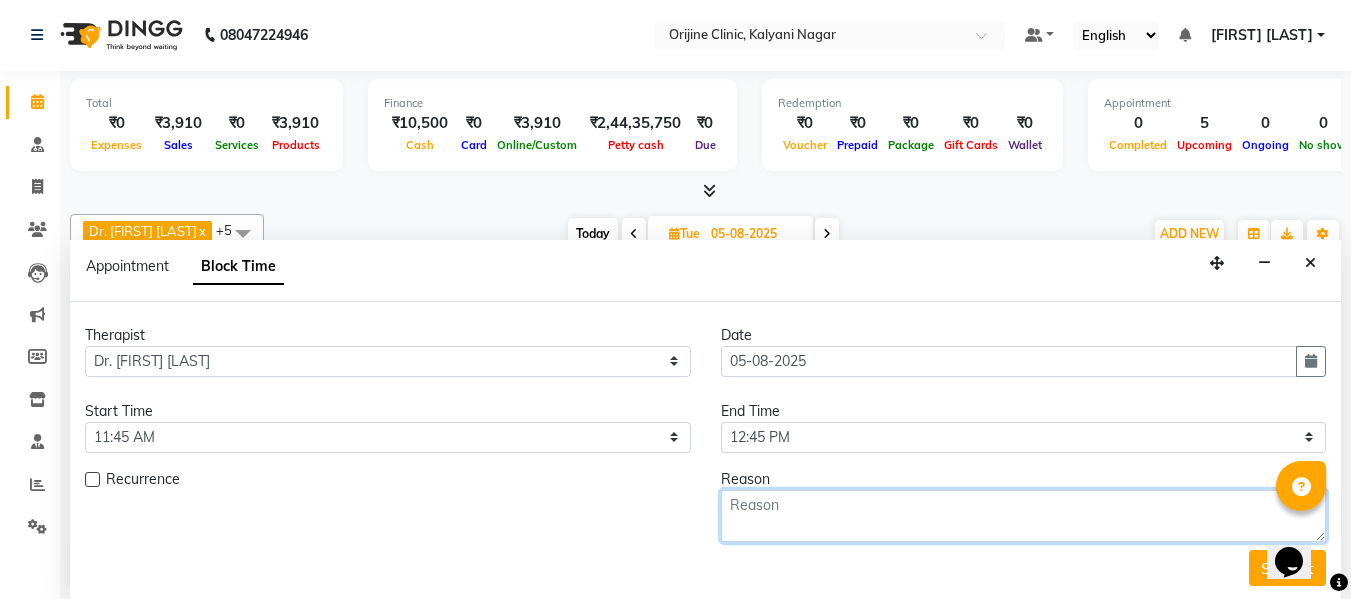click at bounding box center (1024, 516) 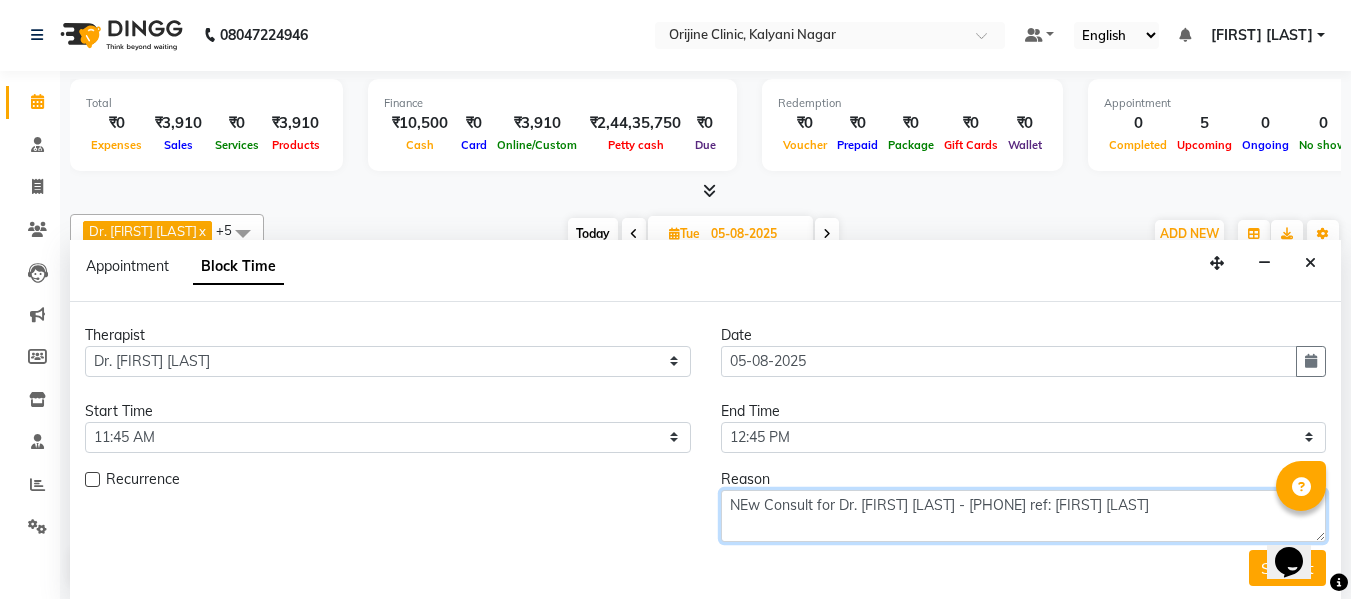 click on "NEw Consult for Dr. Rashmi Raveen Sawhney- 9552942710 ref: Rahil Sawhney" at bounding box center [1024, 516] 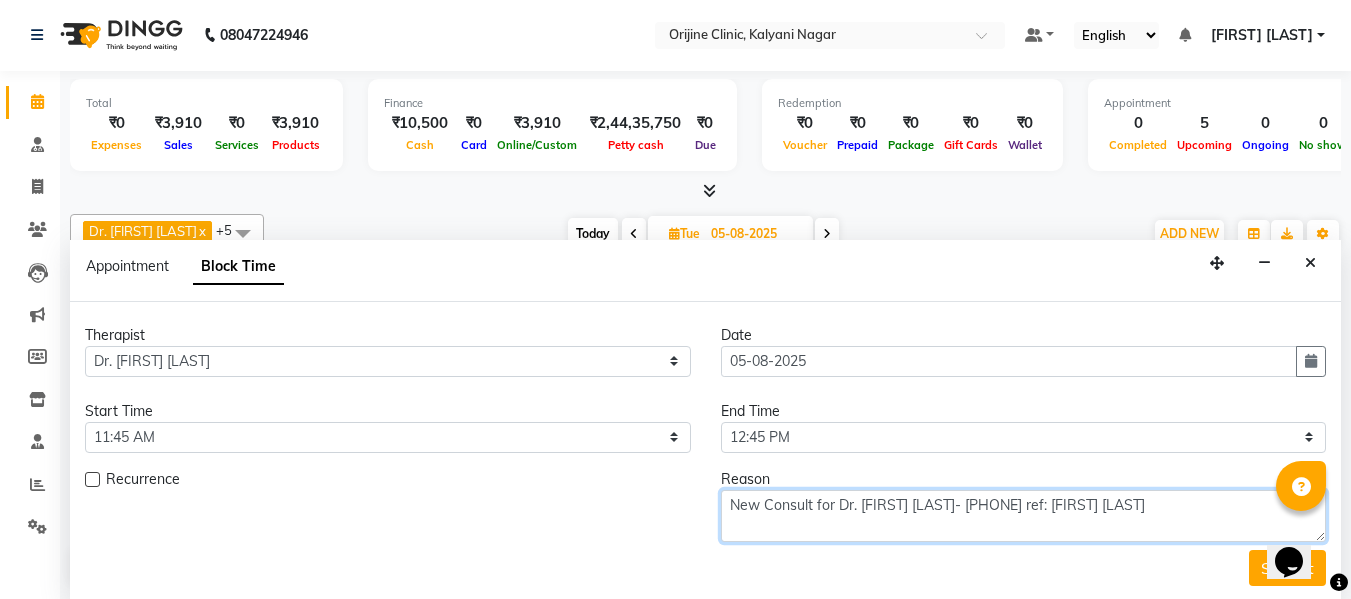 type on "New Consult for Dr. Rashmi Raveen Sawhney- 9552942710 ref: Rahil Sawhney" 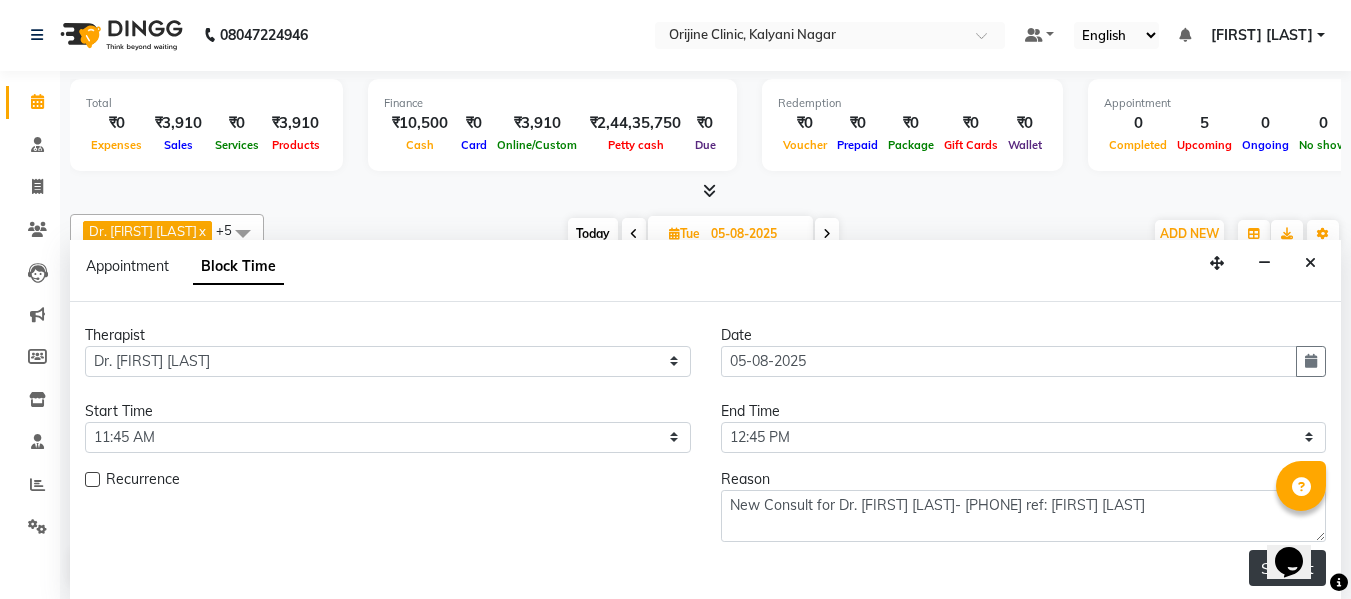 click on "Submit" at bounding box center (1287, 568) 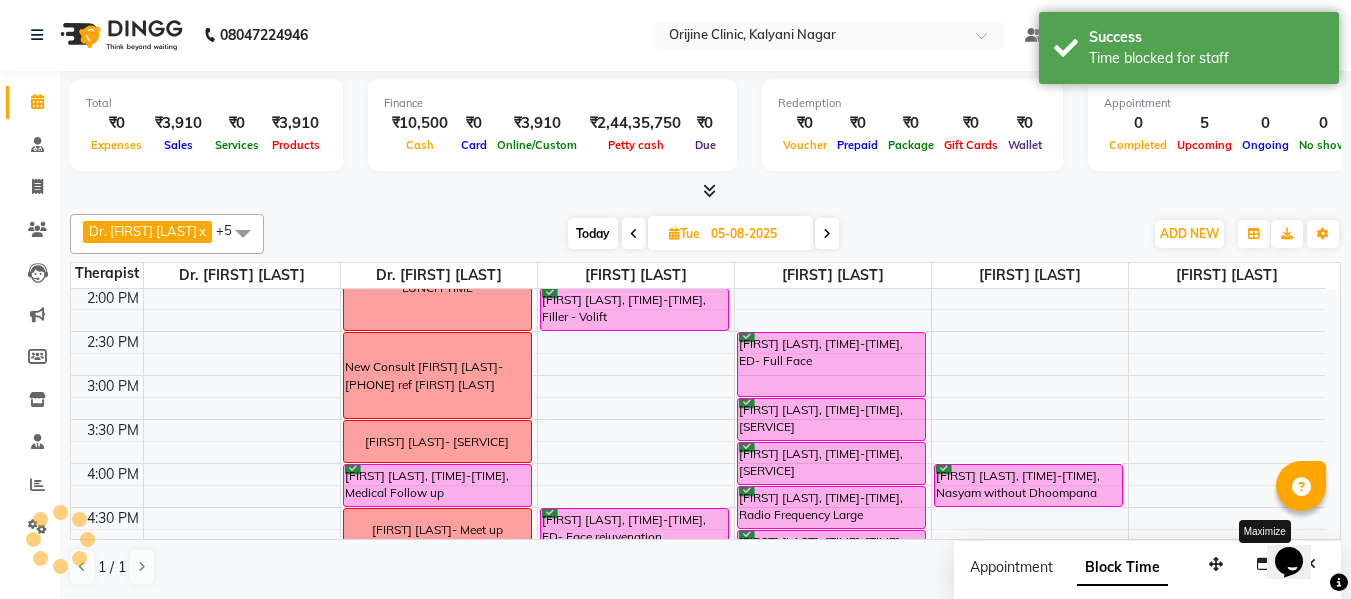 scroll, scrollTop: 0, scrollLeft: 0, axis: both 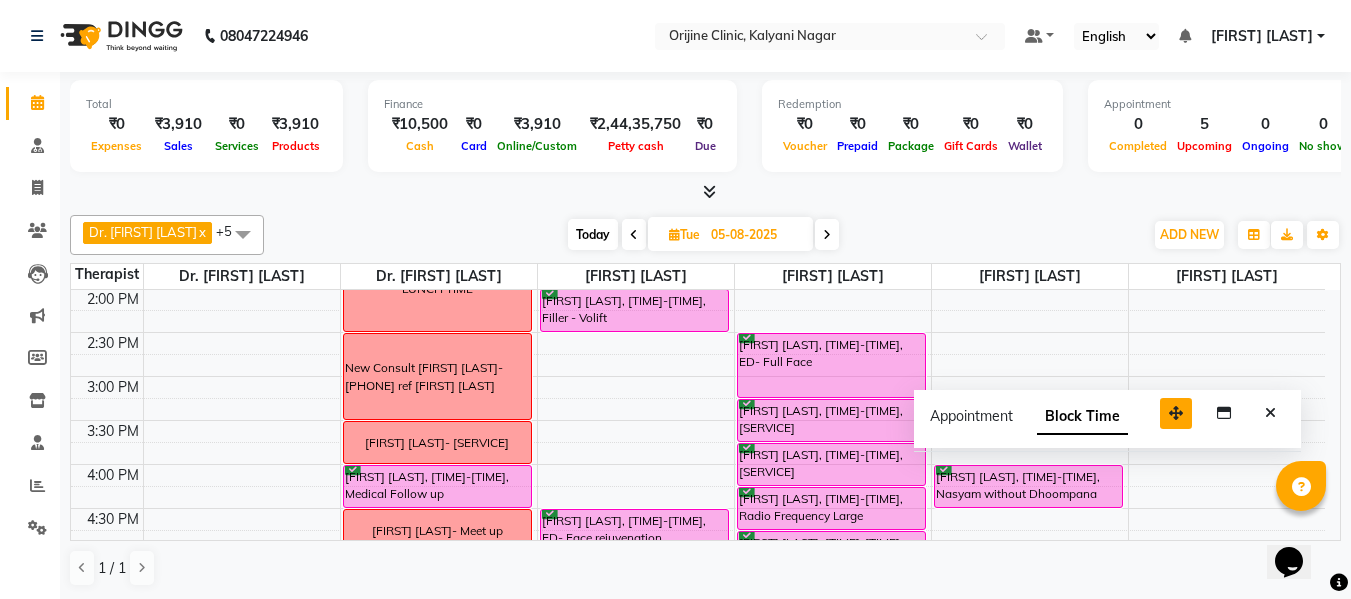 drag, startPoint x: 1227, startPoint y: 565, endPoint x: 1187, endPoint y: 413, distance: 157.17506 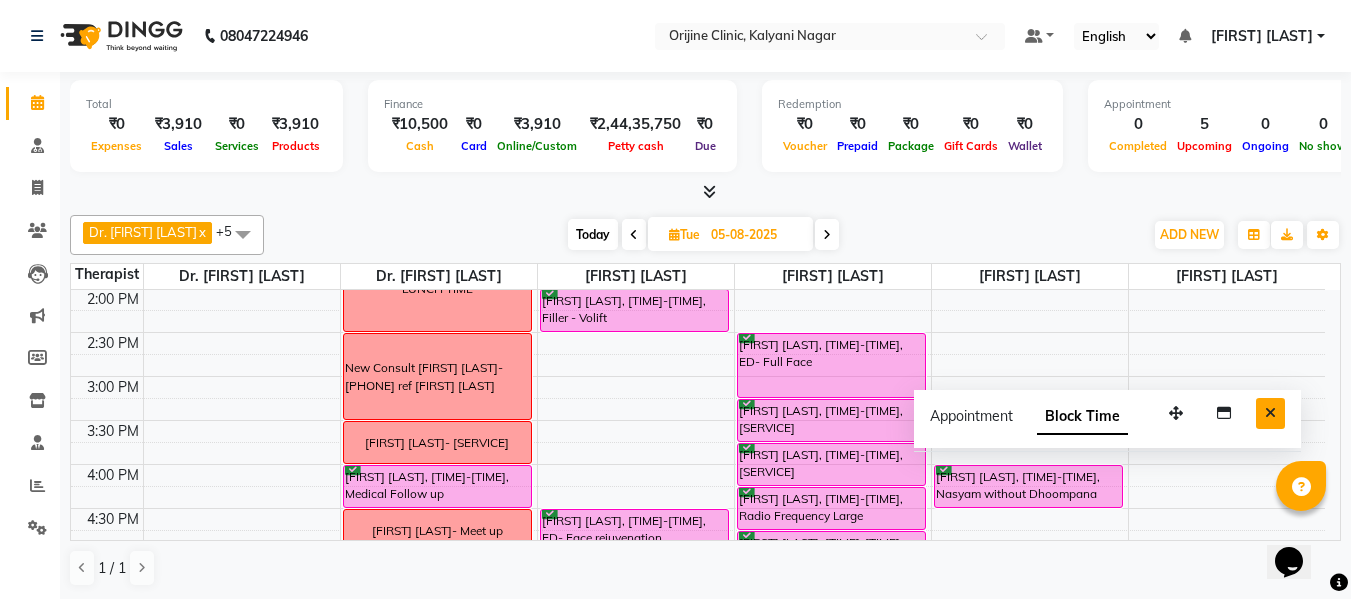 click at bounding box center (1270, 413) 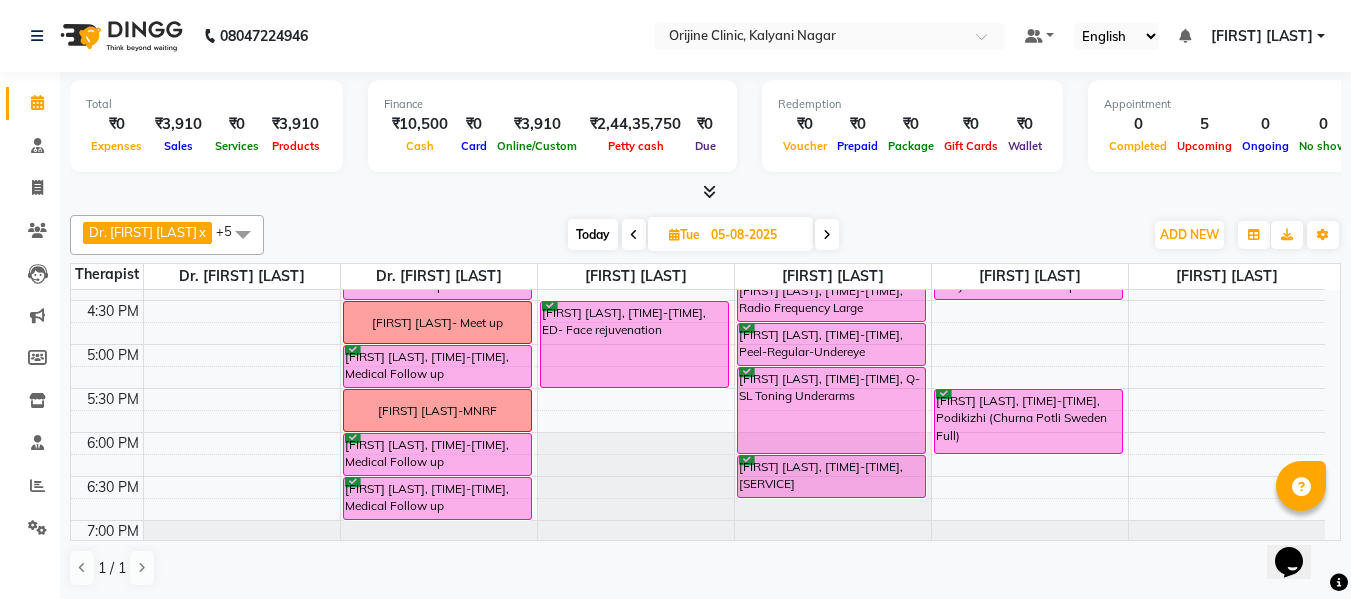 scroll, scrollTop: 820, scrollLeft: 0, axis: vertical 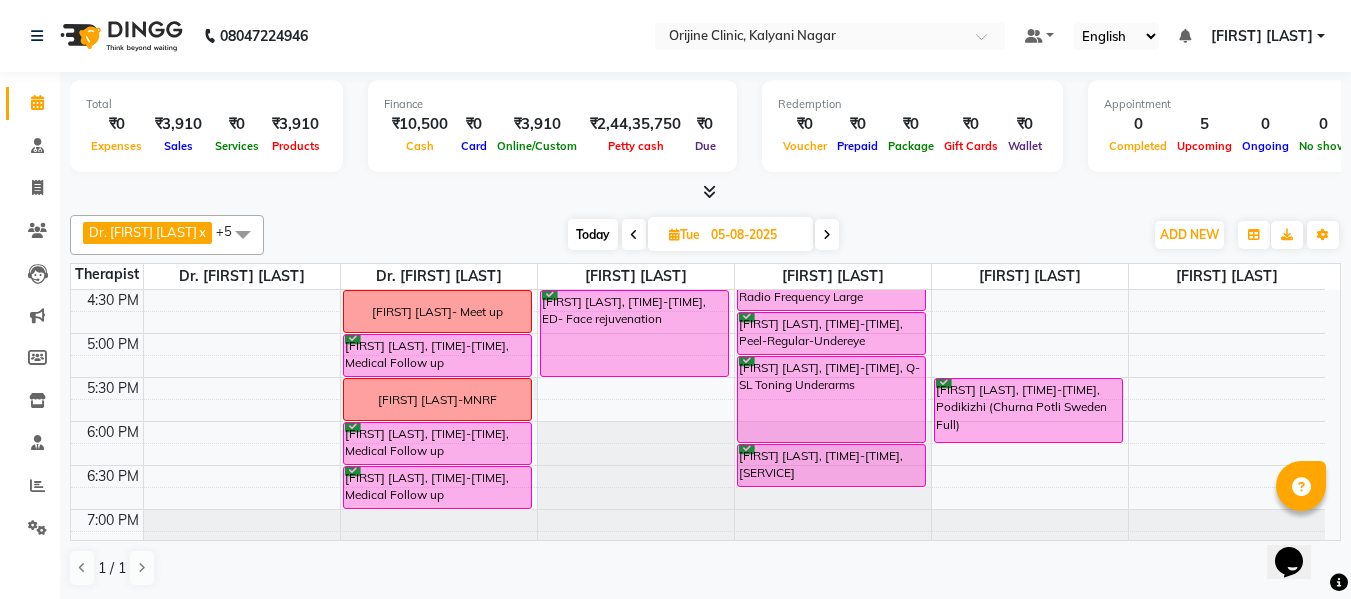 click on "7:00 AM 7:30 AM 8:00 AM 8:30 AM 9:00 AM 9:30 AM 10:00 AM 10:30 AM 11:00 AM 11:30 AM 12:00 PM 12:30 PM 1:00 PM 1:30 PM 2:00 PM 2:30 PM 3:00 PM 3:30 PM 4:00 PM 4:30 PM 5:00 PM 5:30 PM 6:00 PM 6:30 PM 7:00 PM 7:30 PM  New Consult for Dr. Rashmi Raveen Sawhney- 9552942710 ref: Rahil Sawhney      Supoon Ahuja, 12:30 PM-01:00 PM,  Medical Follow up  Shruti Bakliwala- GFC   LUNCH TIME   New Consult Shreya Khandelwal- 9637724914 ref areesha balsara   Radhika Shinde- GFC+MNRF      Sapna Bhog, 04:00 PM-04:30 PM,  Medical Follow up  Shalaka Venkatraman- Meet up      Sharon Menezes, 05:00 PM-05:30 PM,  Medical Follow up  Mala Sherlekar- MNRF      Azara Wadia, 06:00 PM-06:30 PM,  Medical Follow up     Neha Singh, 06:30 PM-07:00 PM,  Medical Follow up     Shruti Bakliwal, 11:30 AM-12:30 PM, GFC - Hair     Shruti Bakliwal, 12:30 PM-01:30 PM, Q-SL Toning Face     Michelle Poonawalla, 02:00 PM-02:30 PM, Filler - Volift     Mala Sherlekar, 04:30 PM-05:30 PM, ED- Face rejuvenation" at bounding box center (698, 25) 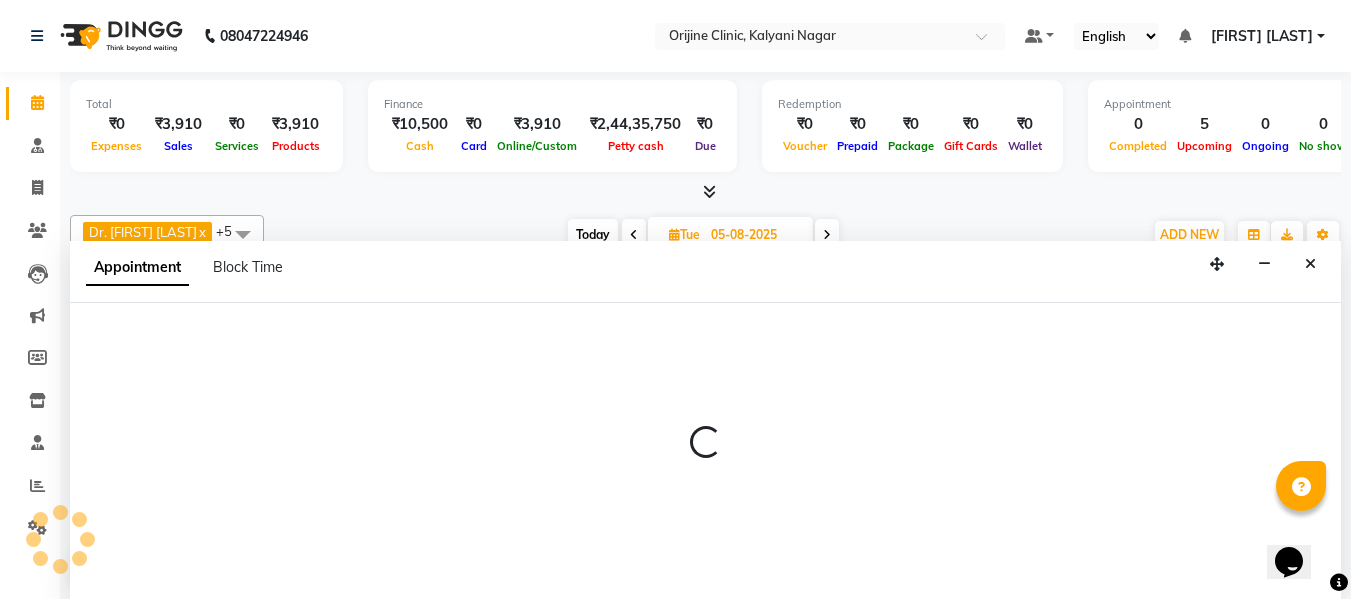 scroll, scrollTop: 1, scrollLeft: 0, axis: vertical 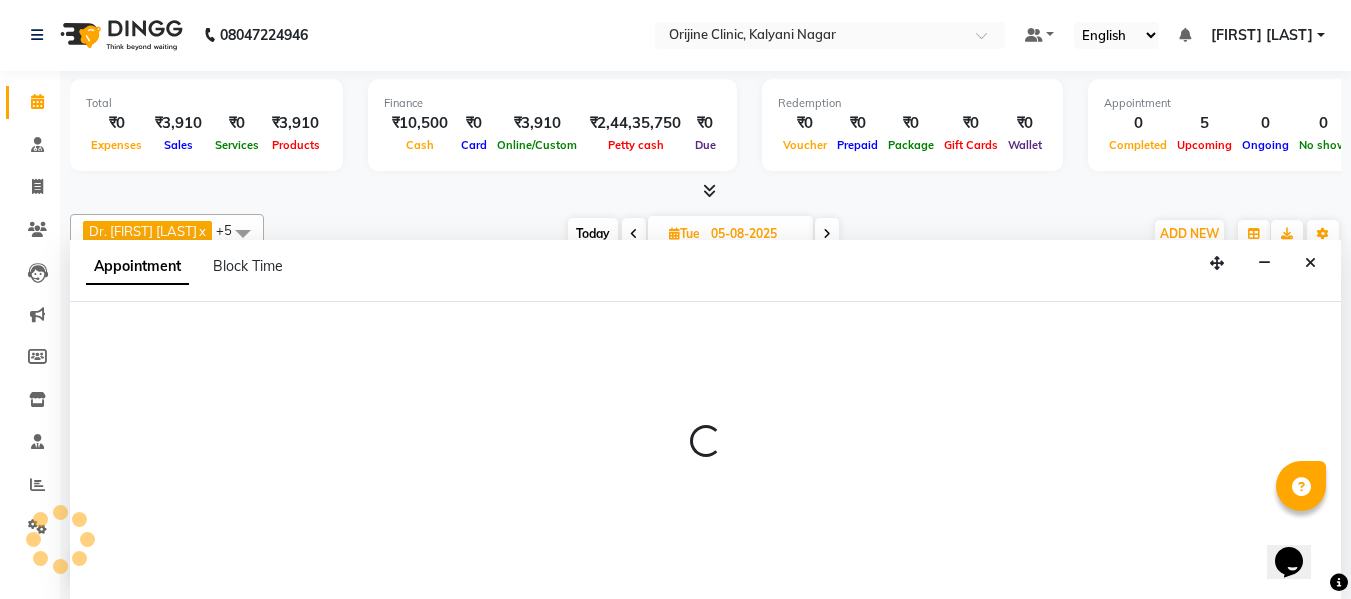 select on "10775" 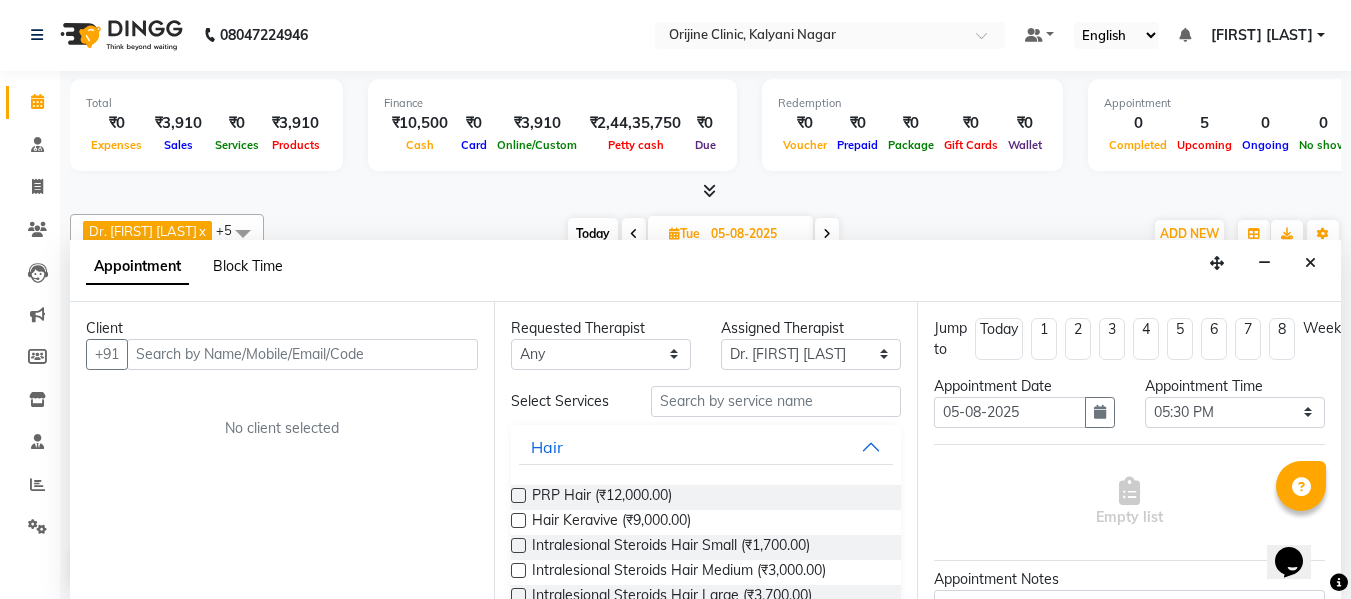 click on "Block Time" at bounding box center (248, 266) 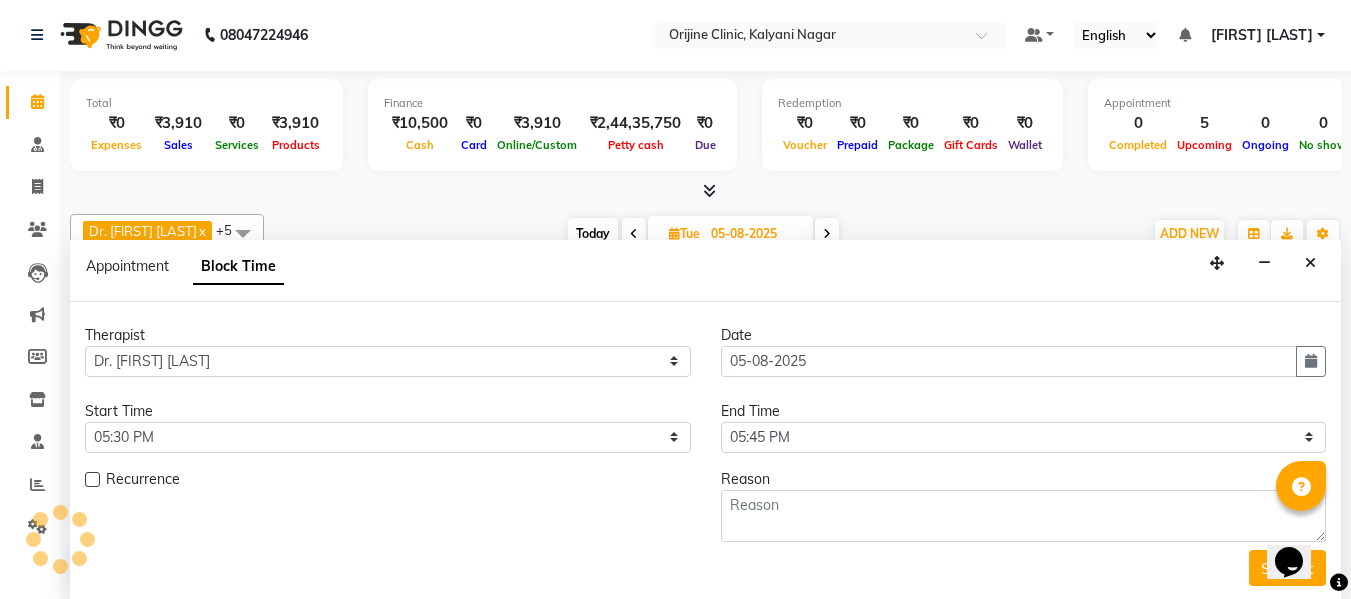 scroll, scrollTop: 617, scrollLeft: 0, axis: vertical 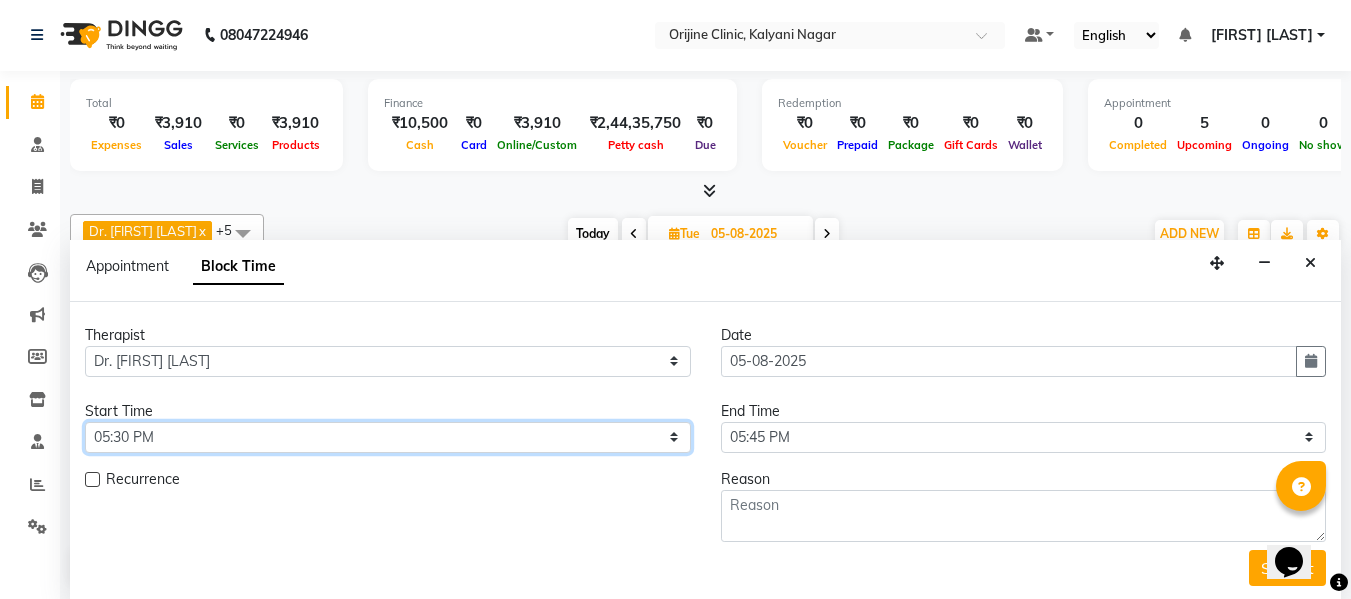 click on "Select 08:00 AM 08:15 AM 08:30 AM 08:45 AM 09:00 AM 09:15 AM 09:30 AM 09:45 AM 10:00 AM 10:15 AM 10:30 AM 10:45 AM 11:00 AM 11:15 AM 11:30 AM 11:45 AM 12:00 PM 12:15 PM 12:30 PM 12:45 PM 01:00 PM 01:15 PM 01:30 PM 01:45 PM 02:00 PM 02:15 PM 02:30 PM 02:45 PM 03:00 PM 03:15 PM 03:30 PM 03:45 PM 04:00 PM 04:15 PM 04:30 PM 04:45 PM 05:00 PM 05:15 PM 05:30 PM 05:45 PM 06:00 PM 06:15 PM 06:30 PM 06:45 PM 07:00 PM 07:15 PM 07:30 PM" at bounding box center (388, 437) 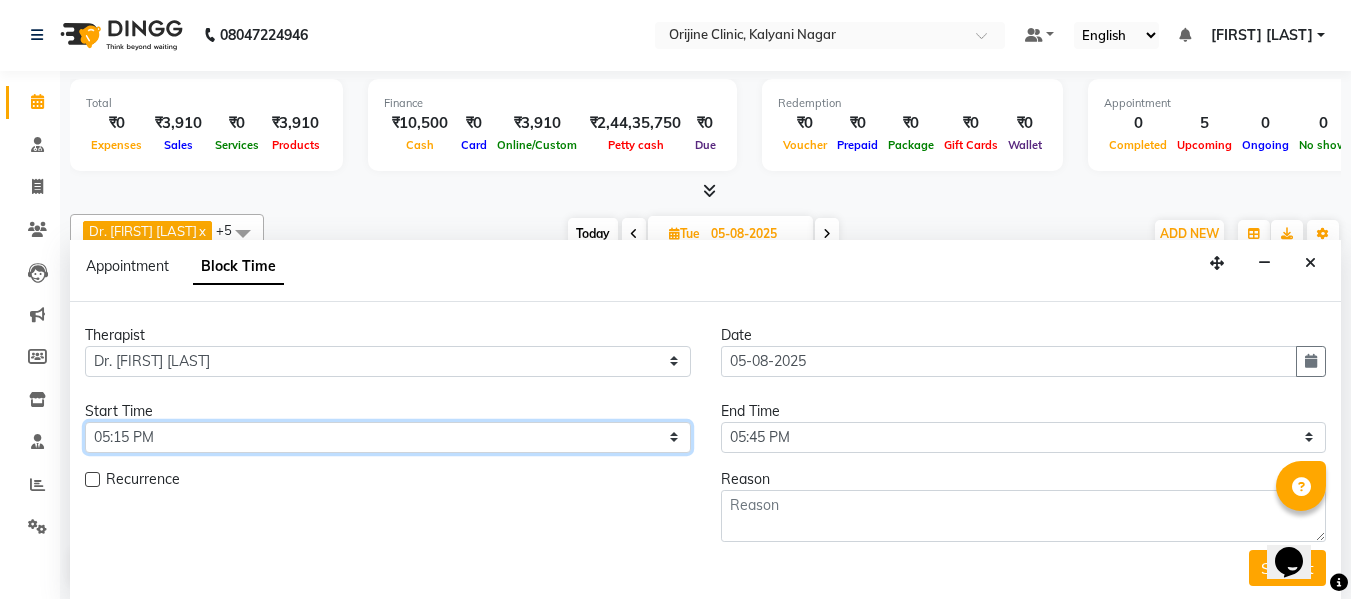 click on "Select 08:00 AM 08:15 AM 08:30 AM 08:45 AM 09:00 AM 09:15 AM 09:30 AM 09:45 AM 10:00 AM 10:15 AM 10:30 AM 10:45 AM 11:00 AM 11:15 AM 11:30 AM 11:45 AM 12:00 PM 12:15 PM 12:30 PM 12:45 PM 01:00 PM 01:15 PM 01:30 PM 01:45 PM 02:00 PM 02:15 PM 02:30 PM 02:45 PM 03:00 PM 03:15 PM 03:30 PM 03:45 PM 04:00 PM 04:15 PM 04:30 PM 04:45 PM 05:00 PM 05:15 PM 05:30 PM 05:45 PM 06:00 PM 06:15 PM 06:30 PM 06:45 PM 07:00 PM 07:15 PM 07:30 PM" at bounding box center (388, 437) 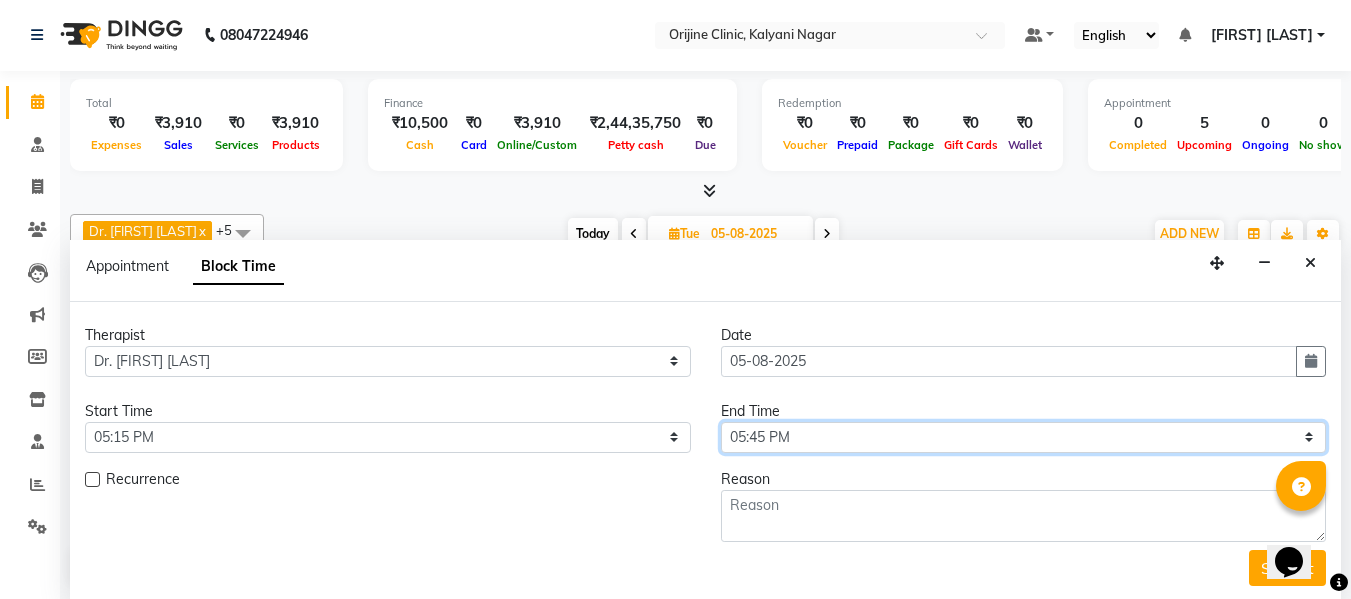 click on "Select 08:00 AM 08:15 AM 08:30 AM 08:45 AM 09:00 AM 09:15 AM 09:30 AM 09:45 AM 10:00 AM 10:15 AM 10:30 AM 10:45 AM 11:00 AM 11:15 AM 11:30 AM 11:45 AM 12:00 PM 12:15 PM 12:30 PM 12:45 PM 01:00 PM 01:15 PM 01:30 PM 01:45 PM 02:00 PM 02:15 PM 02:30 PM 02:45 PM 03:00 PM 03:15 PM 03:30 PM 03:45 PM 04:00 PM 04:15 PM 04:30 PM 04:45 PM 05:00 PM 05:15 PM 05:30 PM 05:45 PM 06:00 PM 06:15 PM 06:30 PM 06:45 PM 07:00 PM 07:15 PM 07:30 PM" at bounding box center [1024, 437] 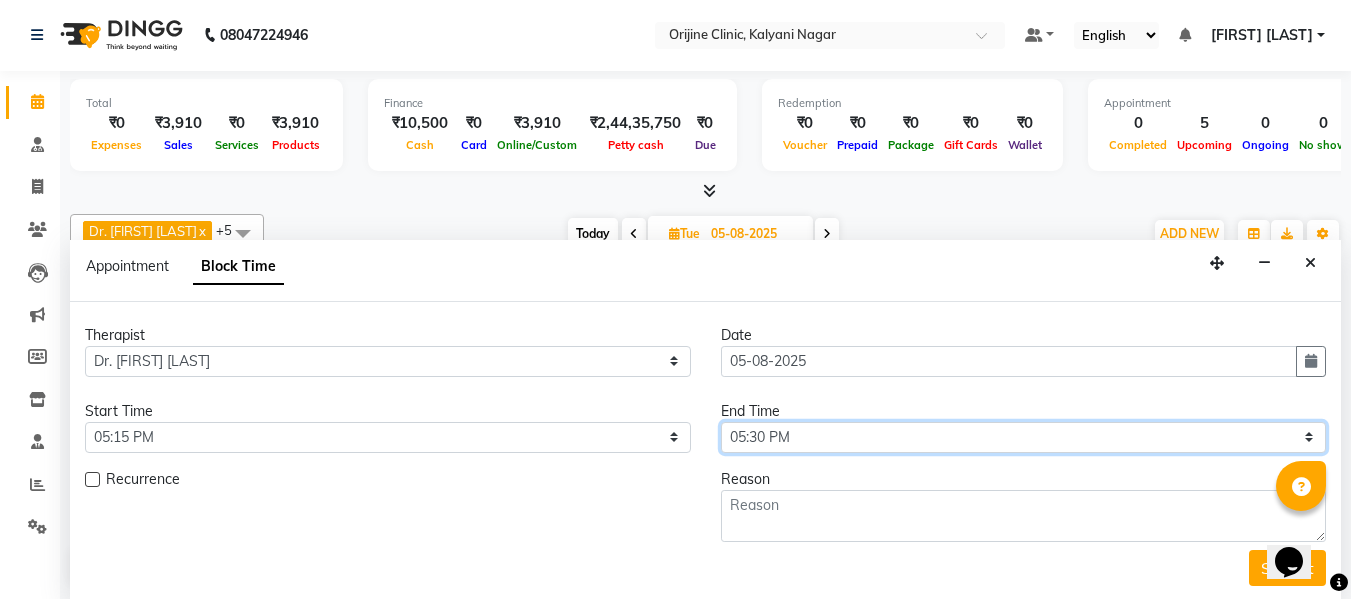 click on "Select 08:00 AM 08:15 AM 08:30 AM 08:45 AM 09:00 AM 09:15 AM 09:30 AM 09:45 AM 10:00 AM 10:15 AM 10:30 AM 10:45 AM 11:00 AM 11:15 AM 11:30 AM 11:45 AM 12:00 PM 12:15 PM 12:30 PM 12:45 PM 01:00 PM 01:15 PM 01:30 PM 01:45 PM 02:00 PM 02:15 PM 02:30 PM 02:45 PM 03:00 PM 03:15 PM 03:30 PM 03:45 PM 04:00 PM 04:15 PM 04:30 PM 04:45 PM 05:00 PM 05:15 PM 05:30 PM 05:45 PM 06:00 PM 06:15 PM 06:30 PM 06:45 PM 07:00 PM 07:15 PM 07:30 PM" at bounding box center (1024, 437) 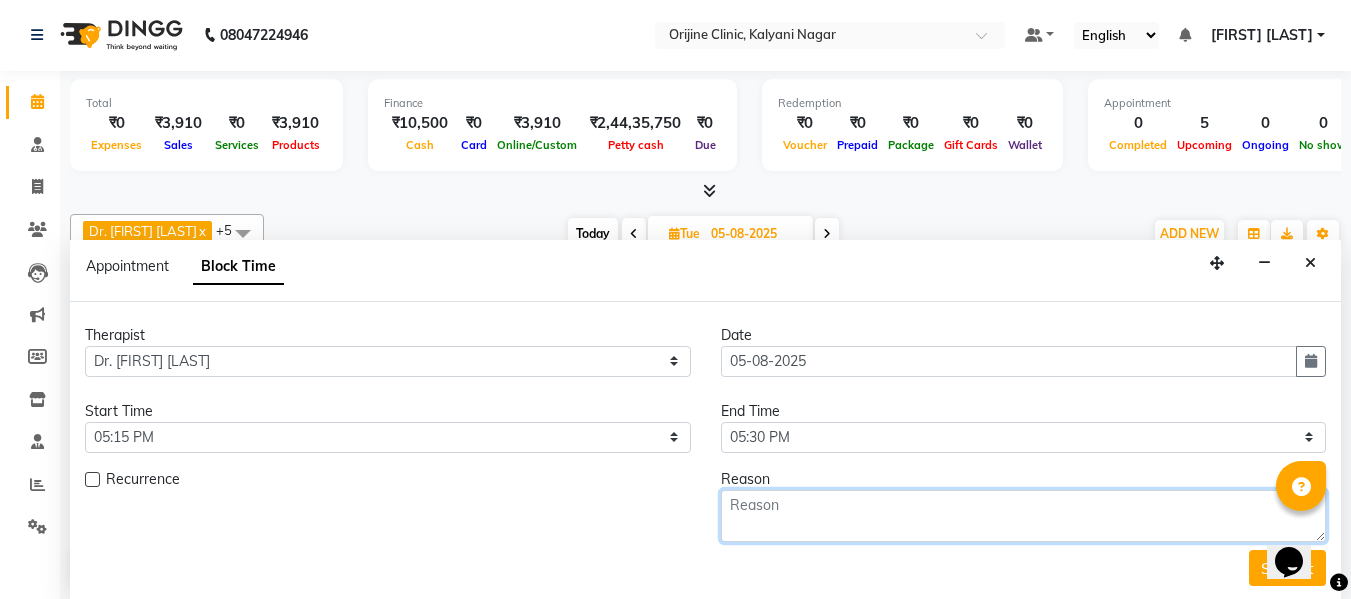 click at bounding box center [1024, 516] 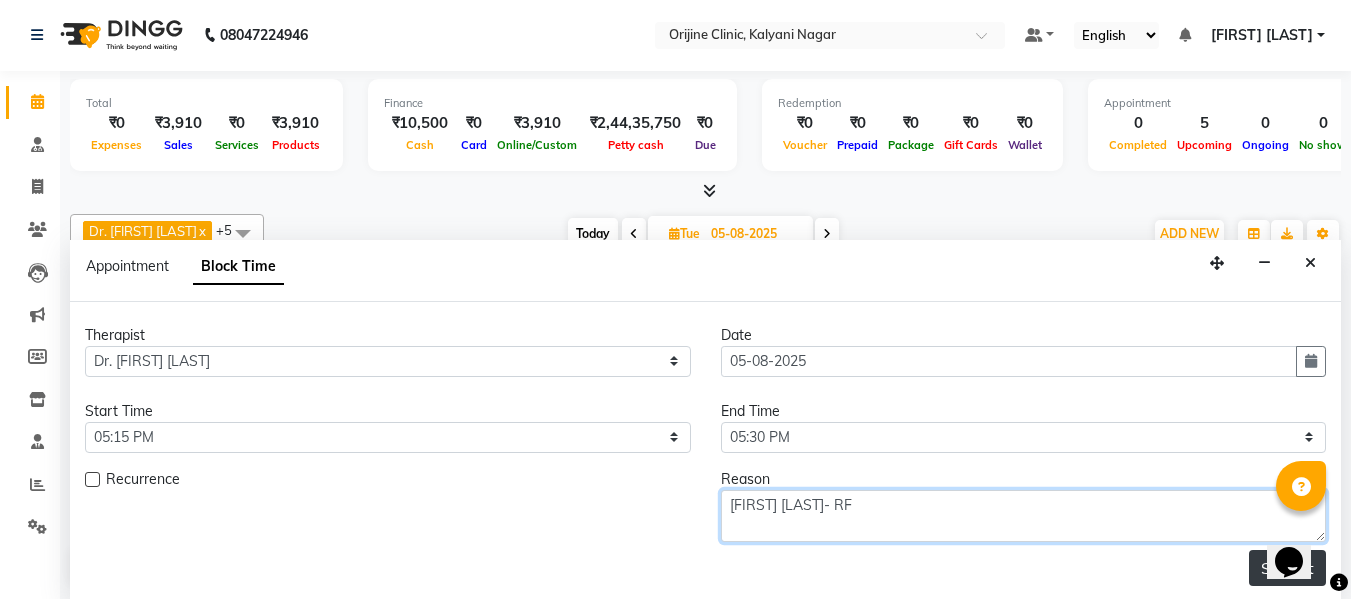 type on "Shalaka Venkatraman- RF" 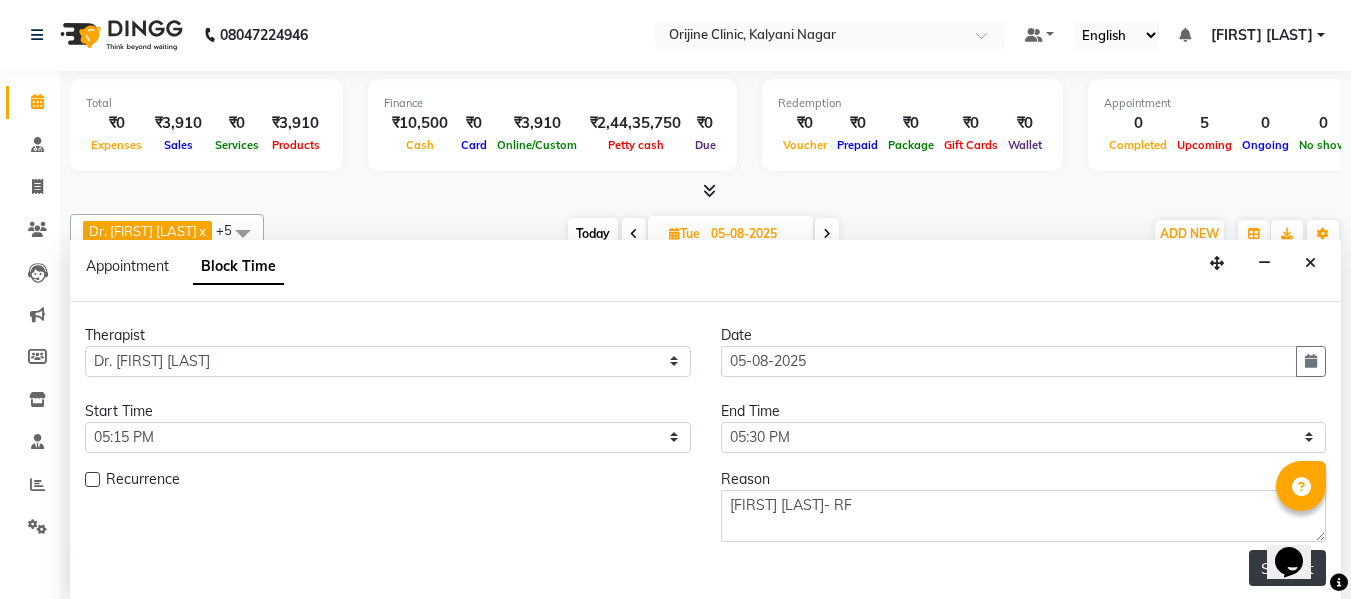click on "Submit" at bounding box center (1287, 568) 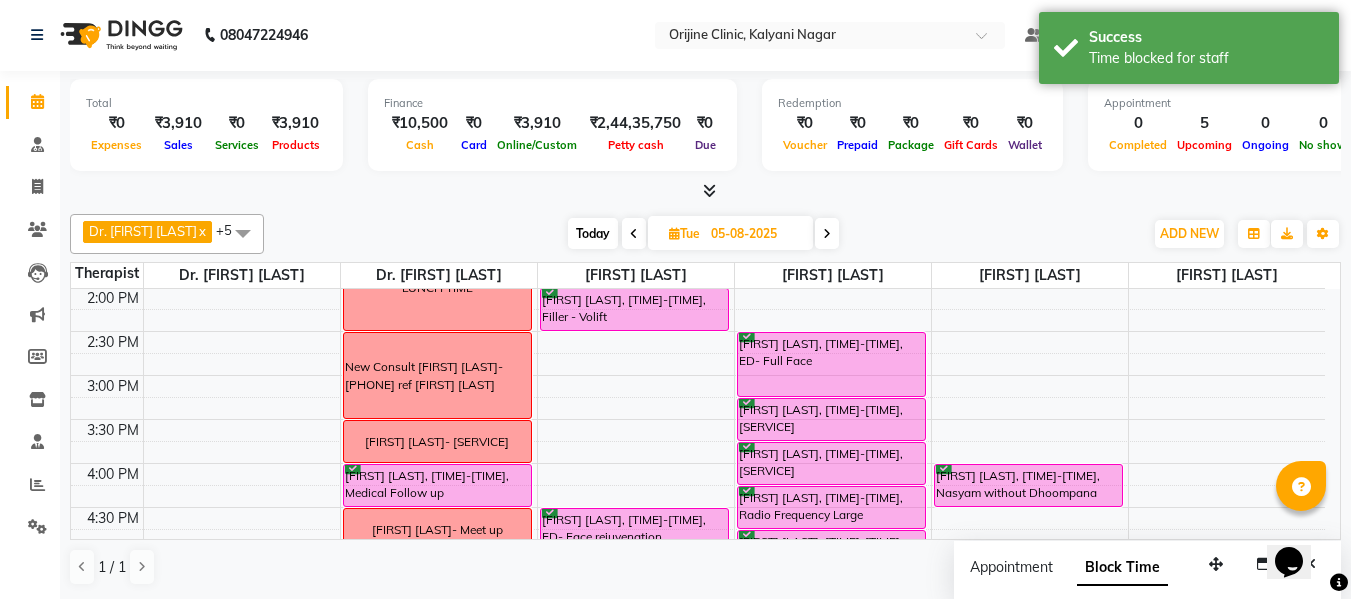 scroll, scrollTop: 0, scrollLeft: 0, axis: both 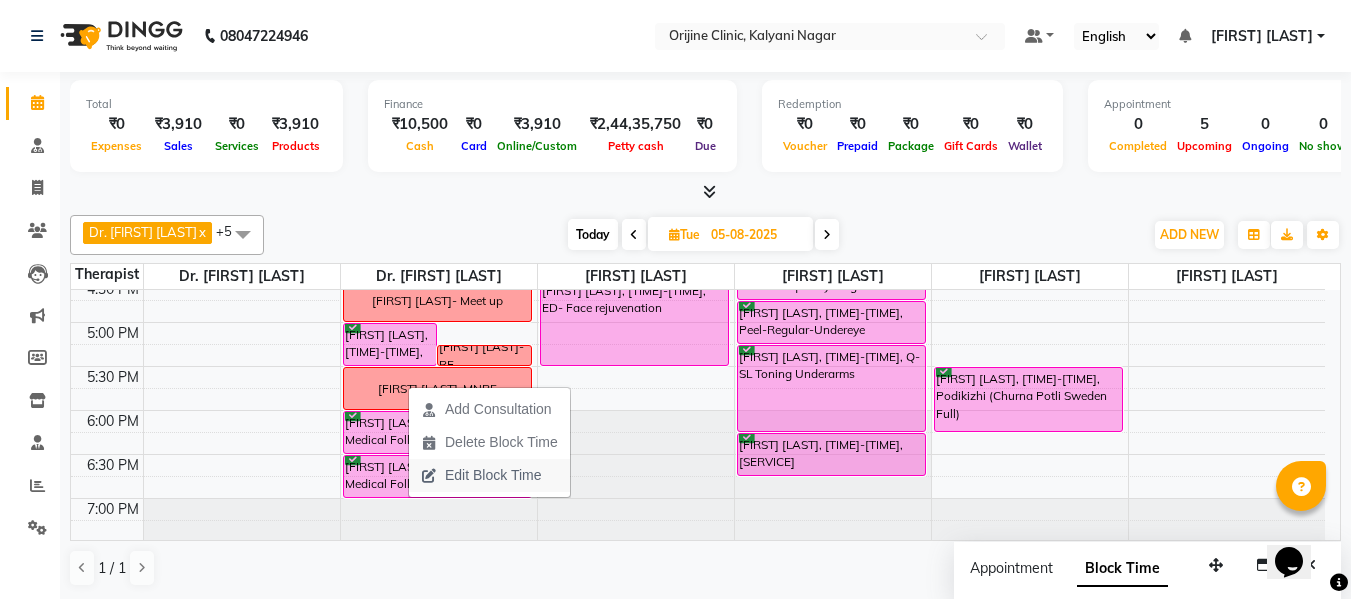 click on "Edit Block Time" at bounding box center [493, 475] 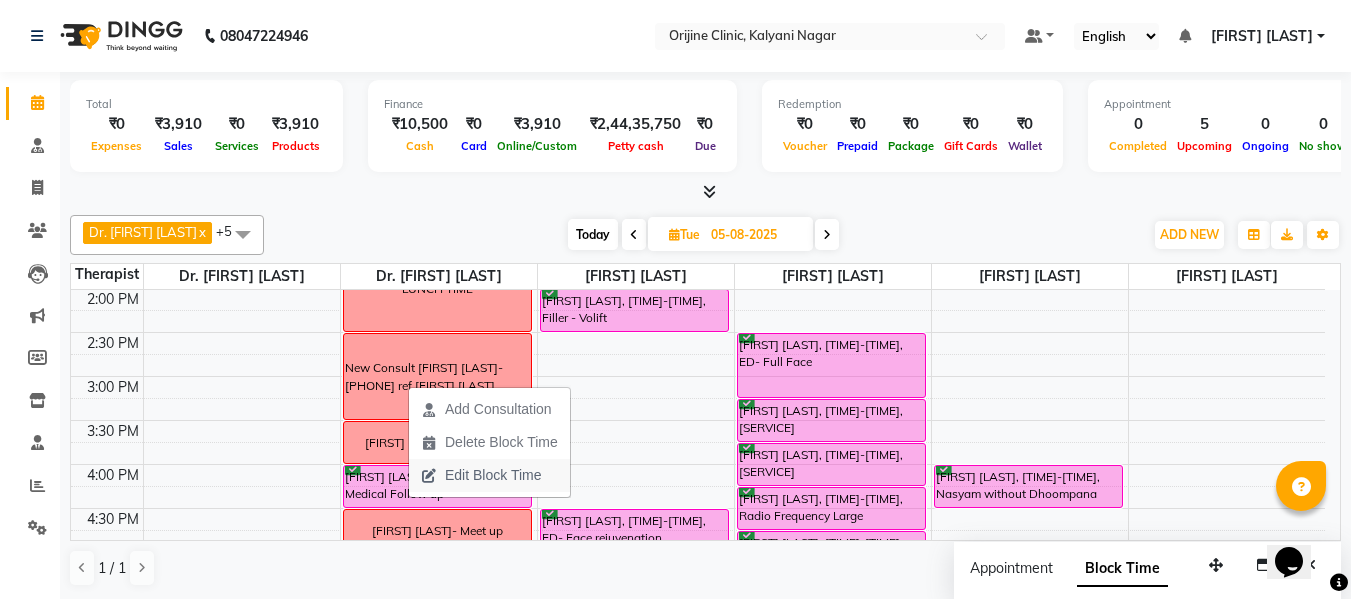 select on "10775" 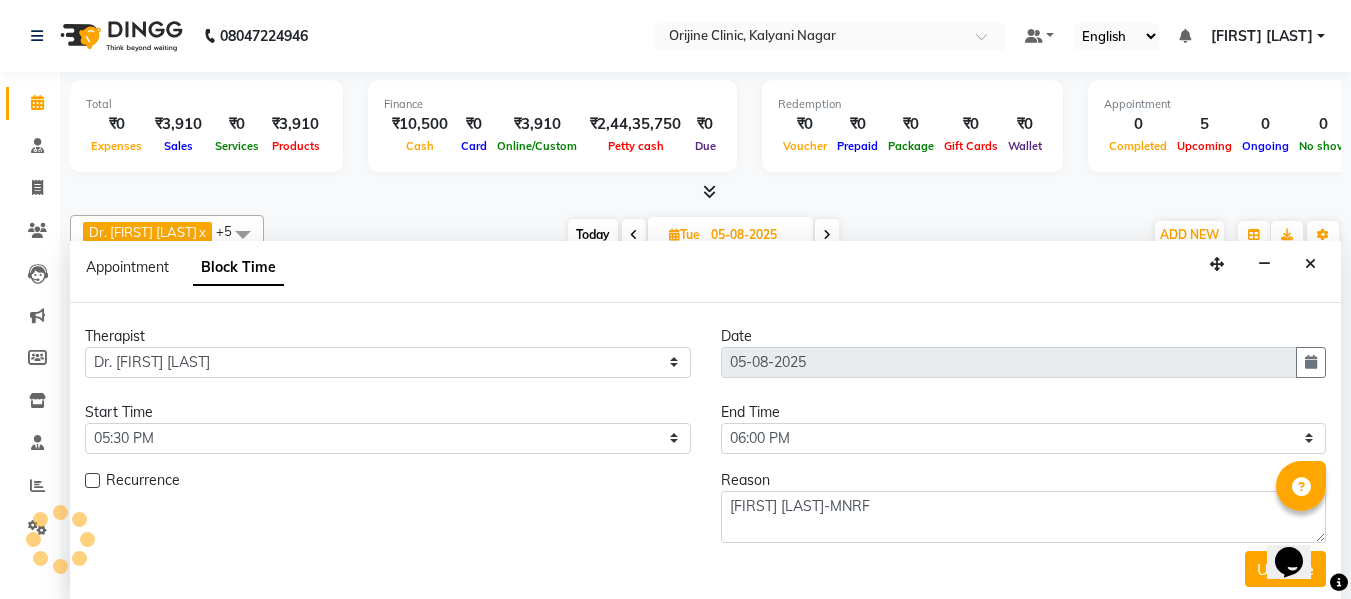 scroll, scrollTop: 1, scrollLeft: 0, axis: vertical 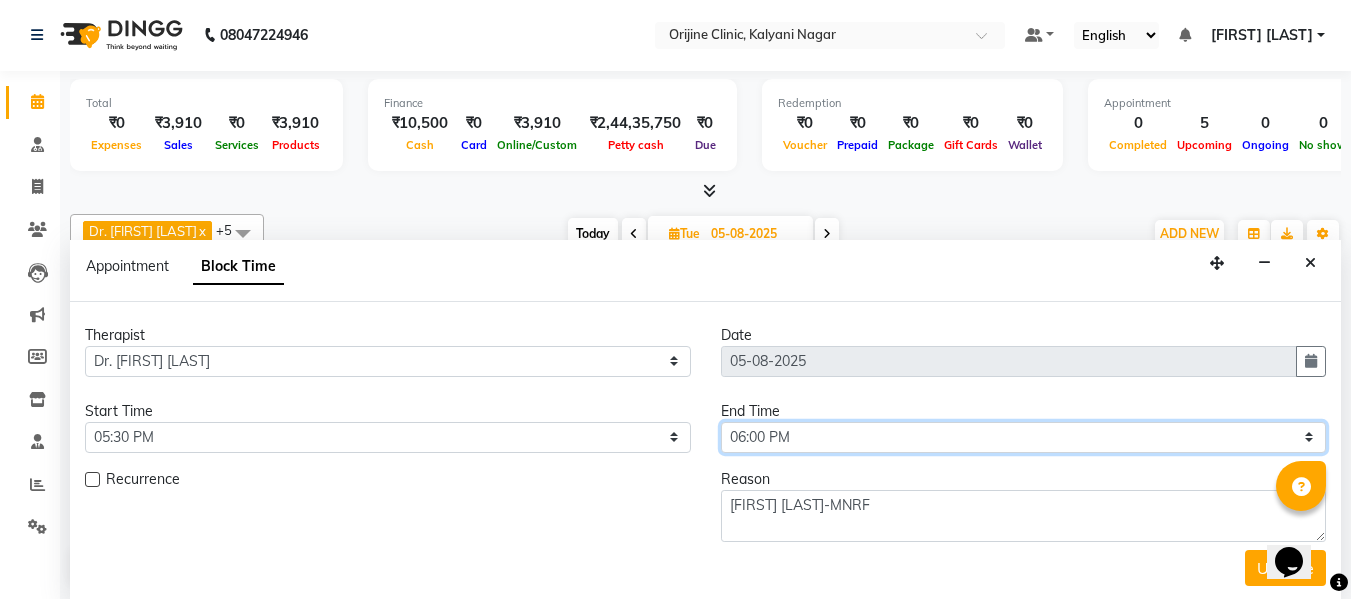 click on "Select 08:00 AM 08:15 AM 08:30 AM 08:45 AM 09:00 AM 09:15 AM 09:30 AM 09:45 AM 10:00 AM 10:15 AM 10:30 AM 10:45 AM 11:00 AM 11:15 AM 11:30 AM 11:45 AM 12:00 PM 12:15 PM 12:30 PM 12:45 PM 01:00 PM 01:15 PM 01:30 PM 01:45 PM 02:00 PM 02:15 PM 02:30 PM 02:45 PM 03:00 PM 03:15 PM 03:30 PM 03:45 PM 04:00 PM 04:15 PM 04:30 PM 04:45 PM 05:00 PM 05:15 PM 05:30 PM 05:45 PM 06:00 PM 06:15 PM 06:30 PM 06:45 PM 07:00 PM 07:15 PM 07:30 PM" at bounding box center (1024, 437) 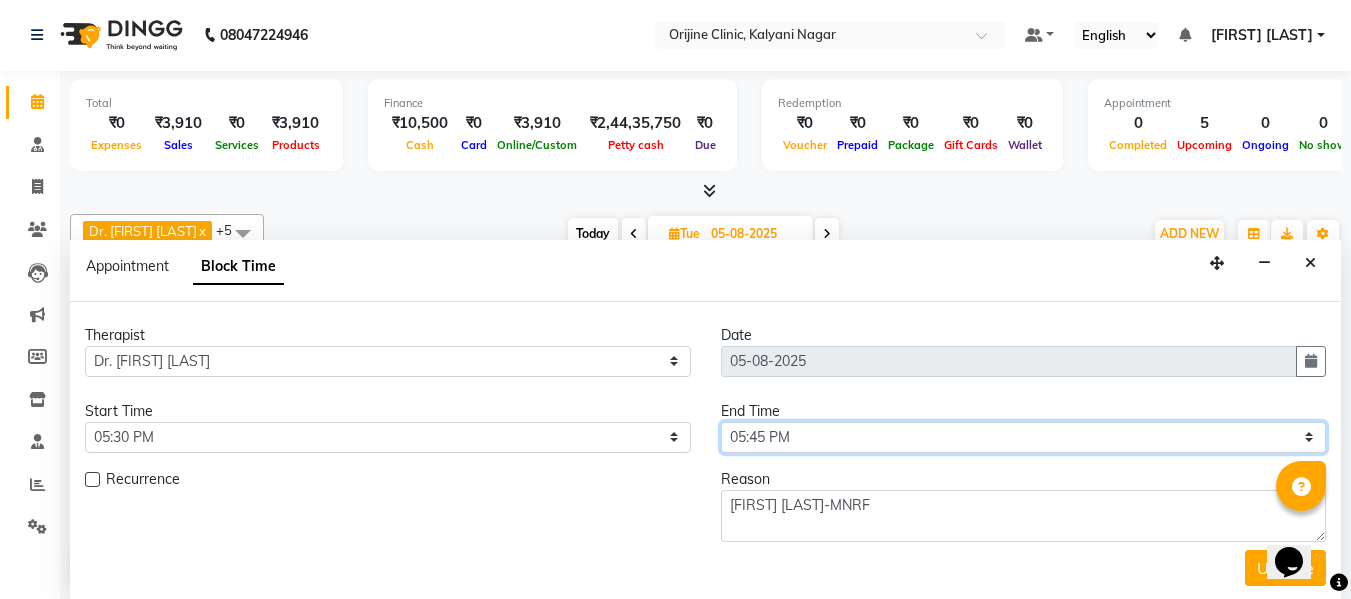 click on "Select 08:00 AM 08:15 AM 08:30 AM 08:45 AM 09:00 AM 09:15 AM 09:30 AM 09:45 AM 10:00 AM 10:15 AM 10:30 AM 10:45 AM 11:00 AM 11:15 AM 11:30 AM 11:45 AM 12:00 PM 12:15 PM 12:30 PM 12:45 PM 01:00 PM 01:15 PM 01:30 PM 01:45 PM 02:00 PM 02:15 PM 02:30 PM 02:45 PM 03:00 PM 03:15 PM 03:30 PM 03:45 PM 04:00 PM 04:15 PM 04:30 PM 04:45 PM 05:00 PM 05:15 PM 05:30 PM 05:45 PM 06:00 PM 06:15 PM 06:30 PM 06:45 PM 07:00 PM 07:15 PM 07:30 PM" at bounding box center (1024, 437) 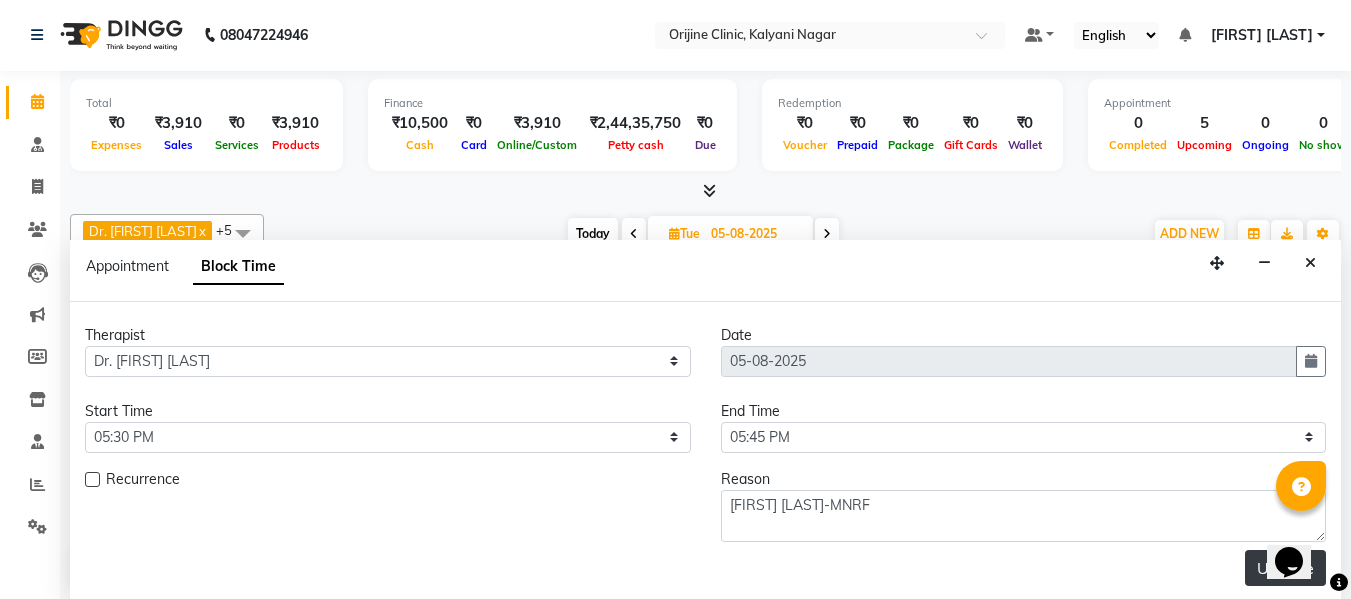 click on "Update" at bounding box center [1285, 568] 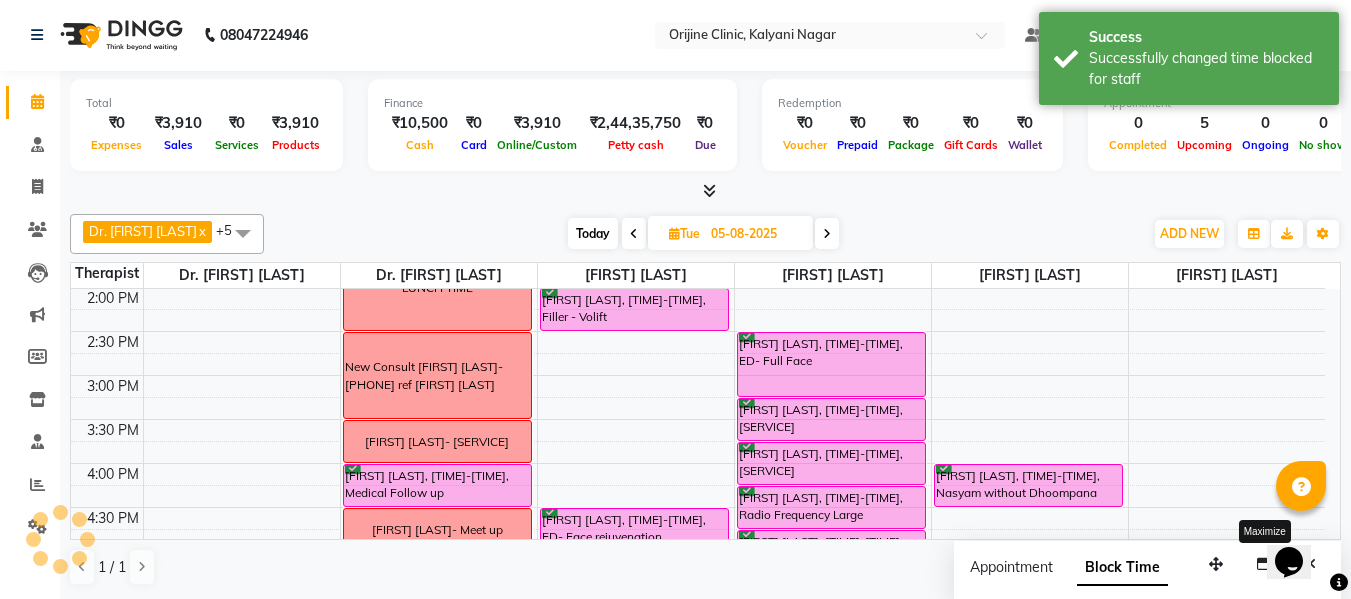 scroll, scrollTop: 0, scrollLeft: 0, axis: both 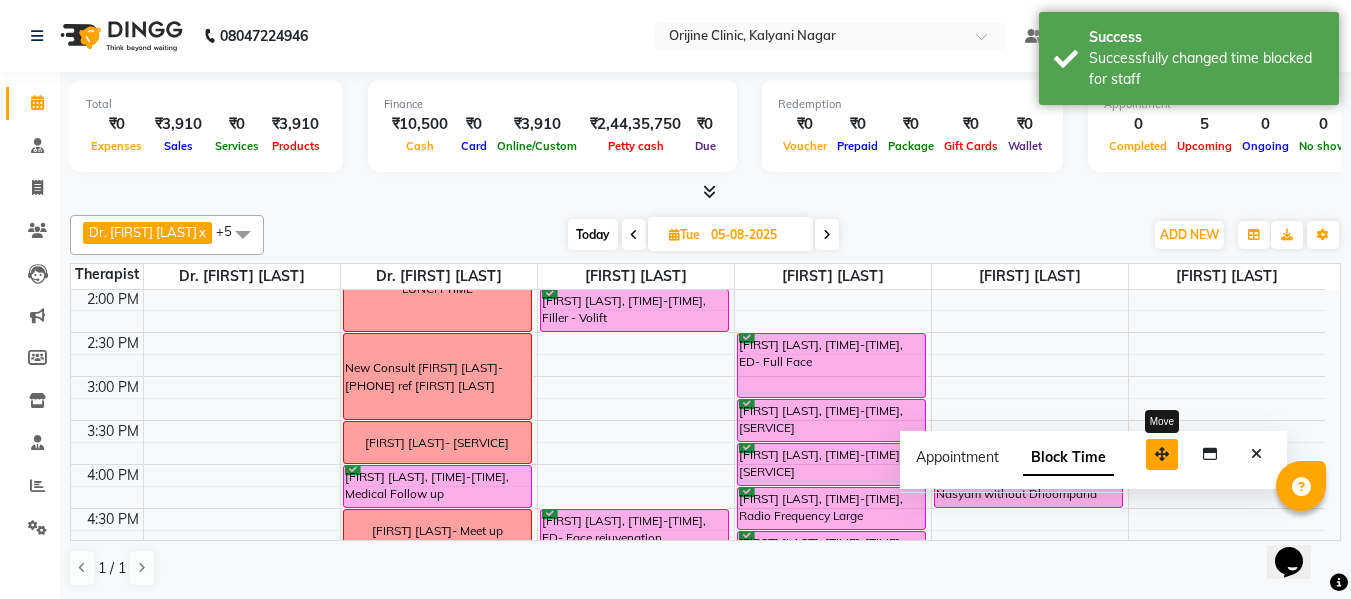 drag, startPoint x: 1215, startPoint y: 563, endPoint x: 1161, endPoint y: 452, distance: 123.43824 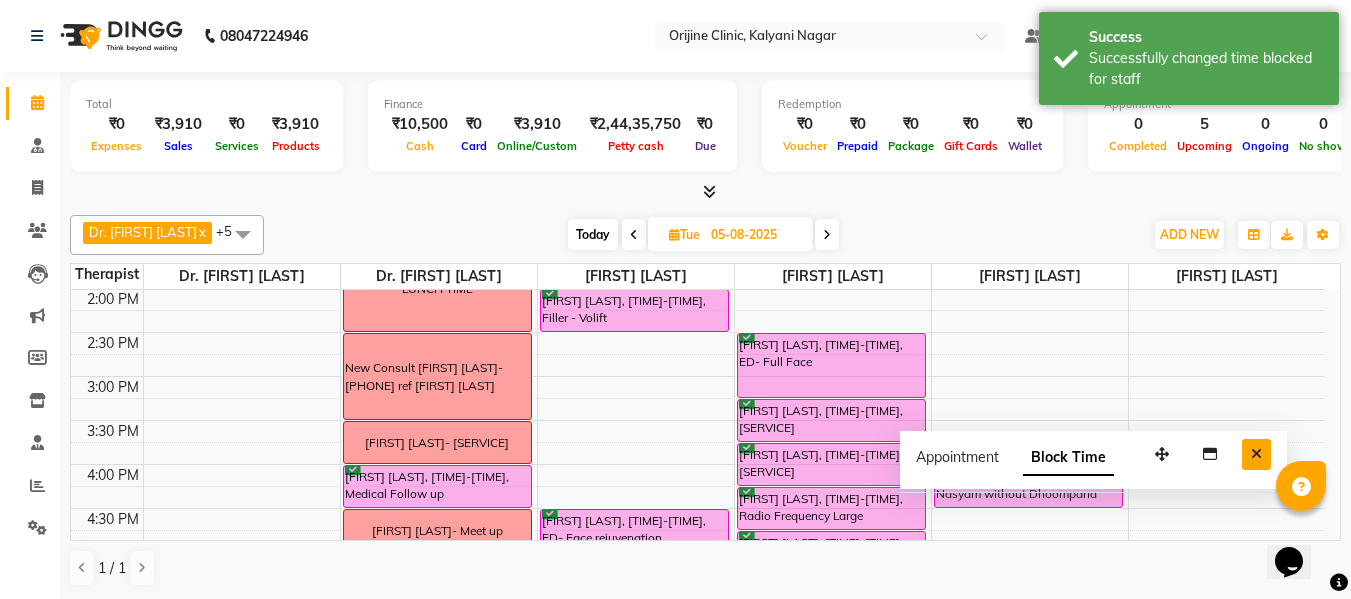 click at bounding box center [1256, 454] 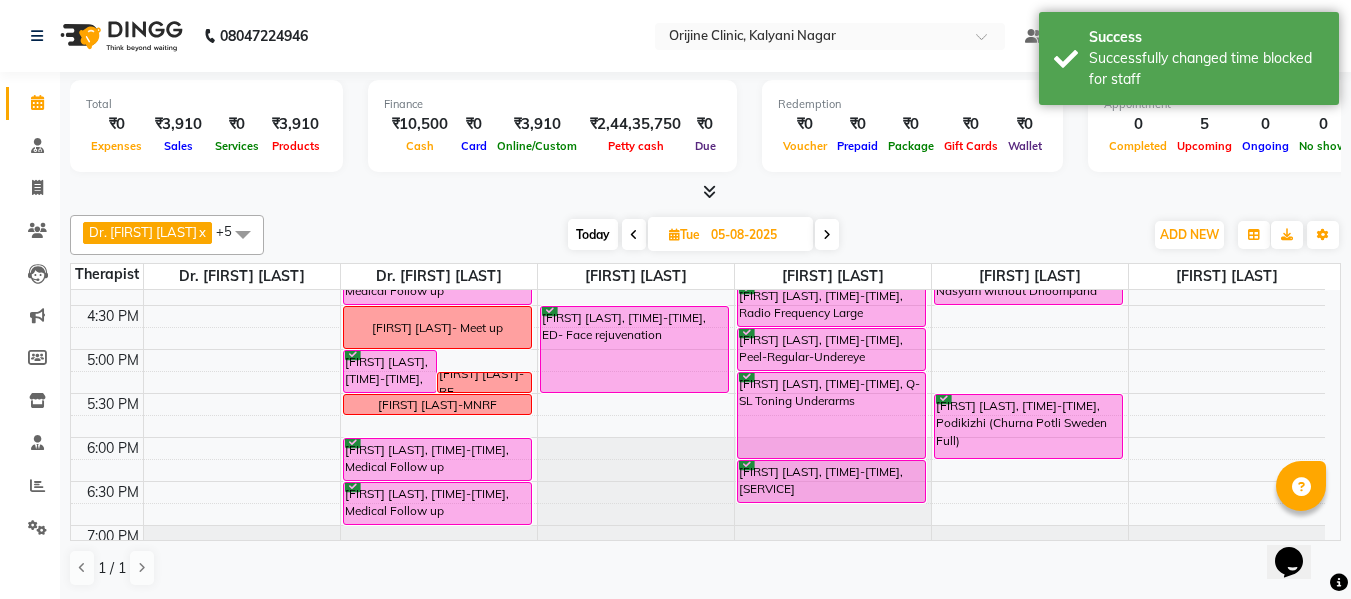 scroll, scrollTop: 825, scrollLeft: 0, axis: vertical 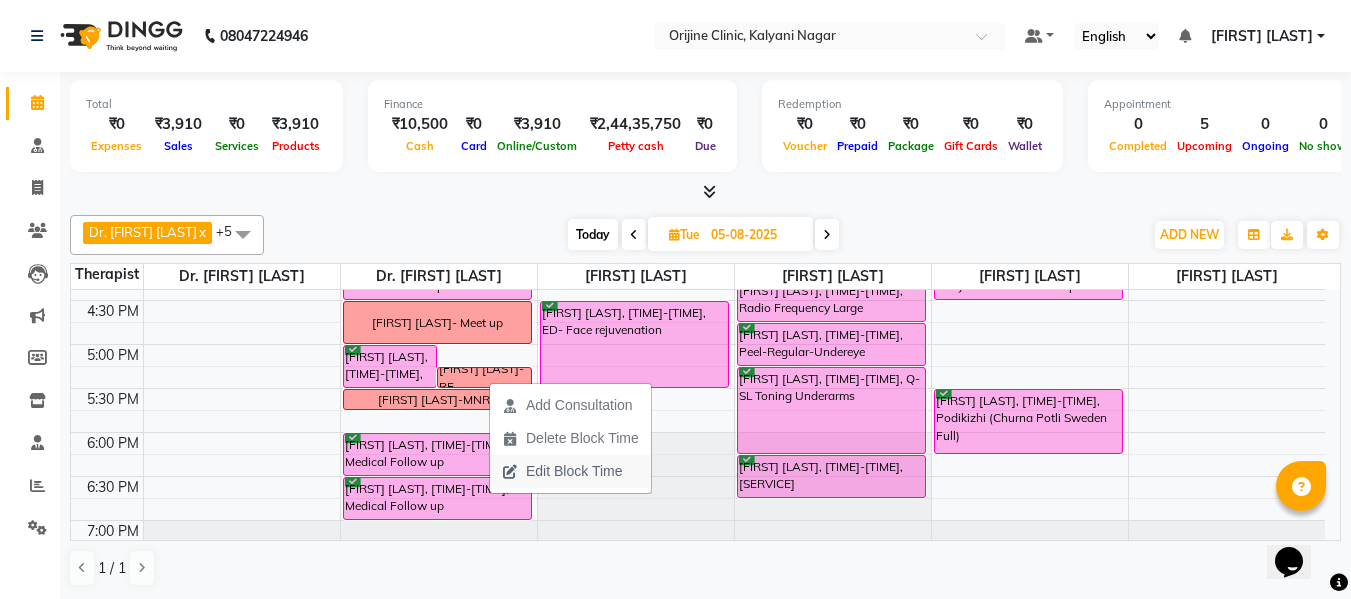 click on "Edit Block Time" at bounding box center [574, 471] 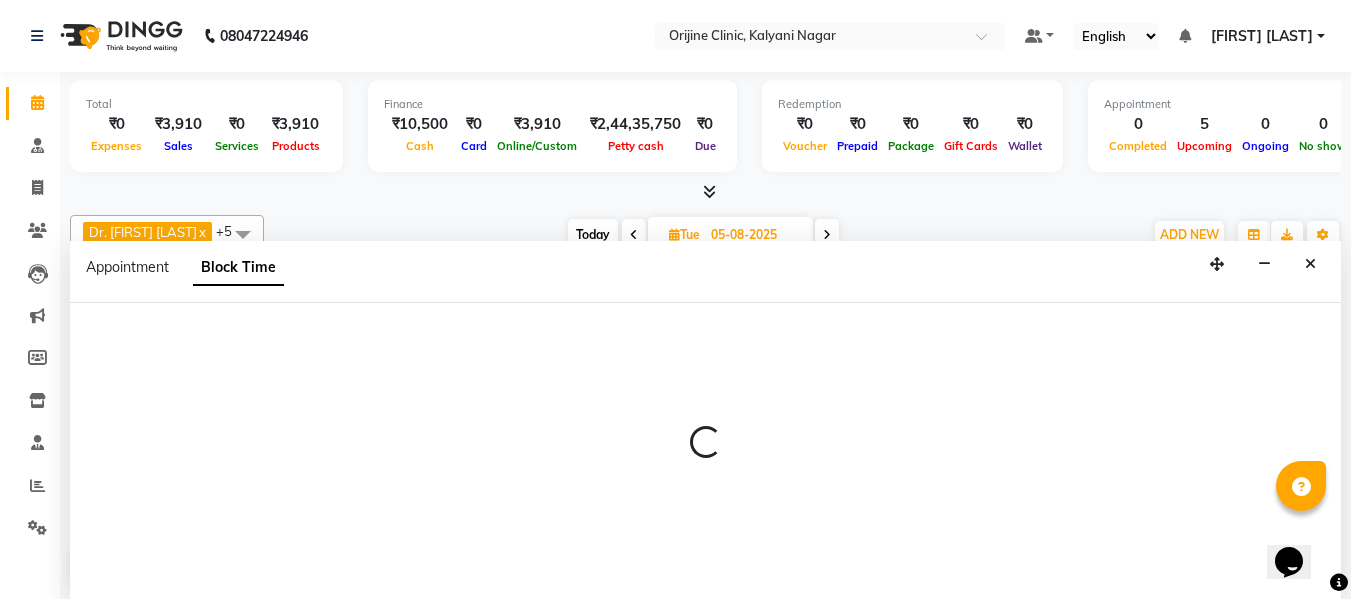 scroll, scrollTop: 1, scrollLeft: 0, axis: vertical 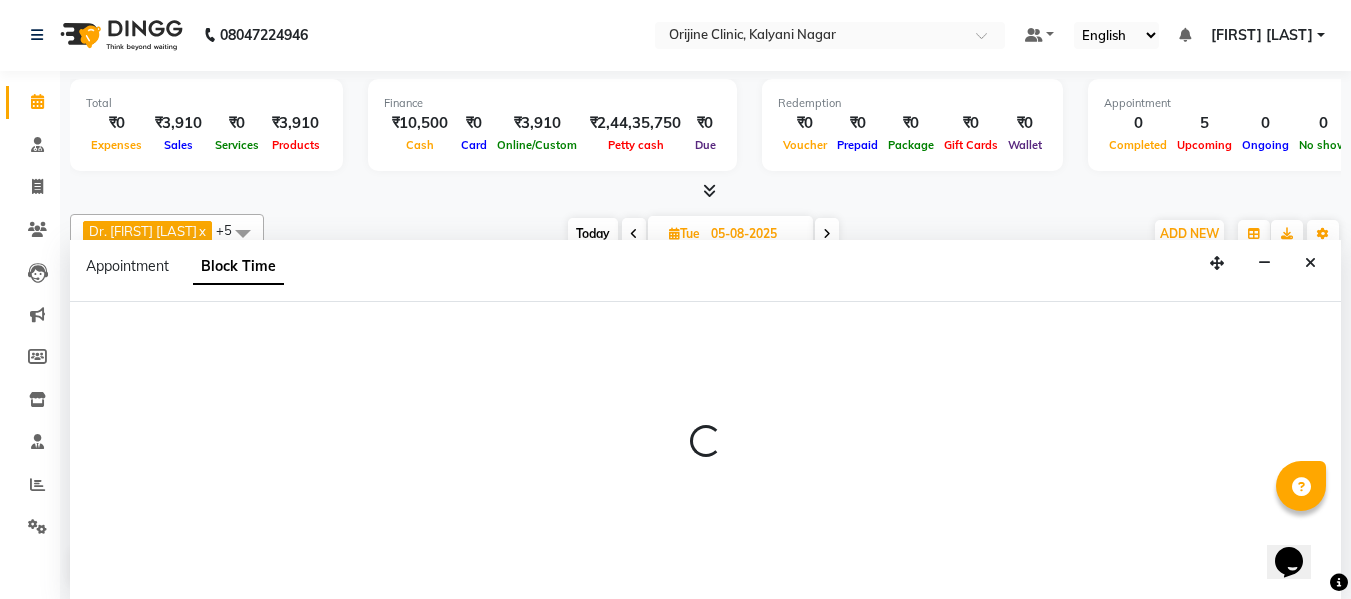 select on "10775" 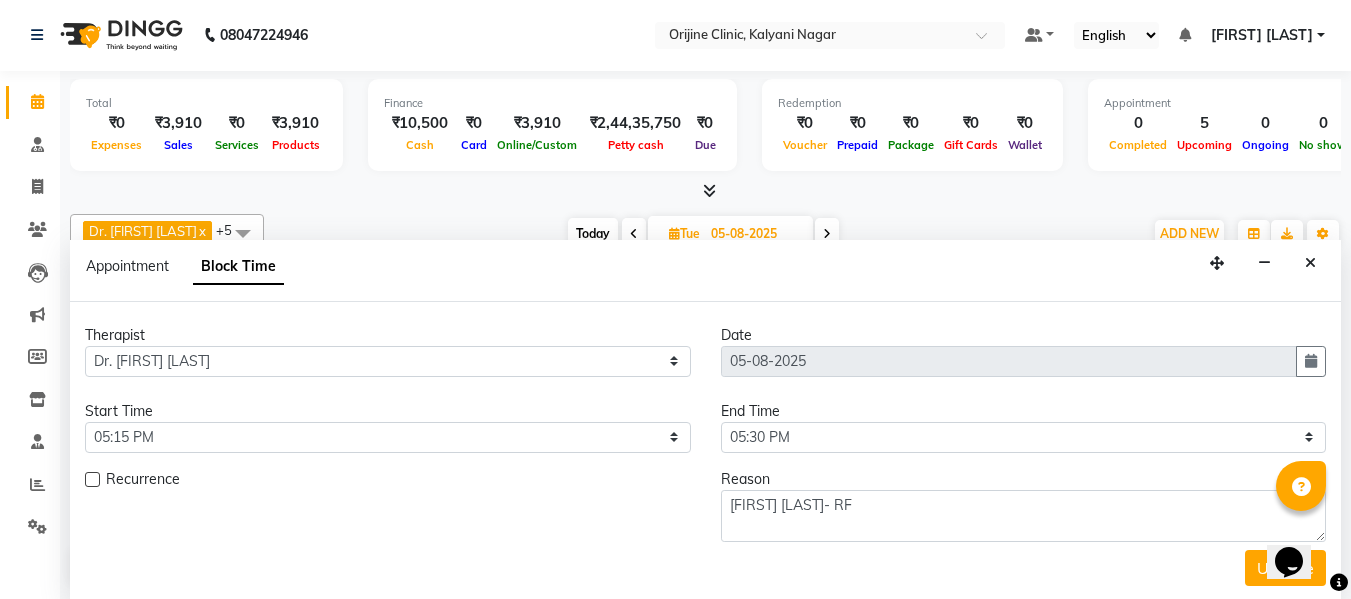 scroll, scrollTop: 617, scrollLeft: 0, axis: vertical 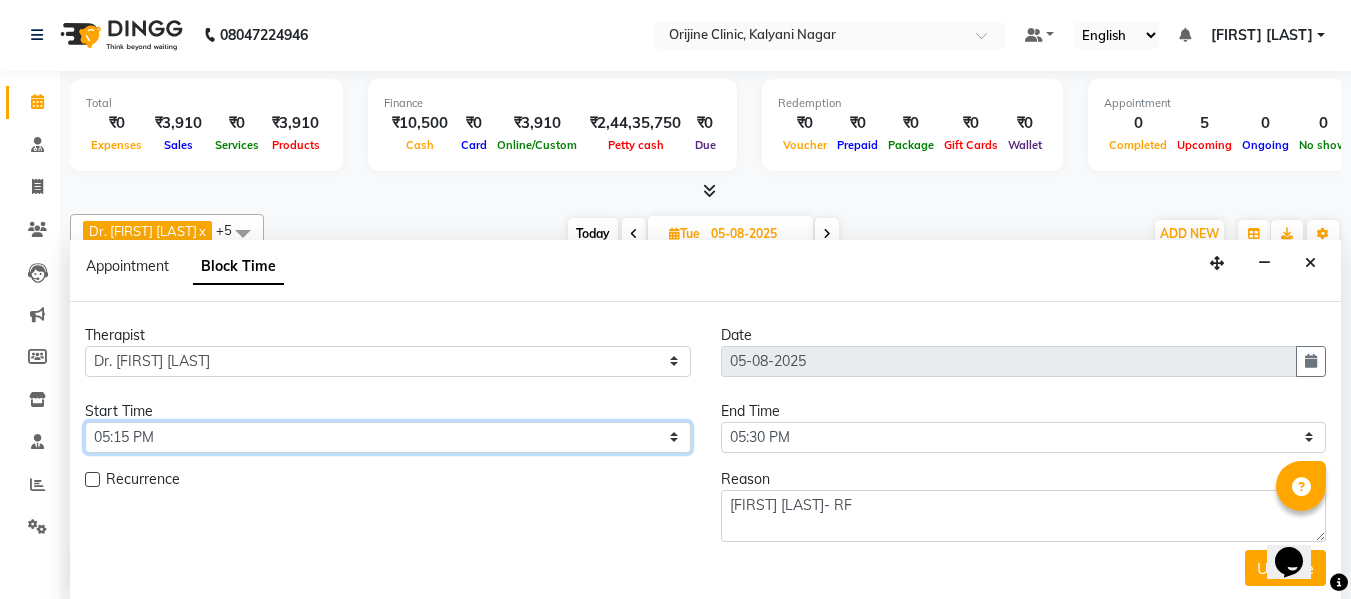 click on "Select 08:00 AM 08:15 AM 08:30 AM 08:45 AM 09:00 AM 09:15 AM 09:30 AM 09:45 AM 10:00 AM 10:15 AM 10:30 AM 10:45 AM 11:00 AM 11:15 AM 11:30 AM 11:45 AM 12:00 PM 12:15 PM 12:30 PM 12:45 PM 01:00 PM 01:15 PM 01:30 PM 01:45 PM 02:00 PM 02:15 PM 02:30 PM 02:45 PM 03:00 PM 03:15 PM 03:30 PM 03:45 PM 04:00 PM 04:15 PM 04:30 PM 04:45 PM 05:00 PM 05:15 PM 05:30 PM 05:45 PM 06:00 PM 06:15 PM 06:30 PM 06:45 PM 07:00 PM 07:15 PM 07:30 PM" at bounding box center [388, 437] 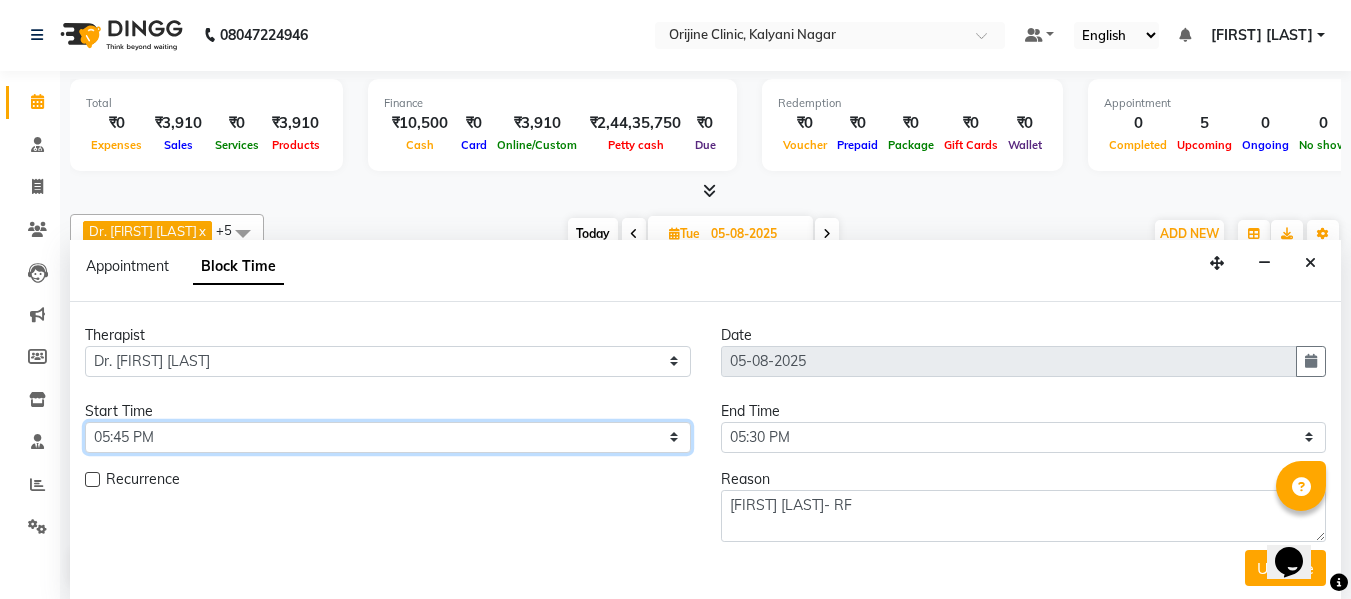 click on "Select 08:00 AM 08:15 AM 08:30 AM 08:45 AM 09:00 AM 09:15 AM 09:30 AM 09:45 AM 10:00 AM 10:15 AM 10:30 AM 10:45 AM 11:00 AM 11:15 AM 11:30 AM 11:45 AM 12:00 PM 12:15 PM 12:30 PM 12:45 PM 01:00 PM 01:15 PM 01:30 PM 01:45 PM 02:00 PM 02:15 PM 02:30 PM 02:45 PM 03:00 PM 03:15 PM 03:30 PM 03:45 PM 04:00 PM 04:15 PM 04:30 PM 04:45 PM 05:00 PM 05:15 PM 05:30 PM 05:45 PM 06:00 PM 06:15 PM 06:30 PM 06:45 PM 07:00 PM 07:15 PM 07:30 PM" at bounding box center [388, 437] 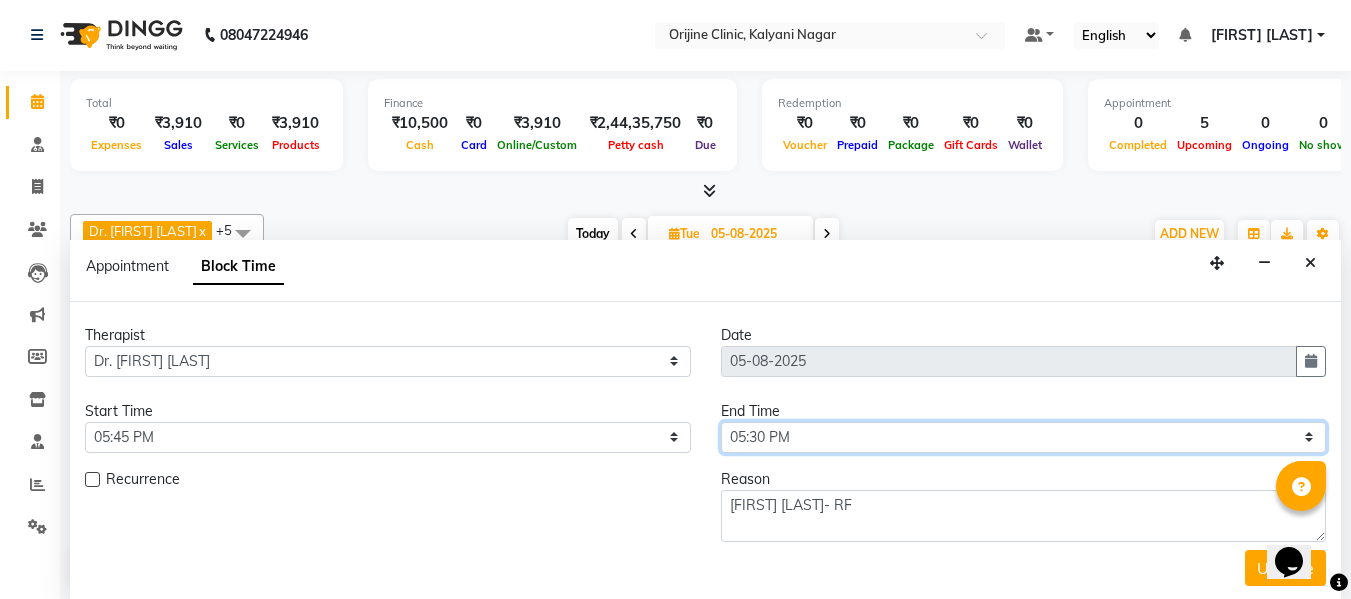 click on "Select 08:00 AM 08:15 AM 08:30 AM 08:45 AM 09:00 AM 09:15 AM 09:30 AM 09:45 AM 10:00 AM 10:15 AM 10:30 AM 10:45 AM 11:00 AM 11:15 AM 11:30 AM 11:45 AM 12:00 PM 12:15 PM 12:30 PM 12:45 PM 01:00 PM 01:15 PM 01:30 PM 01:45 PM 02:00 PM 02:15 PM 02:30 PM 02:45 PM 03:00 PM 03:15 PM 03:30 PM 03:45 PM 04:00 PM 04:15 PM 04:30 PM 04:45 PM 05:00 PM 05:15 PM 05:30 PM 05:45 PM 06:00 PM 06:15 PM 06:30 PM 06:45 PM 07:00 PM 07:15 PM 07:30 PM" at bounding box center (1024, 437) 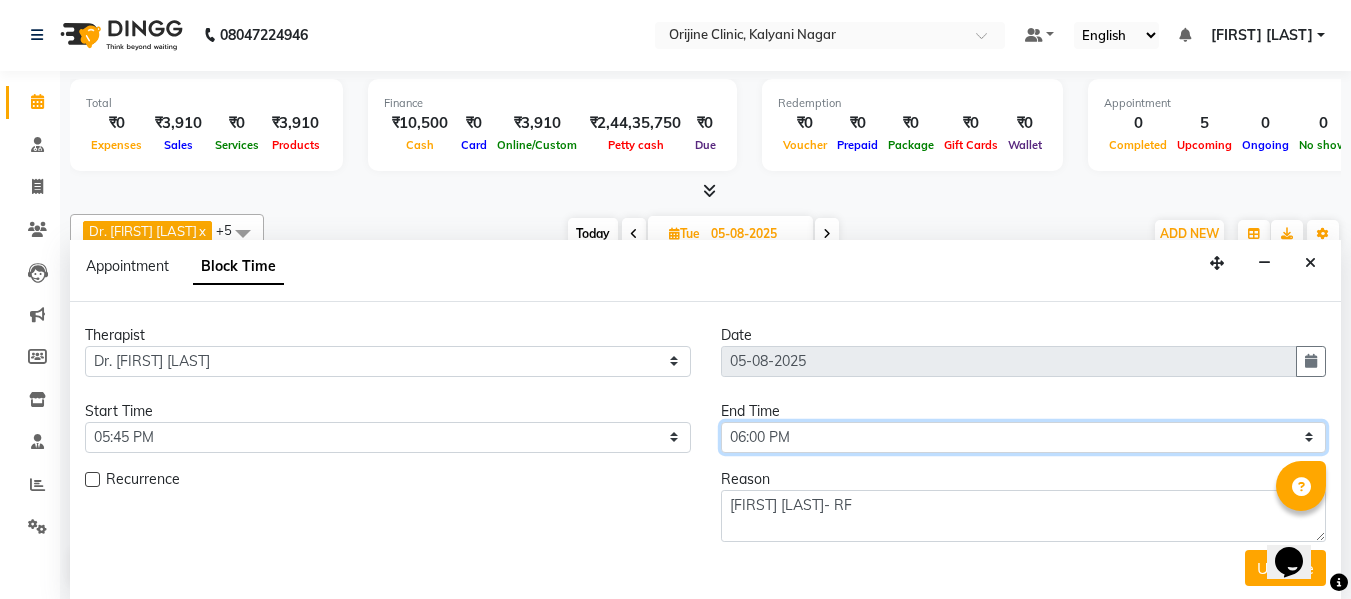 click on "Select 08:00 AM 08:15 AM 08:30 AM 08:45 AM 09:00 AM 09:15 AM 09:30 AM 09:45 AM 10:00 AM 10:15 AM 10:30 AM 10:45 AM 11:00 AM 11:15 AM 11:30 AM 11:45 AM 12:00 PM 12:15 PM 12:30 PM 12:45 PM 01:00 PM 01:15 PM 01:30 PM 01:45 PM 02:00 PM 02:15 PM 02:30 PM 02:45 PM 03:00 PM 03:15 PM 03:30 PM 03:45 PM 04:00 PM 04:15 PM 04:30 PM 04:45 PM 05:00 PM 05:15 PM 05:30 PM 05:45 PM 06:00 PM 06:15 PM 06:30 PM 06:45 PM 07:00 PM 07:15 PM 07:30 PM" at bounding box center (1024, 437) 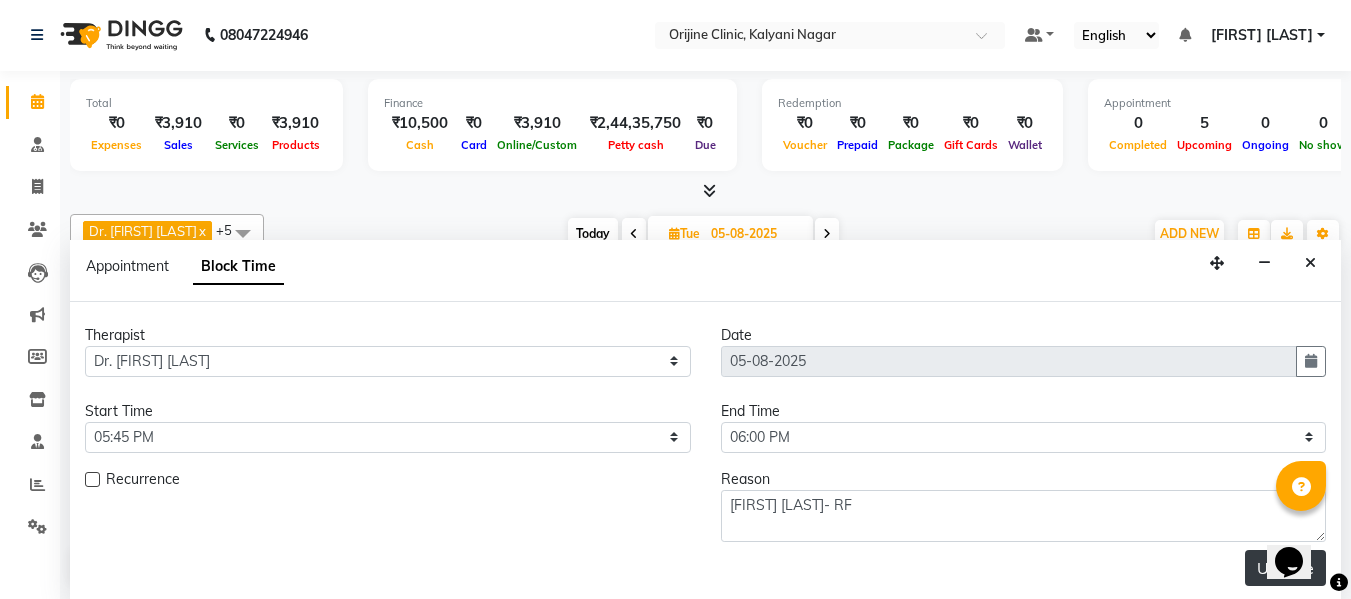 click on "Update" at bounding box center (1285, 568) 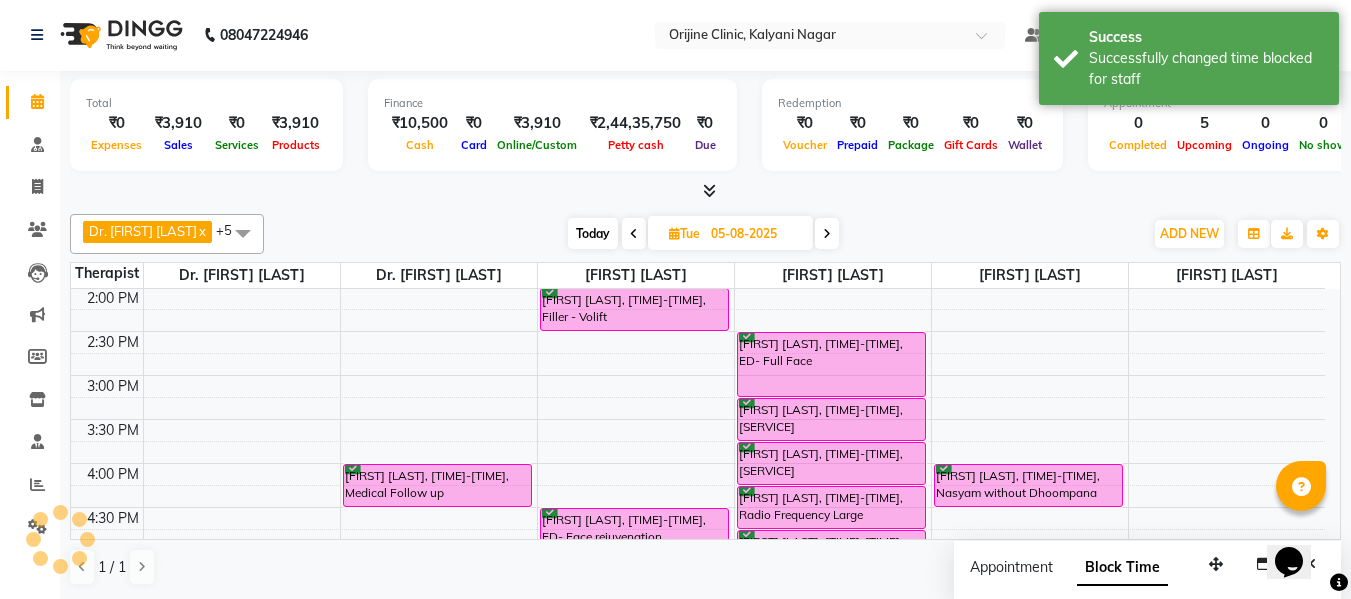 scroll, scrollTop: 0, scrollLeft: 0, axis: both 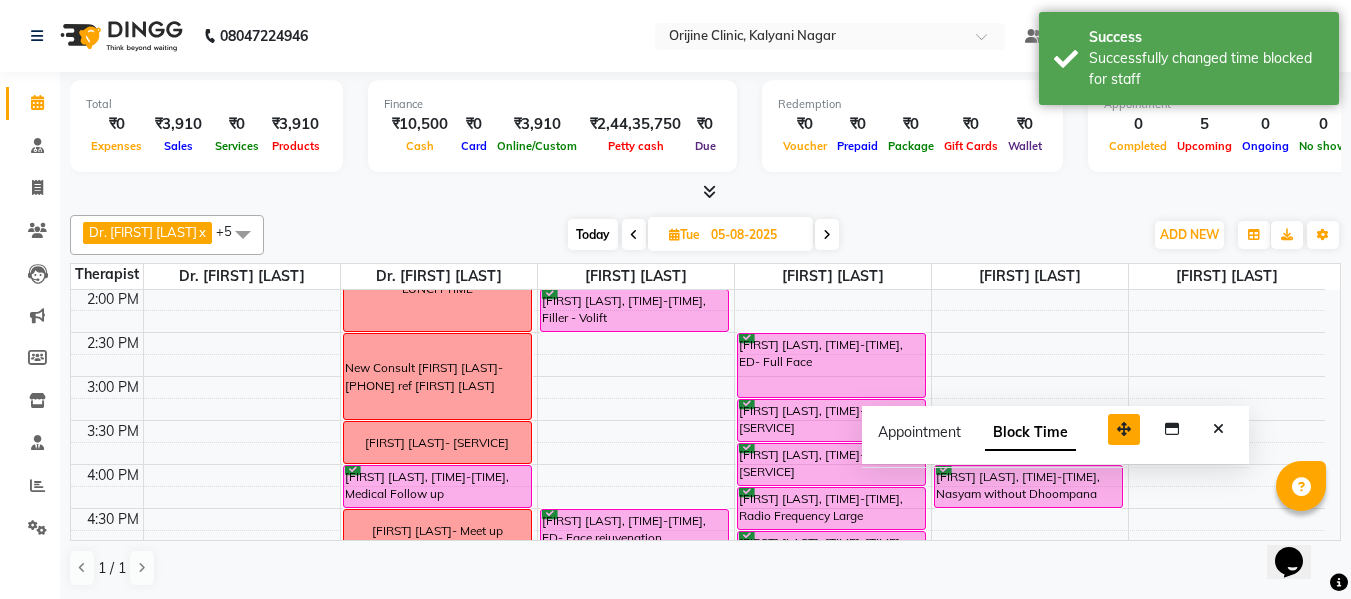 drag, startPoint x: 1211, startPoint y: 560, endPoint x: 1115, endPoint y: 420, distance: 169.75276 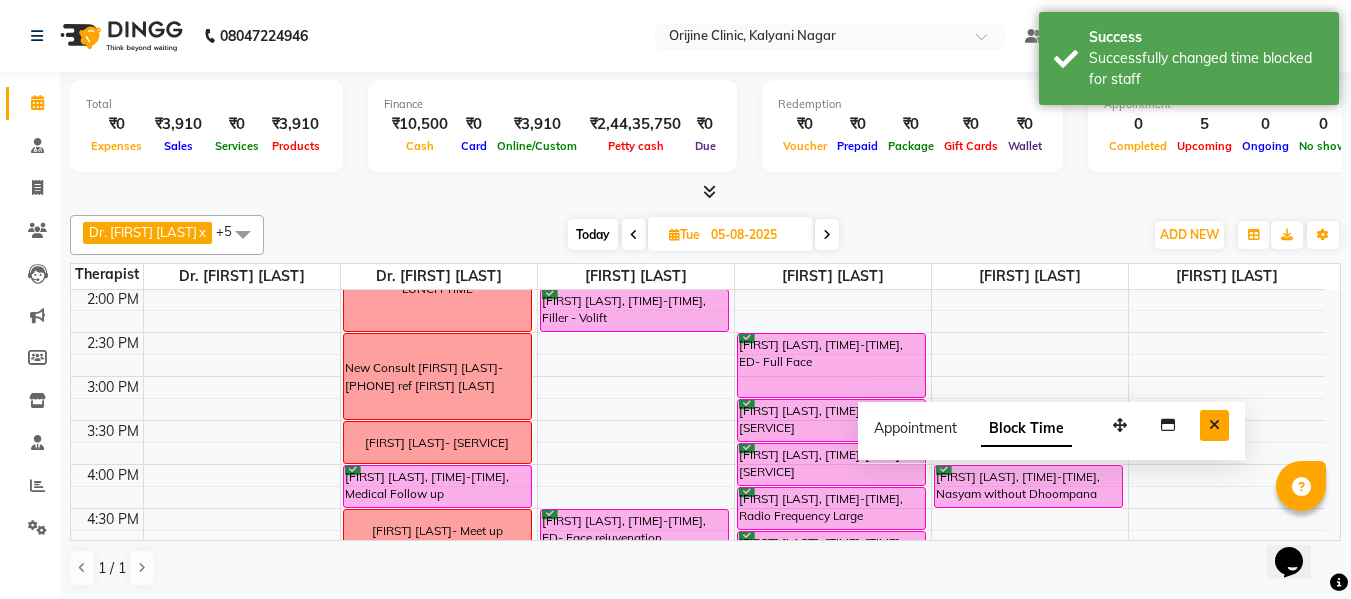 click at bounding box center (1214, 425) 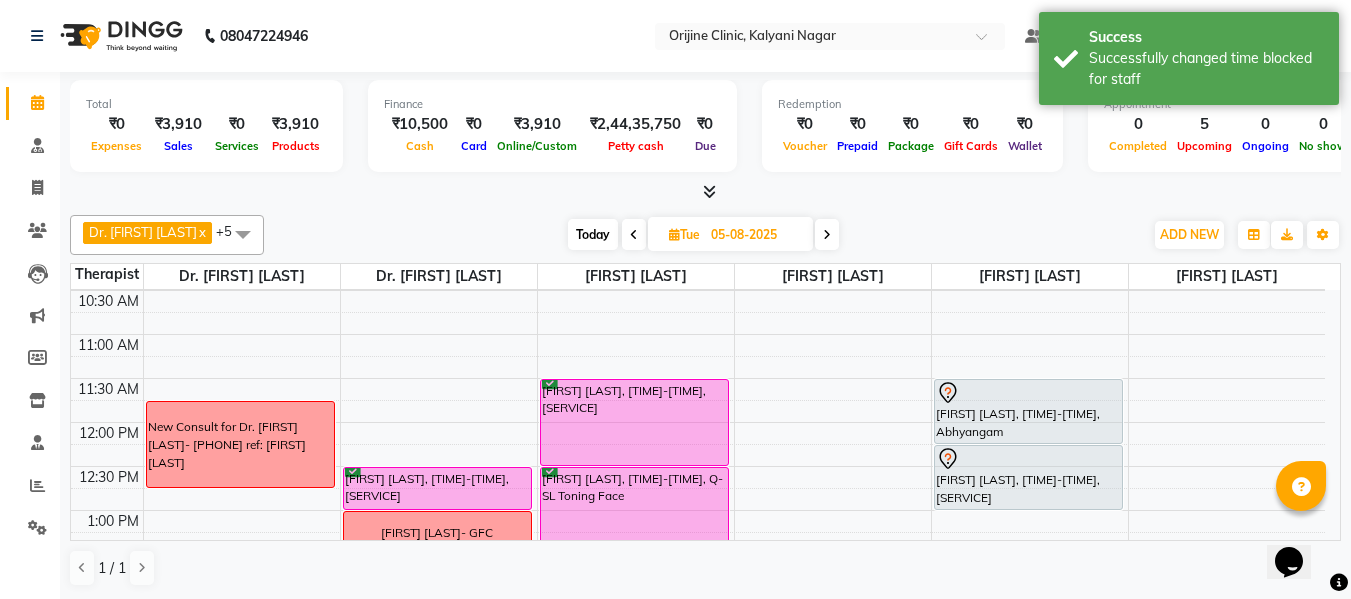 scroll, scrollTop: 275, scrollLeft: 0, axis: vertical 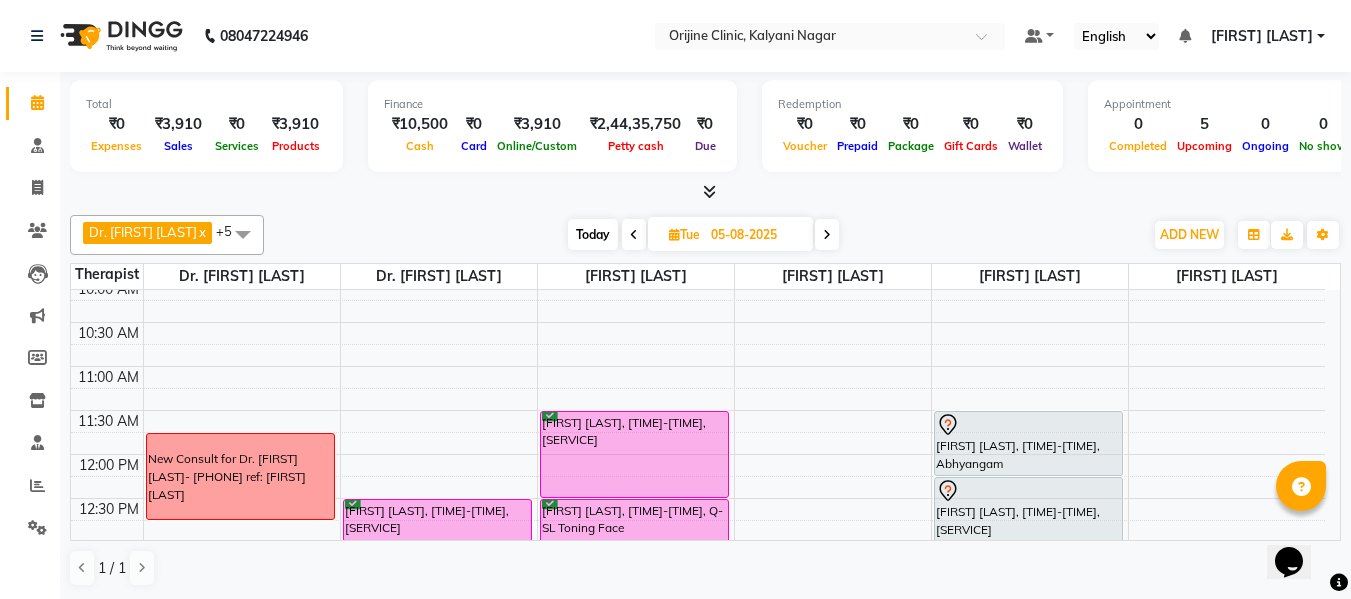 click at bounding box center (827, 235) 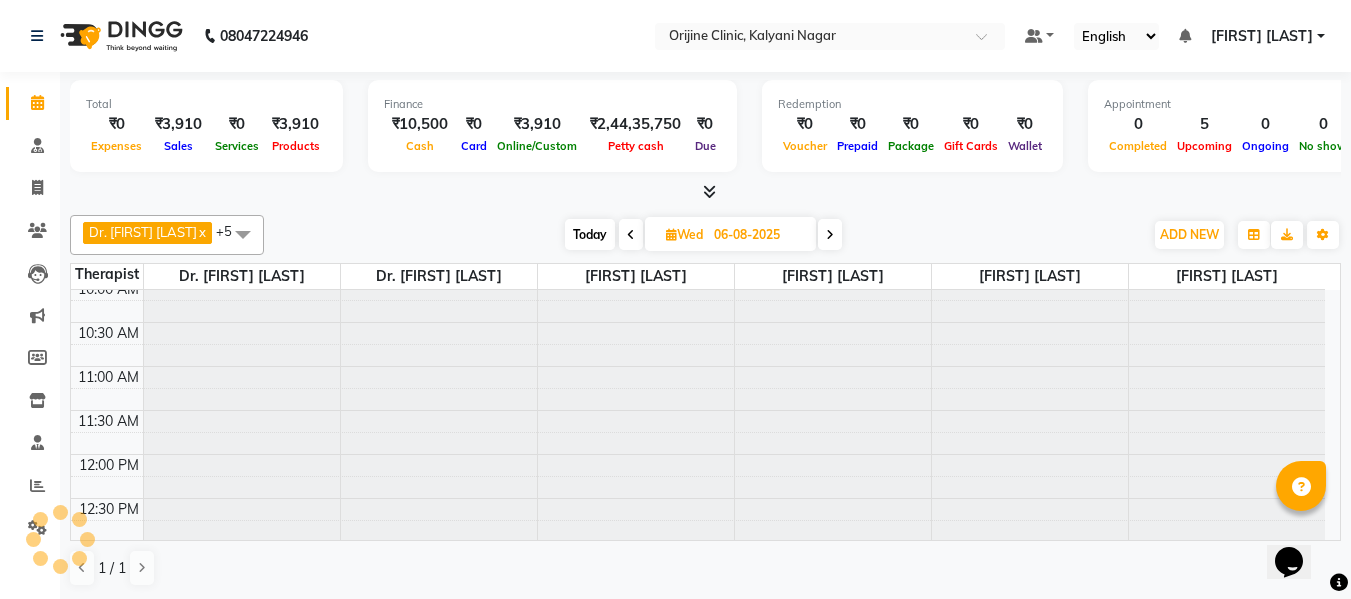 scroll, scrollTop: 617, scrollLeft: 0, axis: vertical 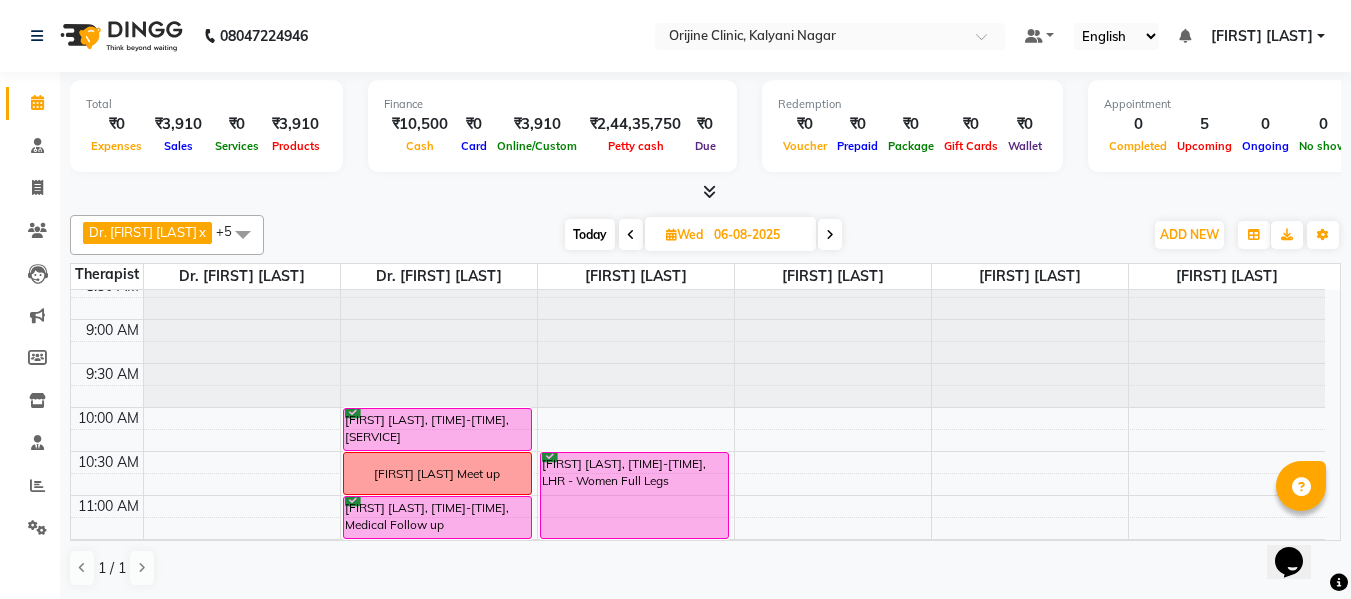 click at bounding box center (671, 234) 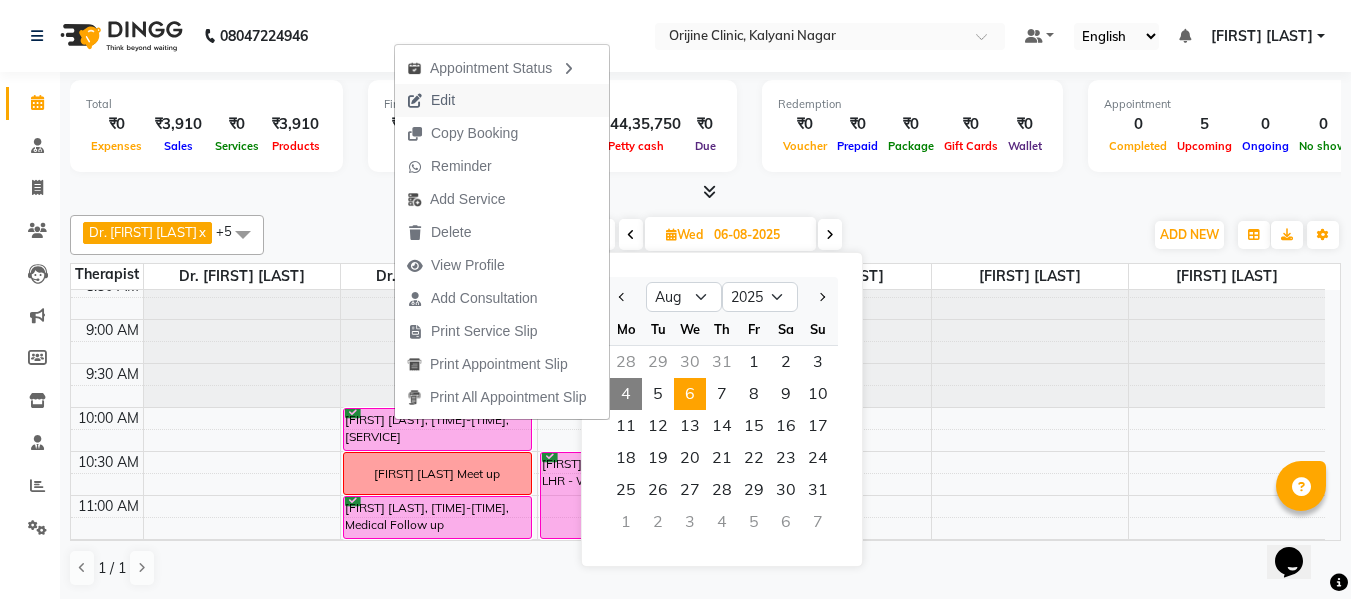 click on "Edit" at bounding box center (443, 100) 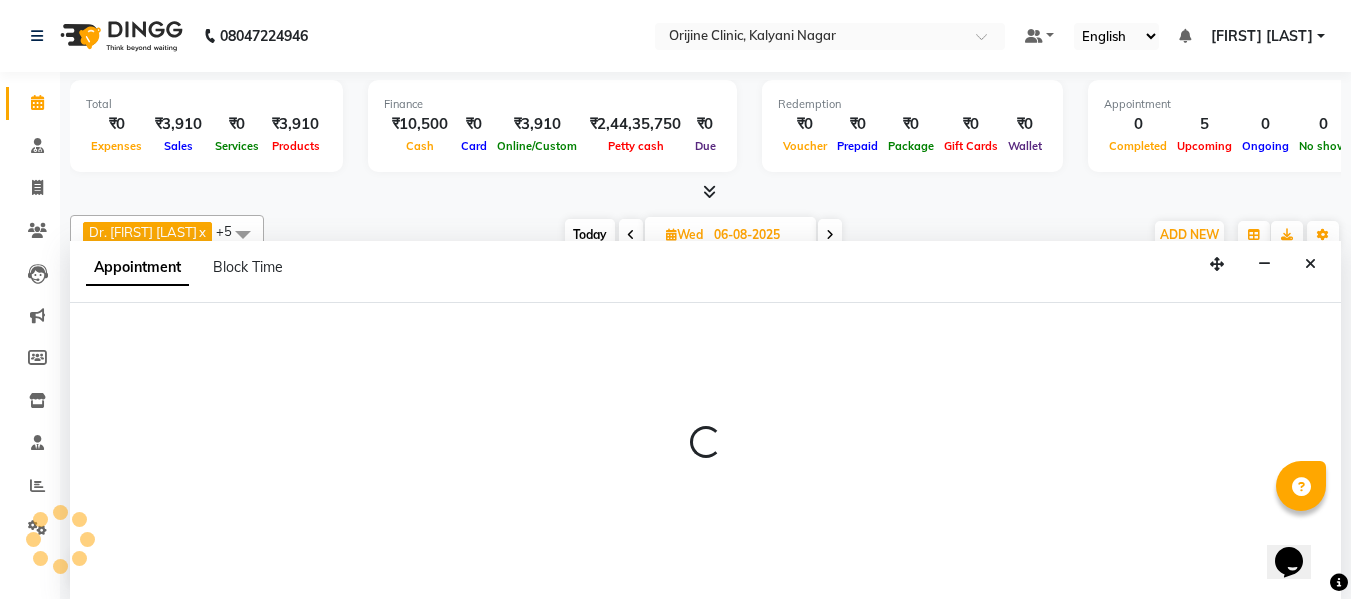 scroll, scrollTop: 1, scrollLeft: 0, axis: vertical 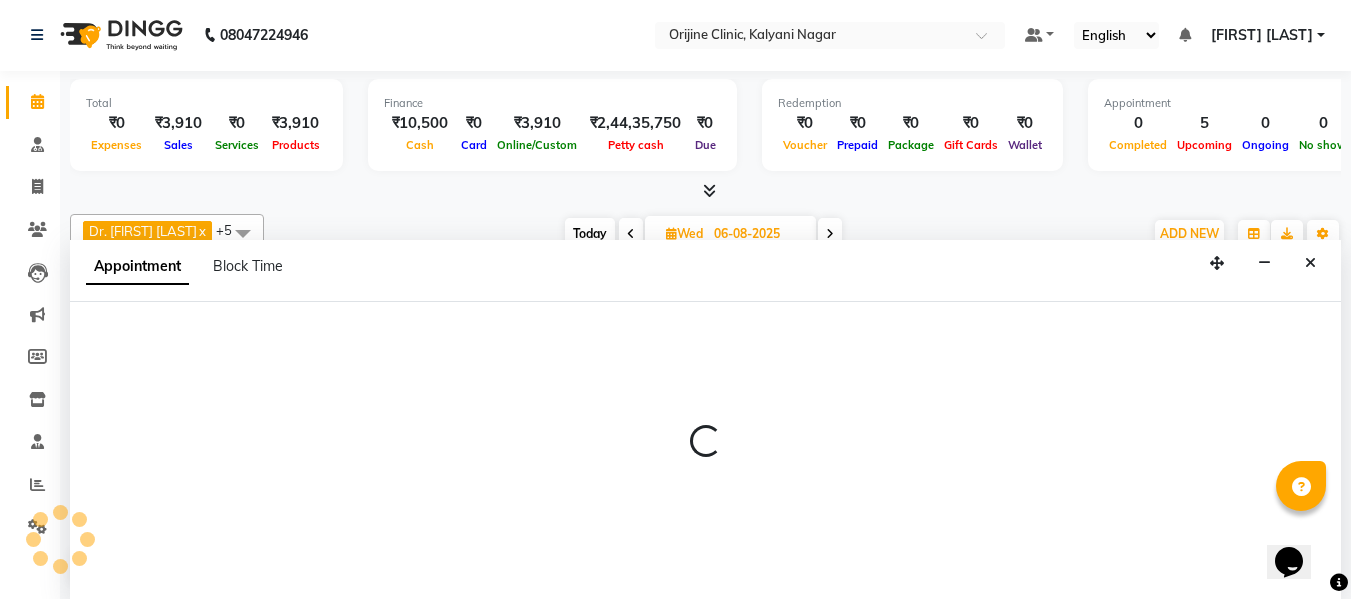 select on "10775" 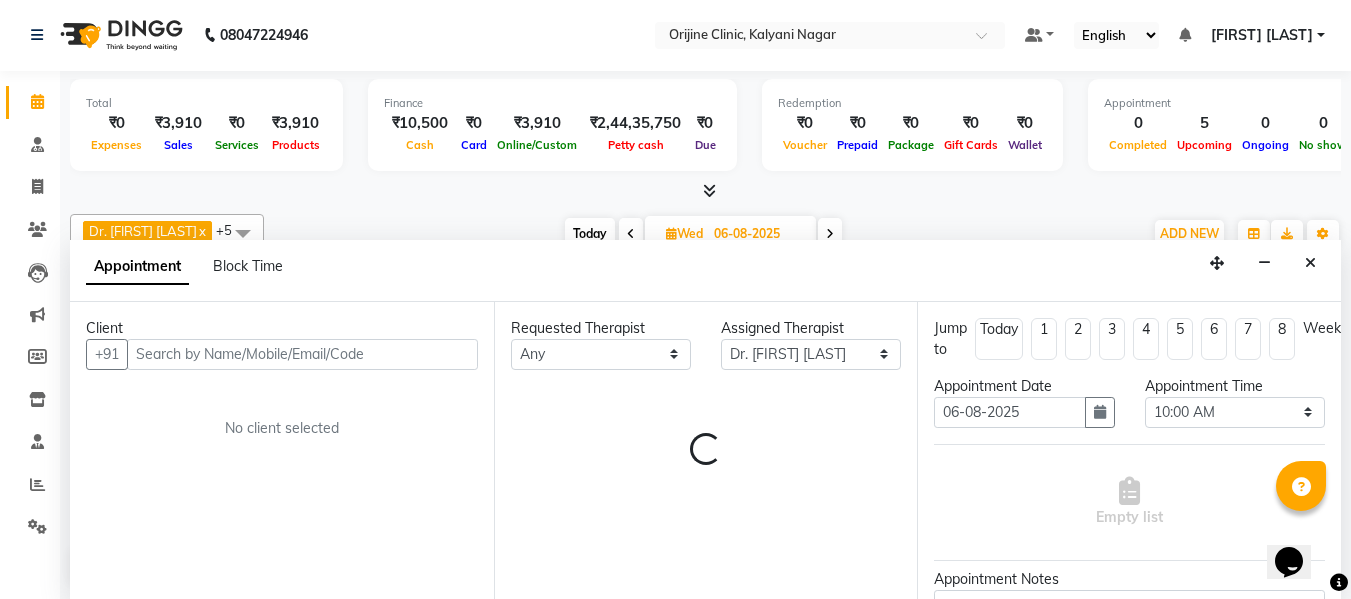 scroll, scrollTop: 617, scrollLeft: 0, axis: vertical 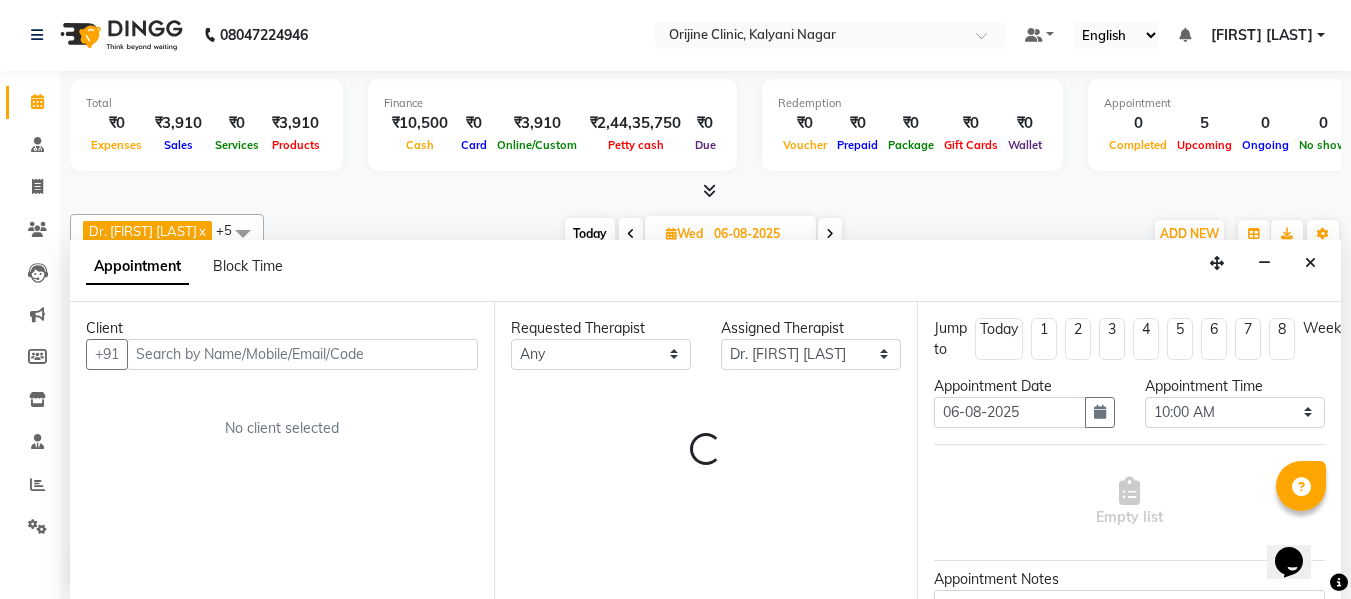 select on "1132" 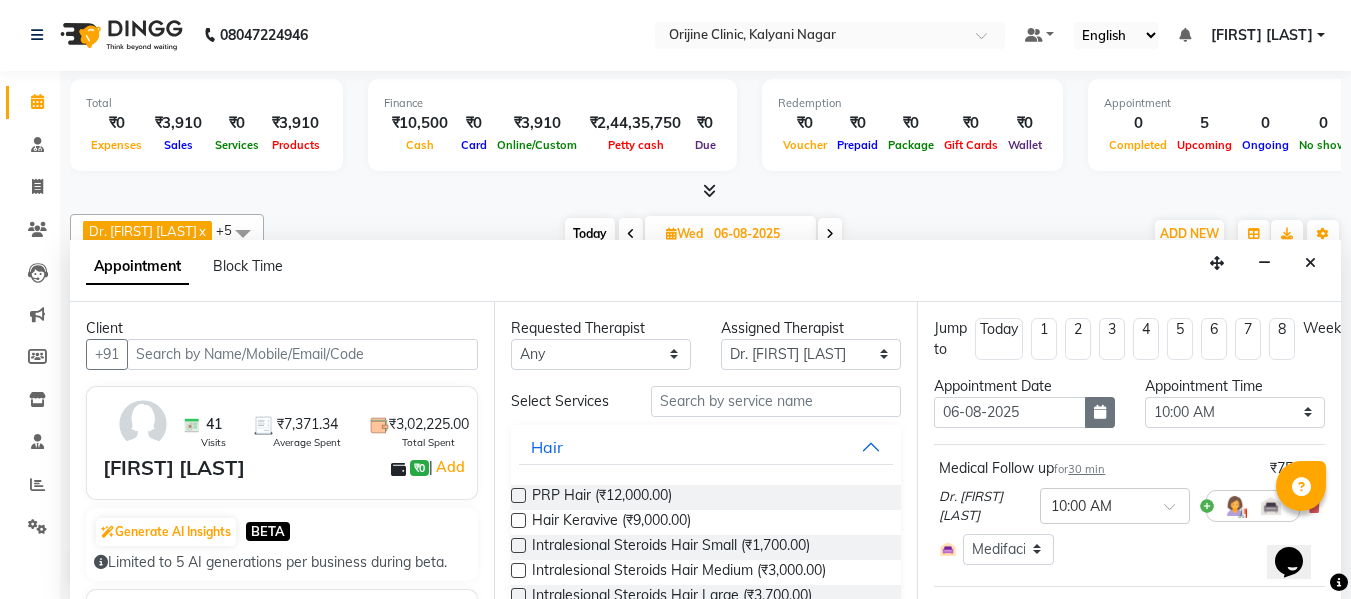 click at bounding box center [1100, 412] 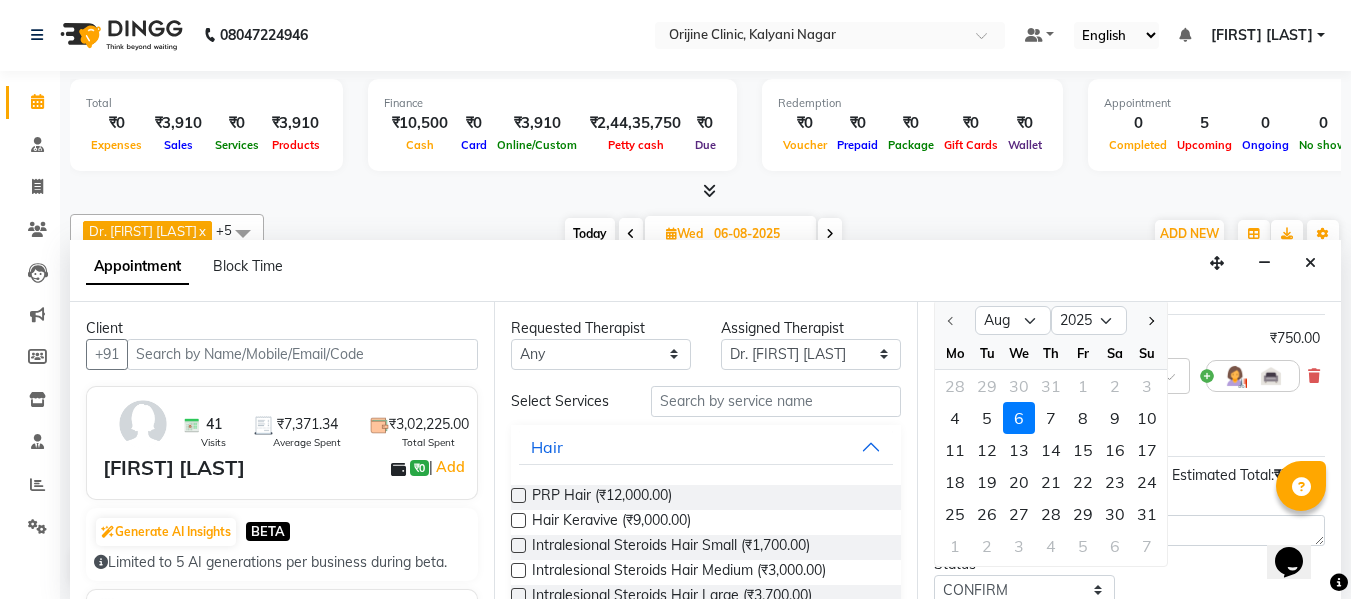 scroll, scrollTop: 132, scrollLeft: 0, axis: vertical 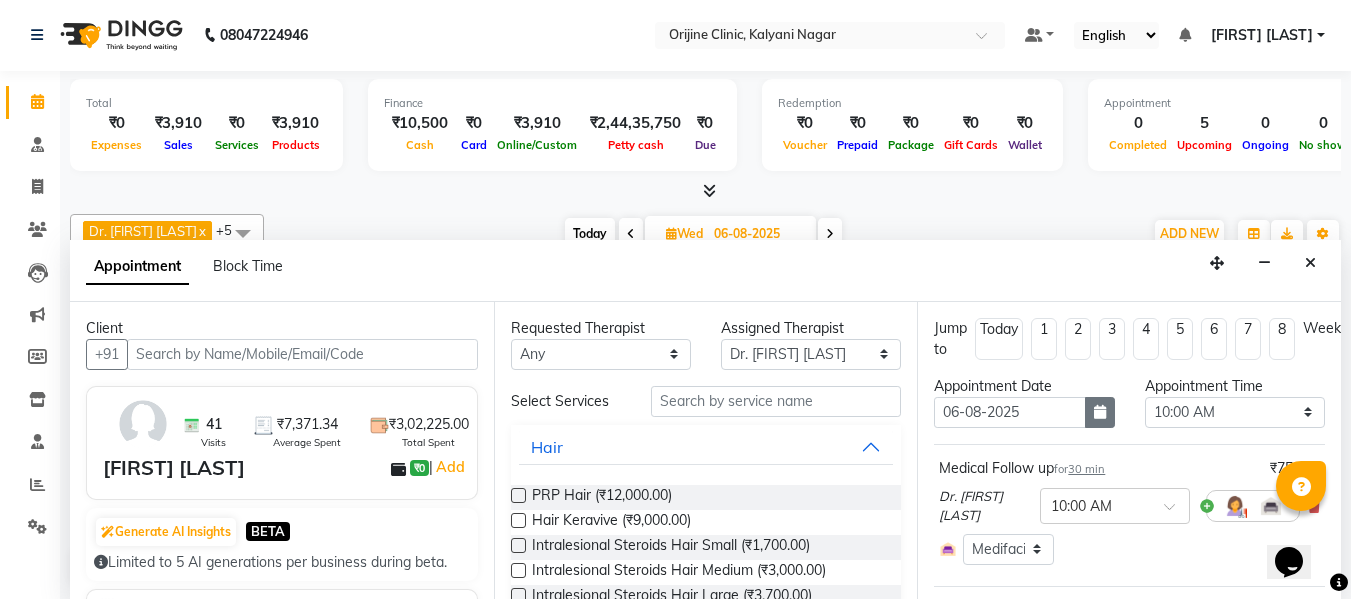 click at bounding box center [1100, 412] 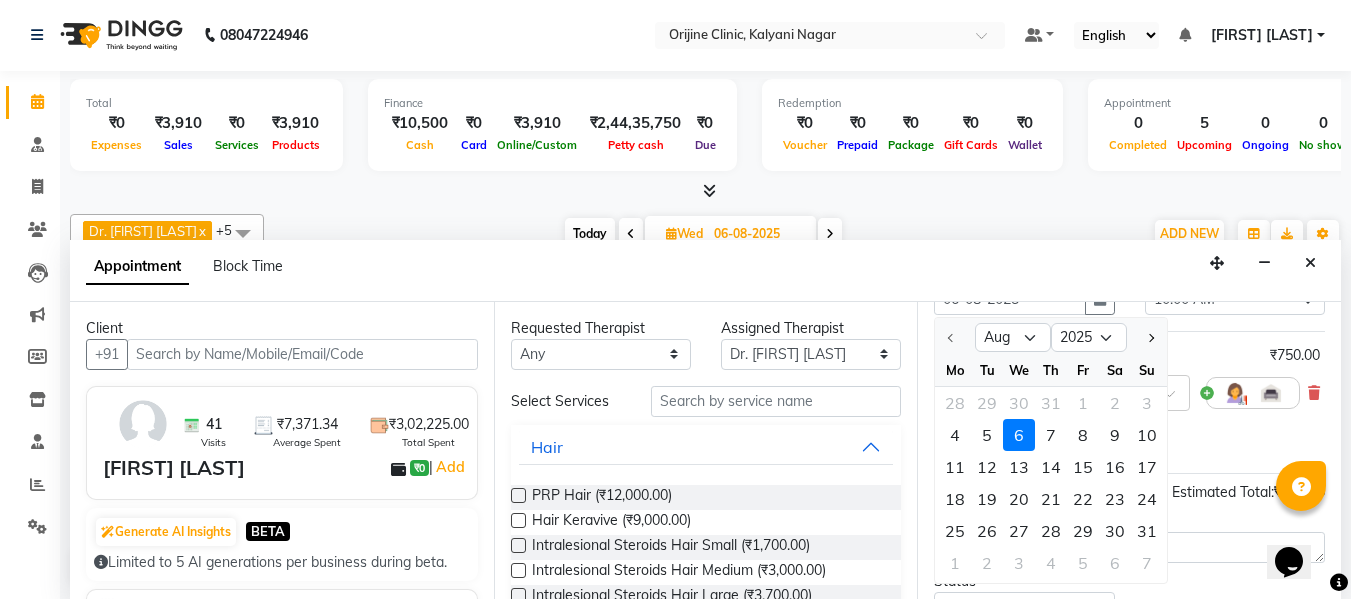 scroll, scrollTop: 124, scrollLeft: 0, axis: vertical 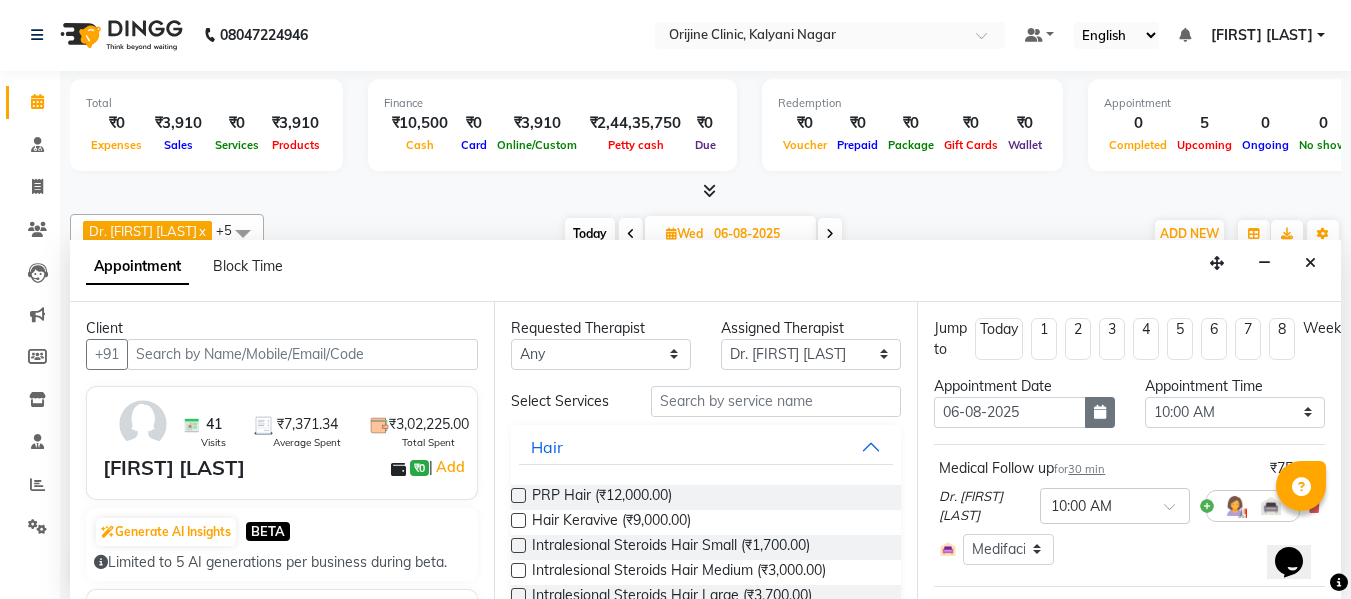 click at bounding box center [1100, 412] 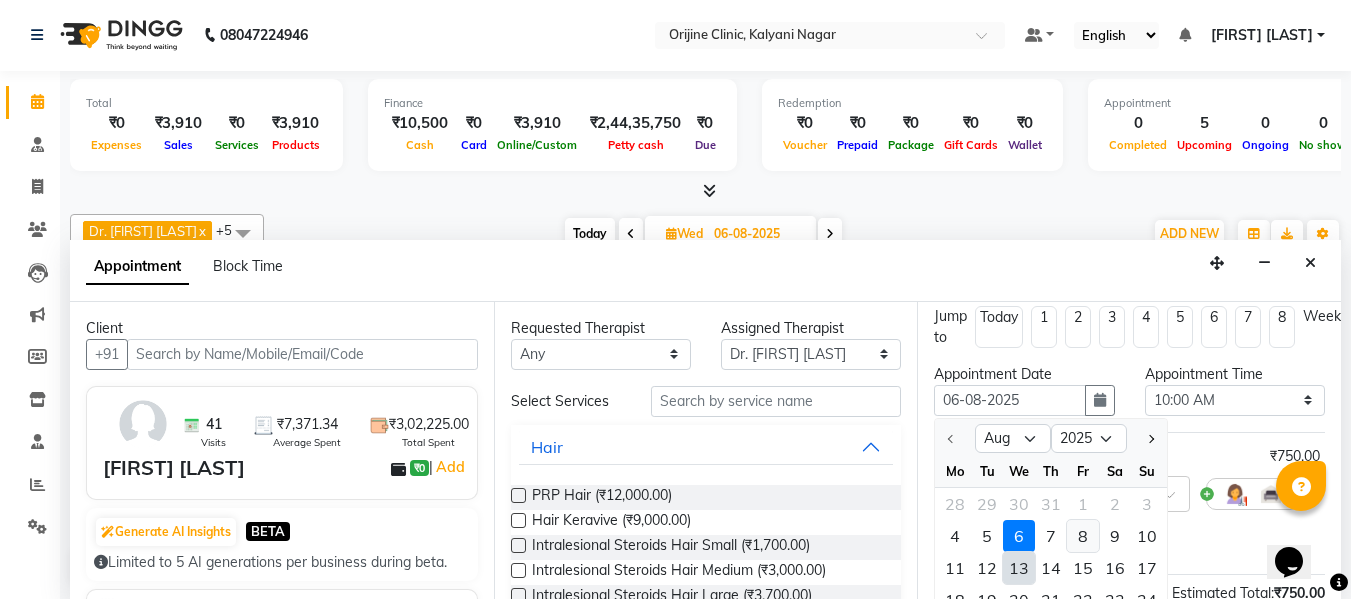 scroll, scrollTop: 44, scrollLeft: 0, axis: vertical 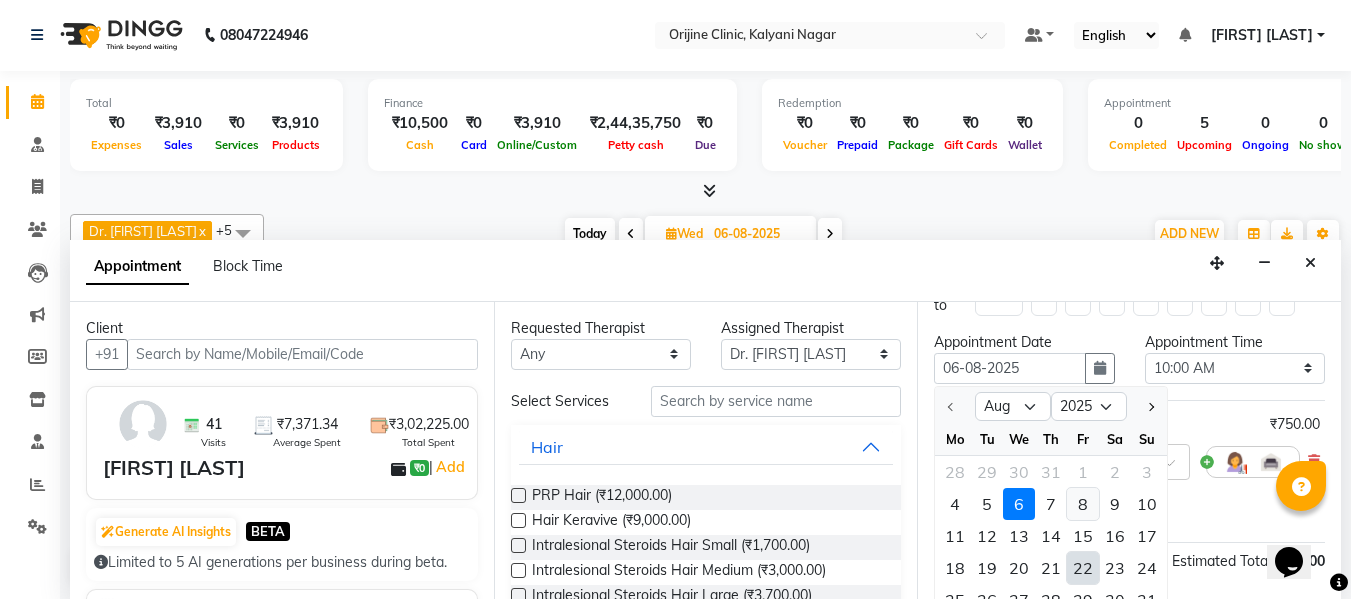 type on "22-08-2025" 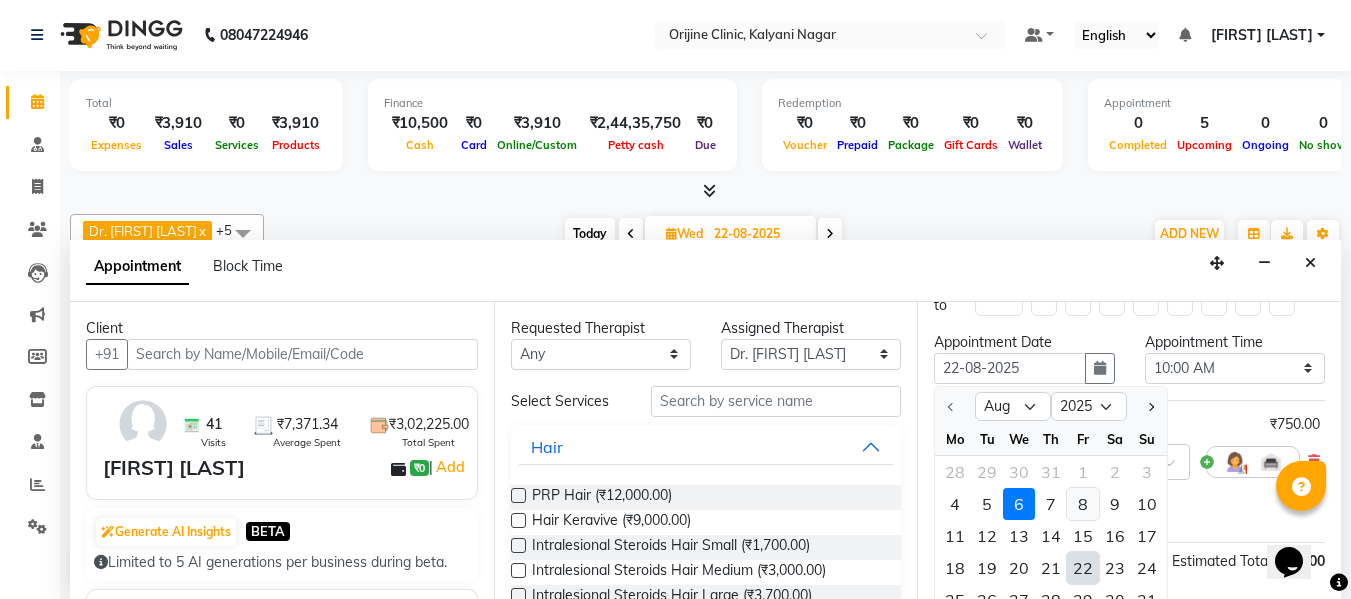 scroll, scrollTop: 0, scrollLeft: 0, axis: both 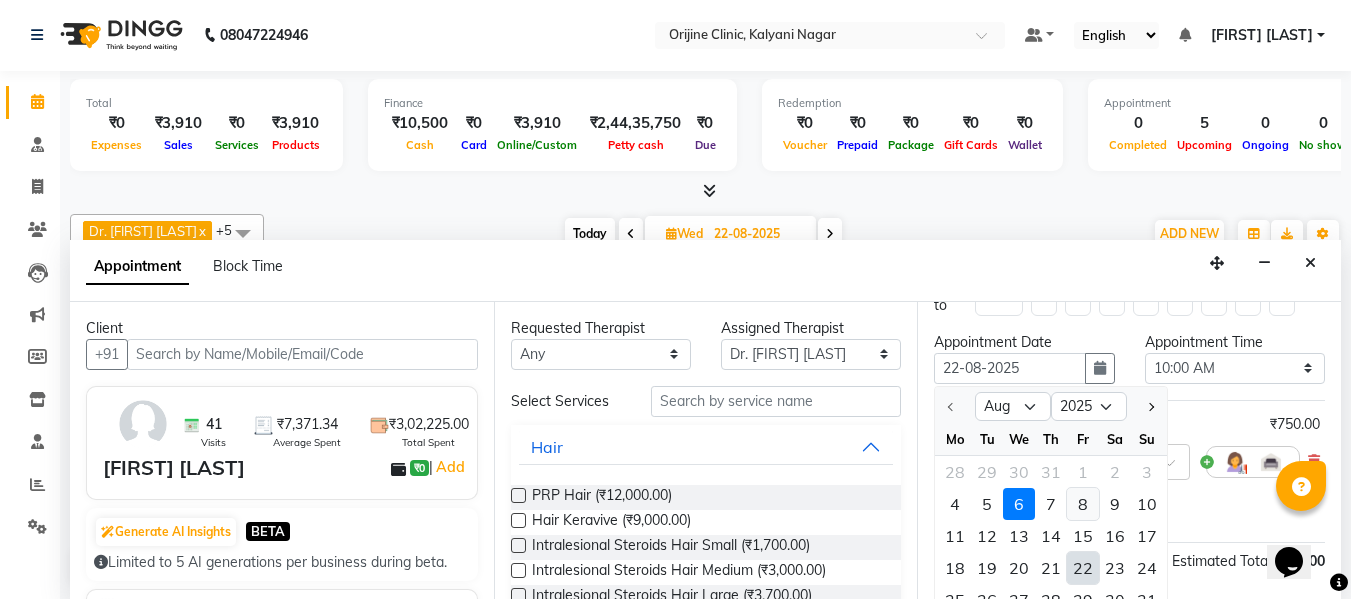 type 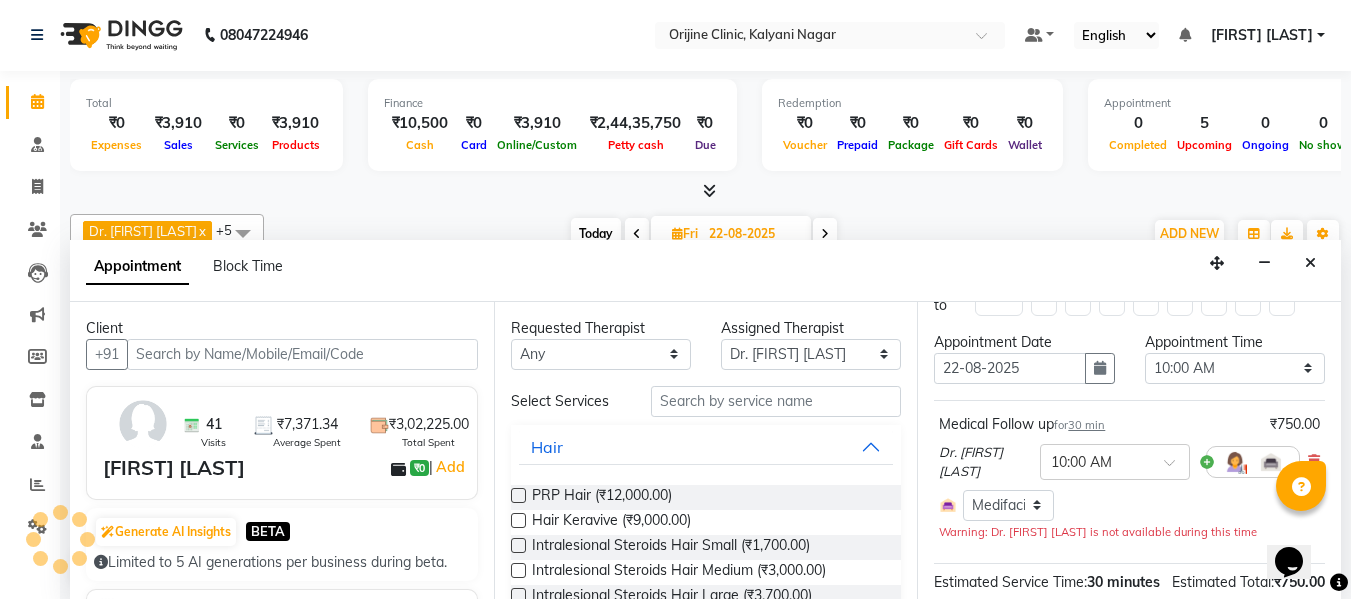 scroll, scrollTop: 617, scrollLeft: 0, axis: vertical 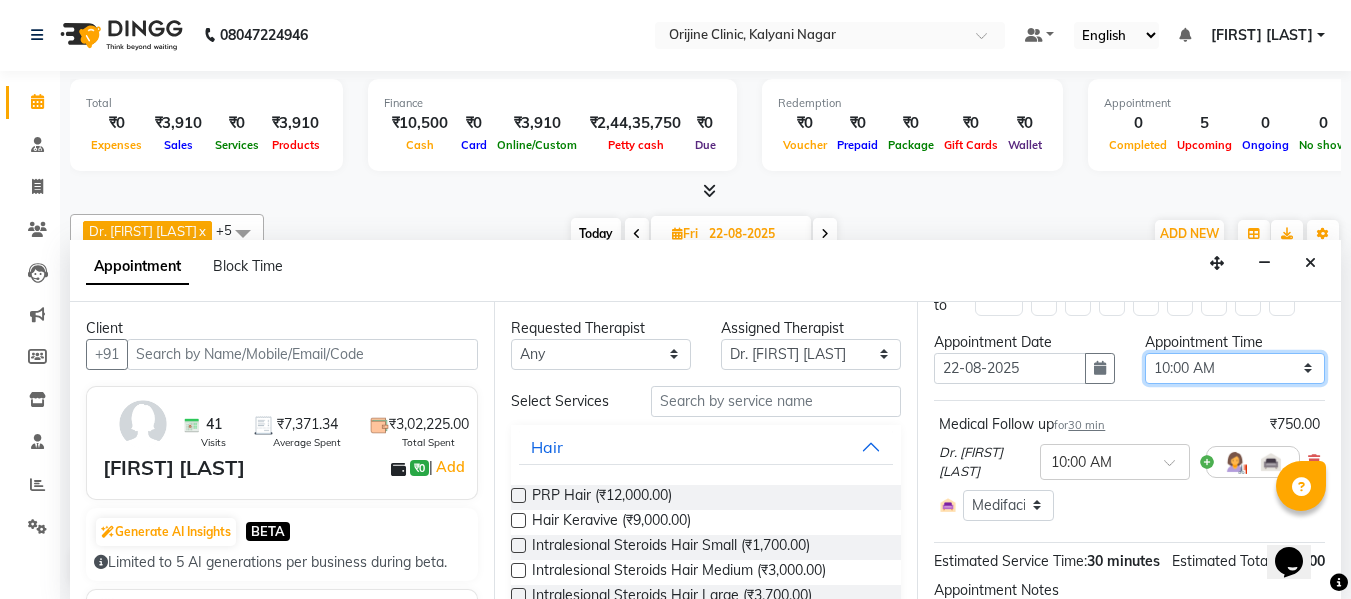 click on "Select 08:00 AM 08:15 AM 08:30 AM 08:45 AM 09:00 AM 09:15 AM 09:30 AM 09:45 AM 10:00 AM 10:15 AM 10:30 AM 10:45 AM 11:00 AM 11:15 AM 11:30 AM 11:45 AM 12:00 PM 12:15 PM 12:30 PM 12:45 PM 01:00 PM 01:15 PM 01:30 PM 01:45 PM 02:00 PM 02:15 PM 02:30 PM 02:45 PM 03:00 PM 03:15 PM 03:30 PM 03:45 PM 04:00 PM 04:15 PM 04:30 PM 04:45 PM 05:00 PM 05:15 PM 05:30 PM 05:45 PM 06:00 PM 06:15 PM 06:30 PM 06:45 PM 07:00 PM" at bounding box center (1235, 368) 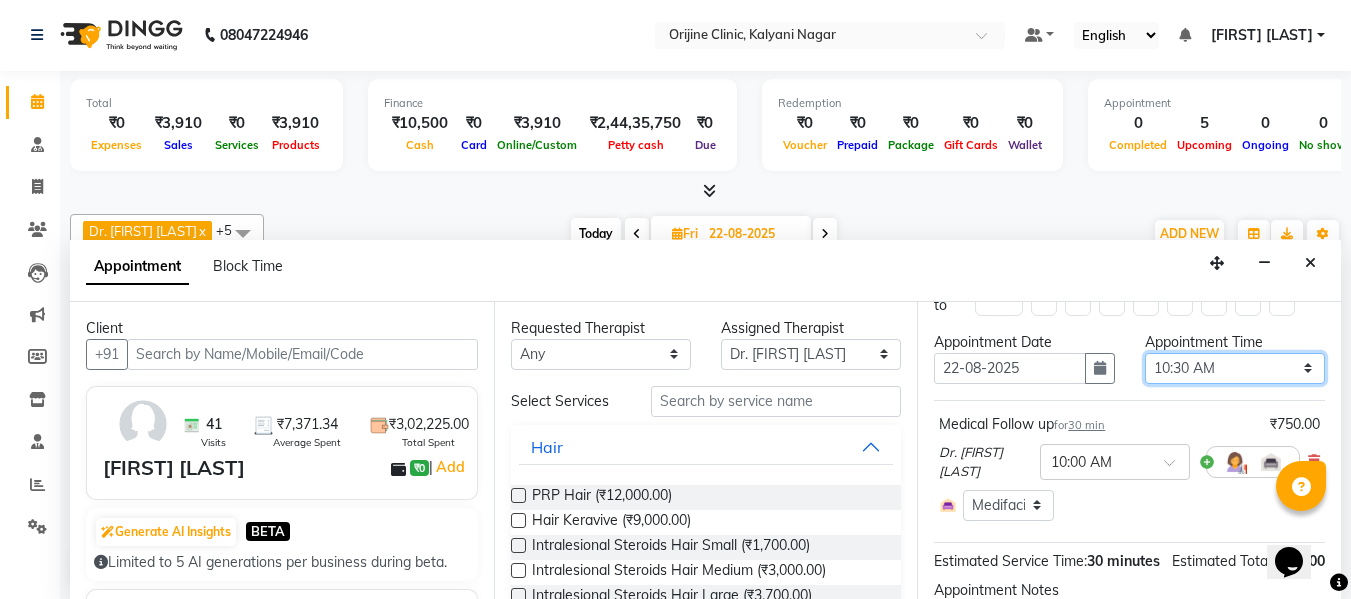 click on "Select 08:00 AM 08:15 AM 08:30 AM 08:45 AM 09:00 AM 09:15 AM 09:30 AM 09:45 AM 10:00 AM 10:15 AM 10:30 AM 10:45 AM 11:00 AM 11:15 AM 11:30 AM 11:45 AM 12:00 PM 12:15 PM 12:30 PM 12:45 PM 01:00 PM 01:15 PM 01:30 PM 01:45 PM 02:00 PM 02:15 PM 02:30 PM 02:45 PM 03:00 PM 03:15 PM 03:30 PM 03:45 PM 04:00 PM 04:15 PM 04:30 PM 04:45 PM 05:00 PM 05:15 PM 05:30 PM 05:45 PM 06:00 PM 06:15 PM 06:30 PM 06:45 PM 07:00 PM" at bounding box center [1235, 368] 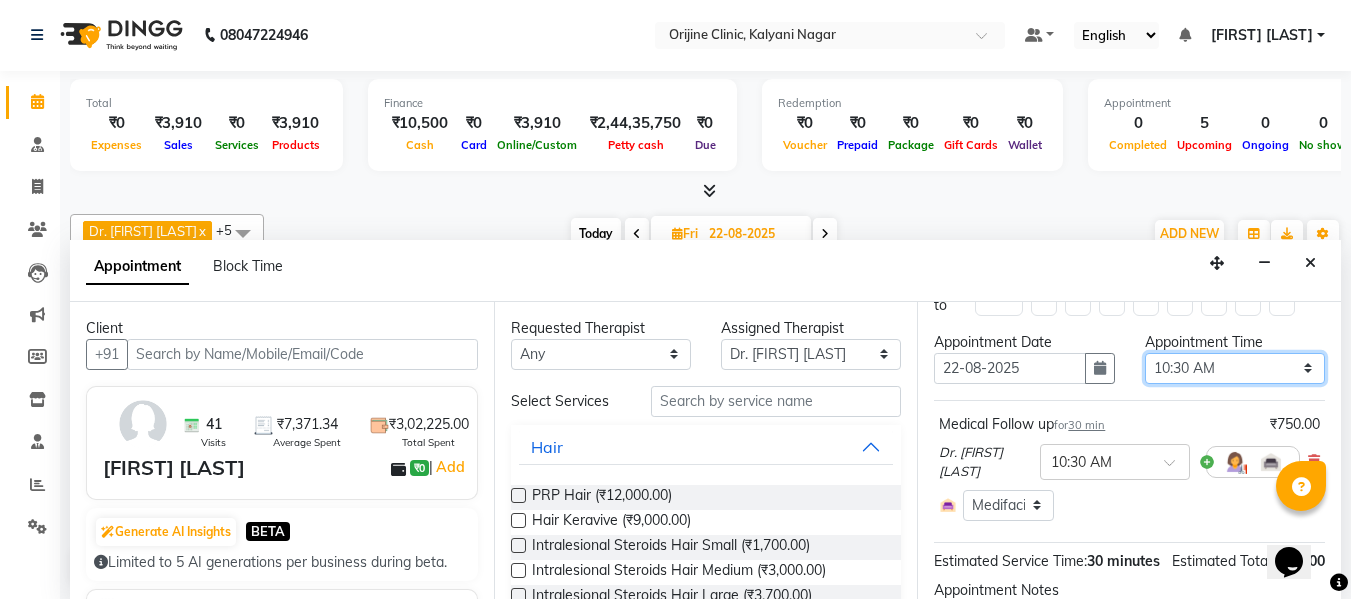 click on "Select 08:00 AM 08:15 AM 08:30 AM 08:45 AM 09:00 AM 09:15 AM 09:30 AM 09:45 AM 10:00 AM 10:15 AM 10:30 AM 10:45 AM 11:00 AM 11:15 AM 11:30 AM 11:45 AM 12:00 PM 12:15 PM 12:30 PM 12:45 PM 01:00 PM 01:15 PM 01:30 PM 01:45 PM 02:00 PM 02:15 PM 02:30 PM 02:45 PM 03:00 PM 03:15 PM 03:30 PM 03:45 PM 04:00 PM 04:15 PM 04:30 PM 04:45 PM 05:00 PM 05:15 PM 05:30 PM 05:45 PM 06:00 PM 06:15 PM 06:30 PM 06:45 PM 07:00 PM" at bounding box center [1235, 368] 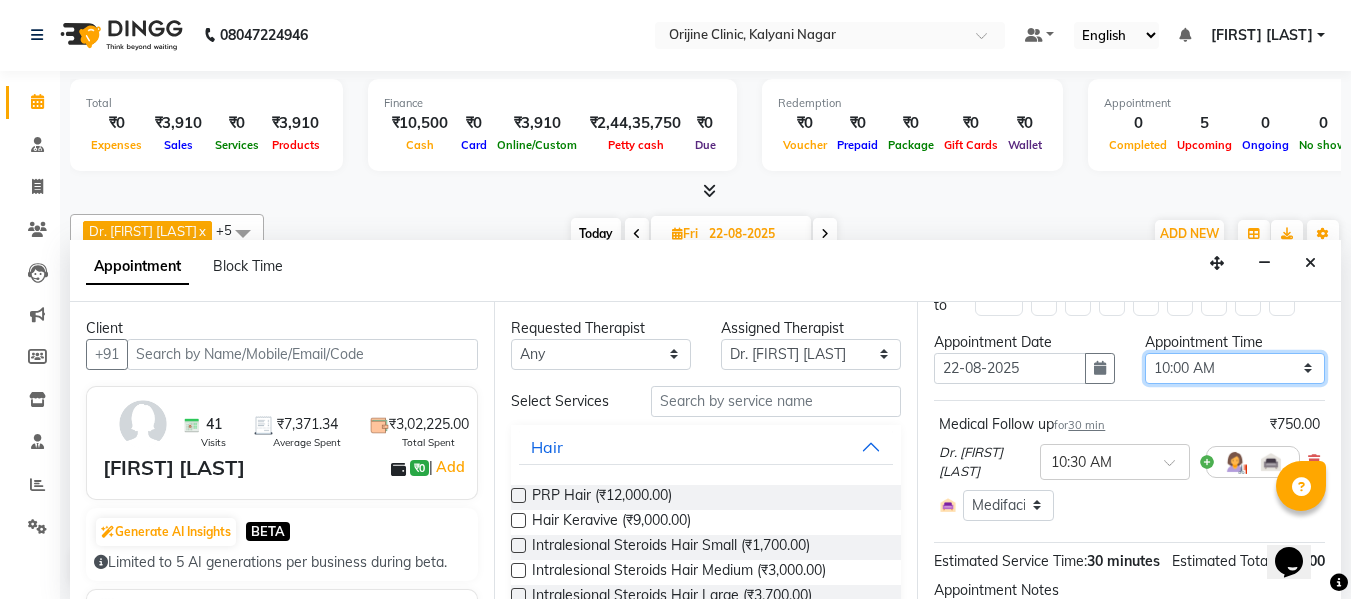 click on "Select 08:00 AM 08:15 AM 08:30 AM 08:45 AM 09:00 AM 09:15 AM 09:30 AM 09:45 AM 10:00 AM 10:15 AM 10:30 AM 10:45 AM 11:00 AM 11:15 AM 11:30 AM 11:45 AM 12:00 PM 12:15 PM 12:30 PM 12:45 PM 01:00 PM 01:15 PM 01:30 PM 01:45 PM 02:00 PM 02:15 PM 02:30 PM 02:45 PM 03:00 PM 03:15 PM 03:30 PM 03:45 PM 04:00 PM 04:15 PM 04:30 PM 04:45 PM 05:00 PM 05:15 PM 05:30 PM 05:45 PM 06:00 PM 06:15 PM 06:30 PM 06:45 PM 07:00 PM" at bounding box center (1235, 368) 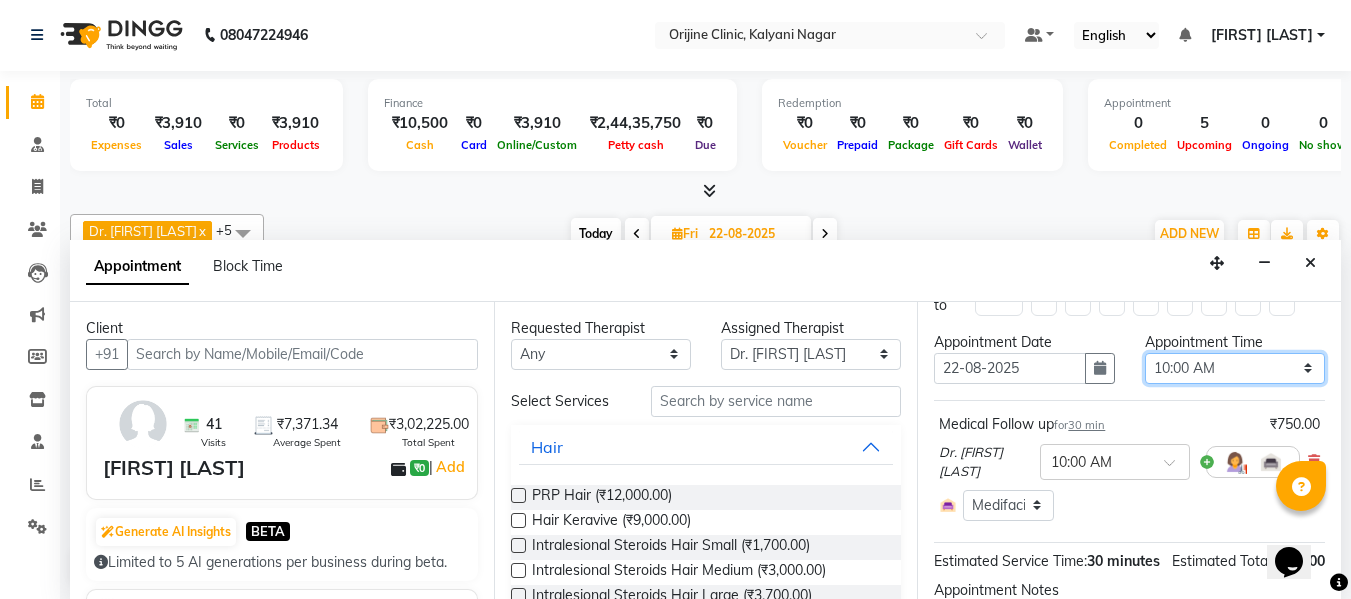 scroll, scrollTop: 241, scrollLeft: 0, axis: vertical 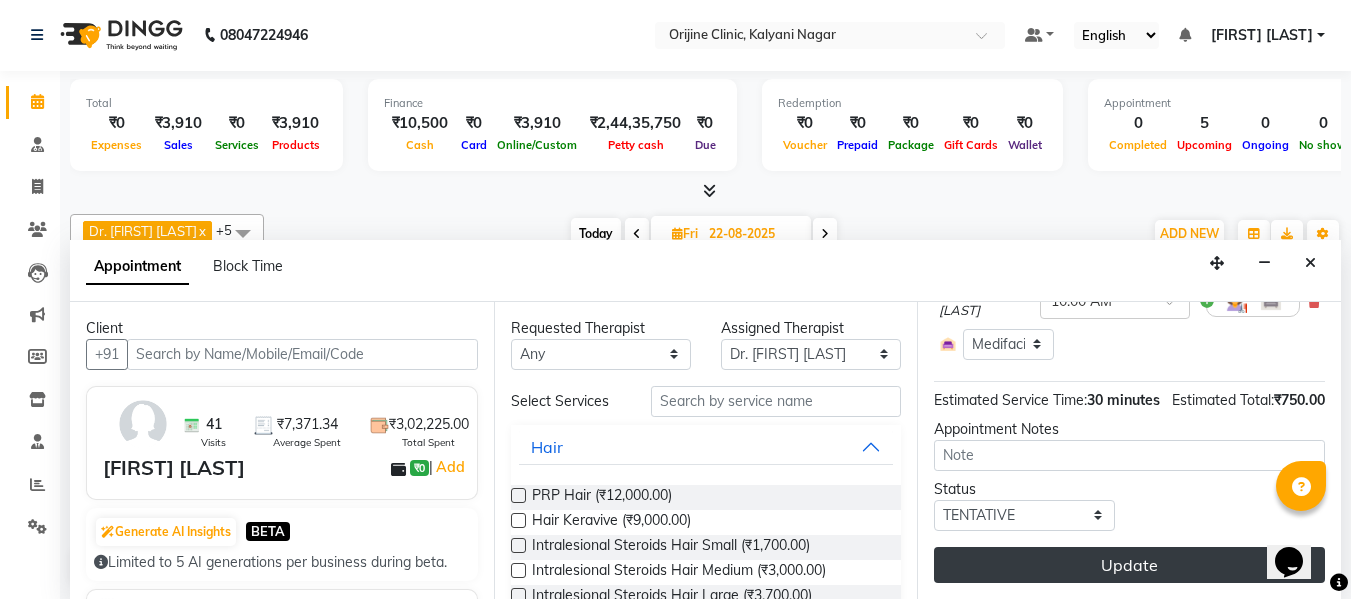 click on "Update" at bounding box center (1129, 565) 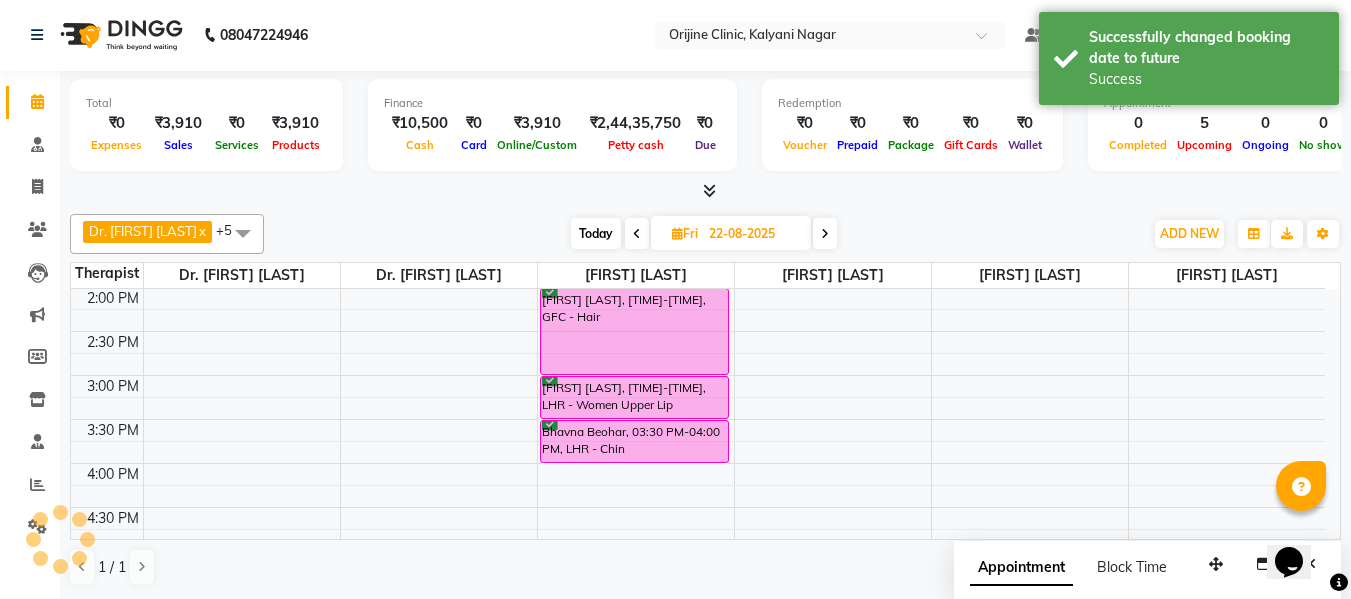 scroll, scrollTop: 0, scrollLeft: 0, axis: both 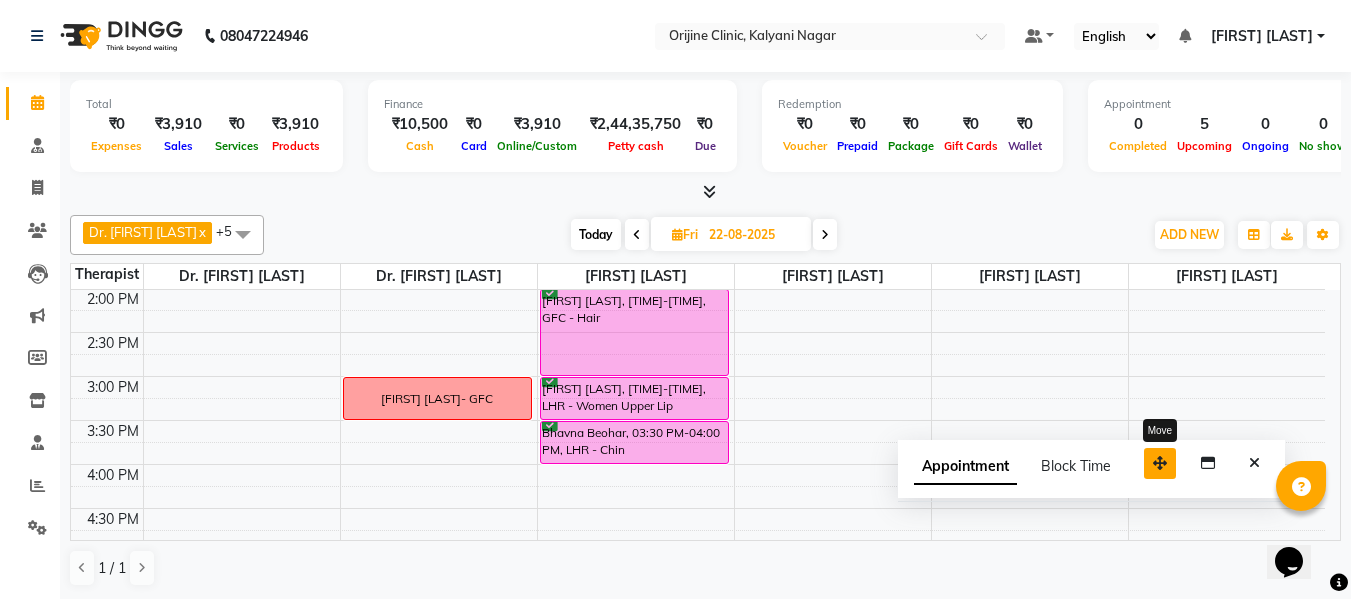 drag, startPoint x: 1216, startPoint y: 566, endPoint x: 1131, endPoint y: 431, distance: 159.53056 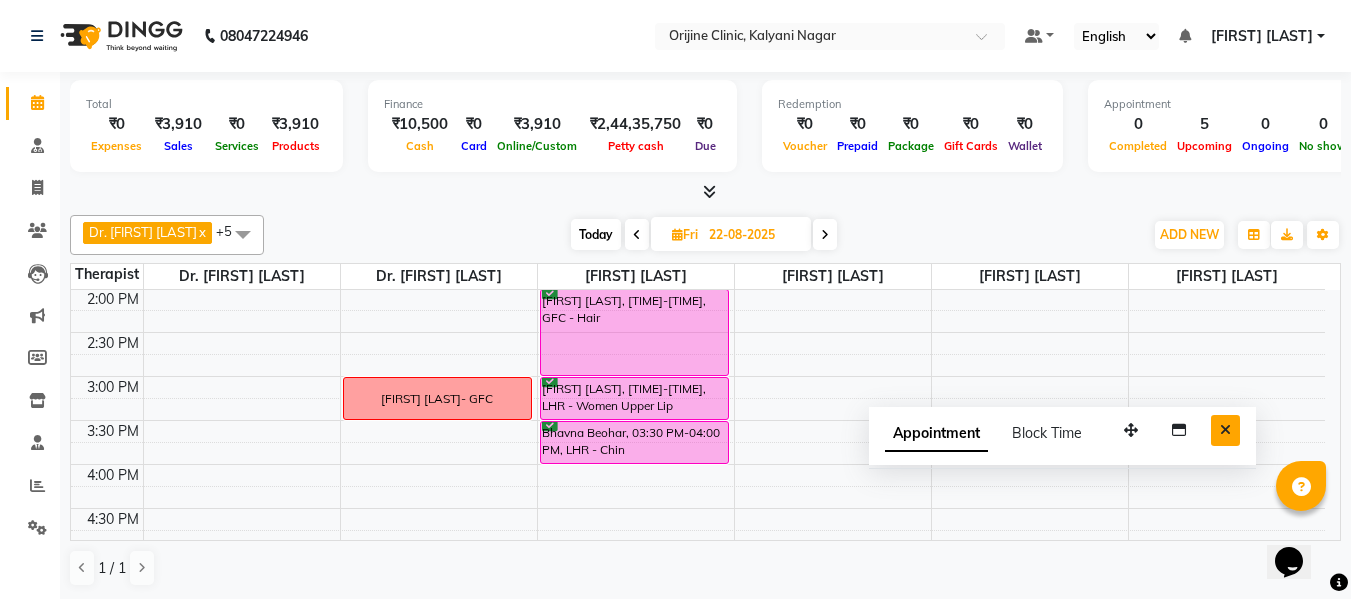 click at bounding box center [1225, 430] 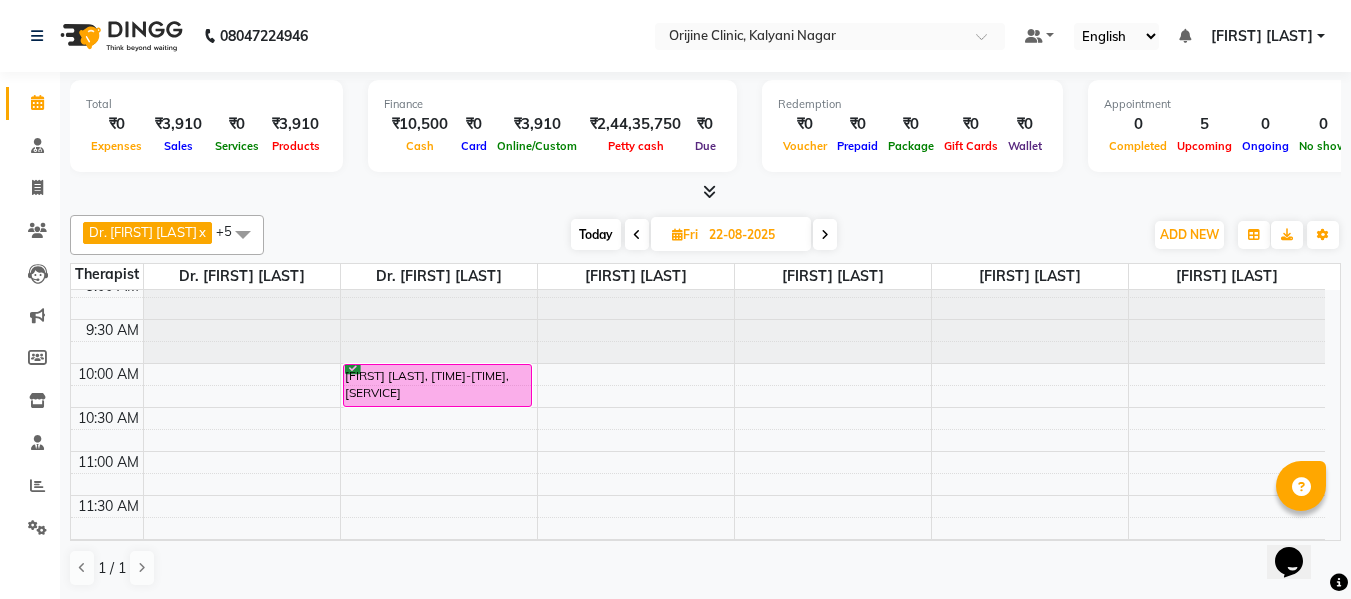 scroll, scrollTop: 174, scrollLeft: 0, axis: vertical 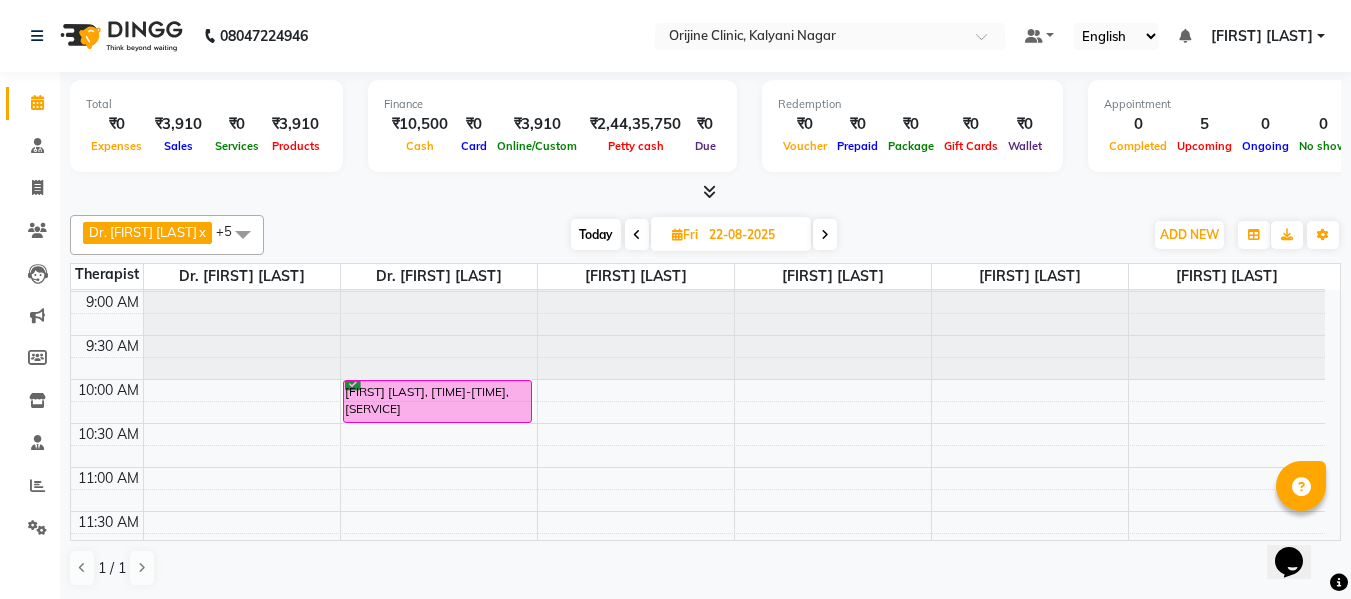 click on "Today" at bounding box center [596, 234] 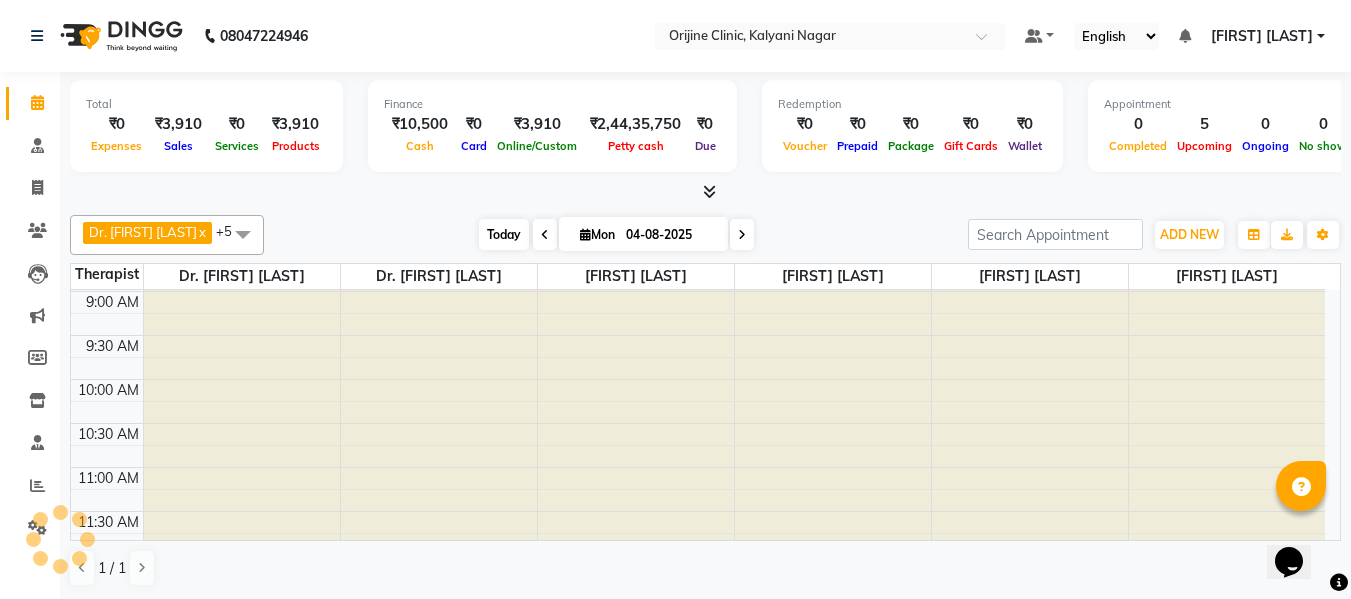 scroll, scrollTop: 617, scrollLeft: 0, axis: vertical 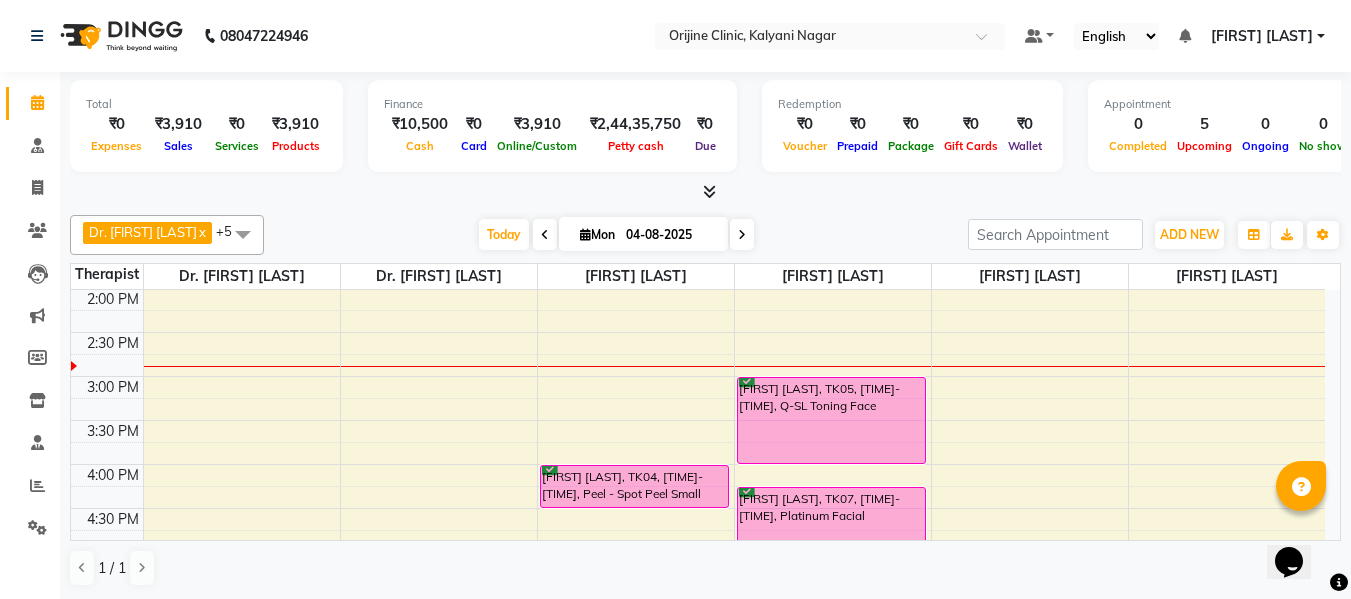 click at bounding box center [742, 235] 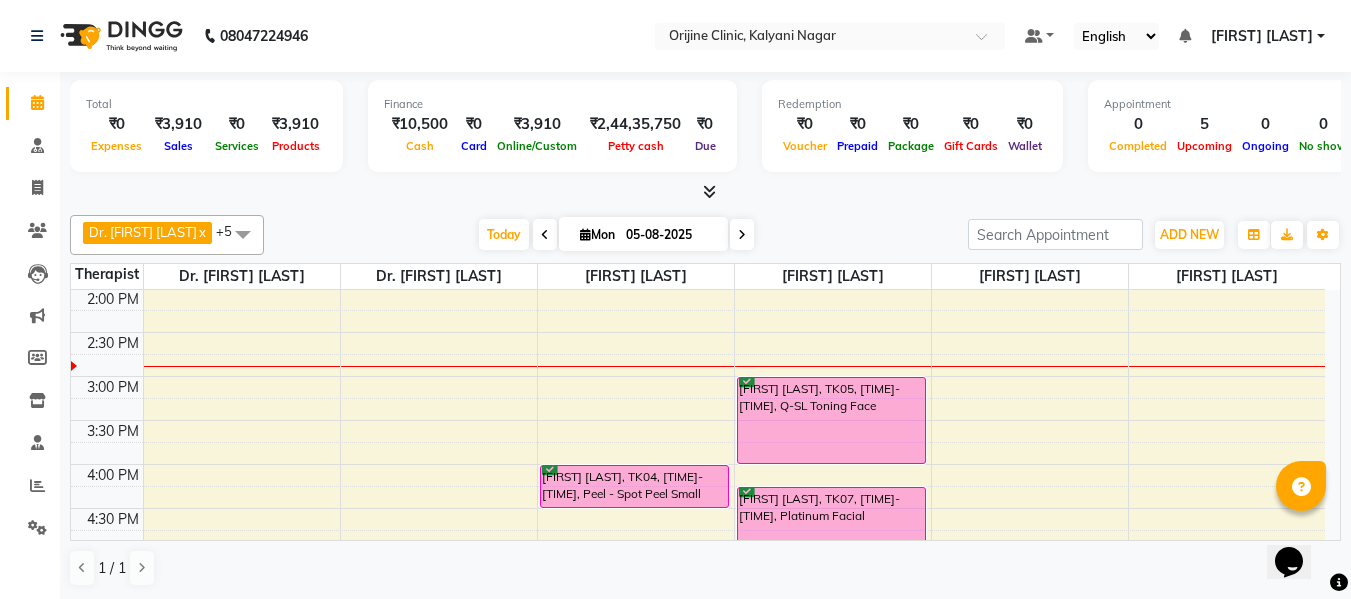 scroll, scrollTop: 617, scrollLeft: 0, axis: vertical 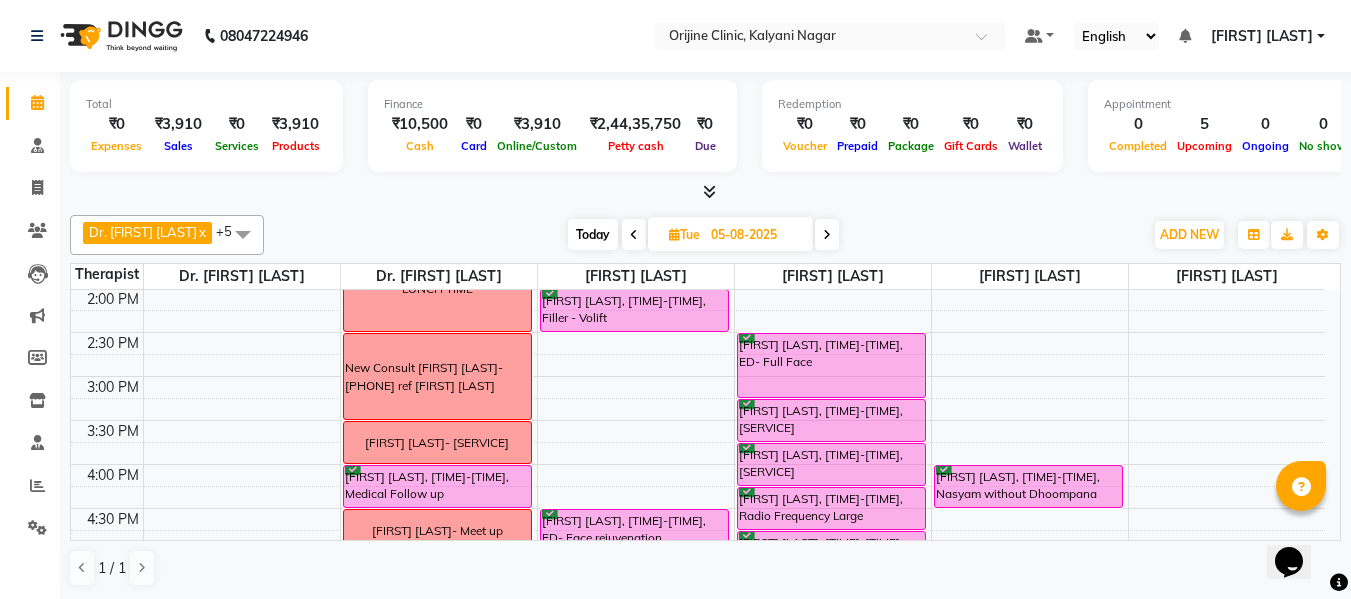 click at bounding box center [827, 235] 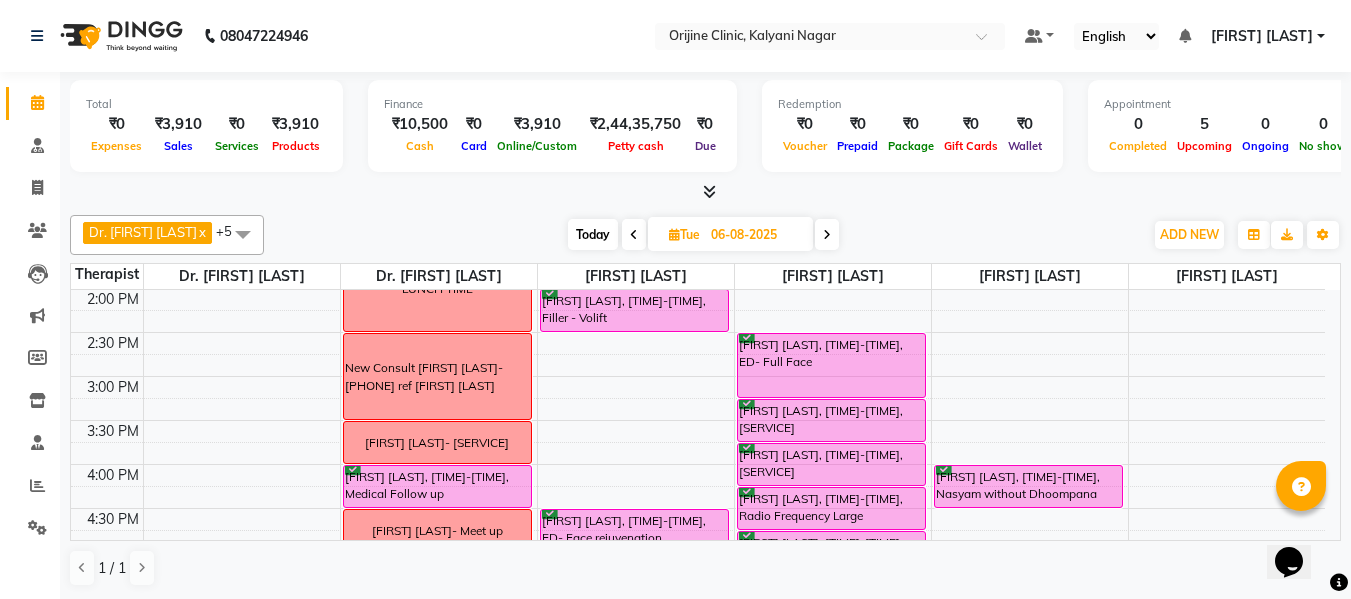scroll, scrollTop: 617, scrollLeft: 0, axis: vertical 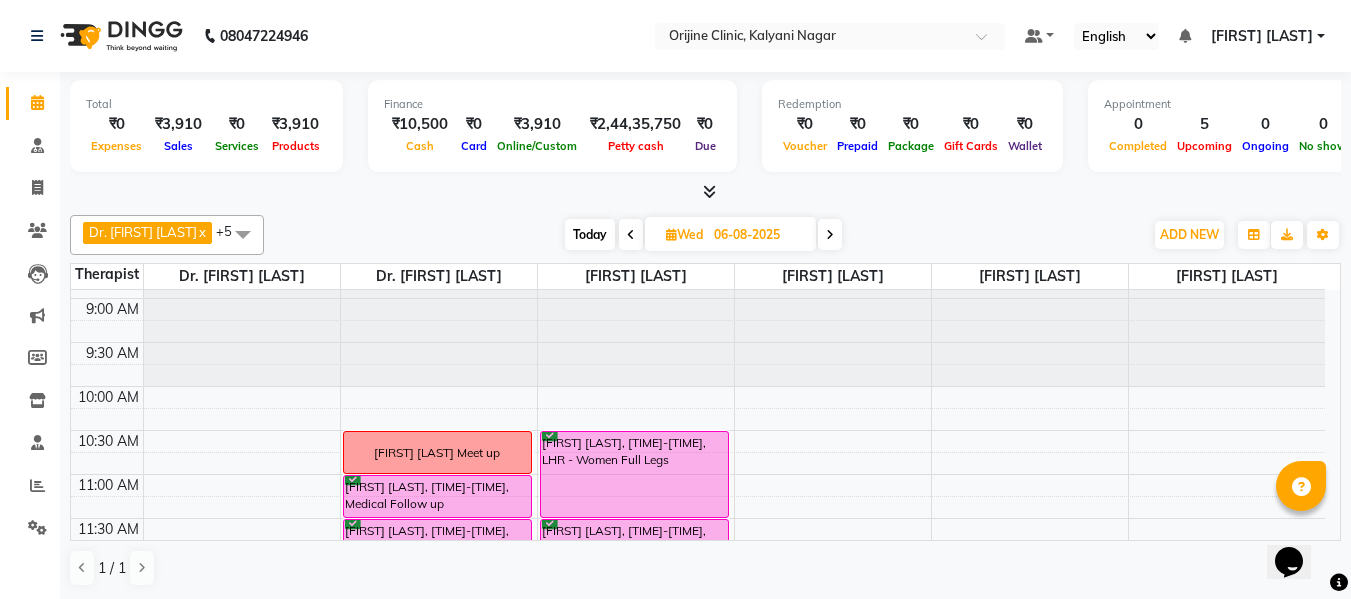 click on "Today" at bounding box center (590, 234) 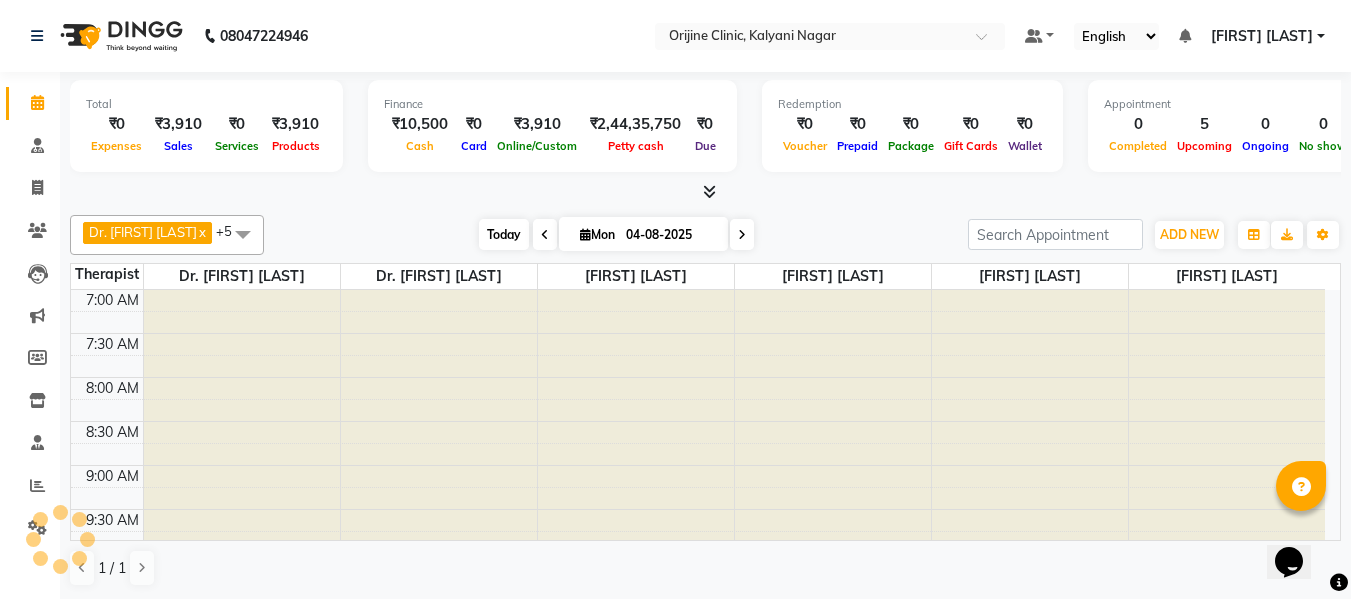 scroll, scrollTop: 617, scrollLeft: 0, axis: vertical 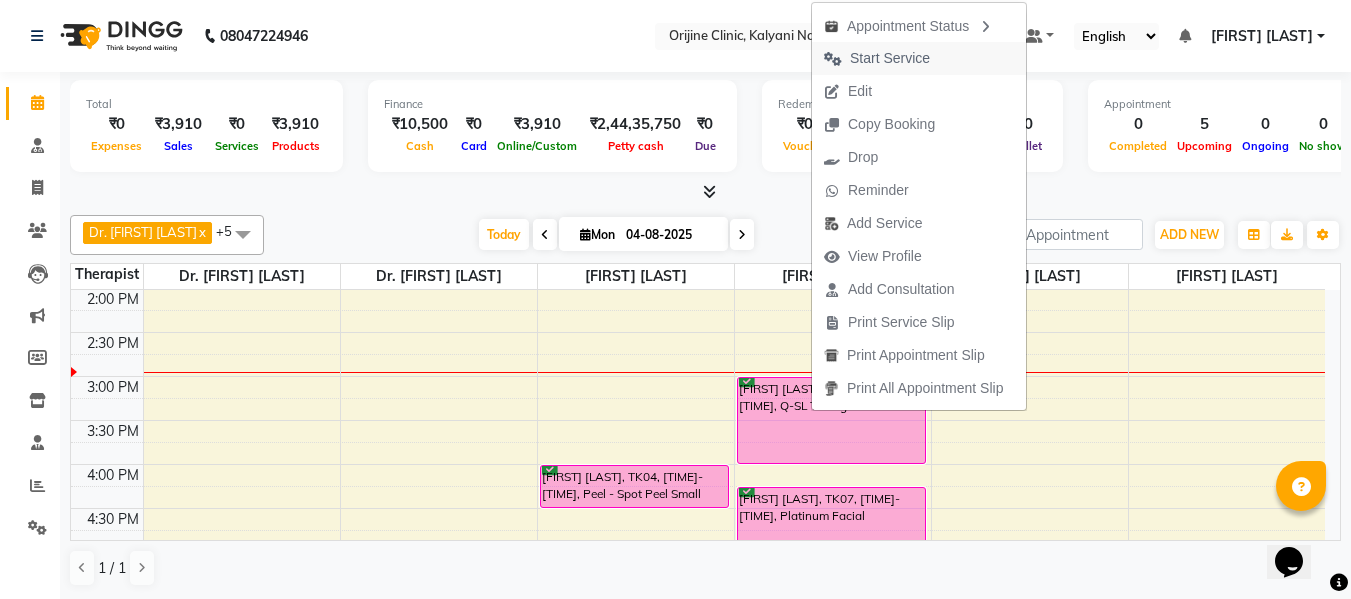 click on "Start Service" at bounding box center [890, 58] 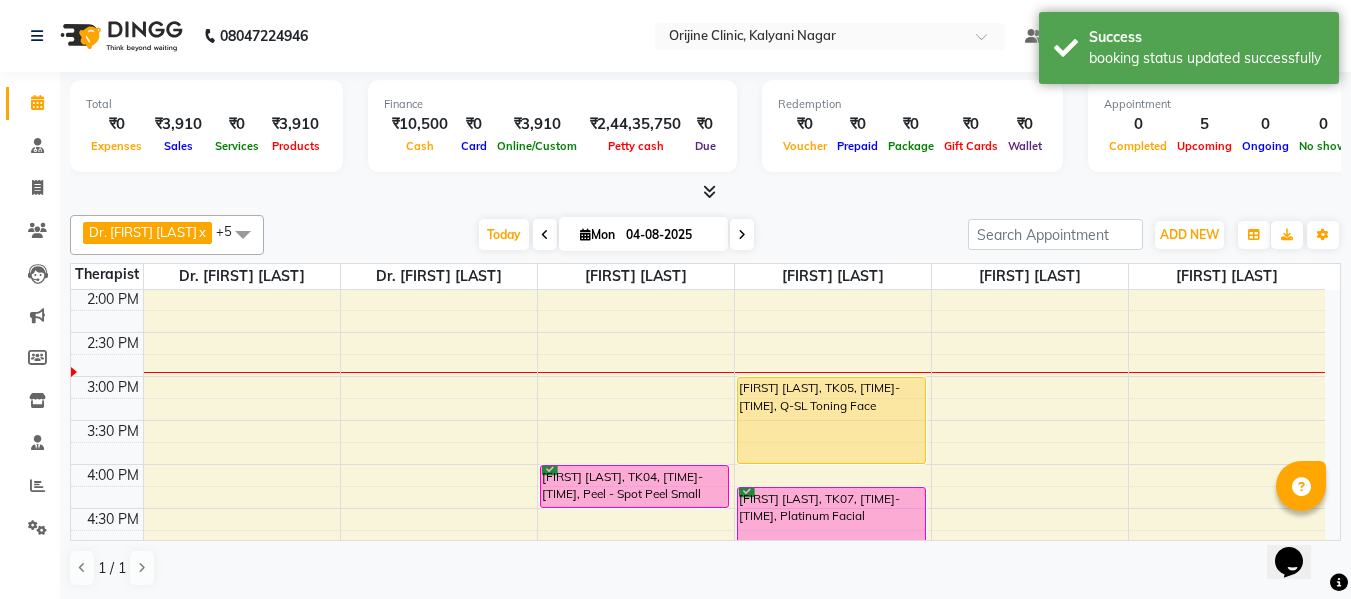 click at bounding box center [742, 235] 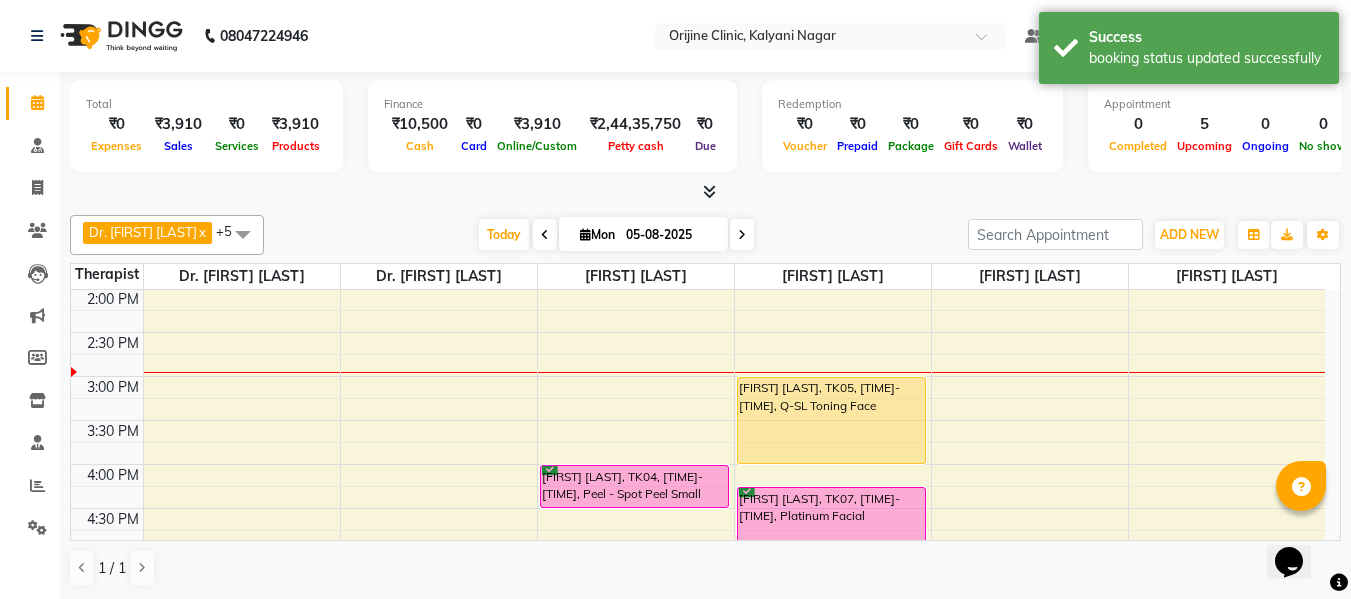 scroll, scrollTop: 617, scrollLeft: 0, axis: vertical 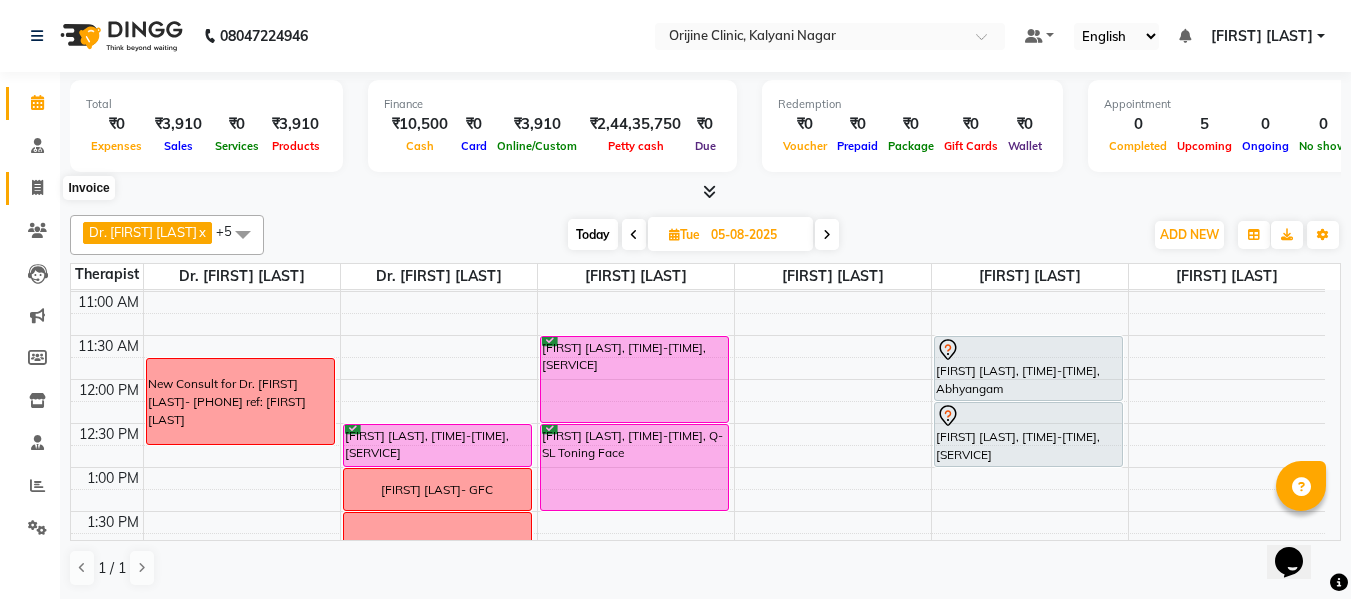click 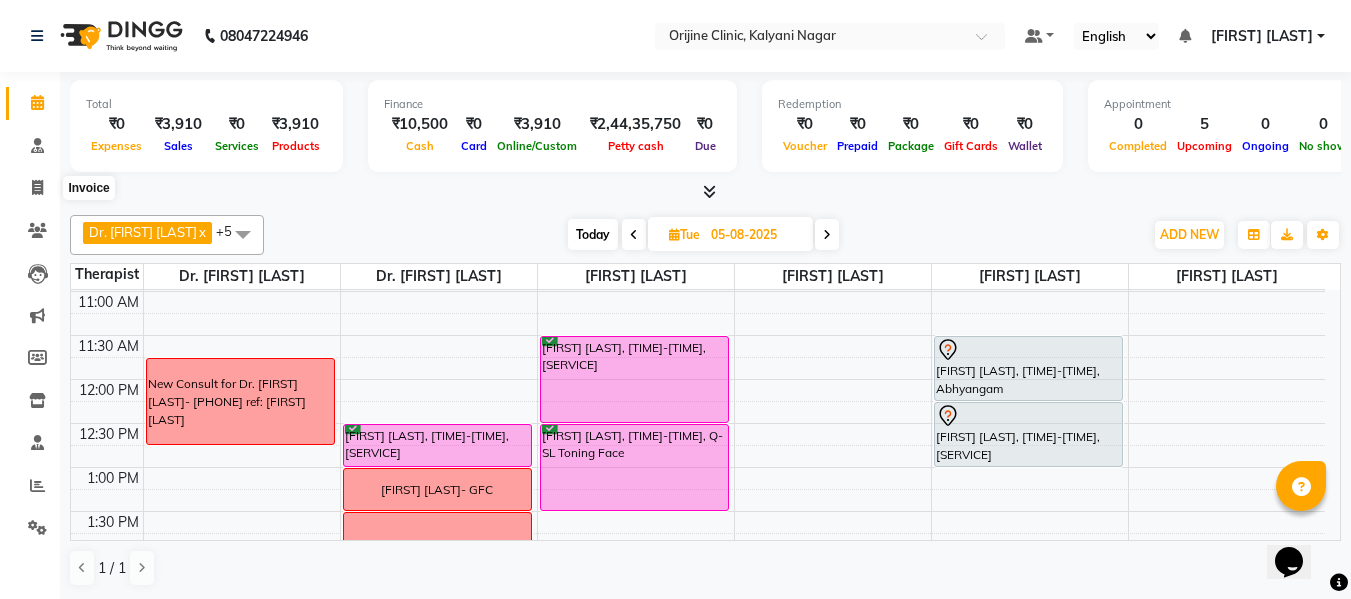 select on "702" 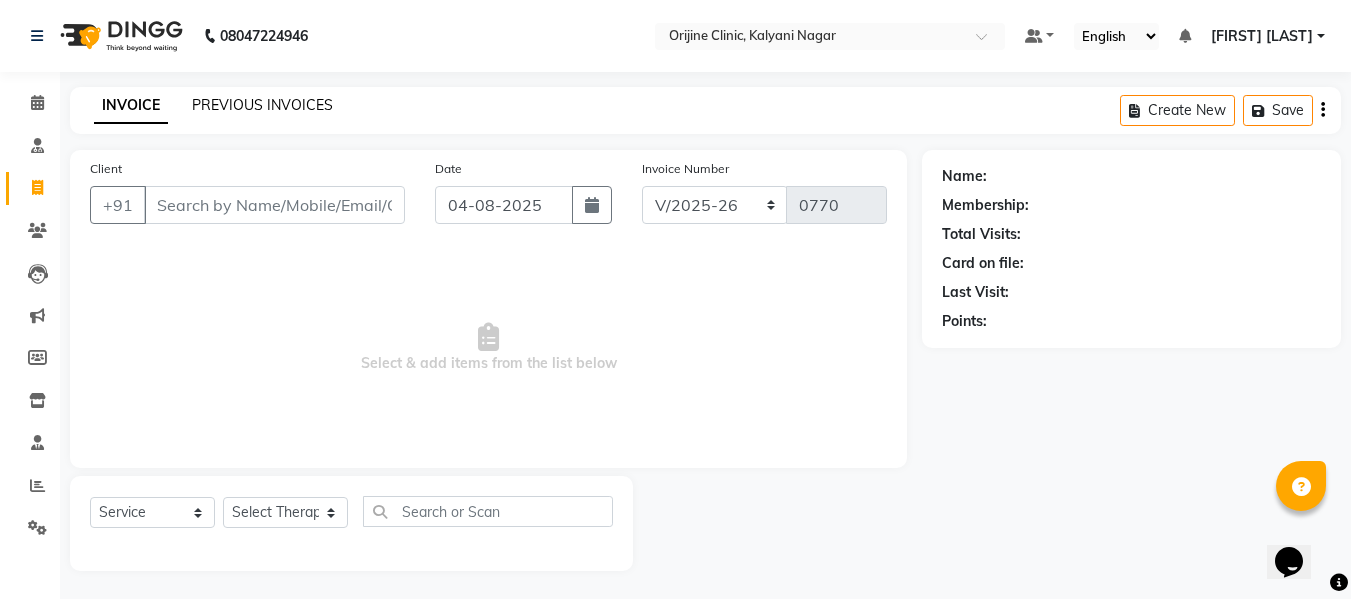 click on "PREVIOUS INVOICES" 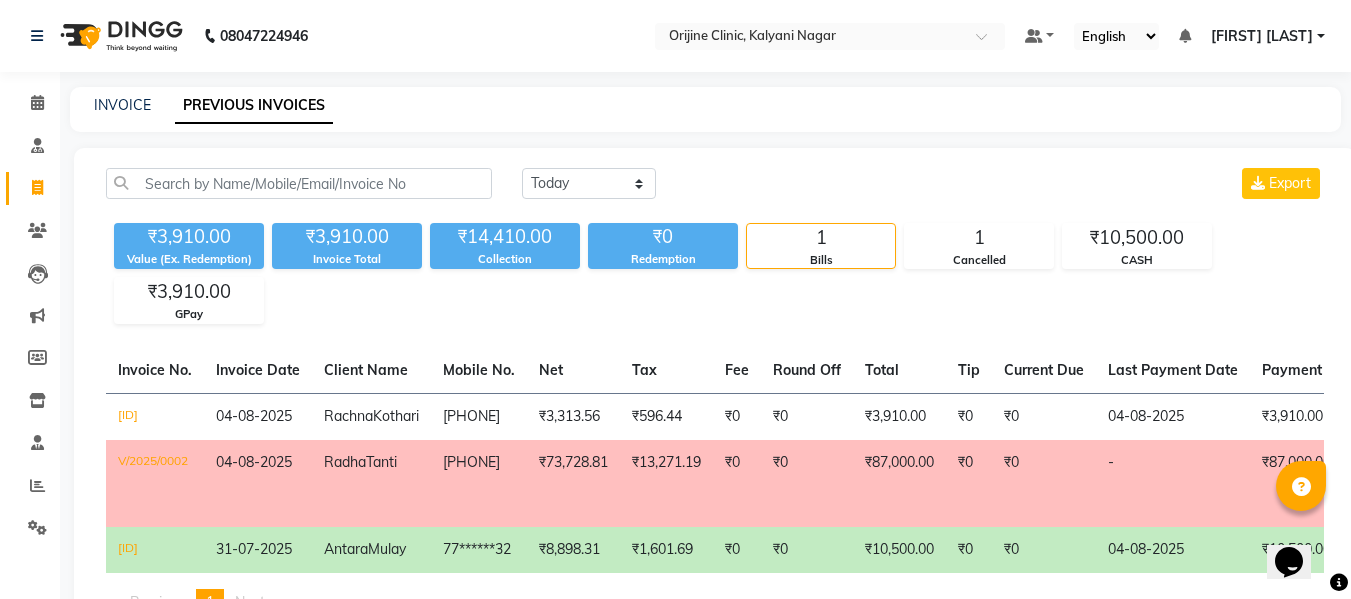 click on "Today Yesterday Custom Range Export" 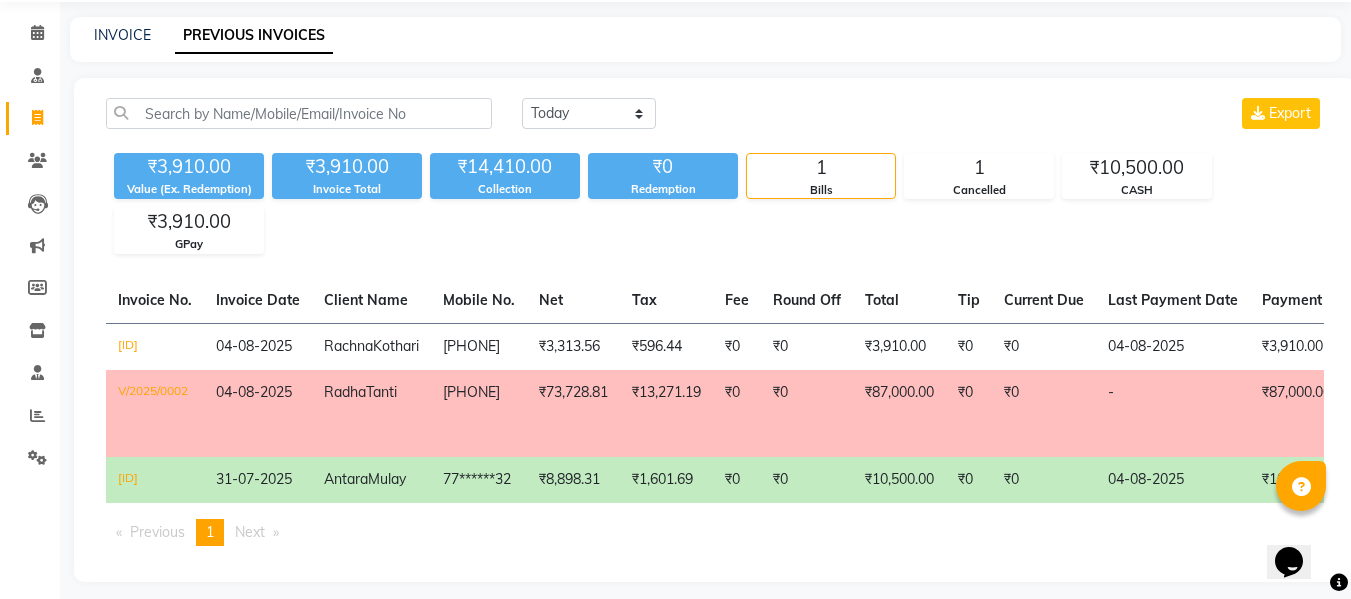 scroll, scrollTop: 64, scrollLeft: 0, axis: vertical 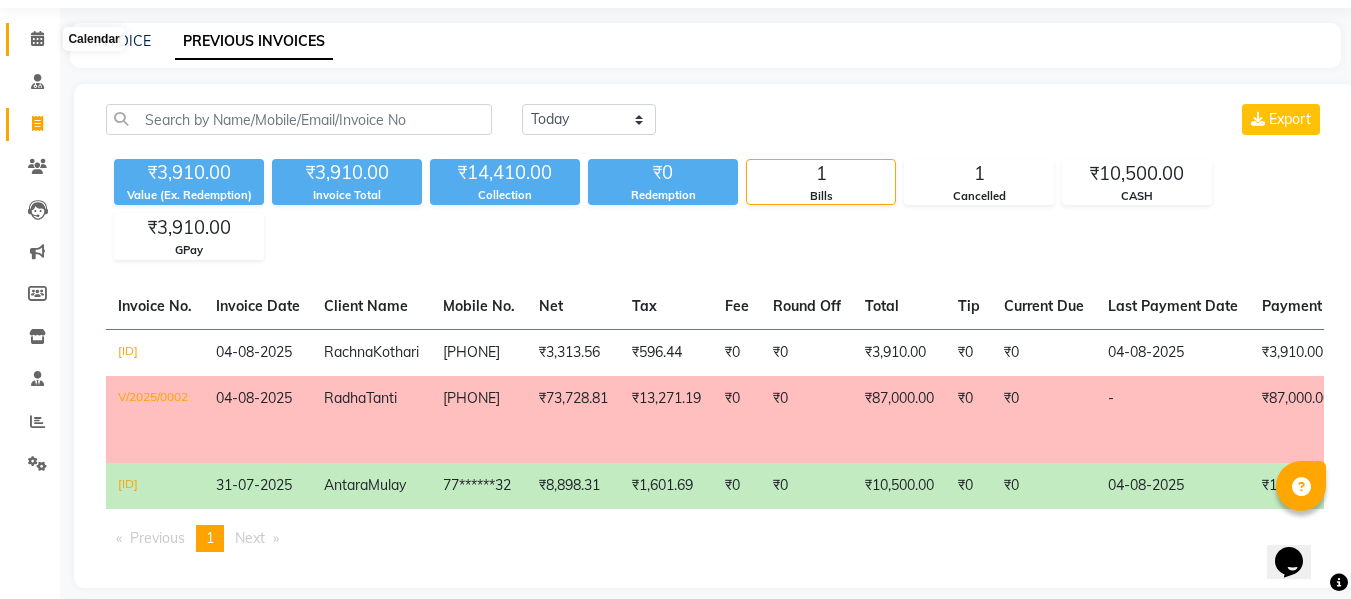 click 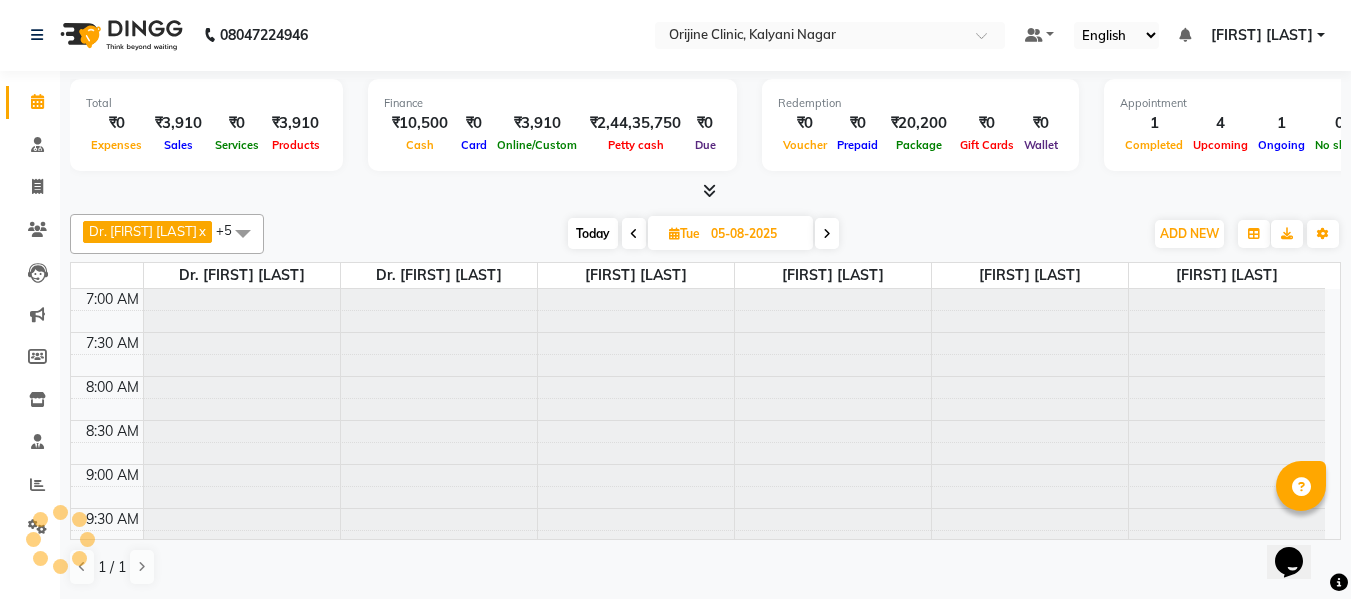 scroll, scrollTop: 0, scrollLeft: 0, axis: both 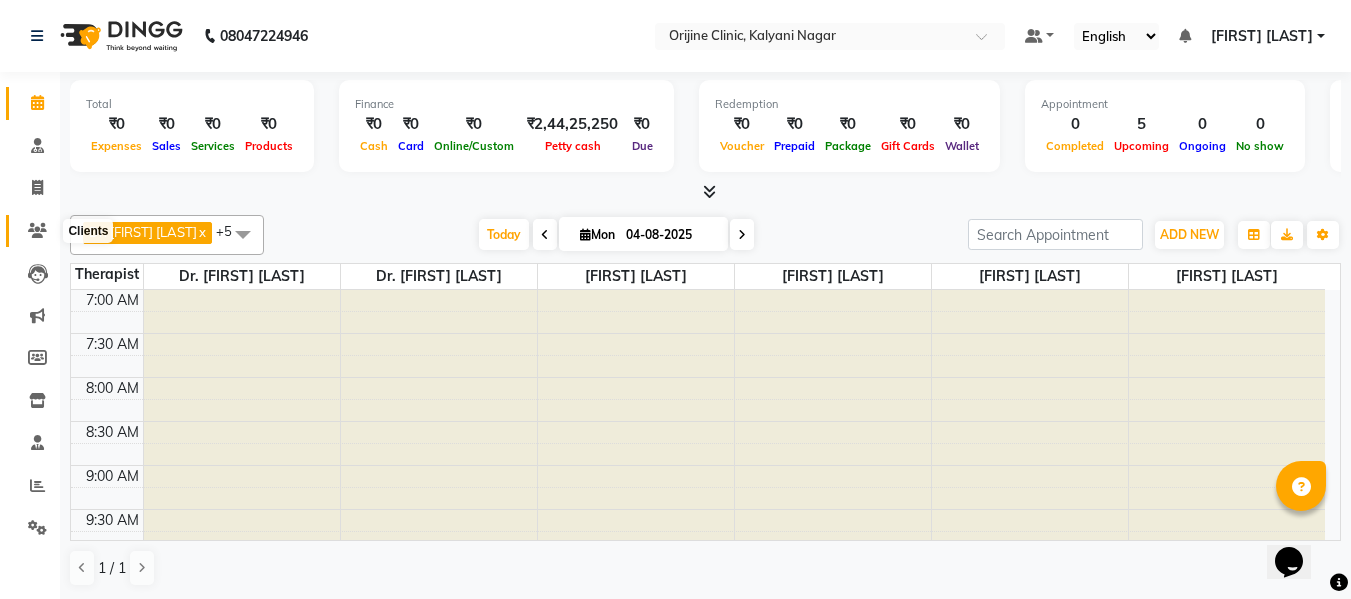 click 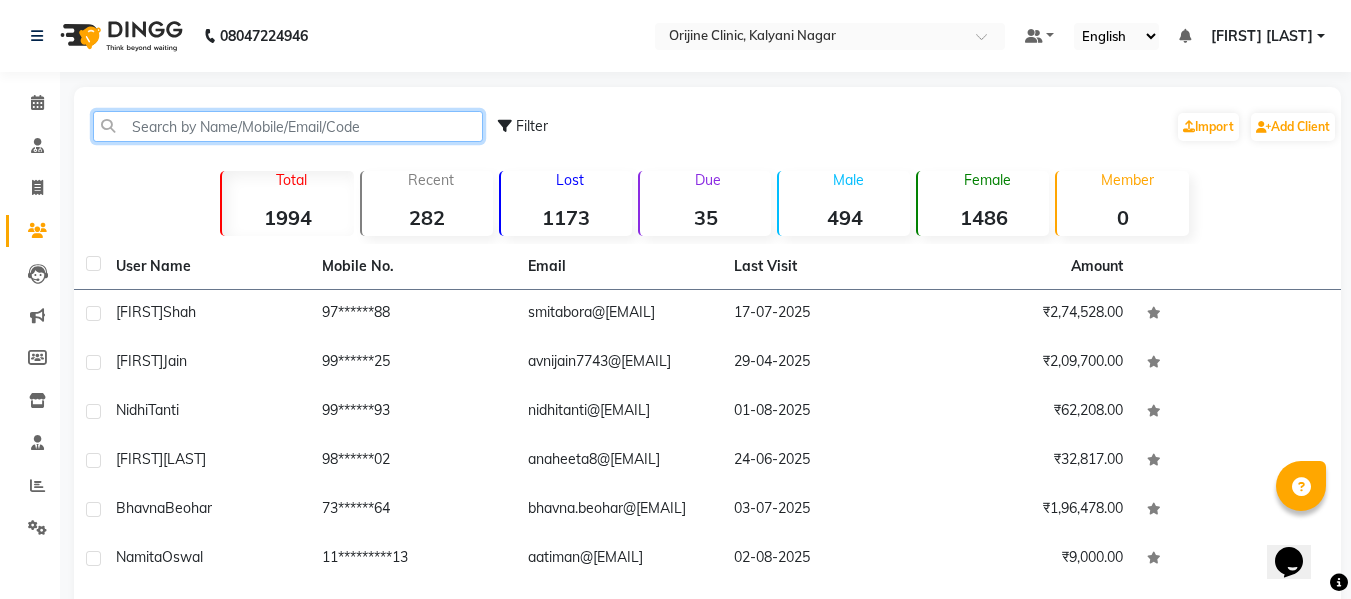 click 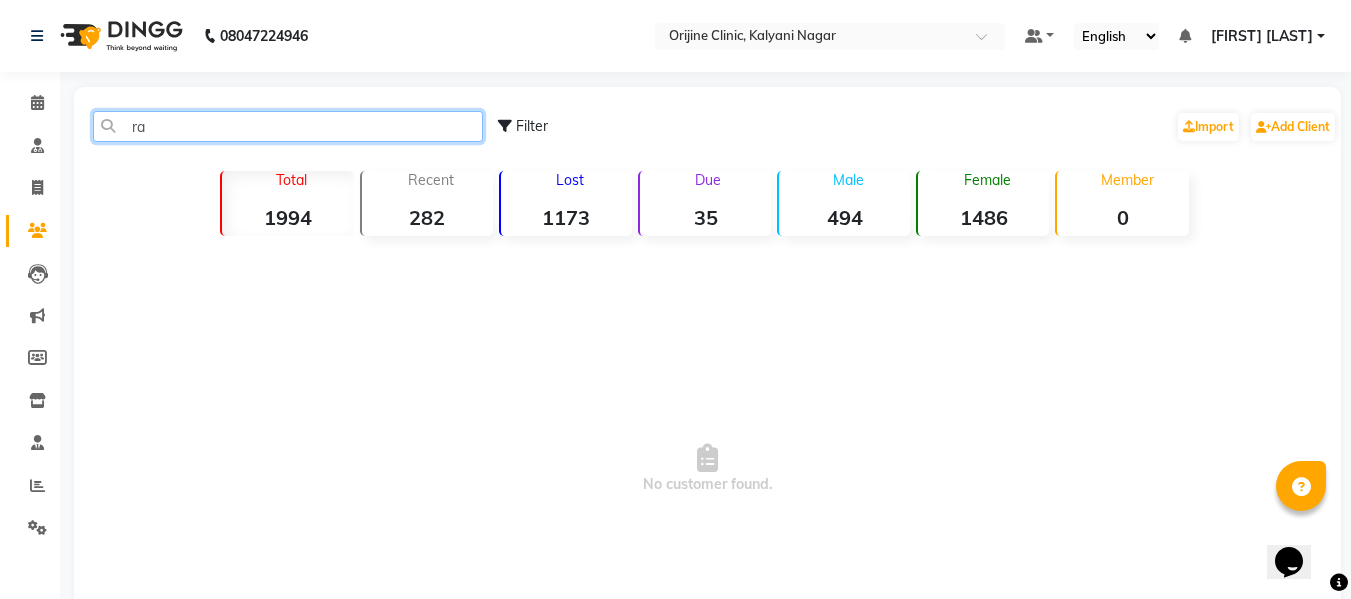 type on "r" 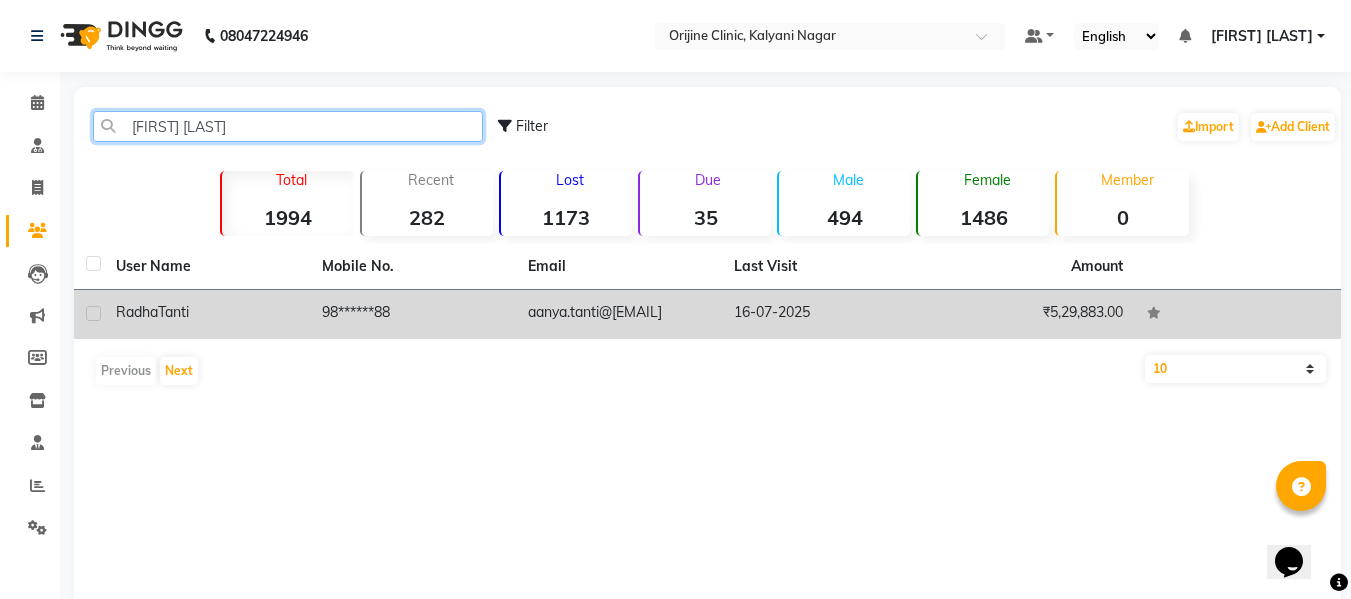 type on "[FIRST] [LAST]" 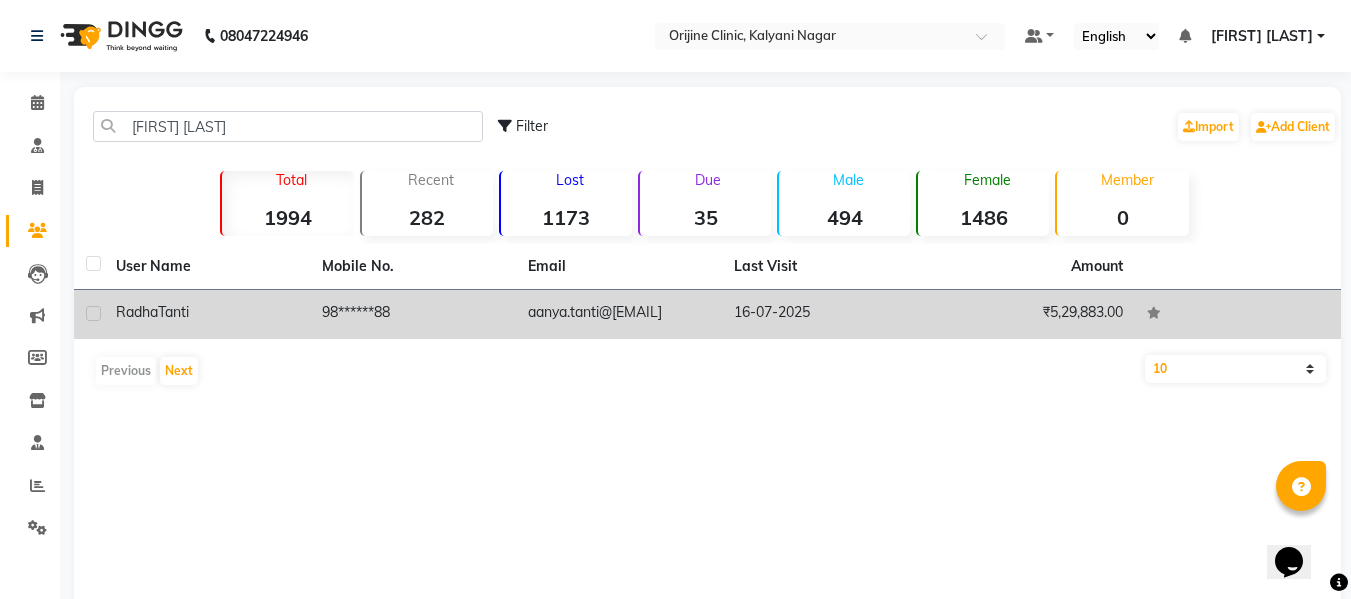 click on "Tanti" 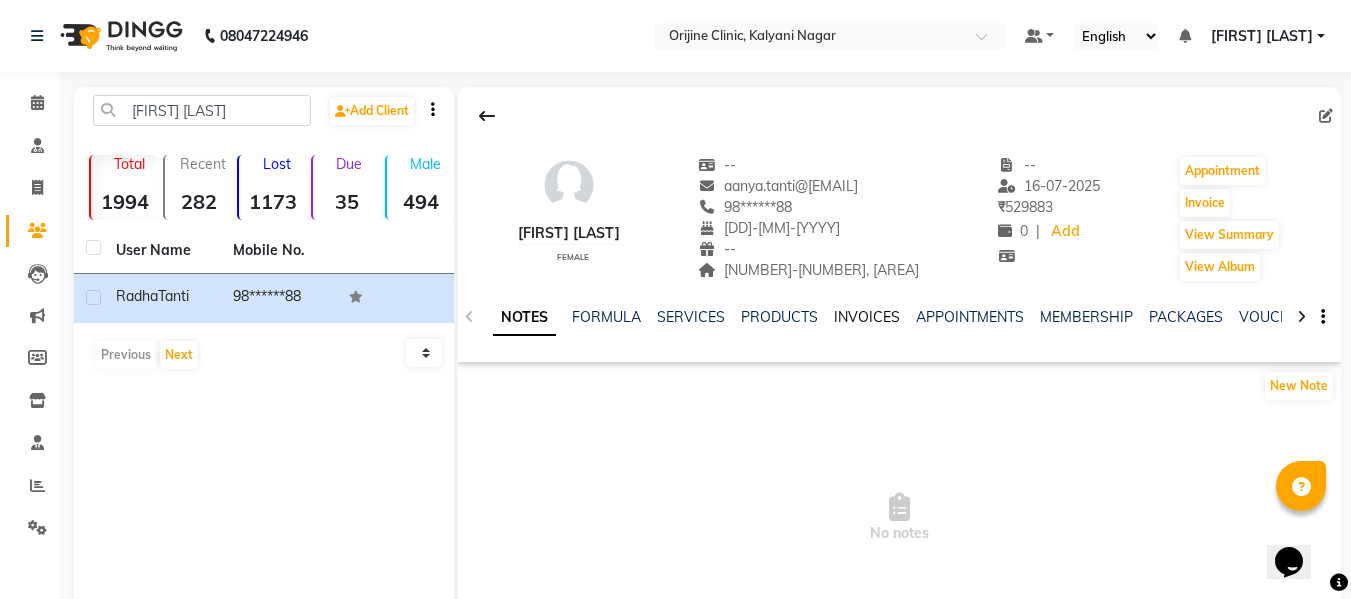 click on "INVOICES" 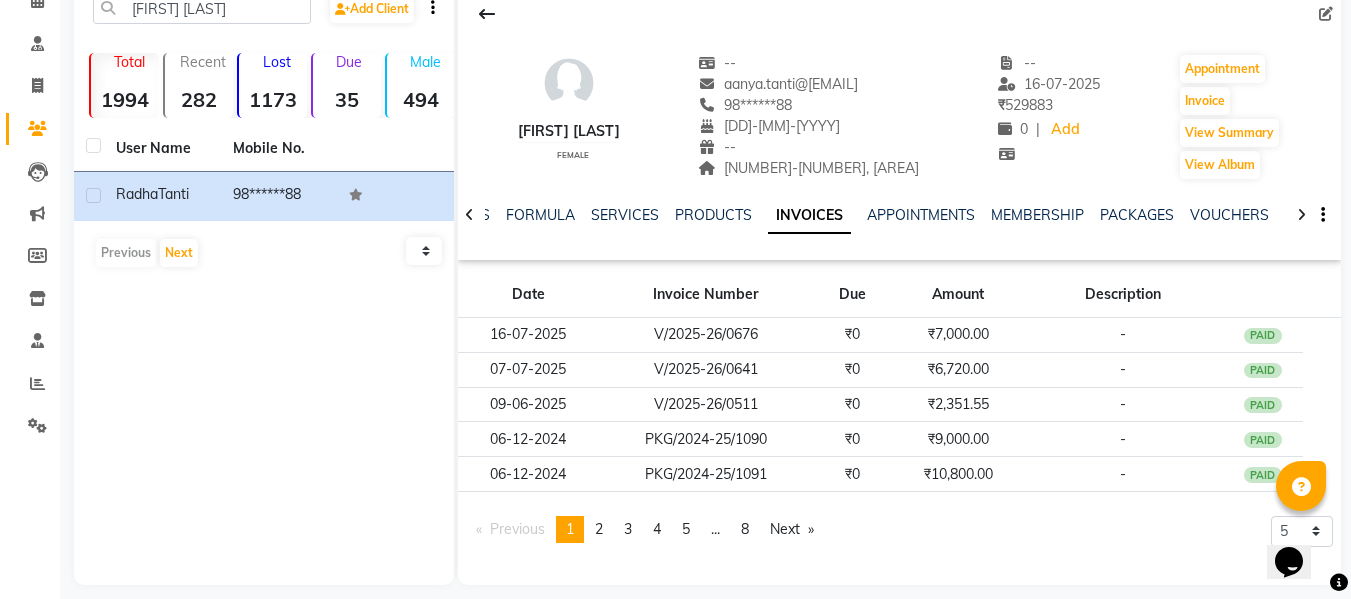 scroll, scrollTop: 104, scrollLeft: 0, axis: vertical 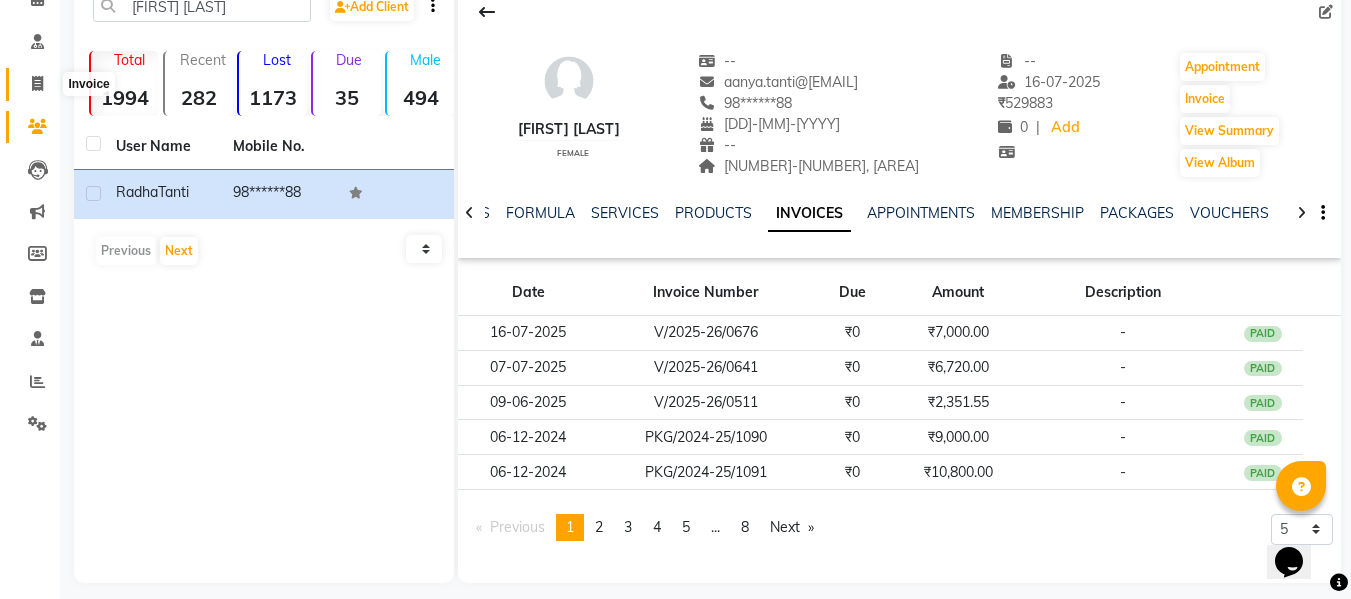 click 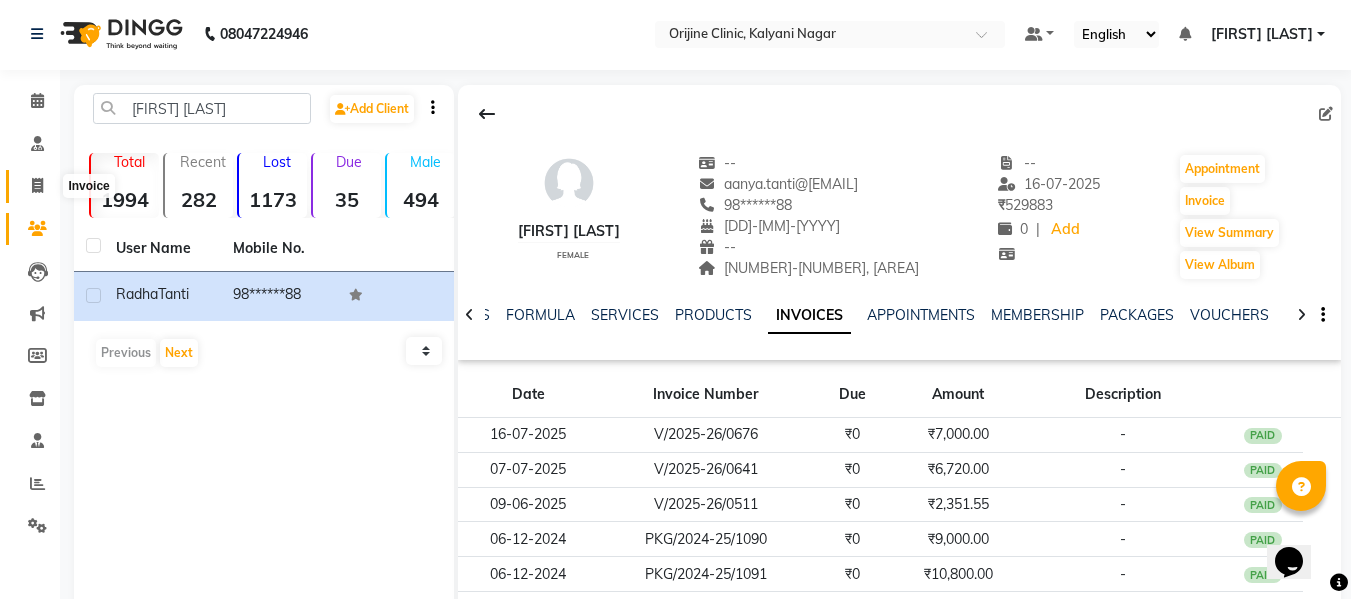 select on "702" 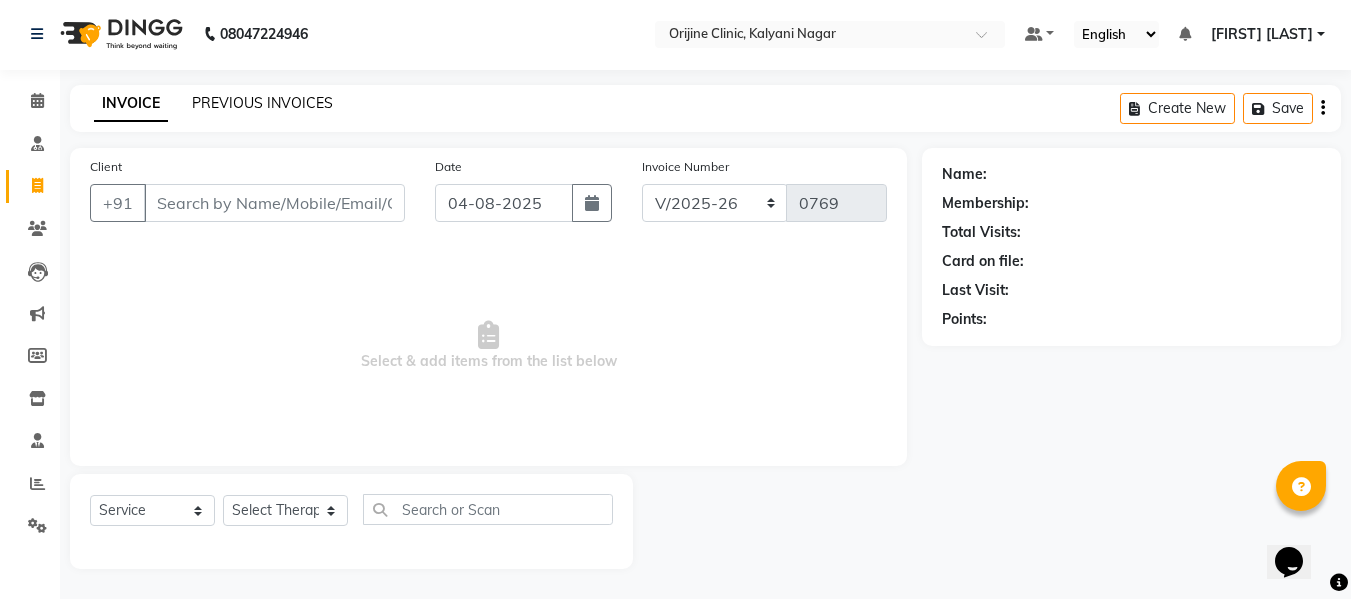 click on "PREVIOUS INVOICES" 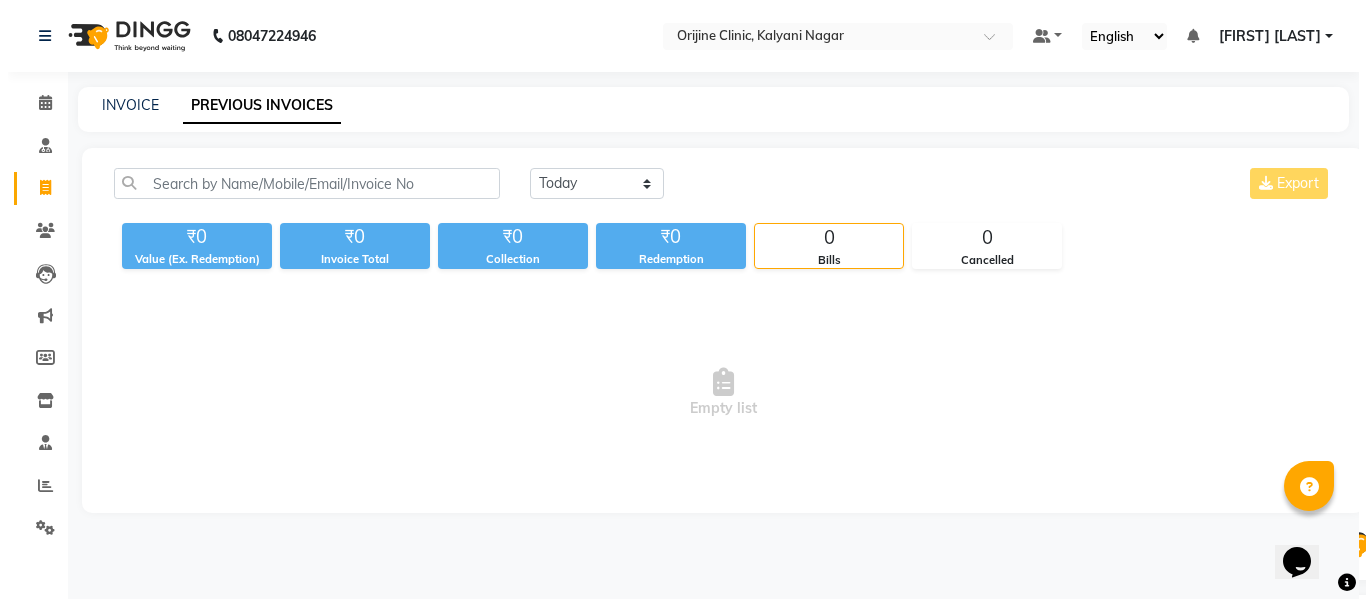 scroll, scrollTop: 0, scrollLeft: 0, axis: both 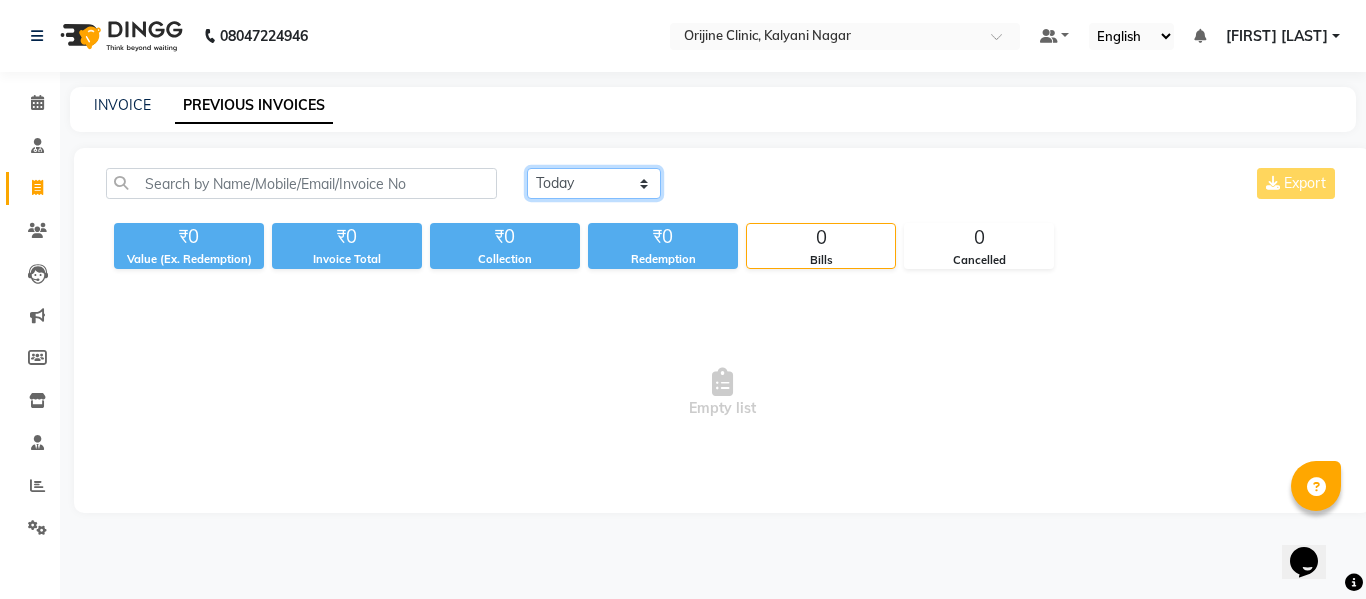click on "Today Yesterday Custom Range" 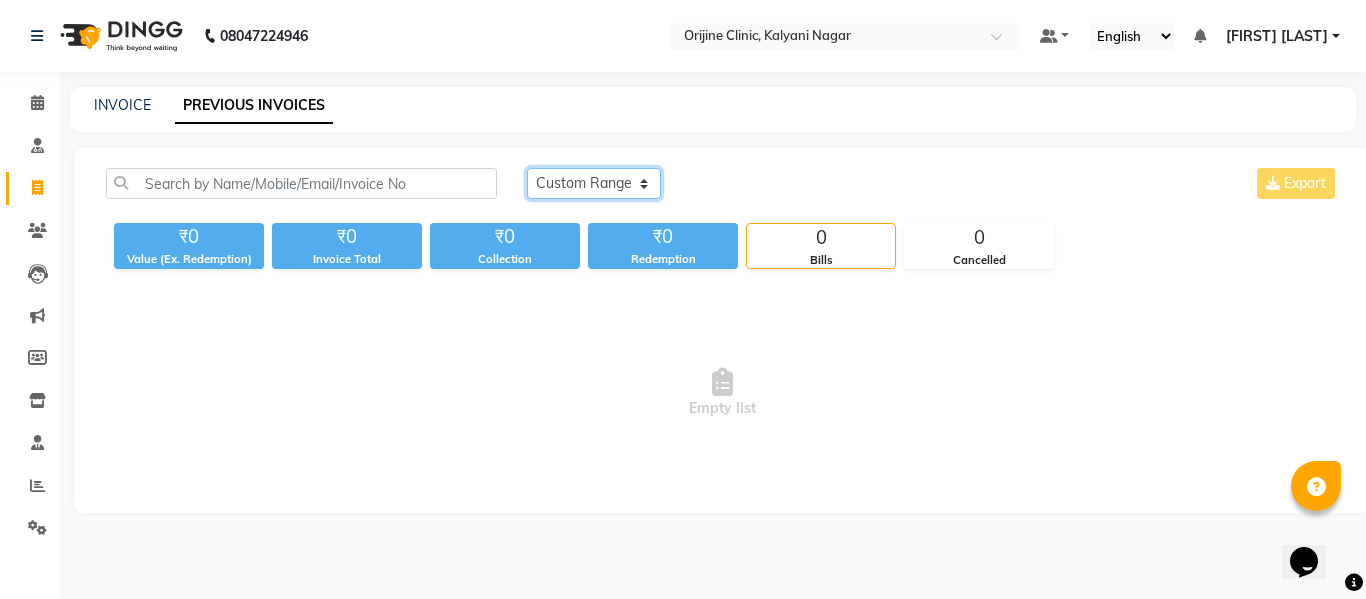 click on "Today Yesterday Custom Range" 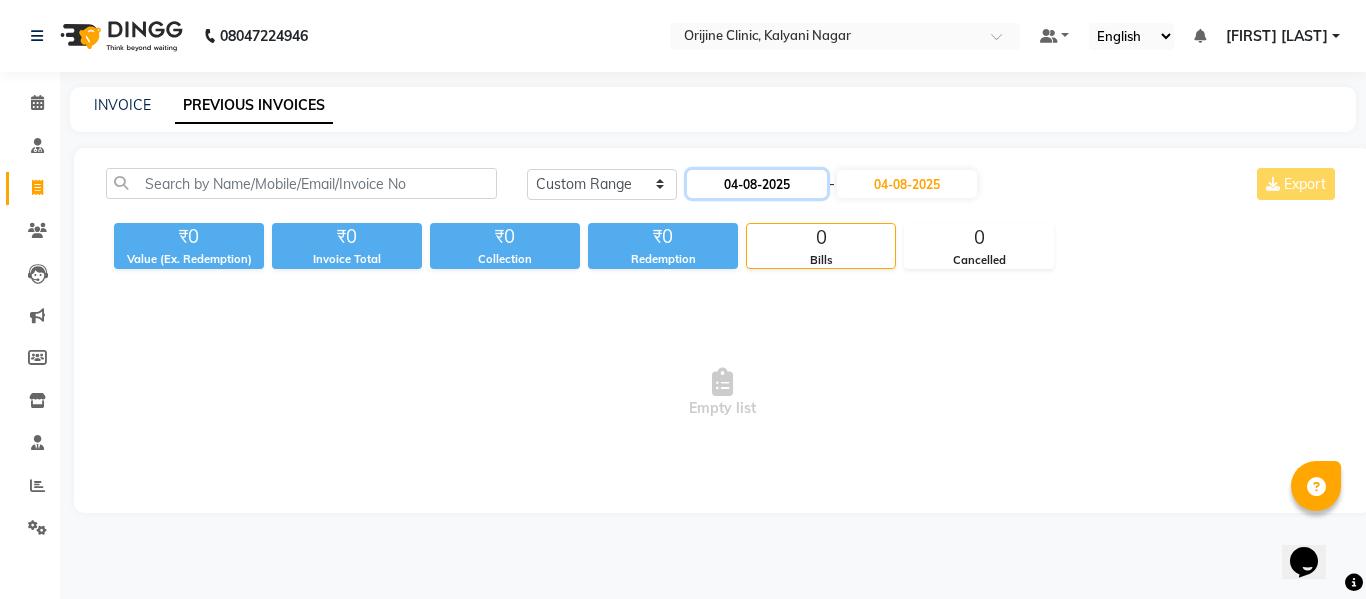 click on "04-08-2025" 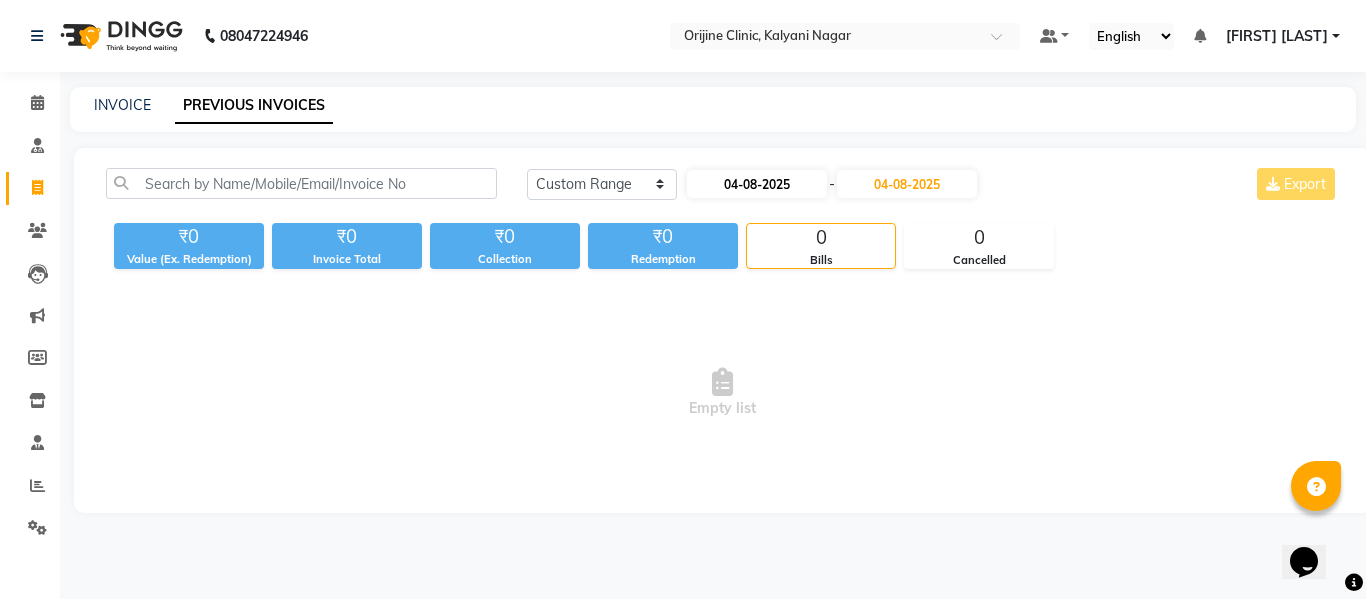 select on "8" 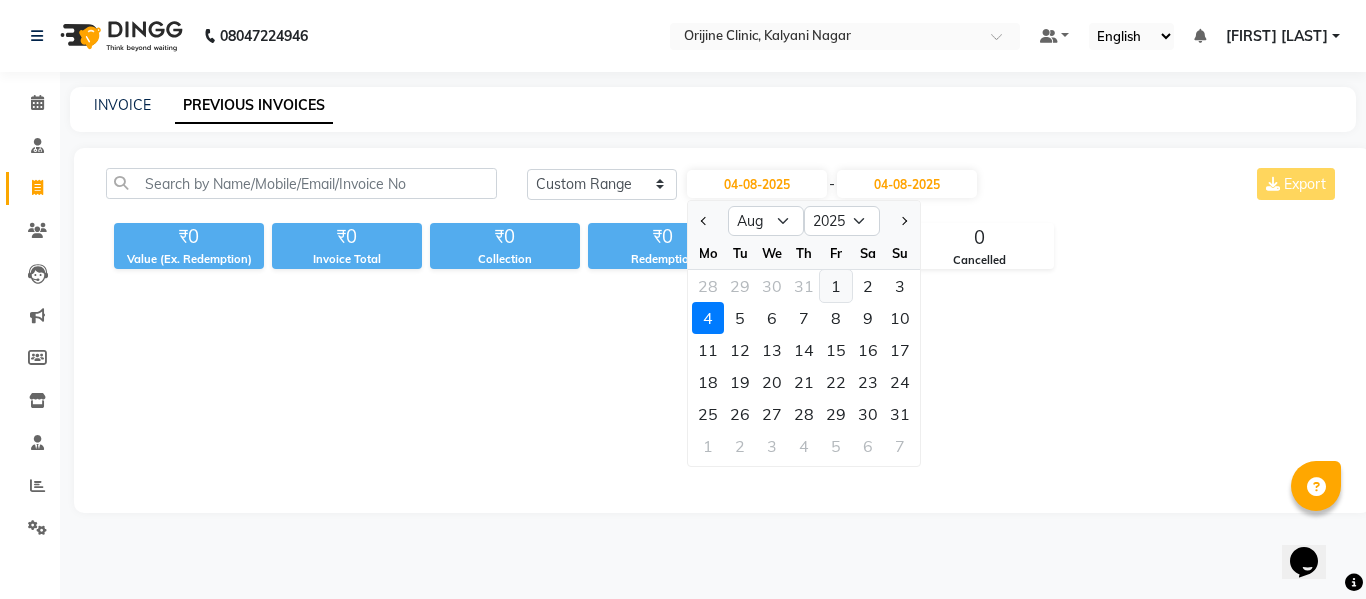 click on "1" 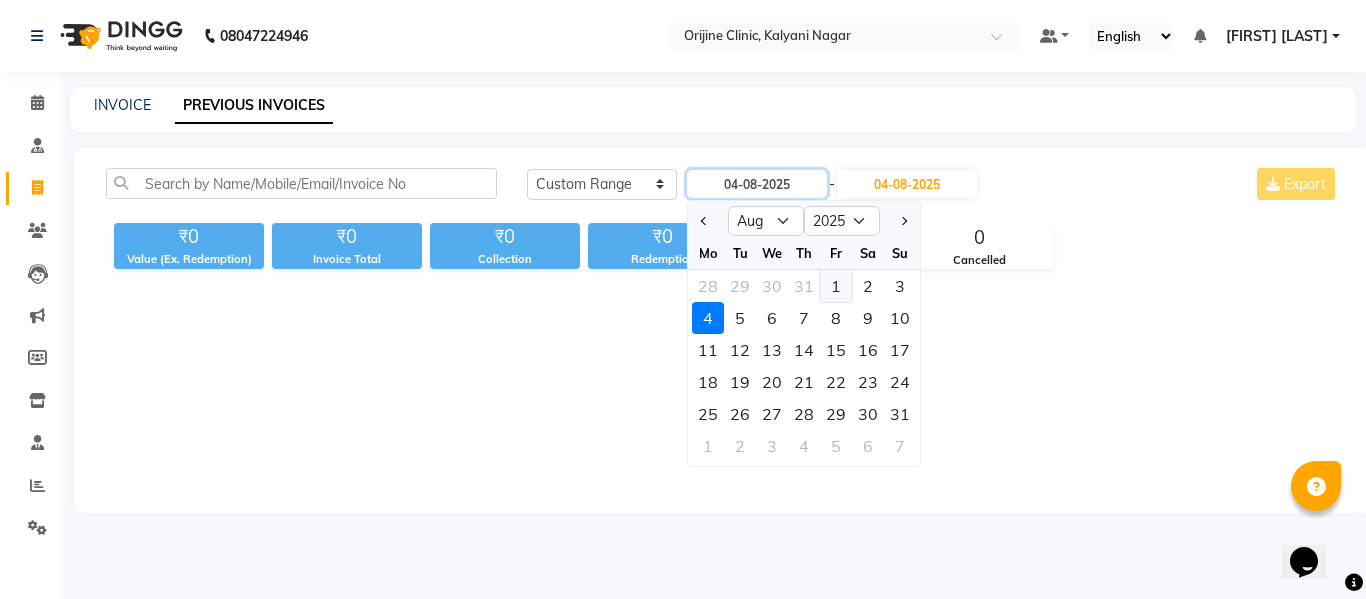 type on "01-08-2025" 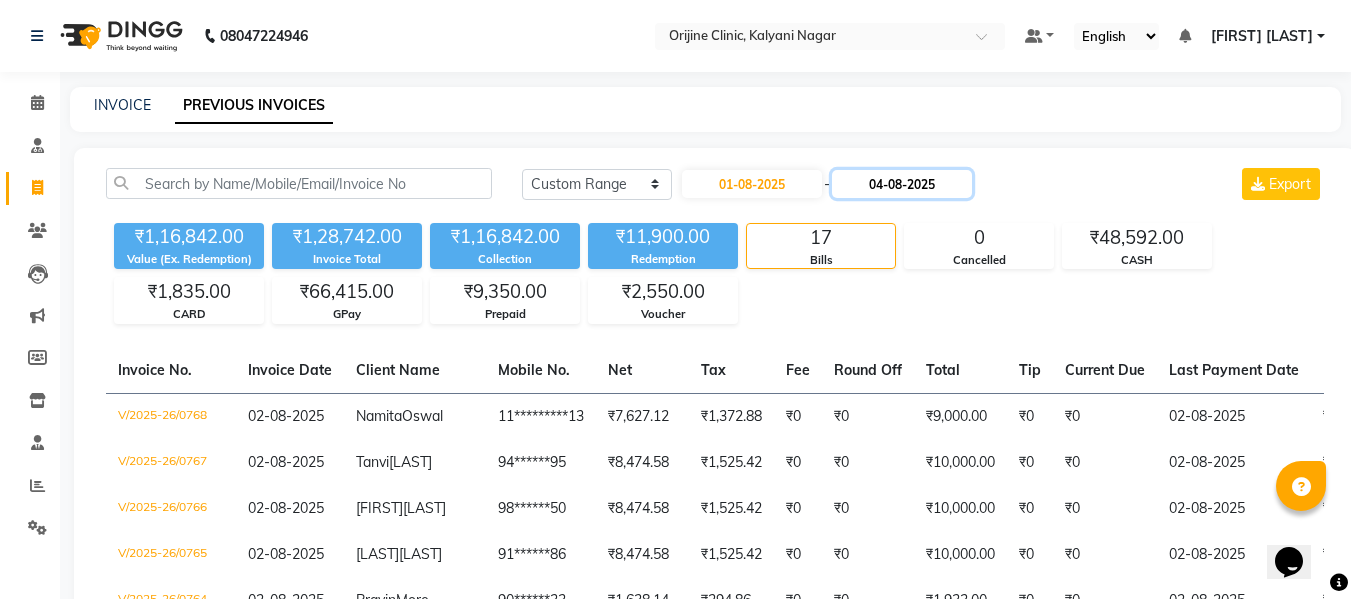 click on "04-08-2025" 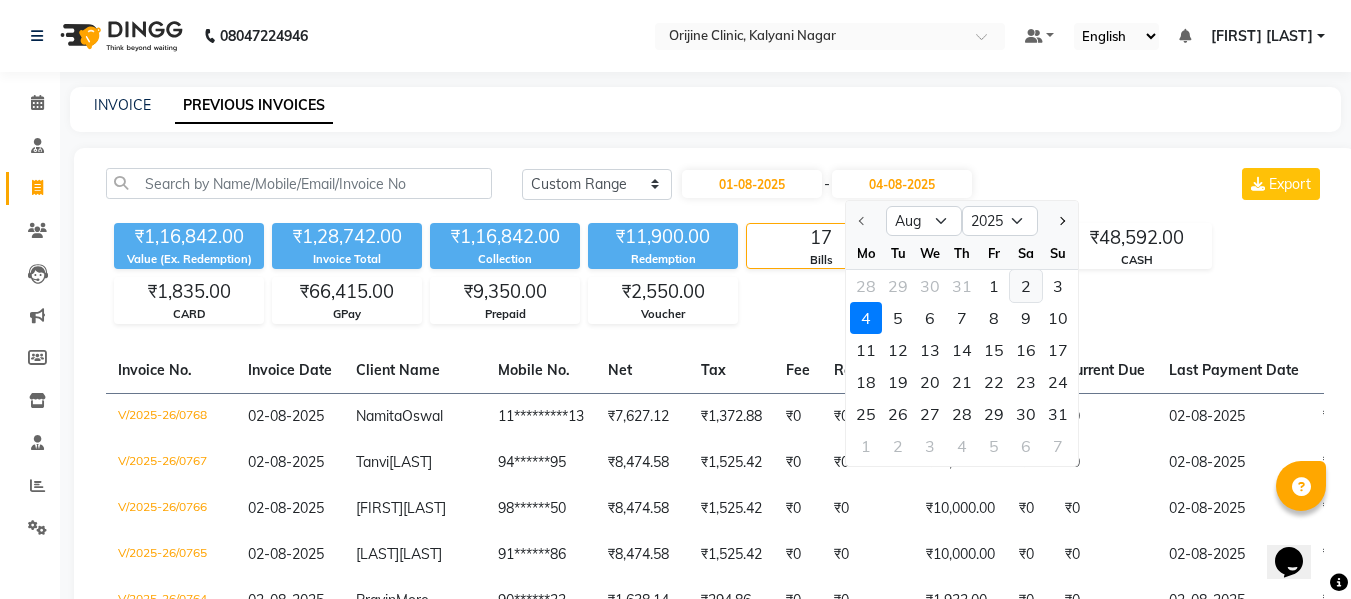 click on "2" 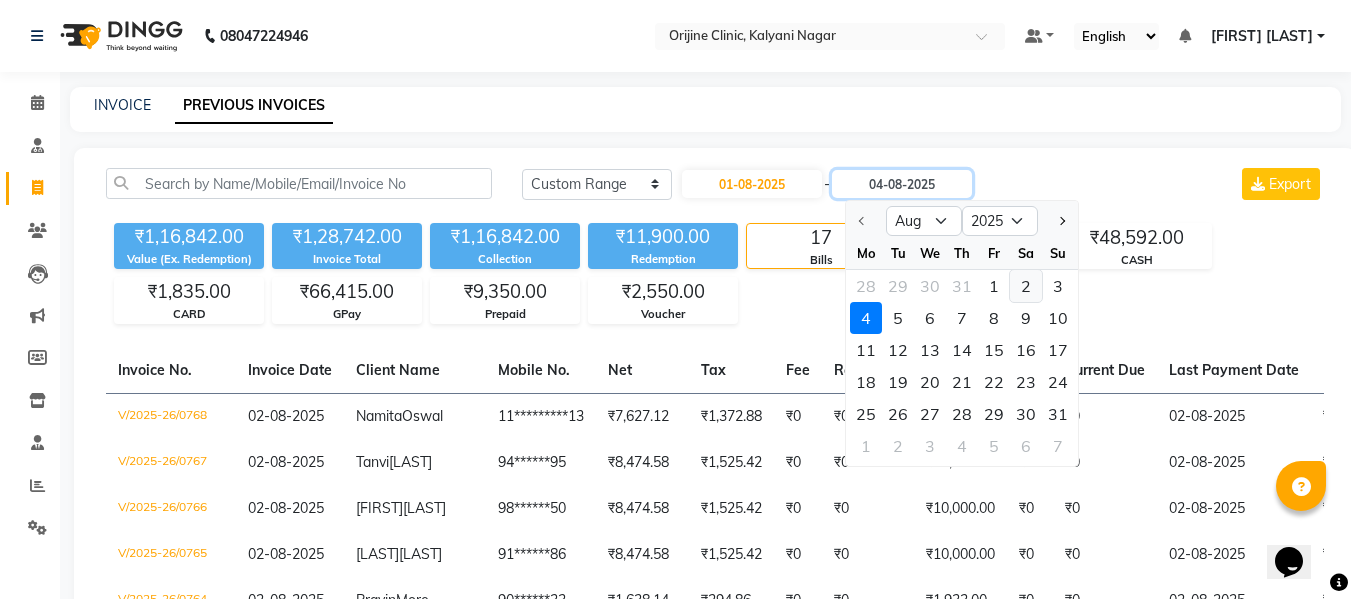 type on "02-08-2025" 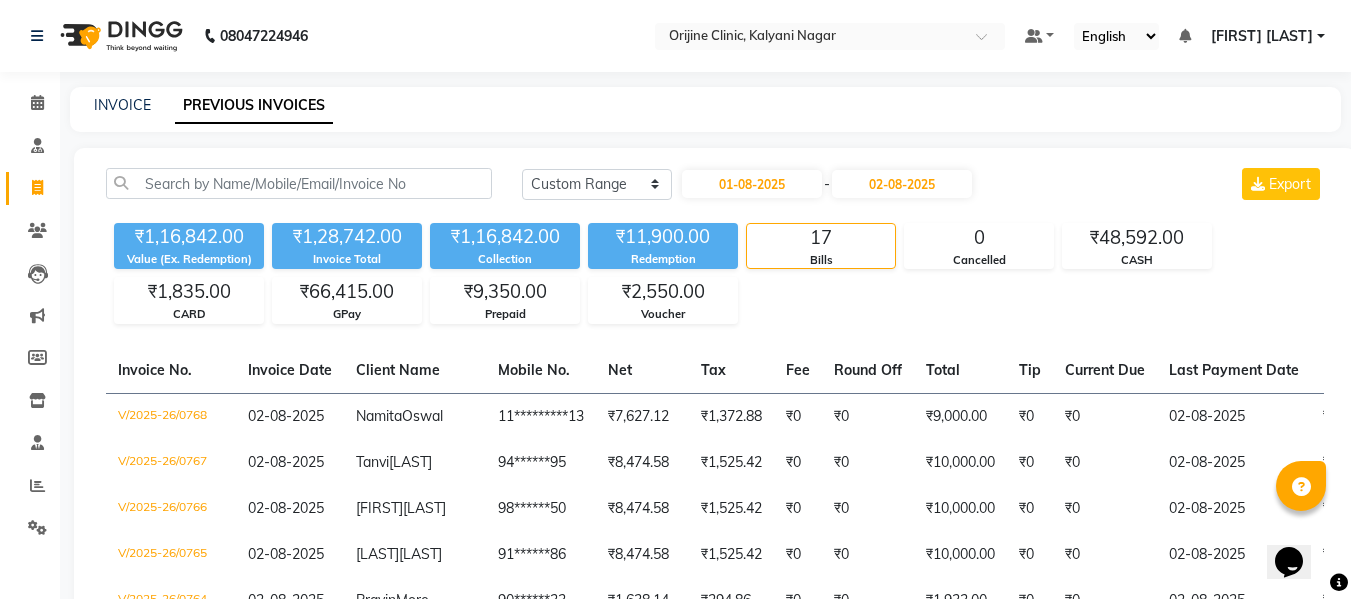 click on "Today Yesterday Custom Range 01-08-2025 - 02-08-2025 Export" 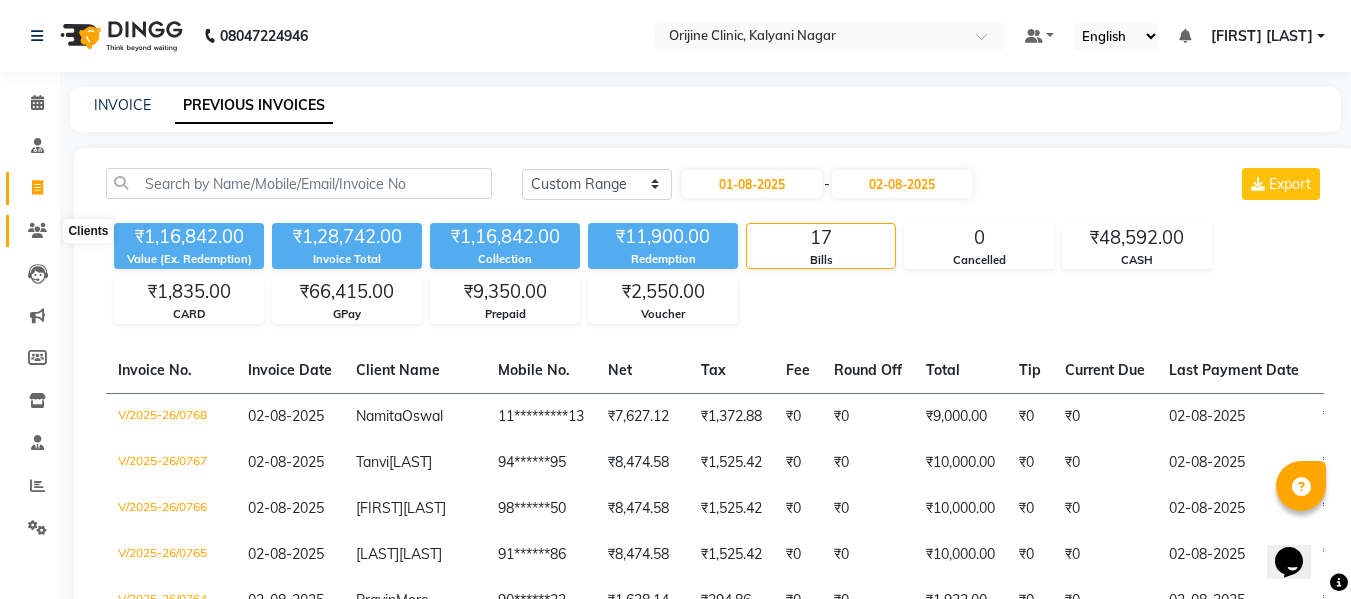 click 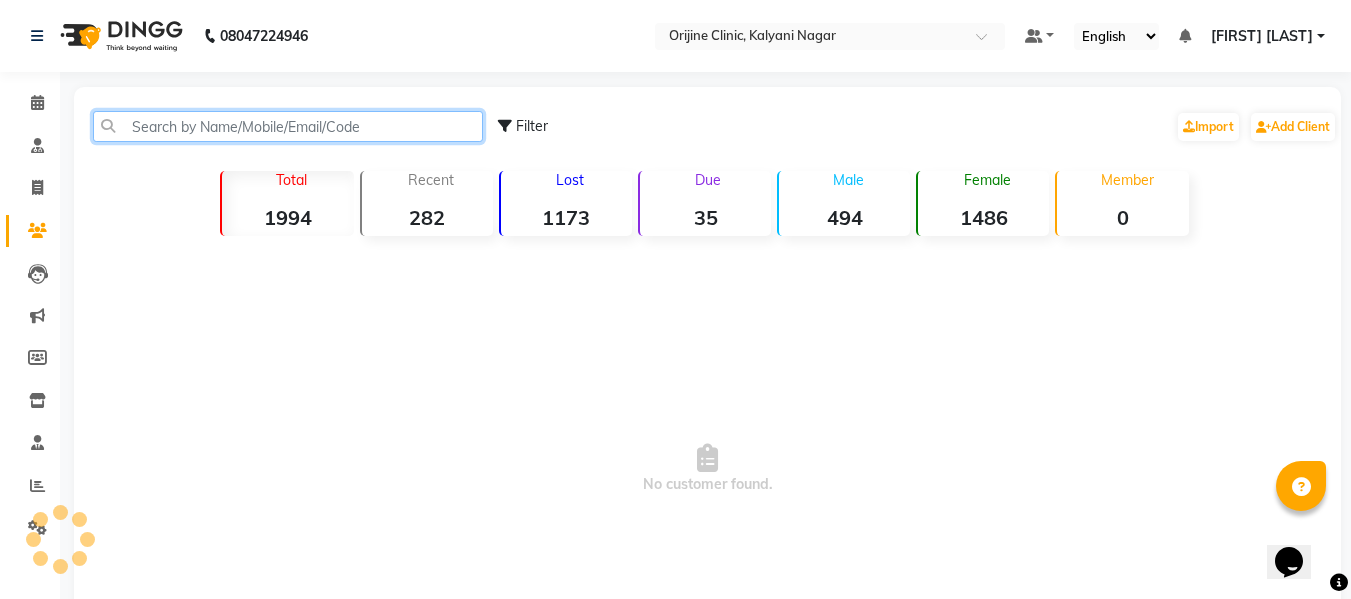 click 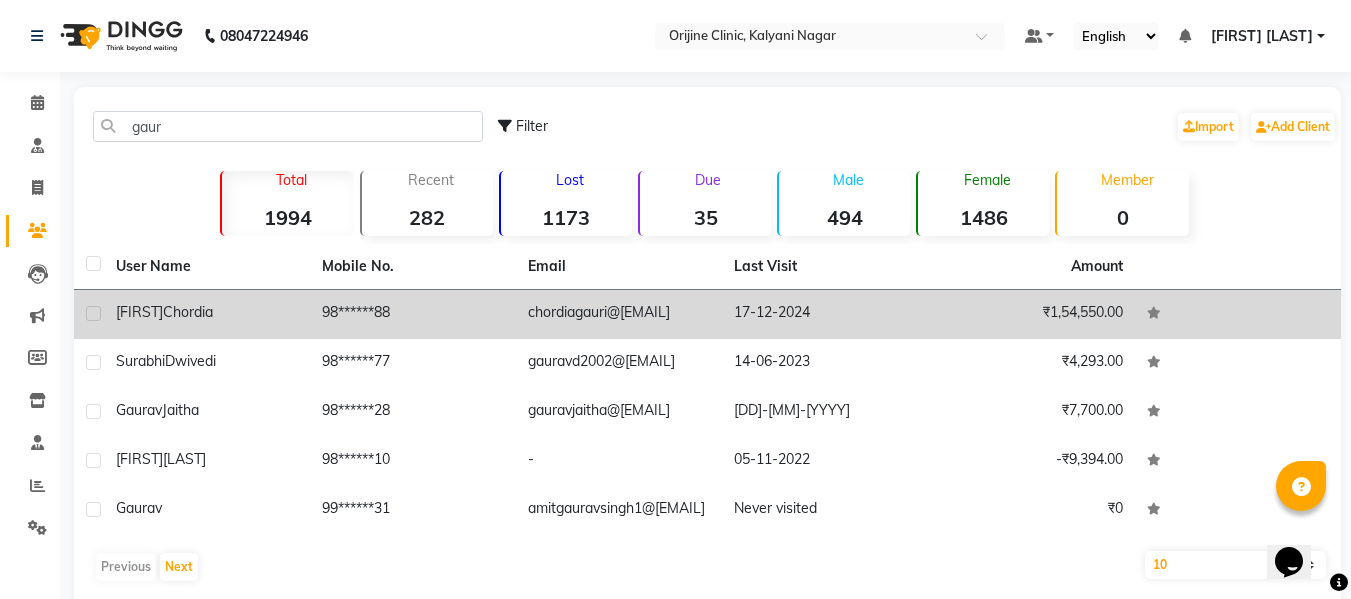 click on "98******88" 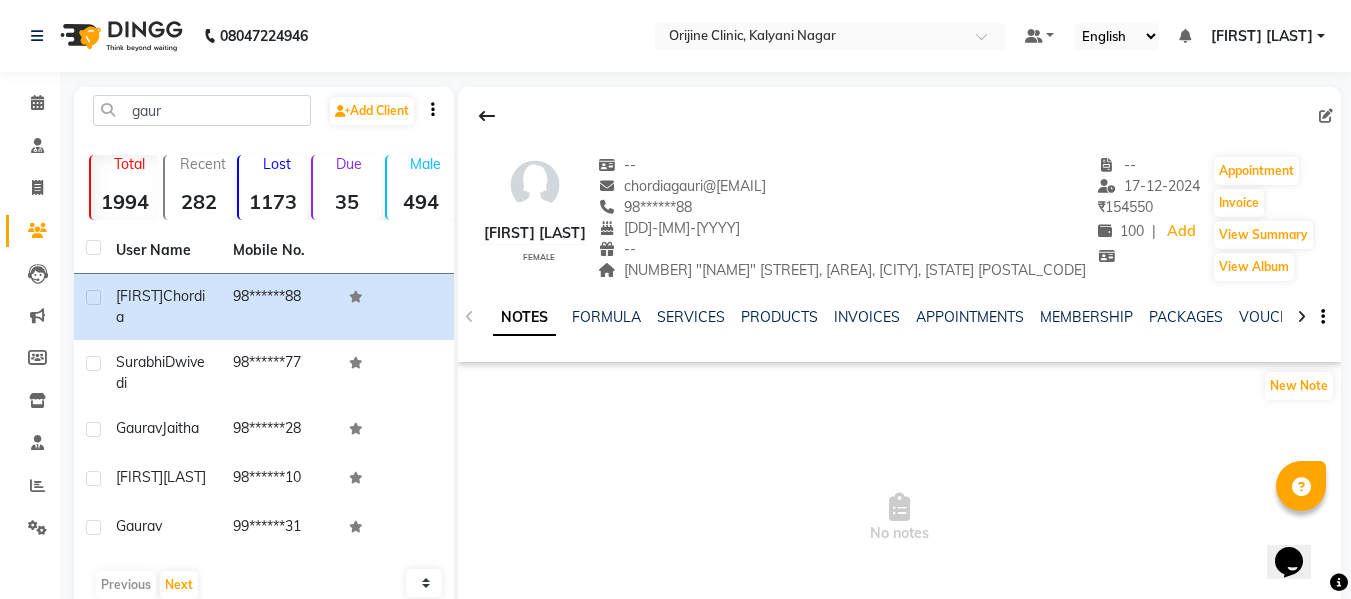 click on "NOTES FORMULA SERVICES PRODUCTS INVOICES APPOINTMENTS MEMBERSHIP PACKAGES VOUCHERS GIFTCARDS POINTS FORMS FAMILY CARDS WALLET" 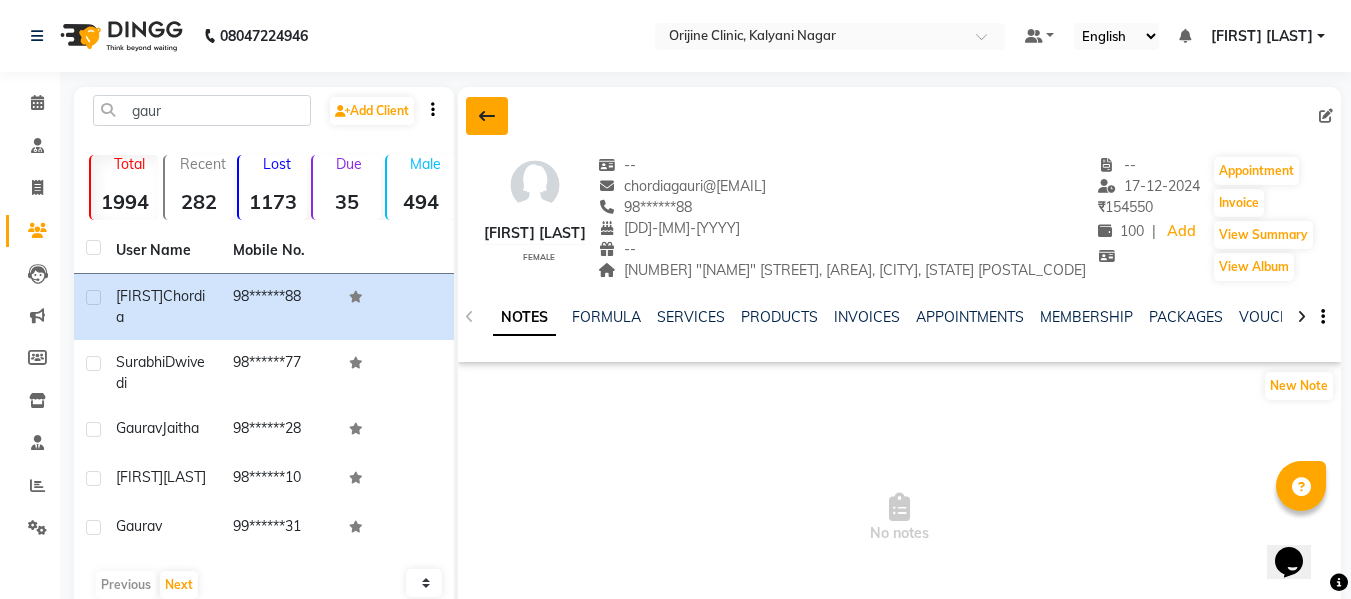 click 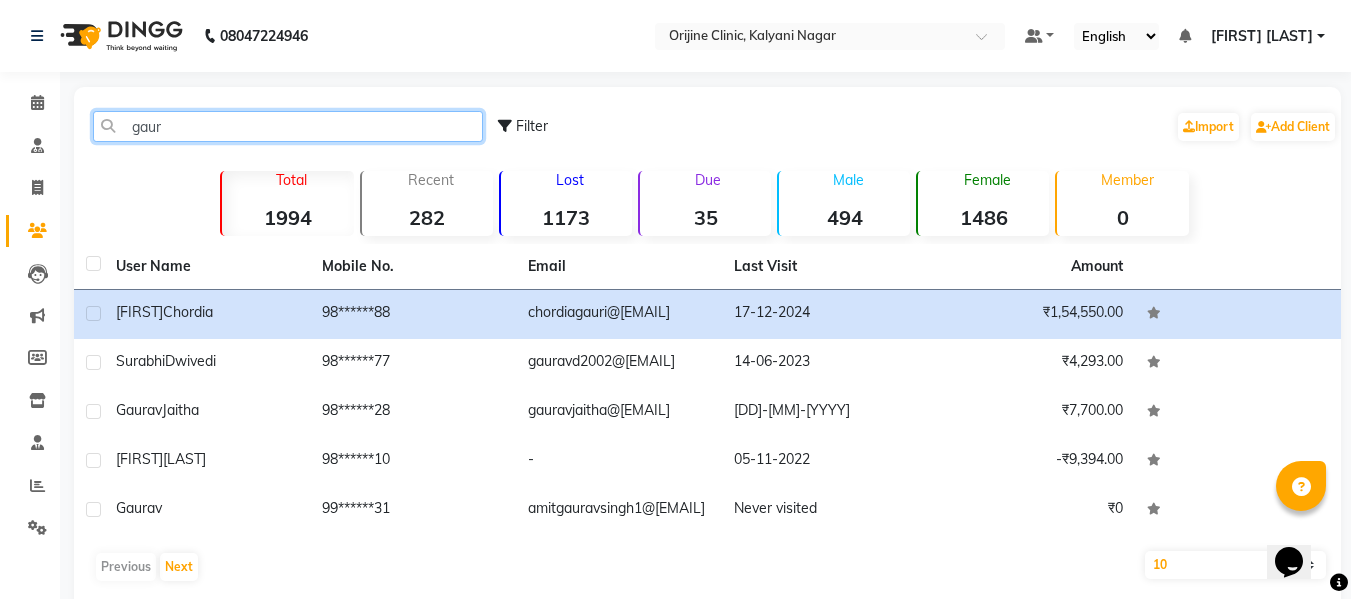 click on "gaur" 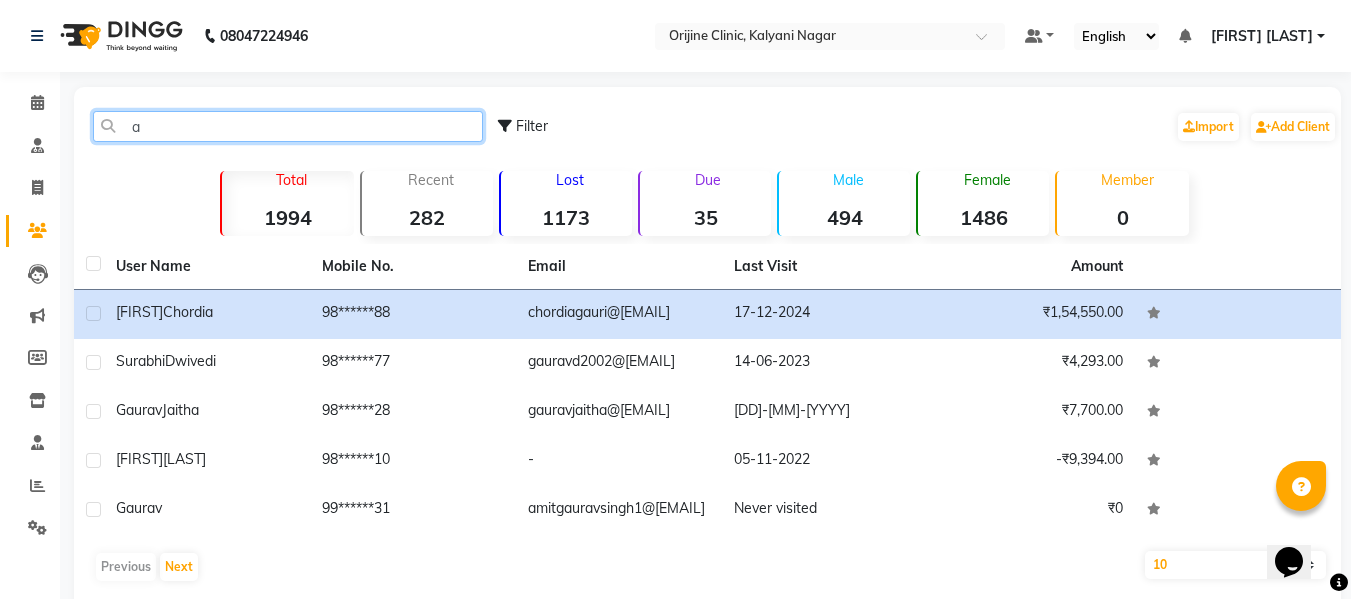 click on "a" 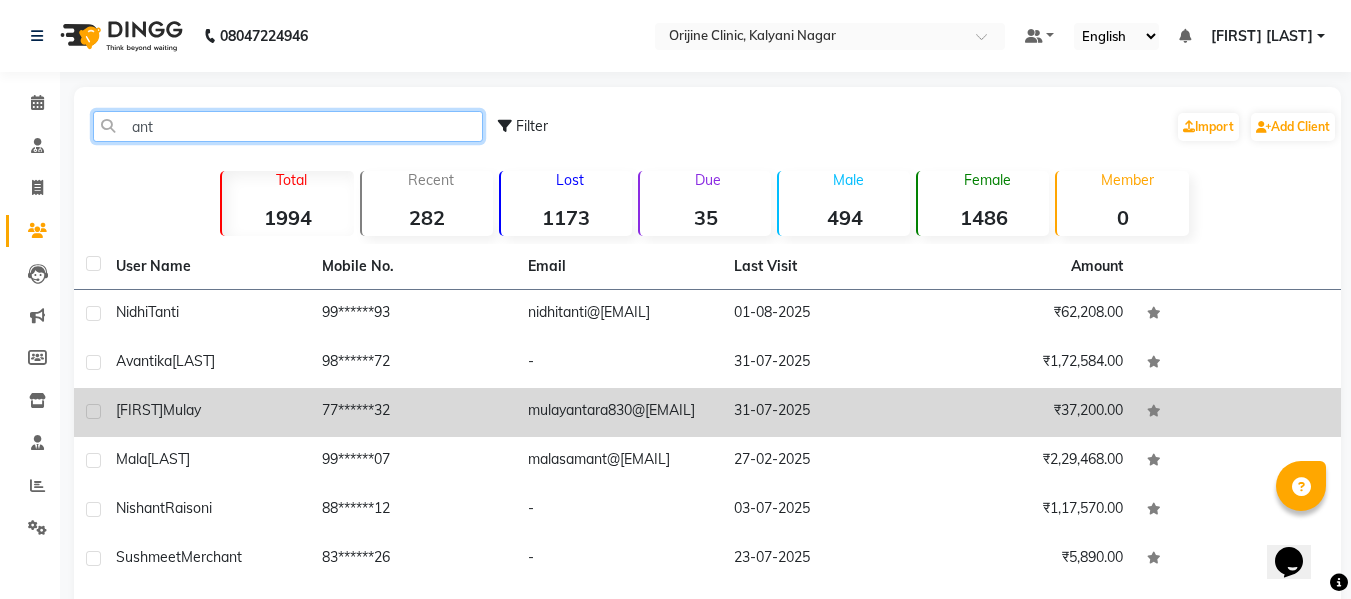 type on "ant" 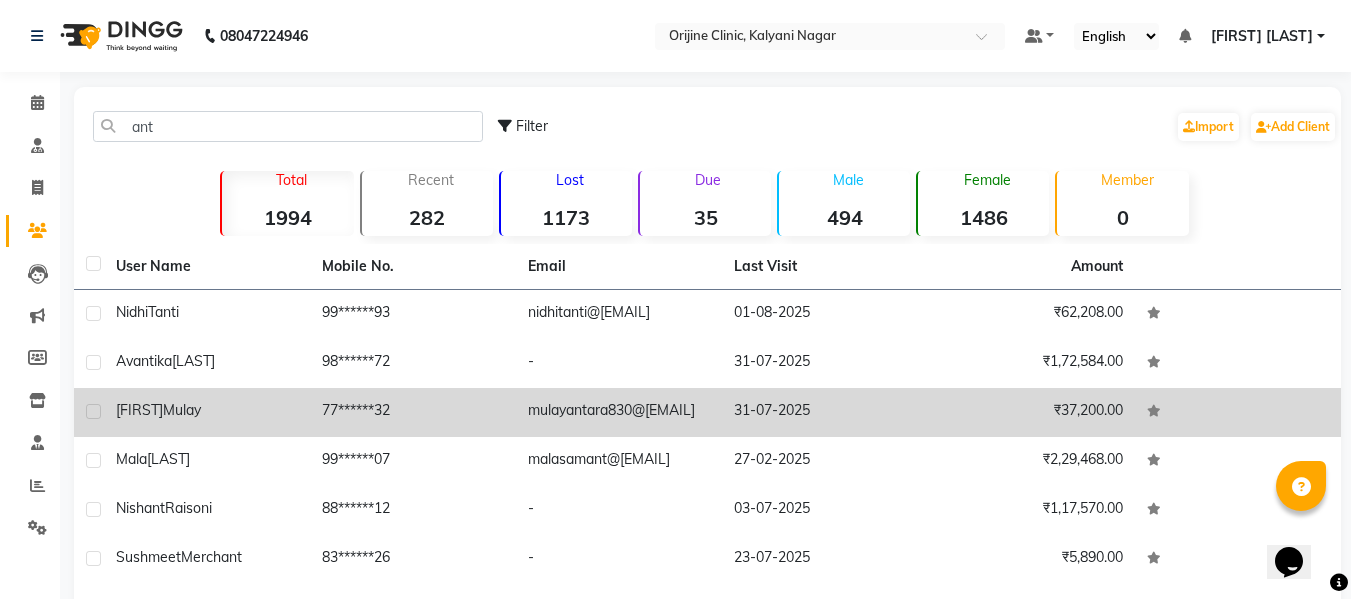 click on "[FIRST] [LAST]" 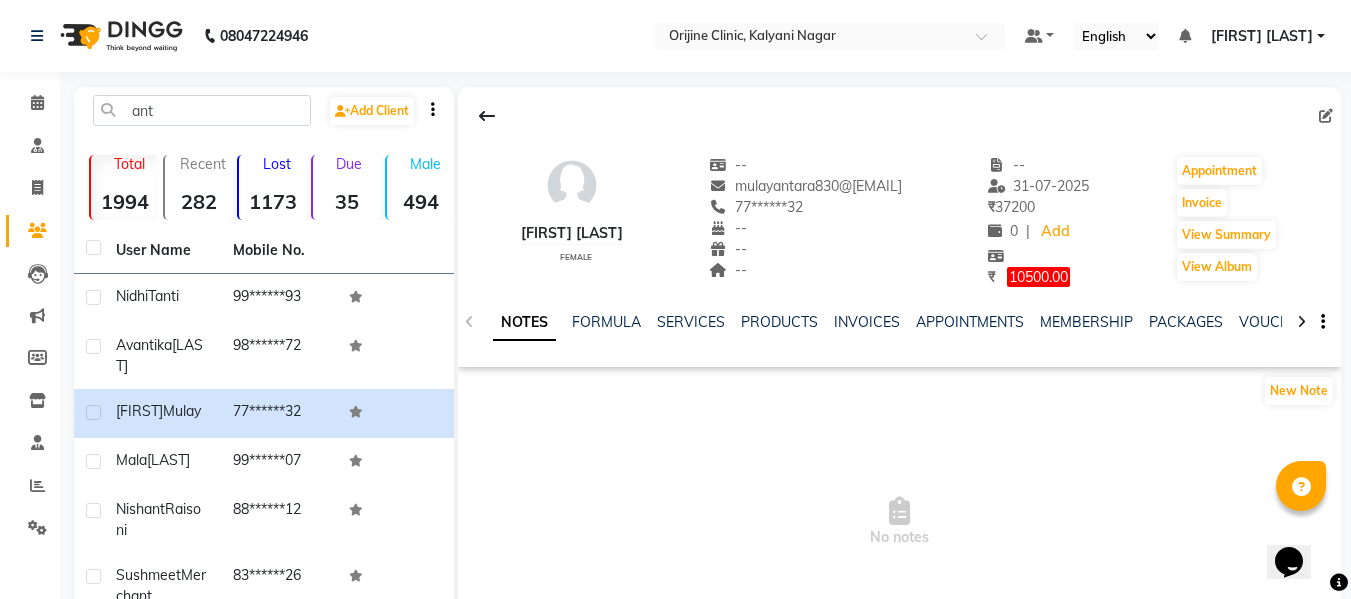 click on "10500.00" 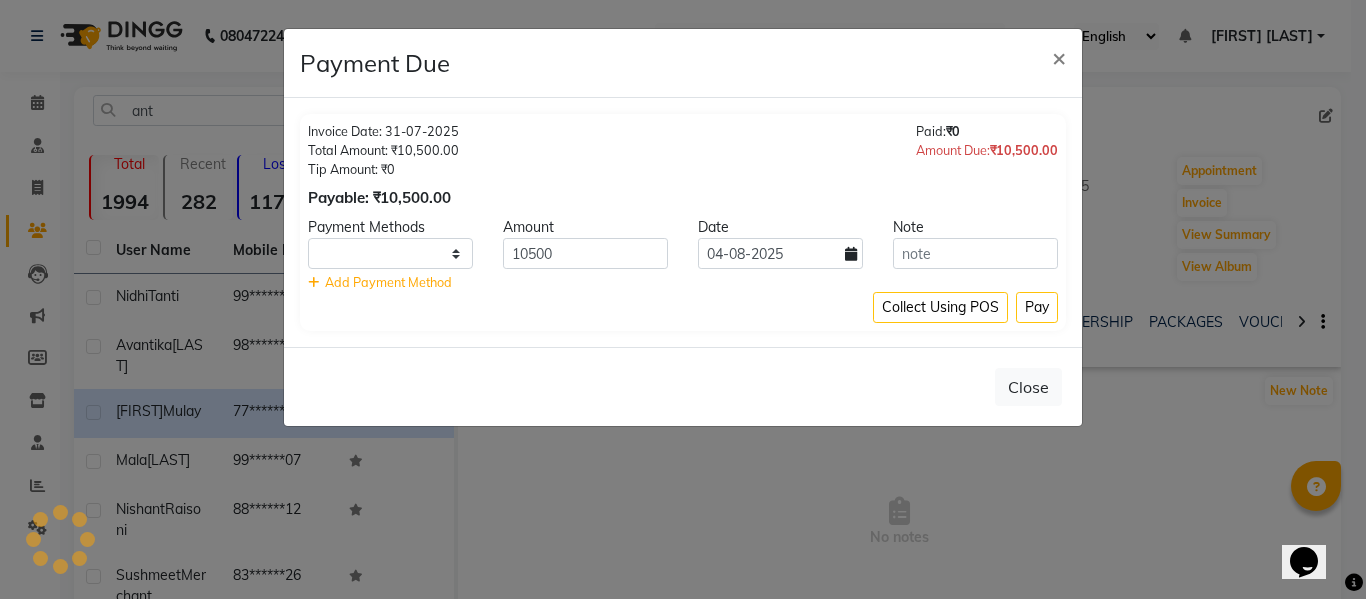 select on "1" 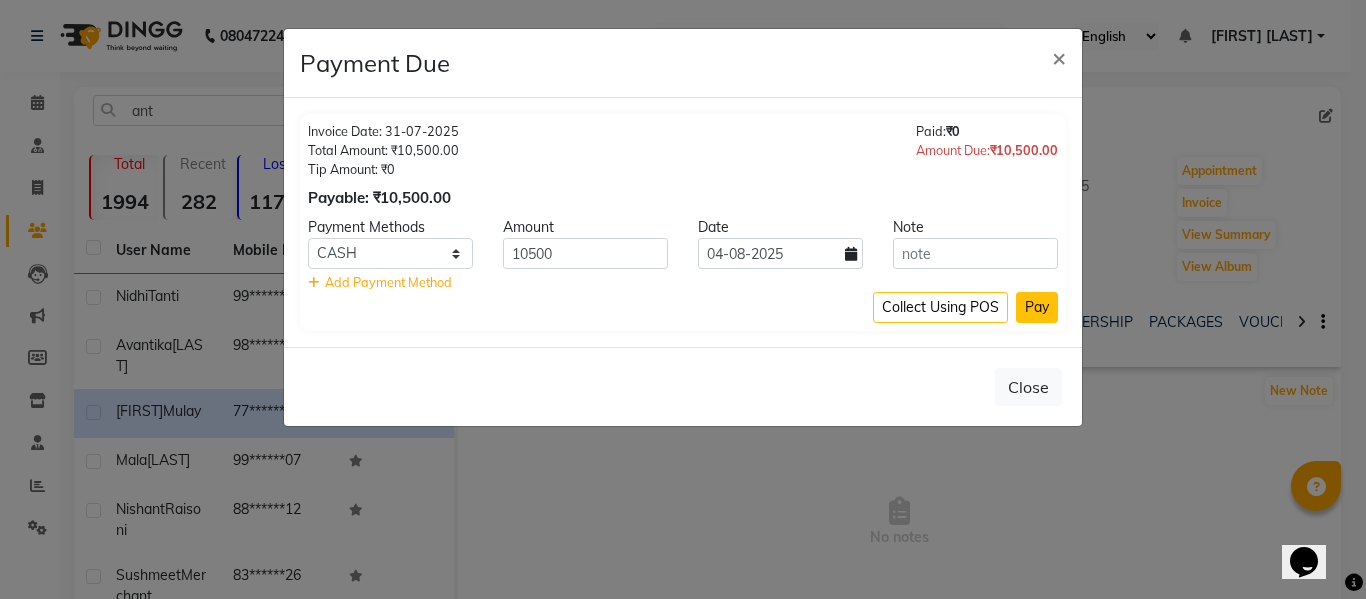 click on "Pay" 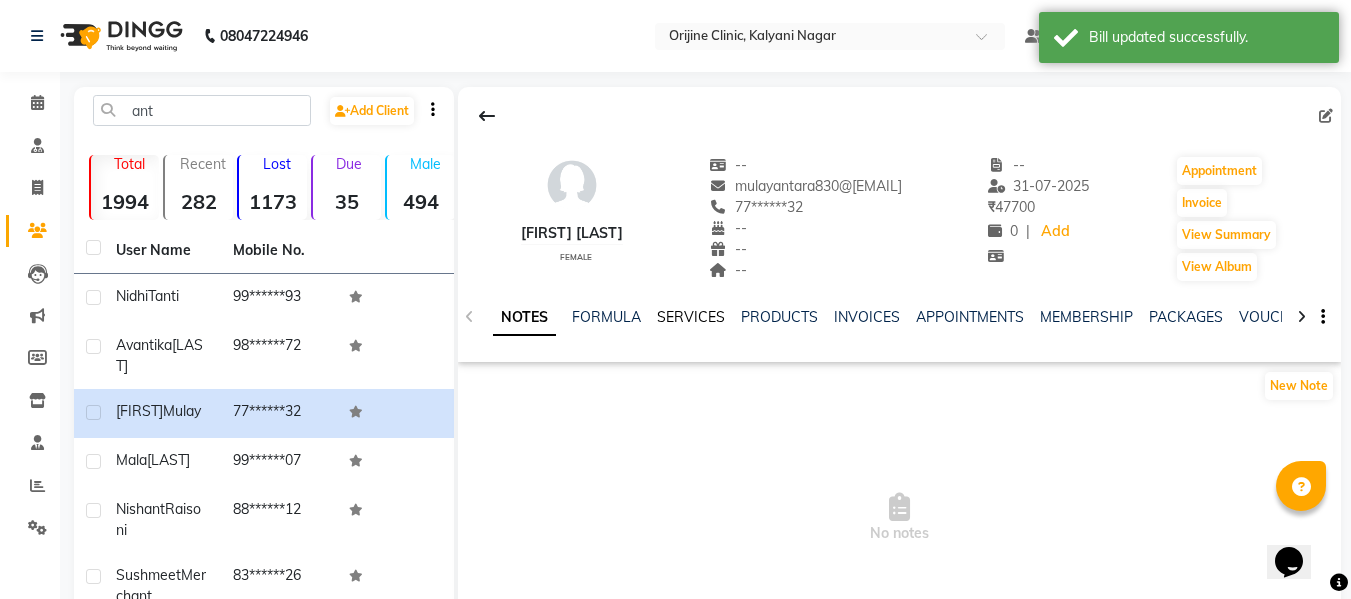 click on "SERVICES" 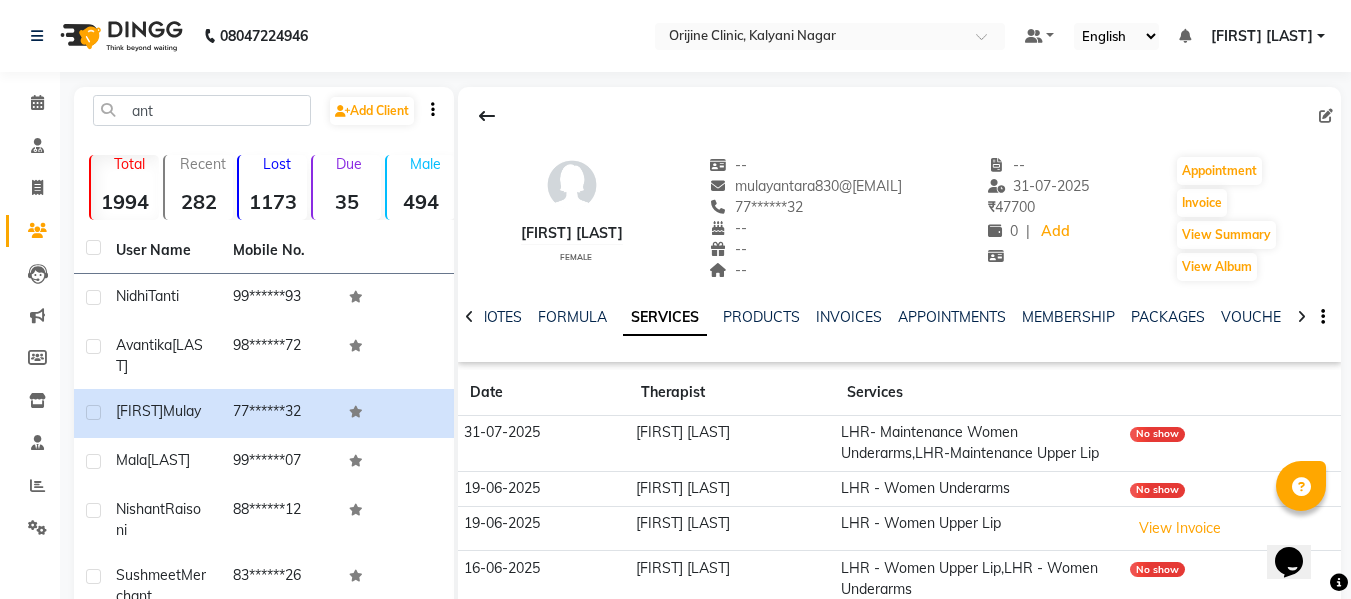 click on "LHR- Maintenance Women Underarms,LHR-Maintenance Upper Lip" 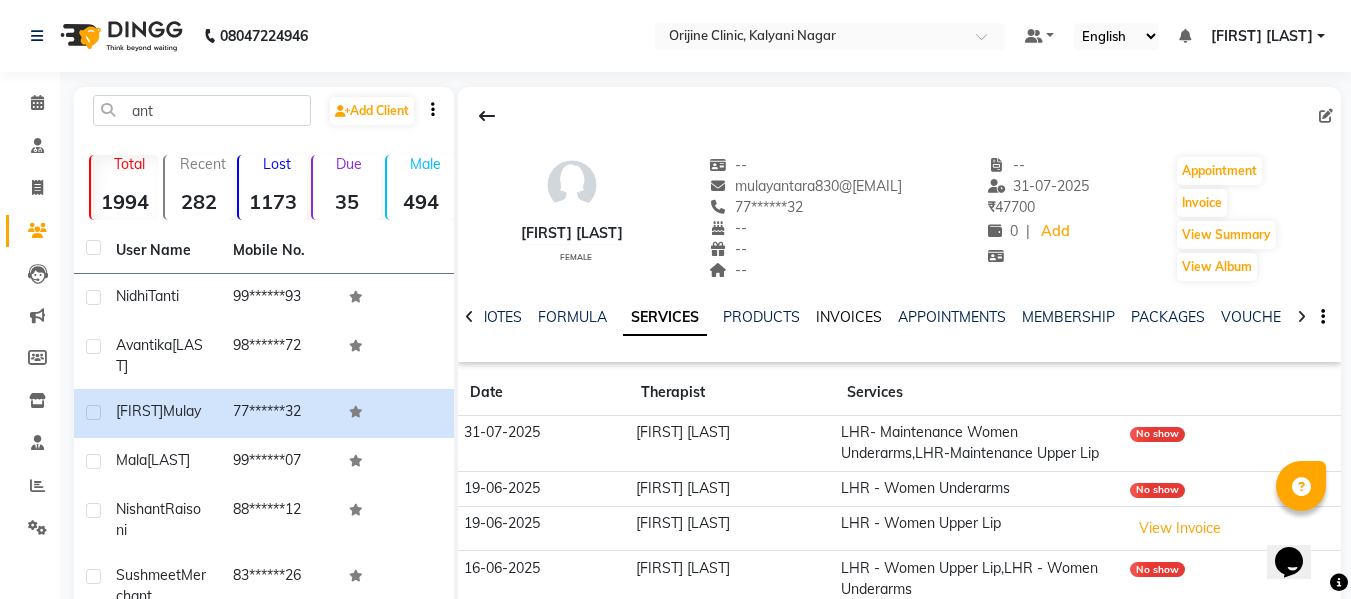 click on "INVOICES" 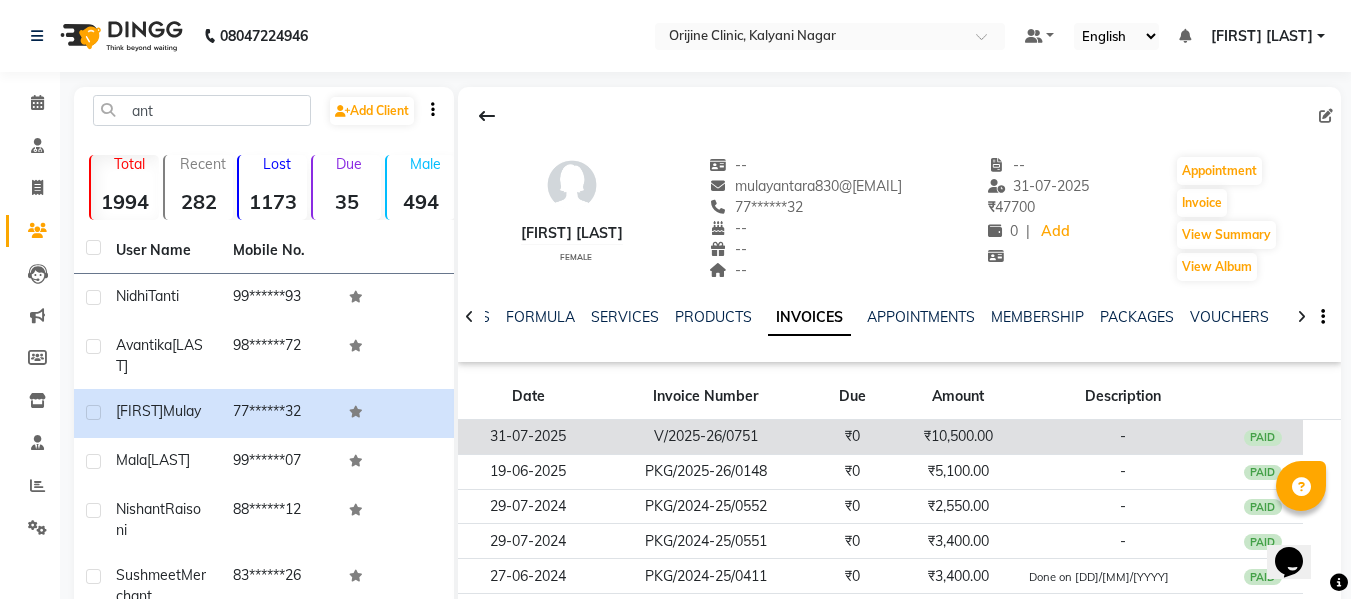 click on "₹10,500.00" 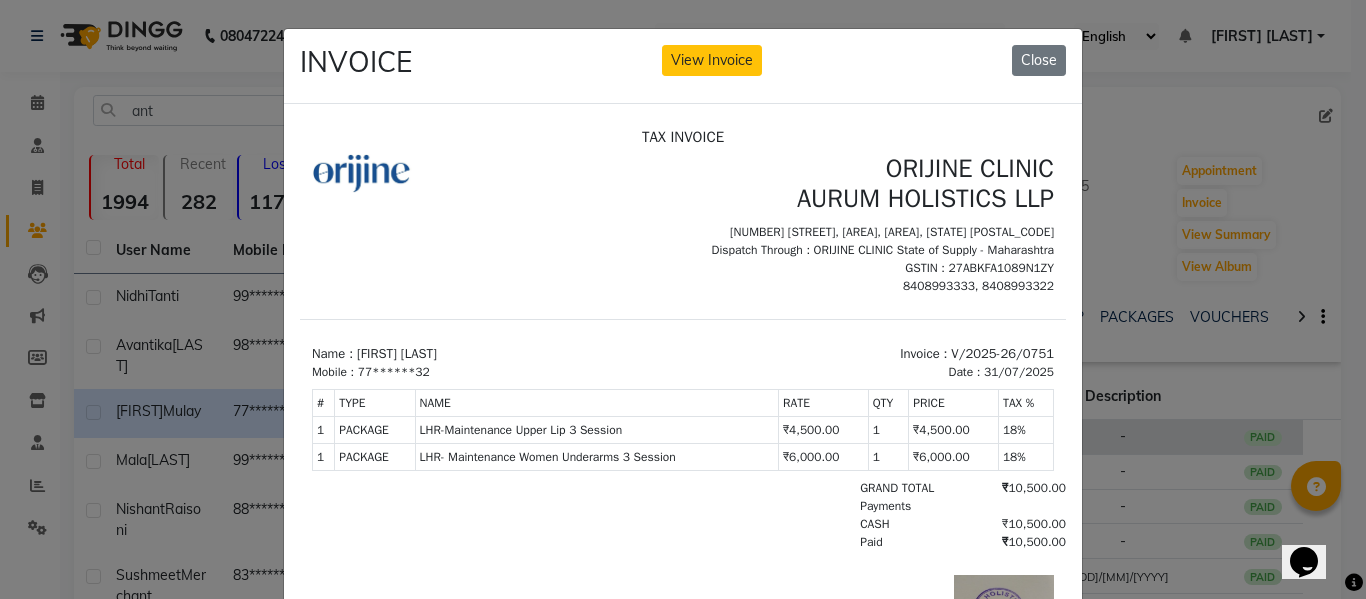 scroll, scrollTop: 0, scrollLeft: 0, axis: both 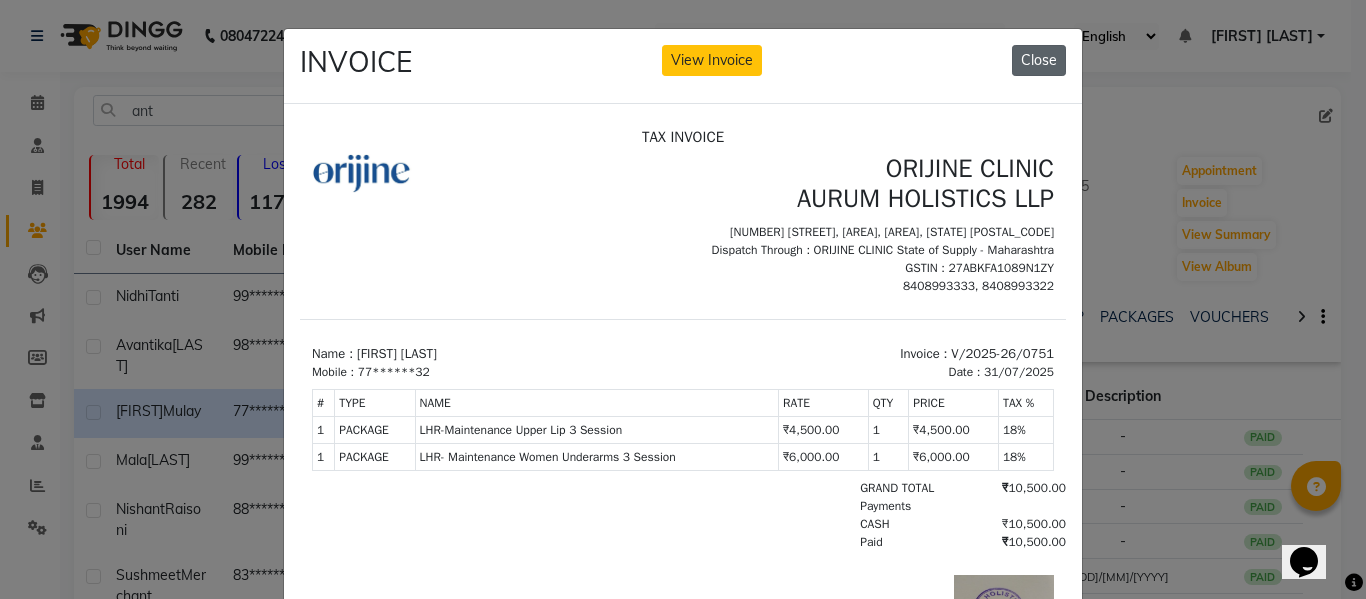 click on "Close" 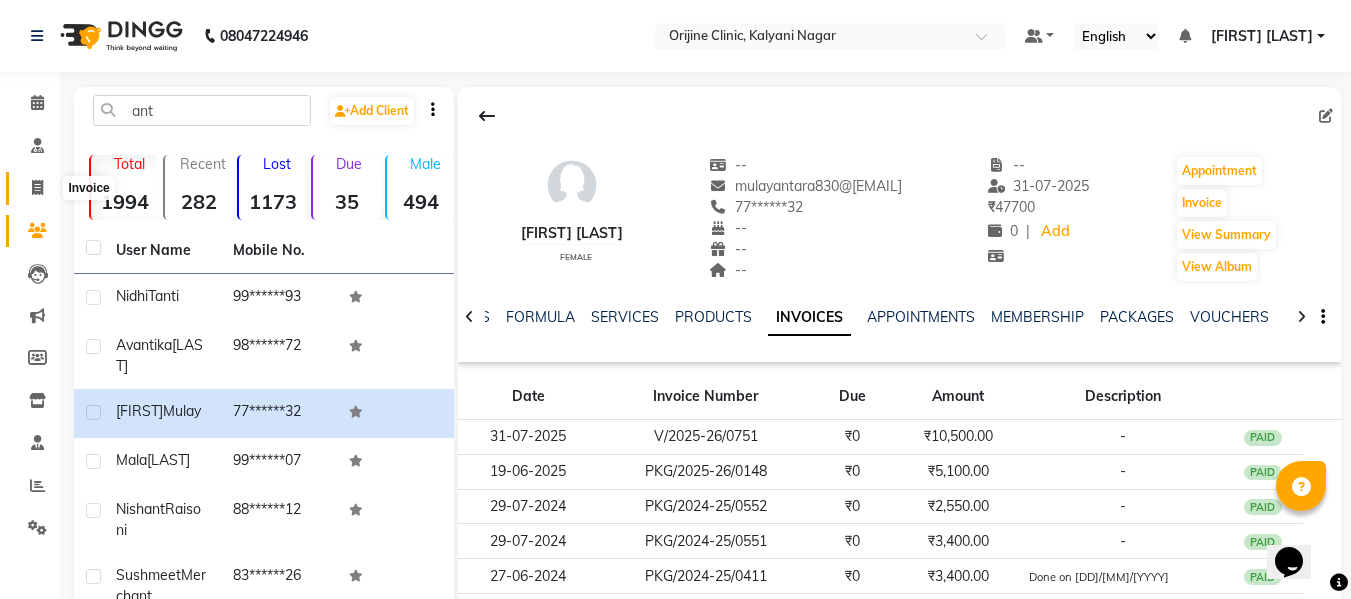 click 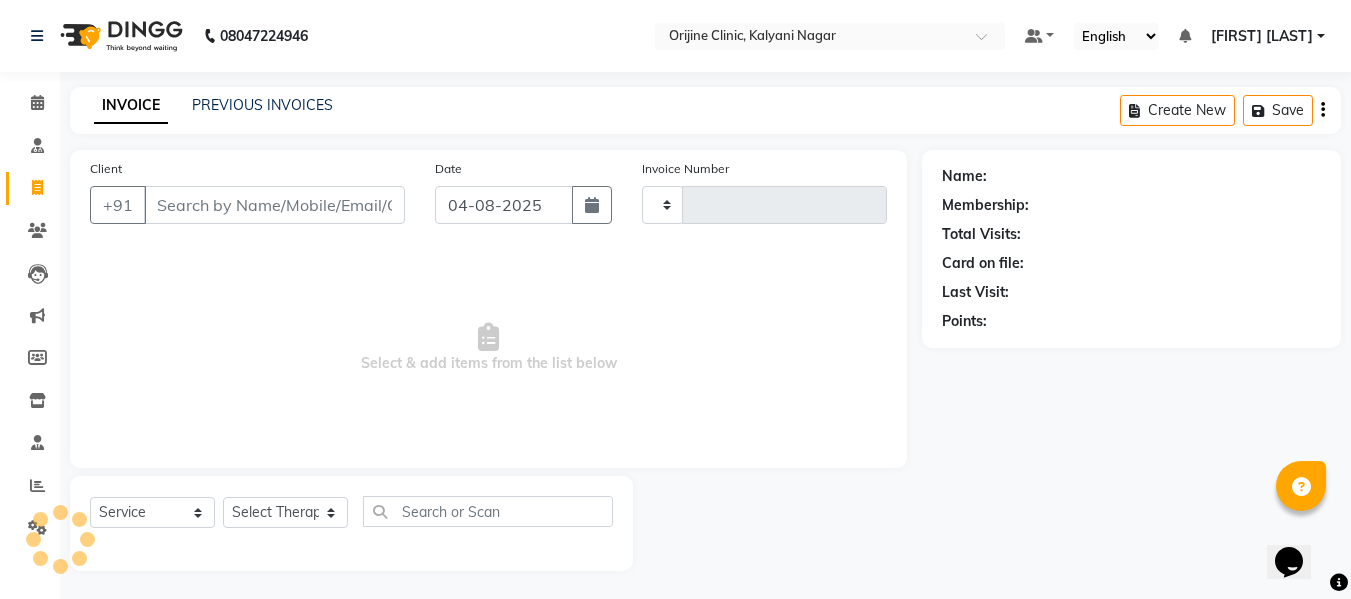 type on "0769" 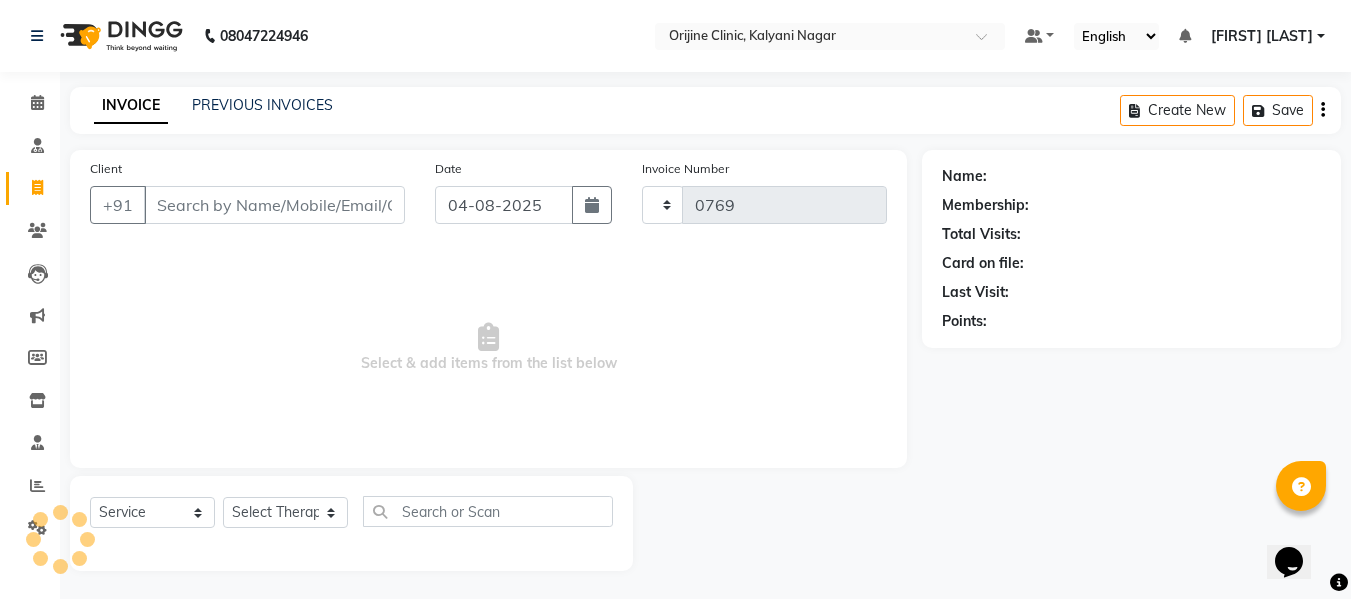 scroll, scrollTop: 2, scrollLeft: 0, axis: vertical 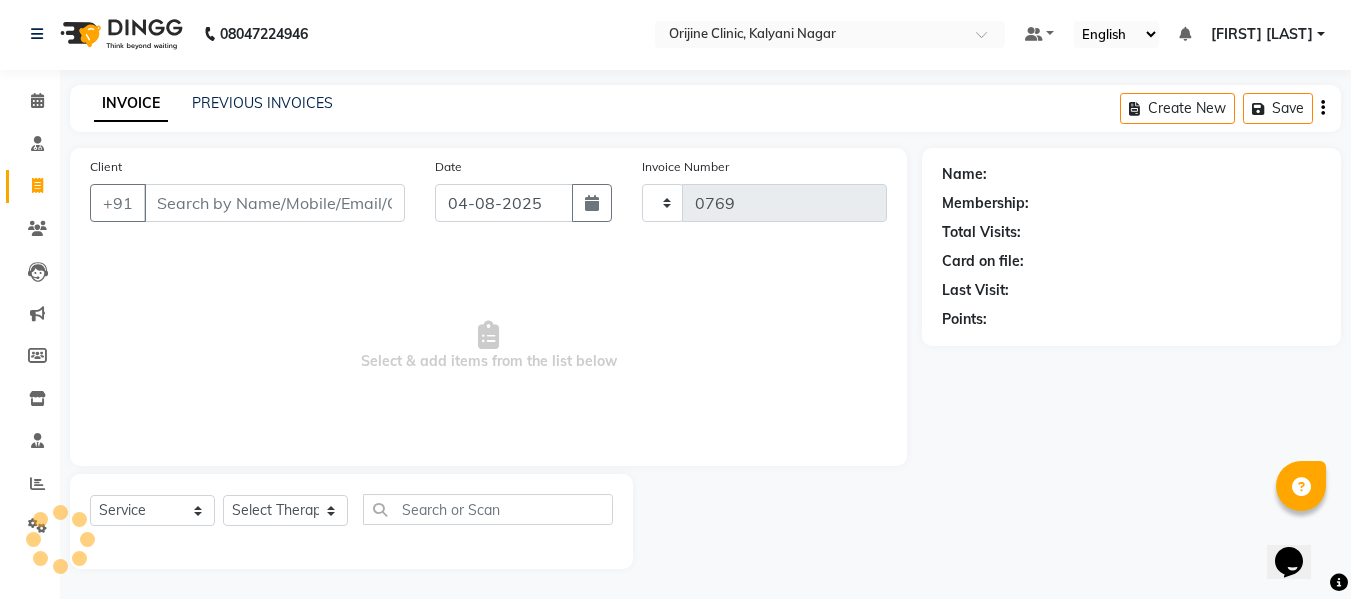 select on "702" 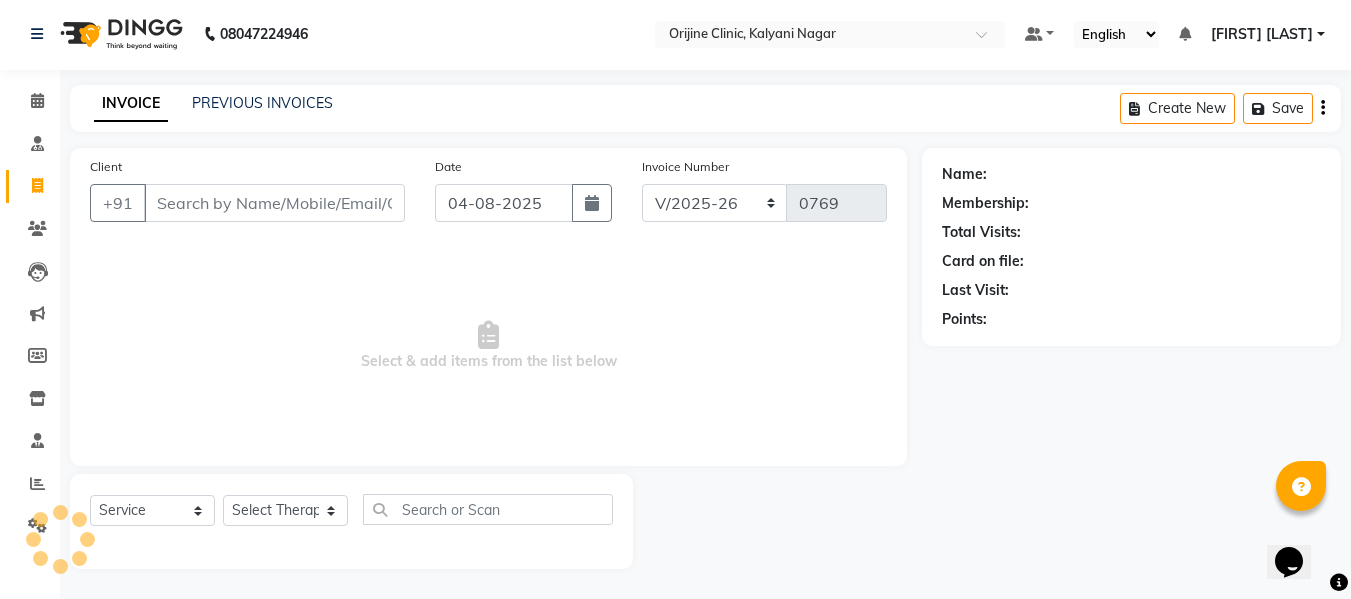 click on "Client" at bounding box center [274, 203] 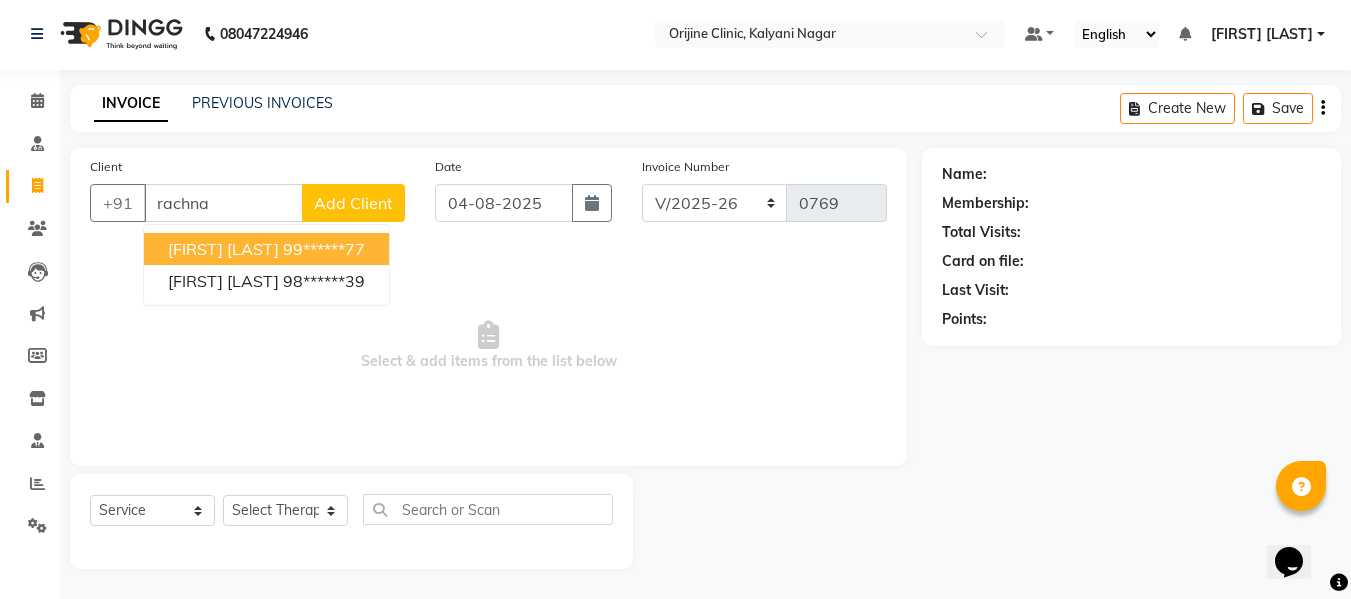 click on "[FIRST] [LAST]" at bounding box center (223, 249) 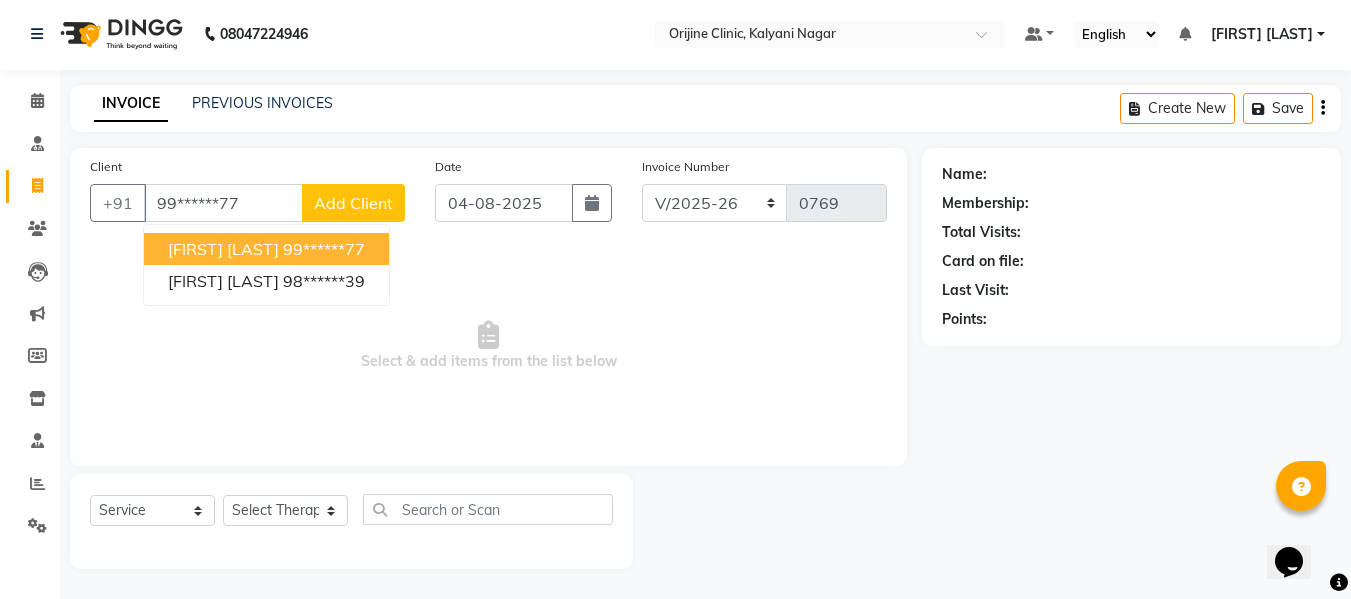 type on "99******77" 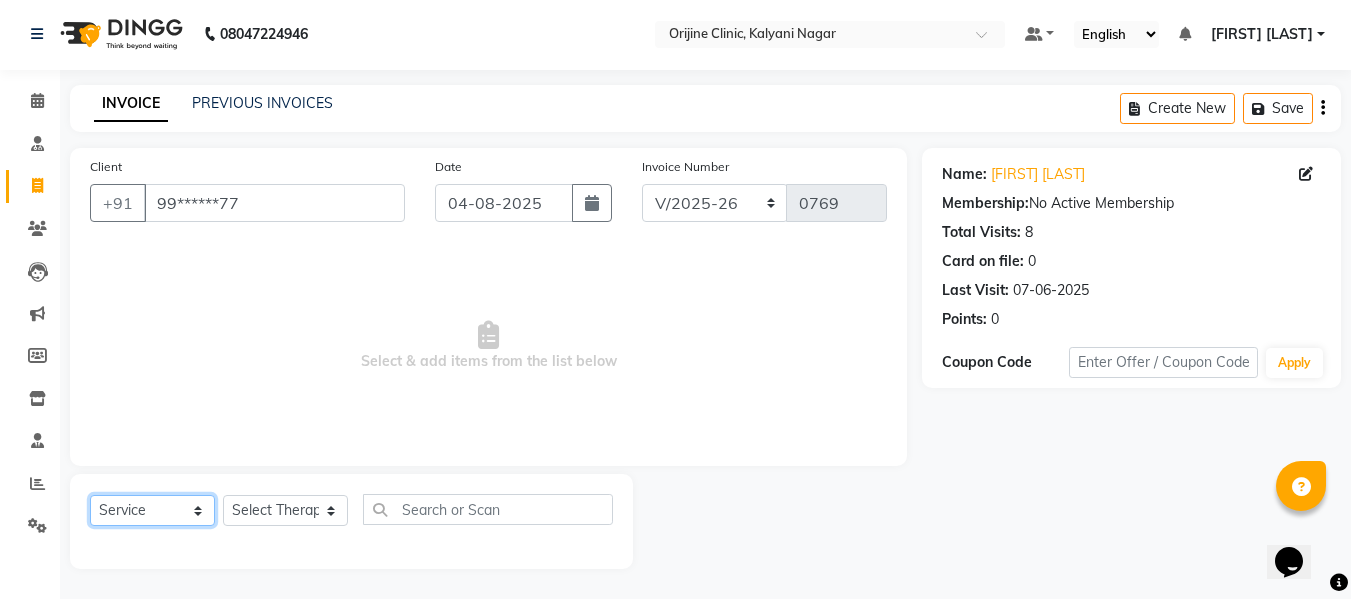 click on "Select  Service  Product  Membership  Package Voucher Prepaid Gift Card" 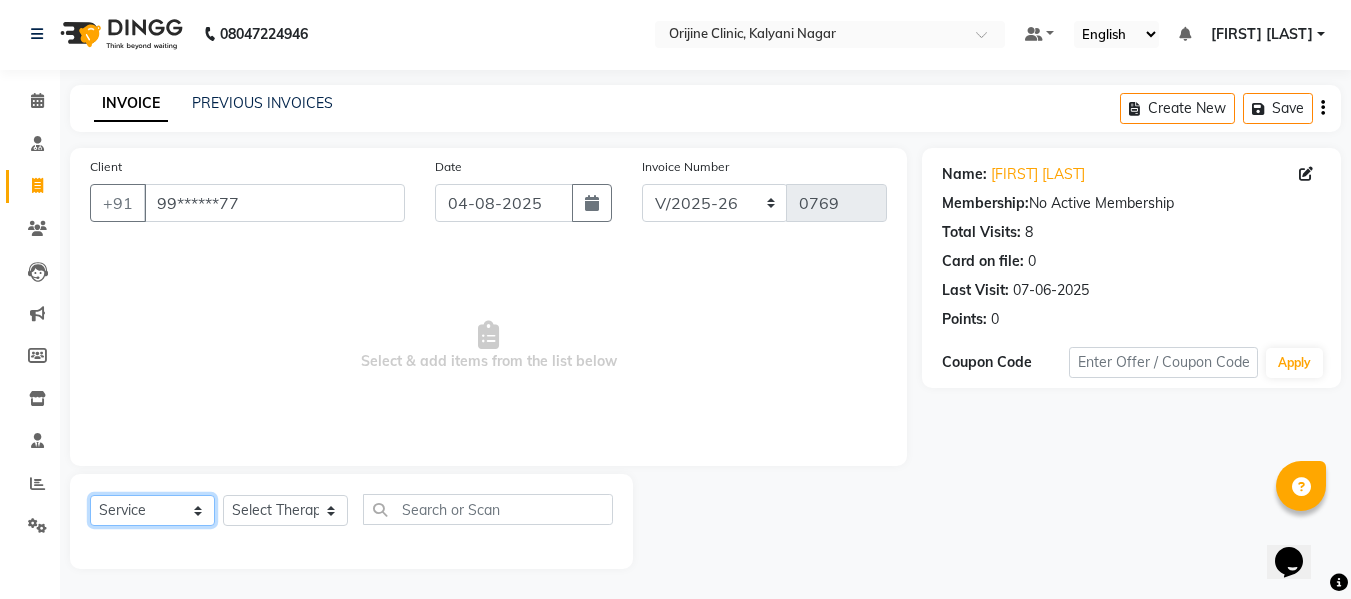select on "product" 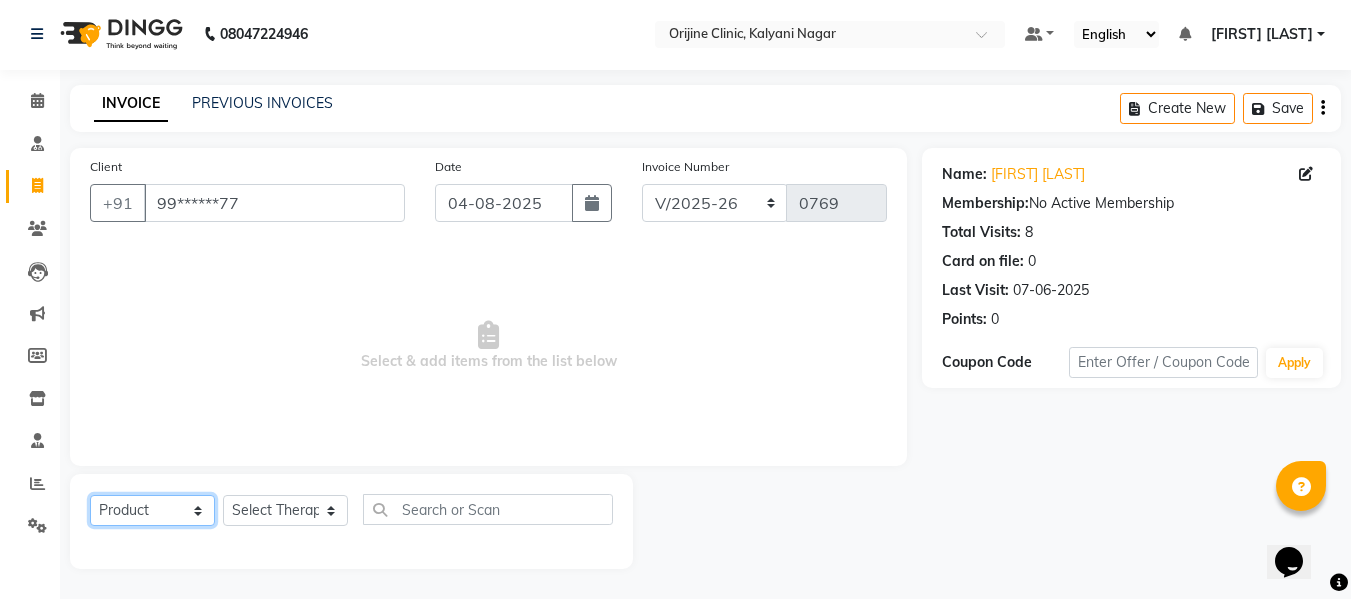click on "Select  Service  Product  Membership  Package Voucher Prepaid Gift Card" 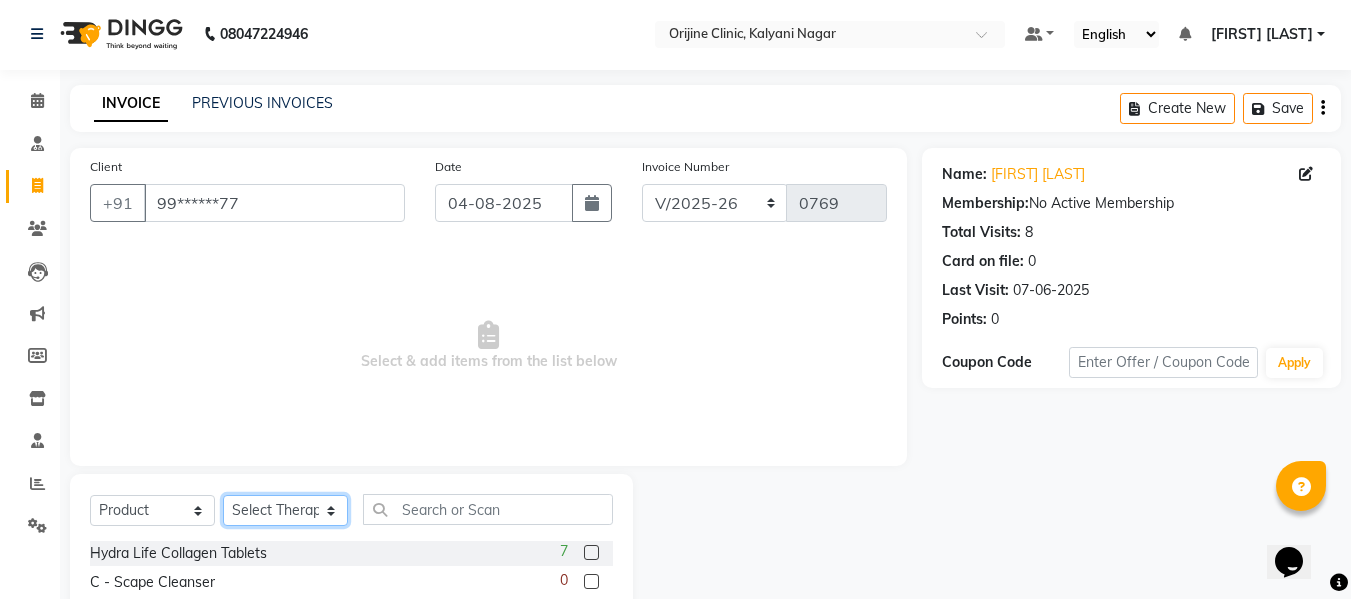 click on "Select Therapist [FIRST] [LAST] Battul Centre Head Dr. [FIRST] [LAST] Dr. [FIRST] [LAST] [FIRST] [LAST] [FIRST] [LAST] [FIRST] [LAST] [FIRST] [LAST] [FIRST] [LAST] [FIRST] [LAST] [FIRST] [LAST]" 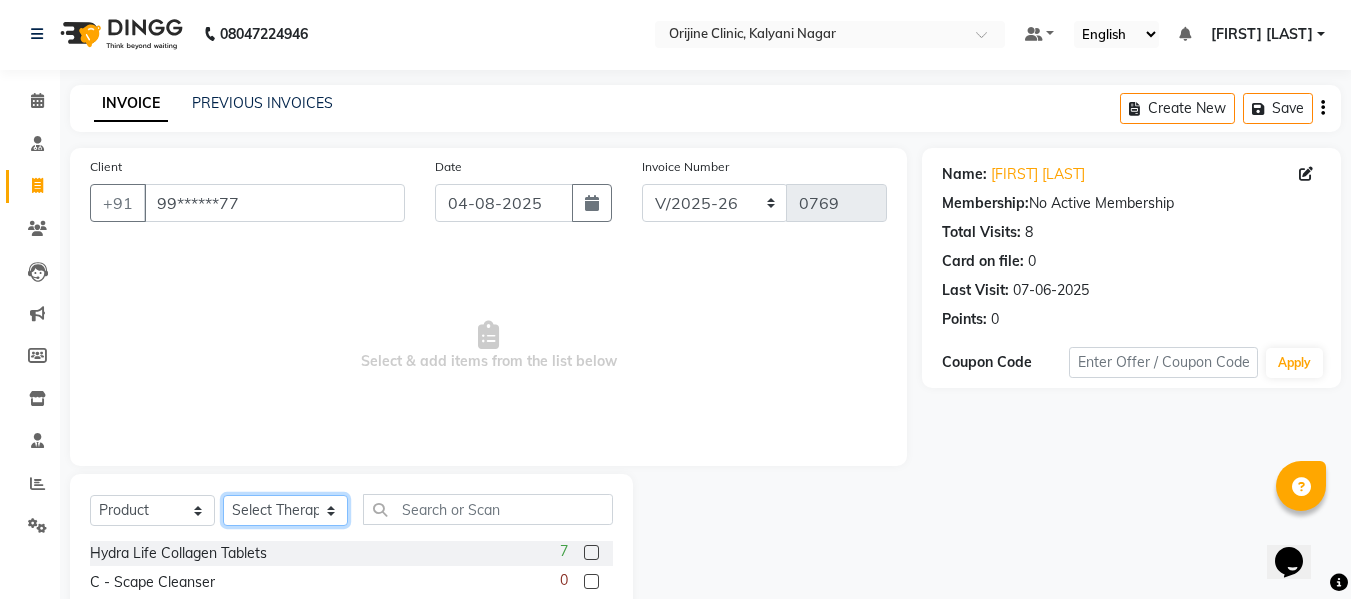 select on "10775" 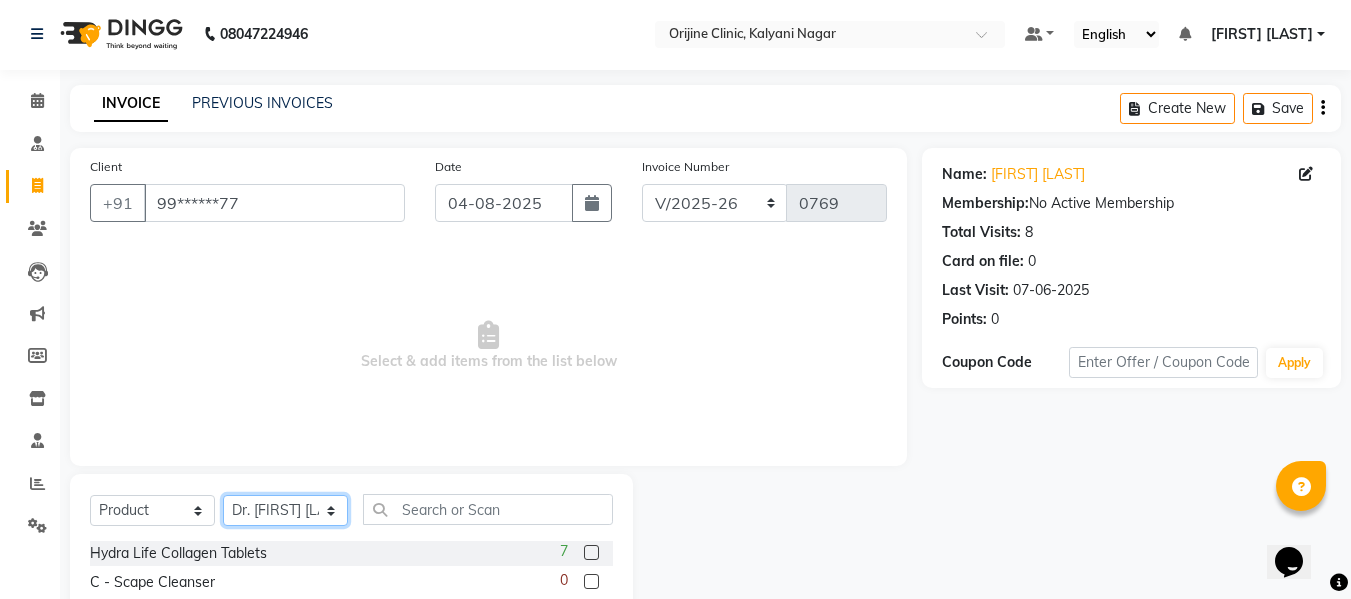 click on "Select Therapist [FIRST] [LAST] Battul Centre Head Dr. [FIRST] [LAST] Dr. [FIRST] [LAST] [FIRST] [LAST] [FIRST] [LAST] [FIRST] [LAST] [FIRST] [LAST] [FIRST] [LAST] [FIRST] [LAST] [FIRST] [LAST]" 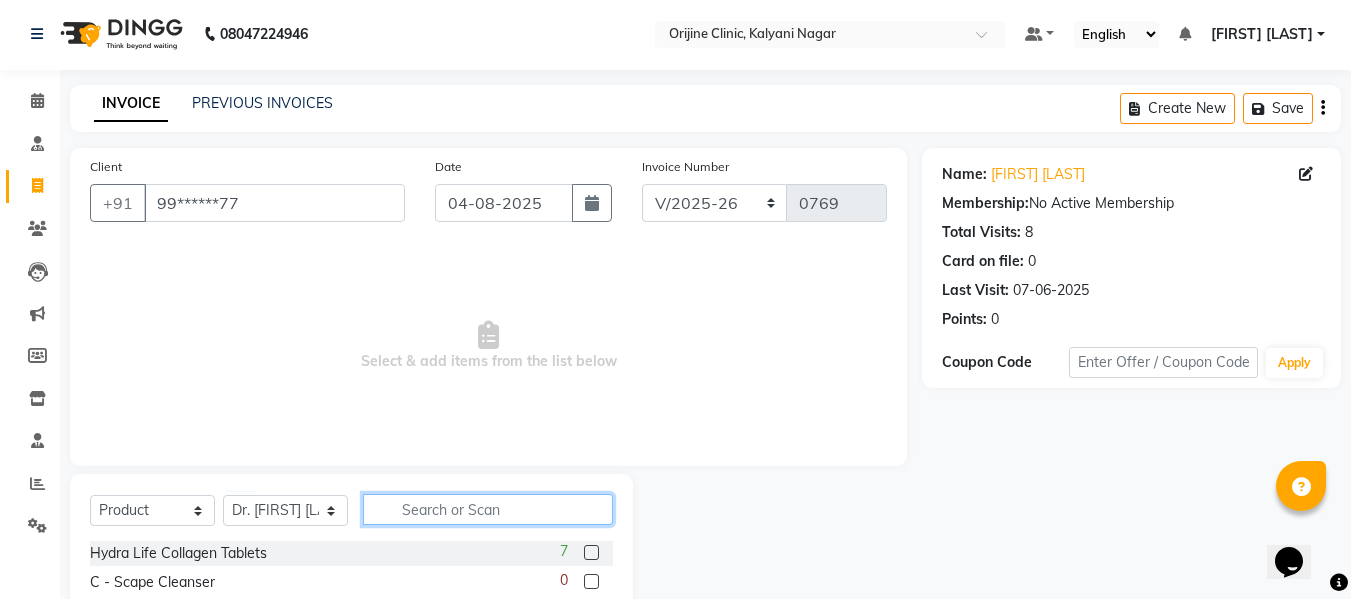 click 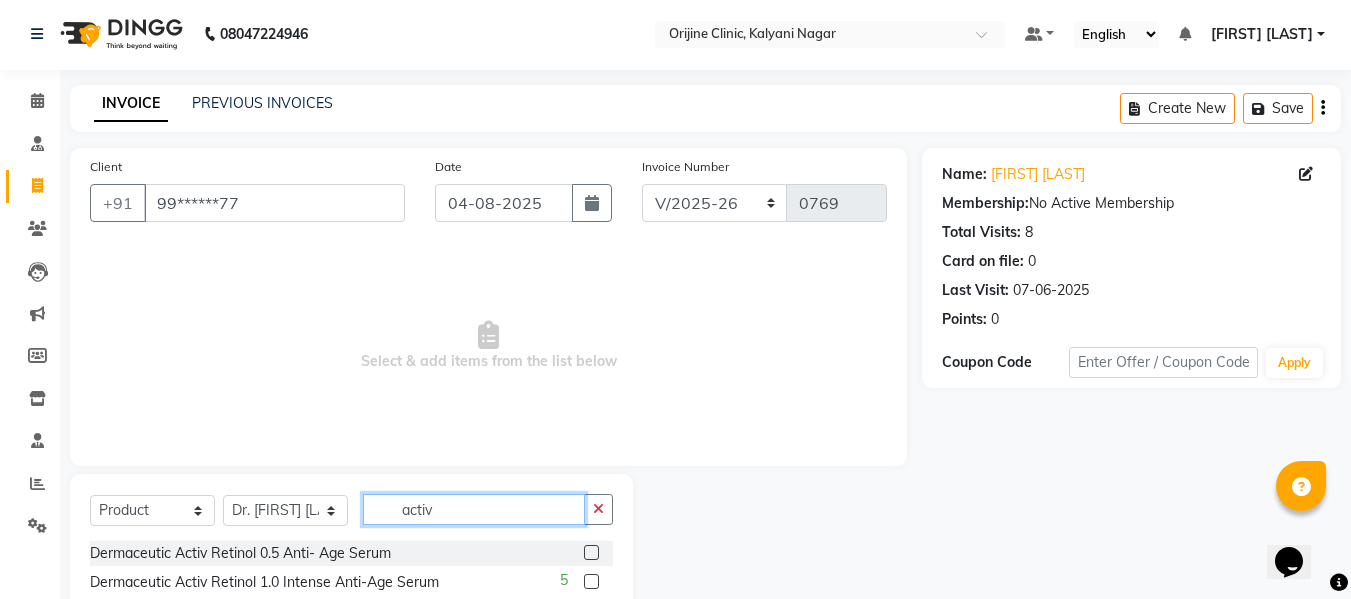 type on "activ" 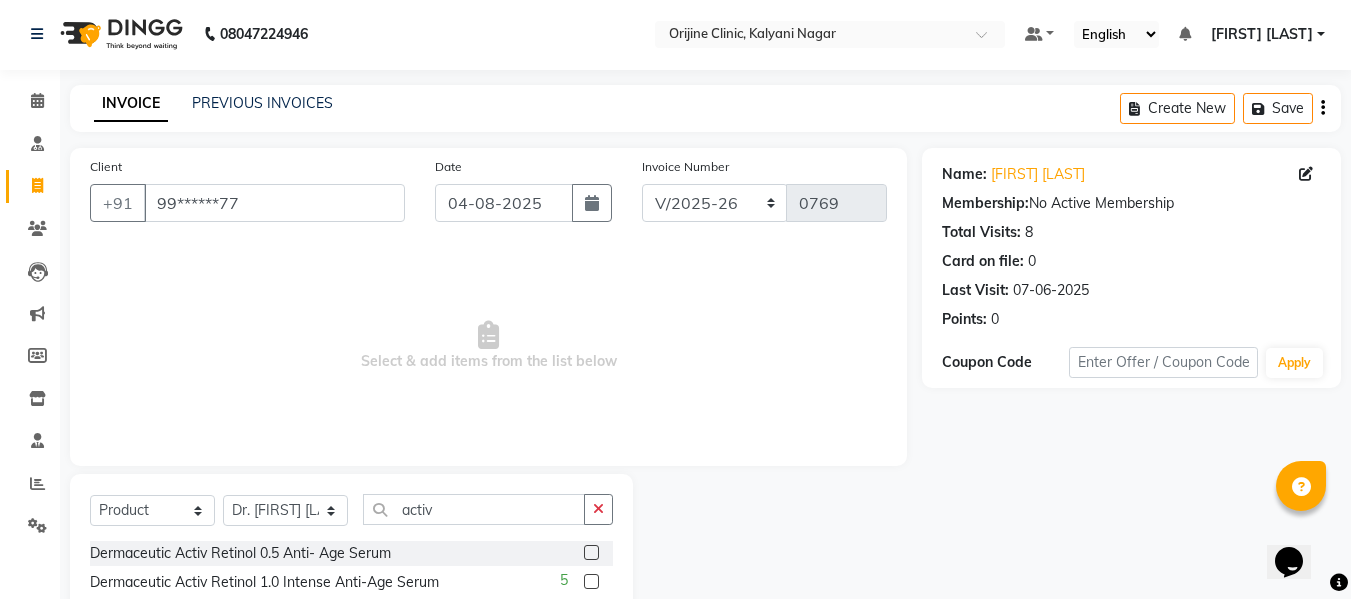 click 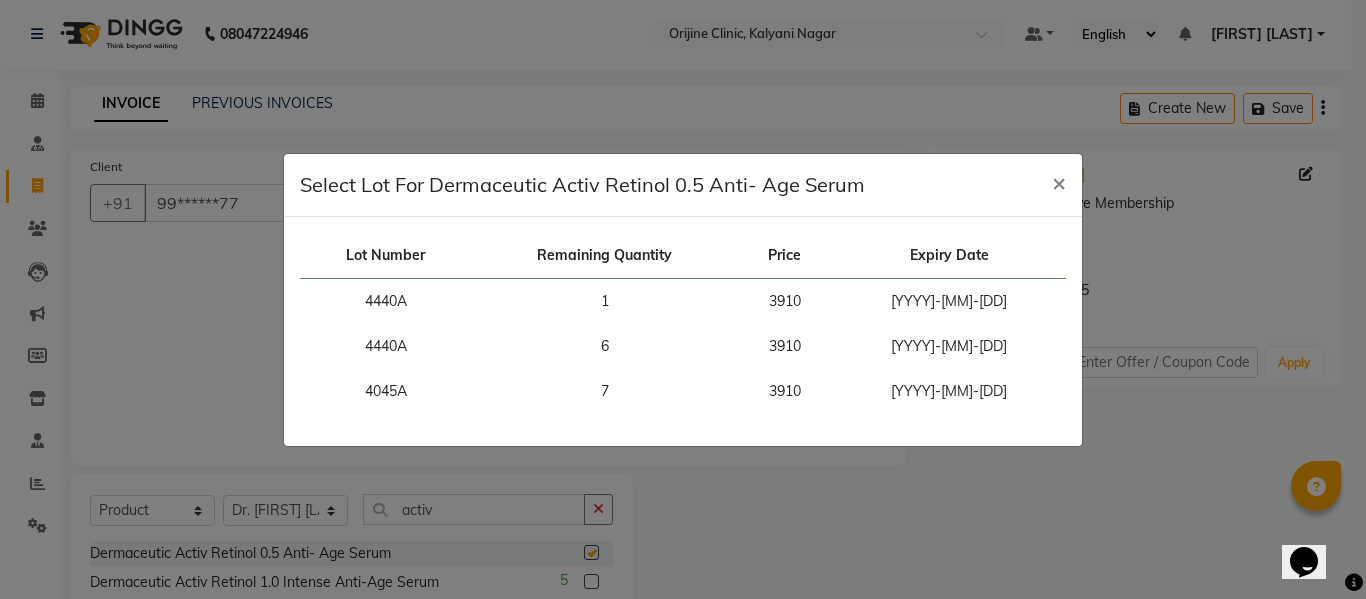 checkbox on "false" 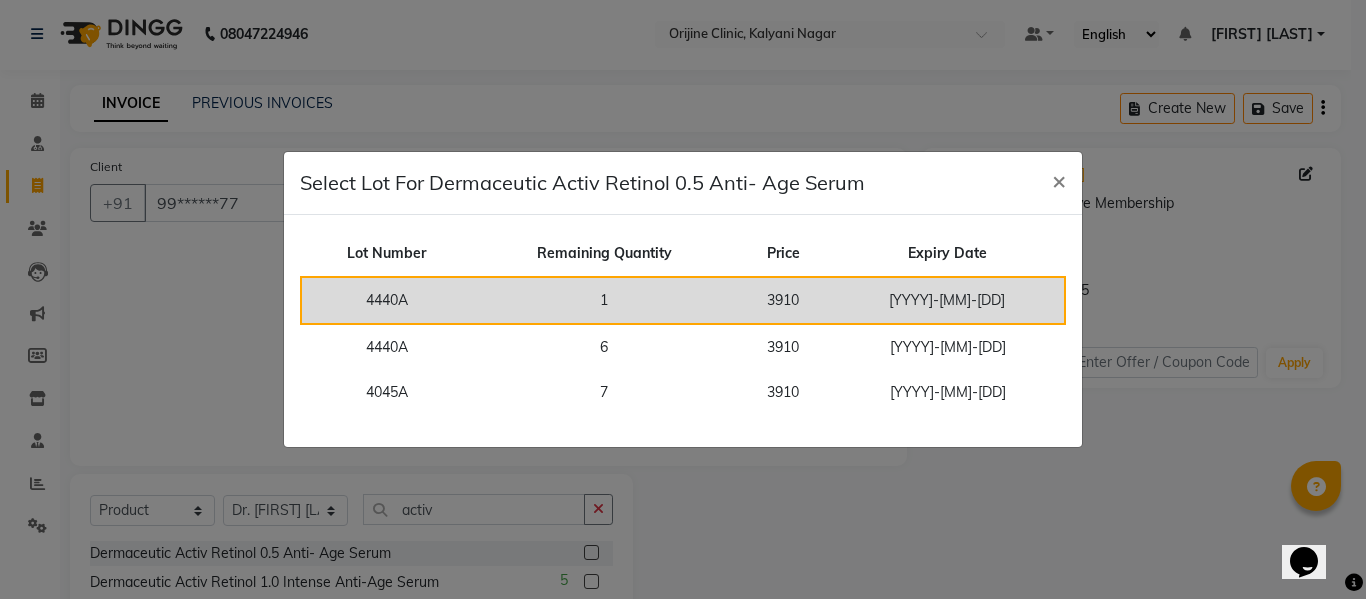 click on "3910" 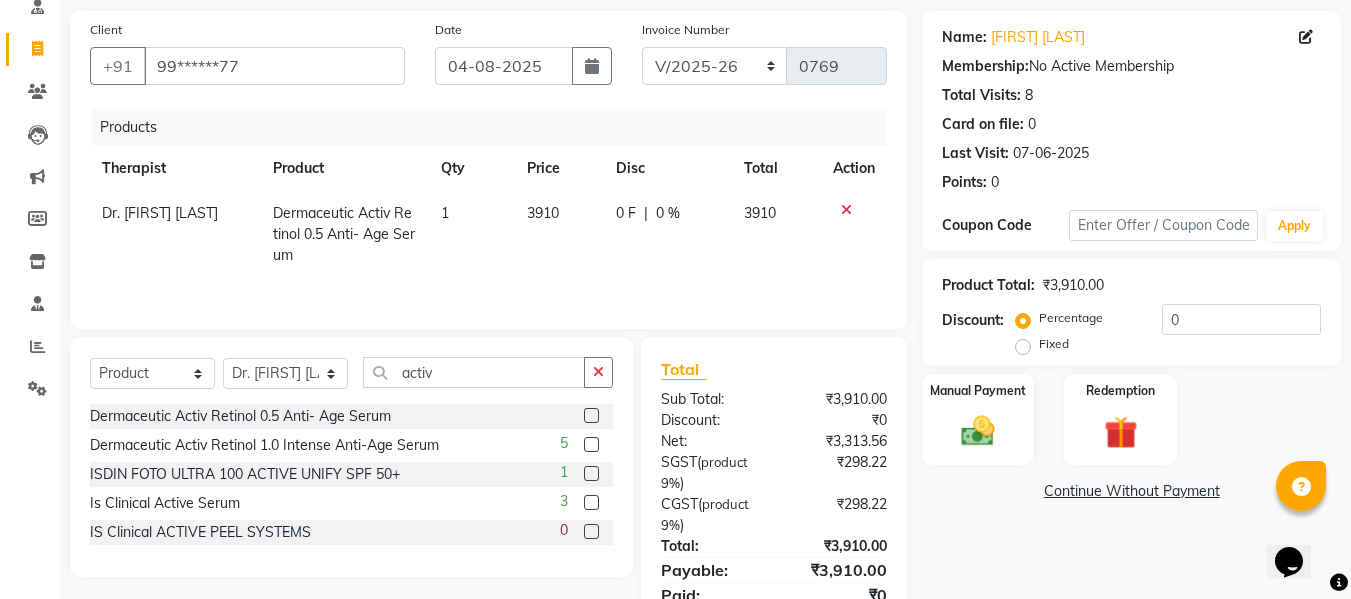 scroll, scrollTop: 222, scrollLeft: 0, axis: vertical 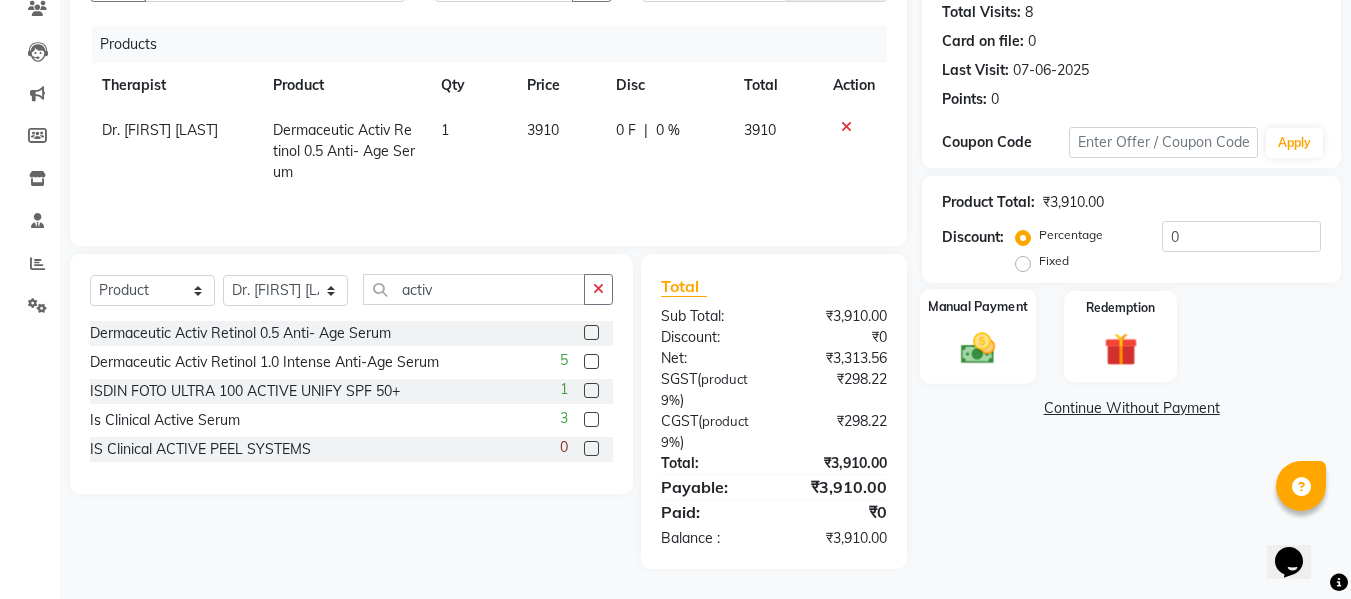 click 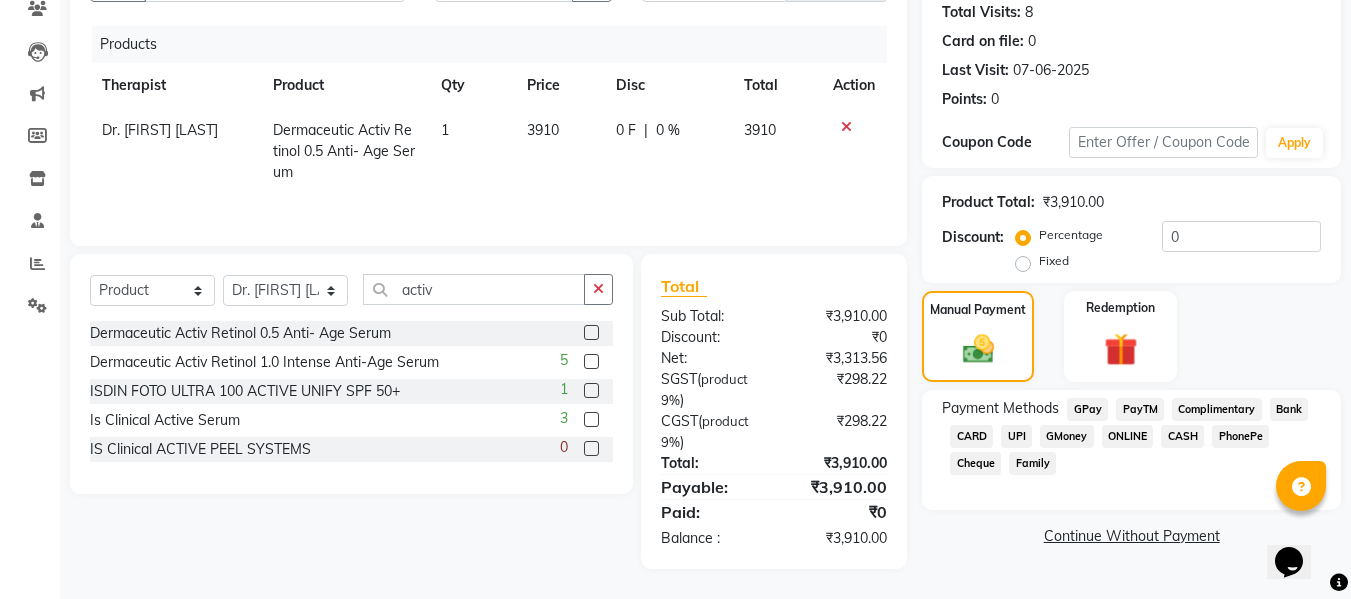click on "GPay" 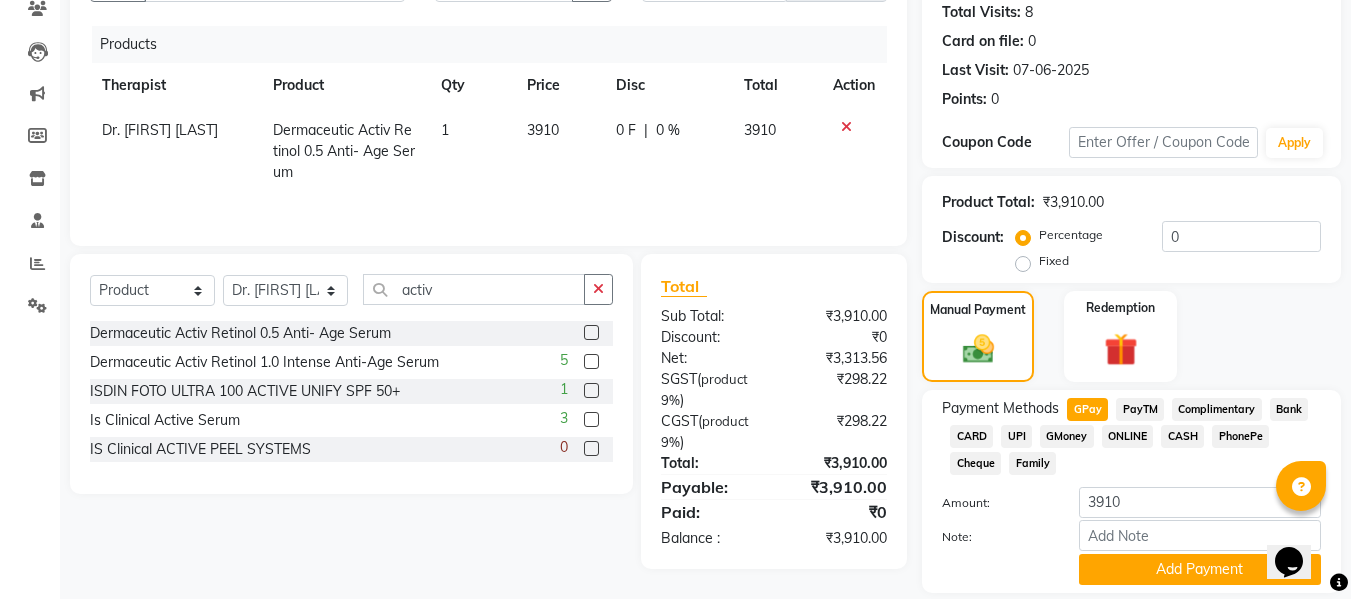 scroll, scrollTop: 287, scrollLeft: 0, axis: vertical 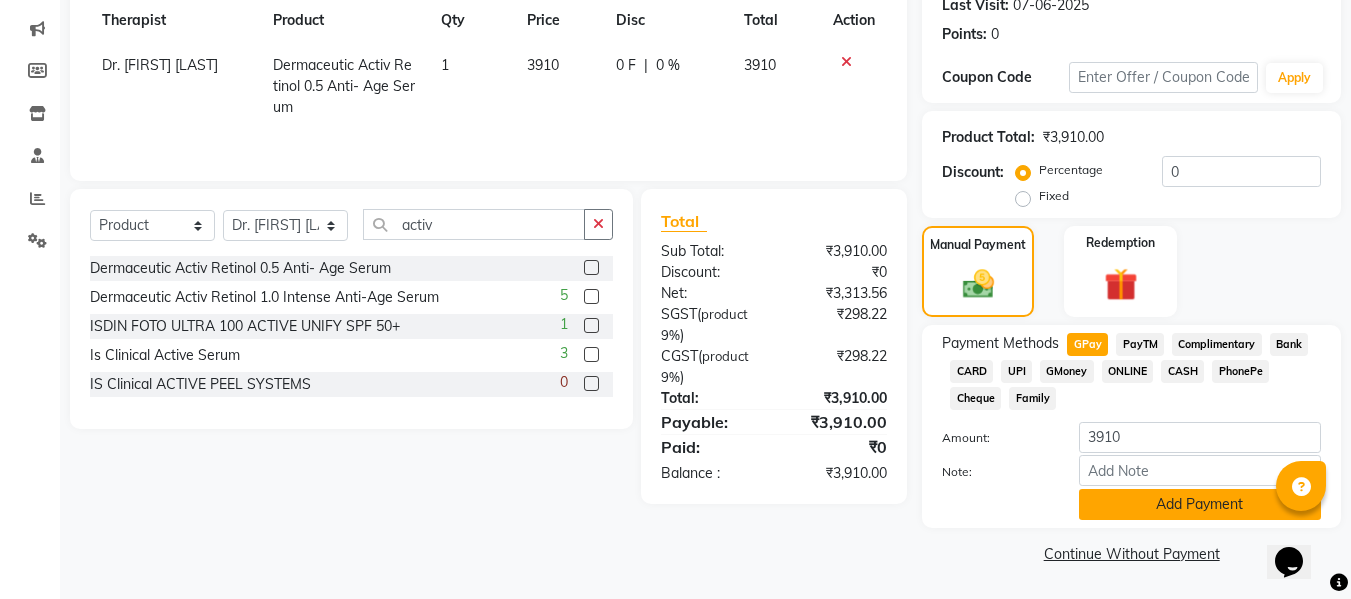click on "Add Payment" 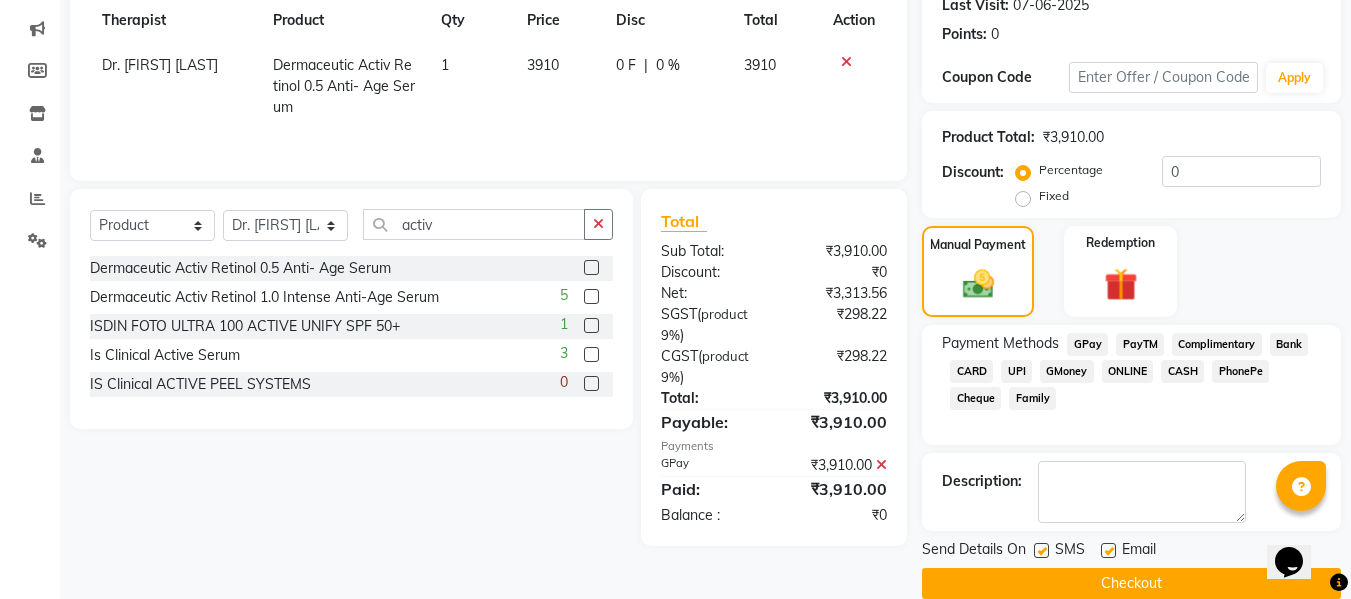 click 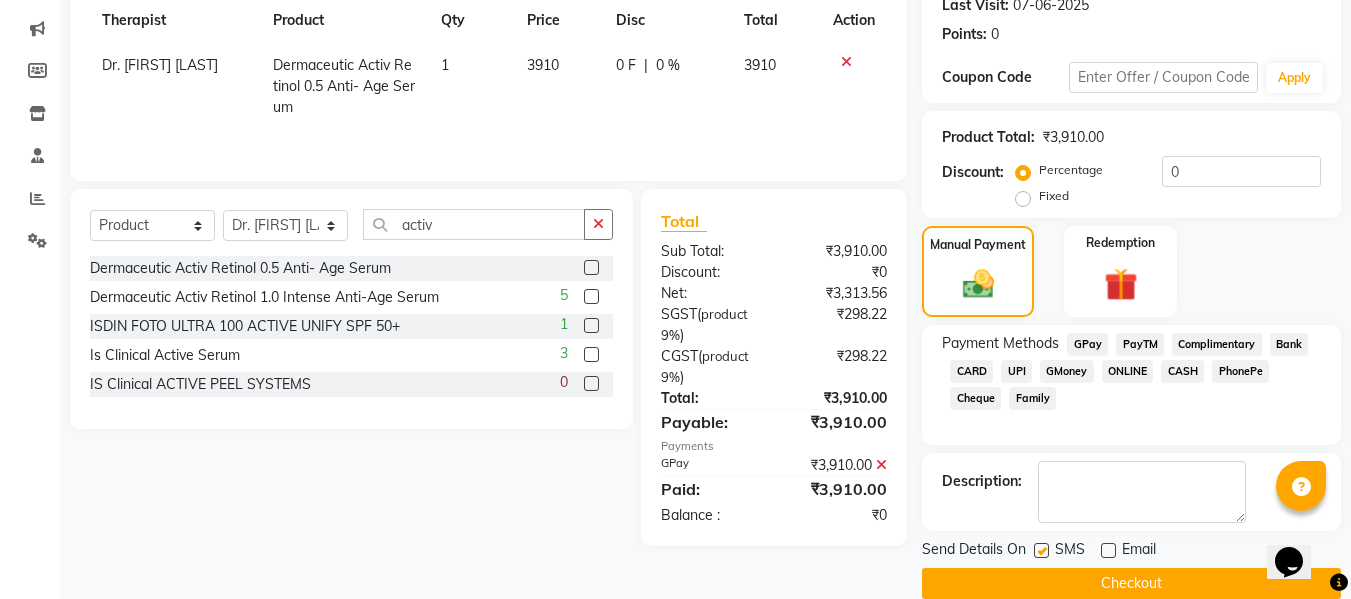 click 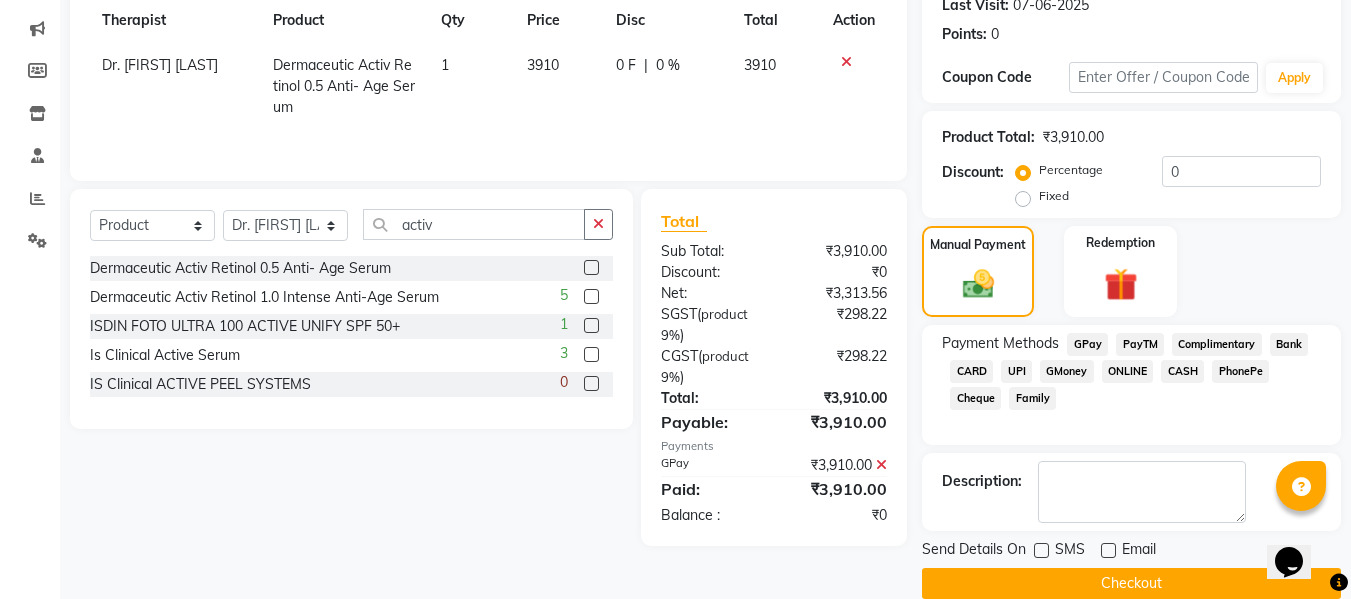 click on "Checkout" 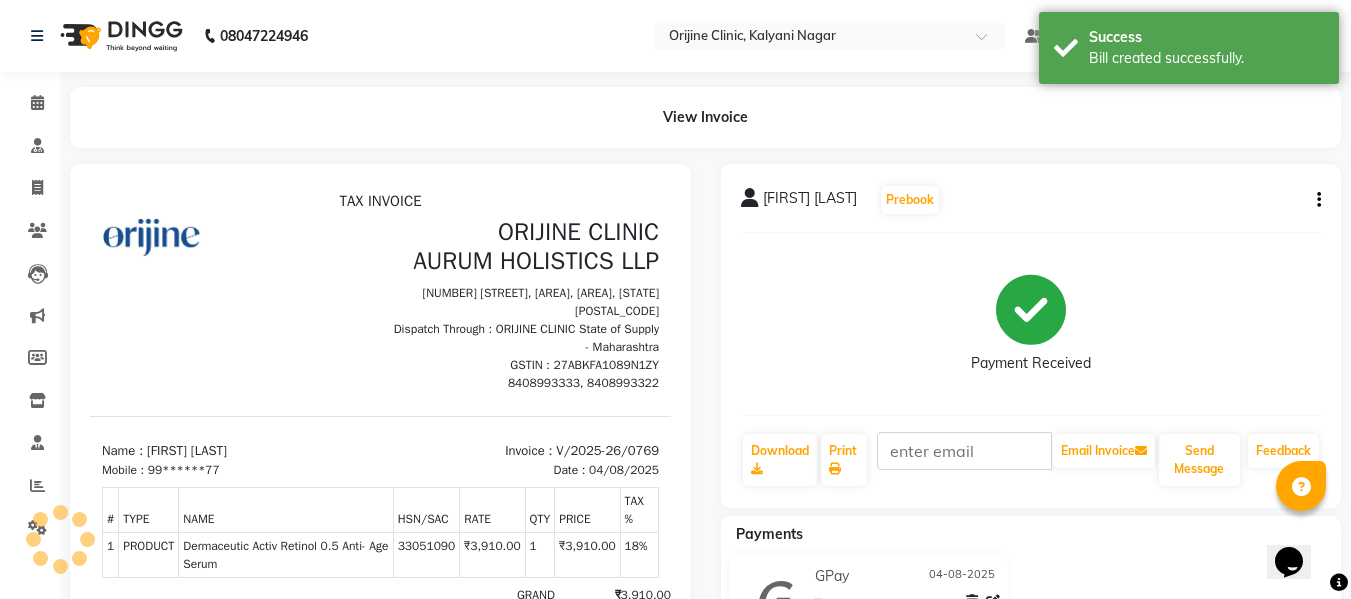 scroll, scrollTop: 0, scrollLeft: 0, axis: both 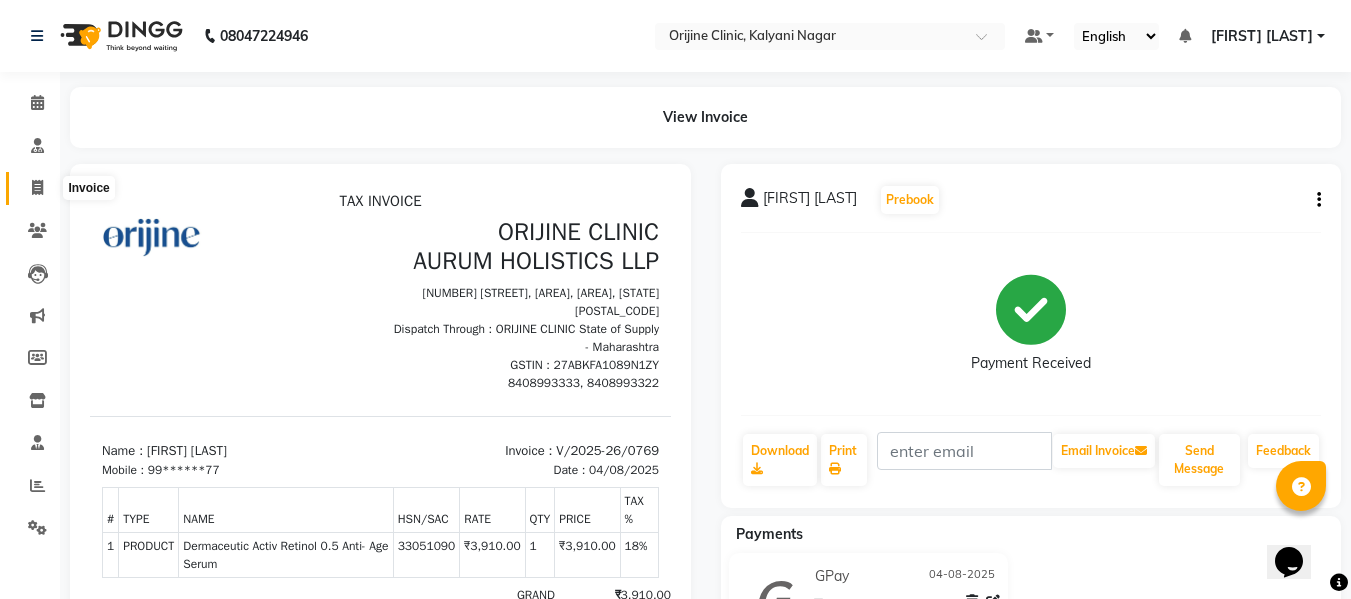 click 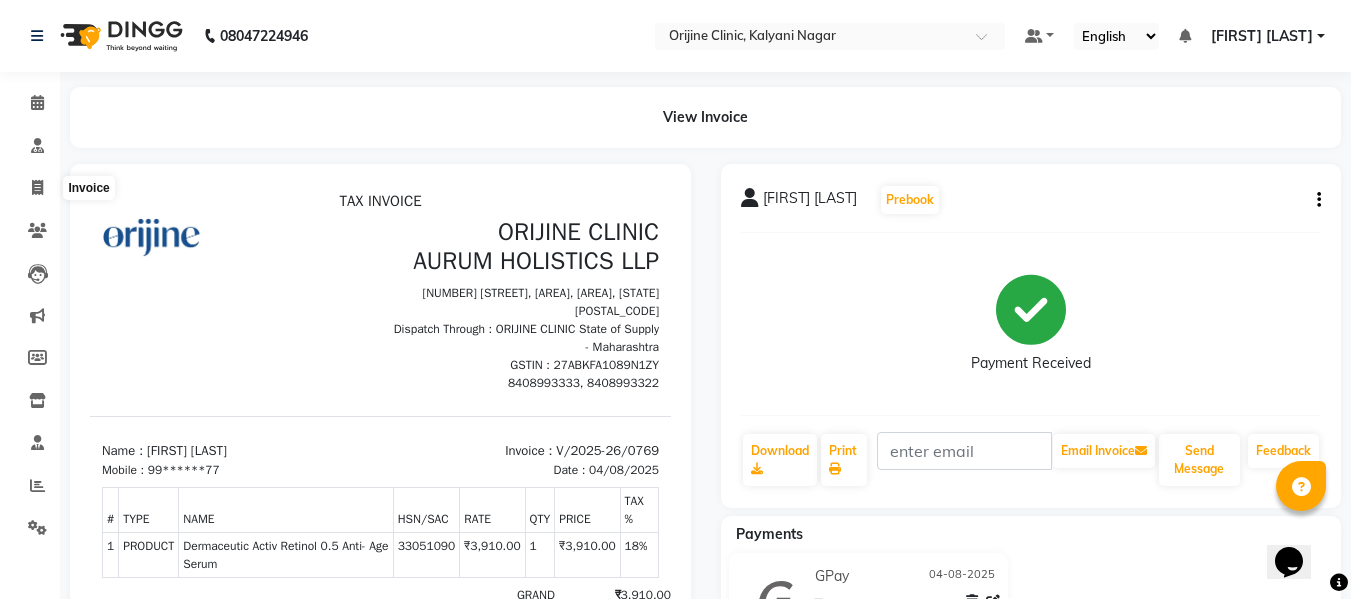 select on "service" 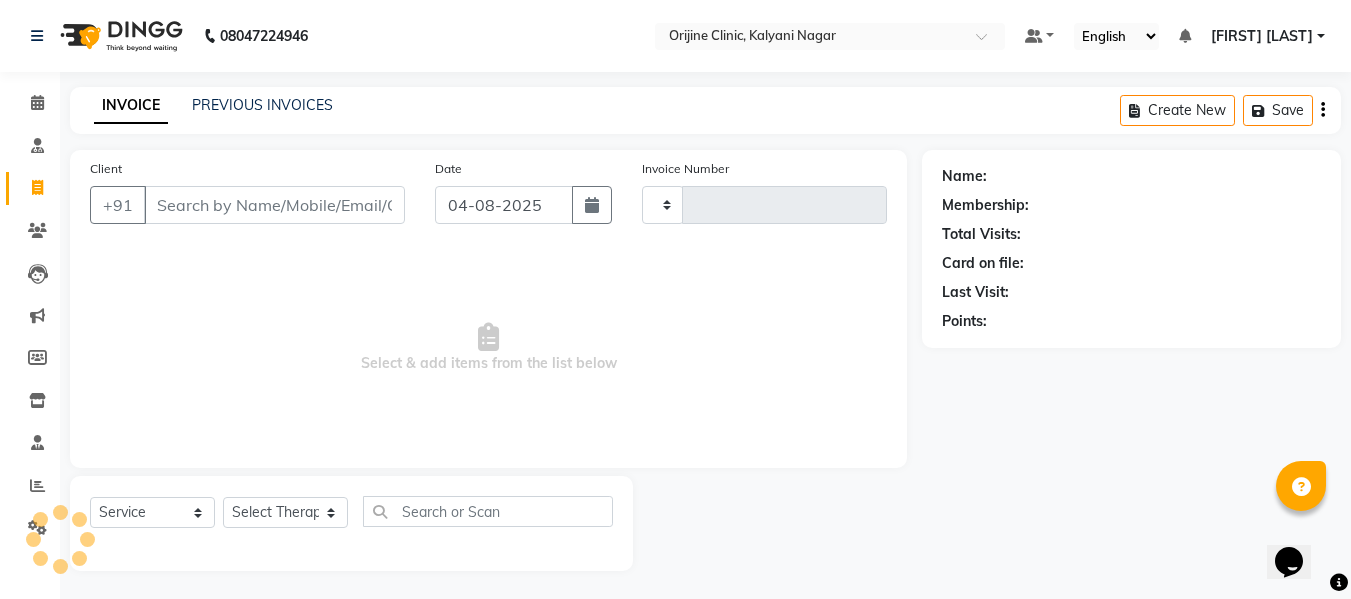 scroll, scrollTop: 2, scrollLeft: 0, axis: vertical 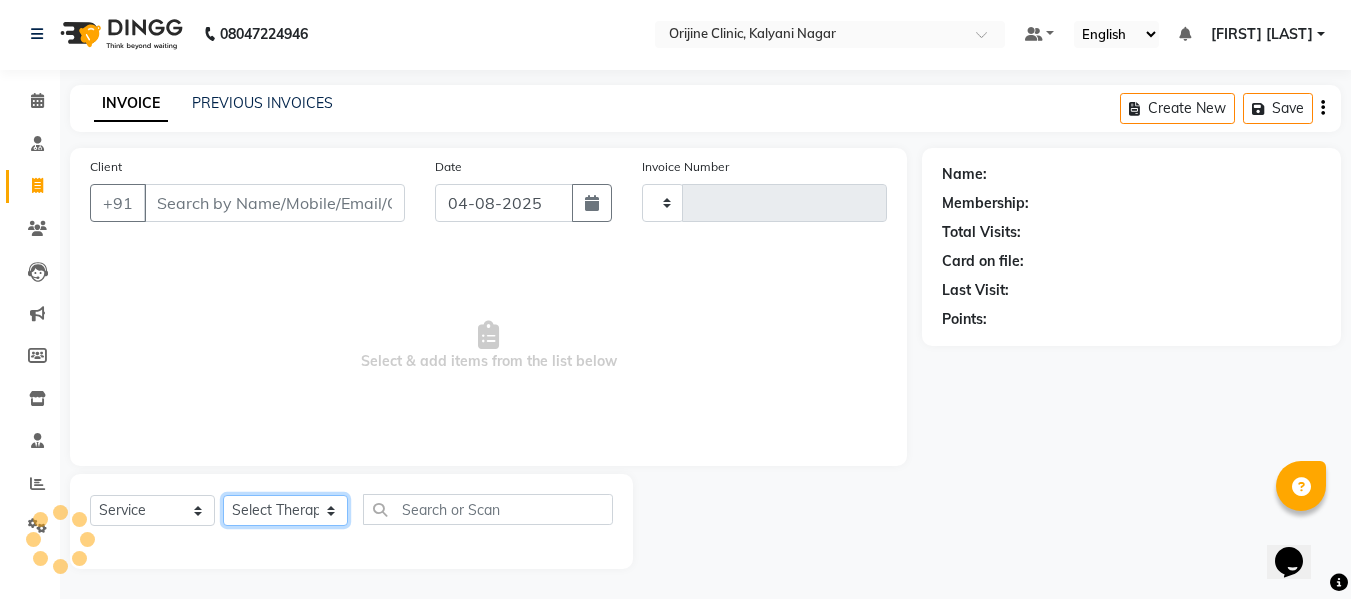 click on "Select Therapist" 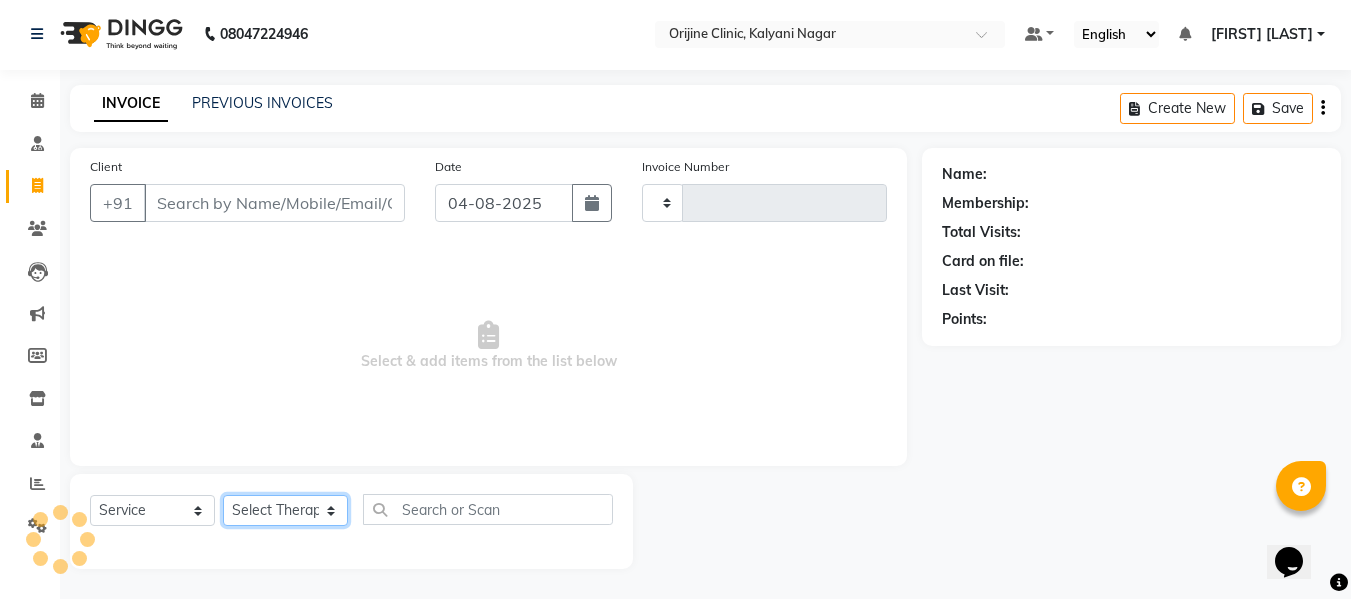 type on "0770" 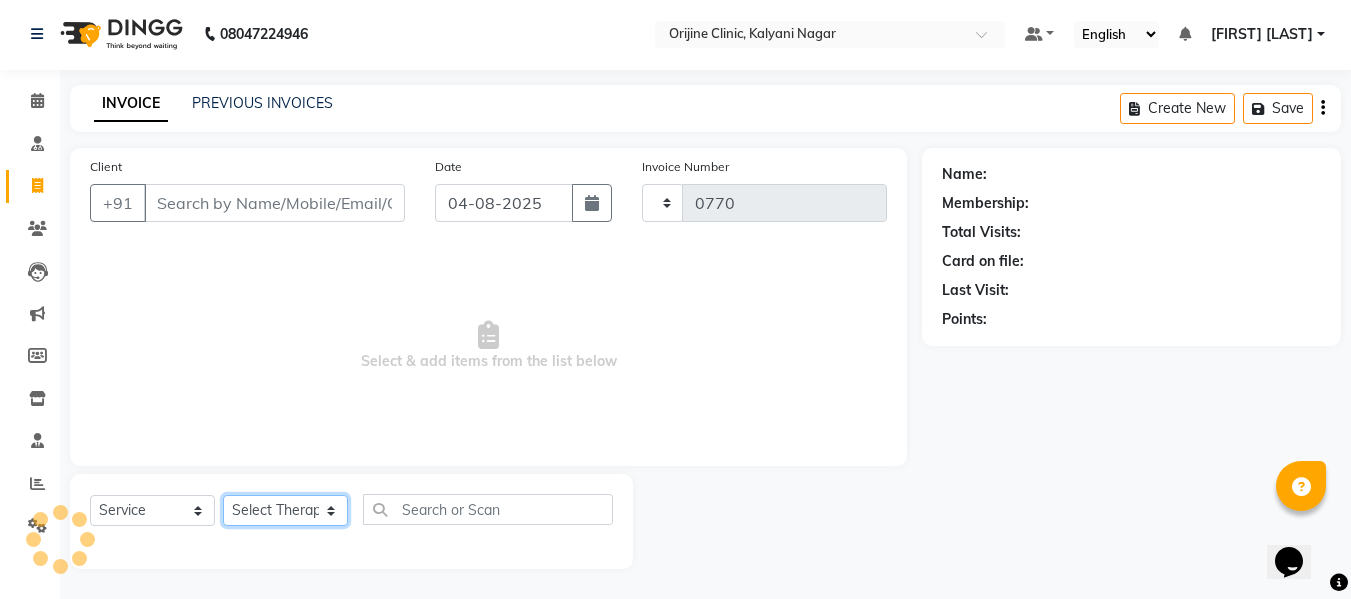select on "702" 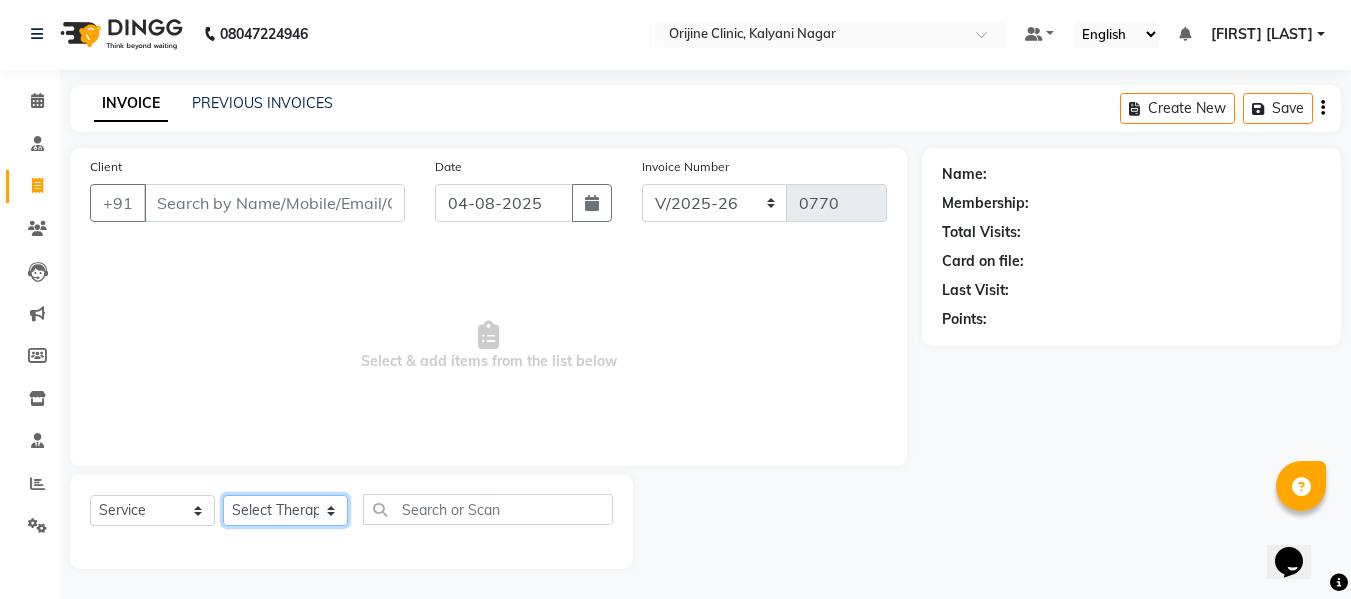 select on "10775" 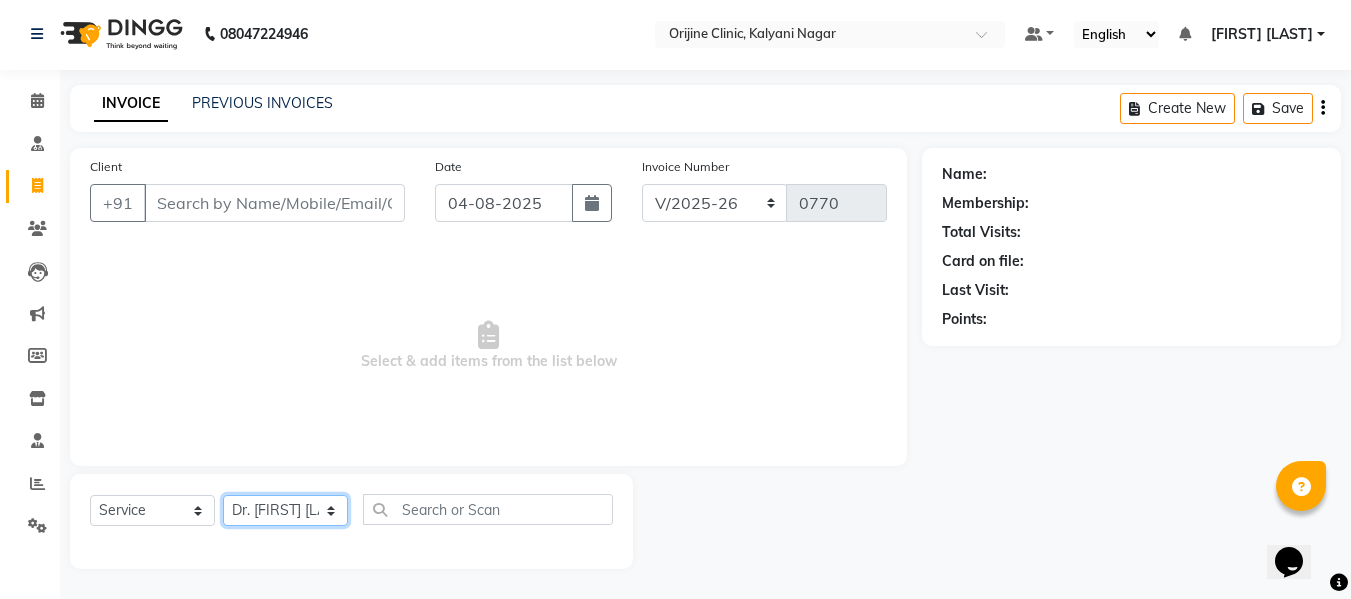 click on "Select Therapist [FIRST] [LAST] Battul Centre Head Dr. [FIRST] [LAST] Dr. [FIRST] [LAST] [FIRST] [LAST] [FIRST] [LAST] [FIRST] [LAST] [FIRST] [LAST] [FIRST] [LAST] [FIRST] [LAST] [FIRST] [LAST]" 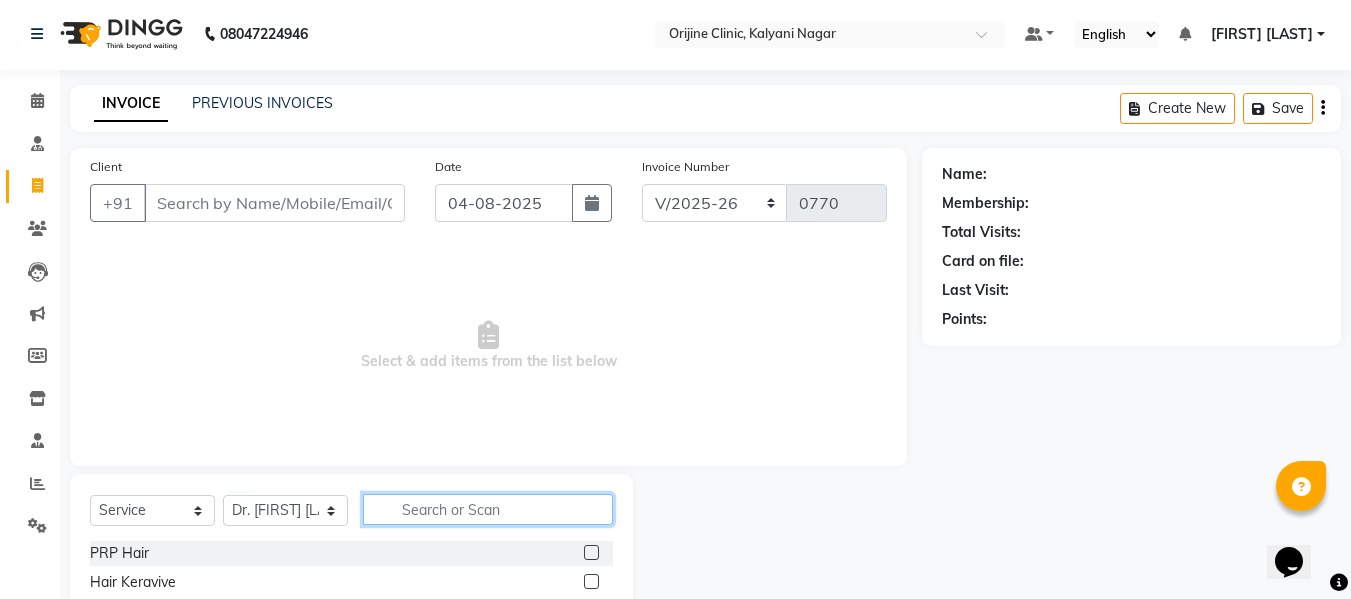 click 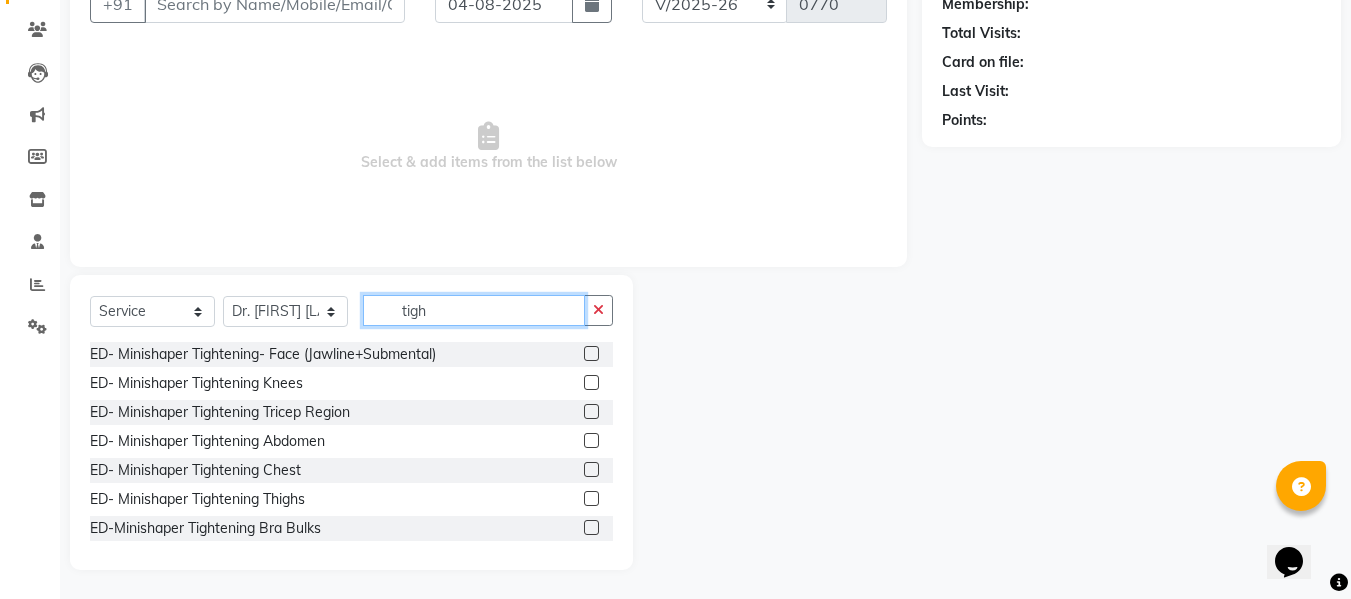 scroll, scrollTop: 202, scrollLeft: 0, axis: vertical 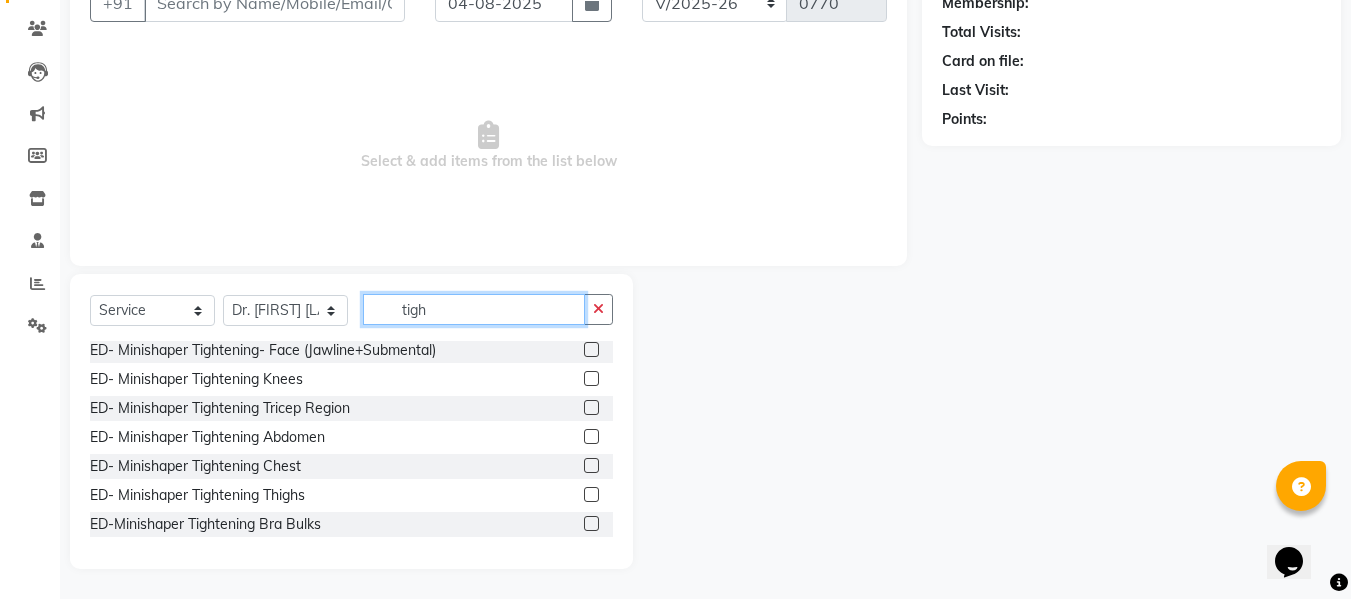 type on "tigh" 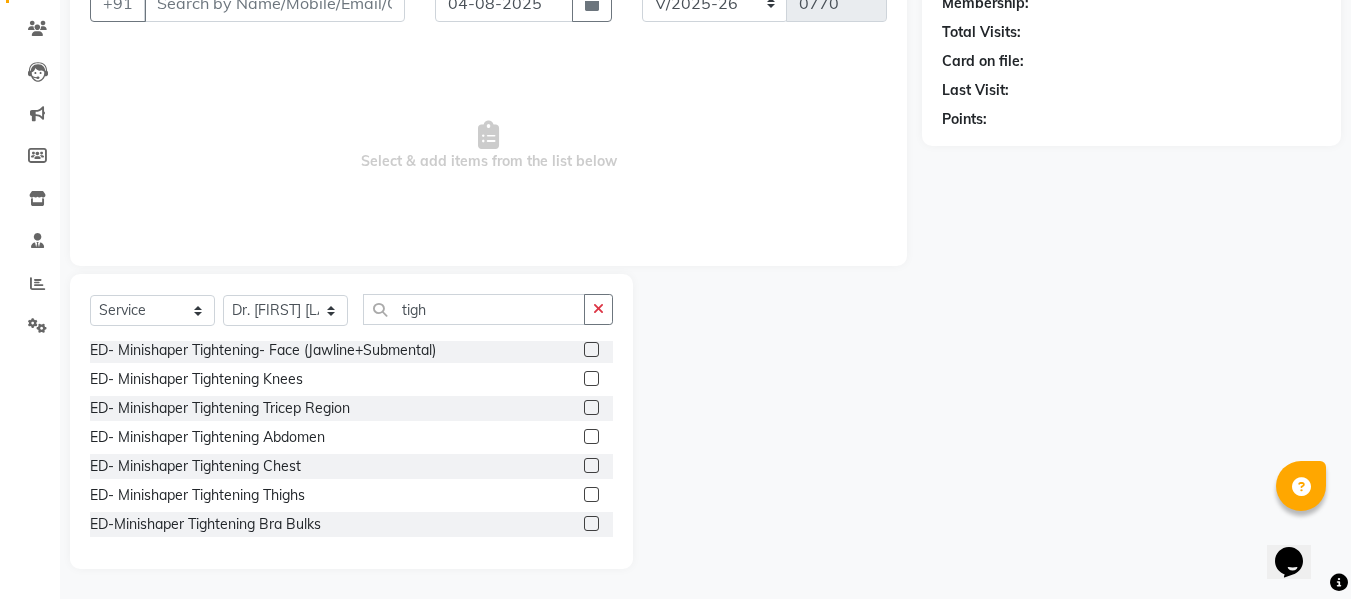 click 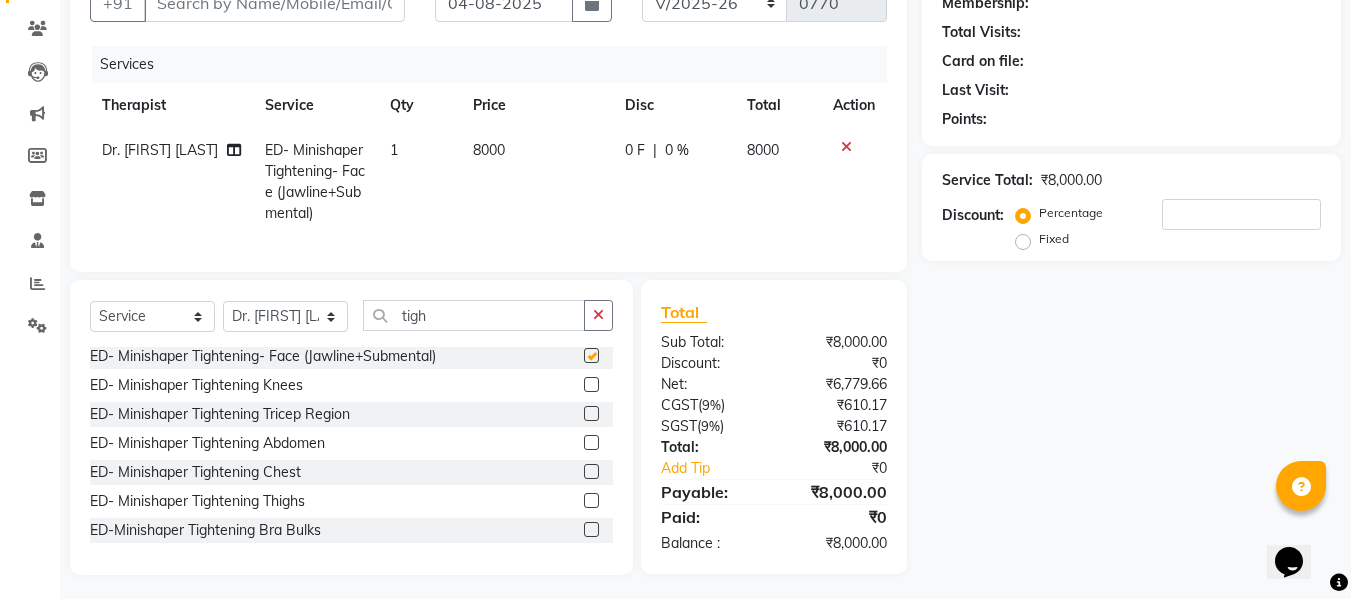 checkbox on "false" 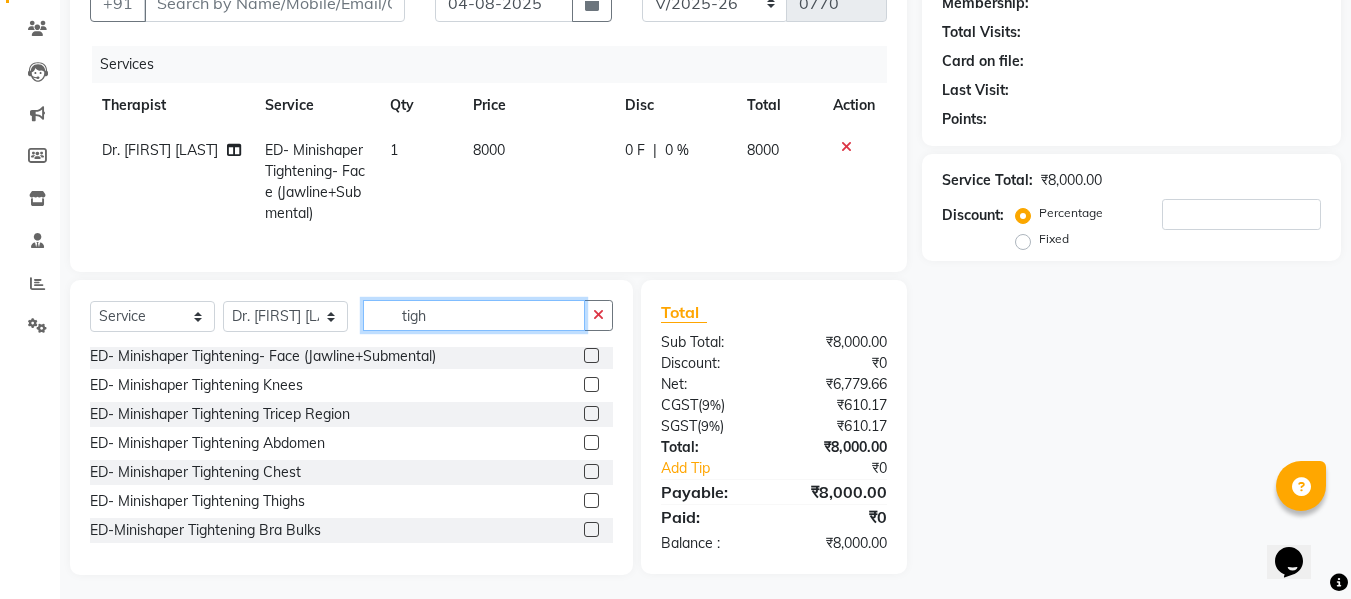 click on "tigh" 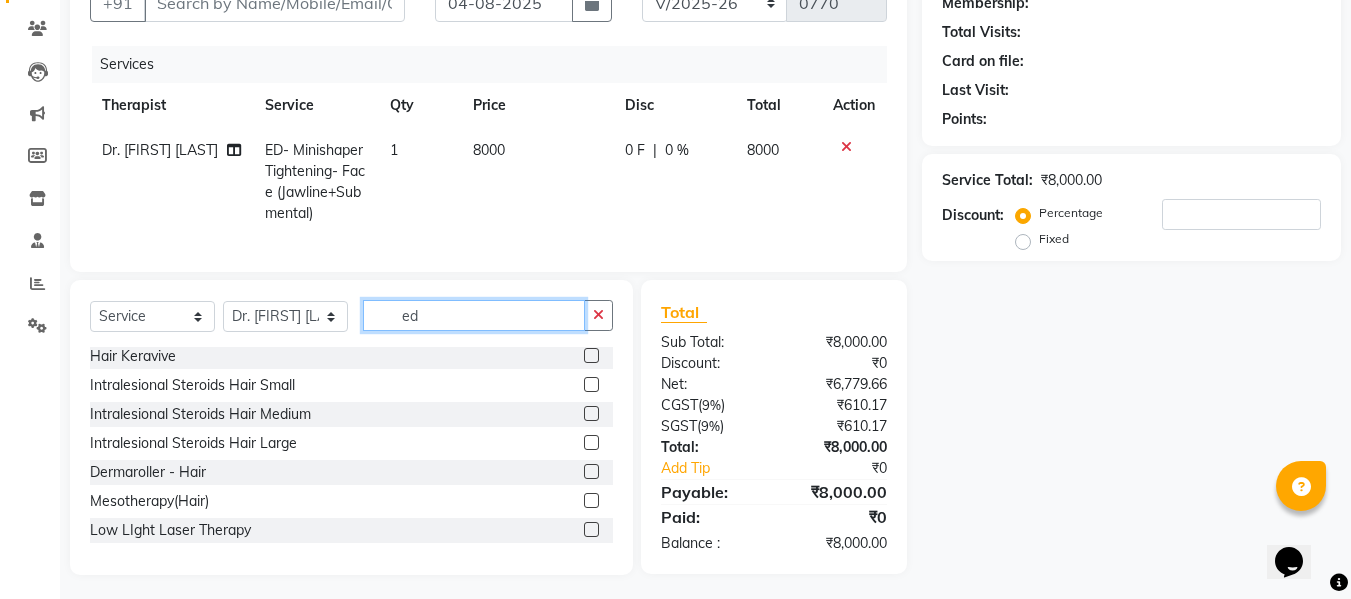 scroll, scrollTop: 0, scrollLeft: 0, axis: both 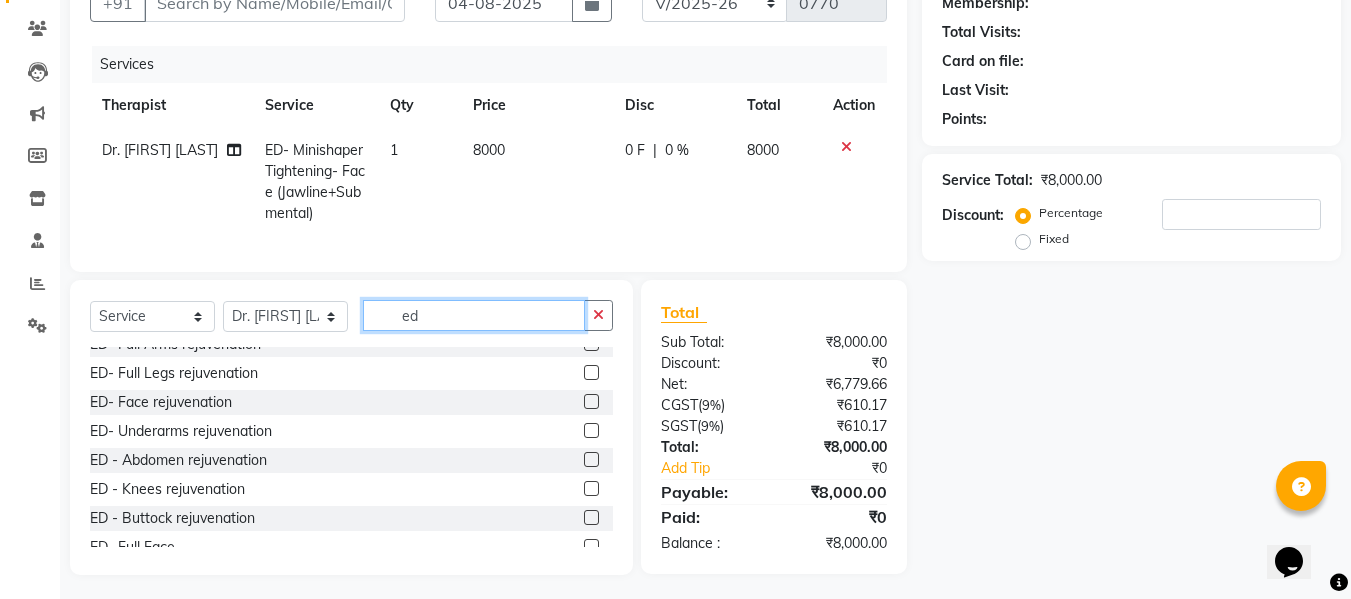 type on "ed" 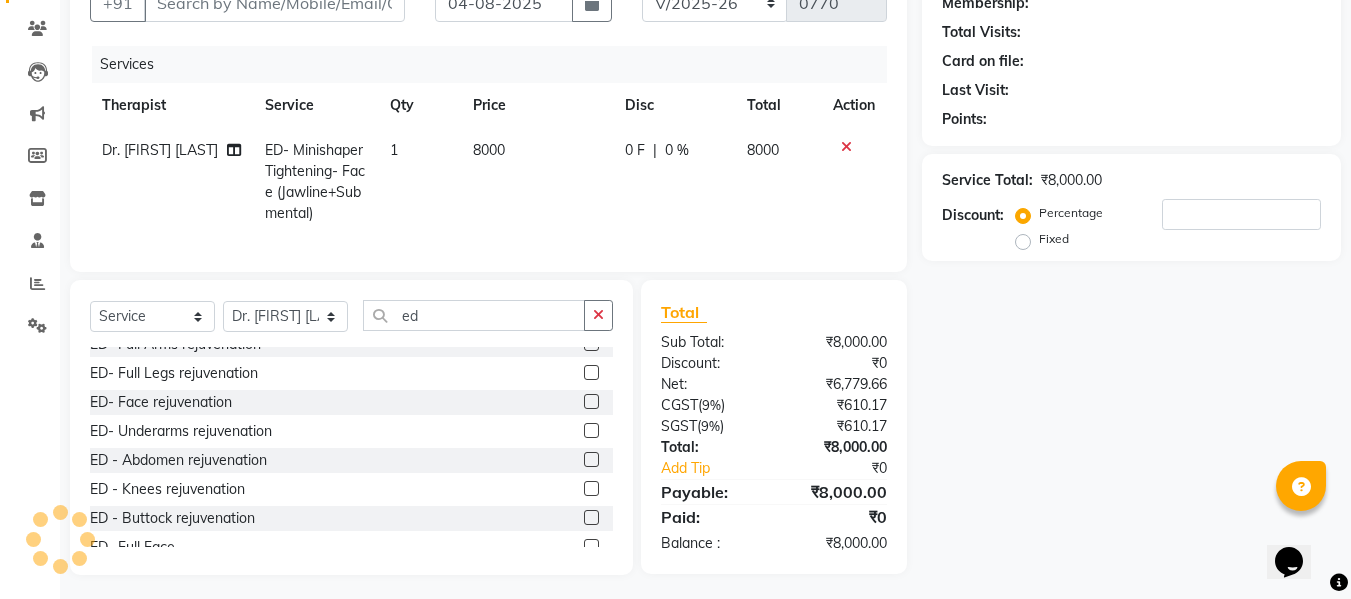 click 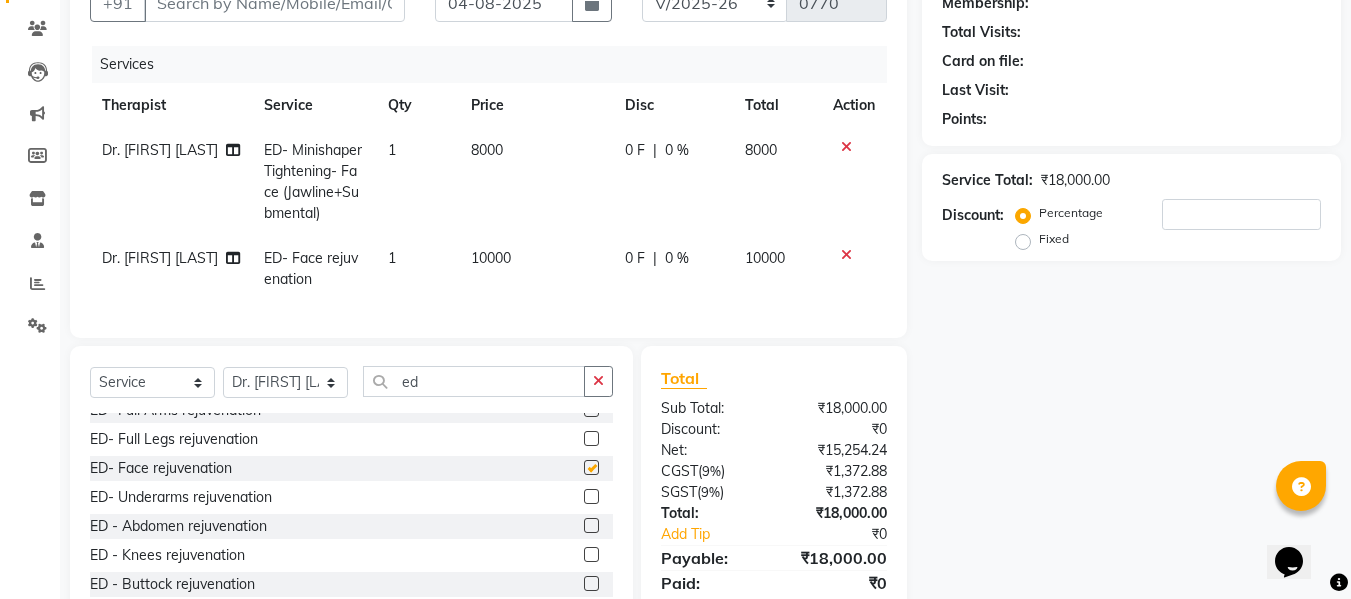 checkbox on "false" 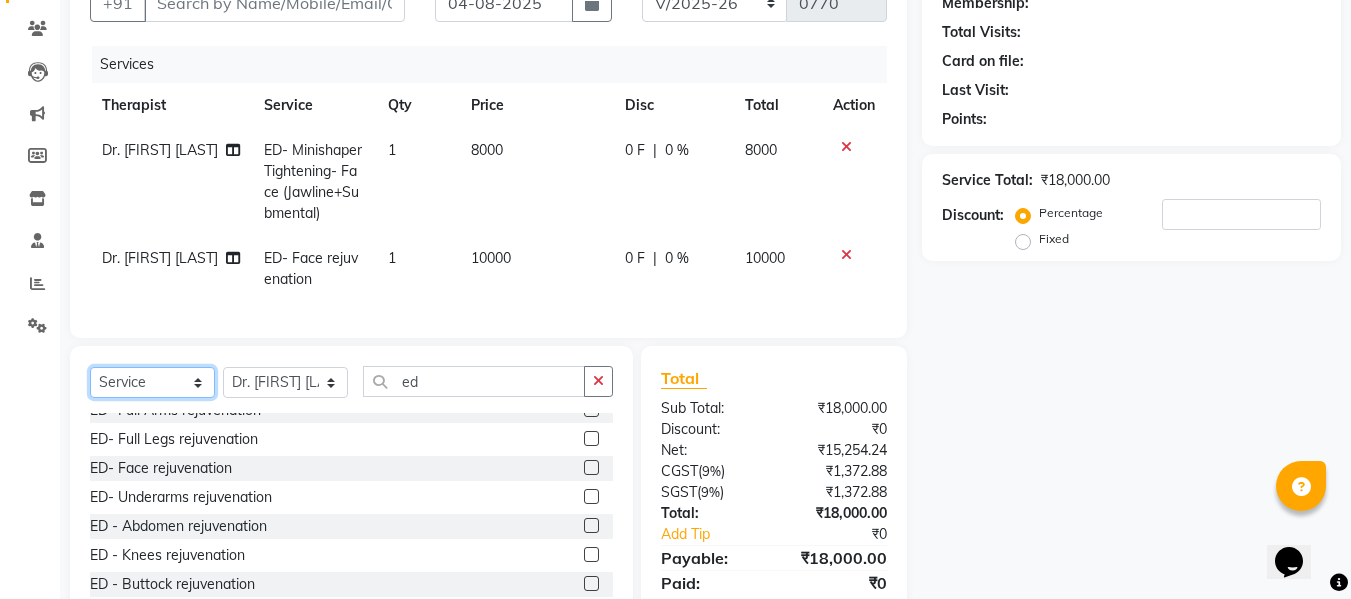 click on "Select  Service  Product  Membership  Package Voucher Prepaid Gift Card" 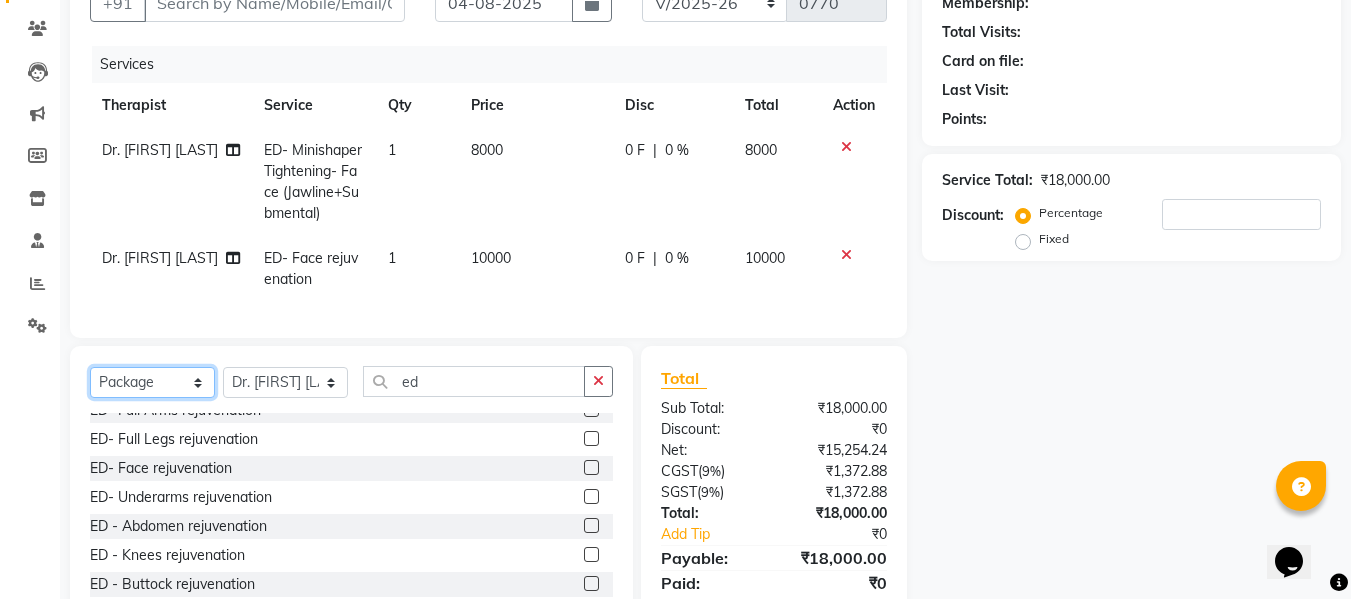 click on "Select  Service  Product  Membership  Package Voucher Prepaid Gift Card" 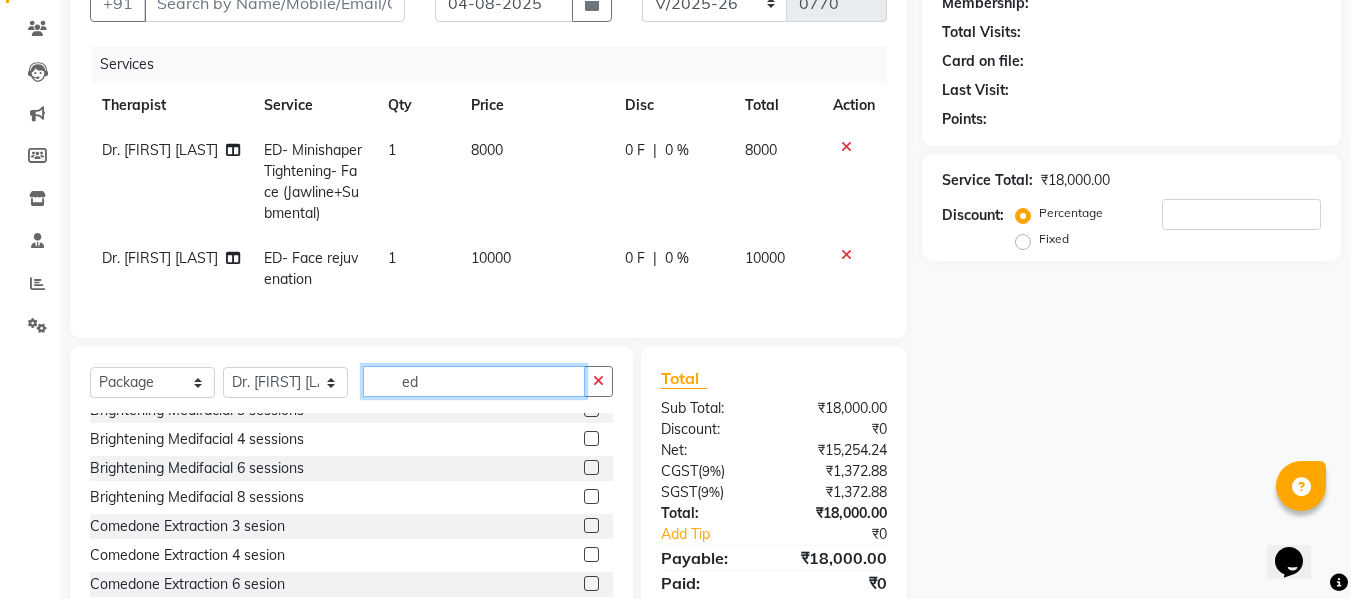 click on "ed" 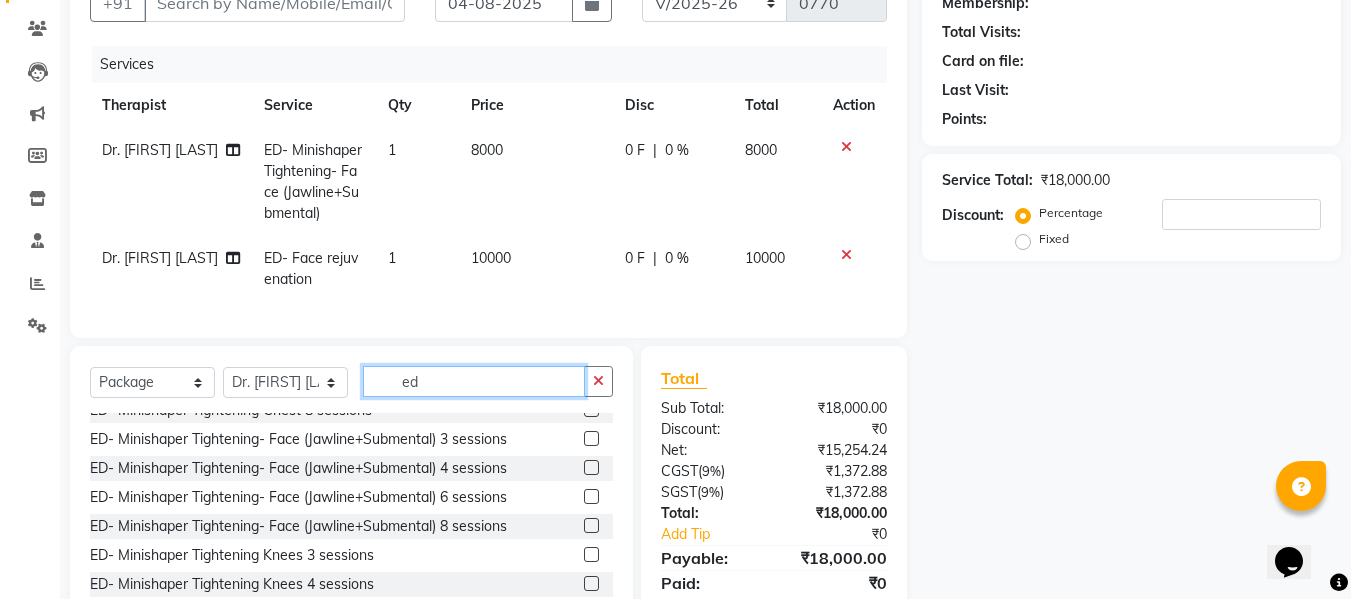 type on "ed" 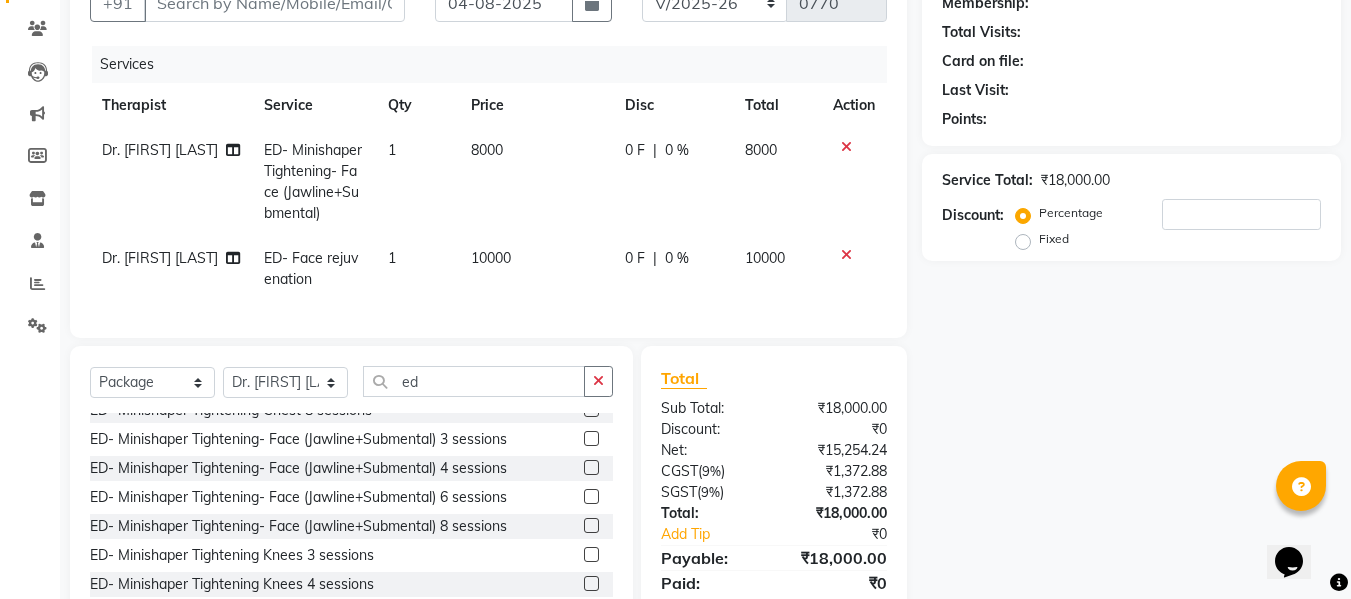 click 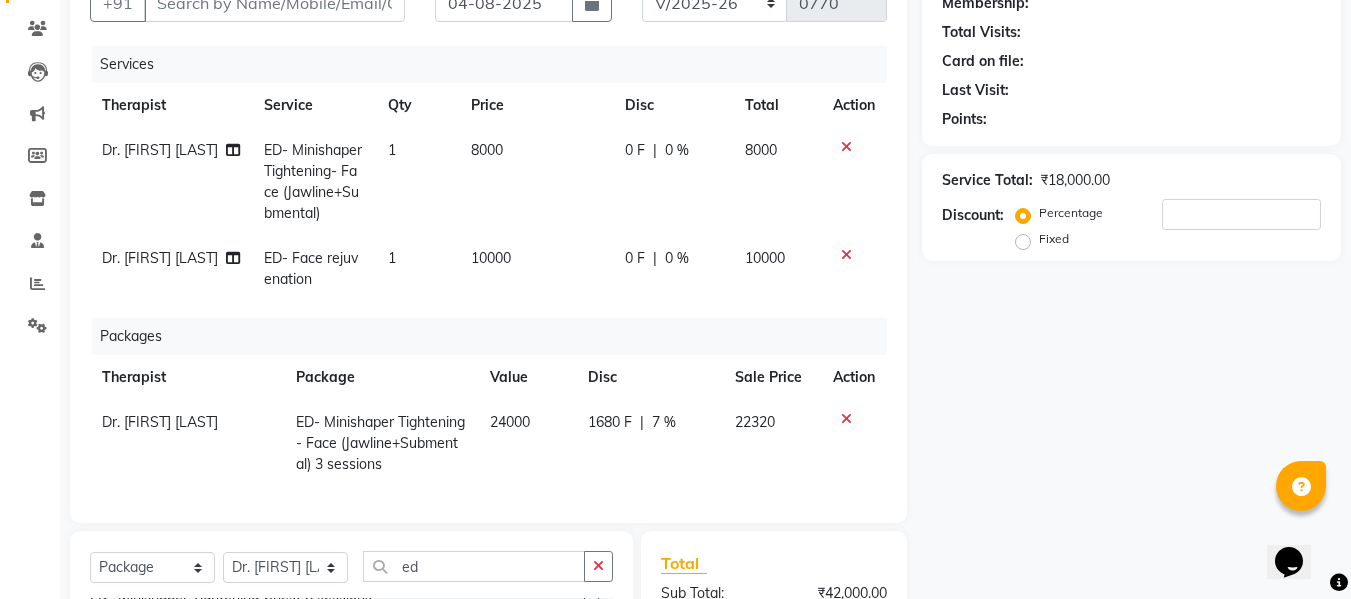 checkbox on "false" 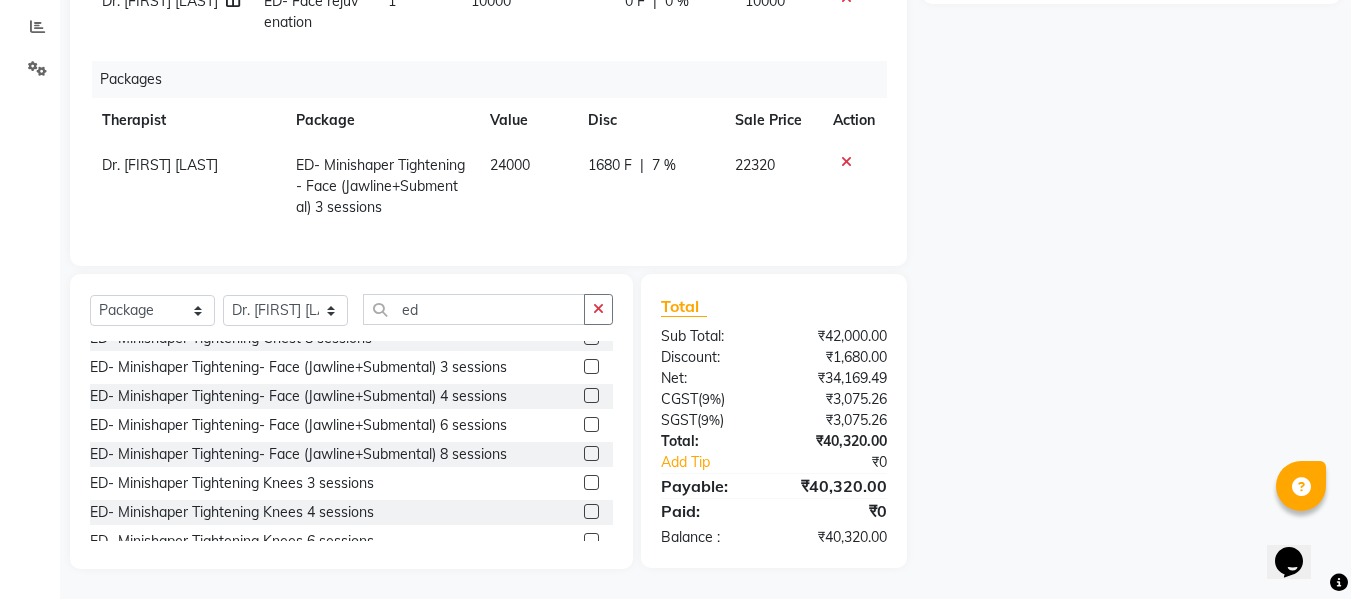 scroll, scrollTop: 467, scrollLeft: 0, axis: vertical 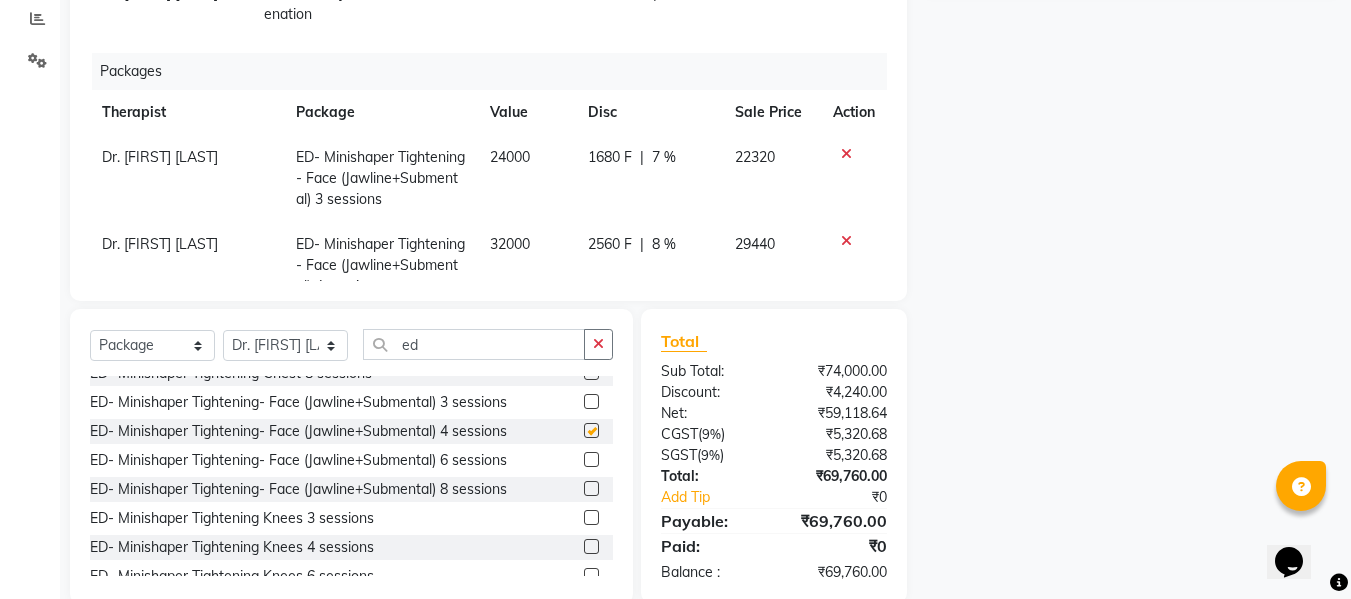 checkbox on "false" 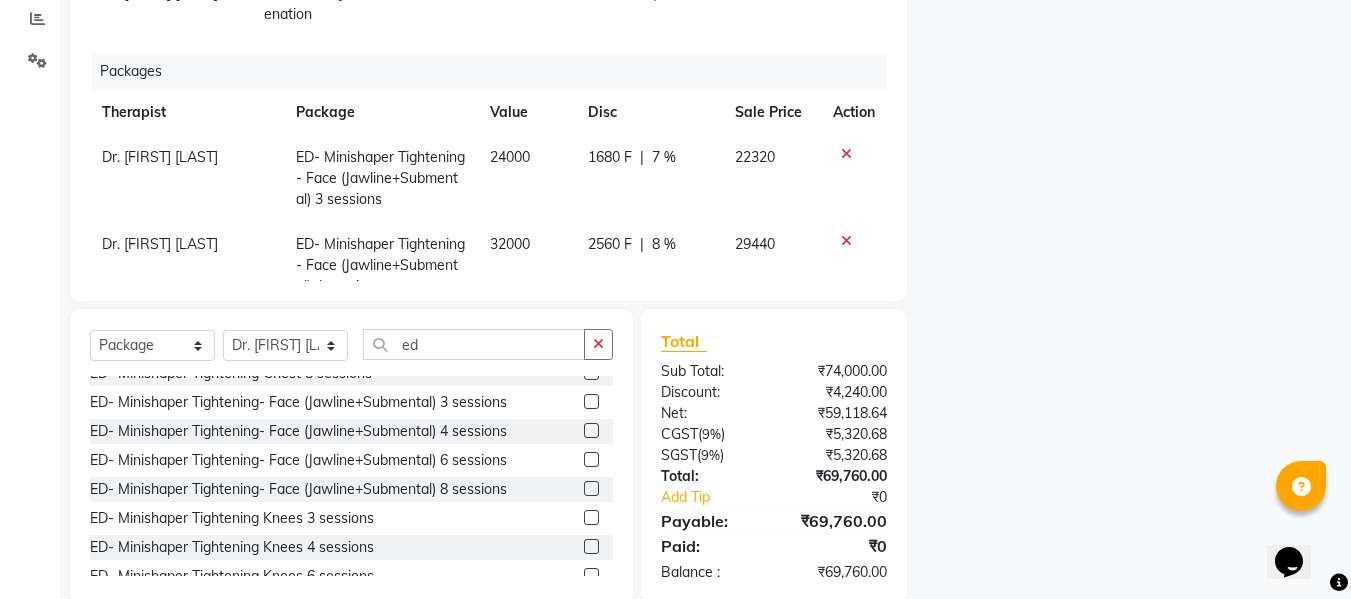 click 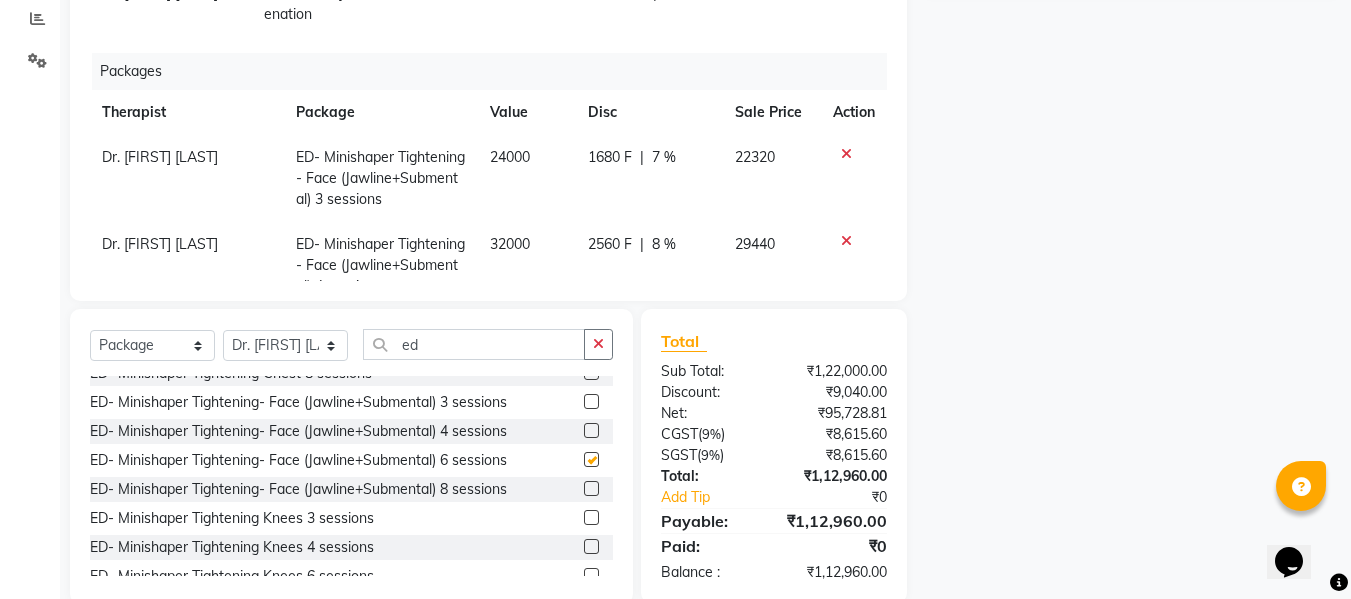 checkbox on "false" 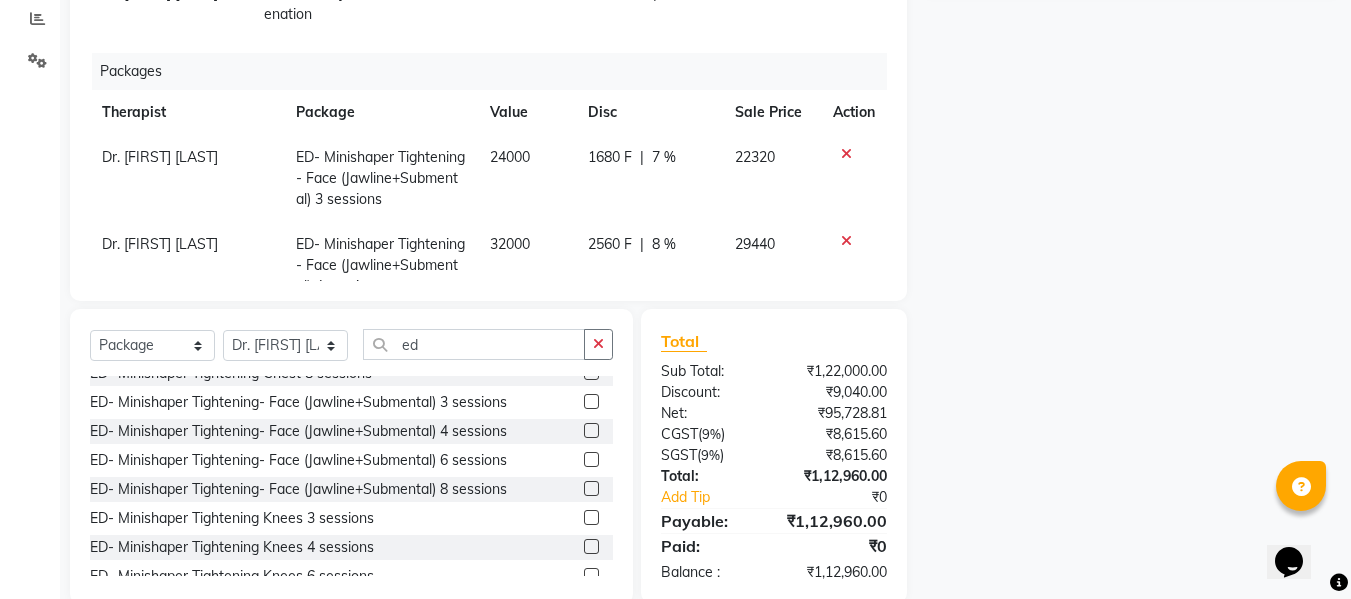 click 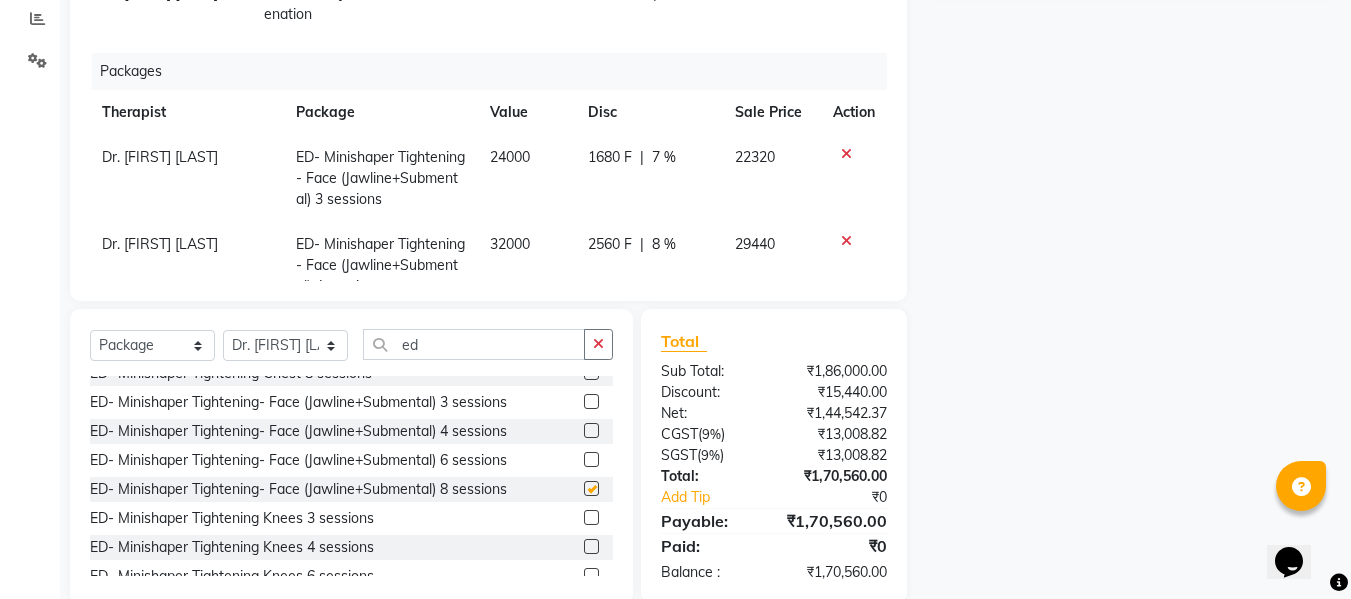 checkbox on "false" 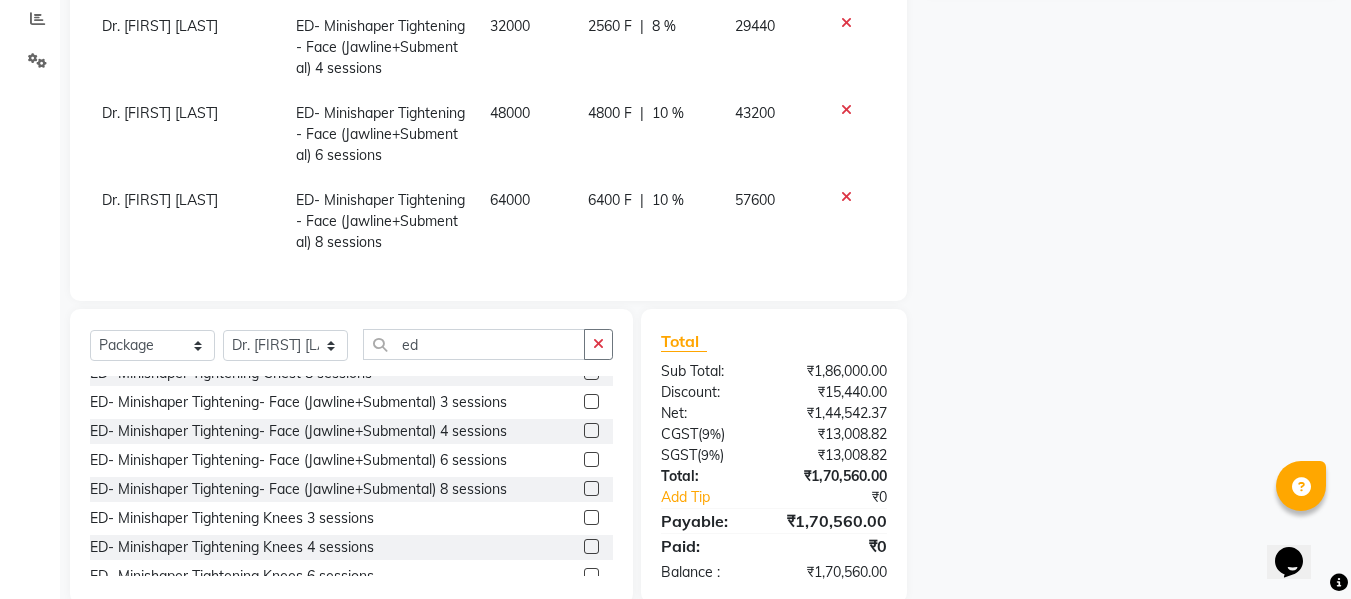 scroll, scrollTop: 233, scrollLeft: 0, axis: vertical 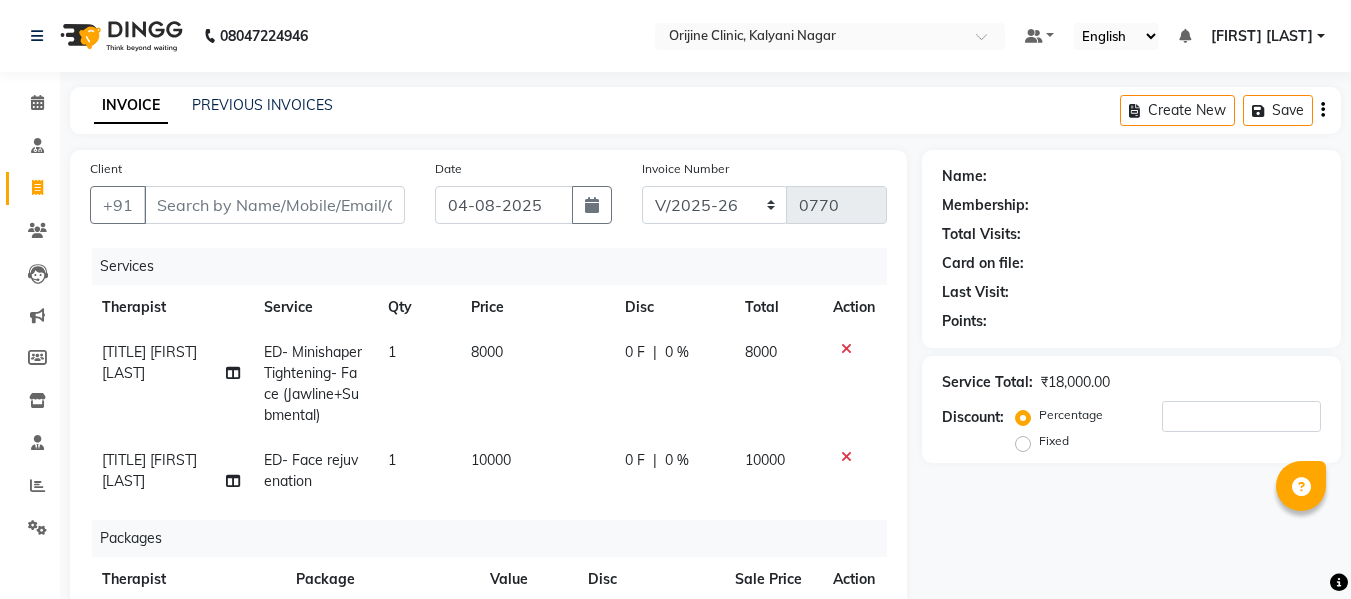 select on "702" 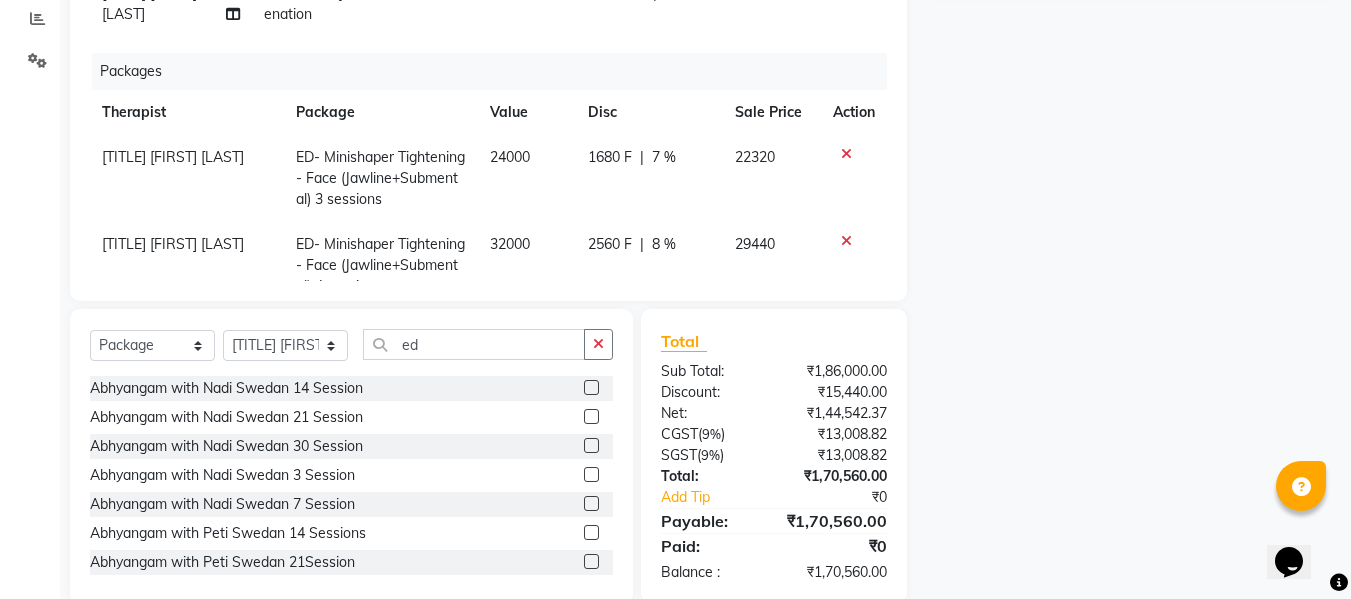 scroll, scrollTop: 0, scrollLeft: 0, axis: both 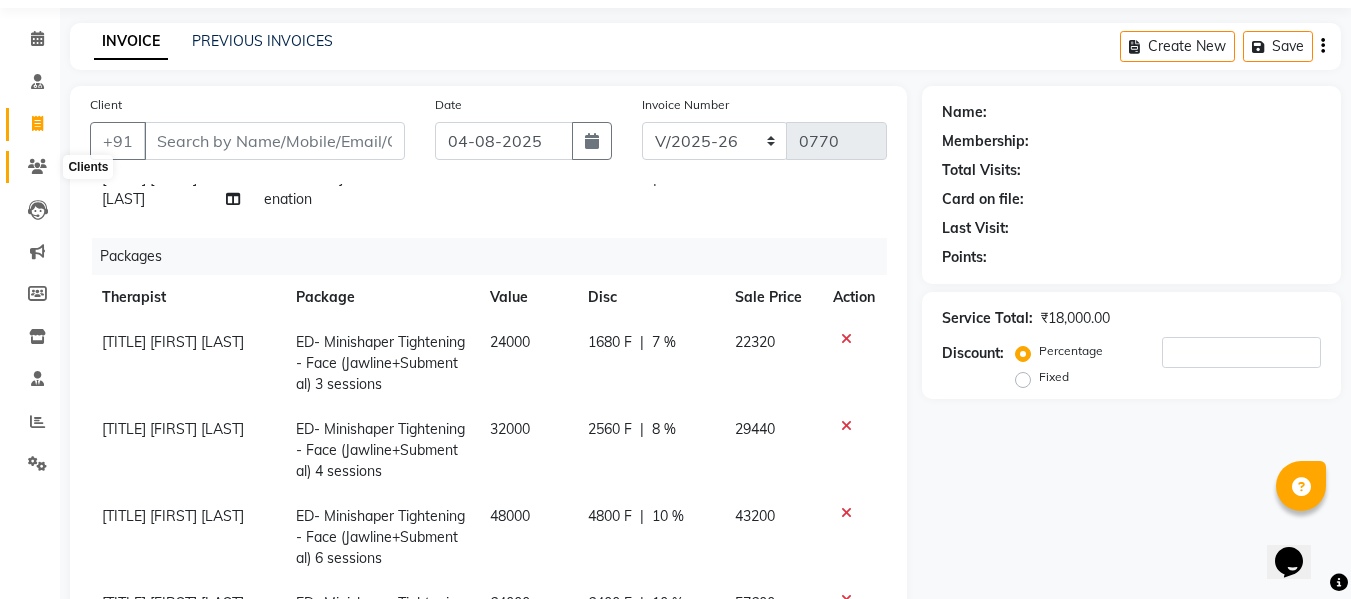 click 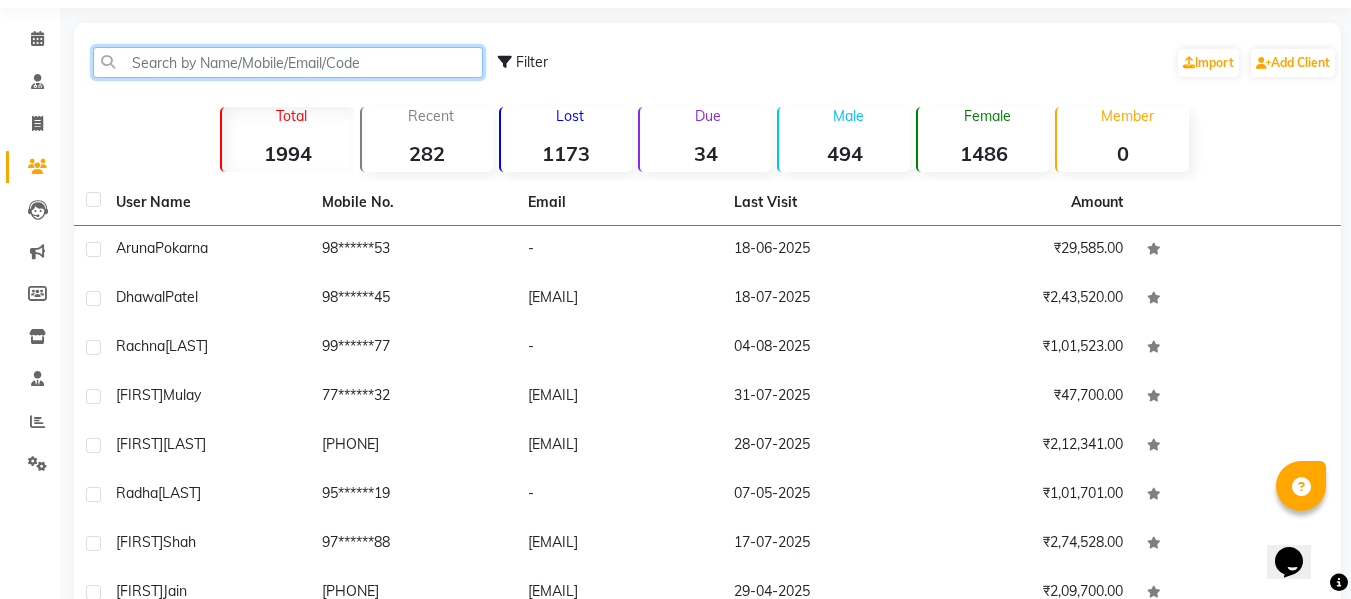 click 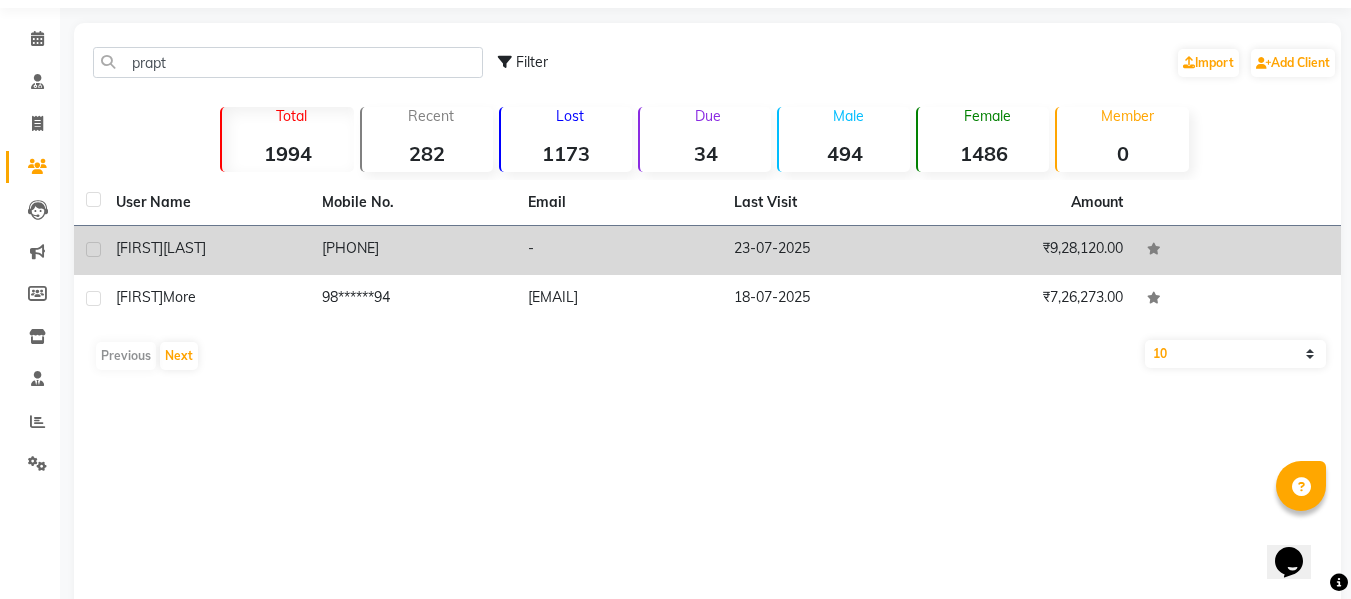 click on "[FIRST] [LAST]" 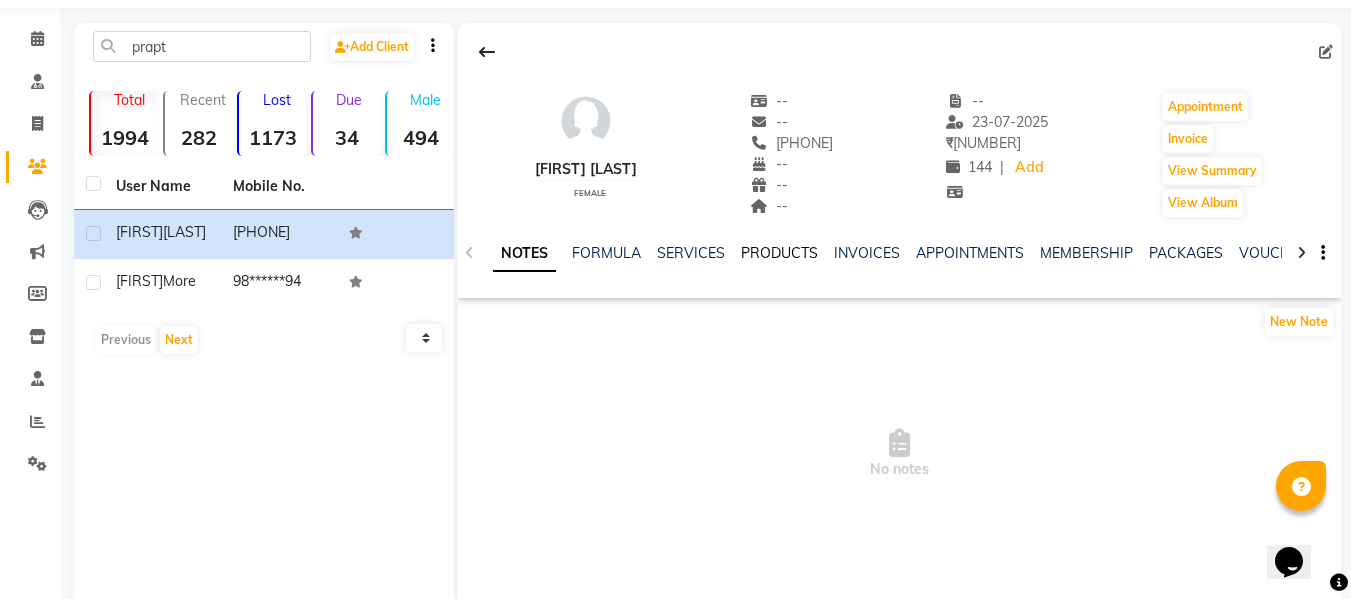click on "PRODUCTS" 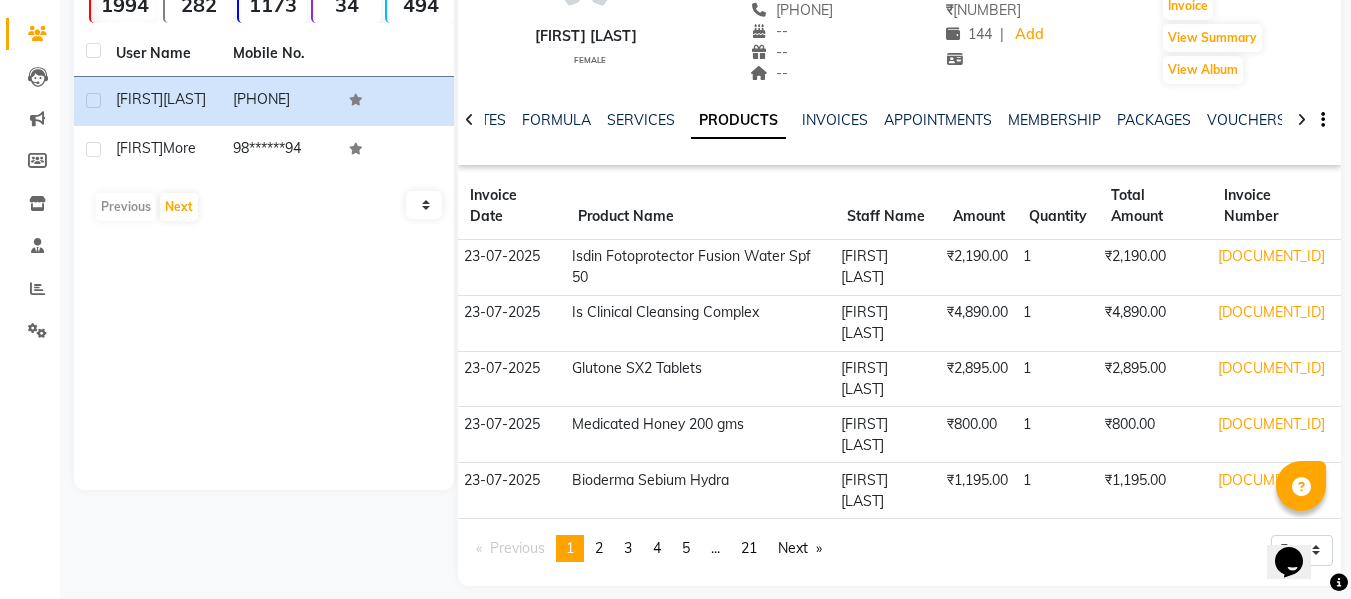 scroll, scrollTop: 214, scrollLeft: 0, axis: vertical 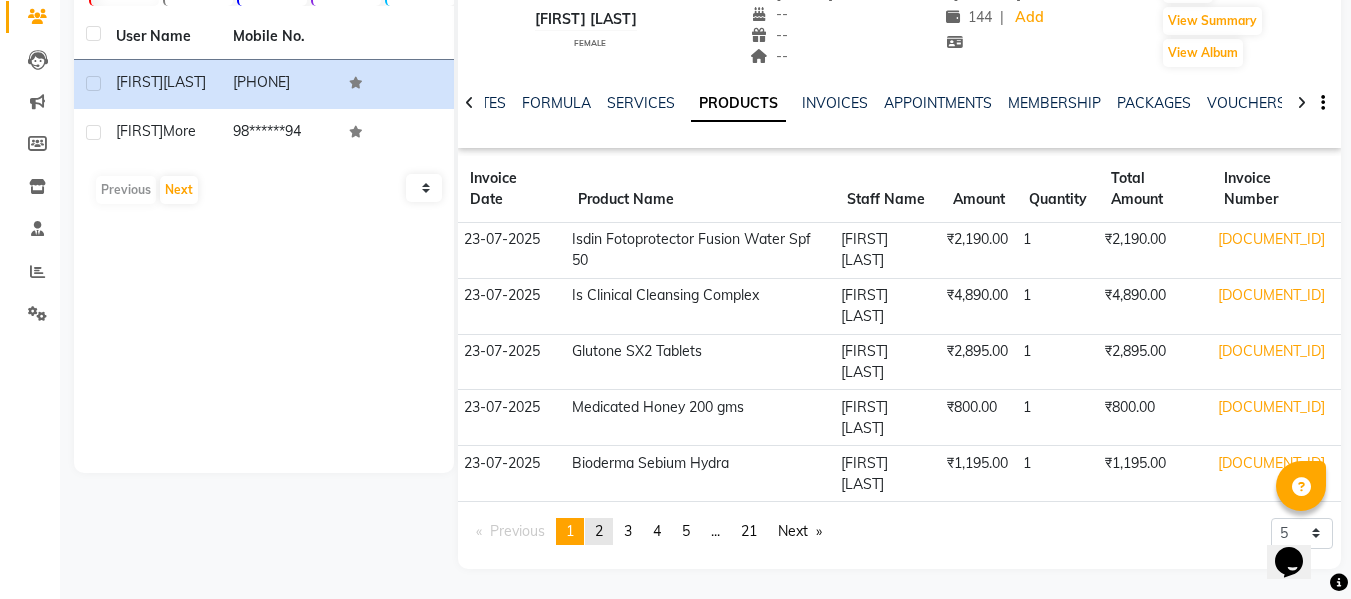 click on "2" 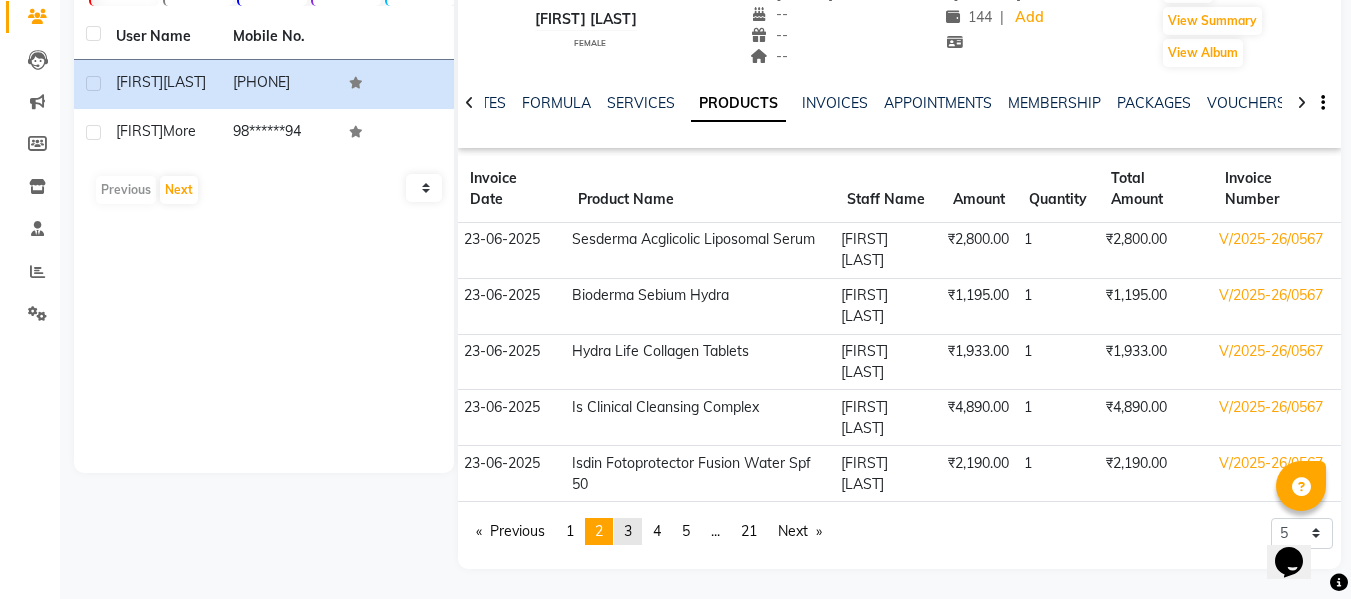 click on "3" 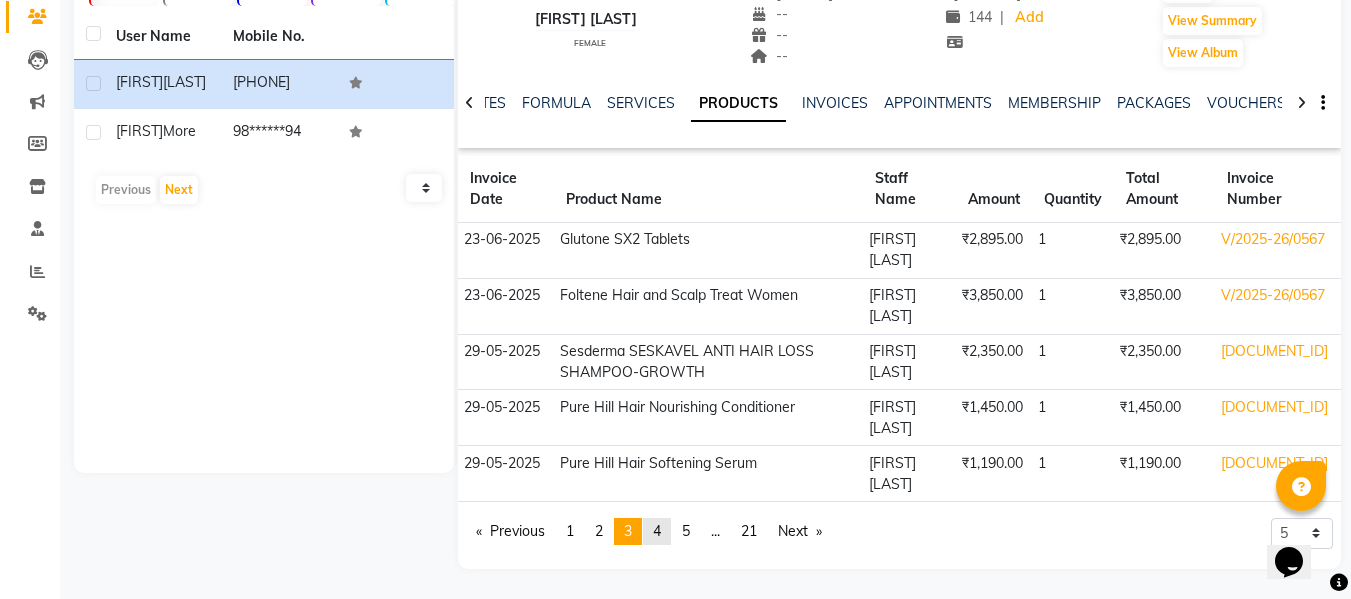 click on "page  4" 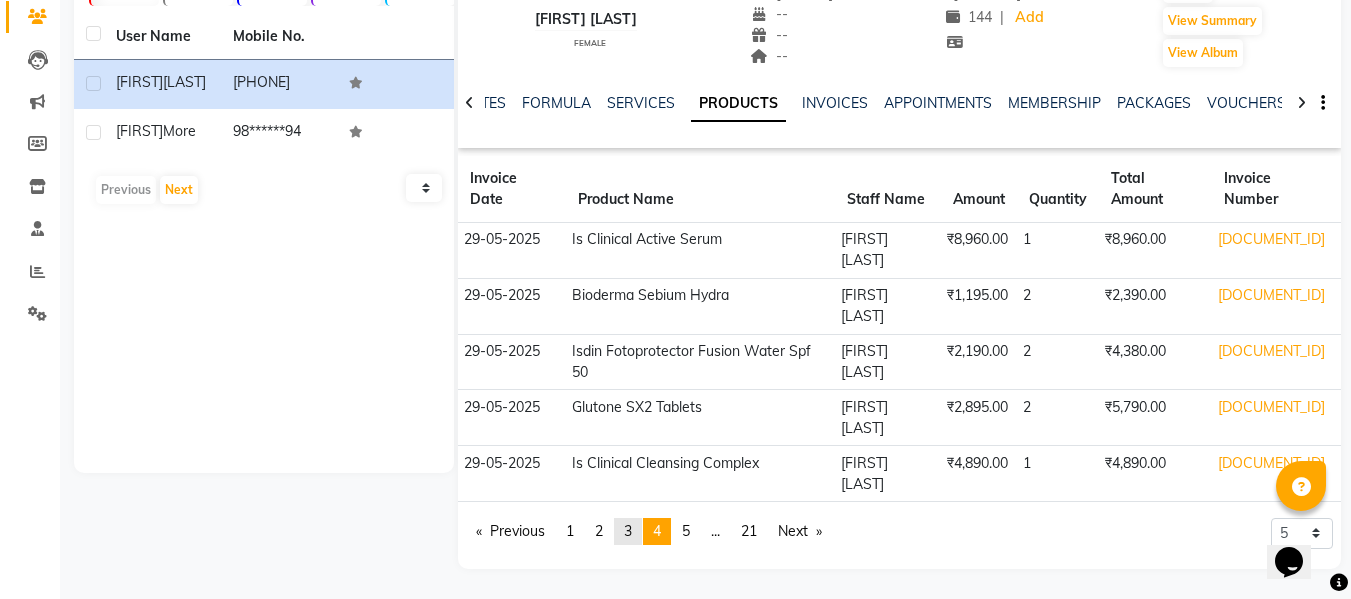 click on "3" 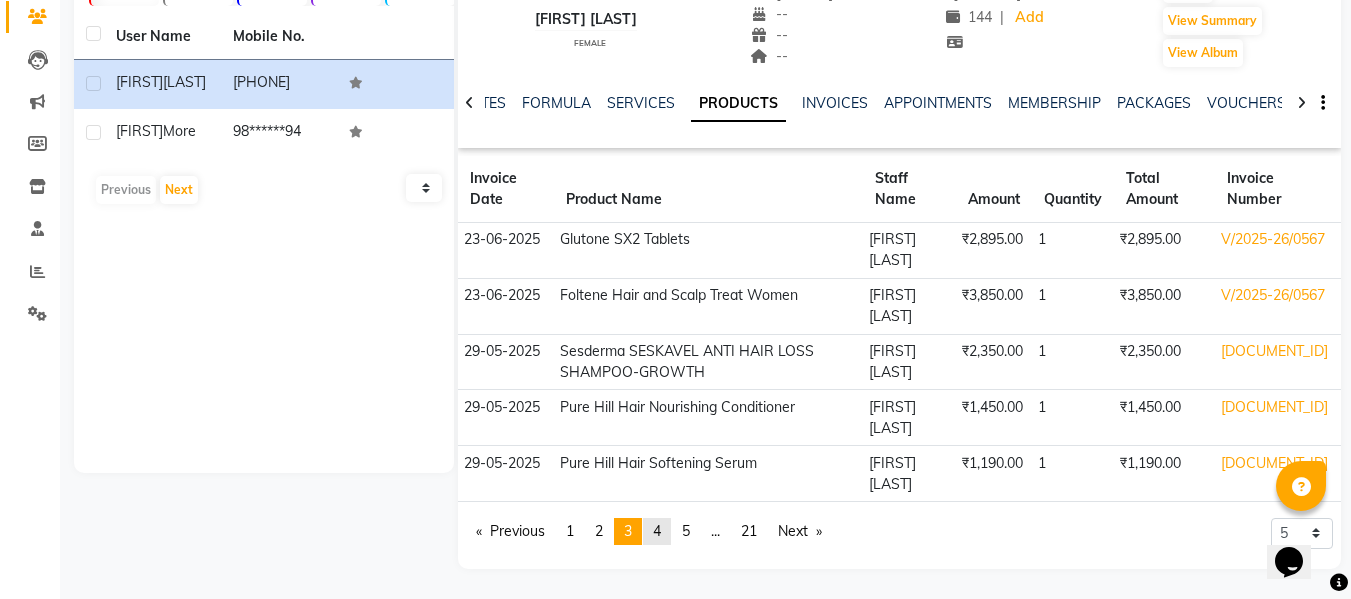 click on "page  4" 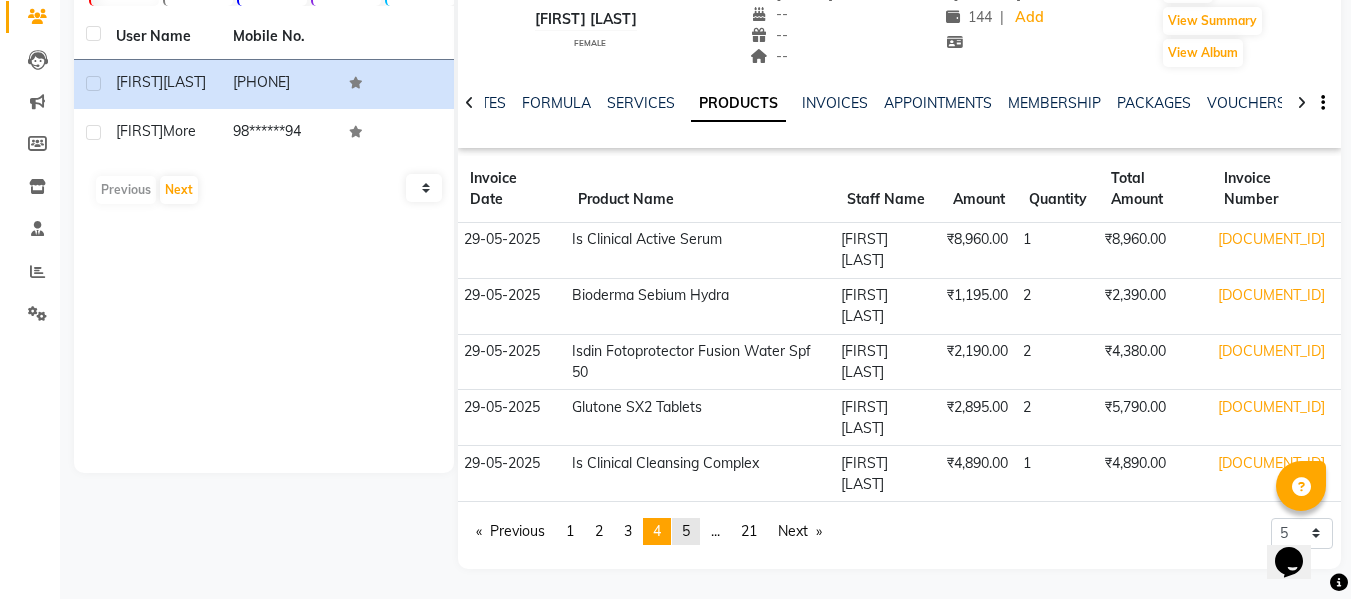 click on "5" 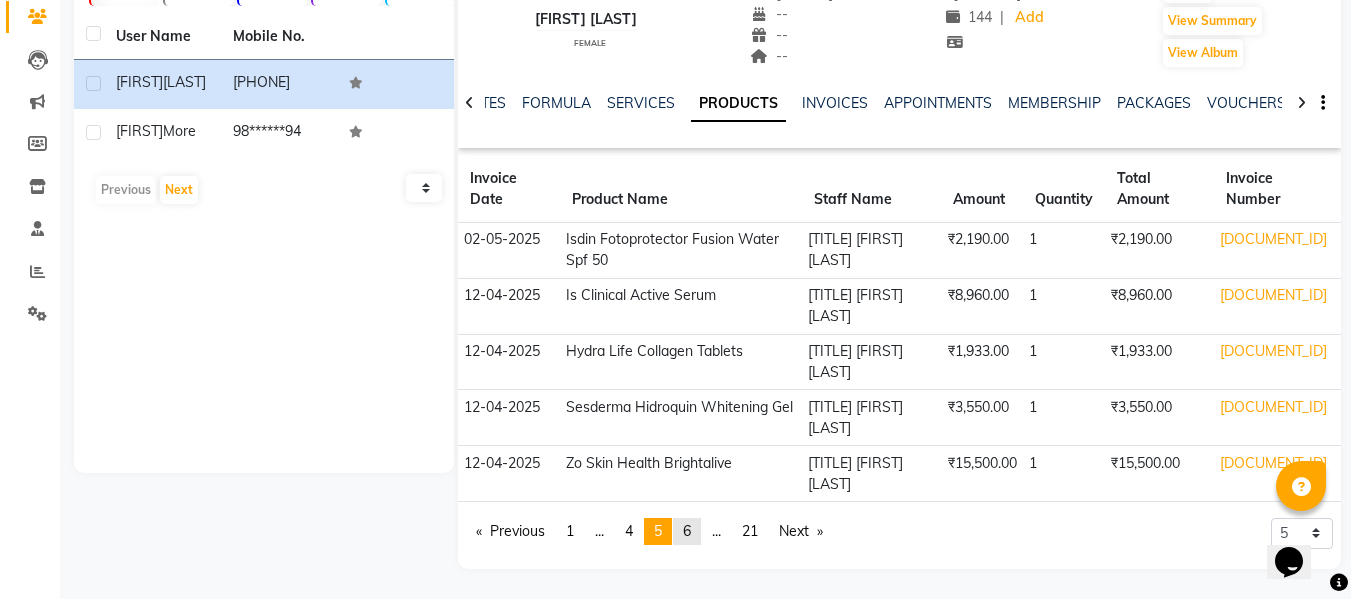 click on "page  6" 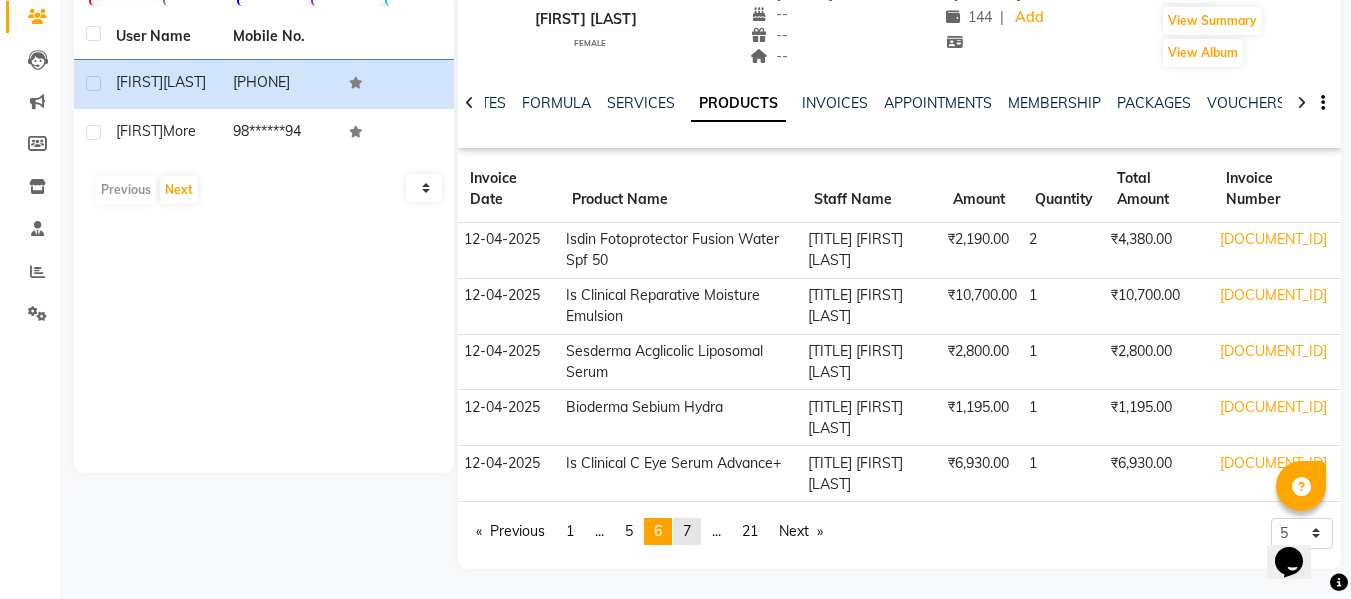 click on "7" 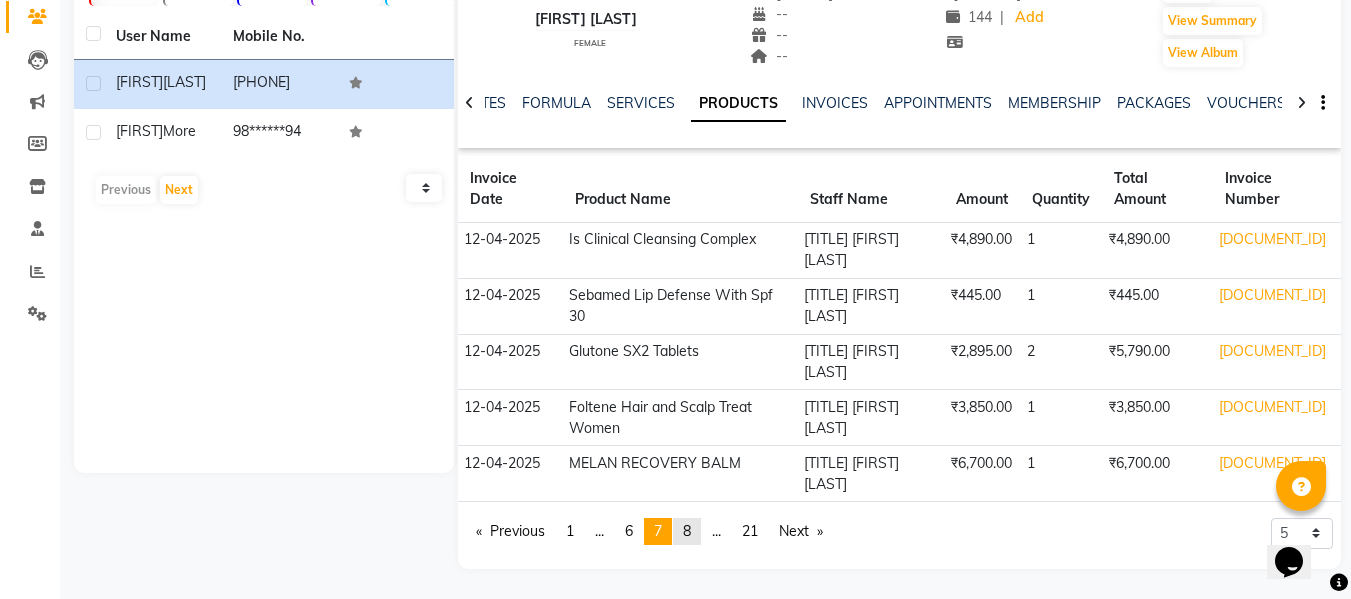click on "8" 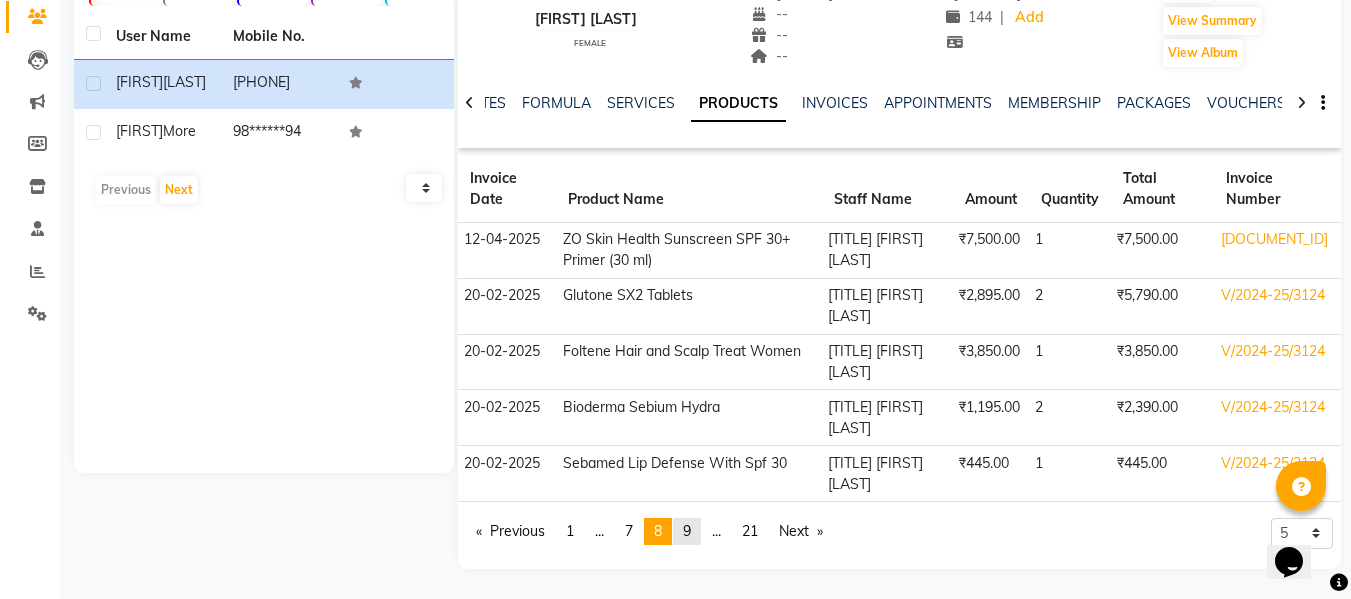 click on "9" 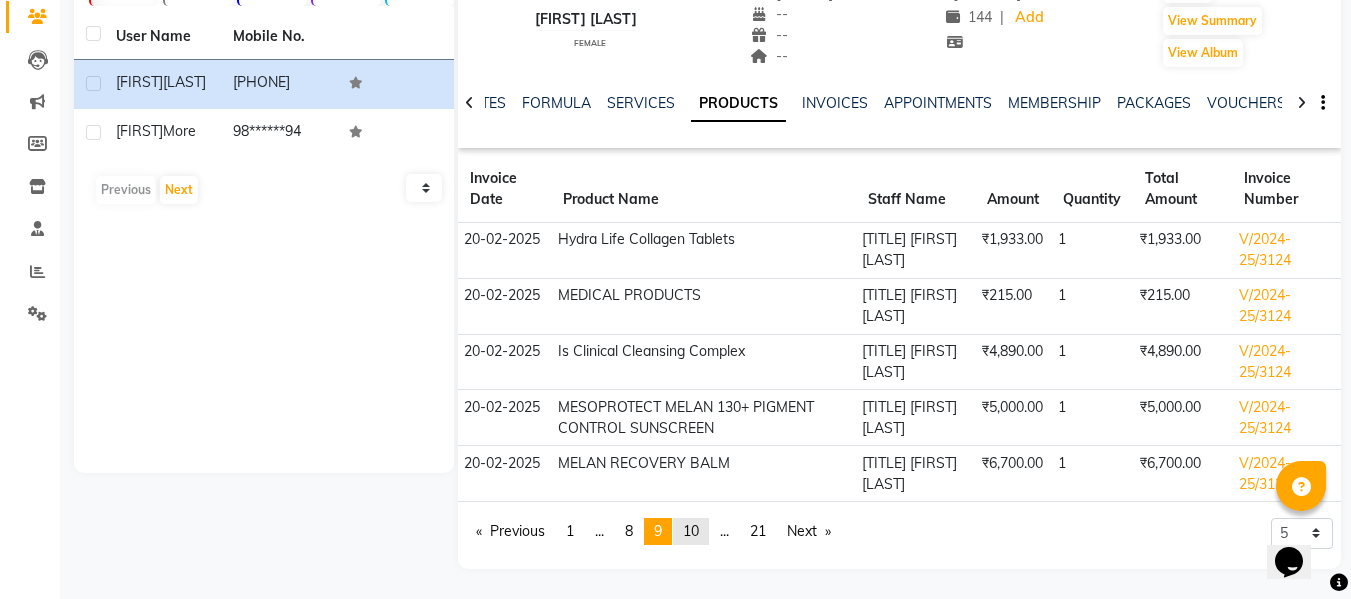 click on "10" 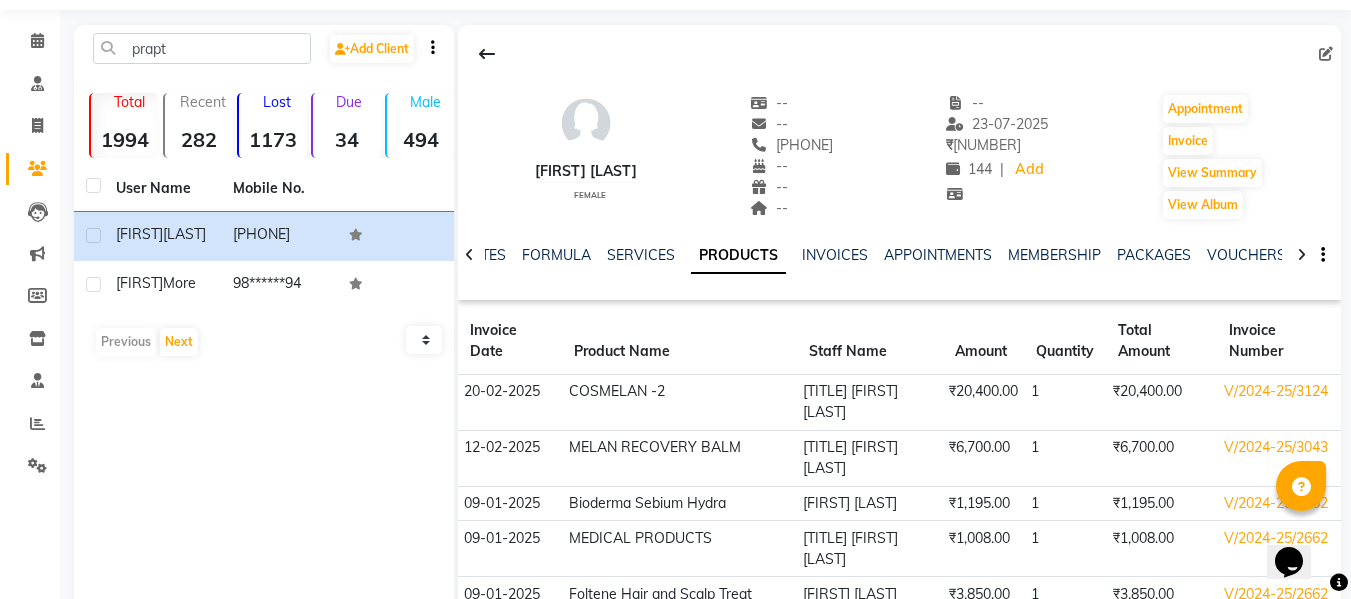 scroll, scrollTop: 58, scrollLeft: 0, axis: vertical 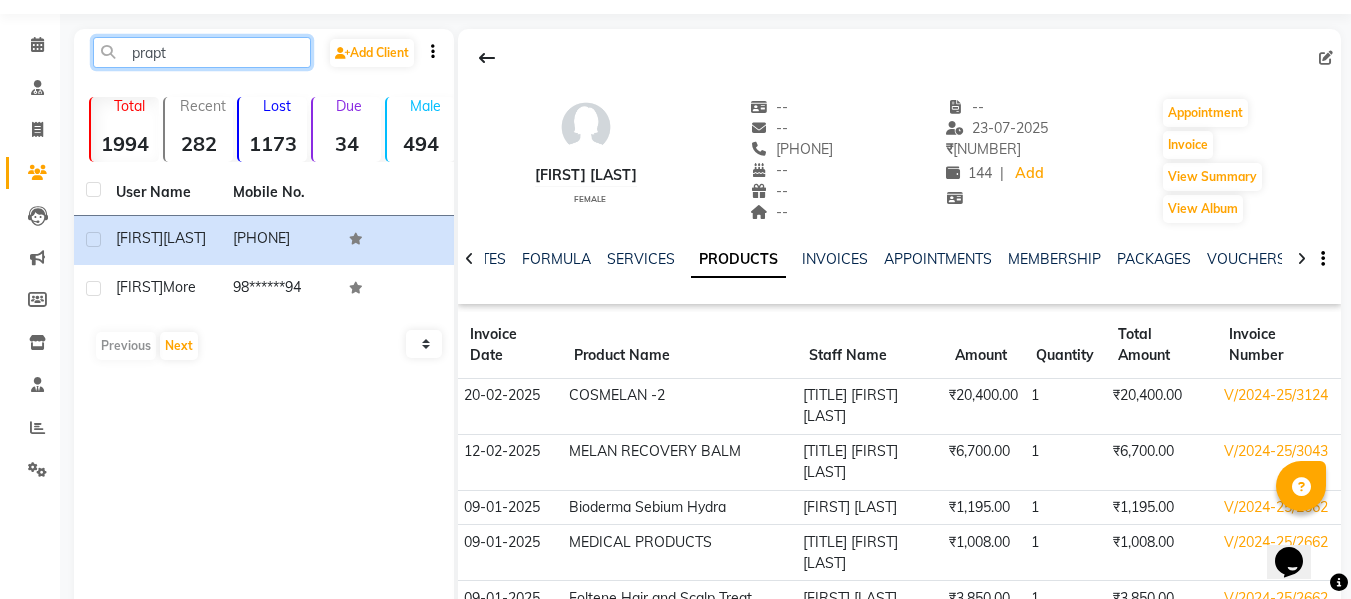click on "prapt" 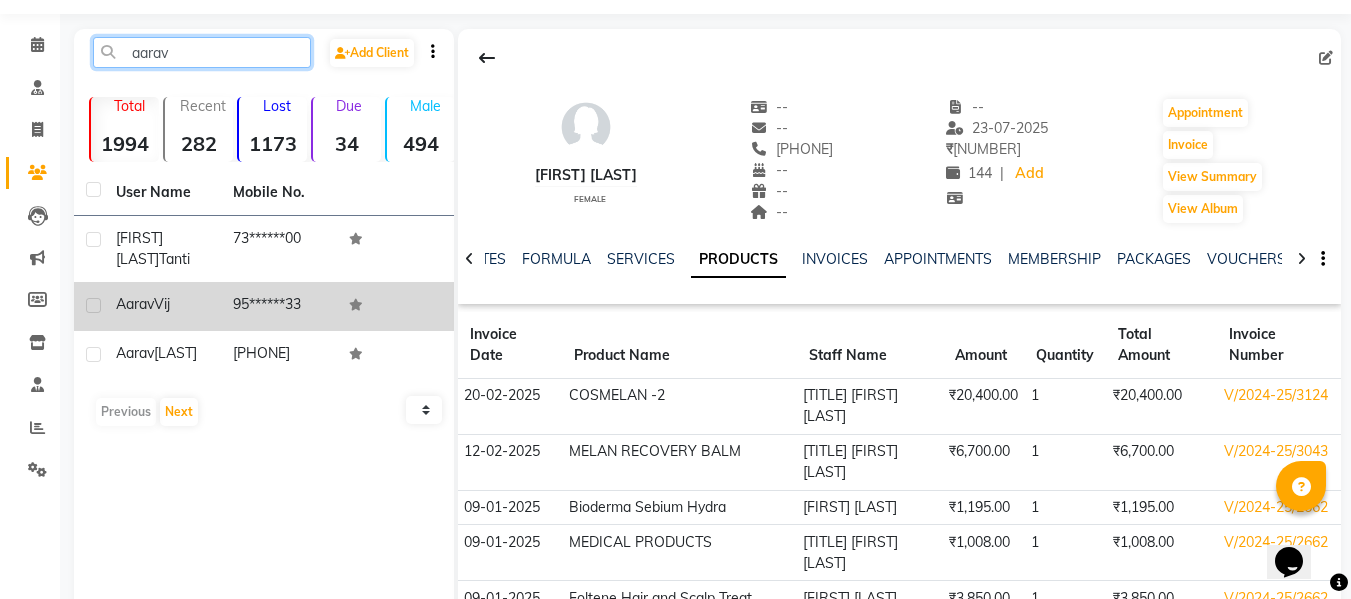 type on "aarav" 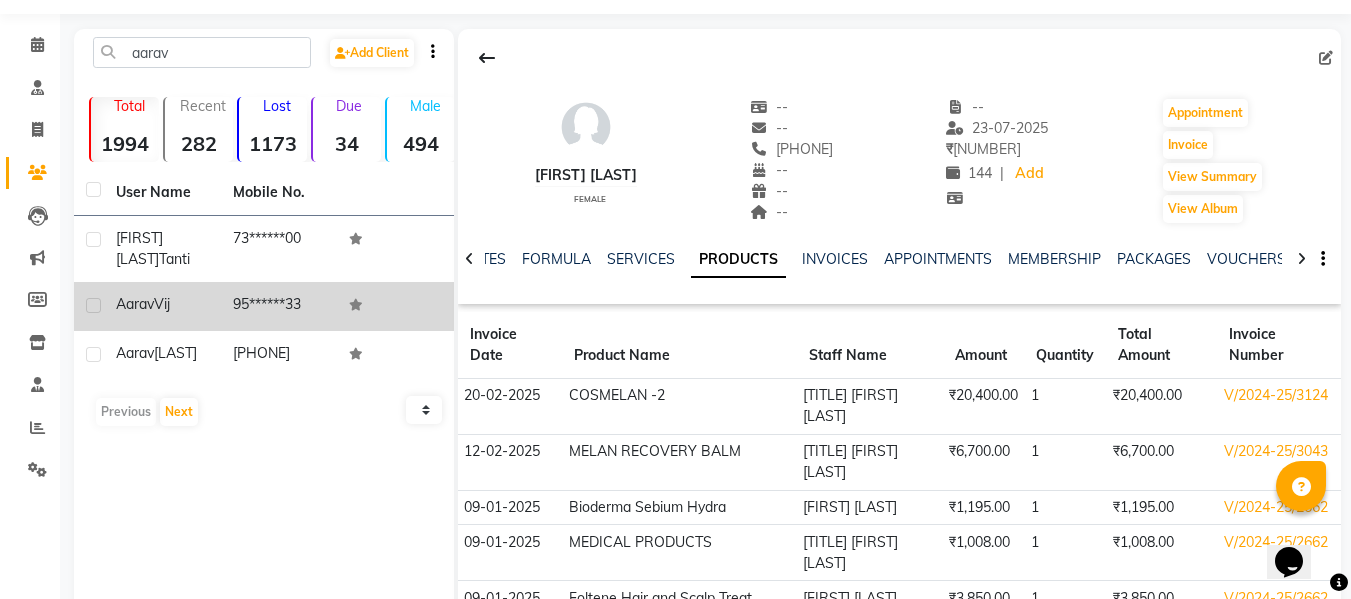 click on "95******33" 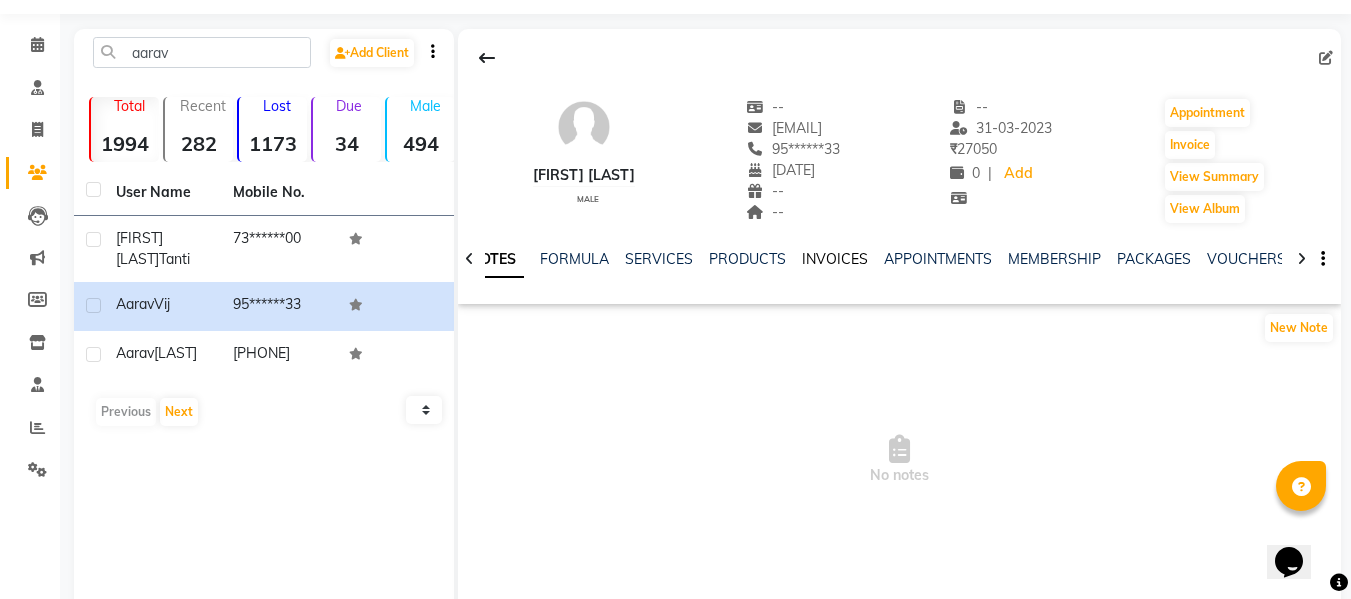 click on "INVOICES" 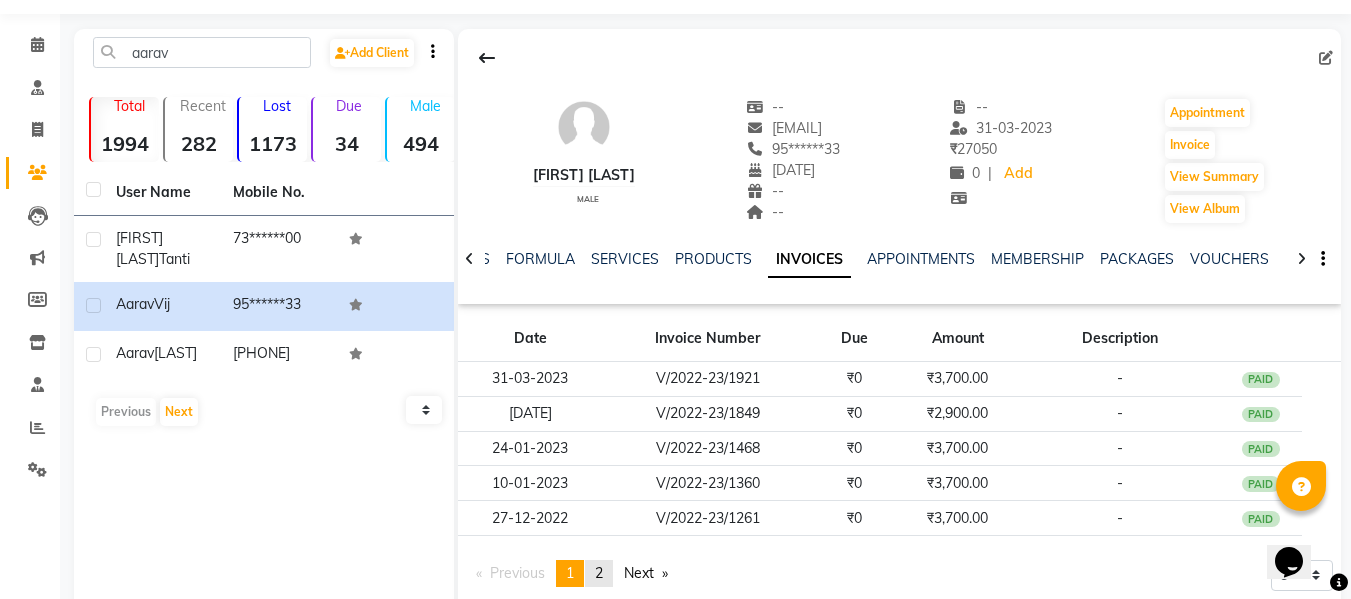 click on "2" 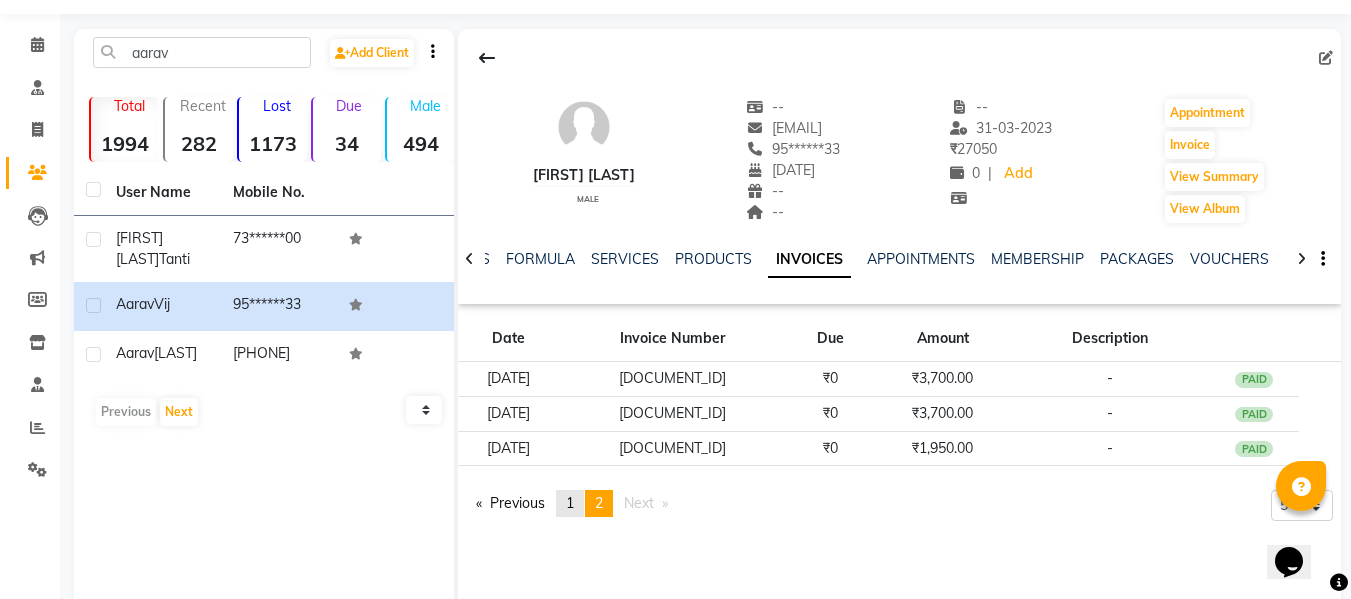 click on "page  1" 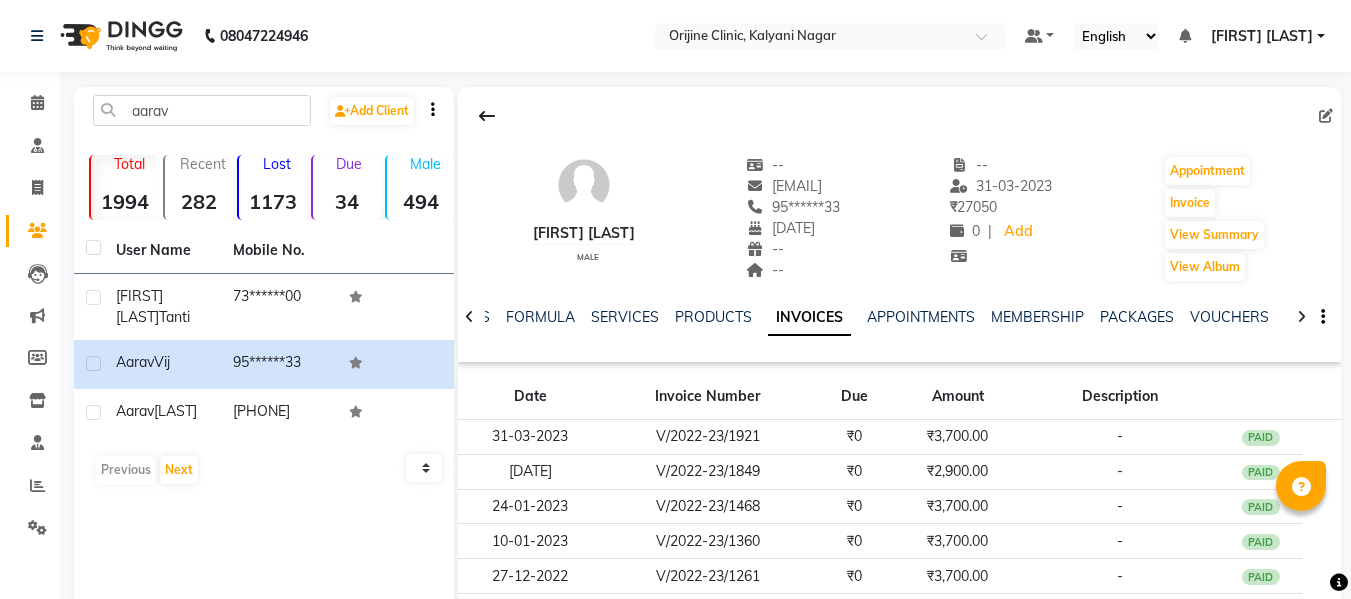 scroll, scrollTop: 58, scrollLeft: 0, axis: vertical 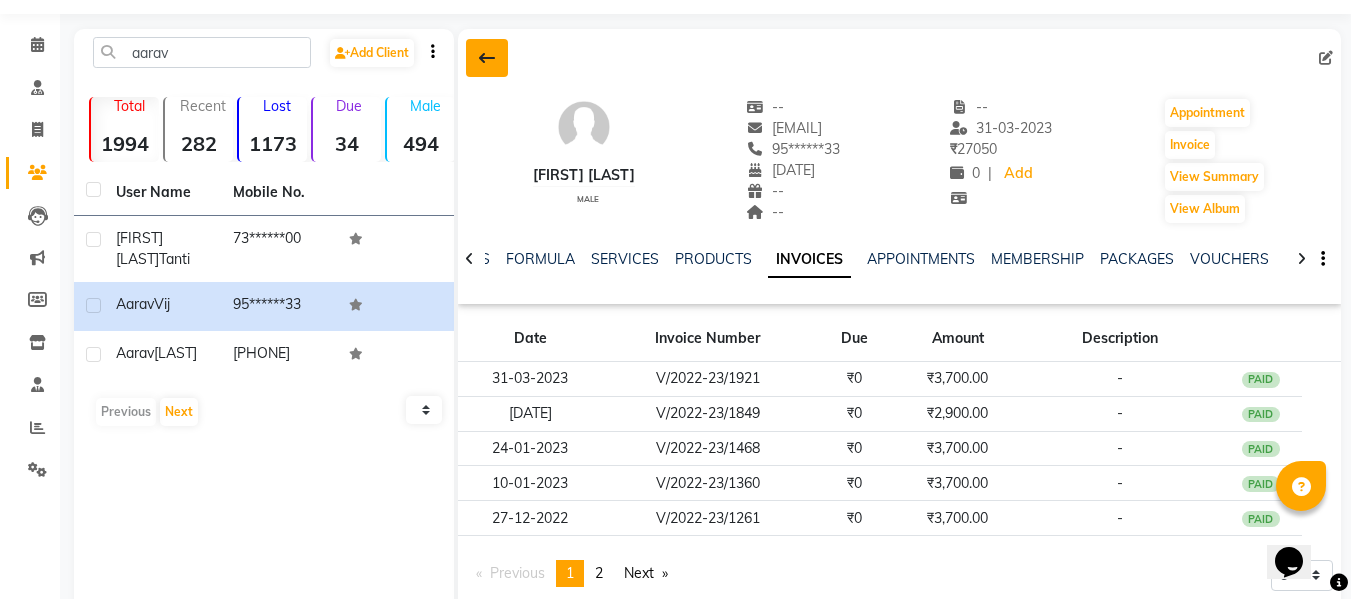 click 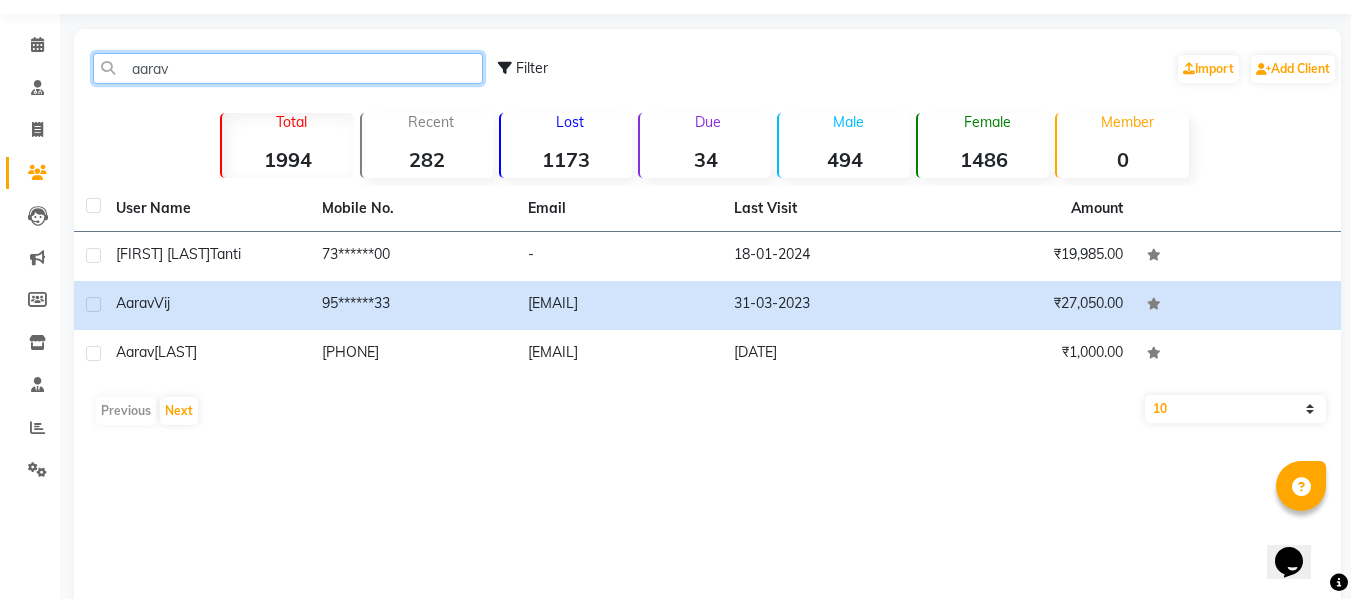 click on "aarav" 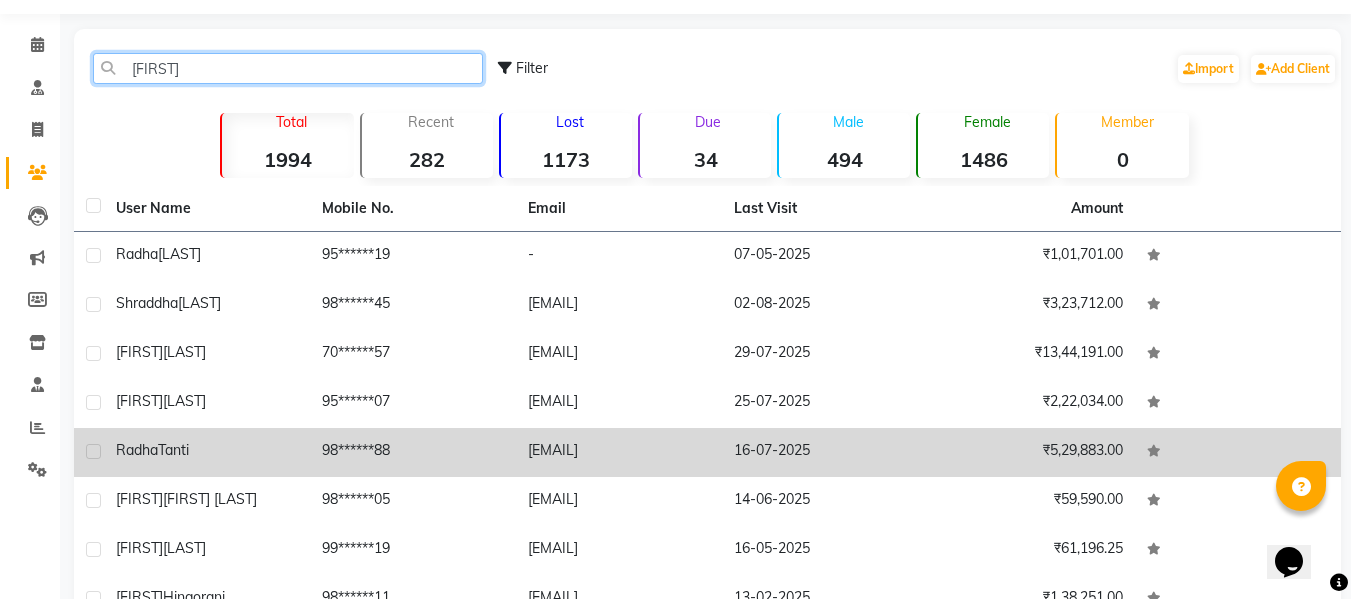 type on "[FIRST]" 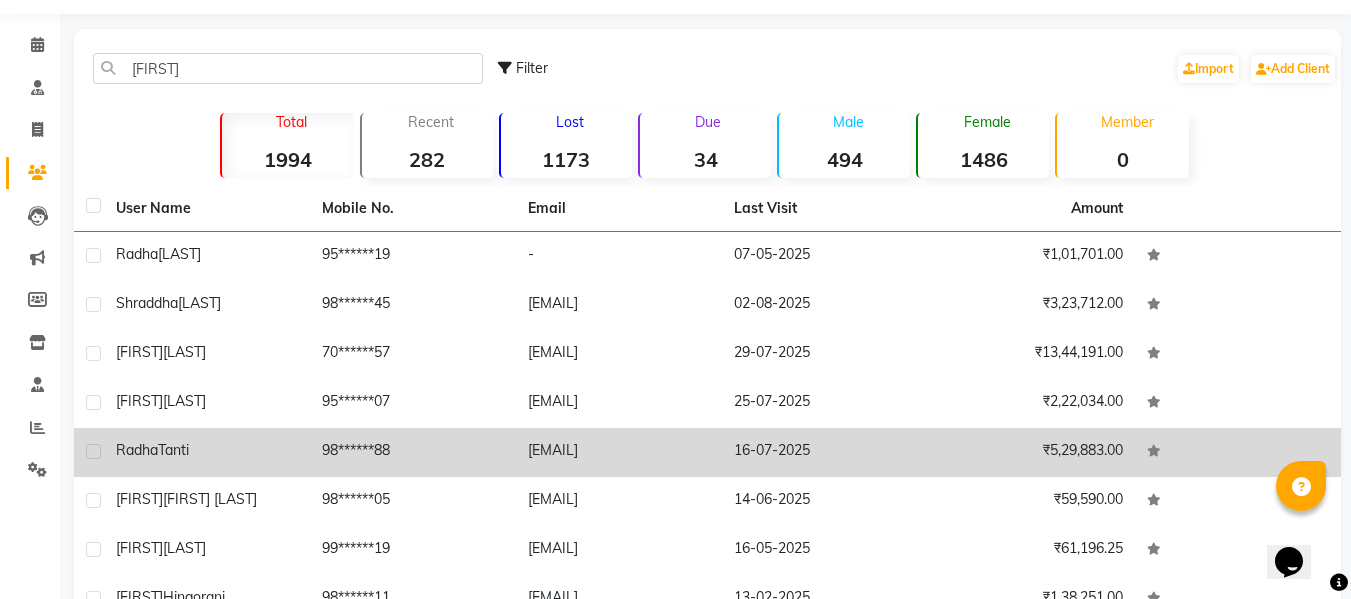 click on "[FIRST] [LAST]" 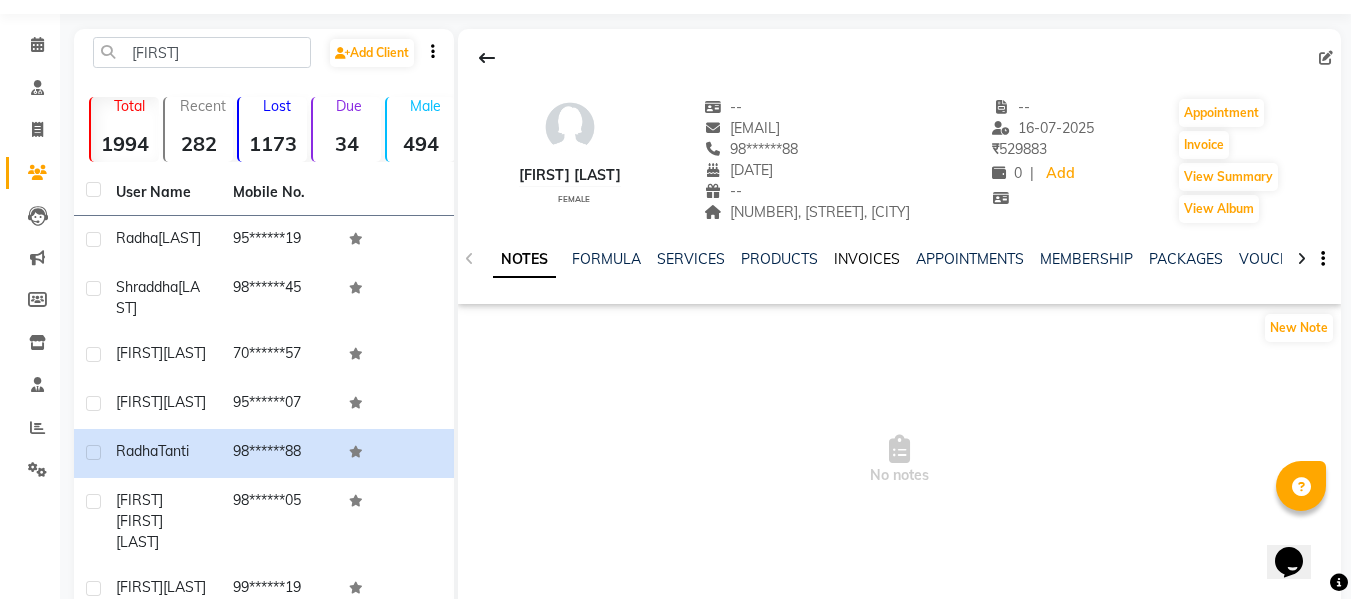 click on "INVOICES" 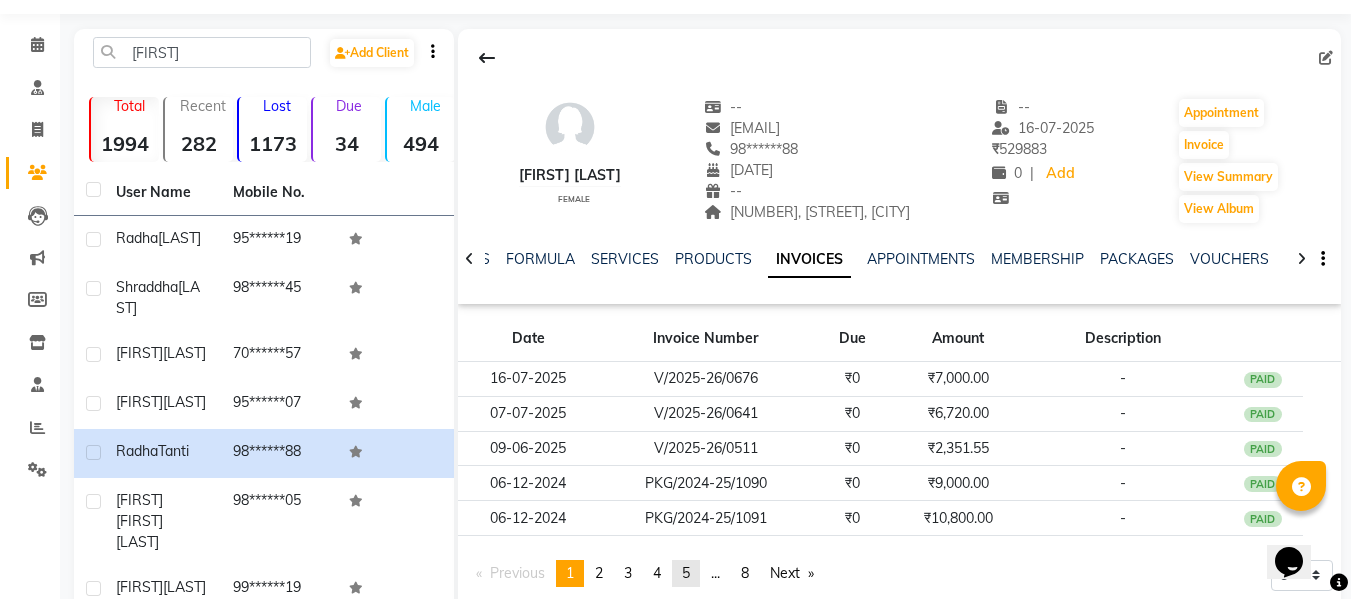 click on "5" 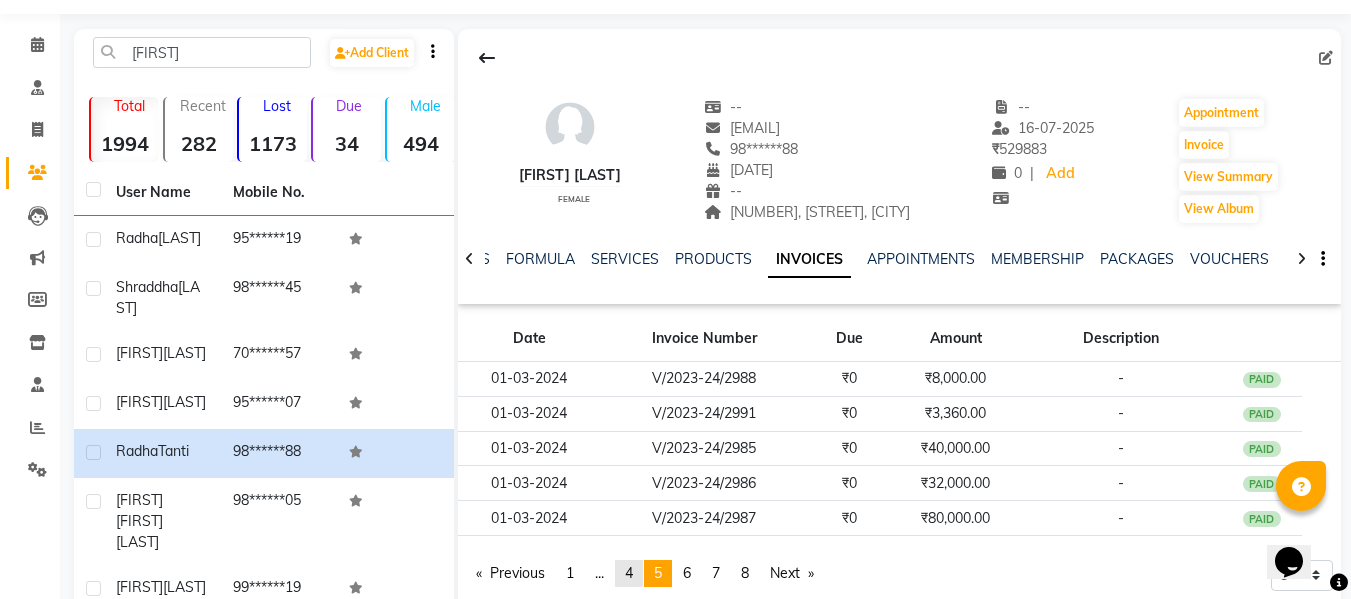 click on "4" 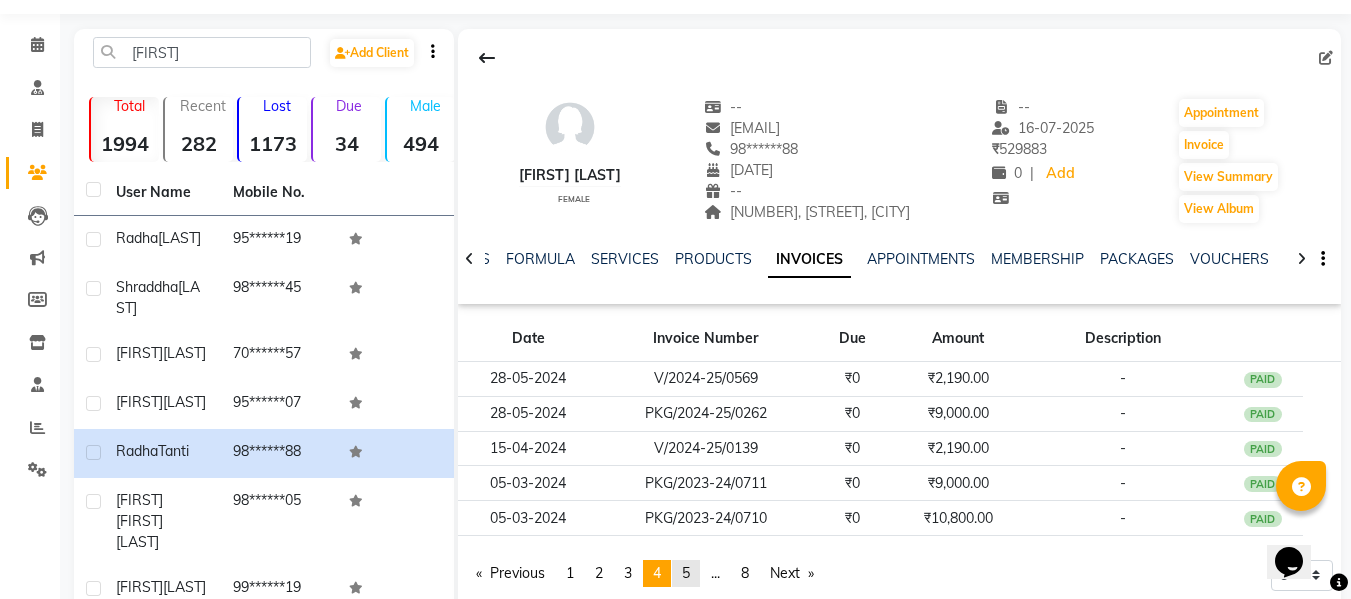 click on "page  5" 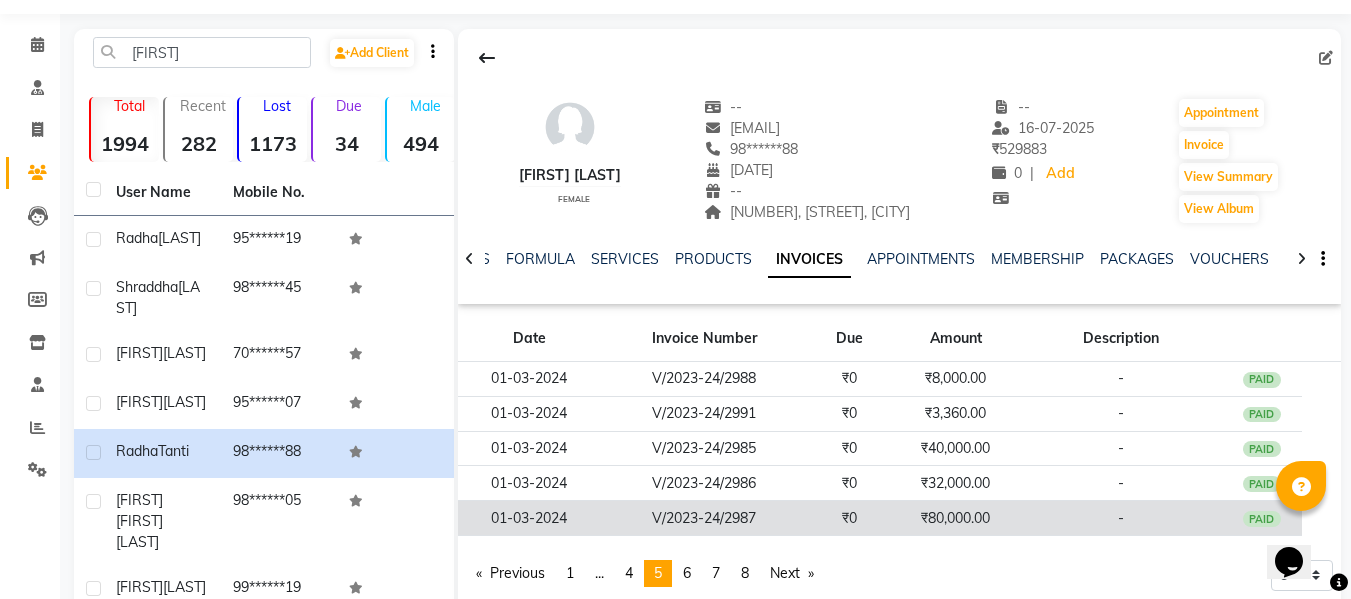click on "V/2023-24/2987" 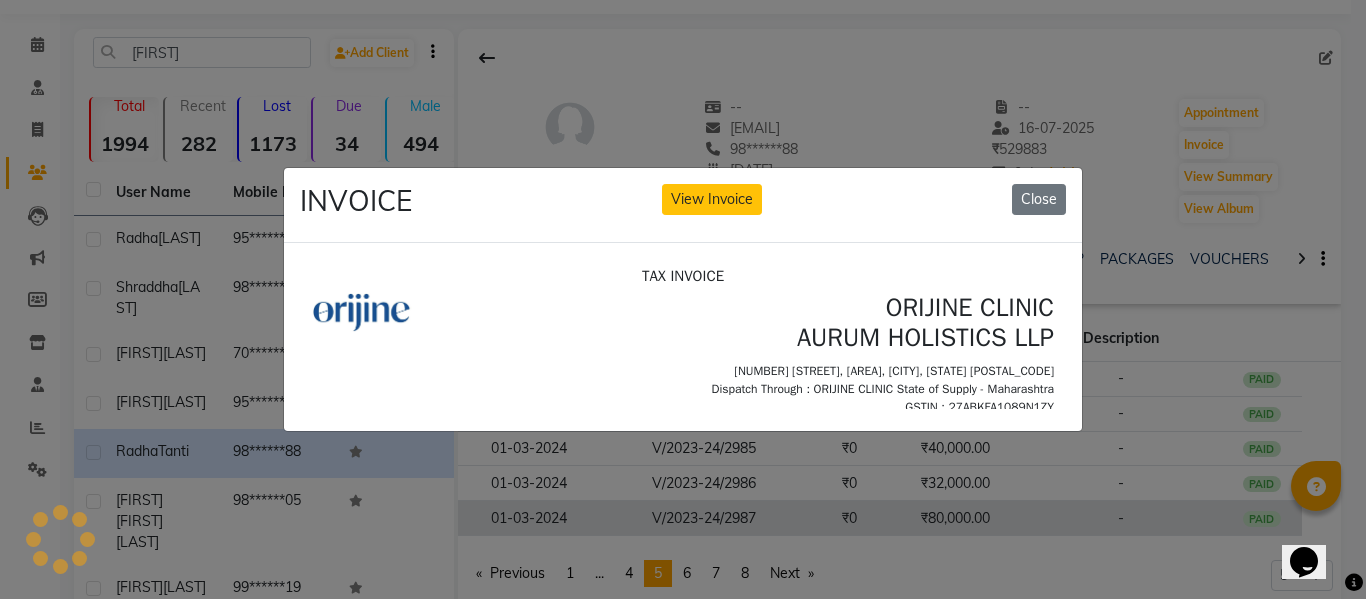 scroll, scrollTop: 0, scrollLeft: 0, axis: both 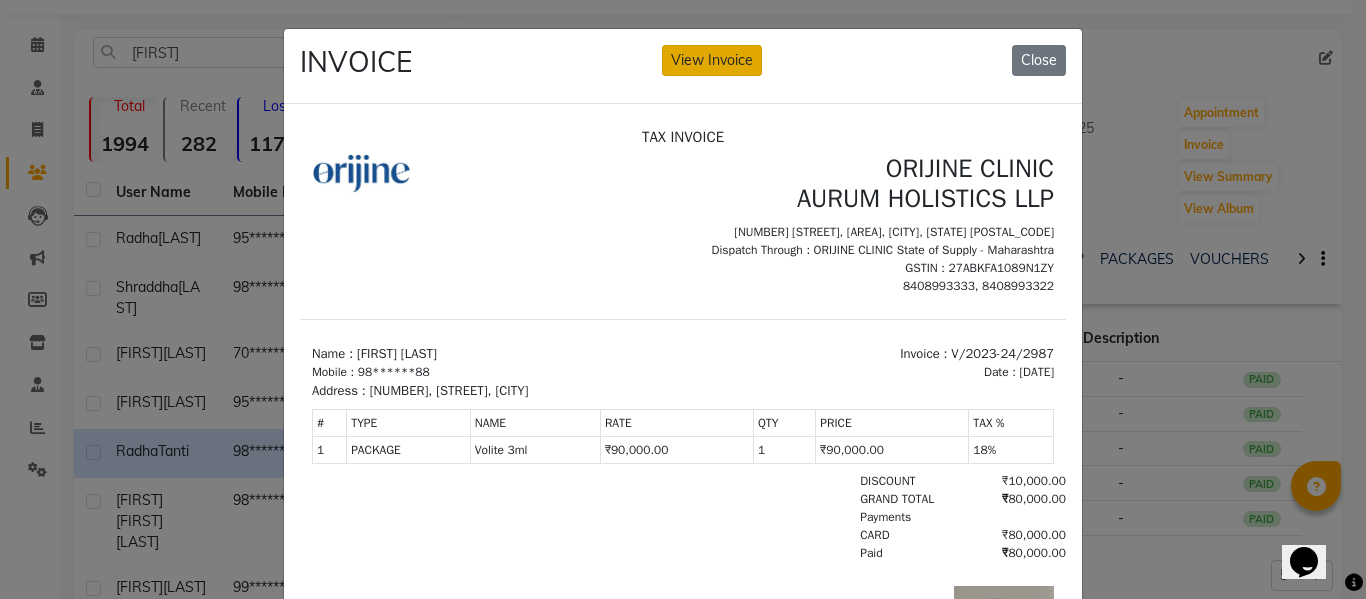 click on "View Invoice" 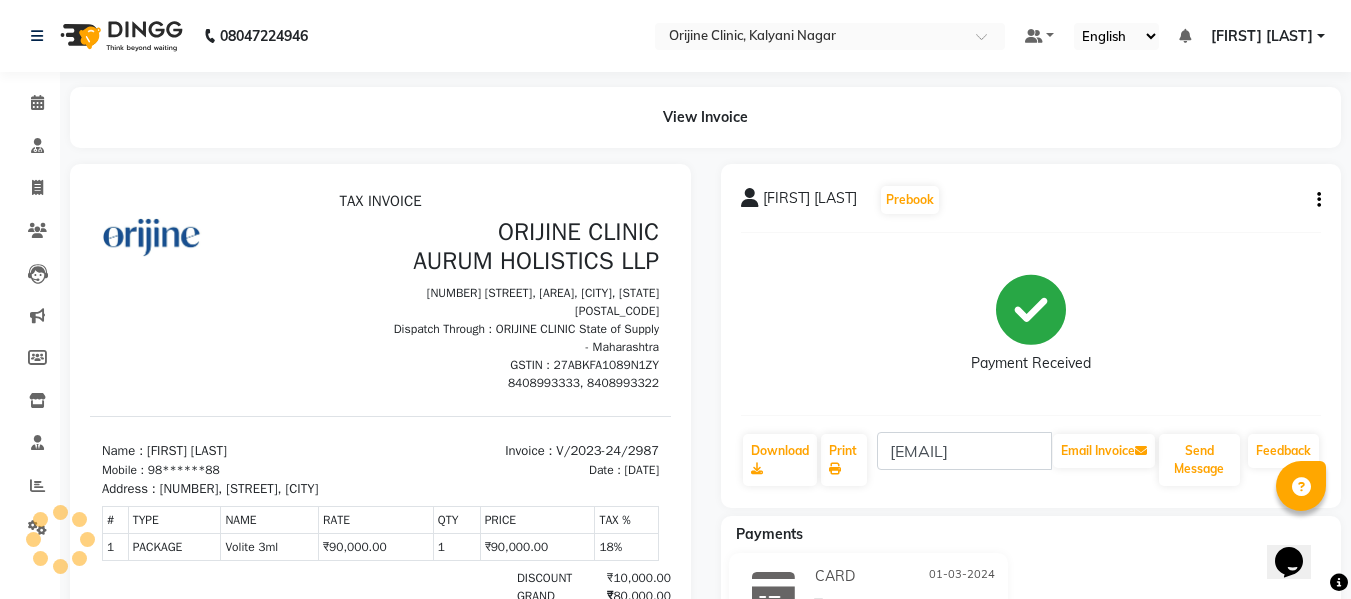 scroll, scrollTop: 0, scrollLeft: 0, axis: both 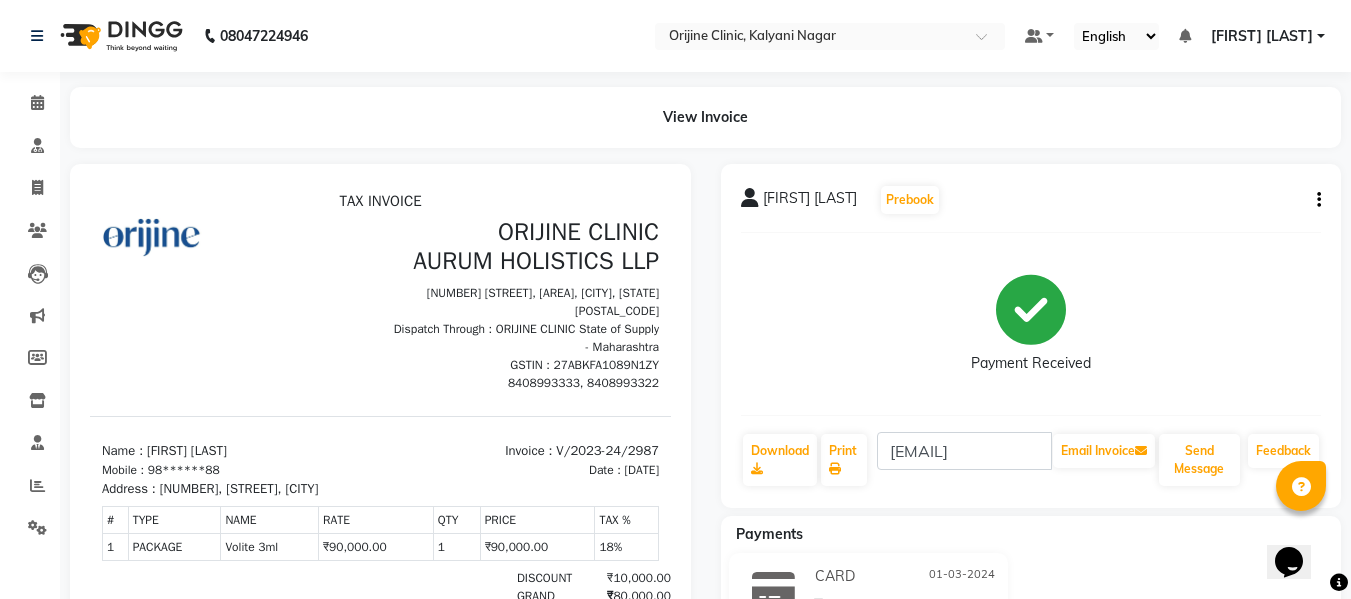 click 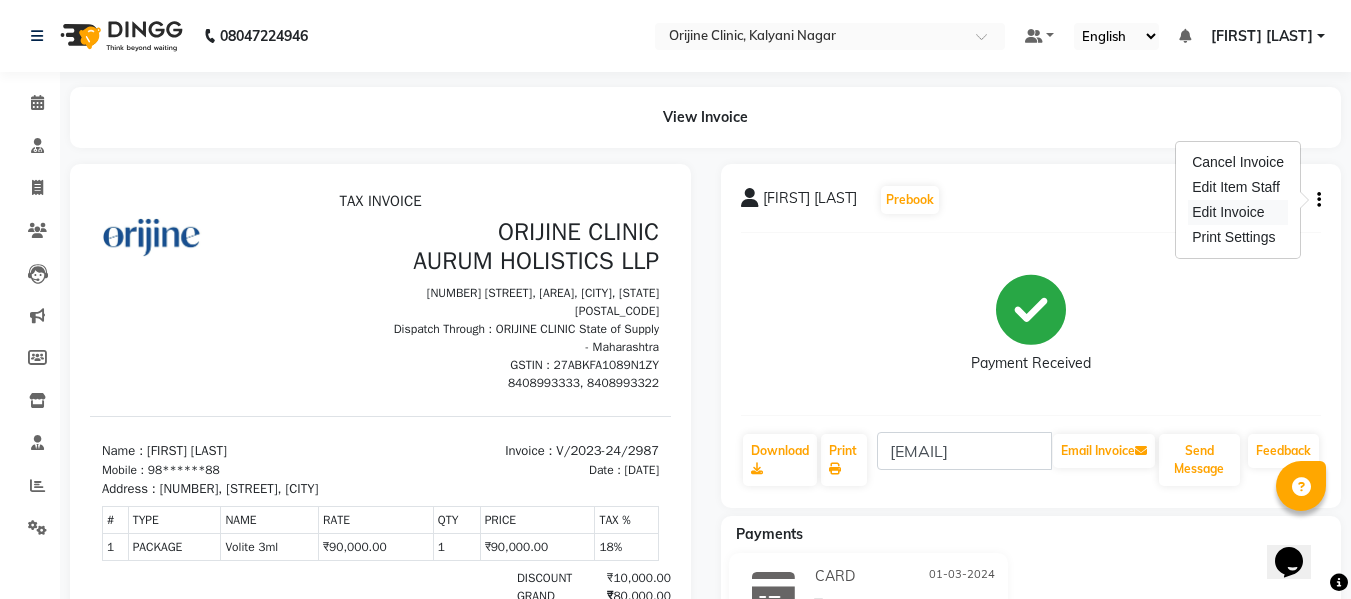 click on "Edit Invoice" at bounding box center (1238, 212) 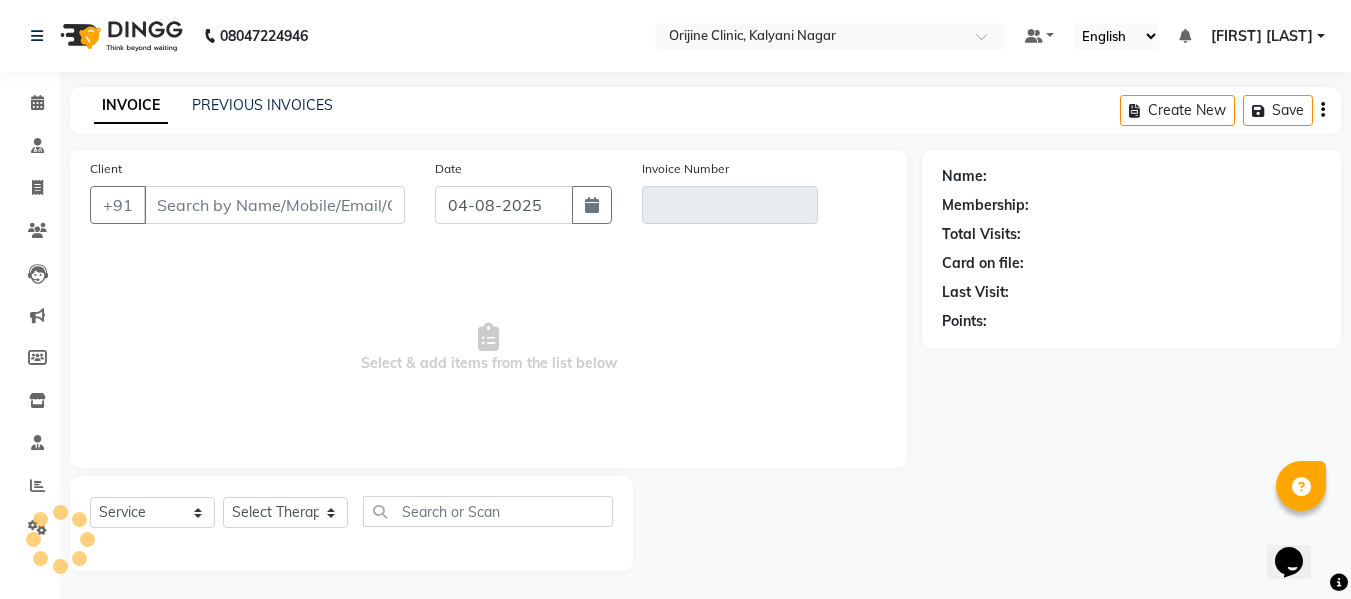 scroll, scrollTop: 2, scrollLeft: 0, axis: vertical 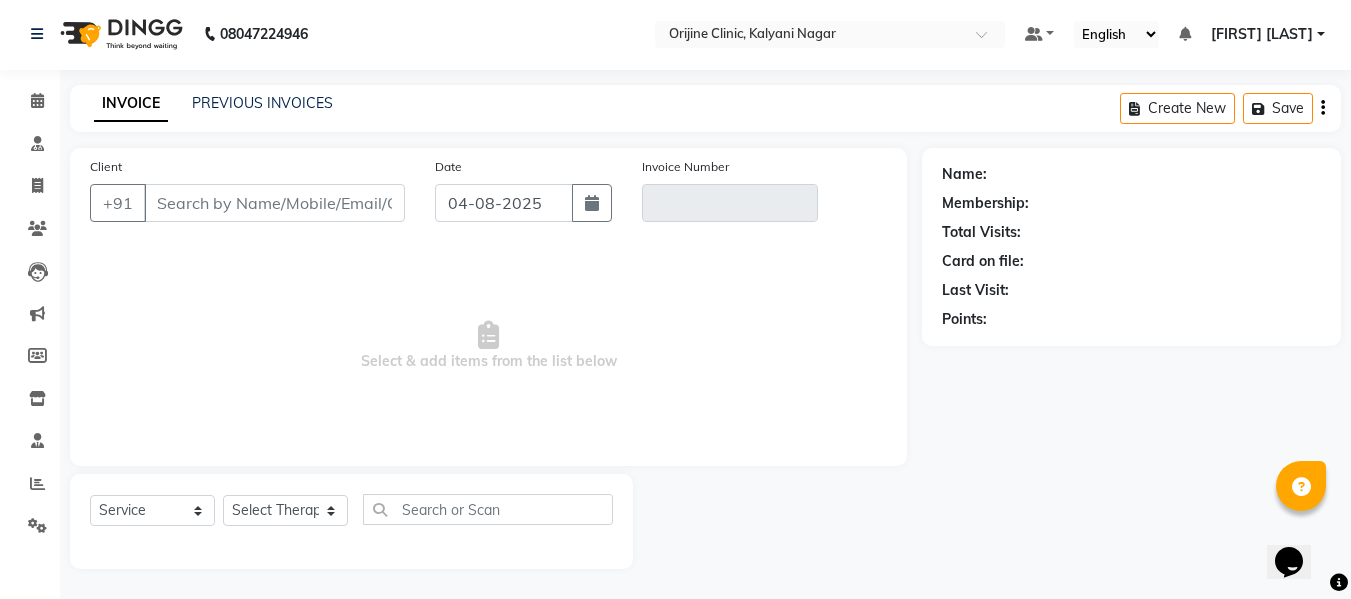 type on "98******88" 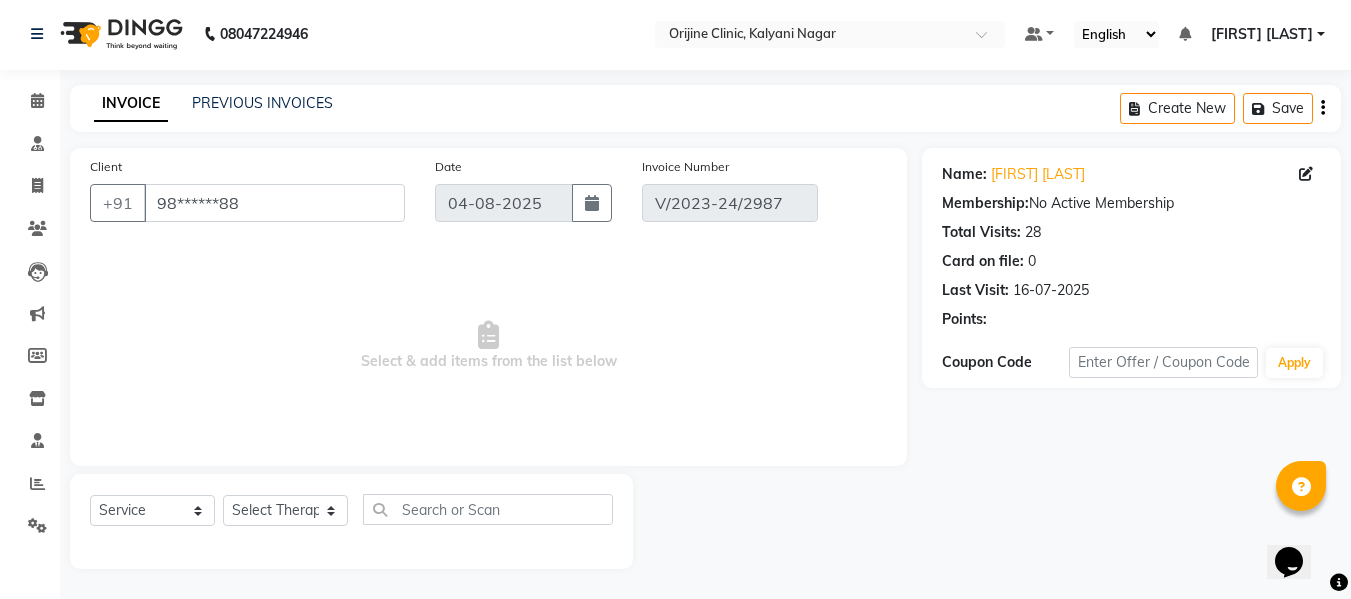 type on "01-03-2024" 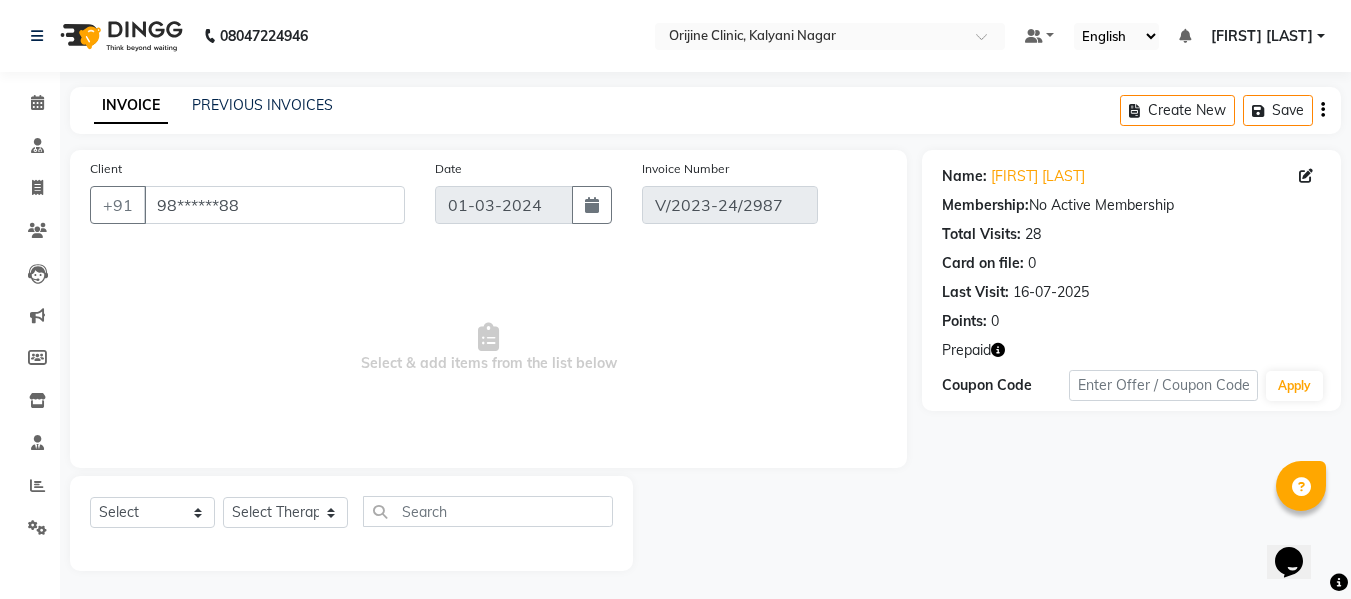 scroll, scrollTop: 2, scrollLeft: 0, axis: vertical 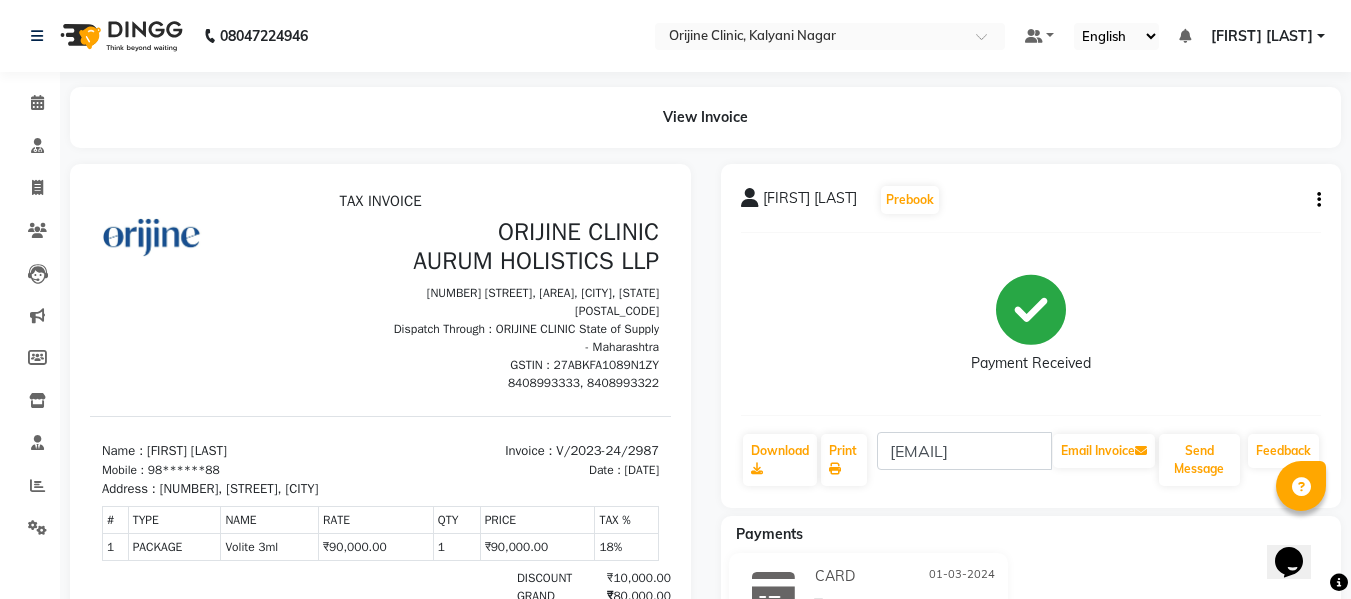 click 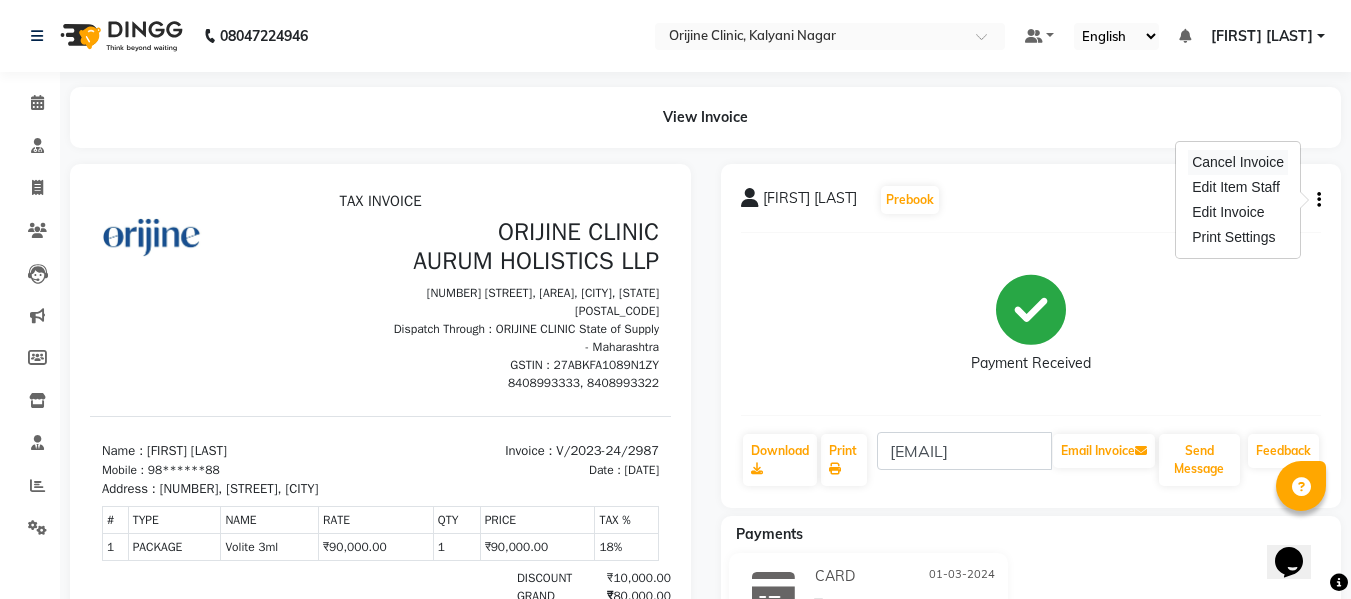 click on "Cancel Invoice" at bounding box center (1238, 162) 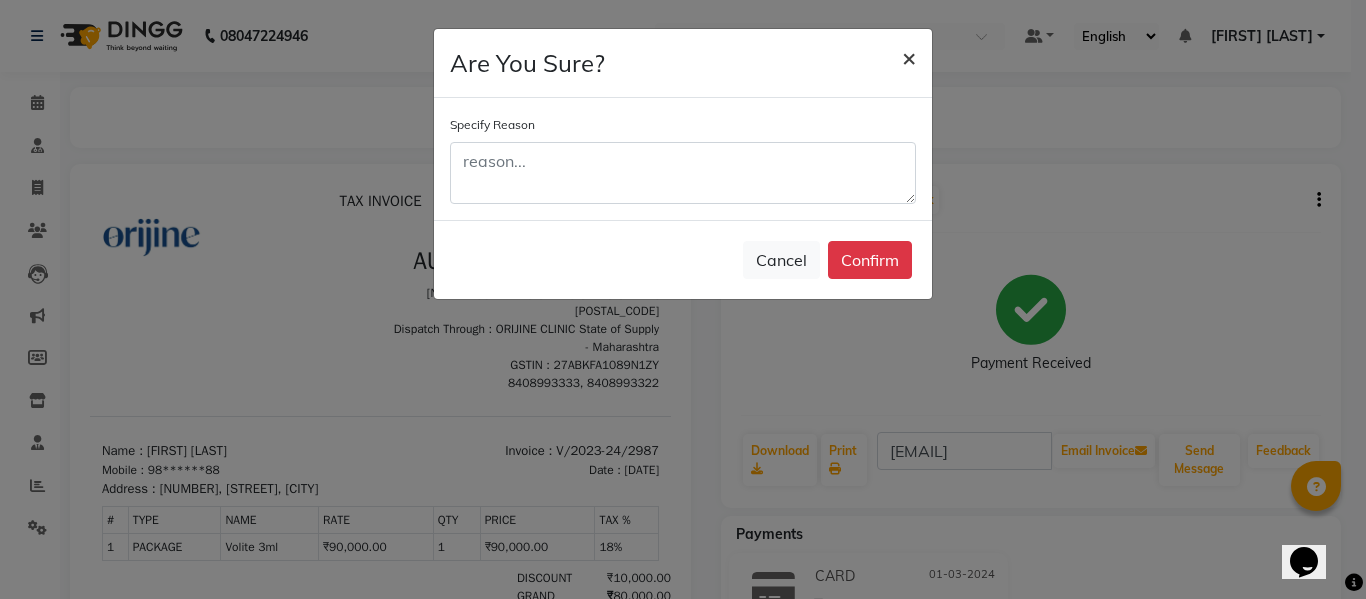 click on "×" 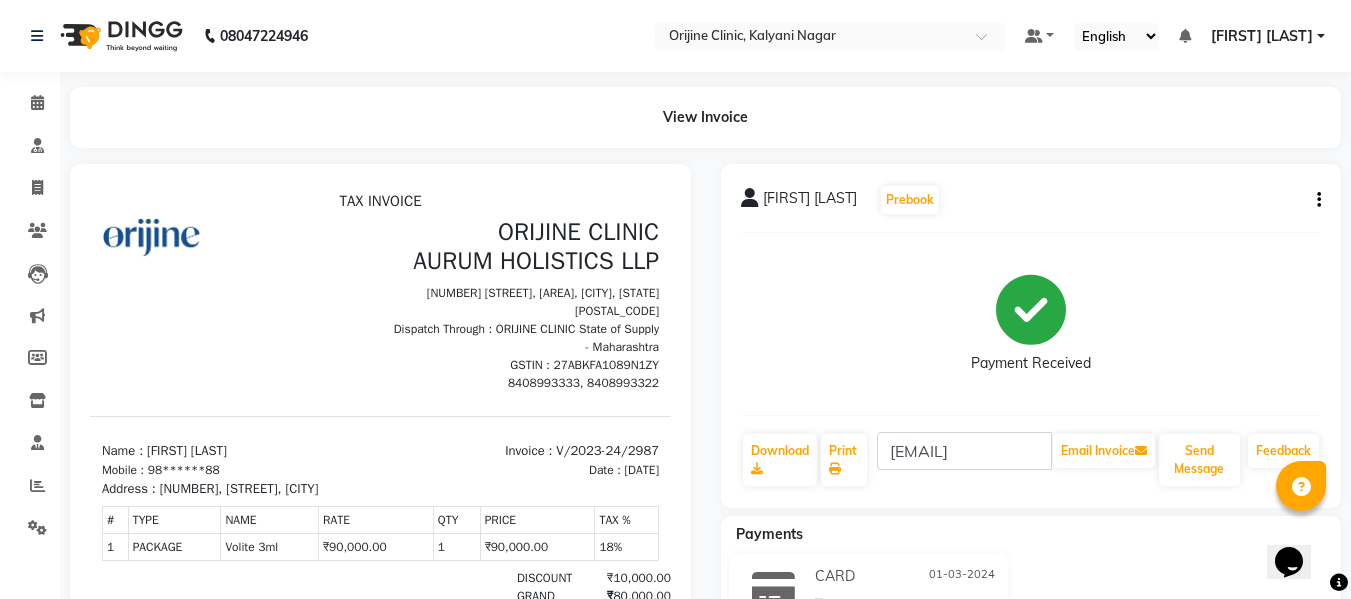 click 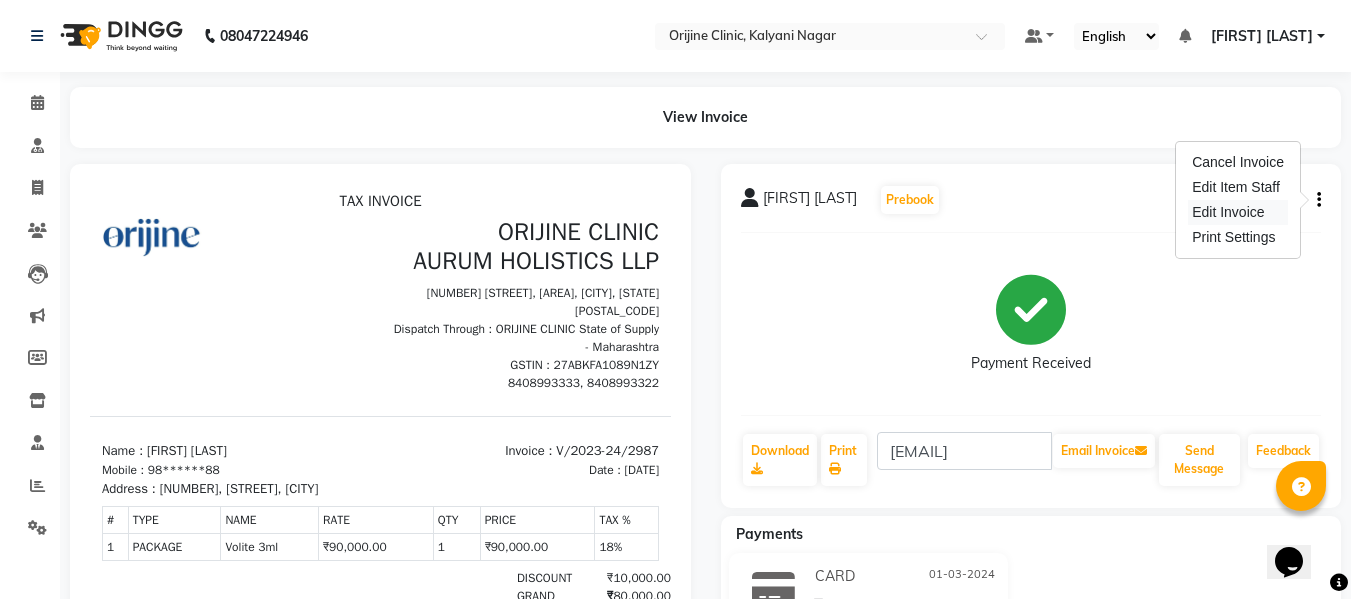 click on "Edit Invoice" at bounding box center [1238, 212] 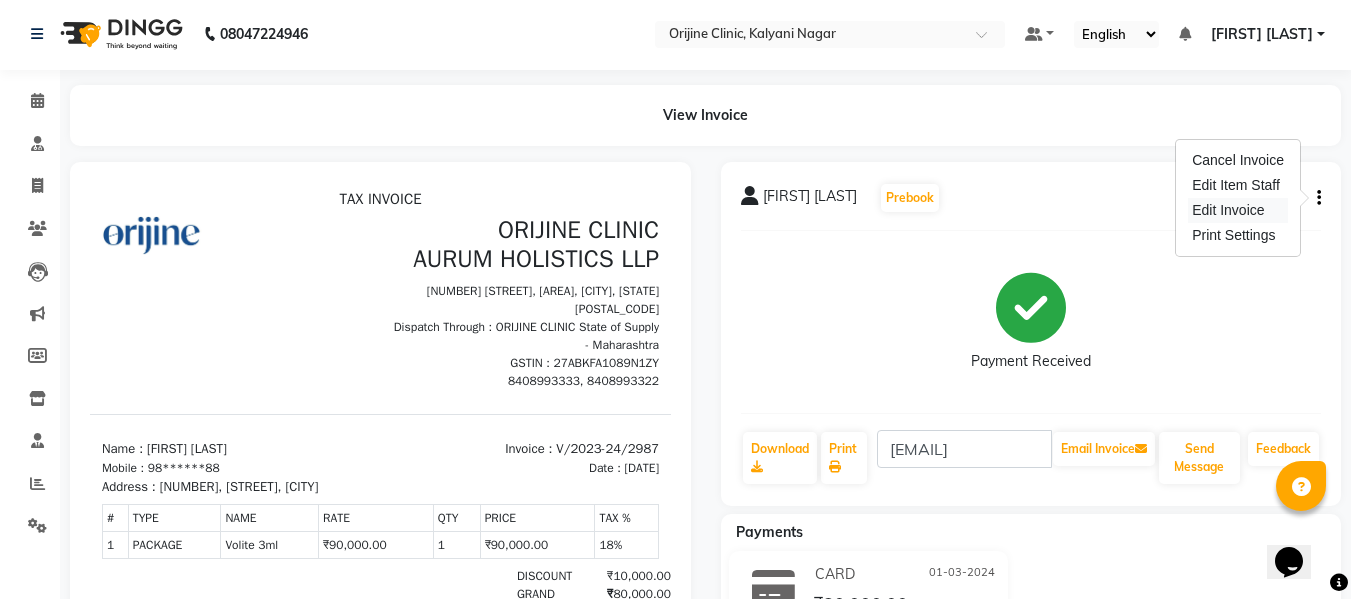 select on "service" 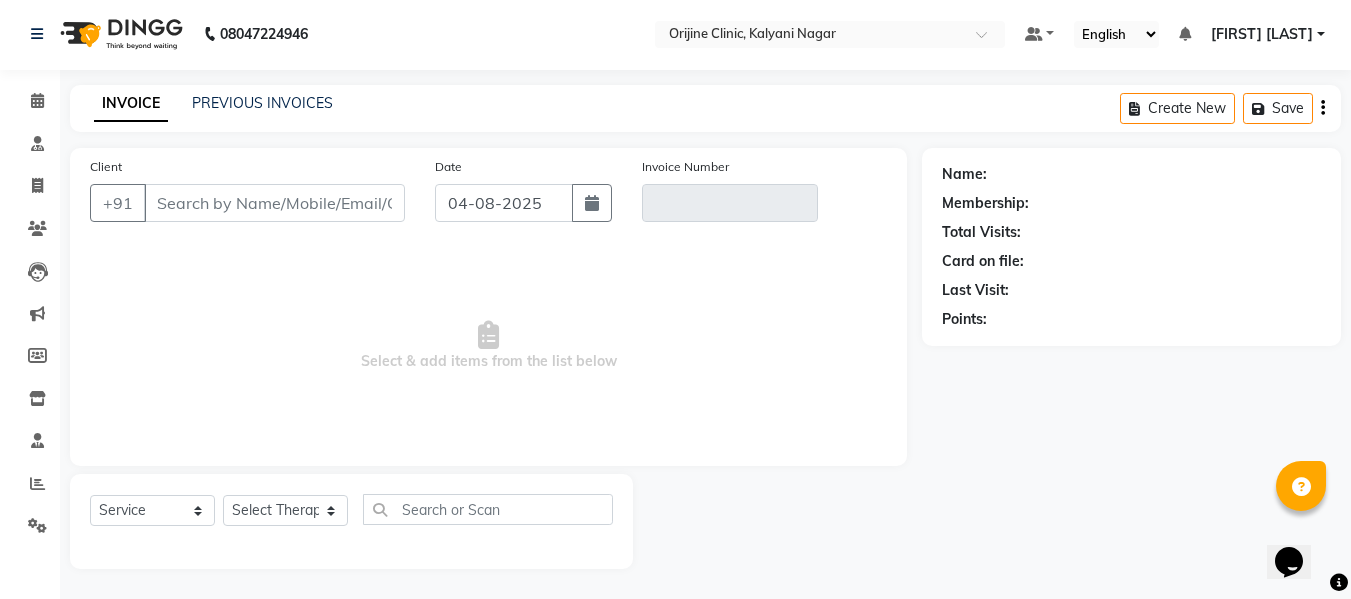 type on "98******88" 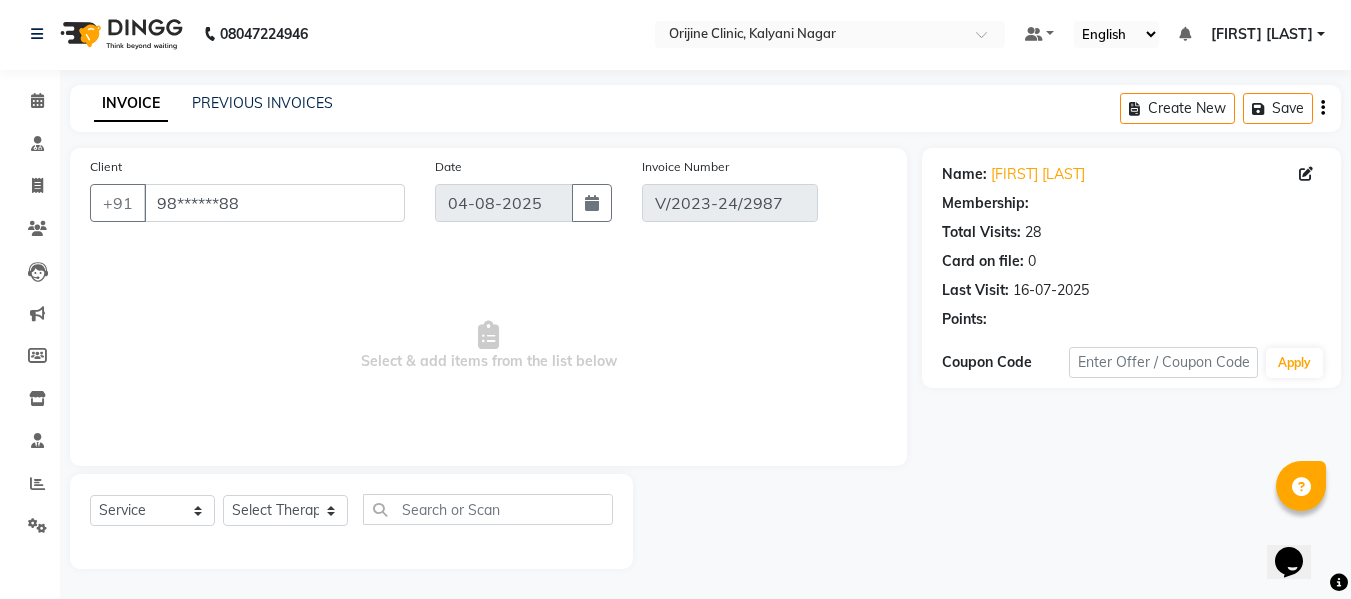type on "01-03-2024" 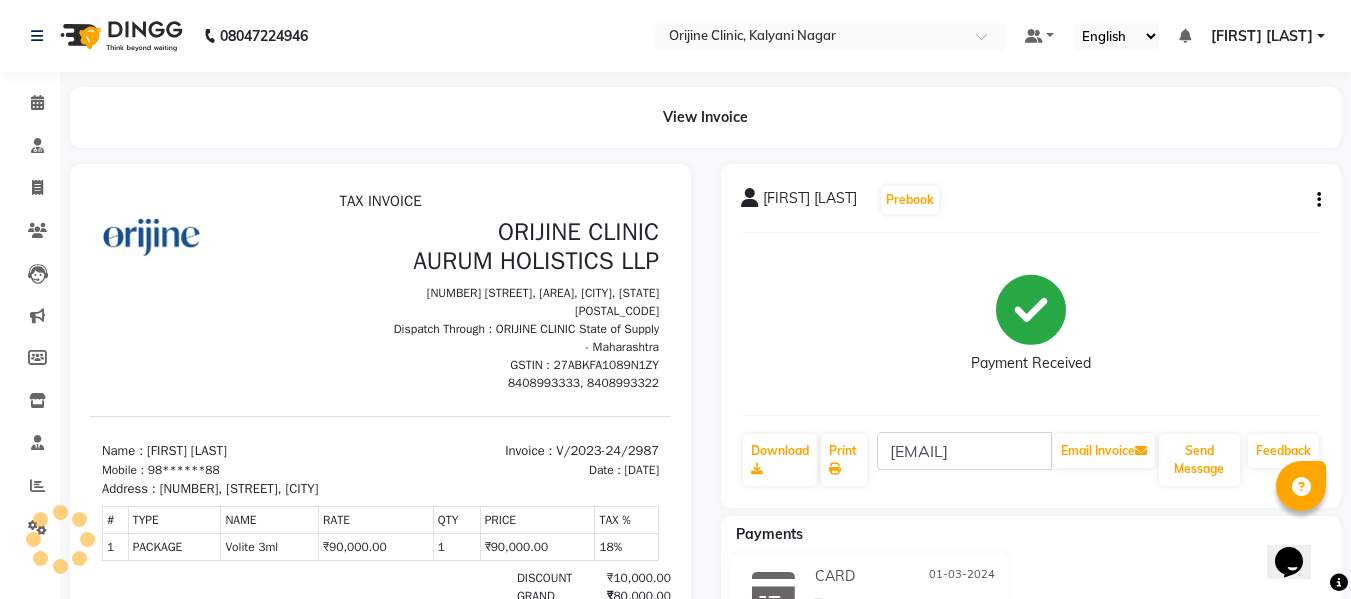 scroll, scrollTop: 0, scrollLeft: 0, axis: both 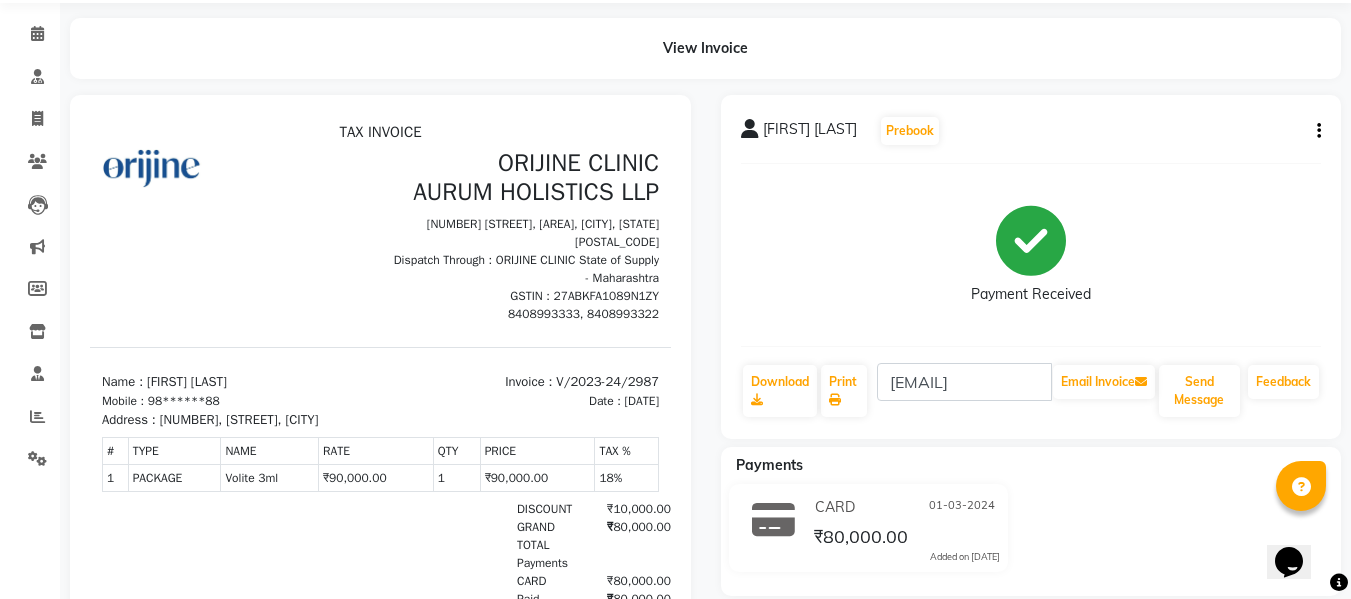 click 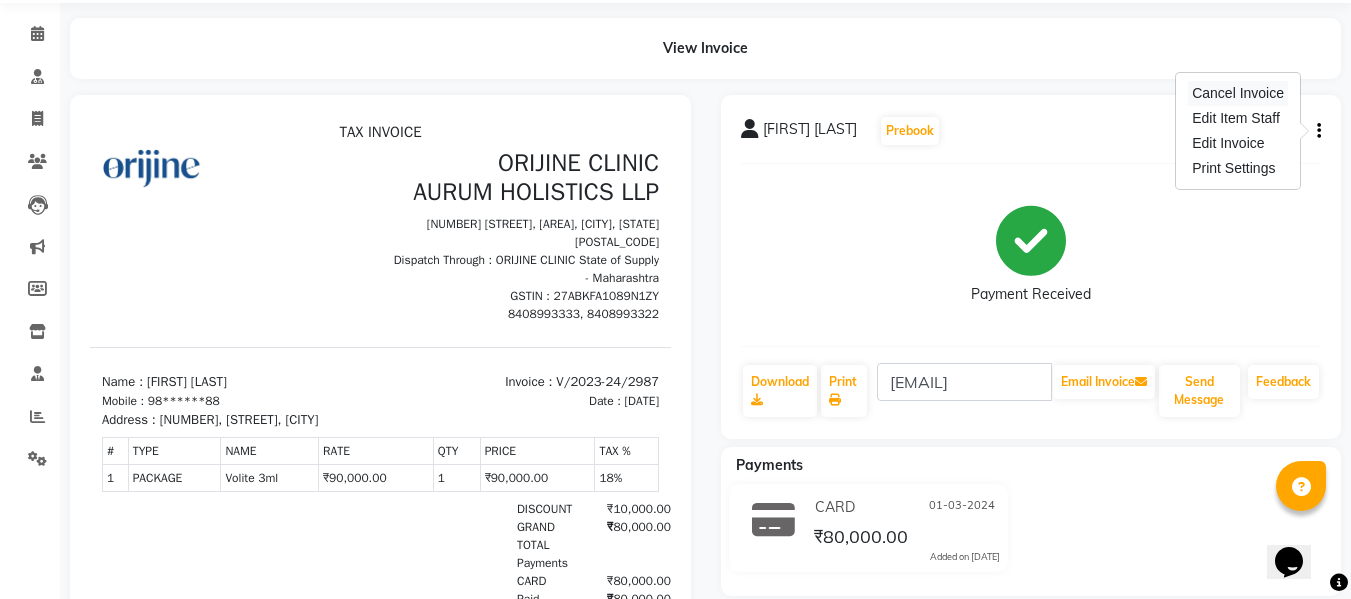 click on "Cancel Invoice" at bounding box center [1238, 93] 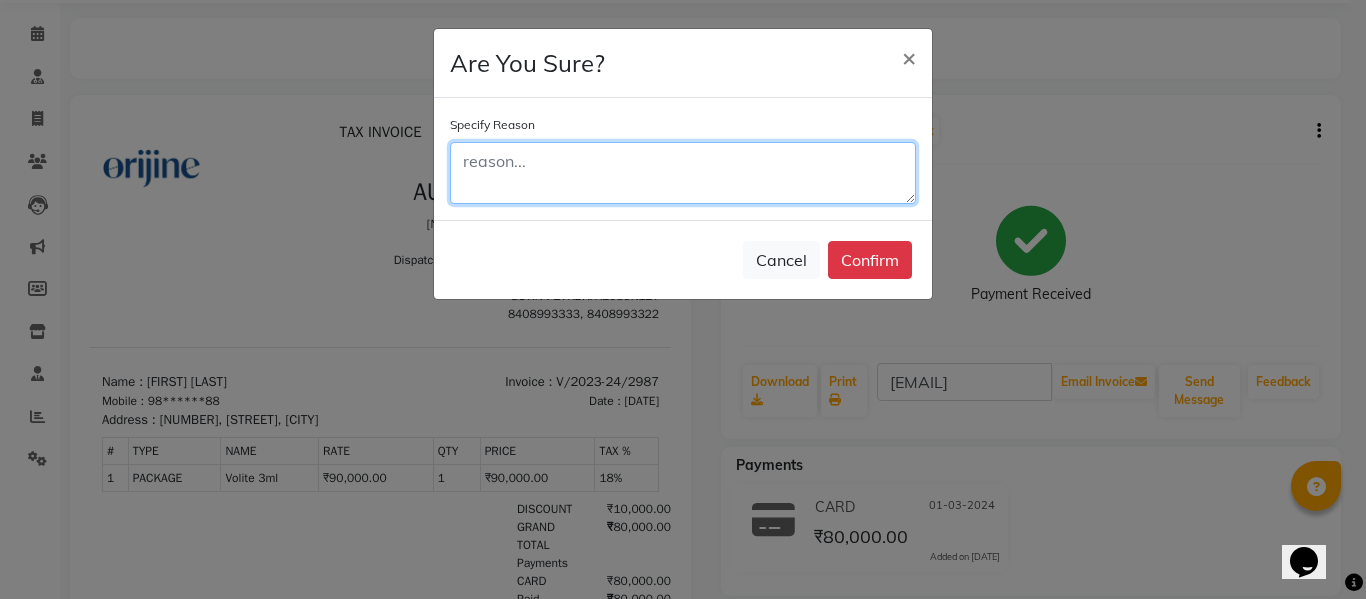 click 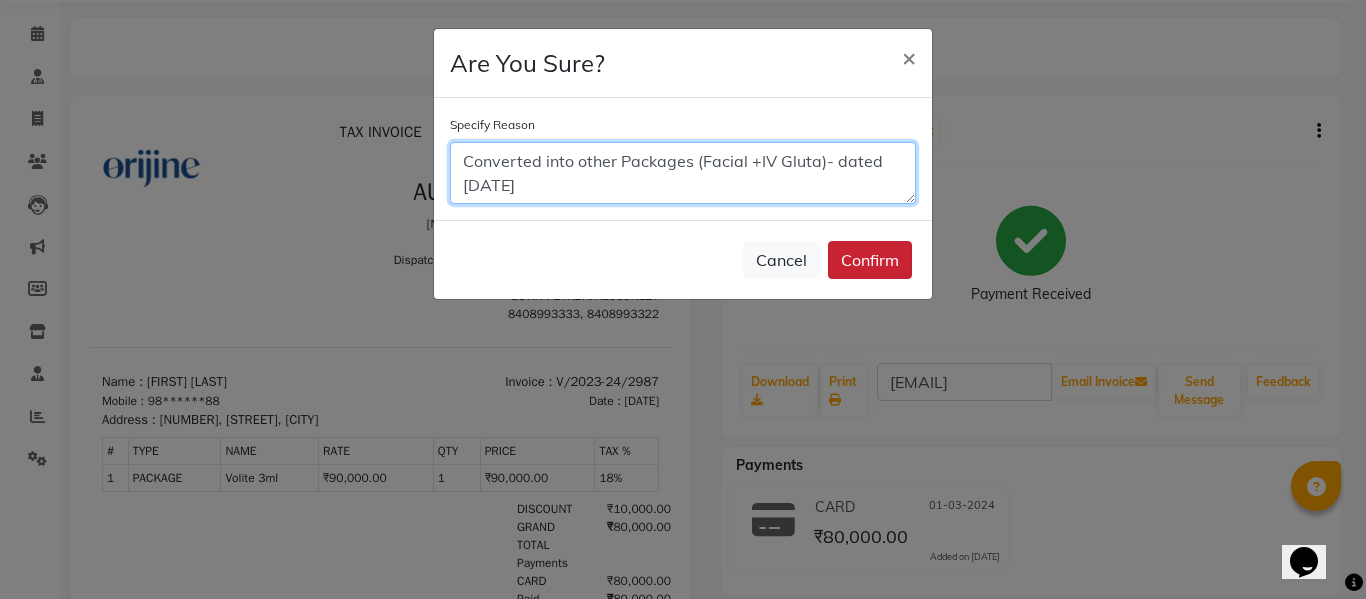 type on "Converted into other Packages (Facial +IV Gluta)- dated 04/08/2025" 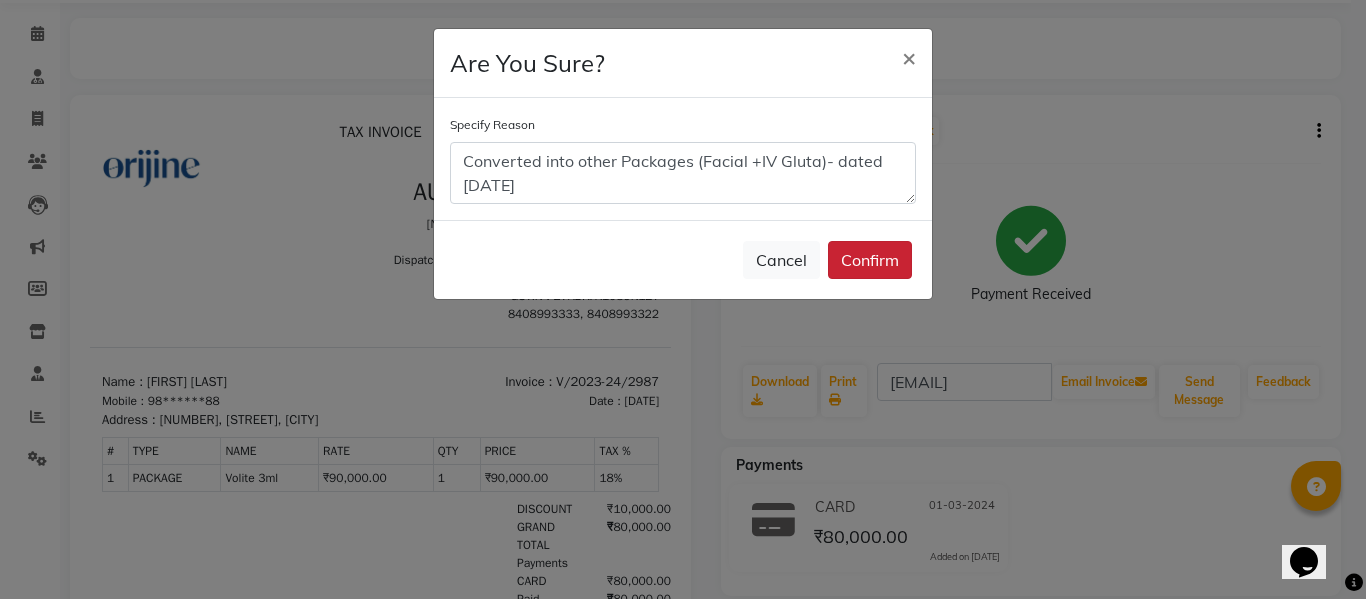 click on "Confirm" 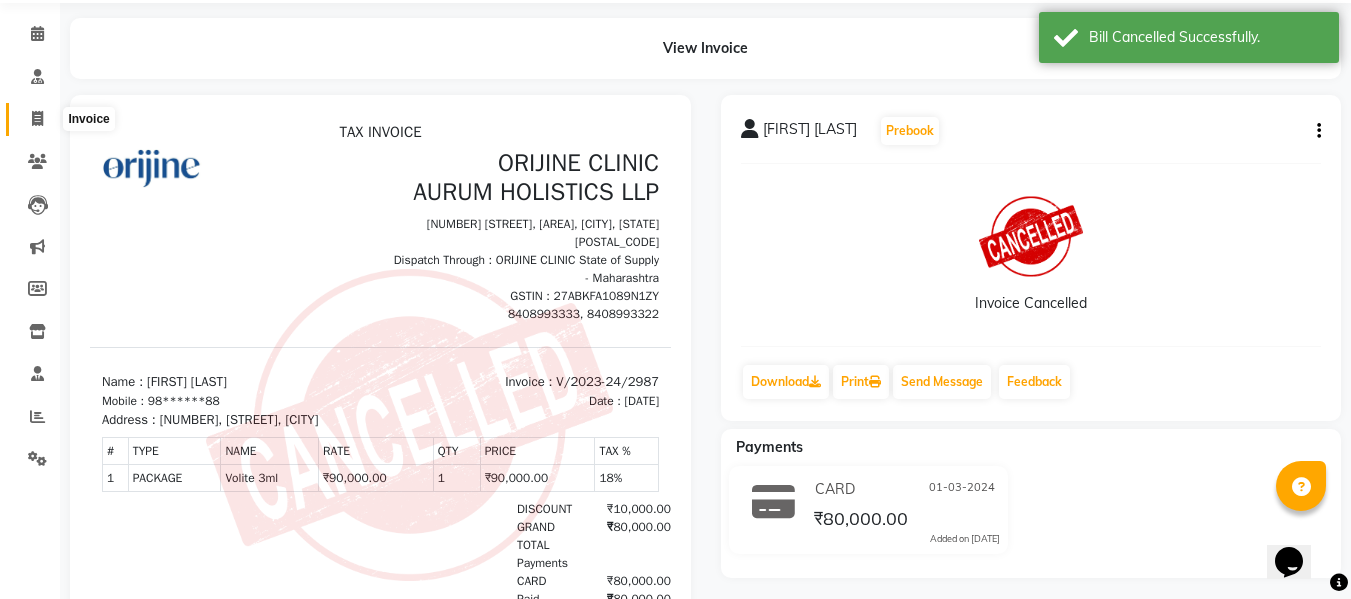 click 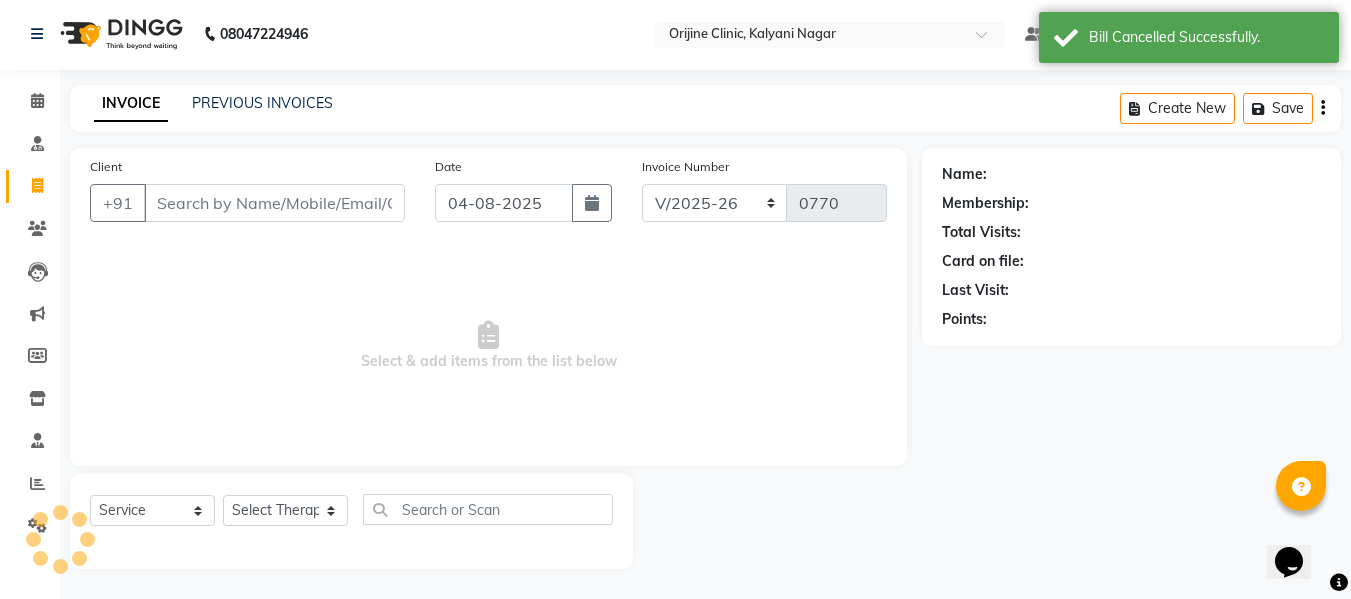 scroll, scrollTop: 2, scrollLeft: 0, axis: vertical 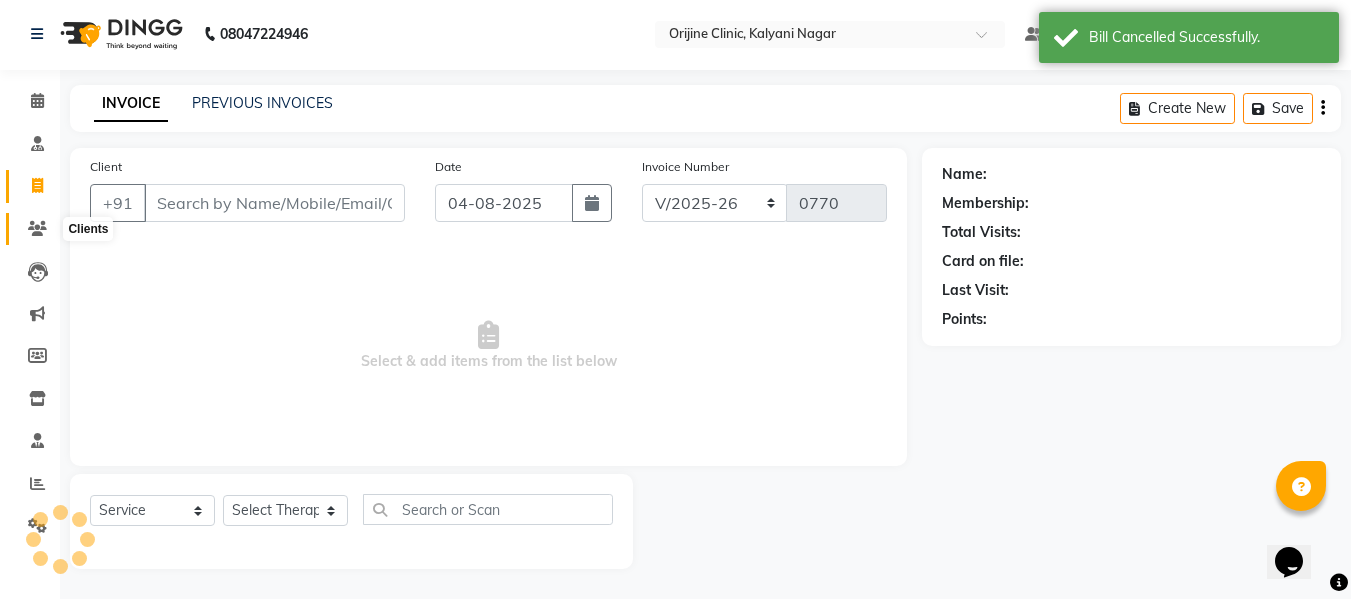 click 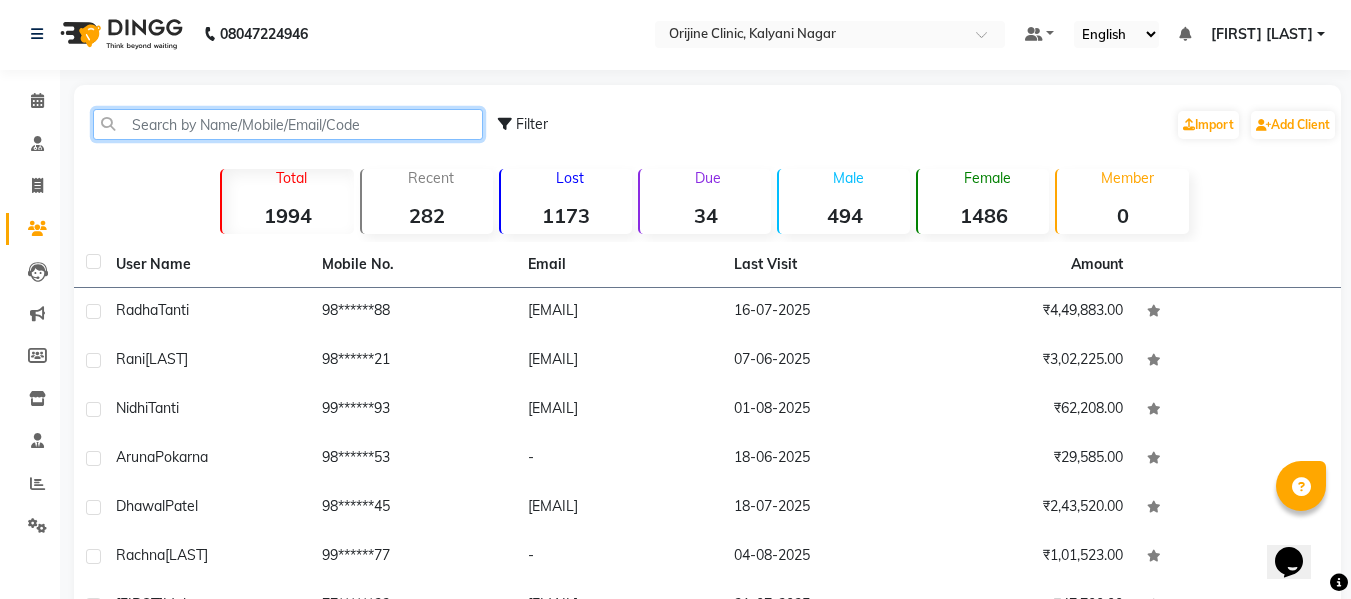 click 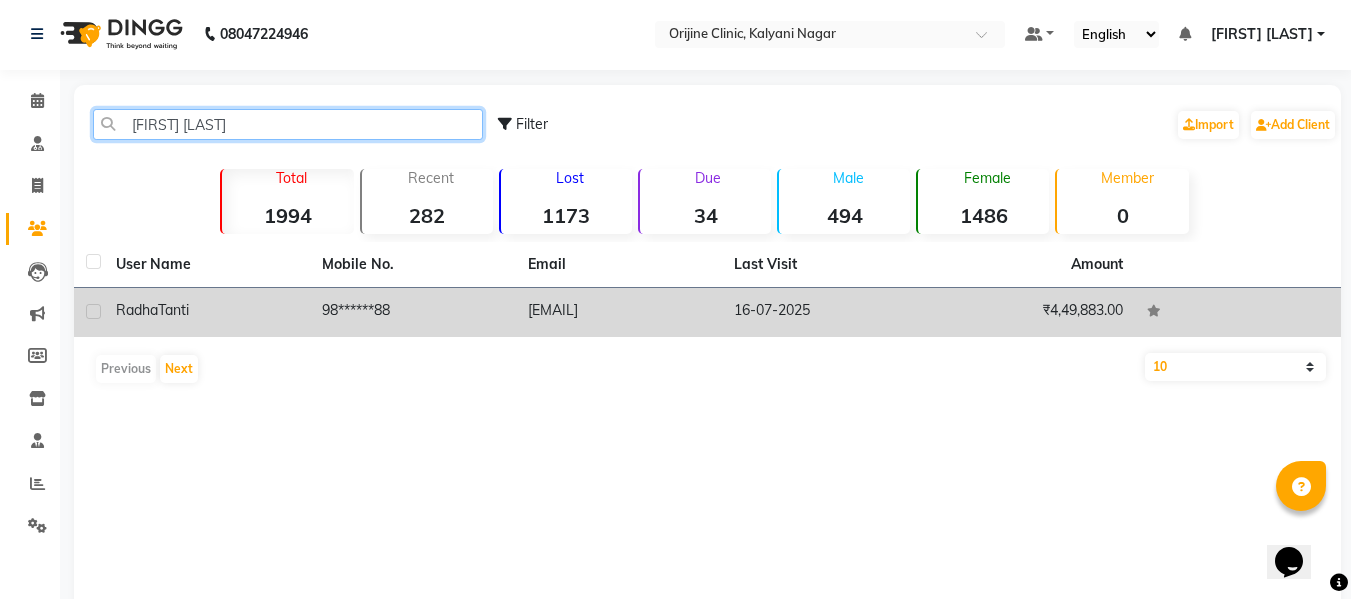 type on "radha tan" 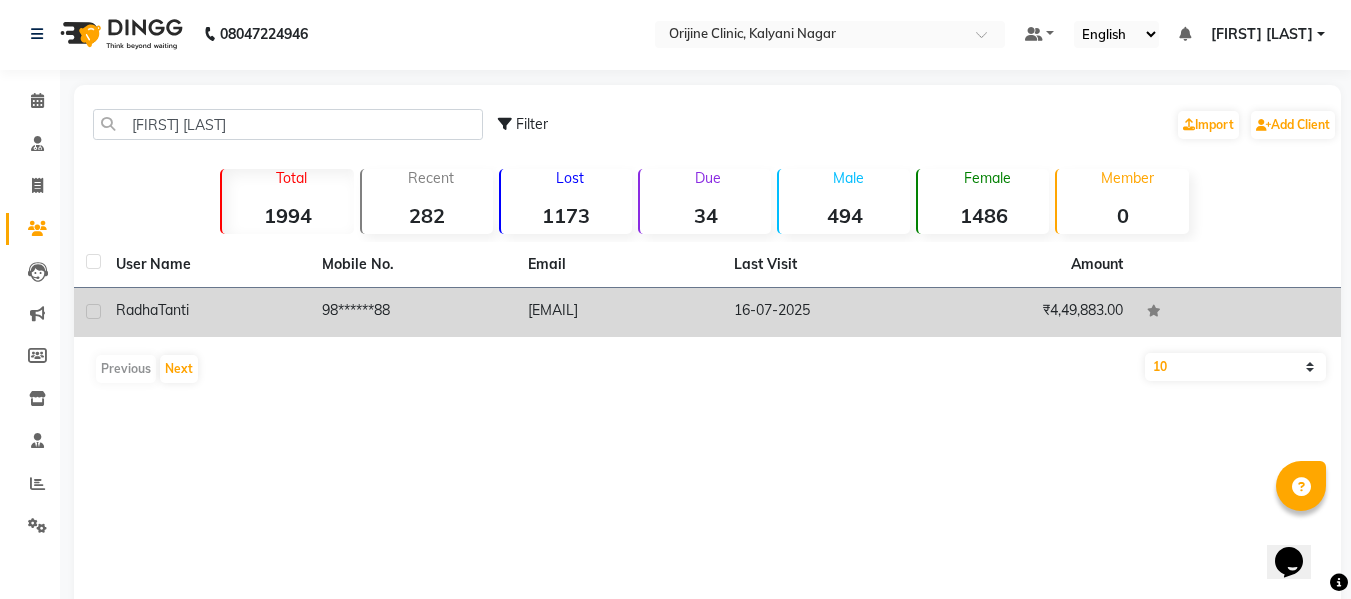 click on "Tanti" 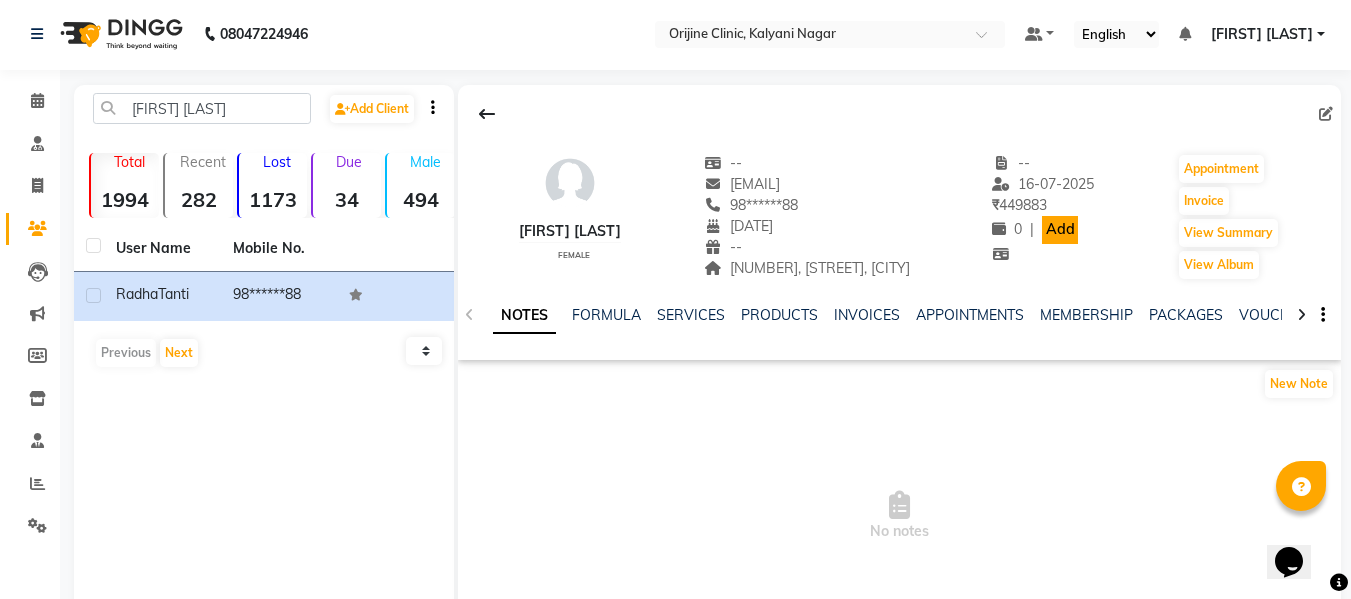 click on "Add" 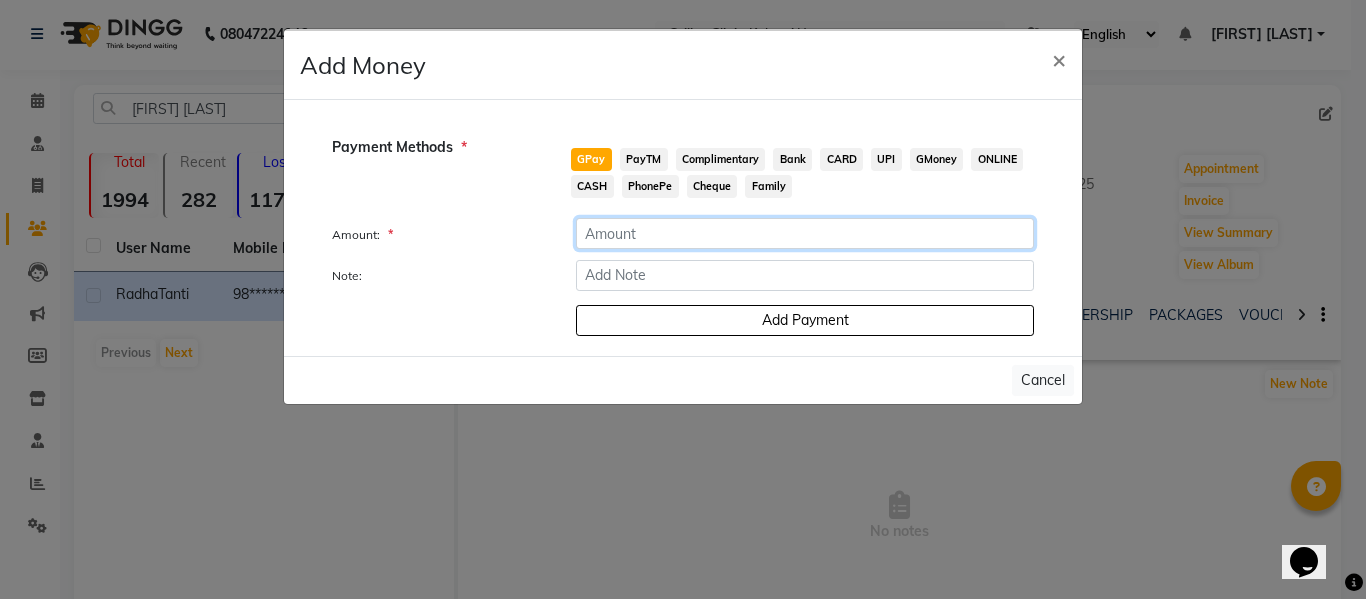click 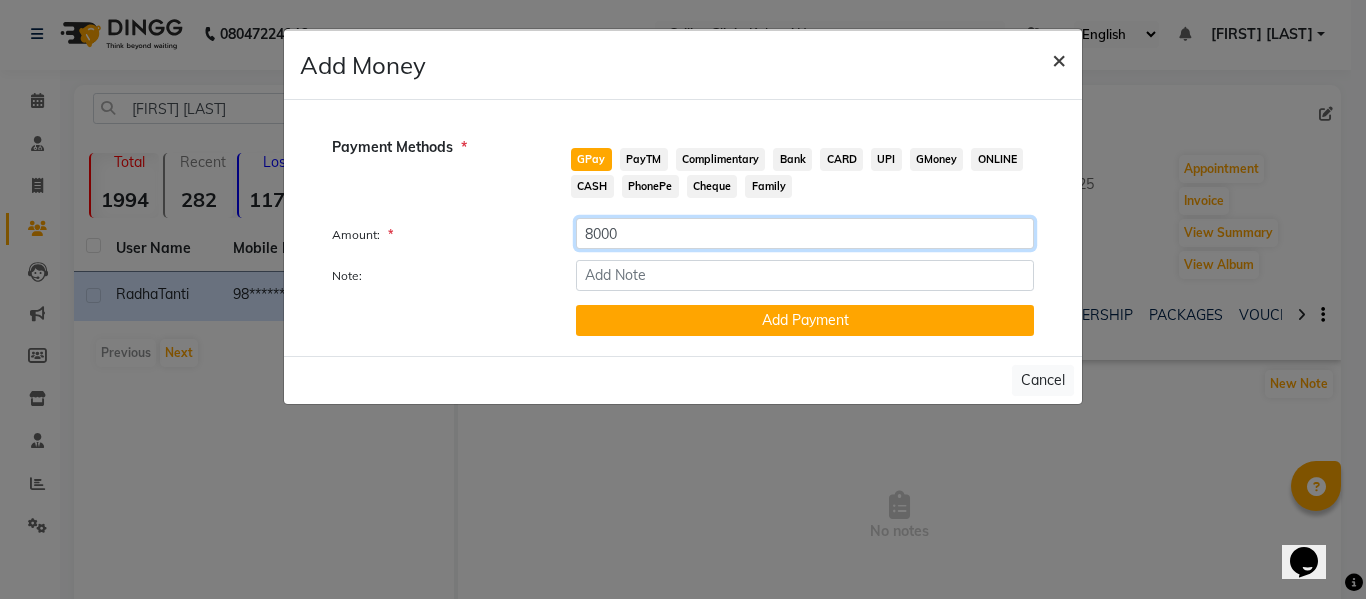 type on "8000" 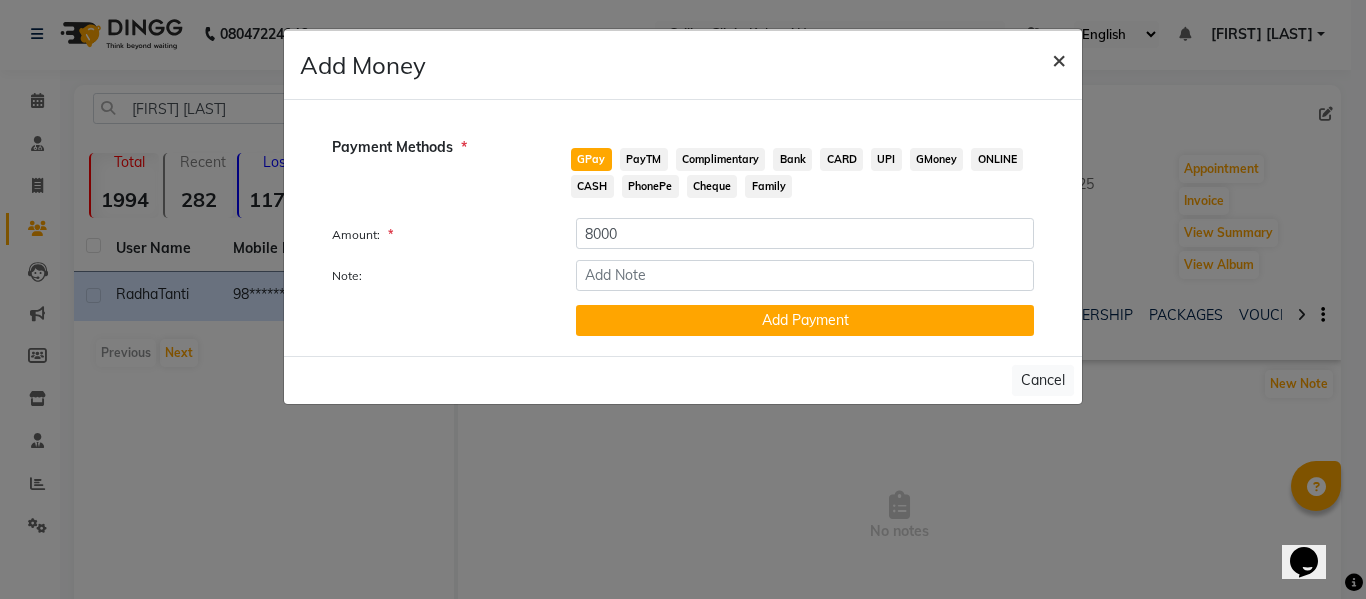 click on "×" 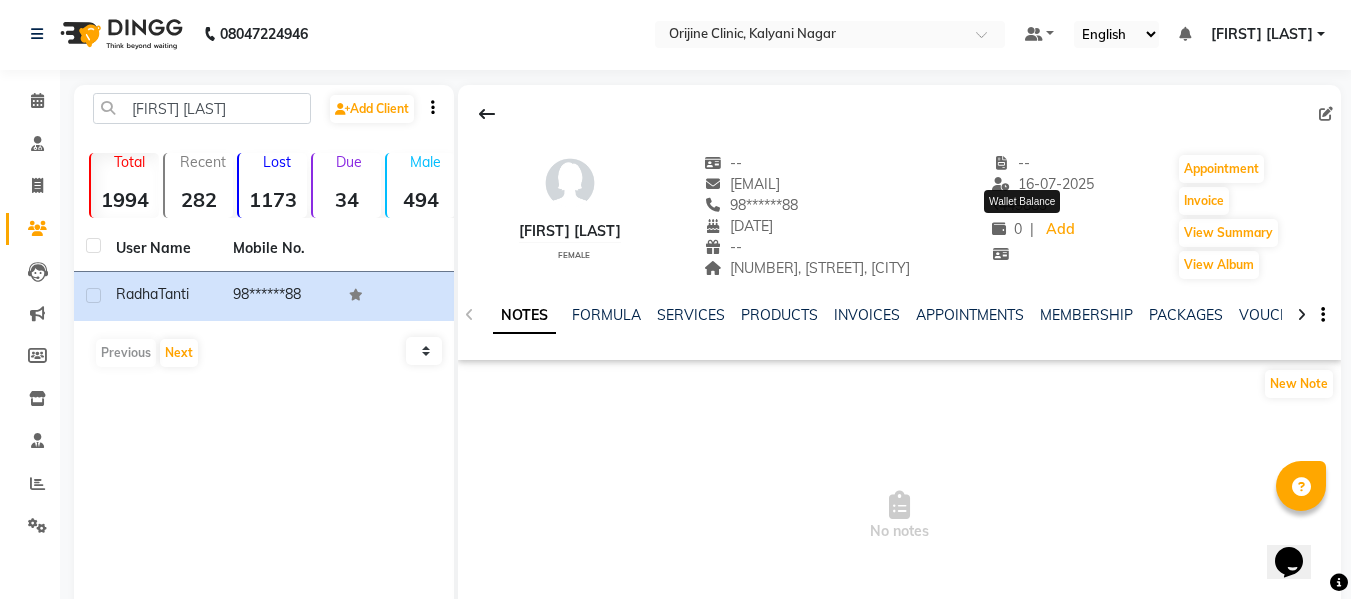 click 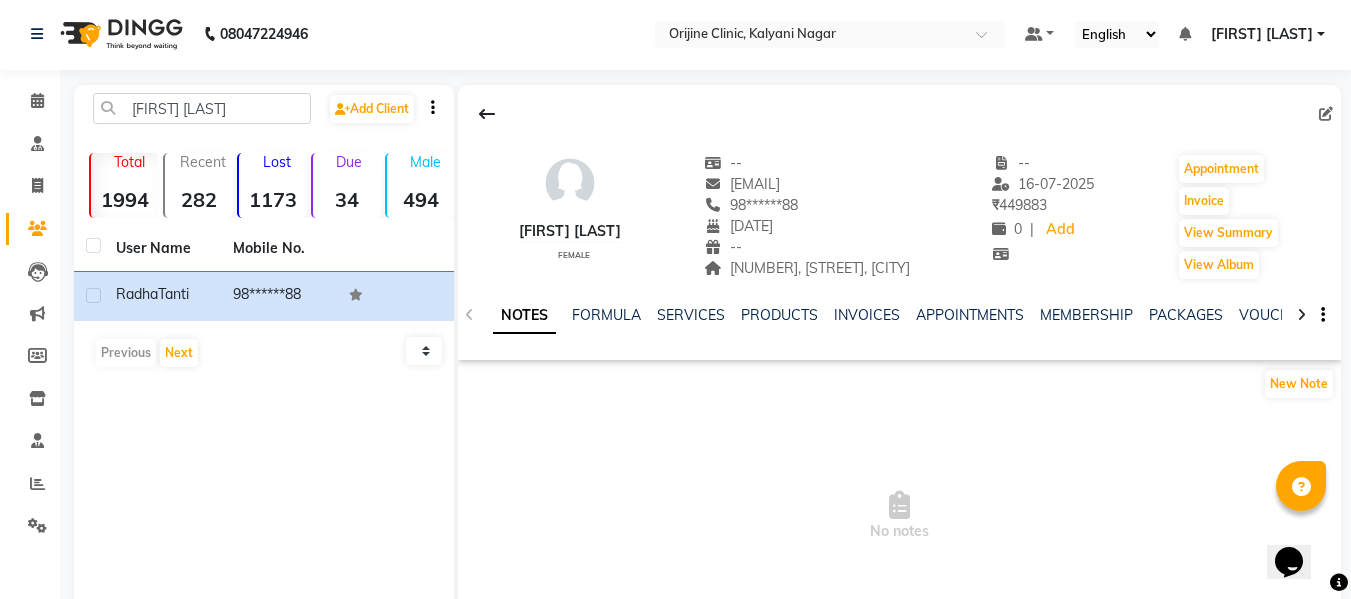 click on "0" 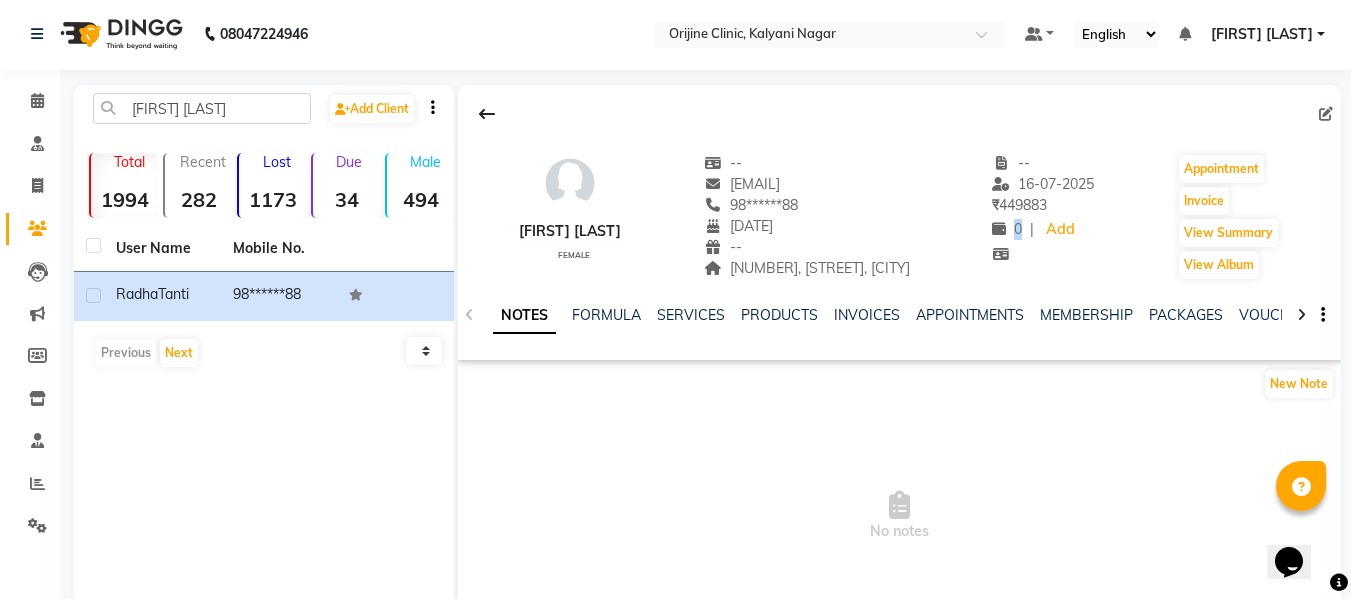 click on "0" 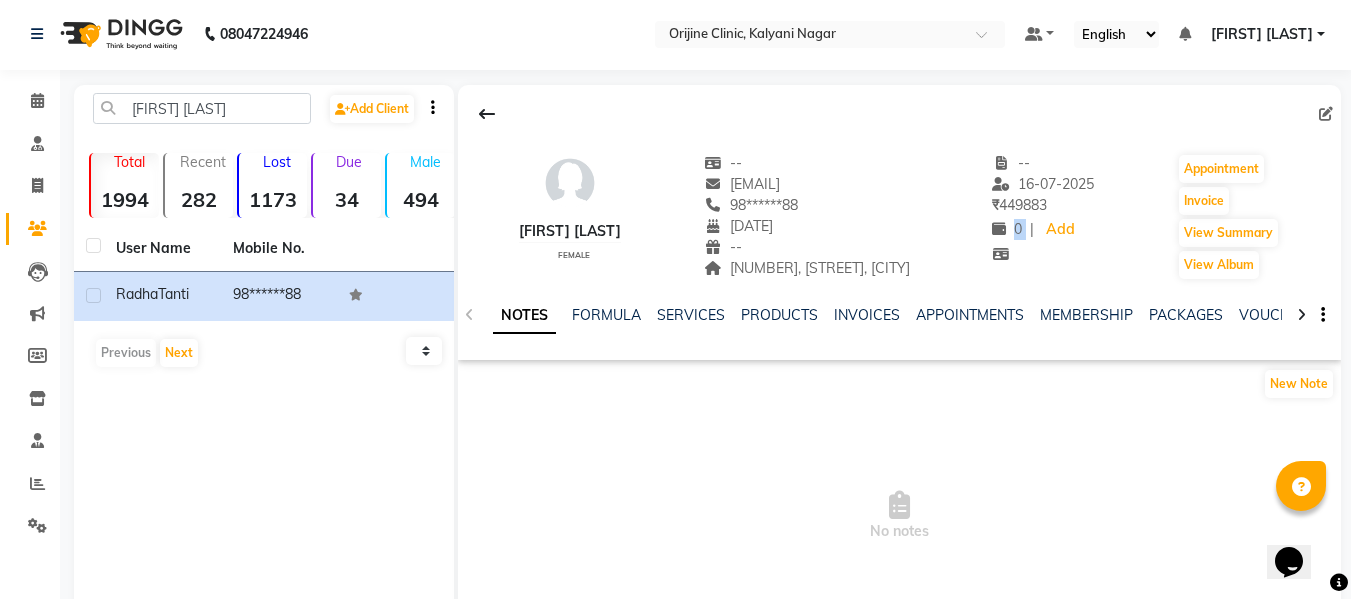 click on "0" 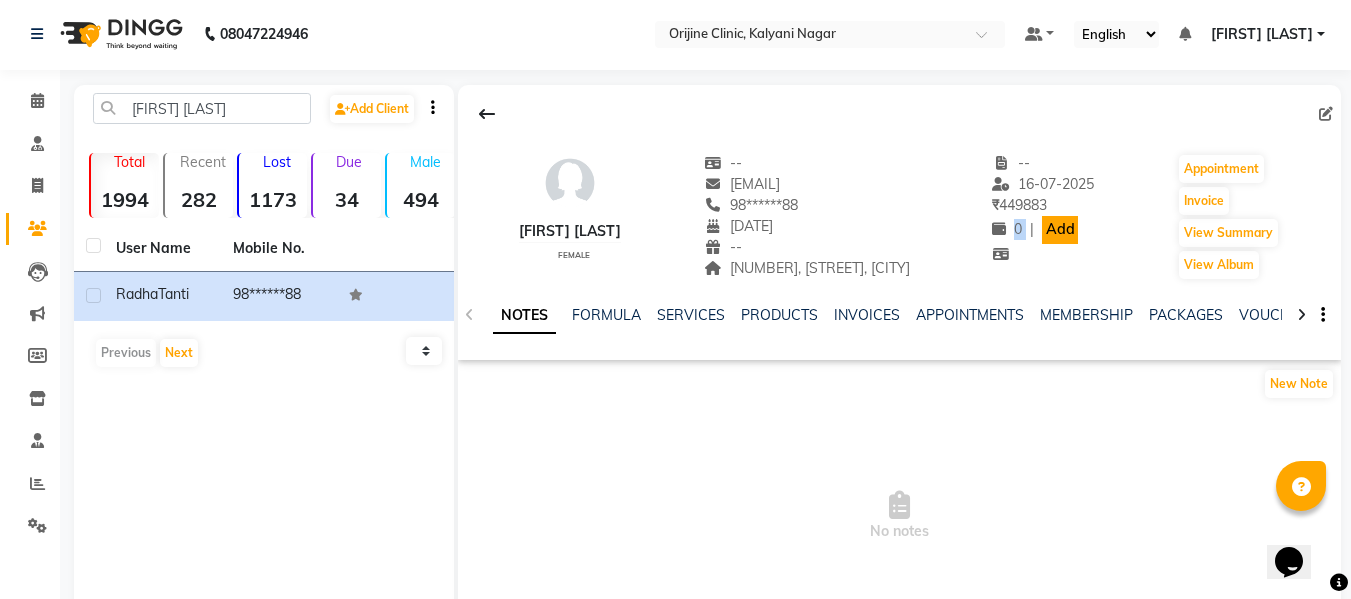 click on "Add" 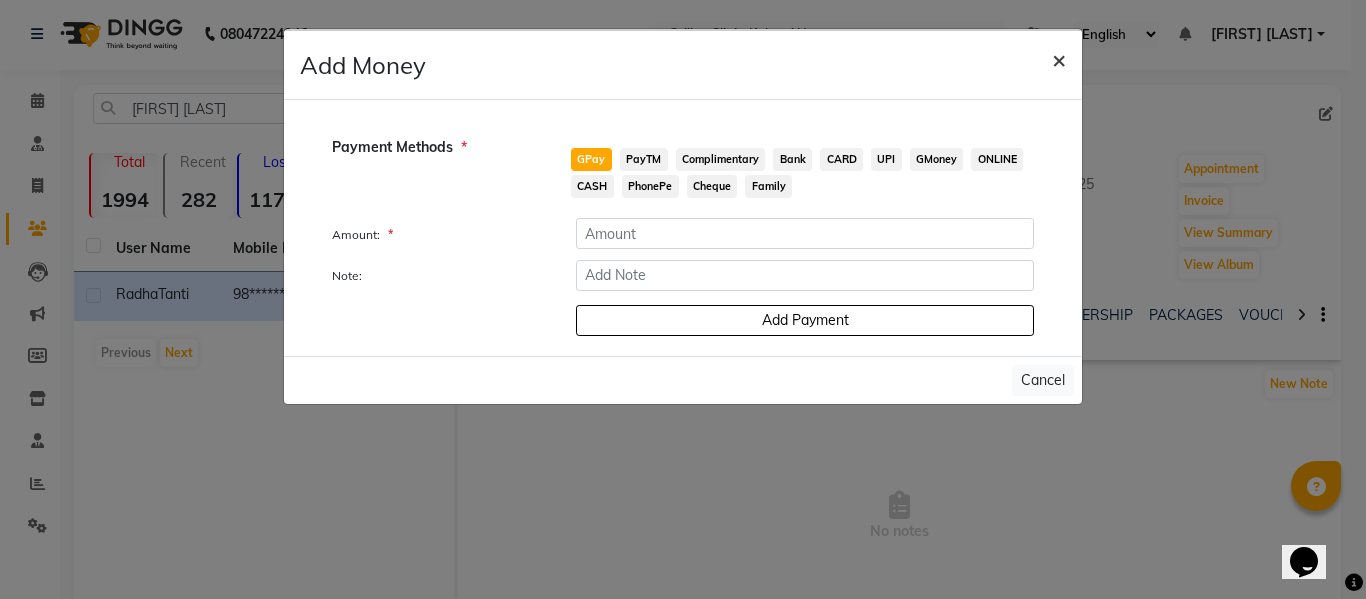 click on "×" 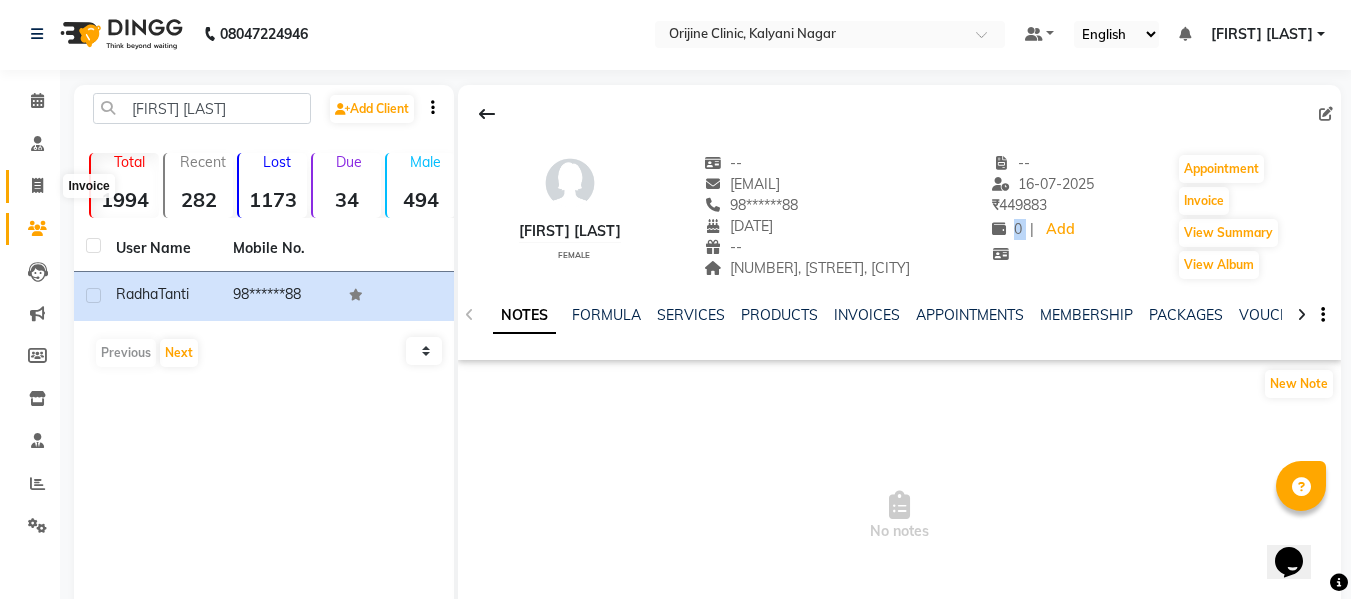click 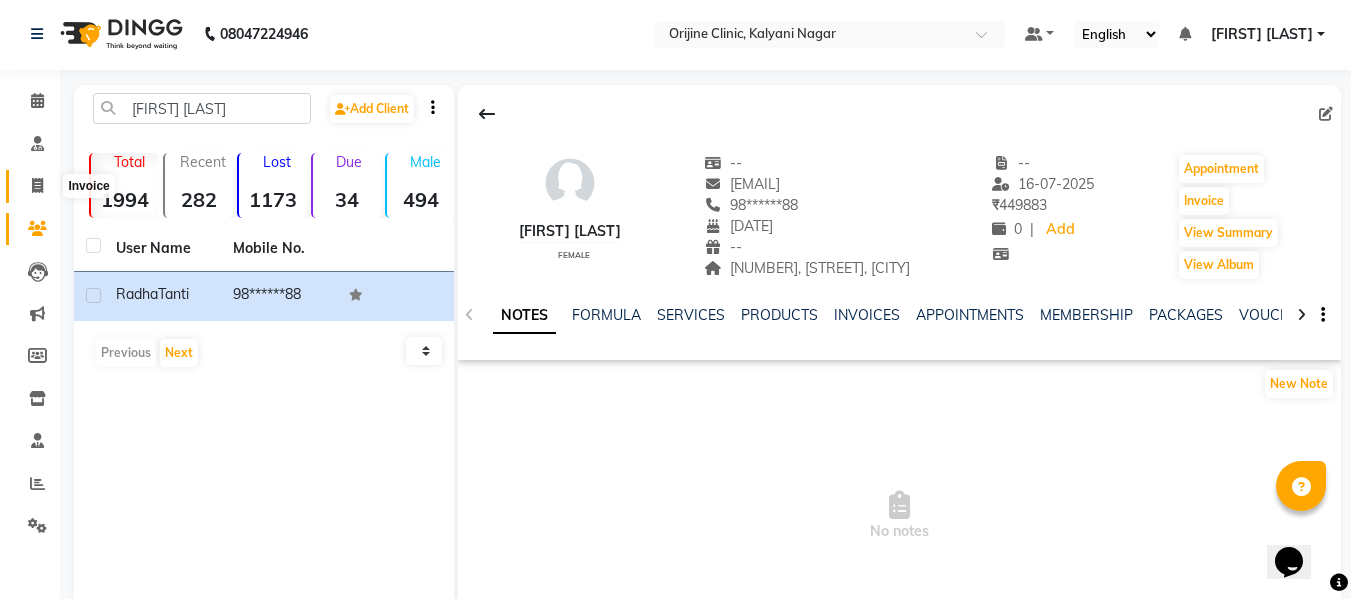select on "702" 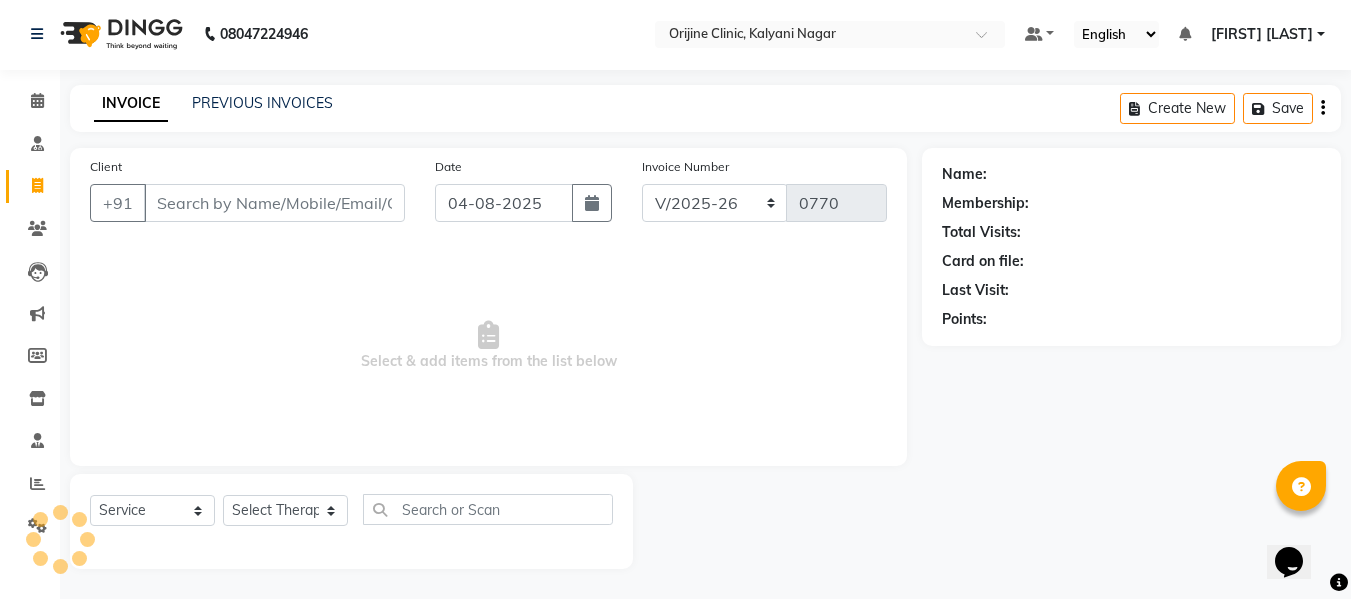 click on "Client" at bounding box center (274, 203) 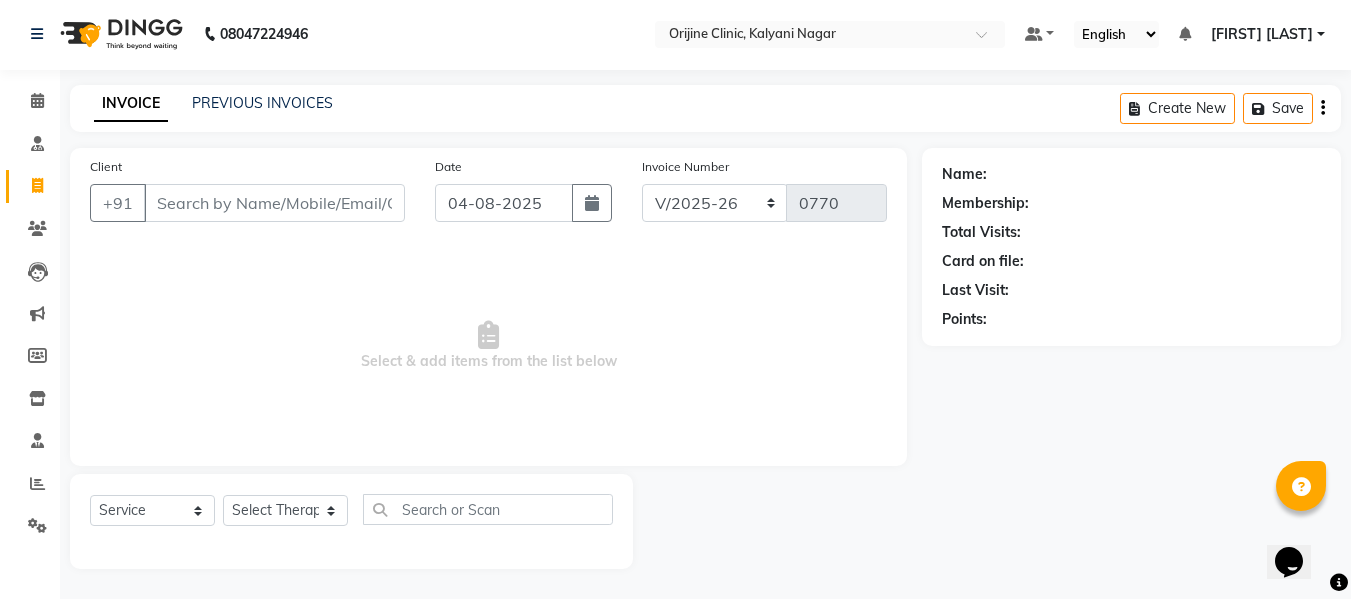 type on "e" 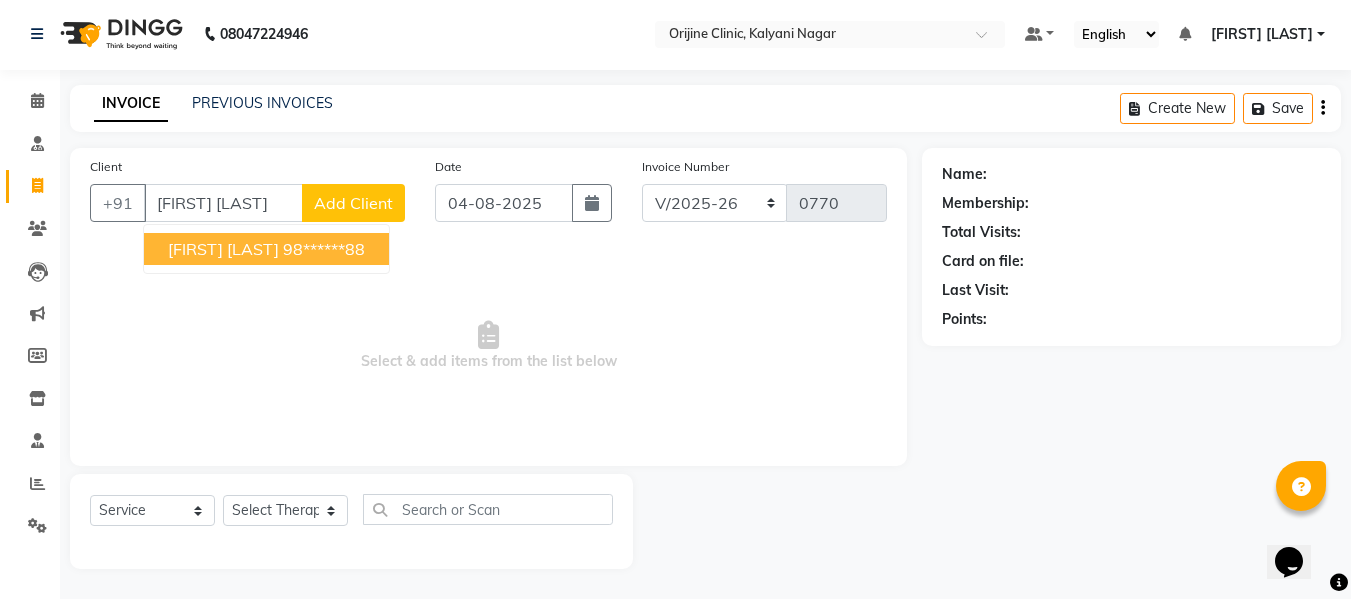 click on "[FIRST] [LAST]" at bounding box center [223, 249] 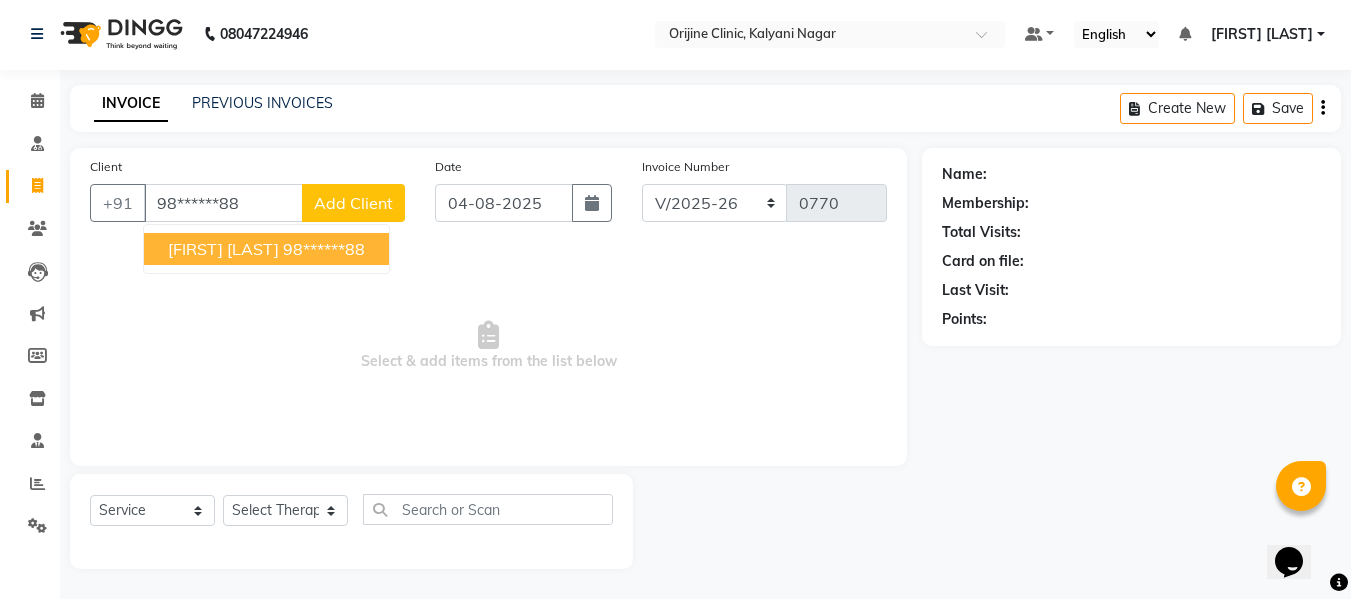 type on "98******88" 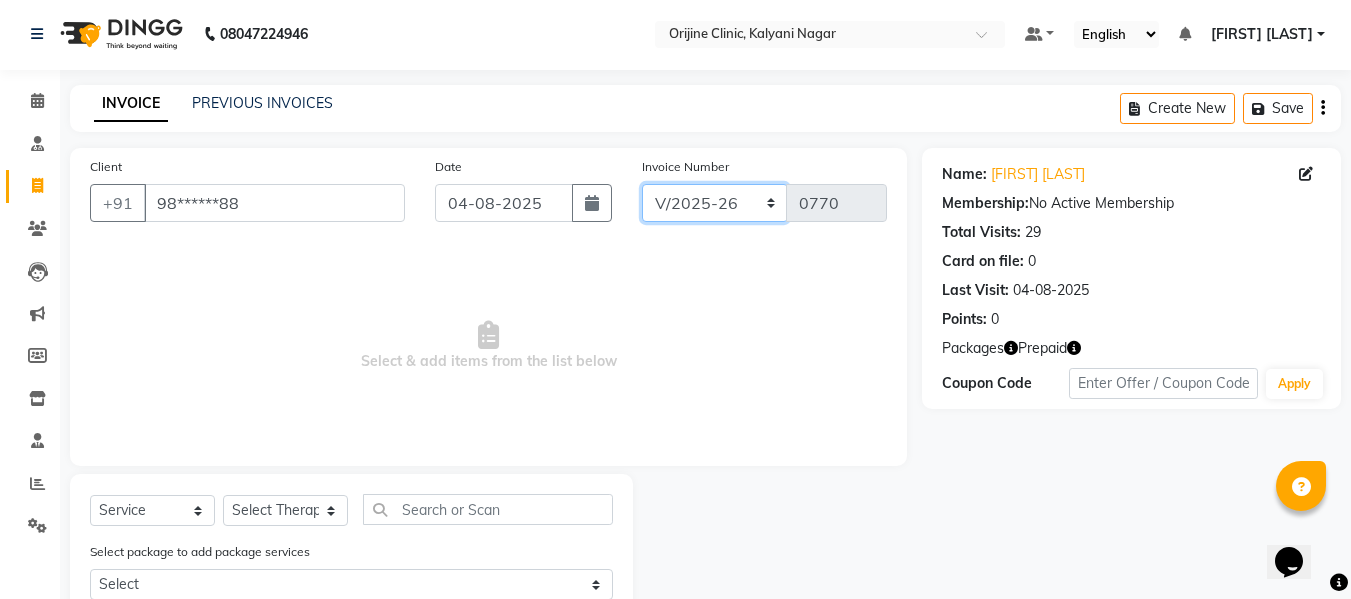 click on "PKG/2025-26 V/2025 V/2025-26" 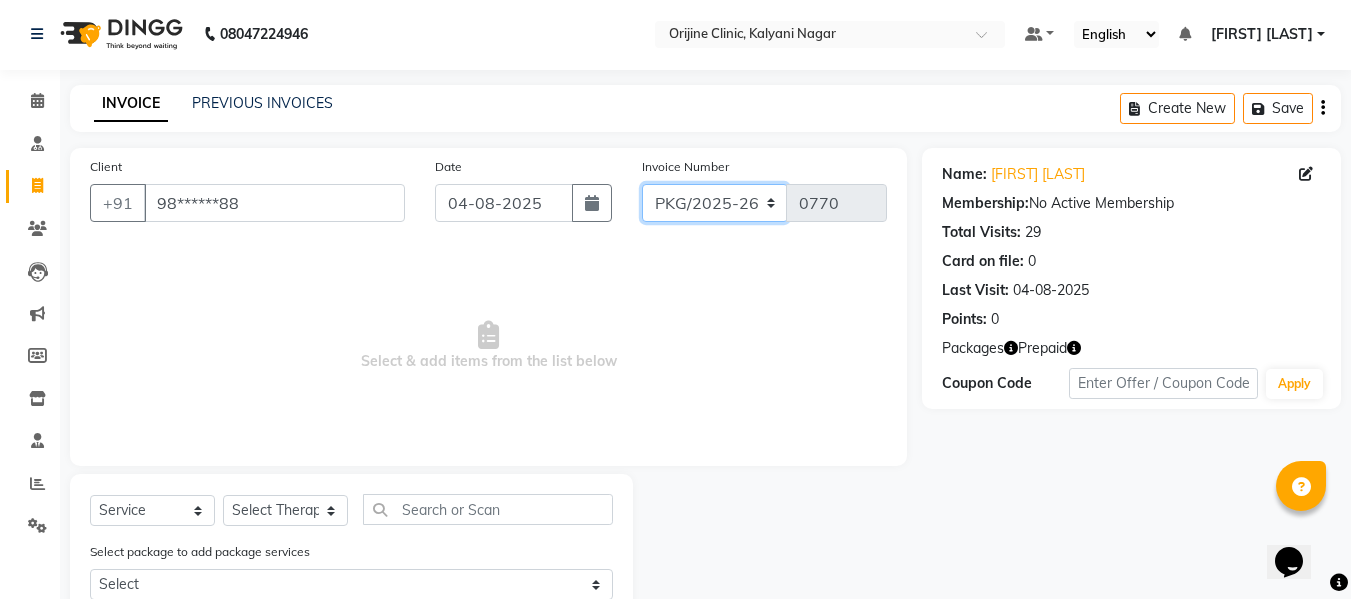 click on "PKG/2025-26 V/2025 V/2025-26" 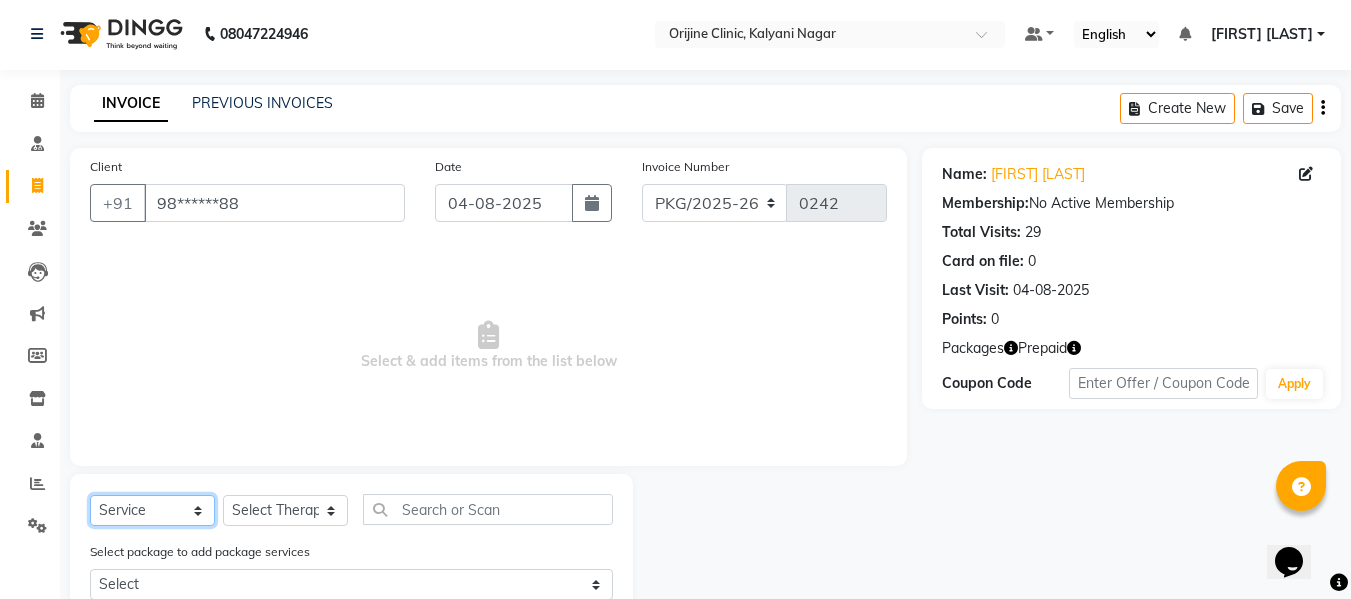 click on "Select  Service  Product  Membership  Package Voucher Prepaid Gift Card" 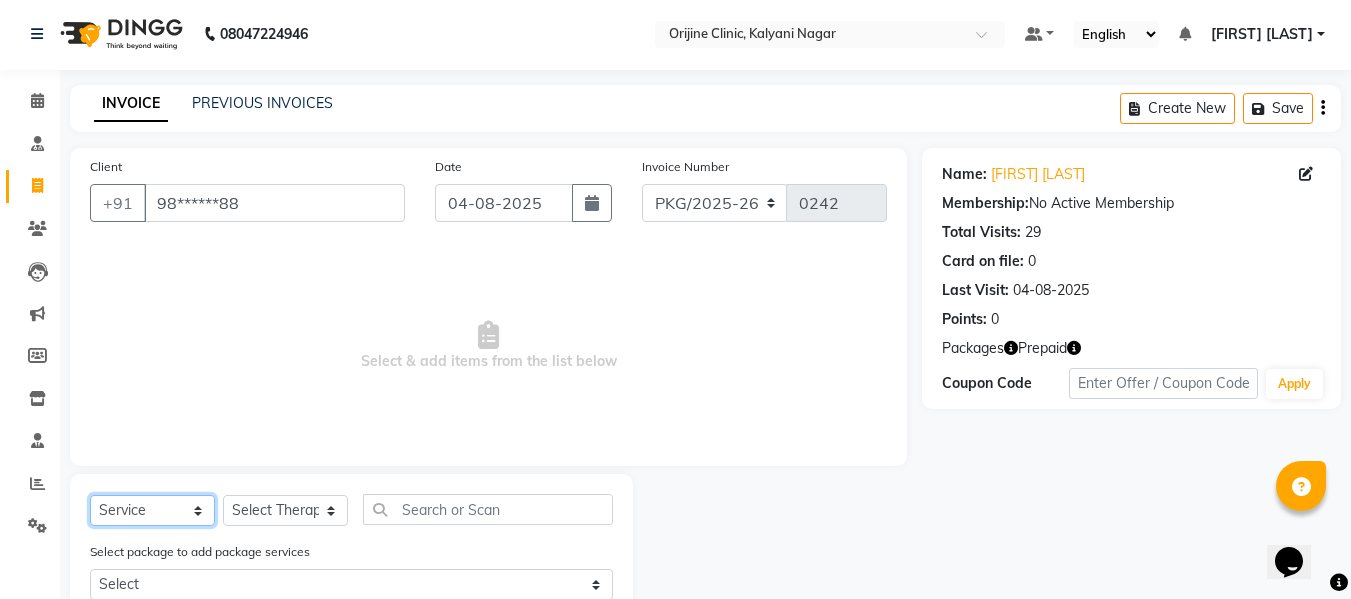 click on "Select  Service  Product  Membership  Package Voucher Prepaid Gift Card" 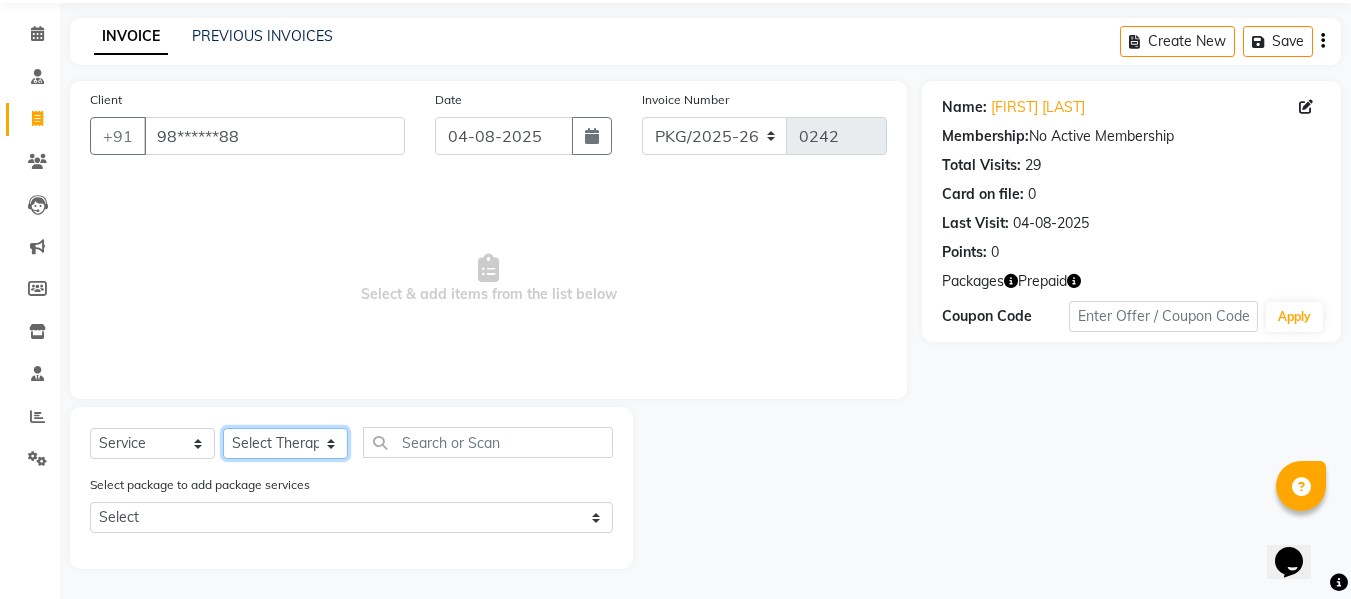 click on "Select Therapist [NAME] [LAST] Battul Centre Head Dr. [NAME] [LAST] Dr. [NAME] [LAST] [NAME] [LAST] [NAME] [LAST] Rajeev Inventory Rajiv Kumar Rama londhe Ranjit Sarika Kadam Vaibhavi Gondwal" 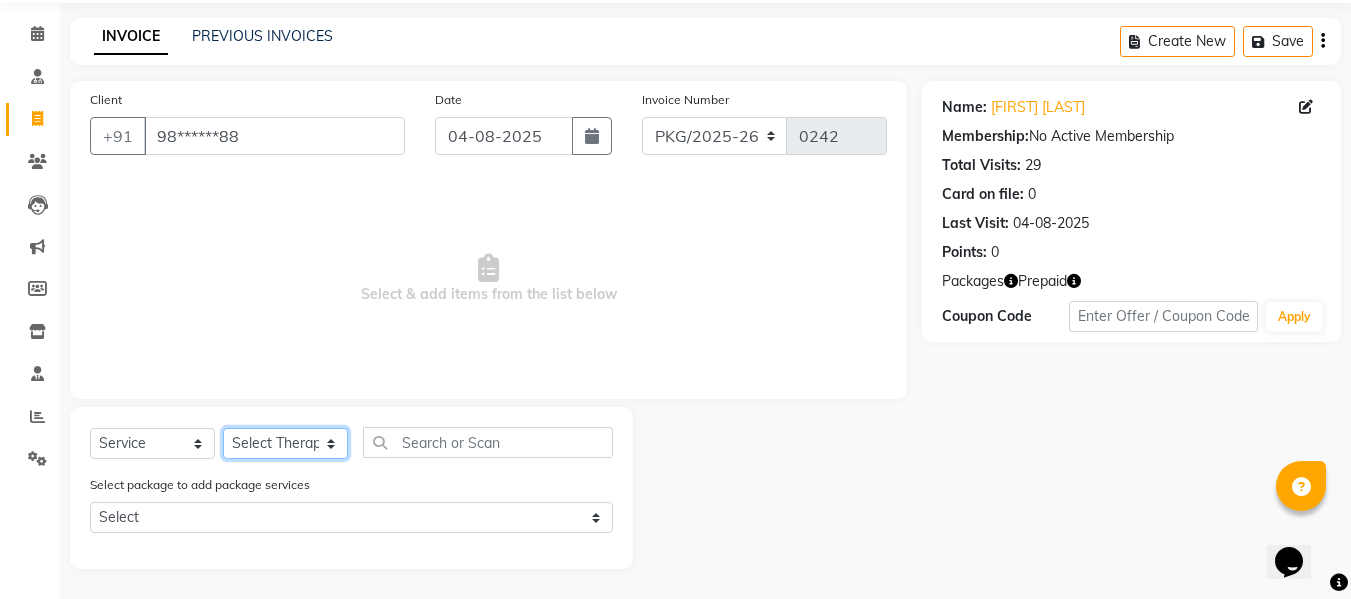 select on "10775" 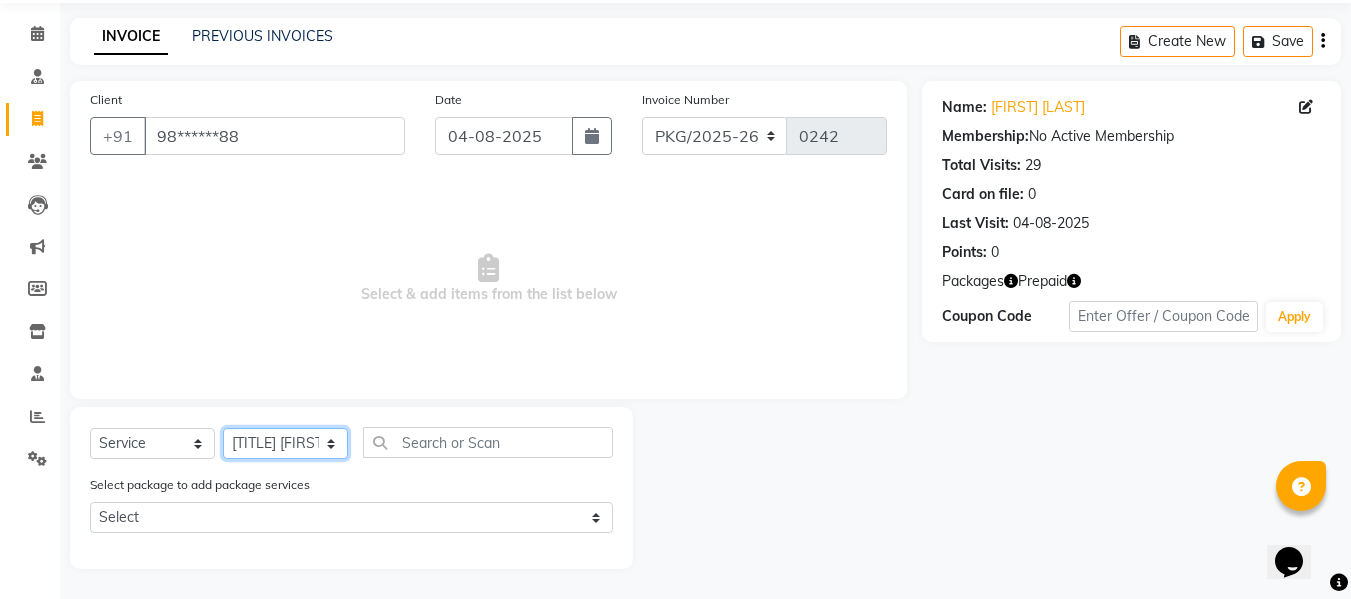 click on "Select Therapist [NAME] [LAST] Battul Centre Head Dr. [NAME] [LAST] Dr. [NAME] [LAST] [NAME] [LAST] [NAME] [LAST] Rajeev Inventory Rajiv Kumar Rama londhe Ranjit Sarika Kadam Vaibhavi Gondwal" 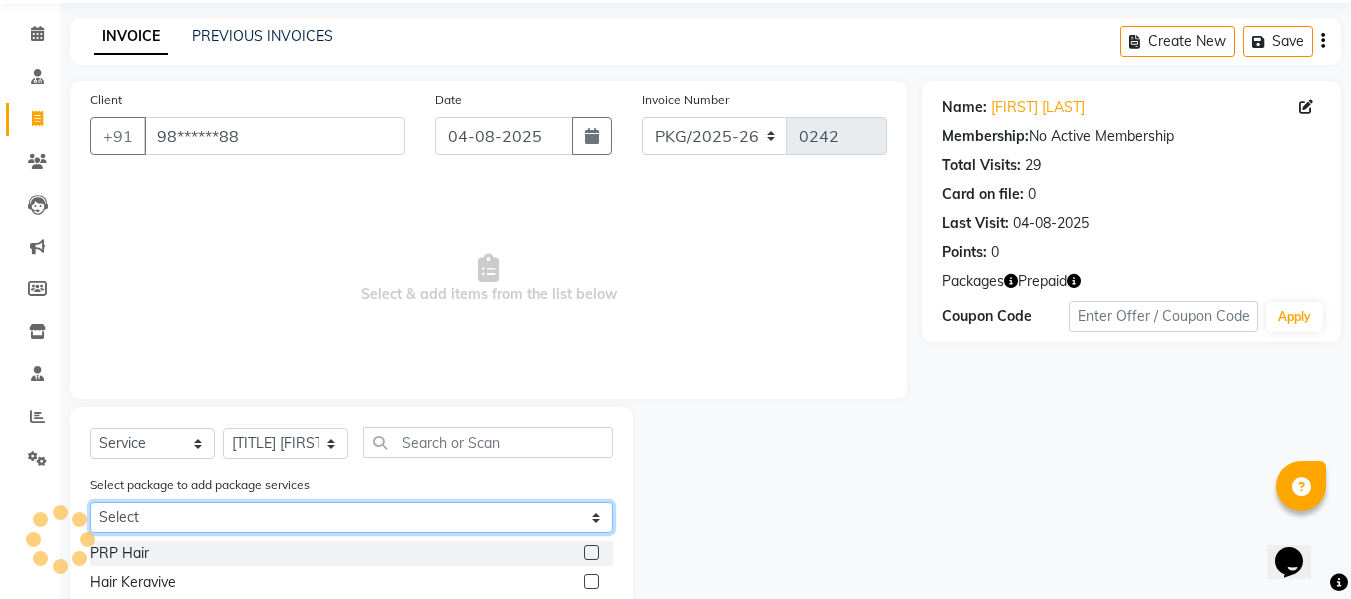 click on "Select IV Glutathione 3 Sessions Platinum Facial 6 session" 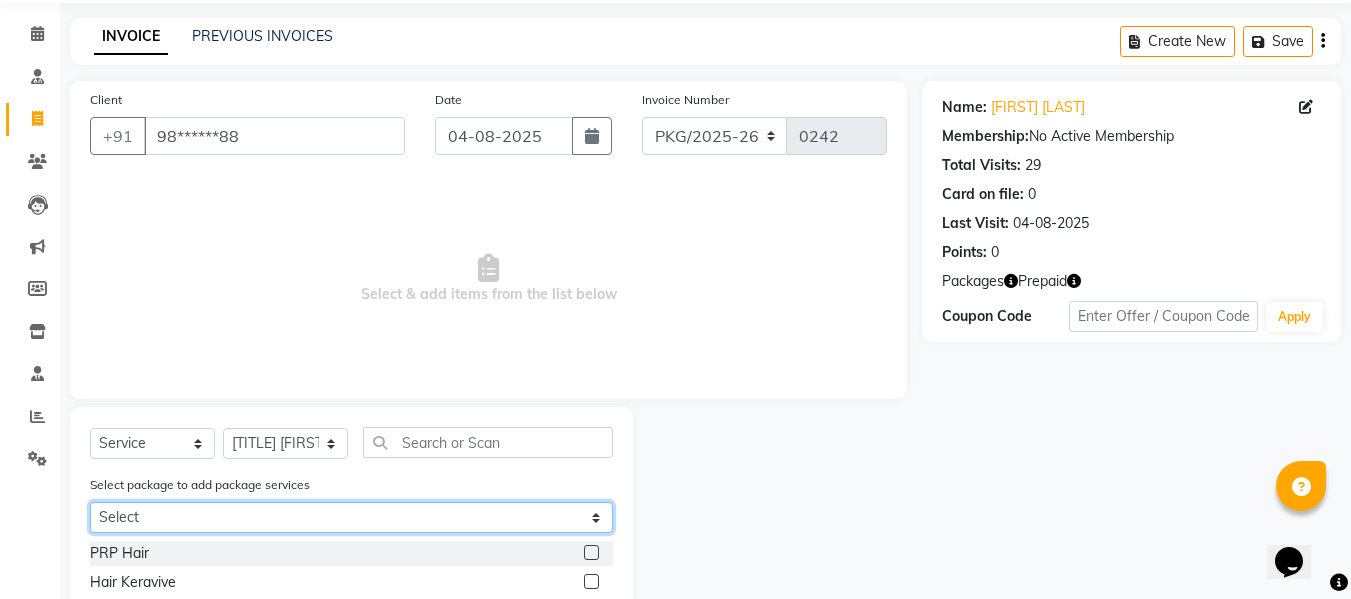 select on "2: Object" 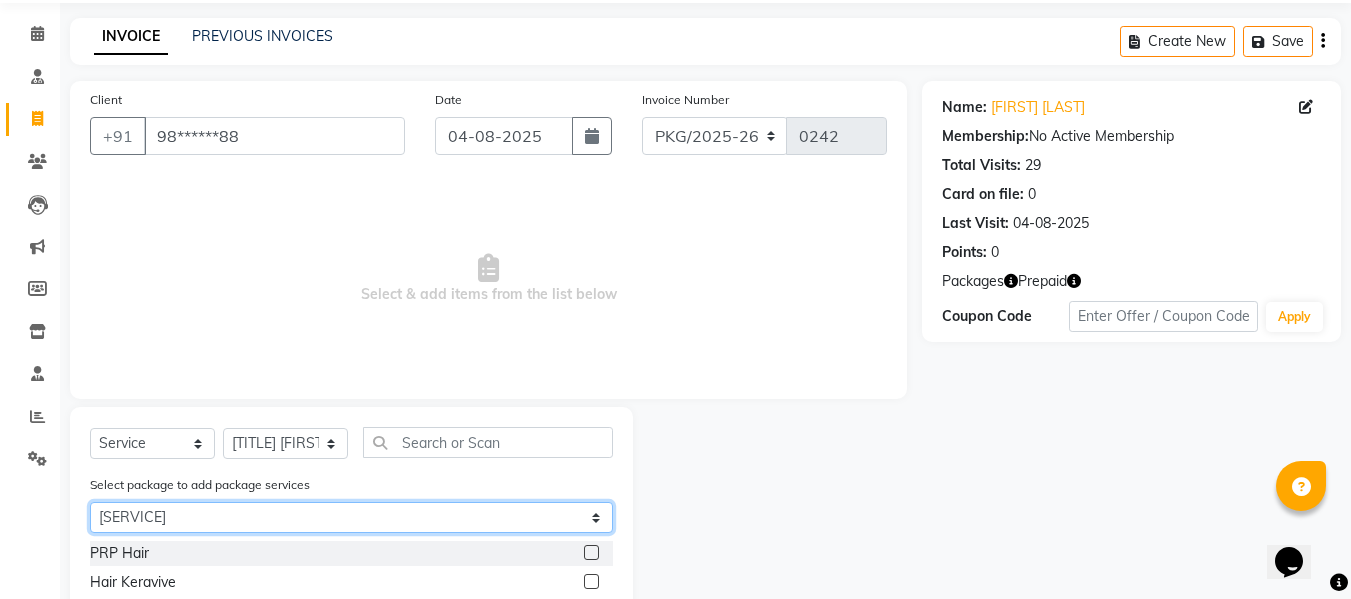 click on "Select IV Glutathione 3 Sessions Platinum Facial 6 session" 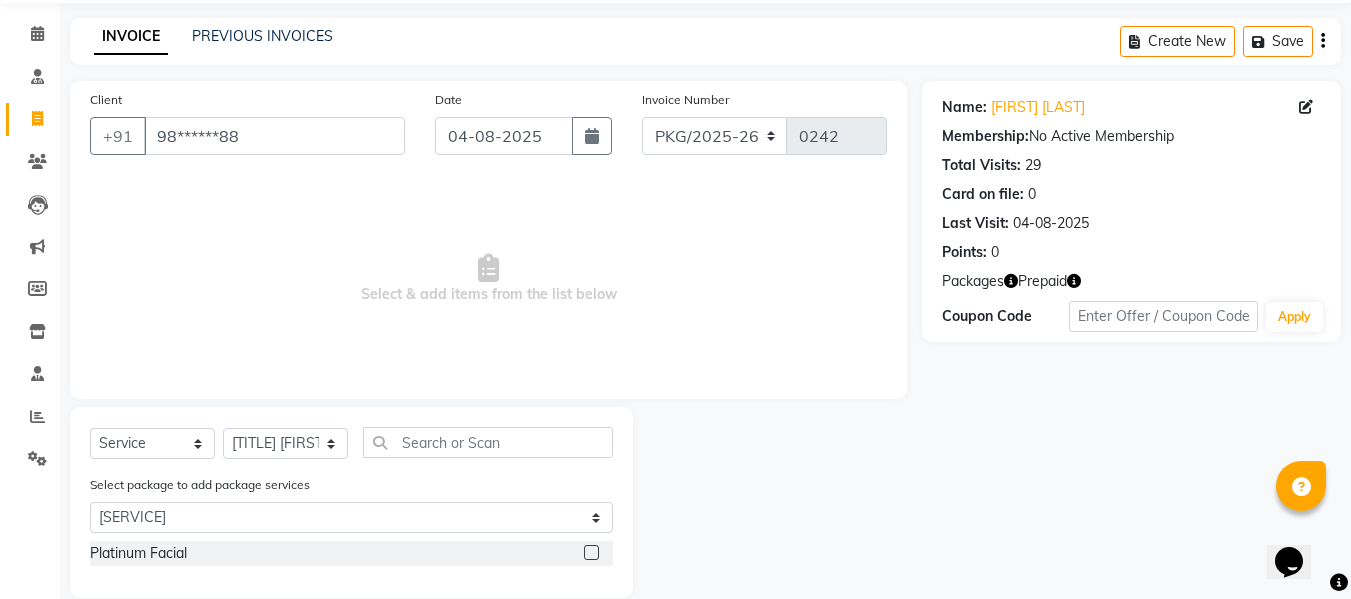 click 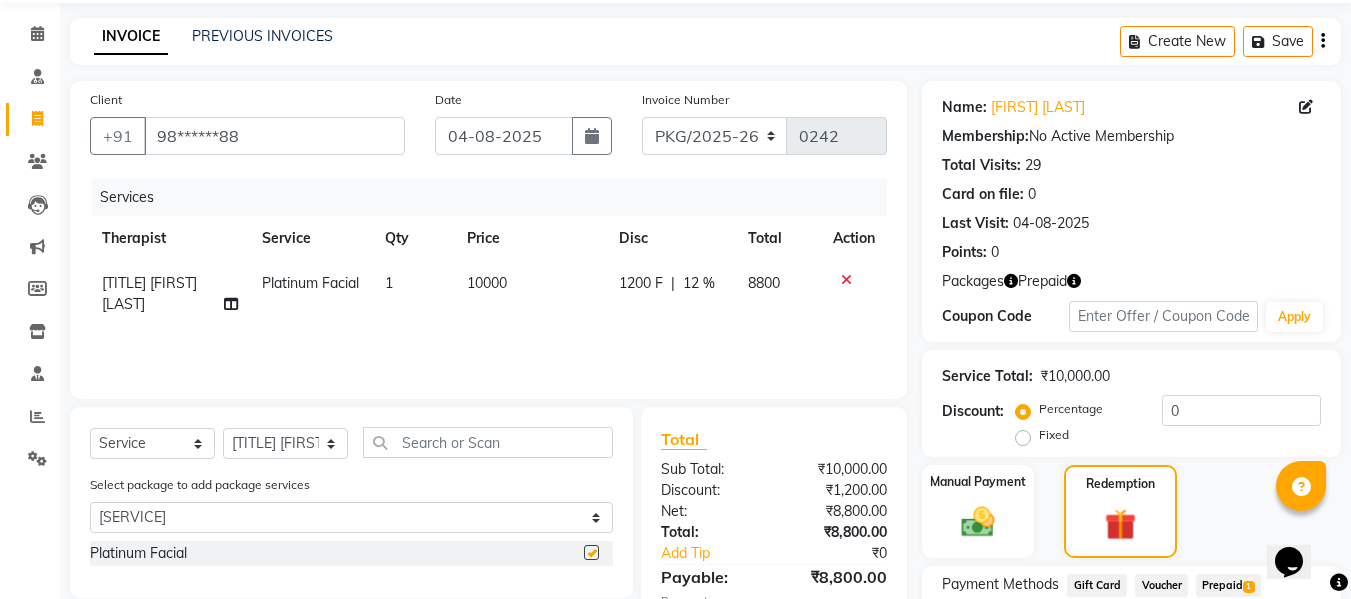 checkbox on "false" 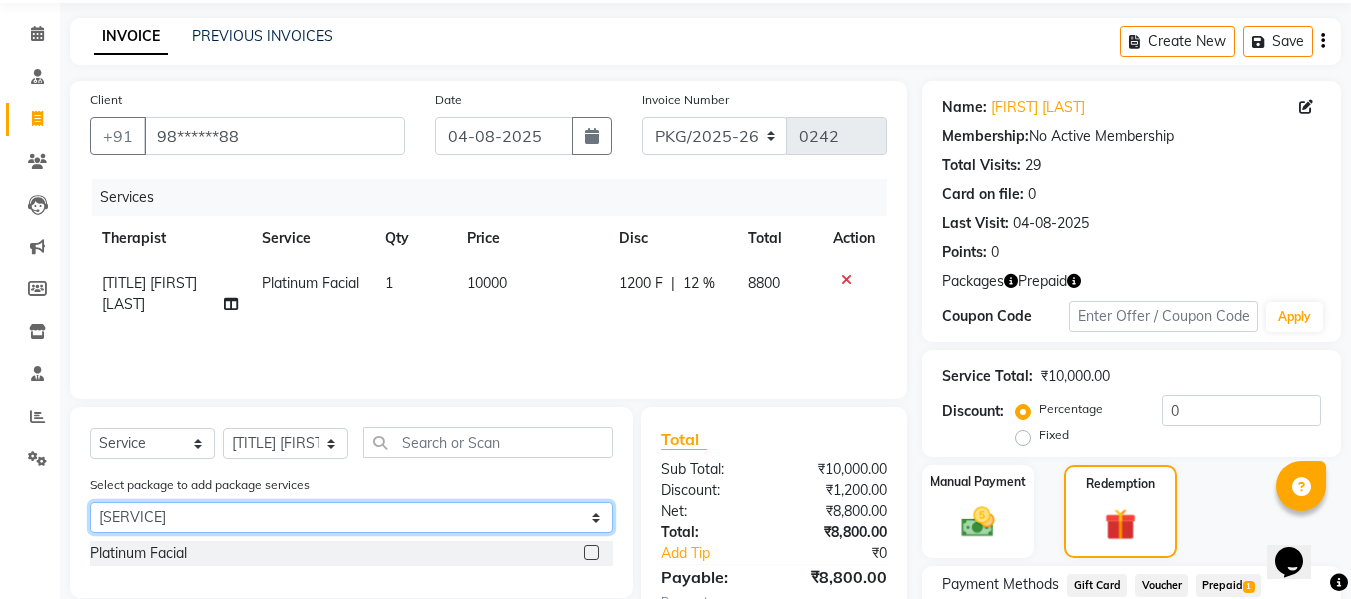 click on "Select IV Glutathione 3 Sessions Platinum Facial 6 session" 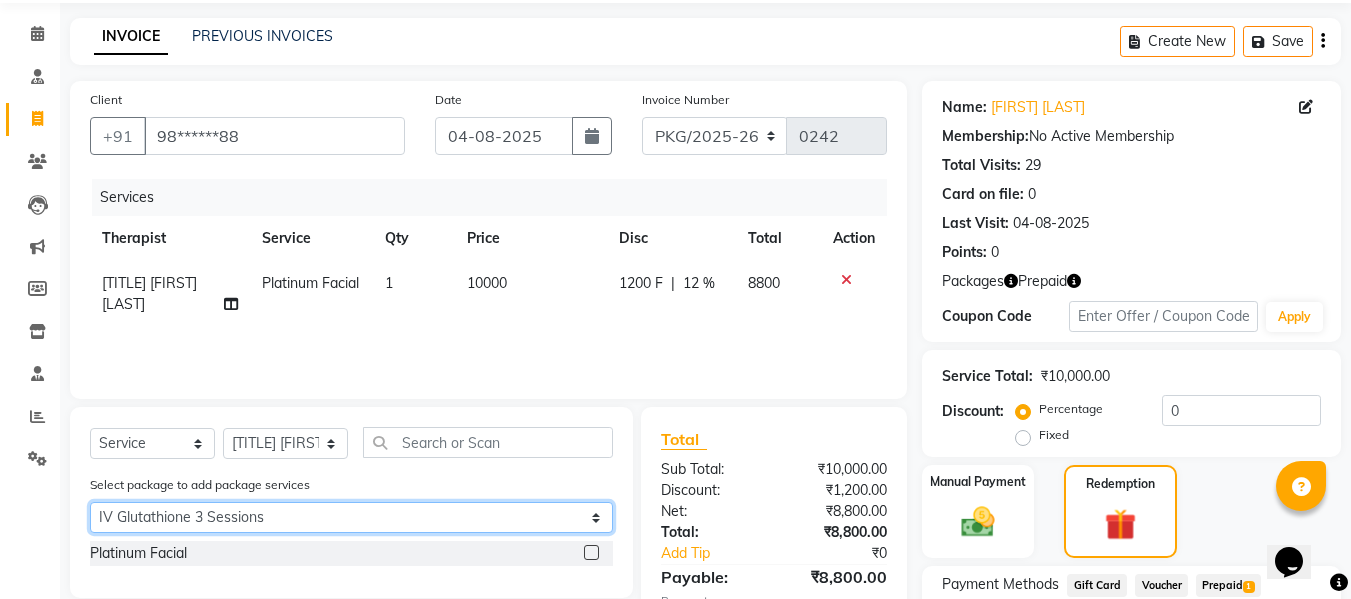 click on "Select IV Glutathione 3 Sessions Platinum Facial 6 session" 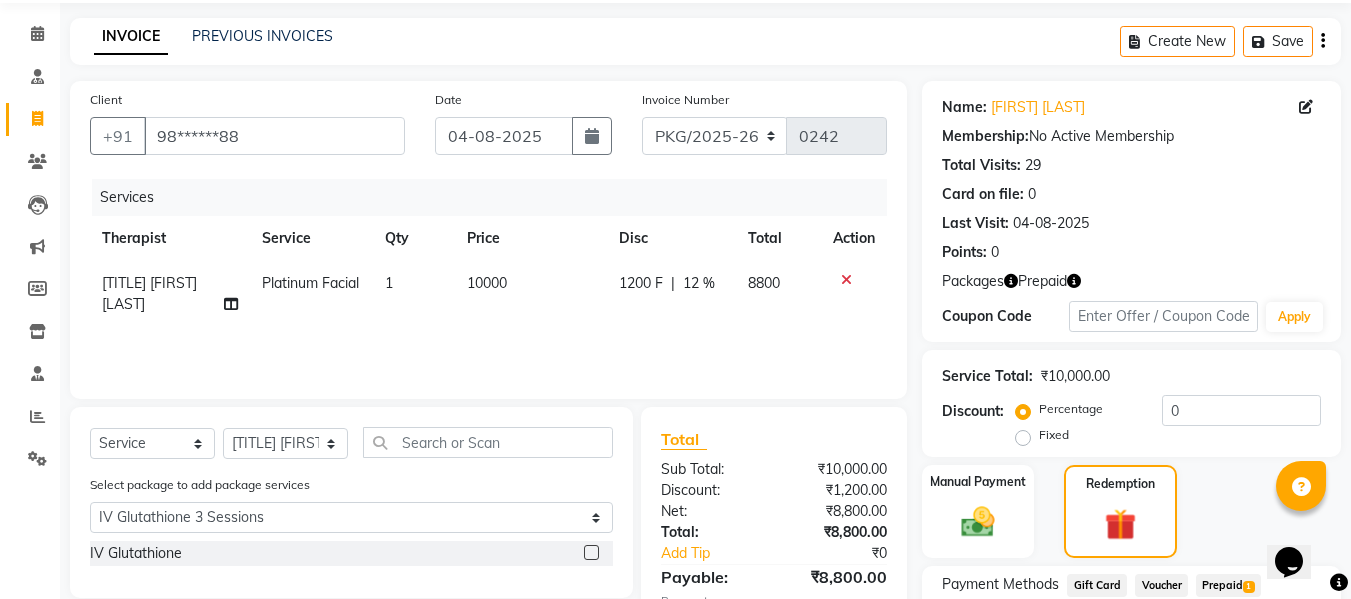 click 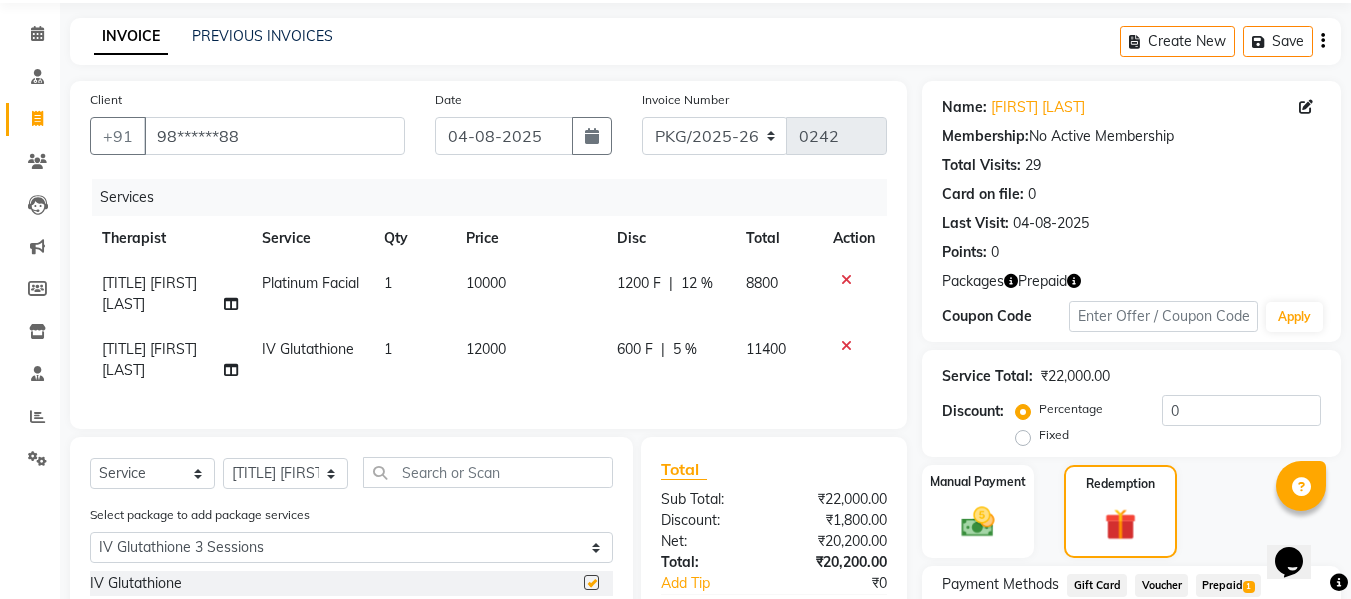 checkbox on "false" 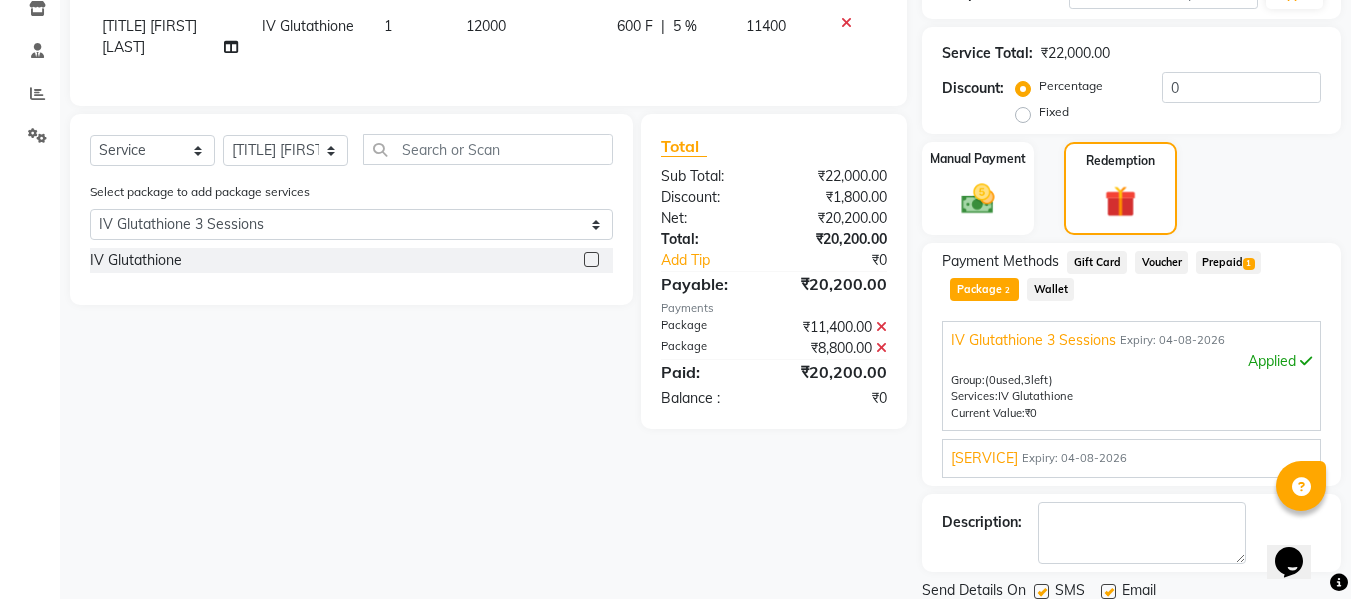 scroll, scrollTop: 463, scrollLeft: 0, axis: vertical 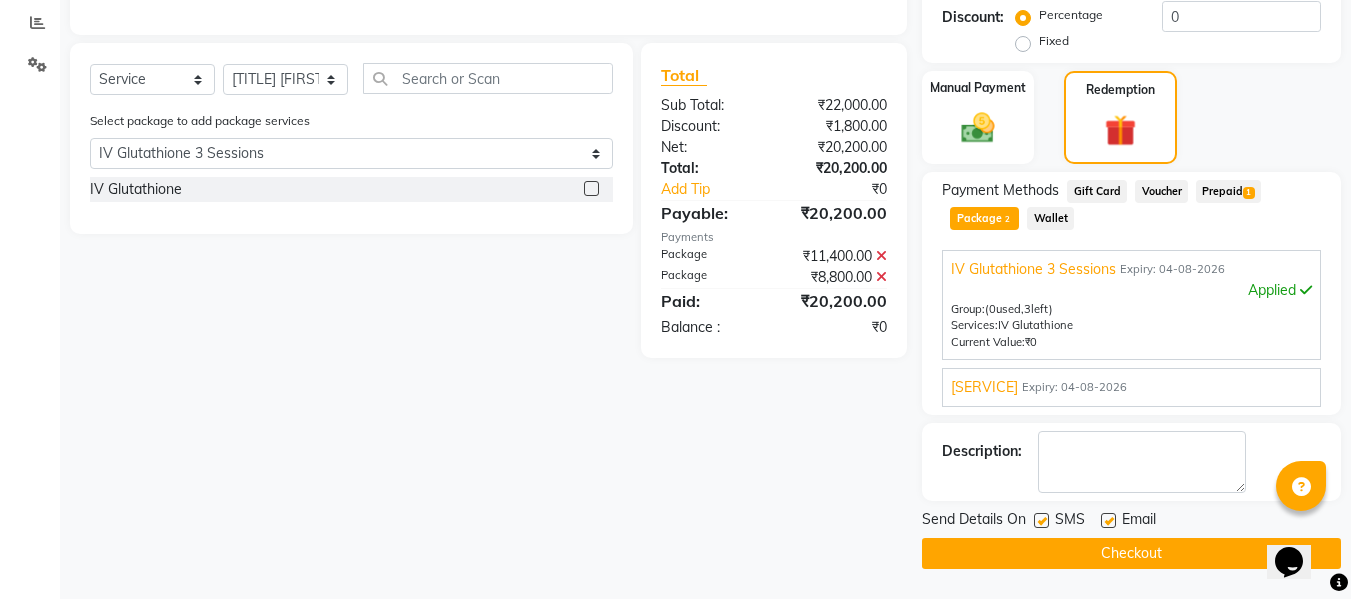 click on "Platinum Facial 6 session" at bounding box center (984, 387) 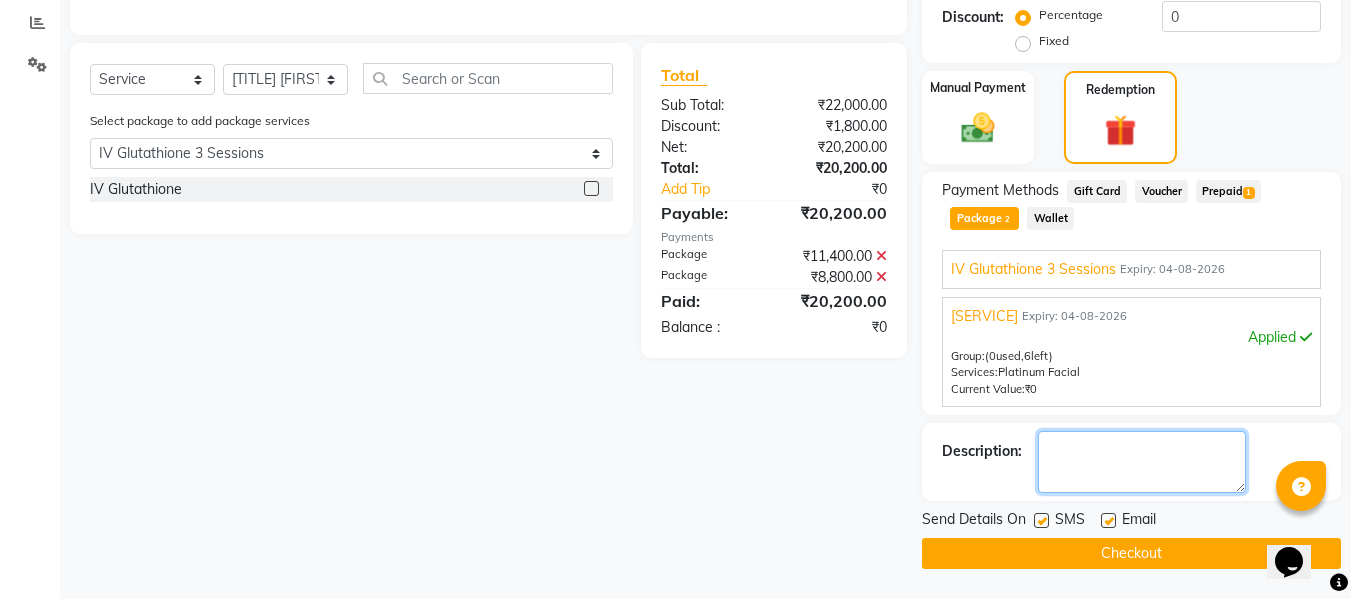 click 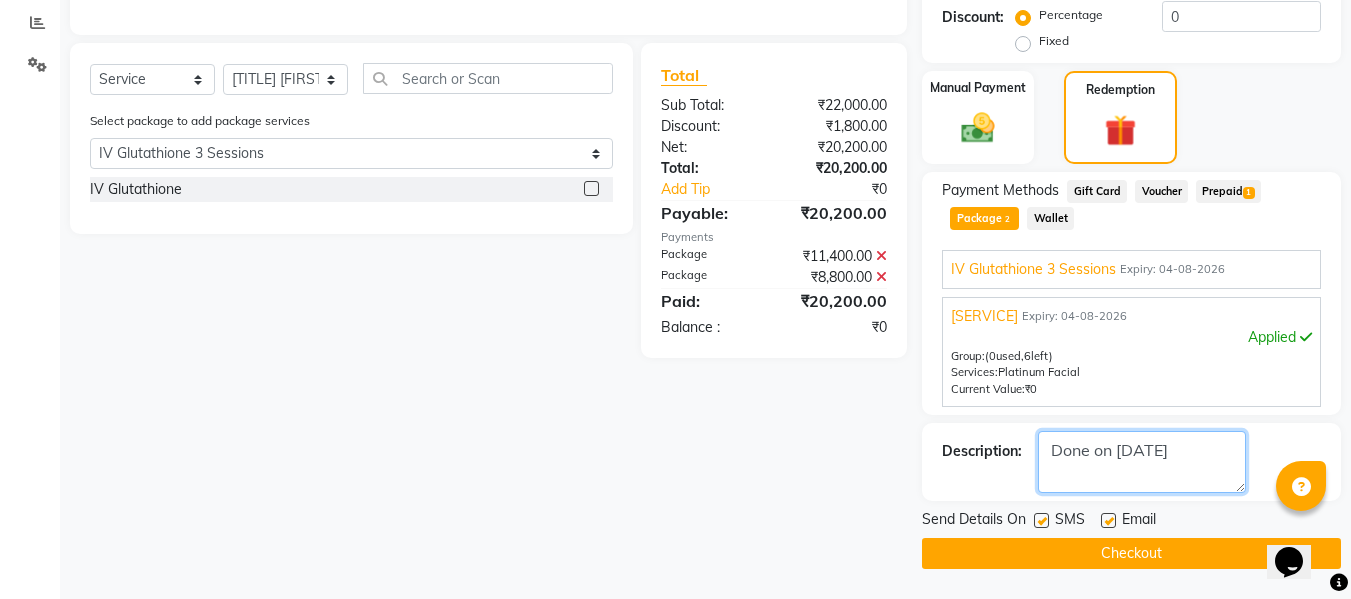 type on "Done on 16/07/2025" 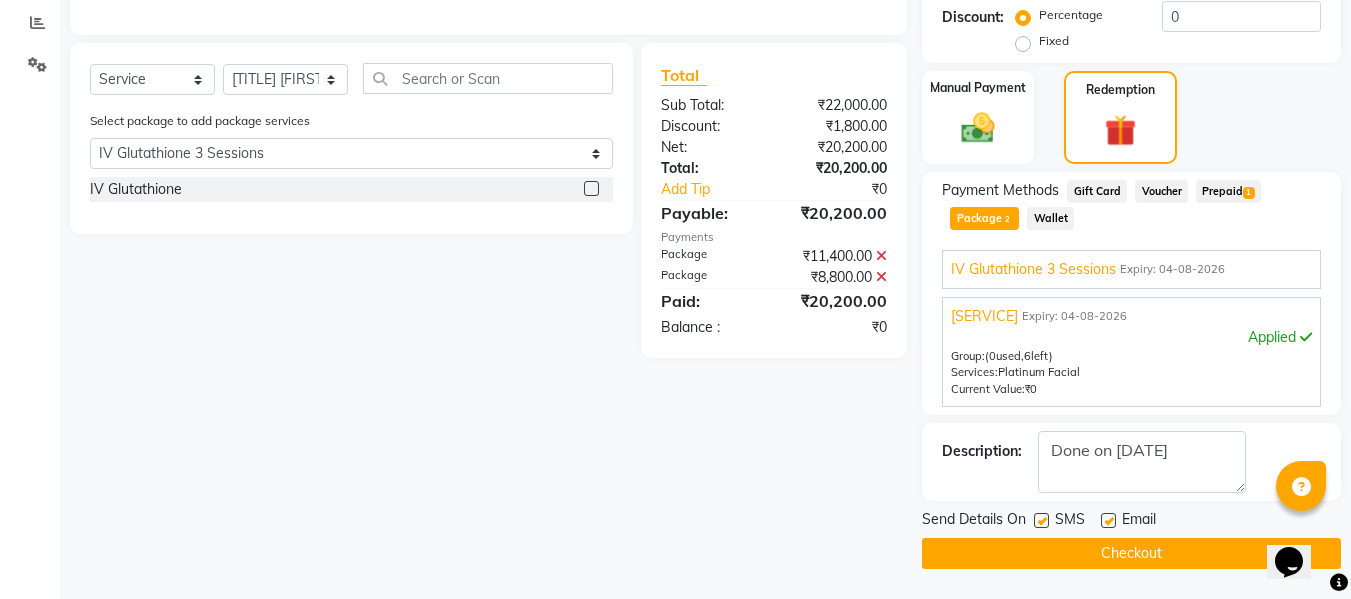 click 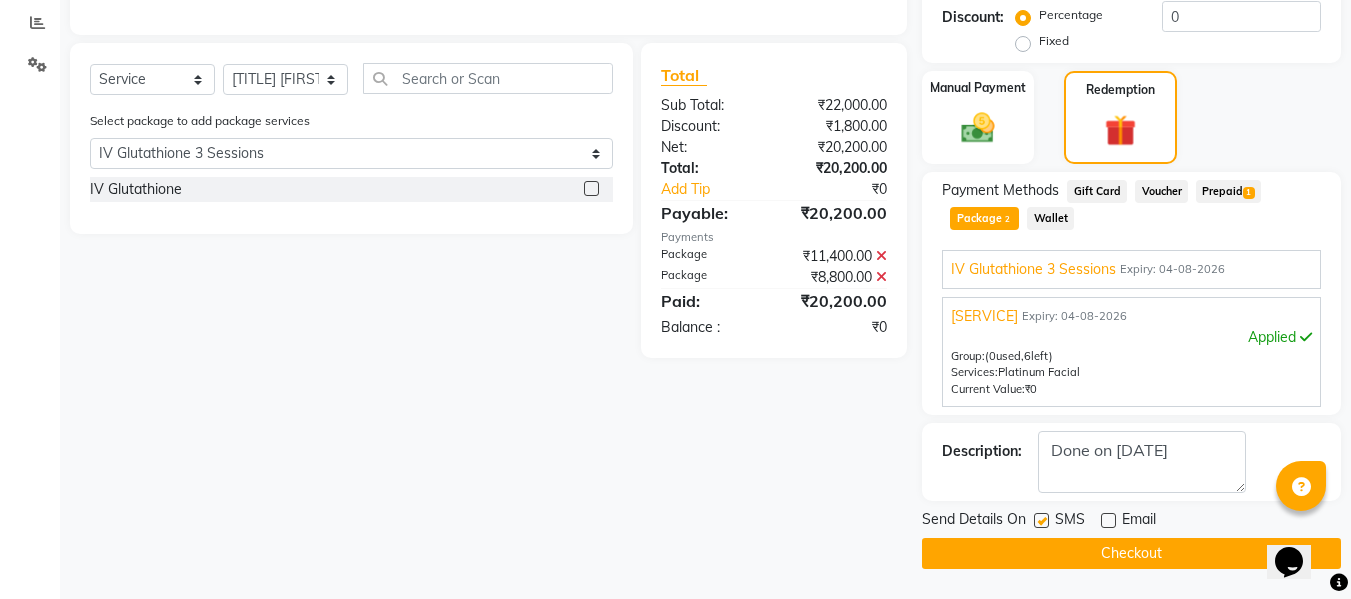 click 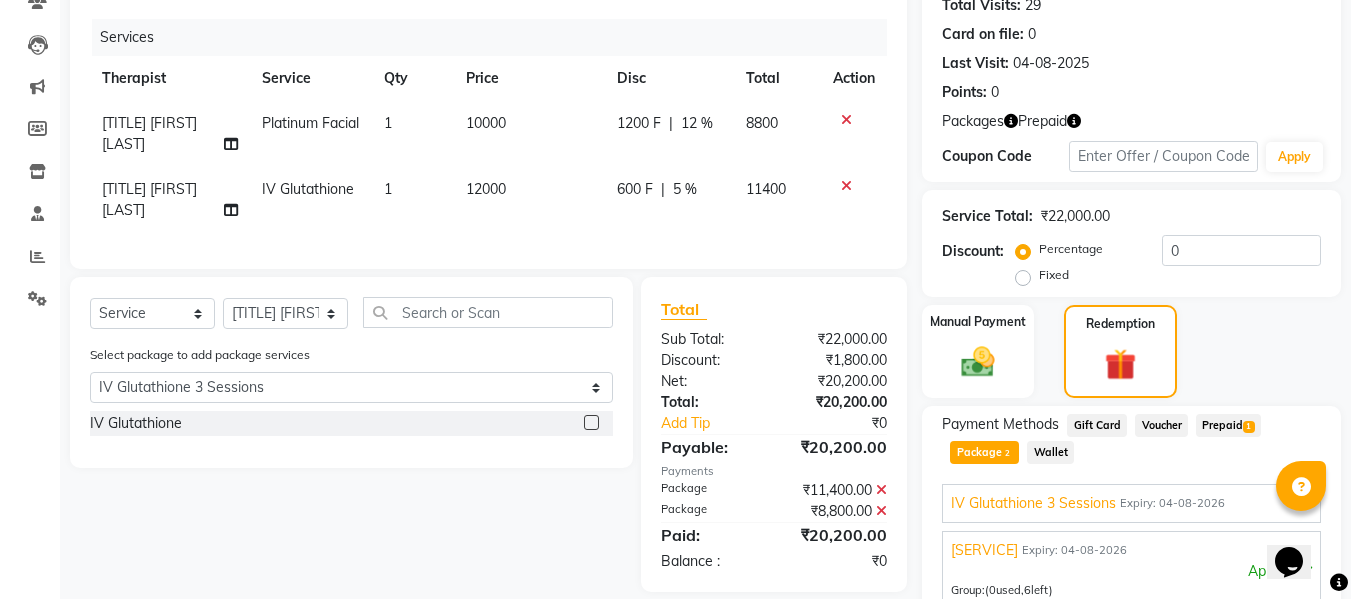 scroll, scrollTop: 463, scrollLeft: 0, axis: vertical 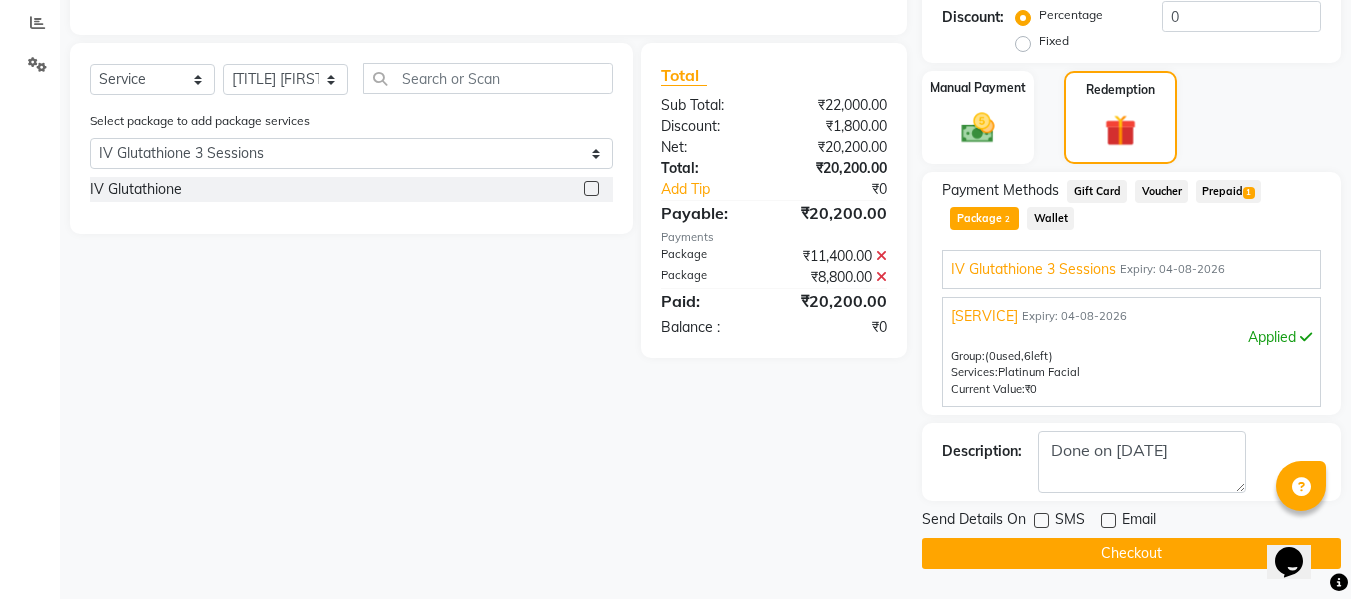click on "Checkout" 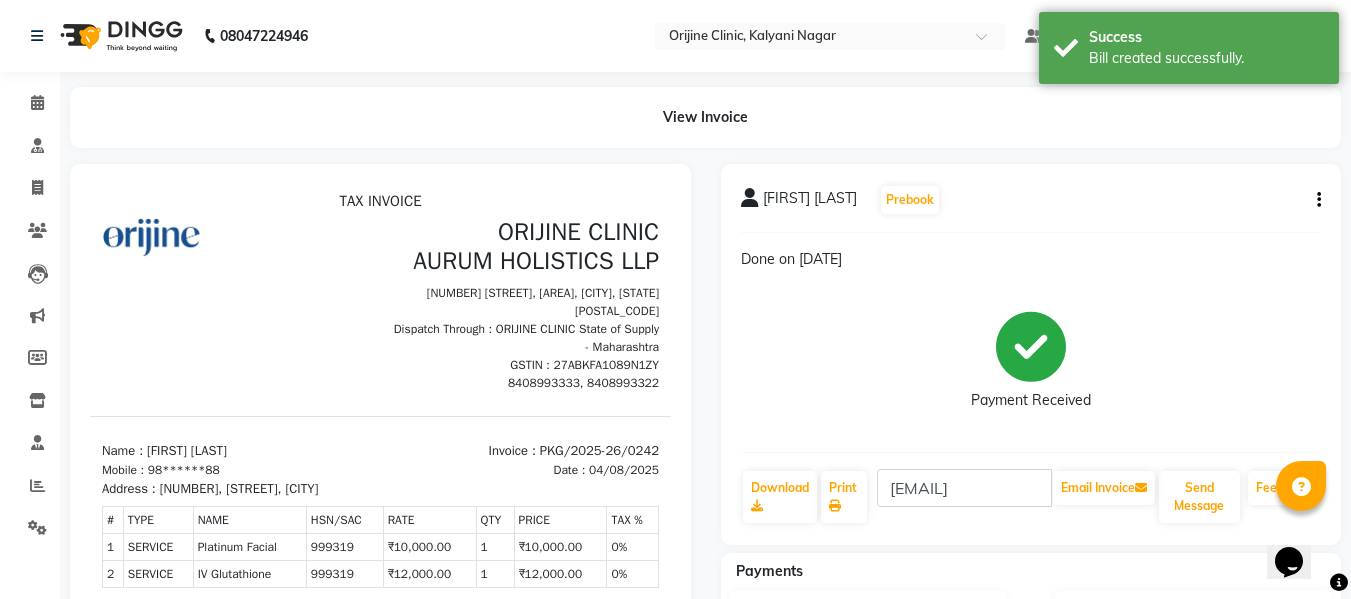 scroll, scrollTop: 0, scrollLeft: 0, axis: both 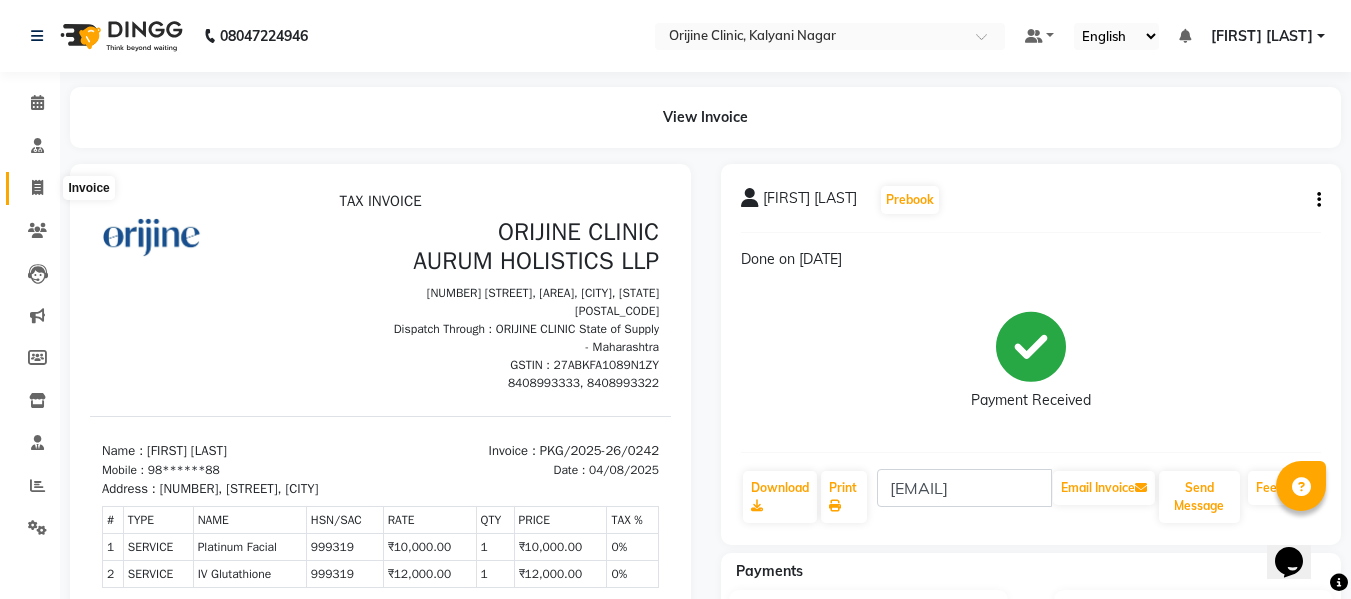 click 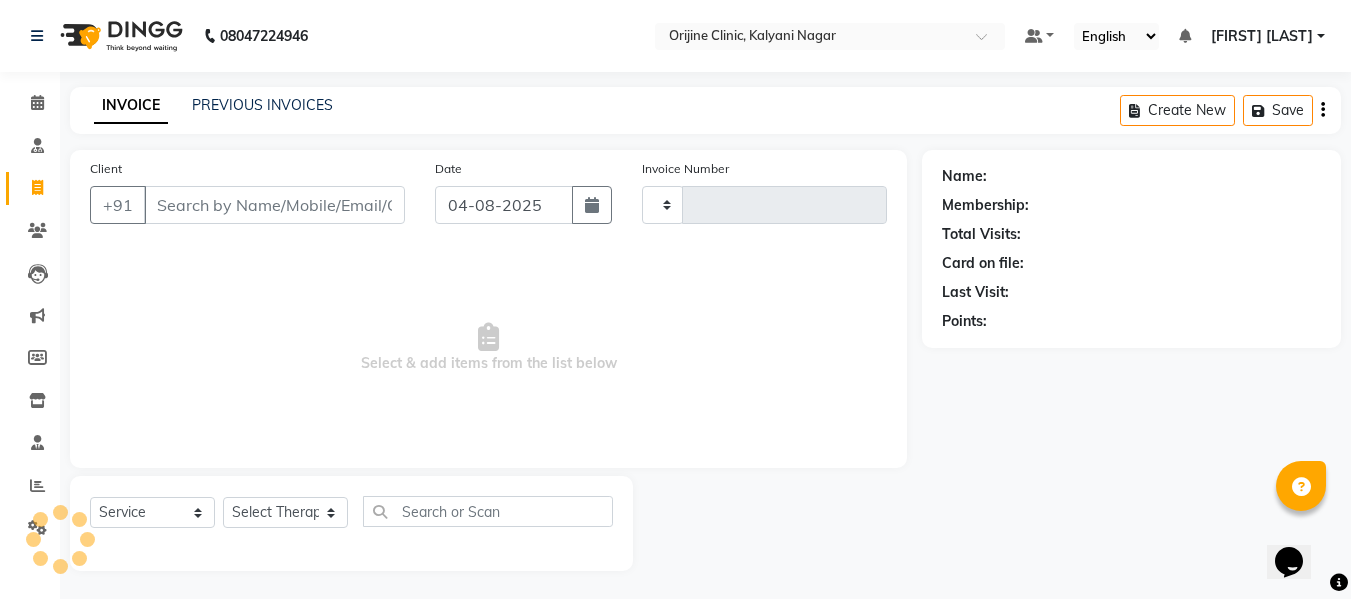 scroll, scrollTop: 2, scrollLeft: 0, axis: vertical 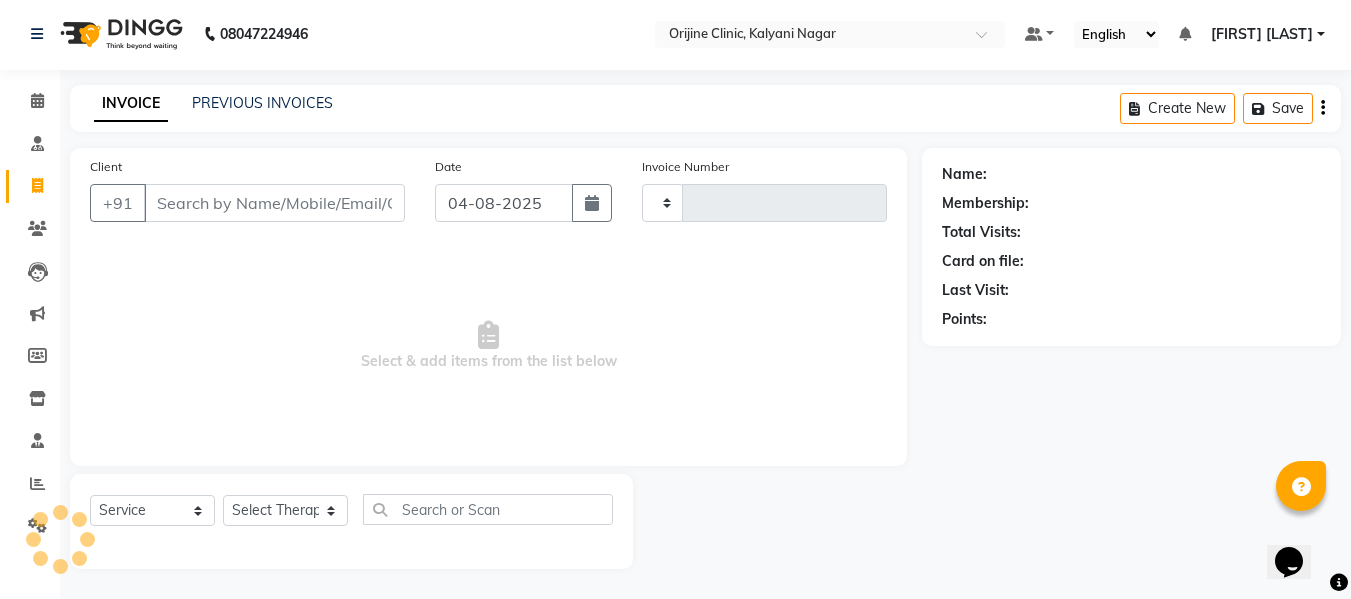type on "0770" 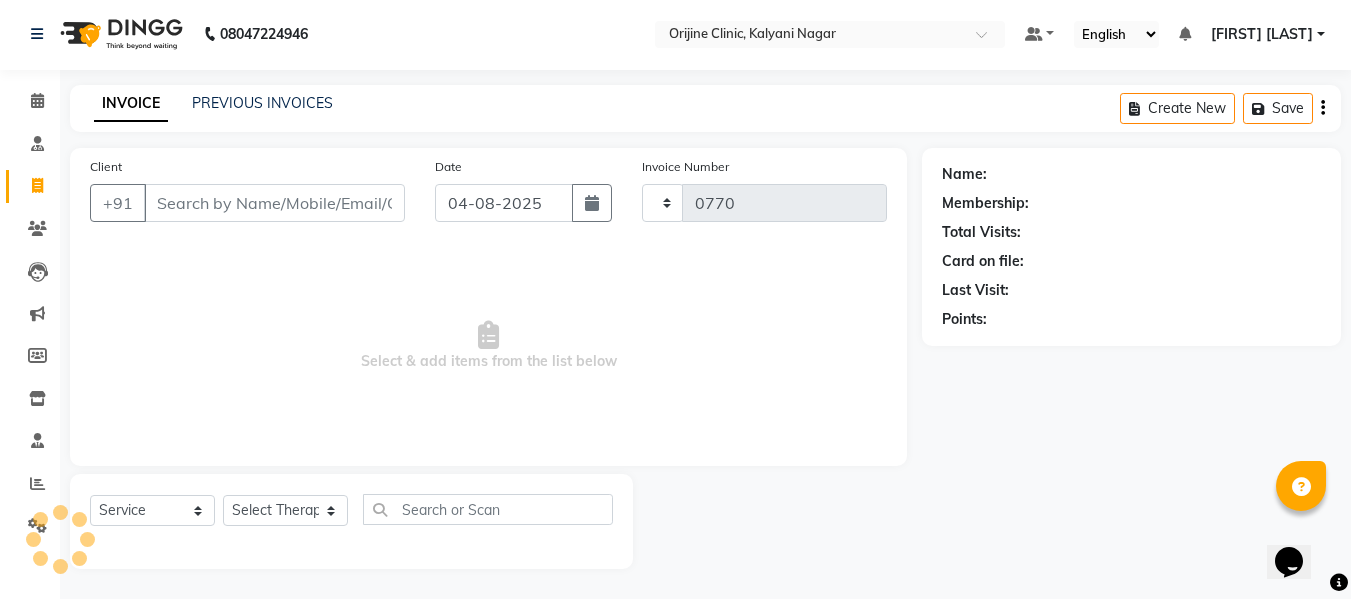 select on "702" 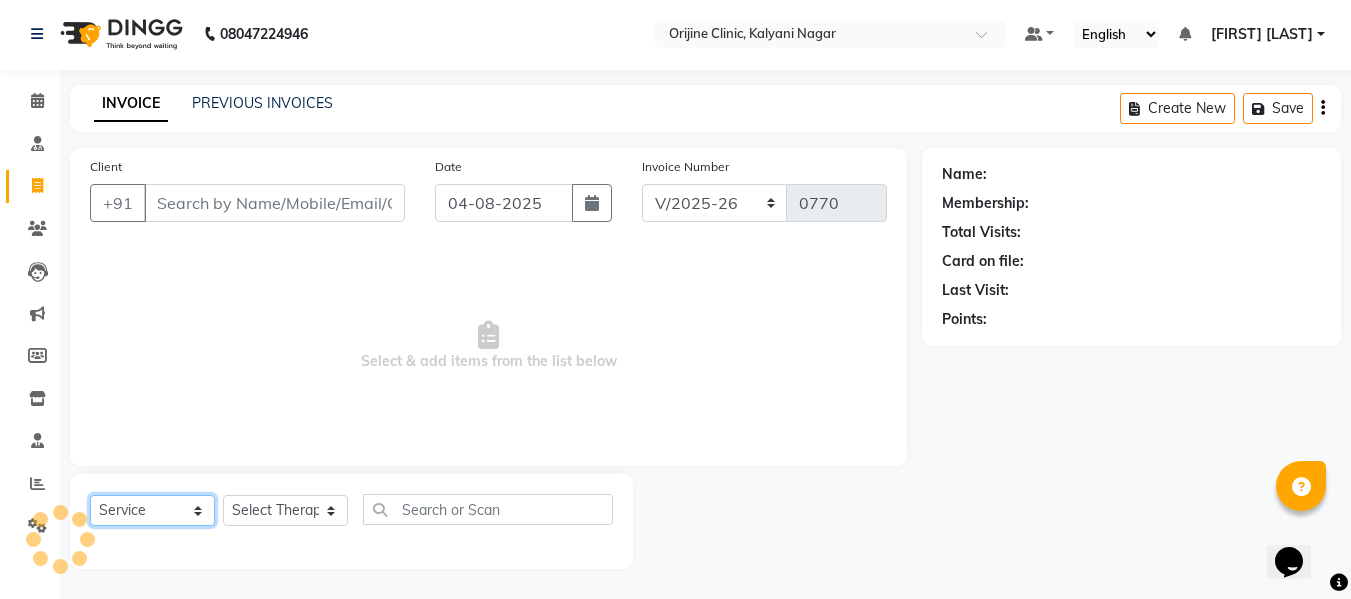 drag, startPoint x: 167, startPoint y: 504, endPoint x: 129, endPoint y: 406, distance: 105.10947 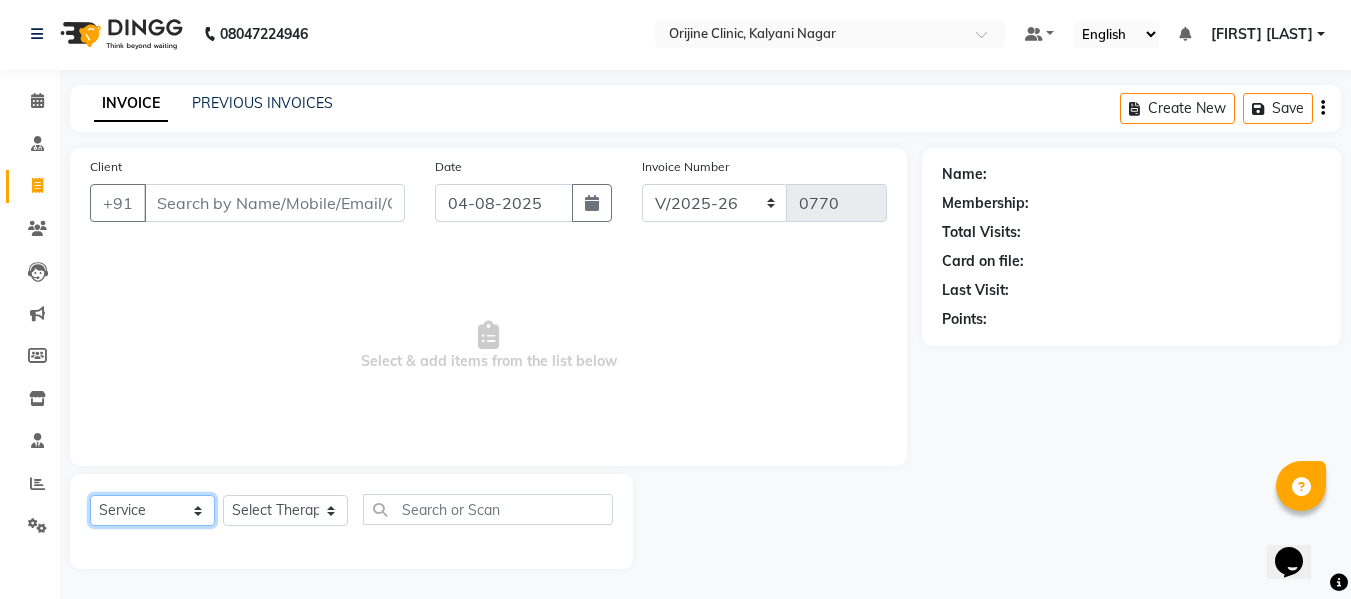 select on "package" 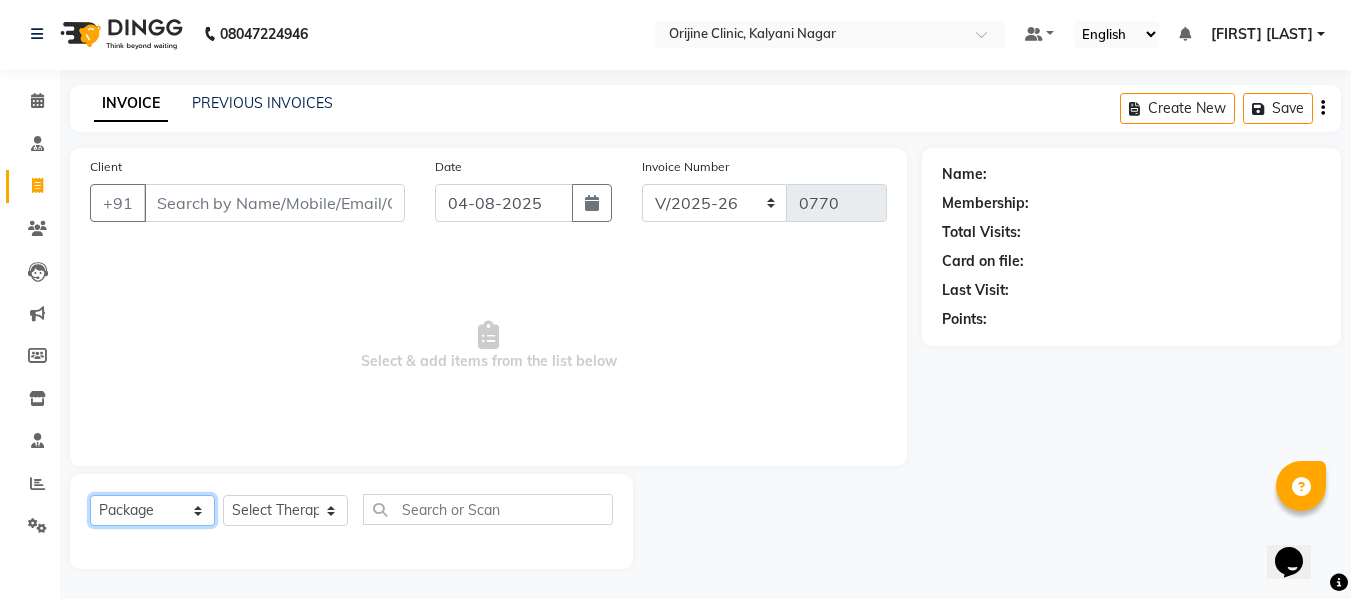 click on "Select  Service  Product  Membership  Package Voucher Prepaid Gift Card" 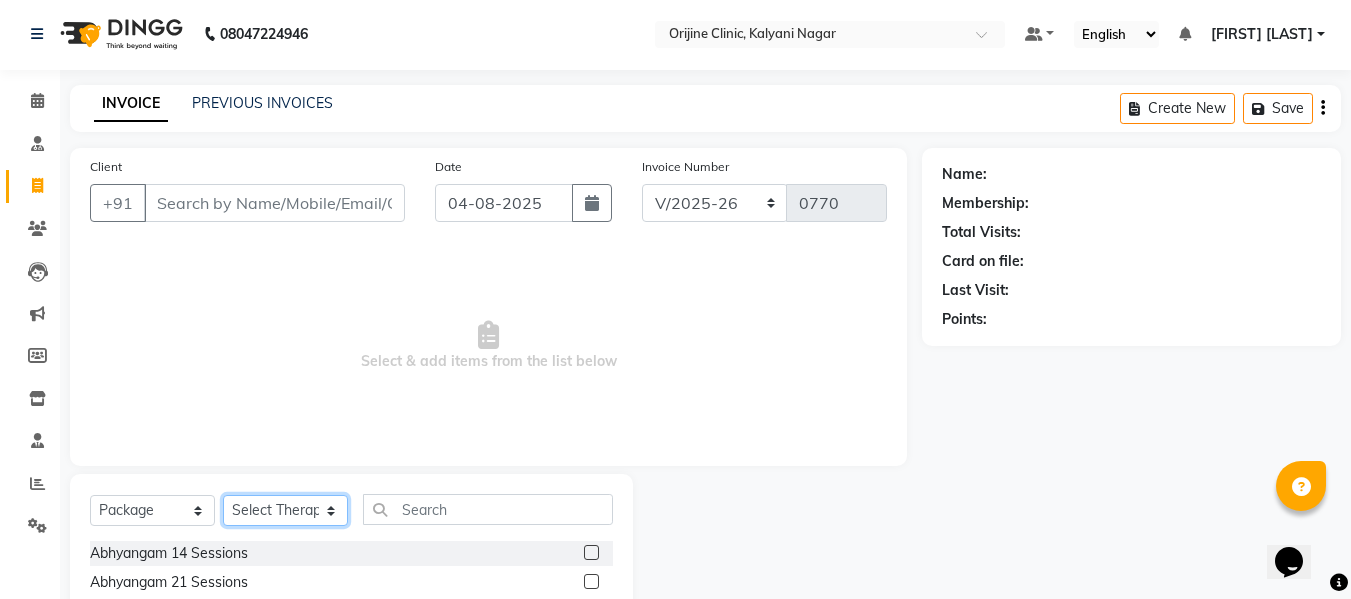 click on "Select Therapist Archana Gaikwad Battul Centre Head Dr. Kritu Bhandari Dr. Yojana Pokarna Meenakshi Dikonda Neha Das Rajeev Inventory Rajiv Kumar Rama  londhe Ranjit  Sarika Kadam Vaibhavi  Gondwal" 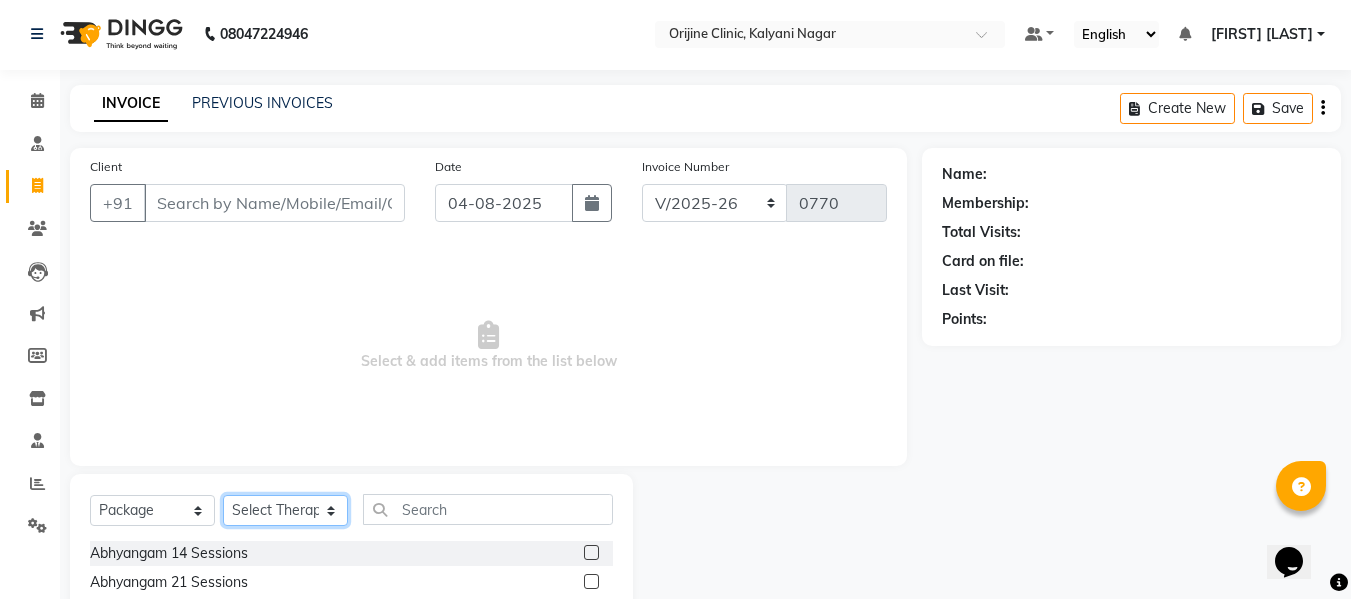 select on "10776" 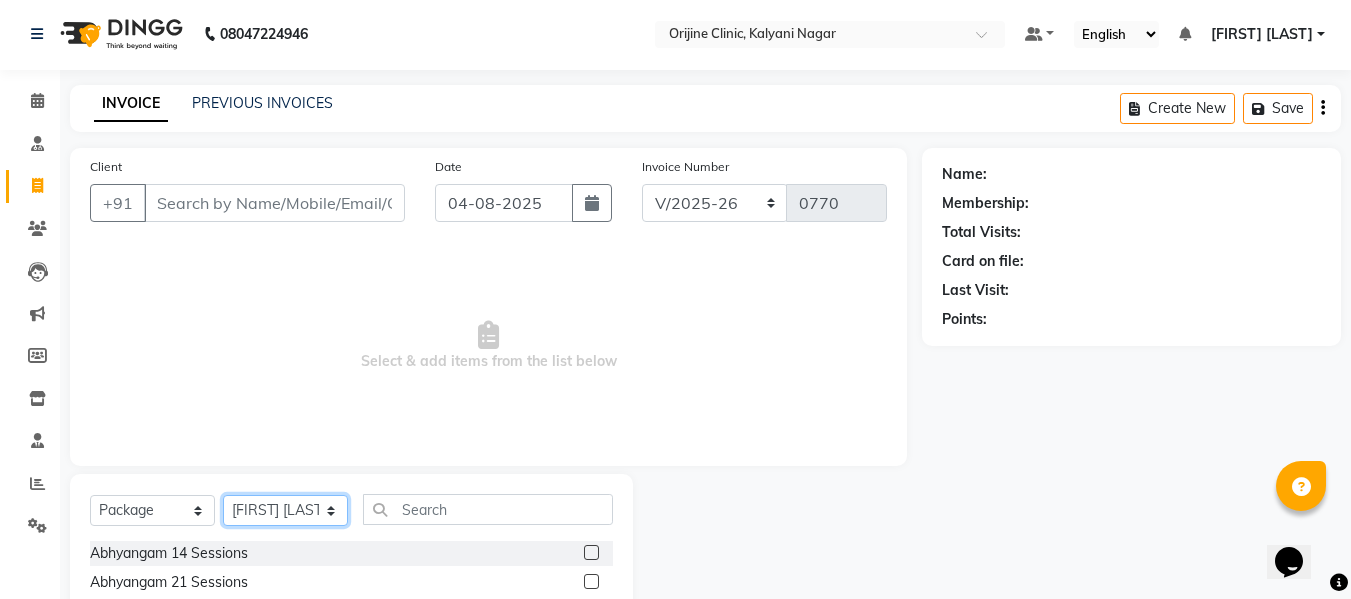 click on "Select Therapist Archana Gaikwad Battul Centre Head Dr. Kritu Bhandari Dr. Yojana Pokarna Meenakshi Dikonda Neha Das Rajeev Inventory Rajiv Kumar Rama  londhe Ranjit  Sarika Kadam Vaibhavi  Gondwal" 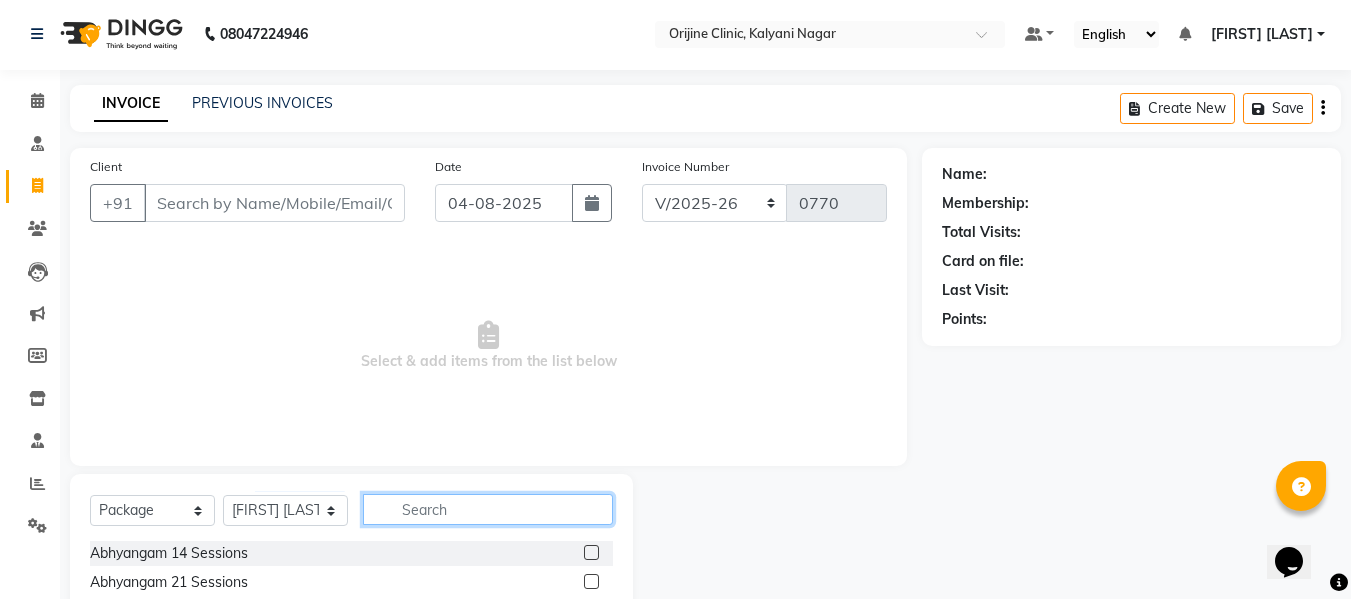 click 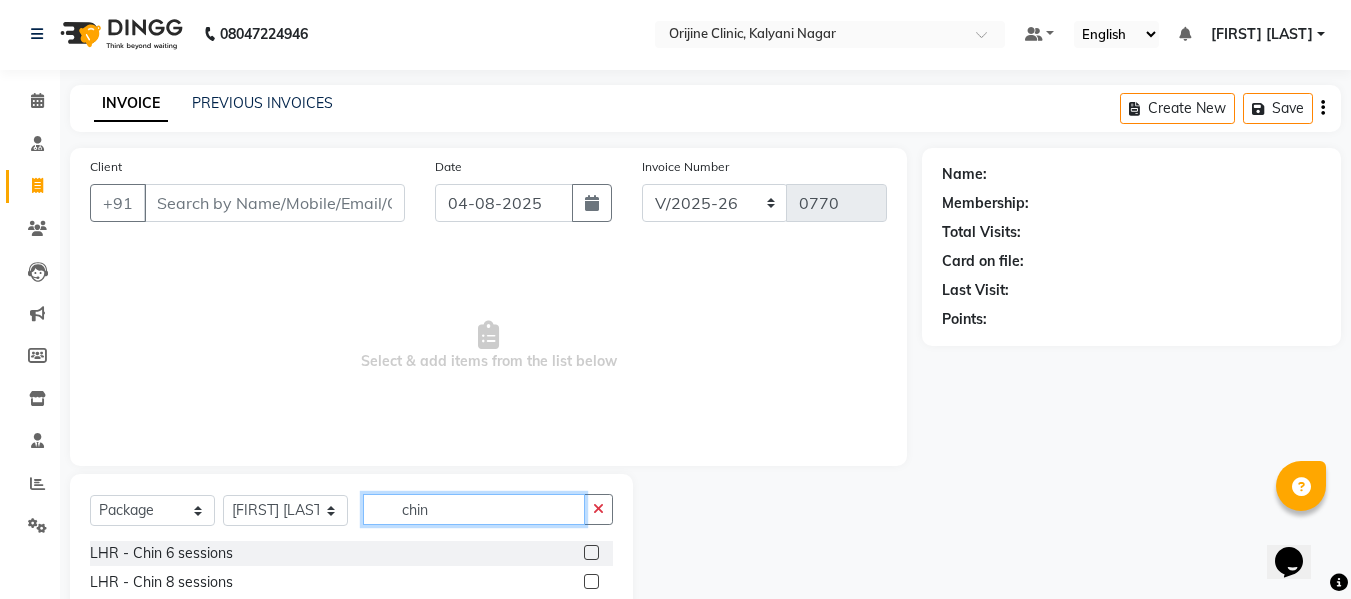 type on "chin" 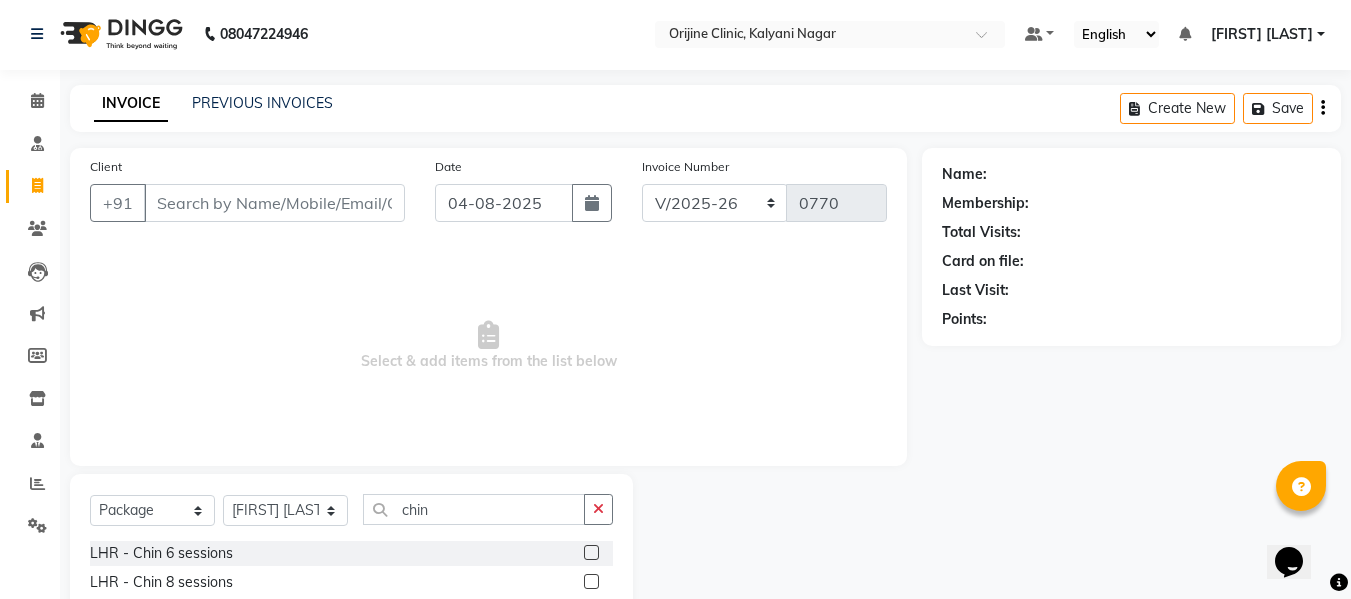 click 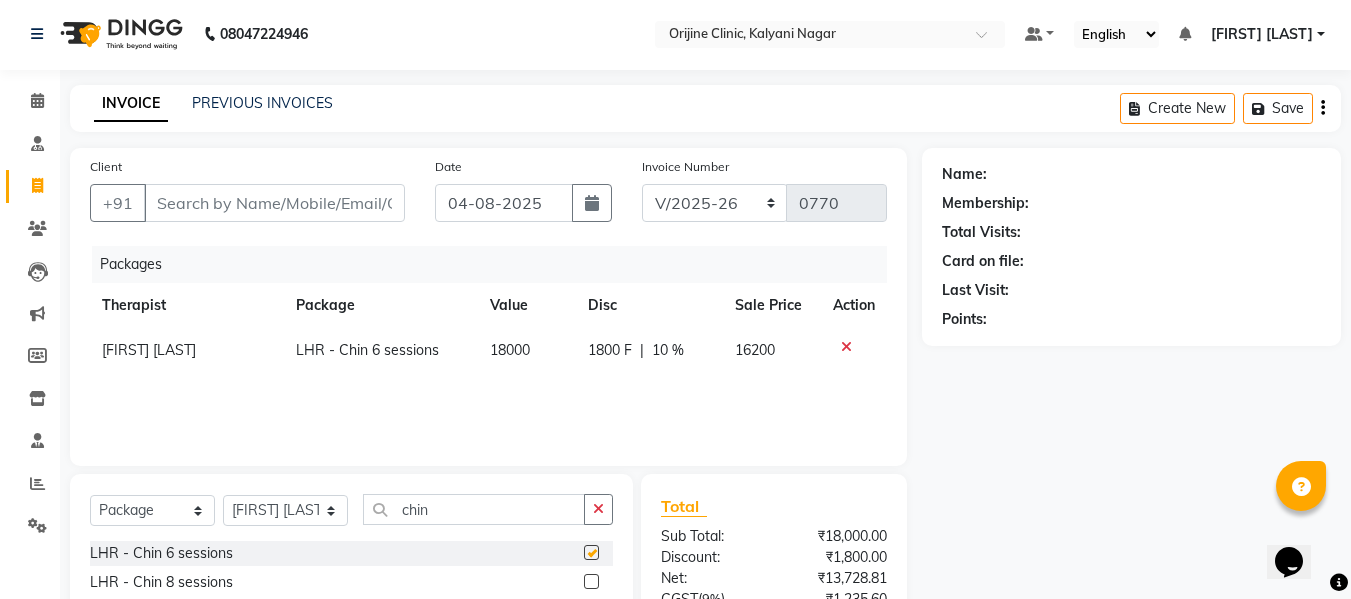 checkbox on "false" 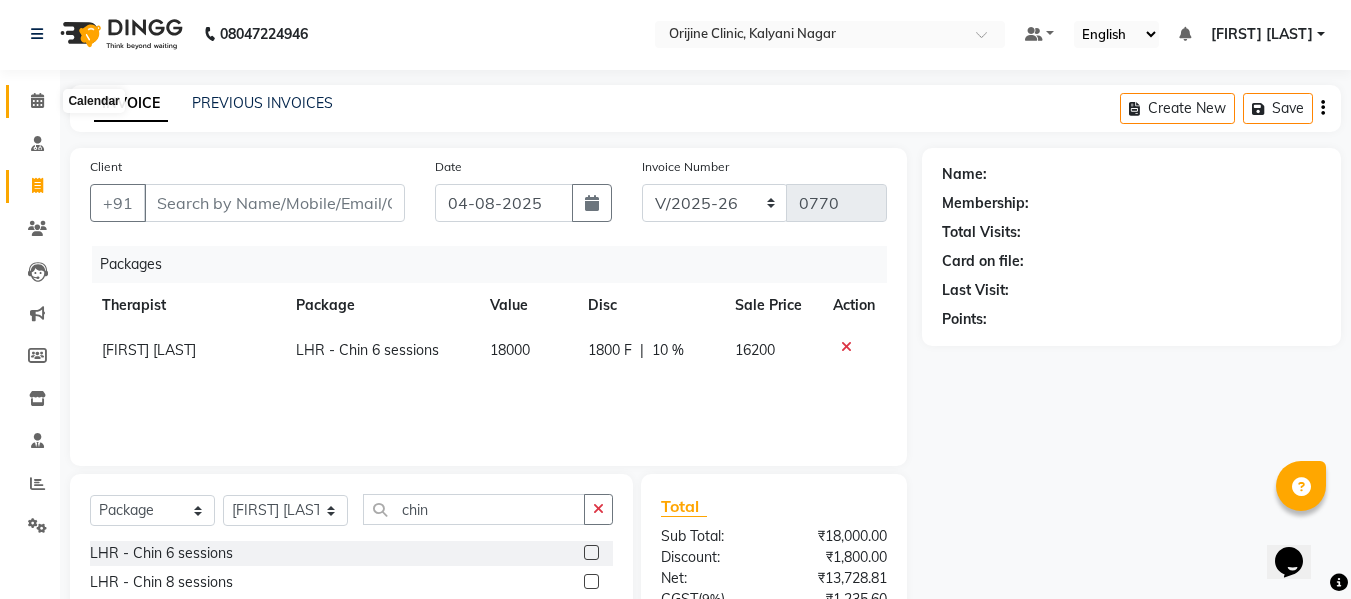 click 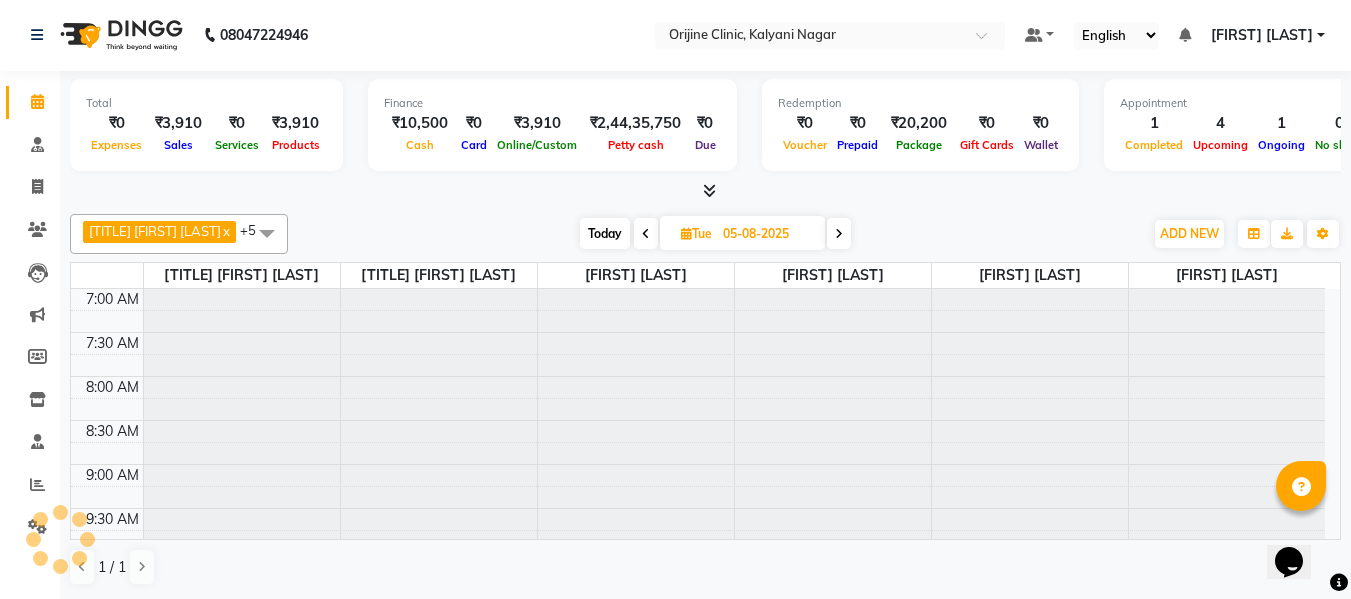 scroll, scrollTop: 0, scrollLeft: 0, axis: both 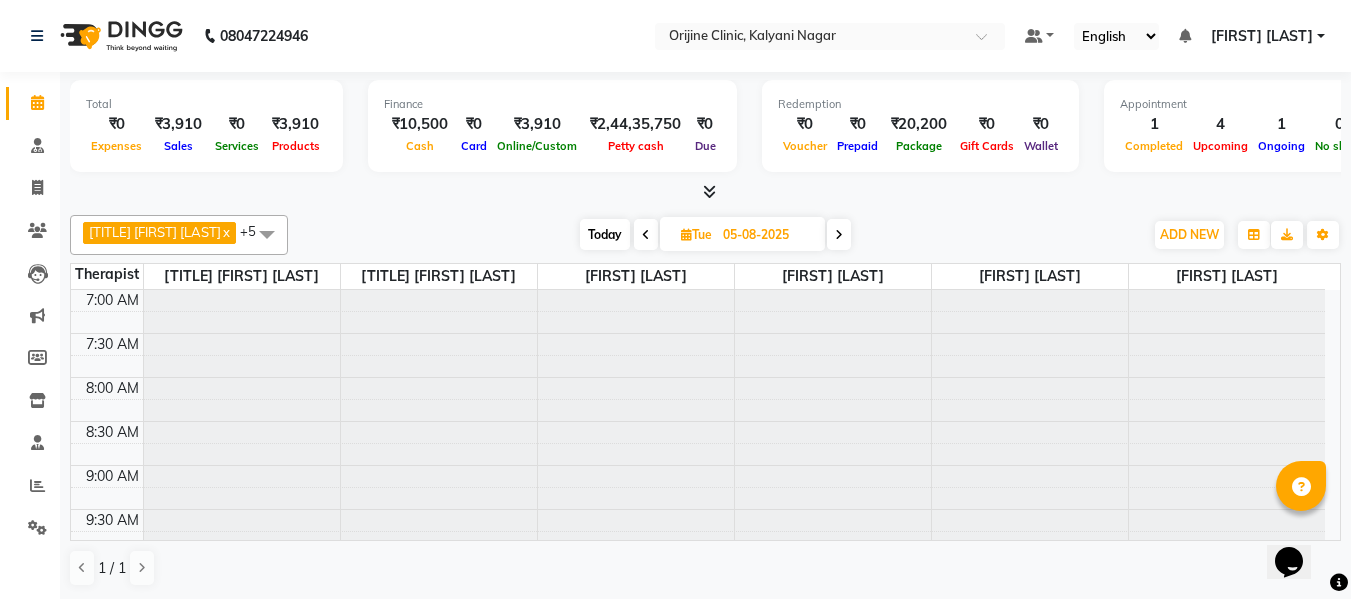 click on "Today" at bounding box center [605, 234] 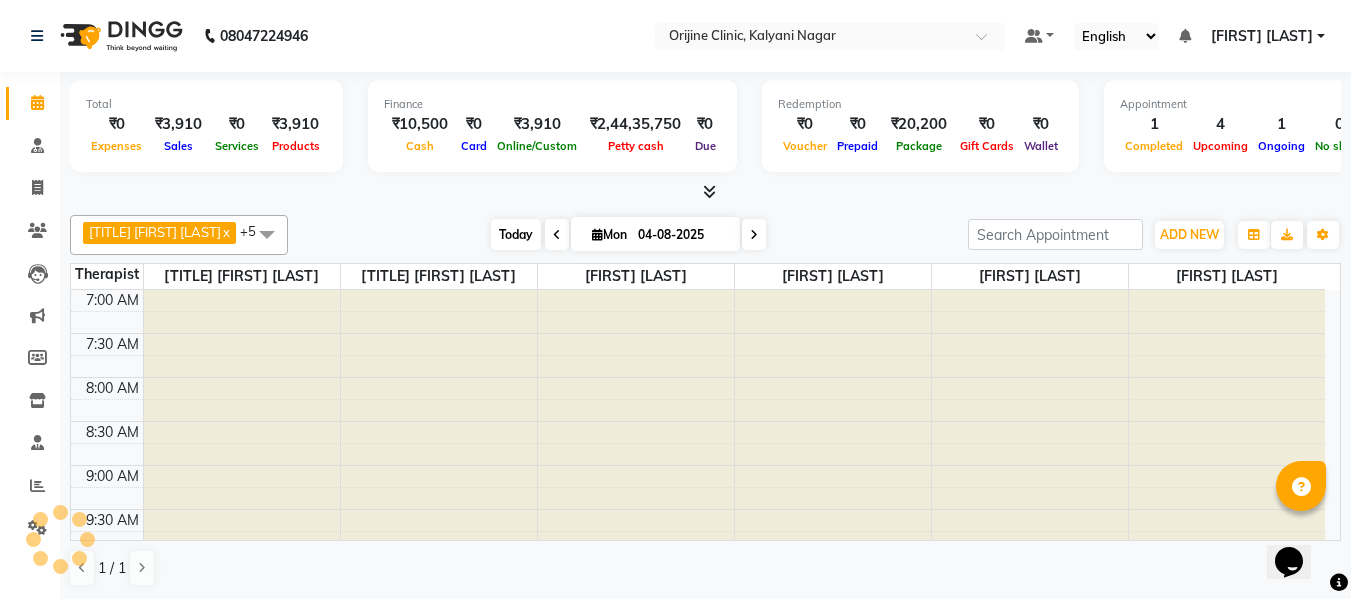 scroll, scrollTop: 793, scrollLeft: 0, axis: vertical 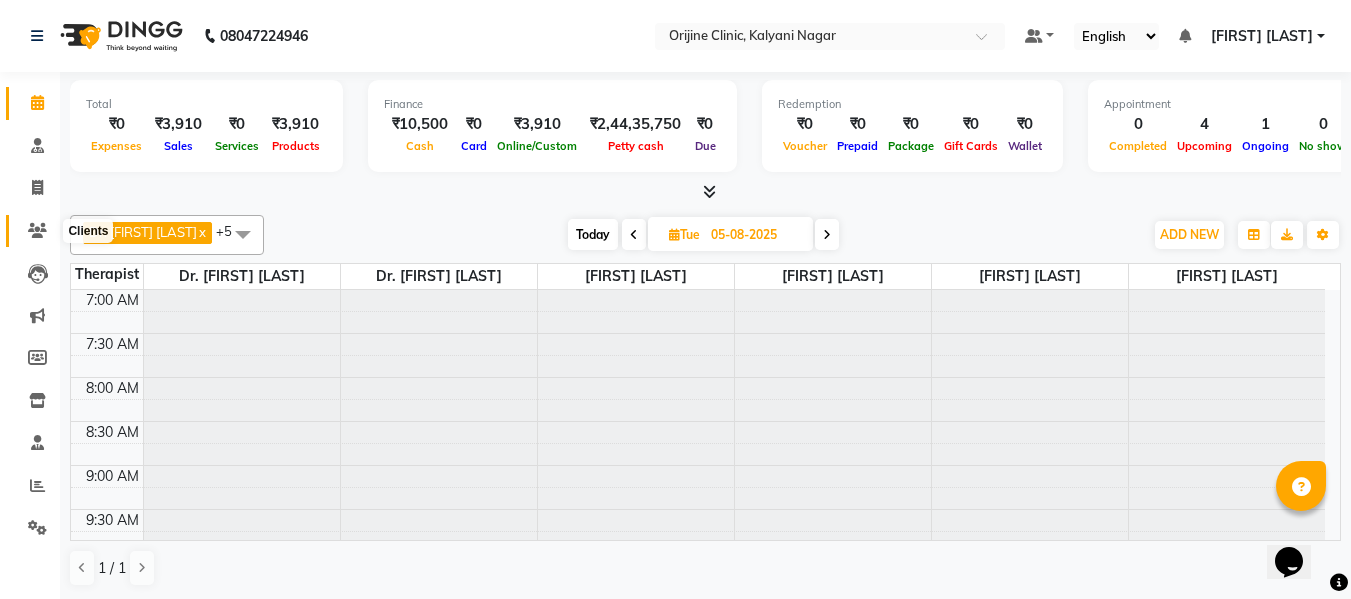 click 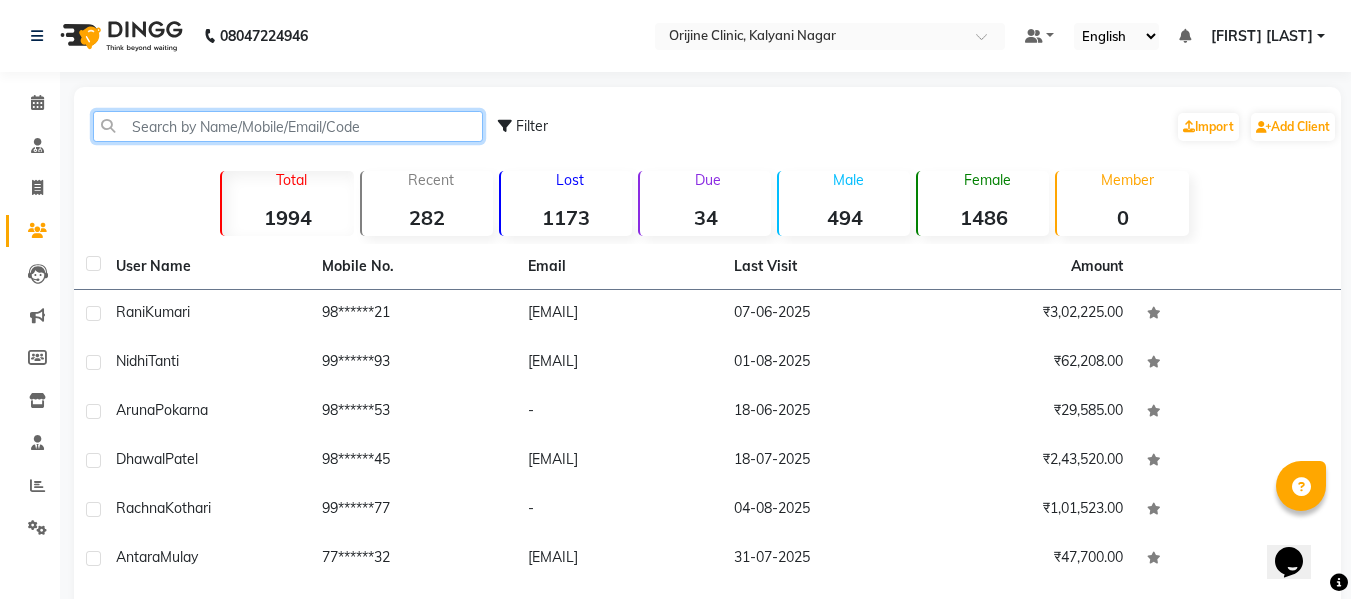 click 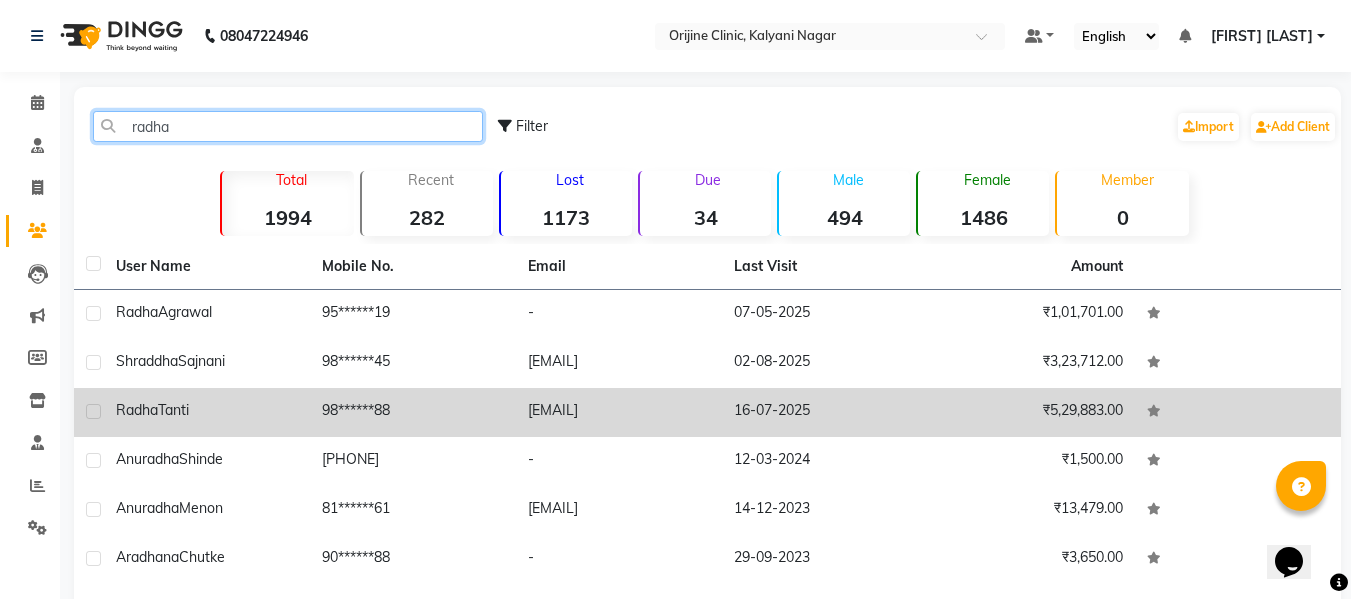 type on "radha" 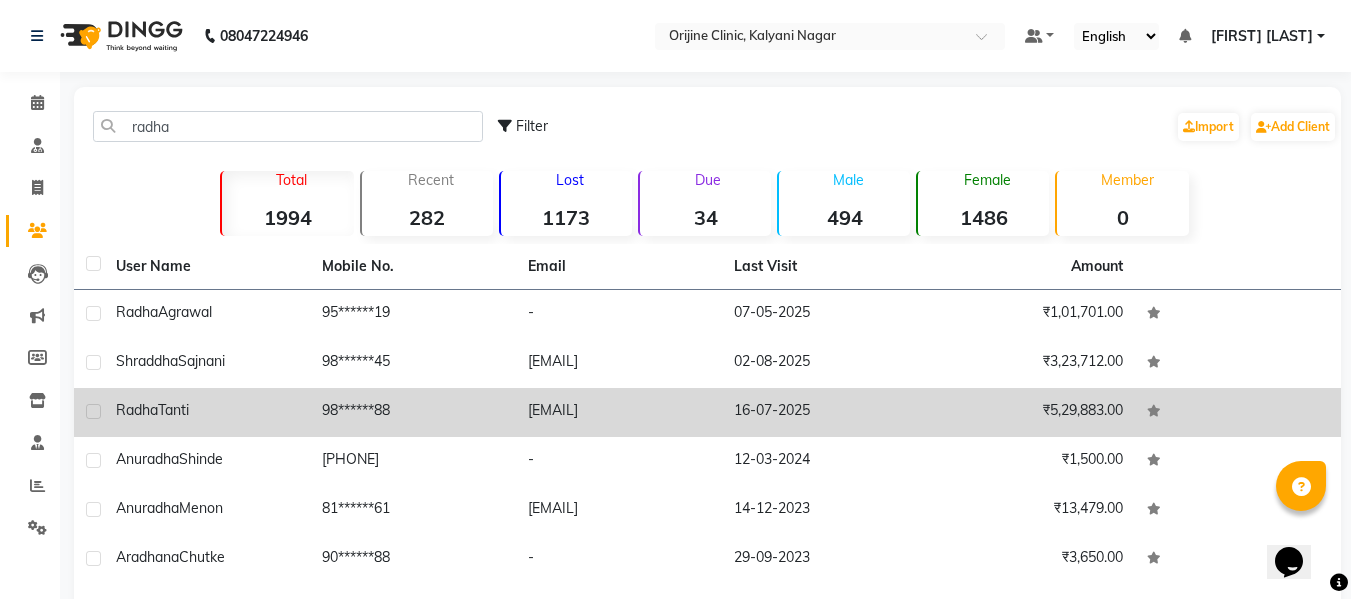 click on "[FIRST] [LAST]" 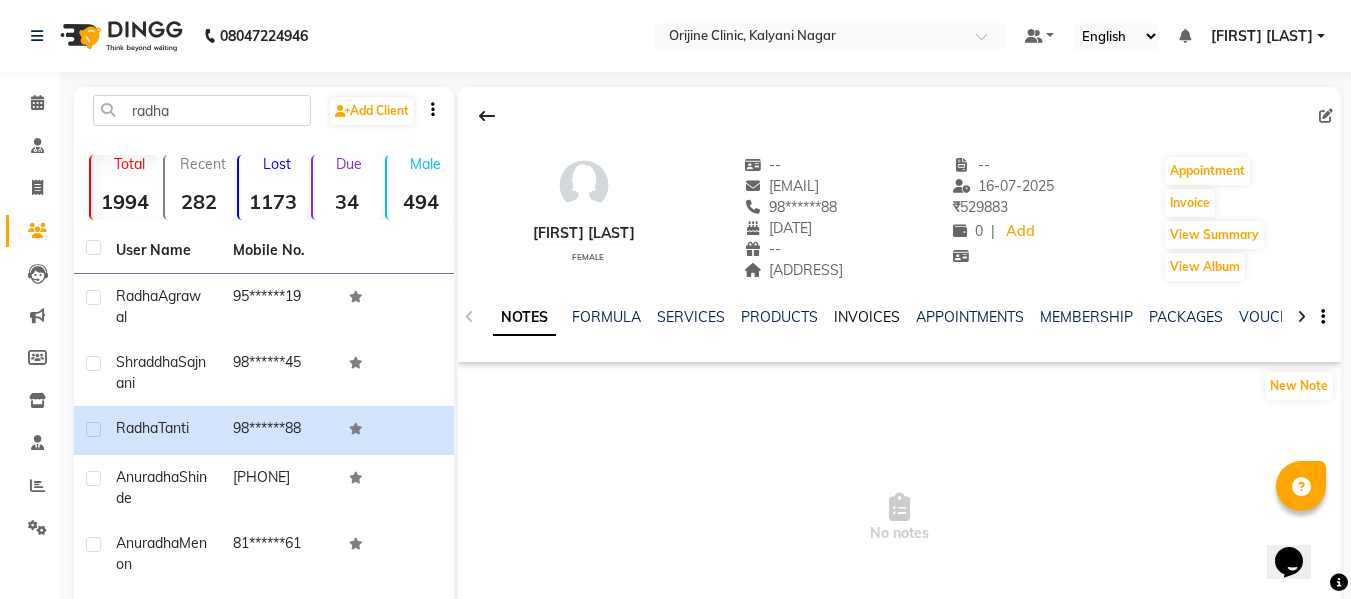 click on "INVOICES" 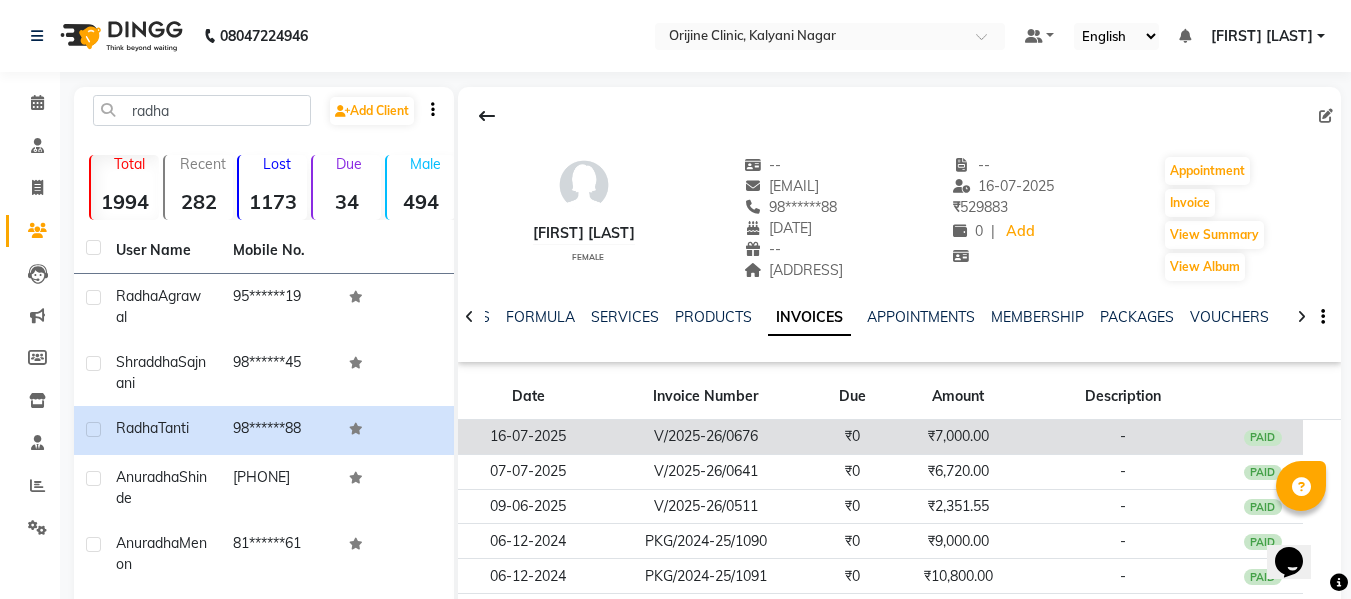 click on "₹7,000.00" 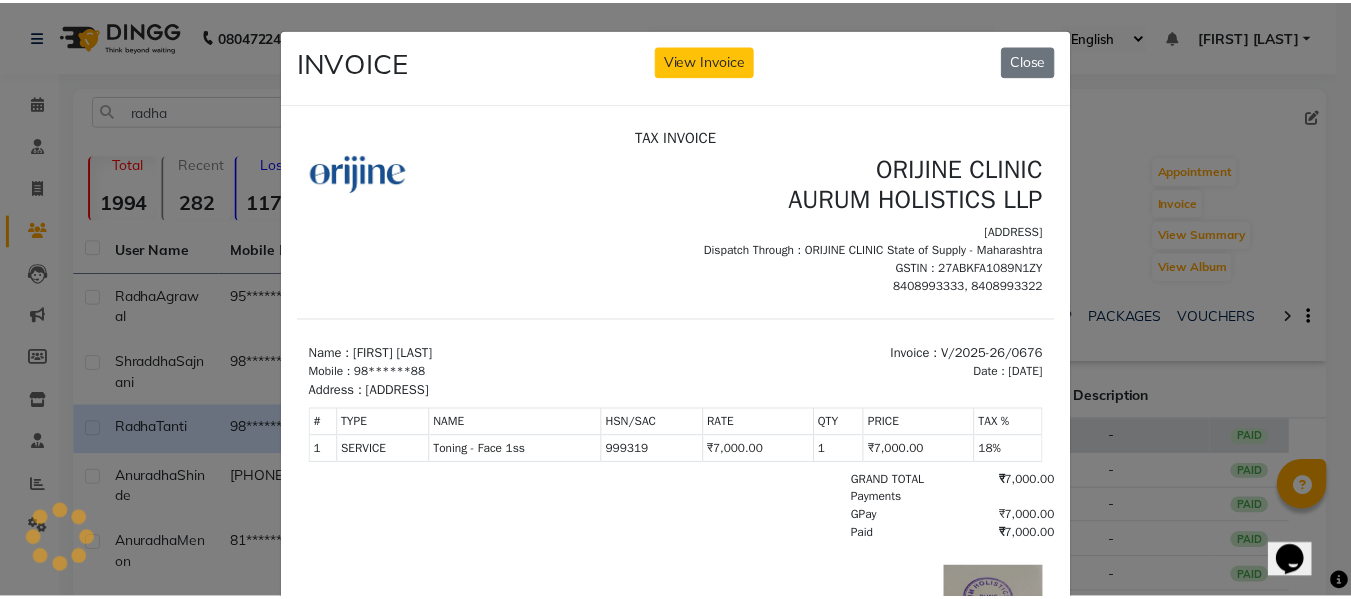 scroll, scrollTop: 0, scrollLeft: 0, axis: both 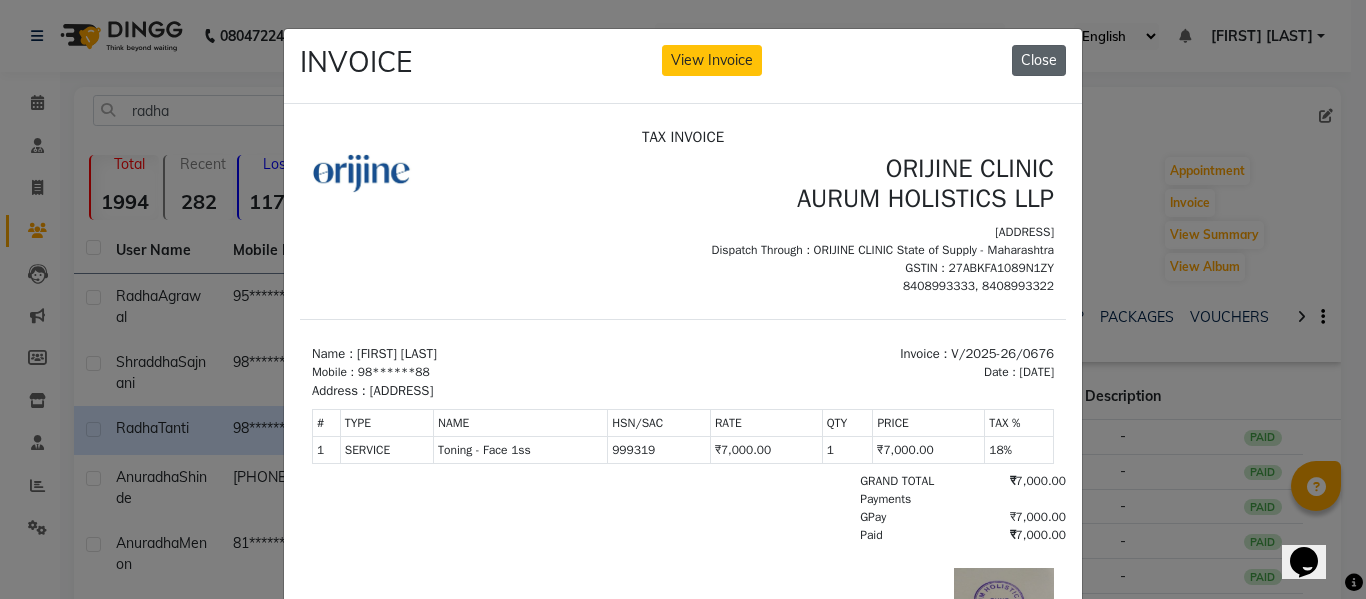 click on "Close" 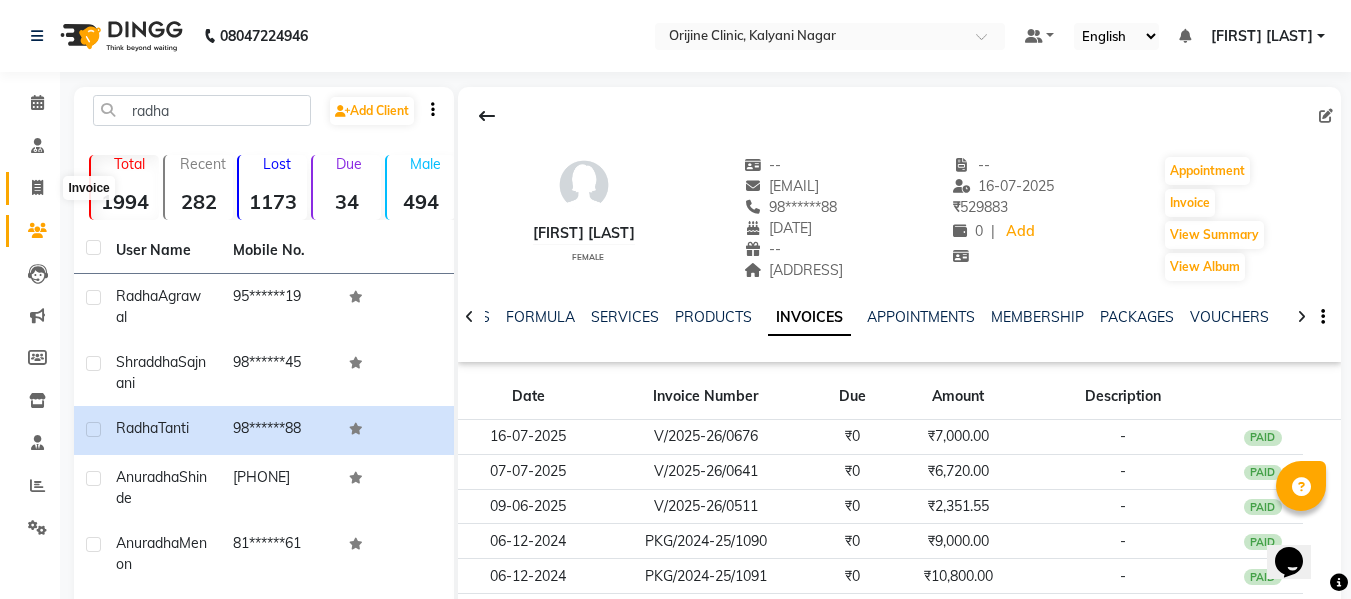 click 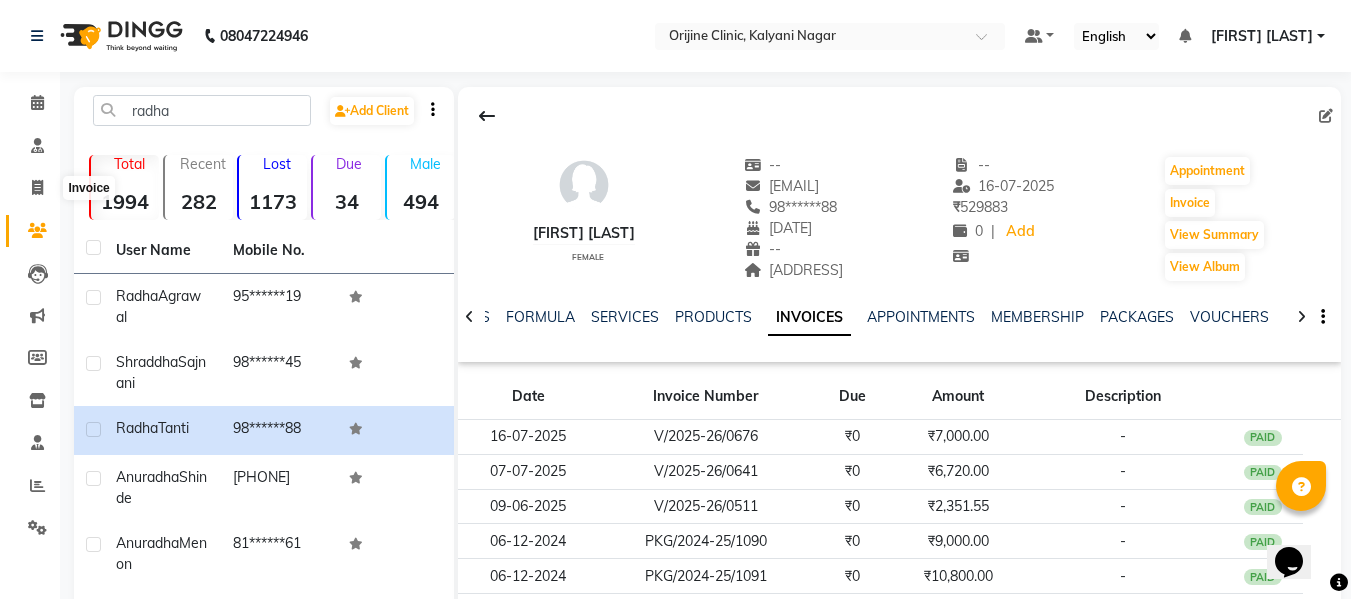 select on "702" 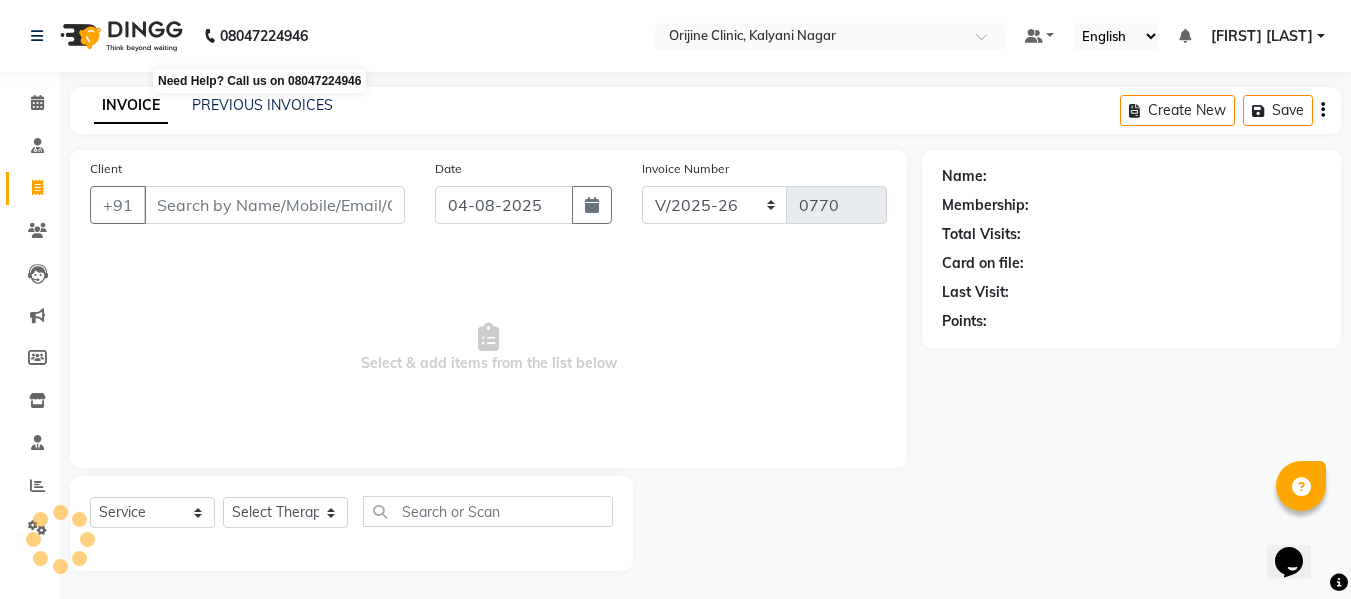 scroll, scrollTop: 2, scrollLeft: 0, axis: vertical 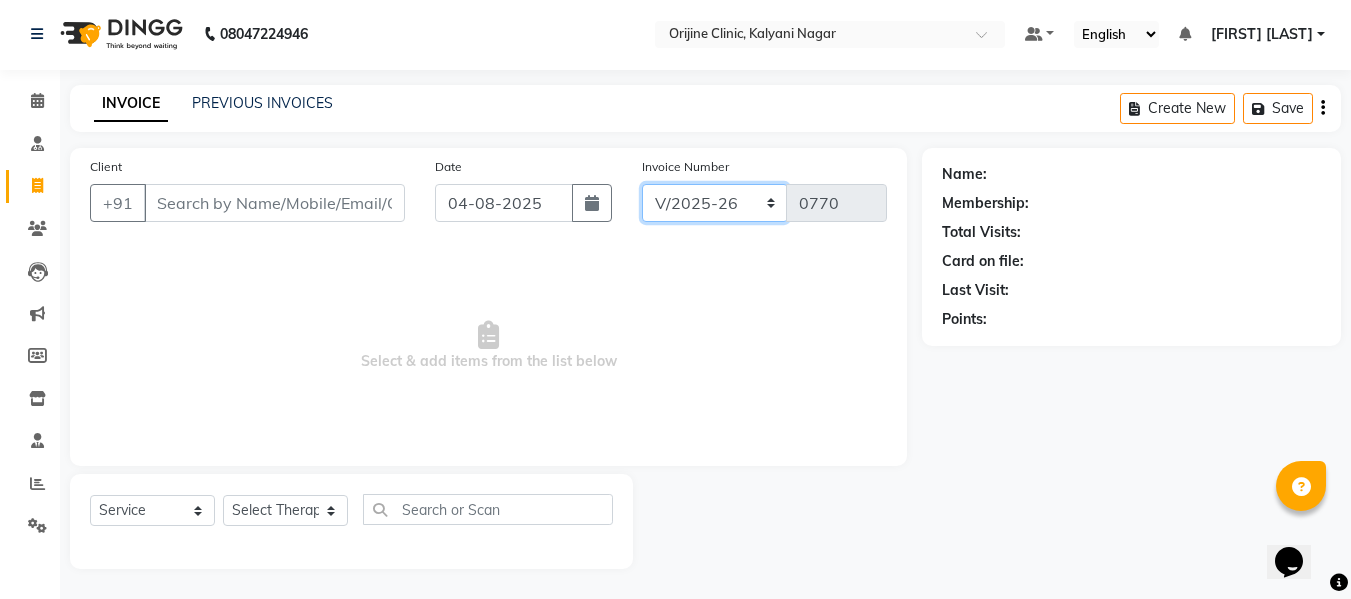 click on "PKG/2025-26 V/2025 V/2025-26" 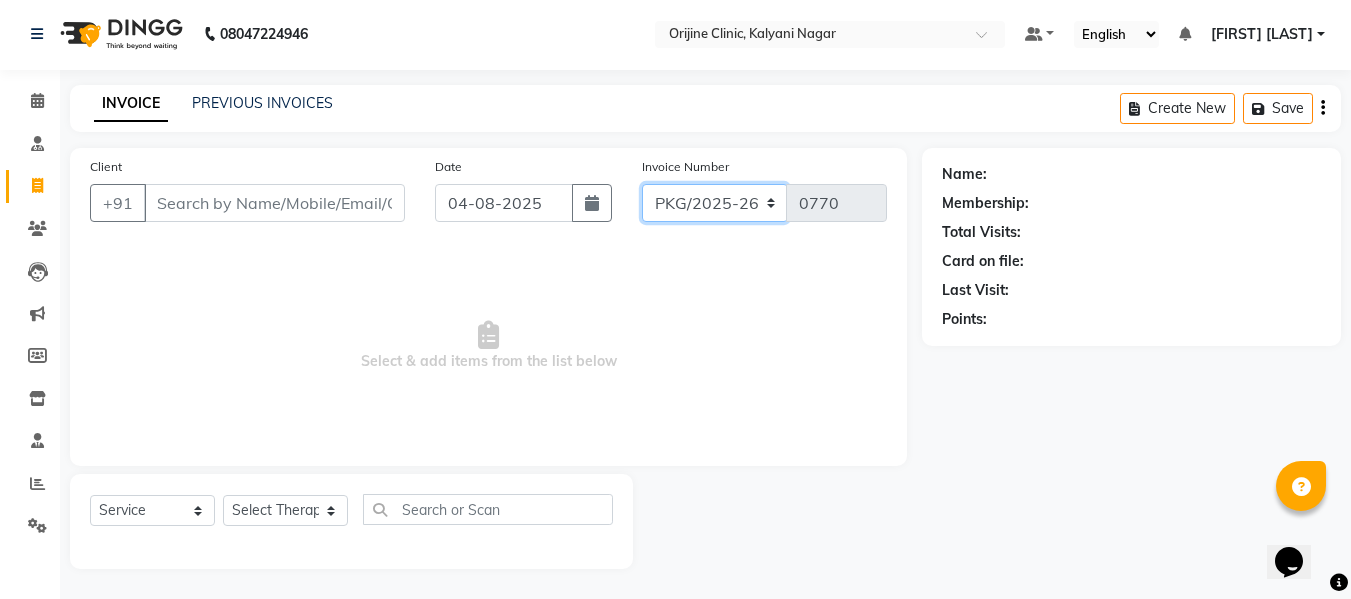 click on "PKG/2025-26 V/2025 V/2025-26" 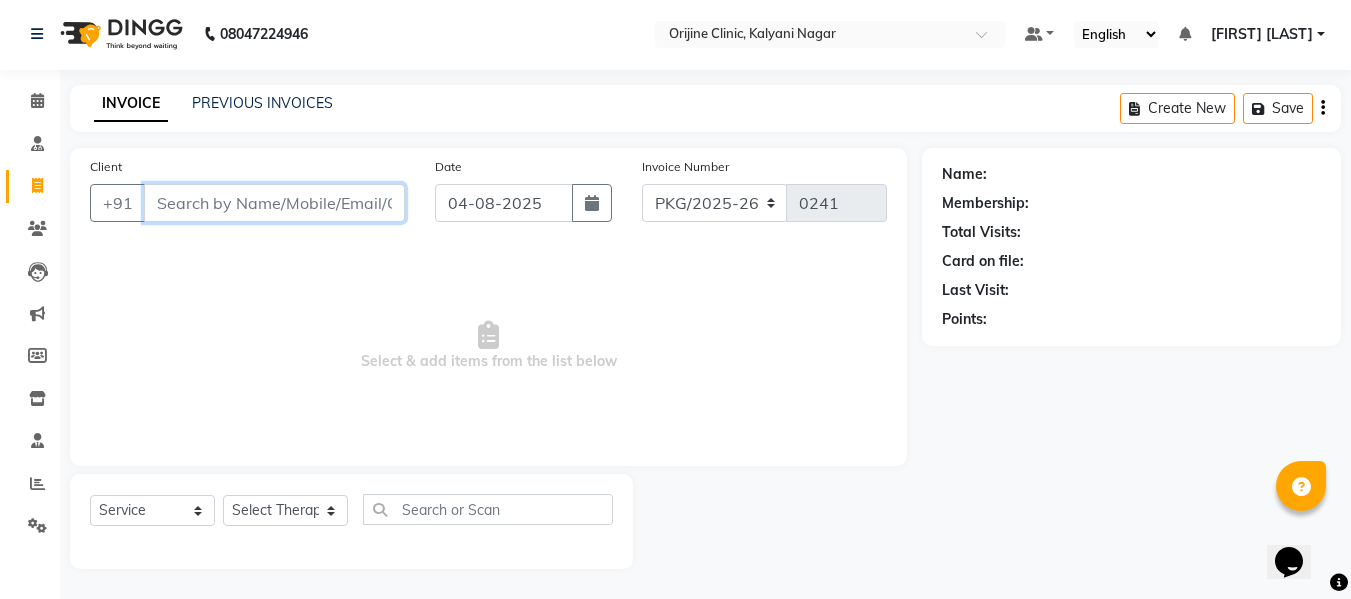 click on "Client" at bounding box center [274, 203] 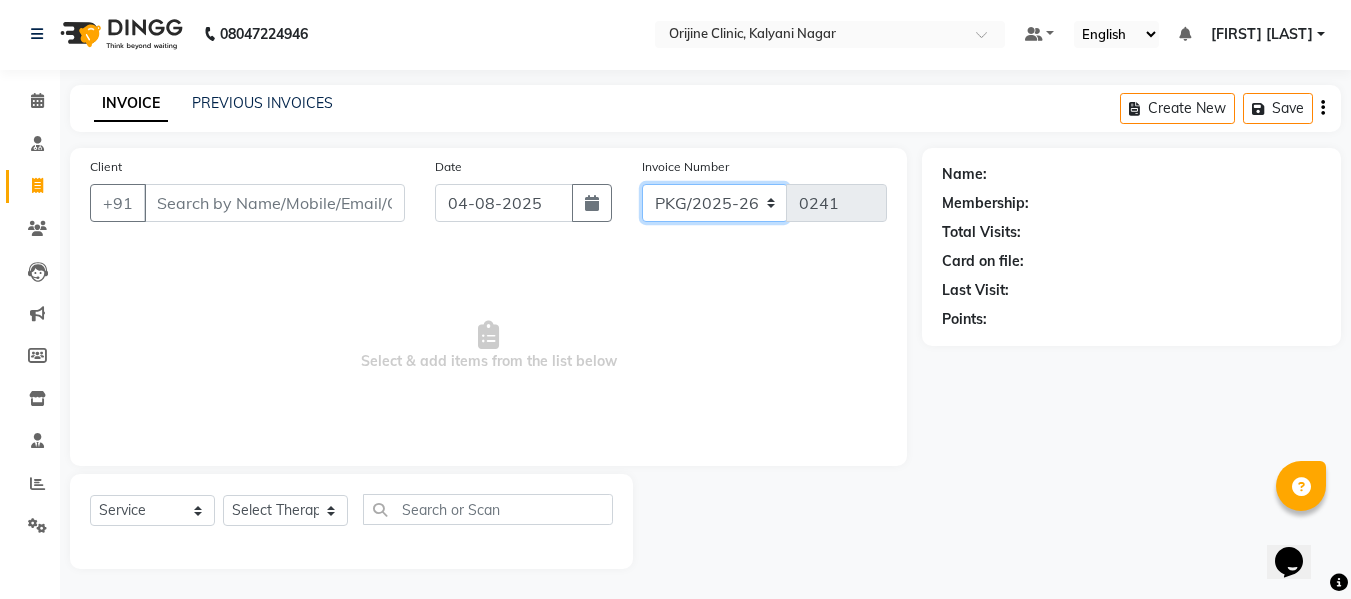 click on "PKG/2025-26 V/2025 V/2025-26" 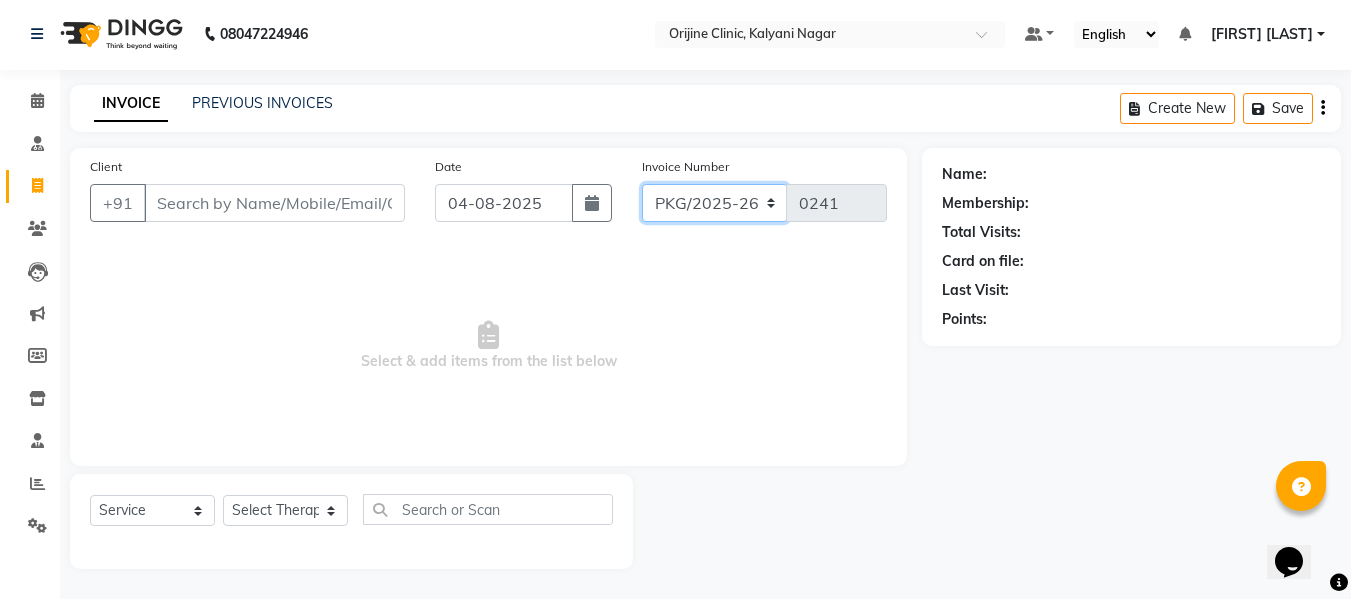 select on "1630" 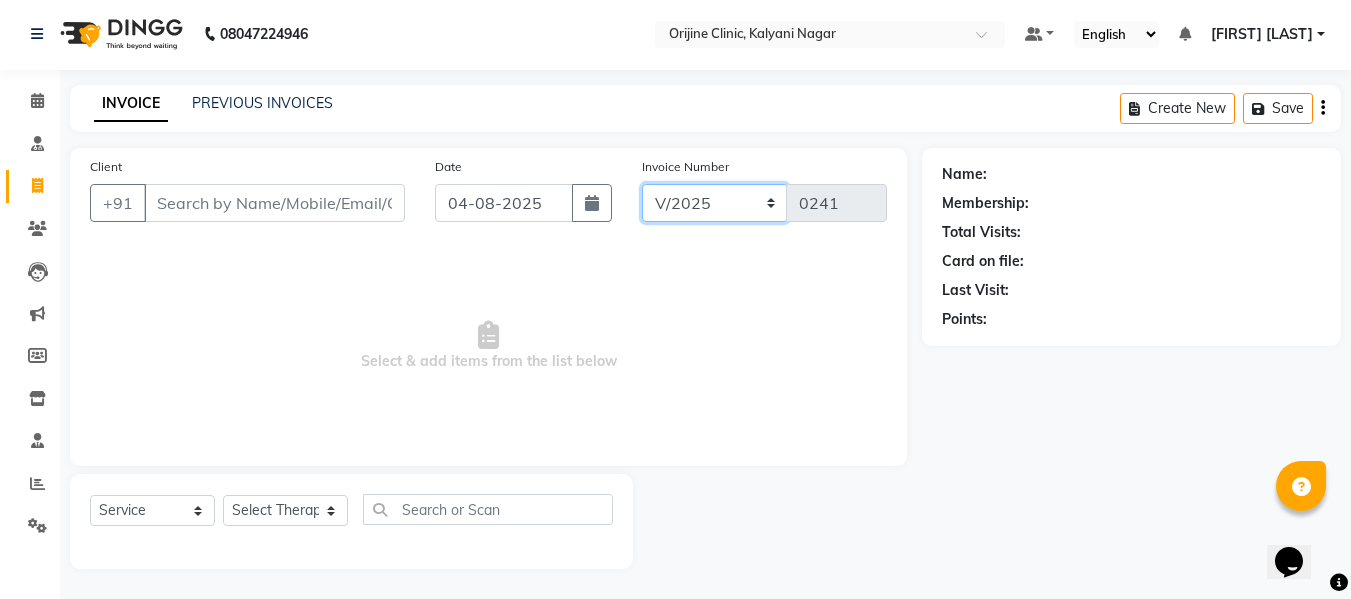 click on "PKG/2025-26 V/2025 V/2025-26" 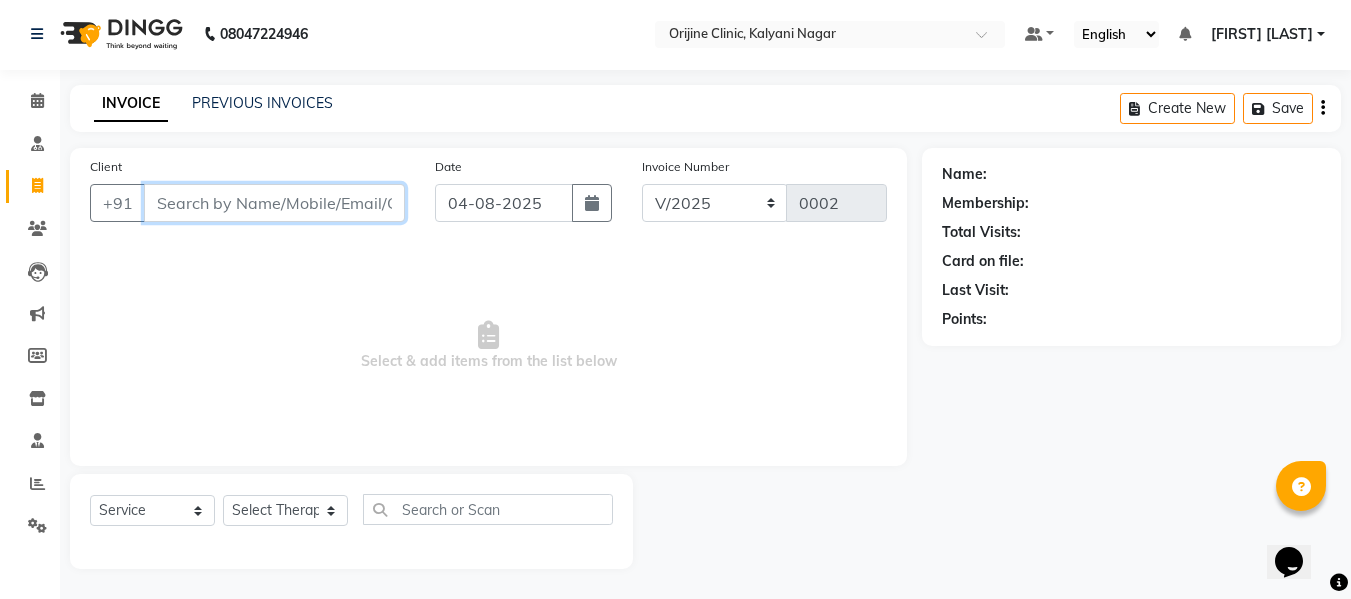 click on "Client" at bounding box center [274, 203] 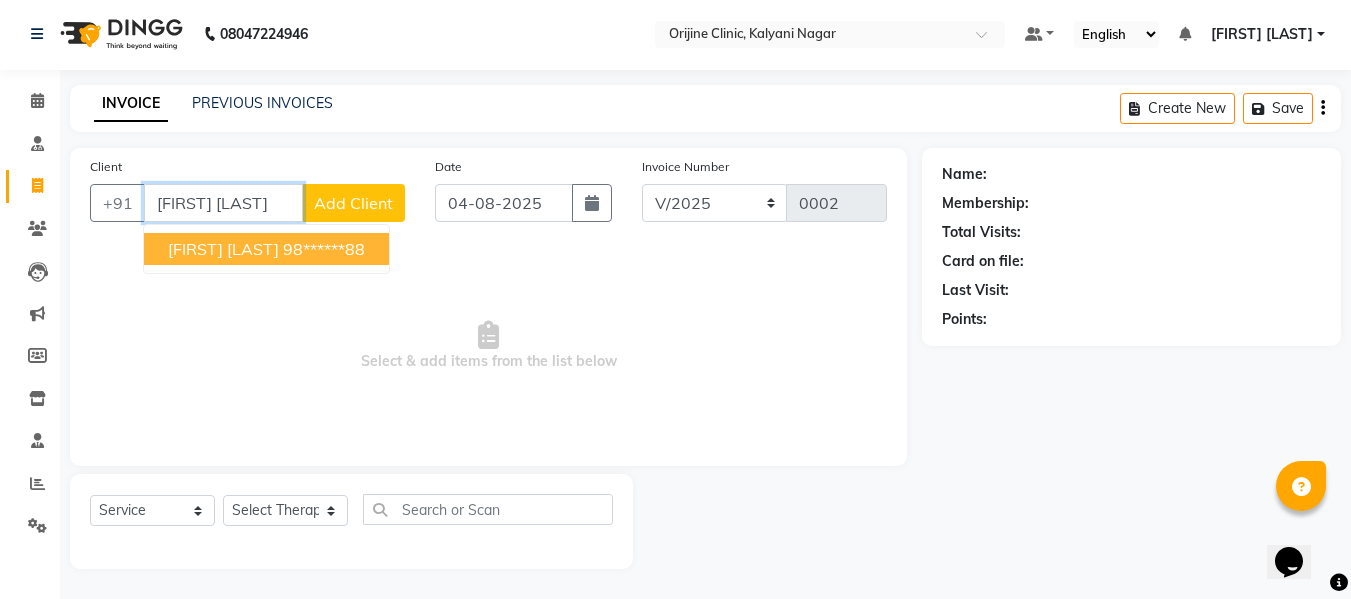 click on "[FIRST] [LAST]" at bounding box center [223, 249] 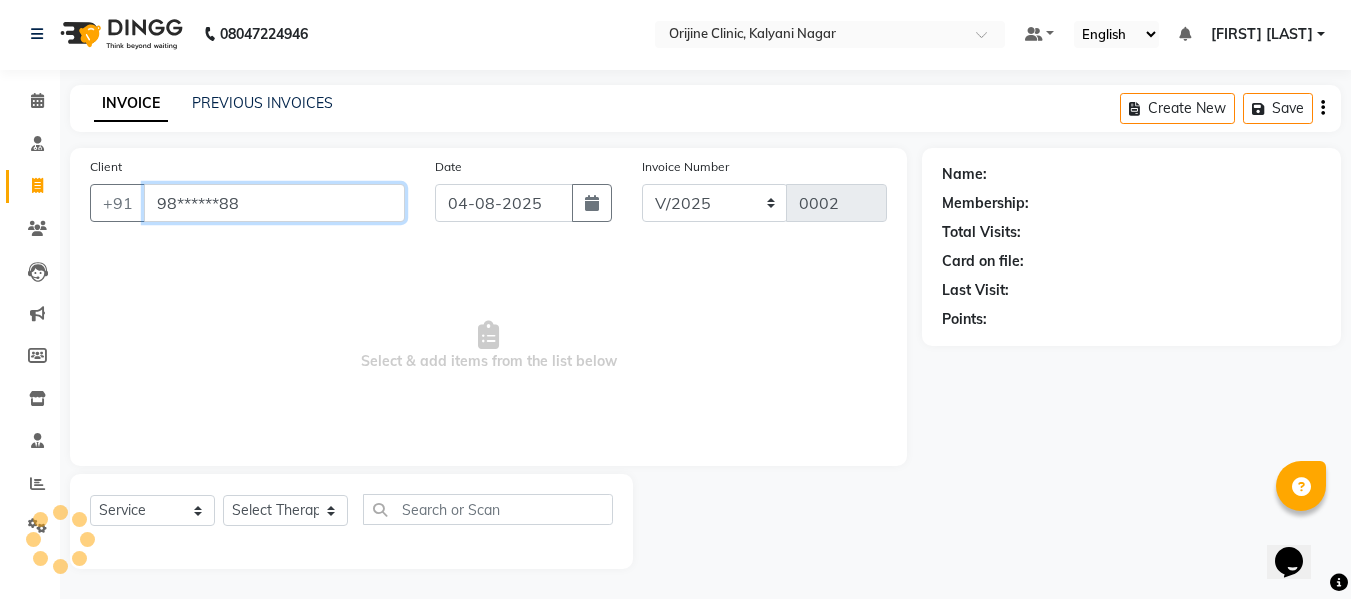 type on "98******88" 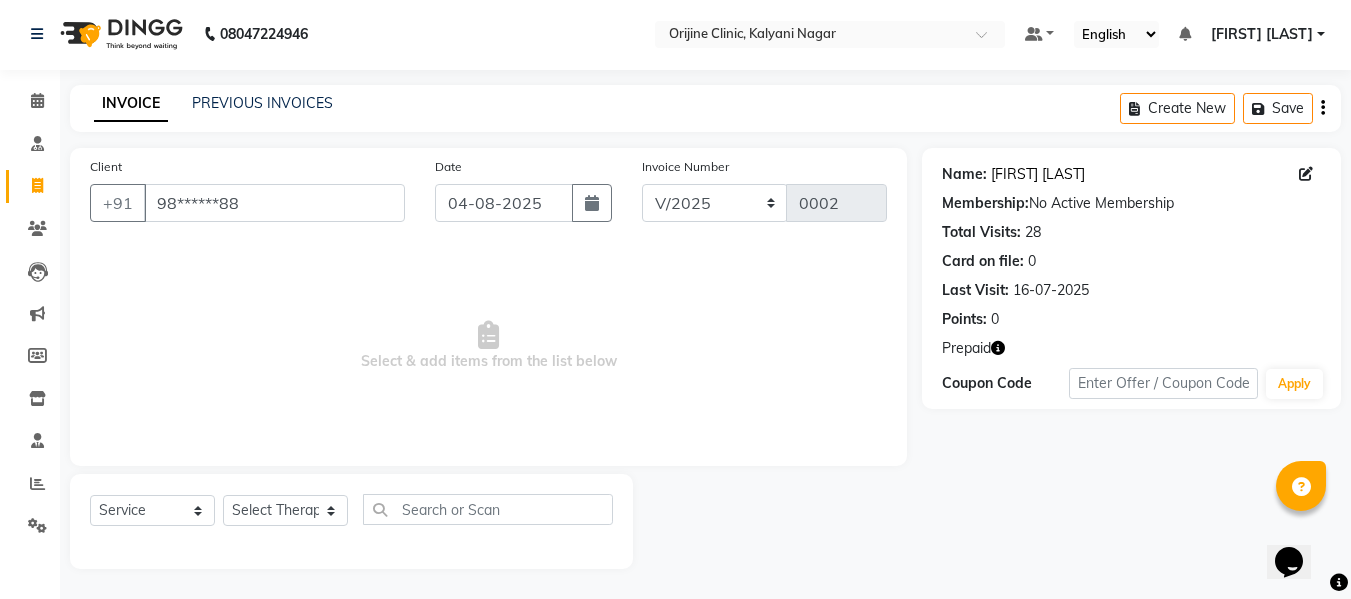 click on "[FIRST] [LAST]" 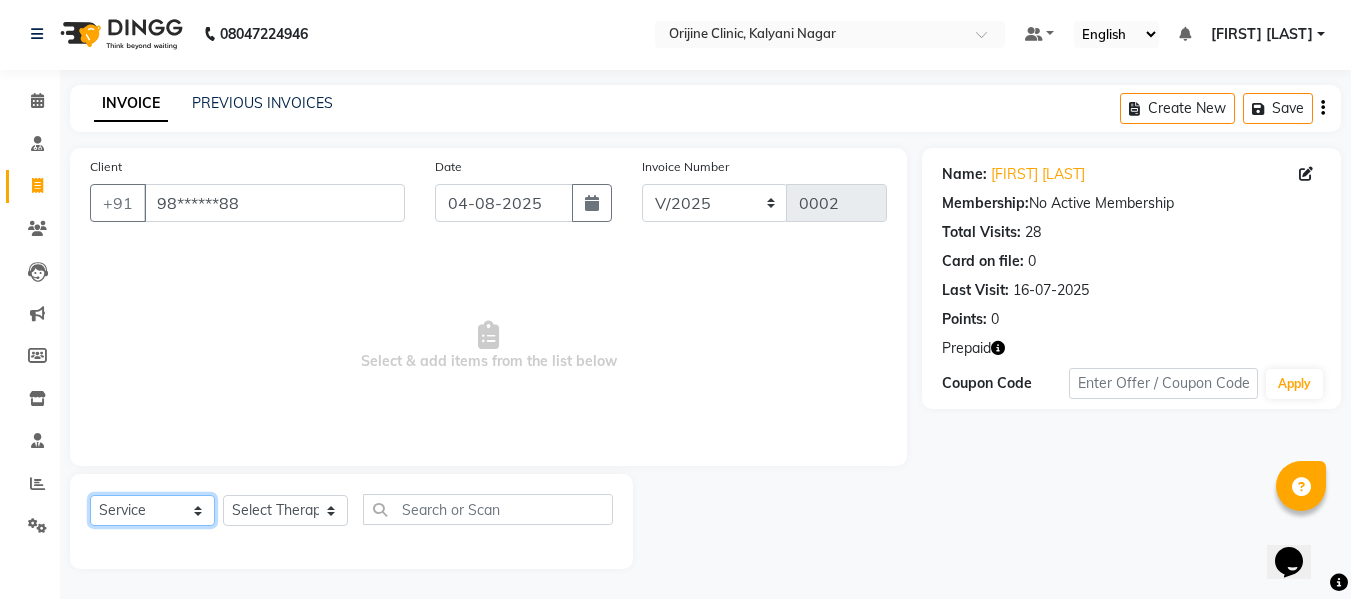 click on "Select  Service  Product  Membership  Package Voucher Prepaid Gift Card" 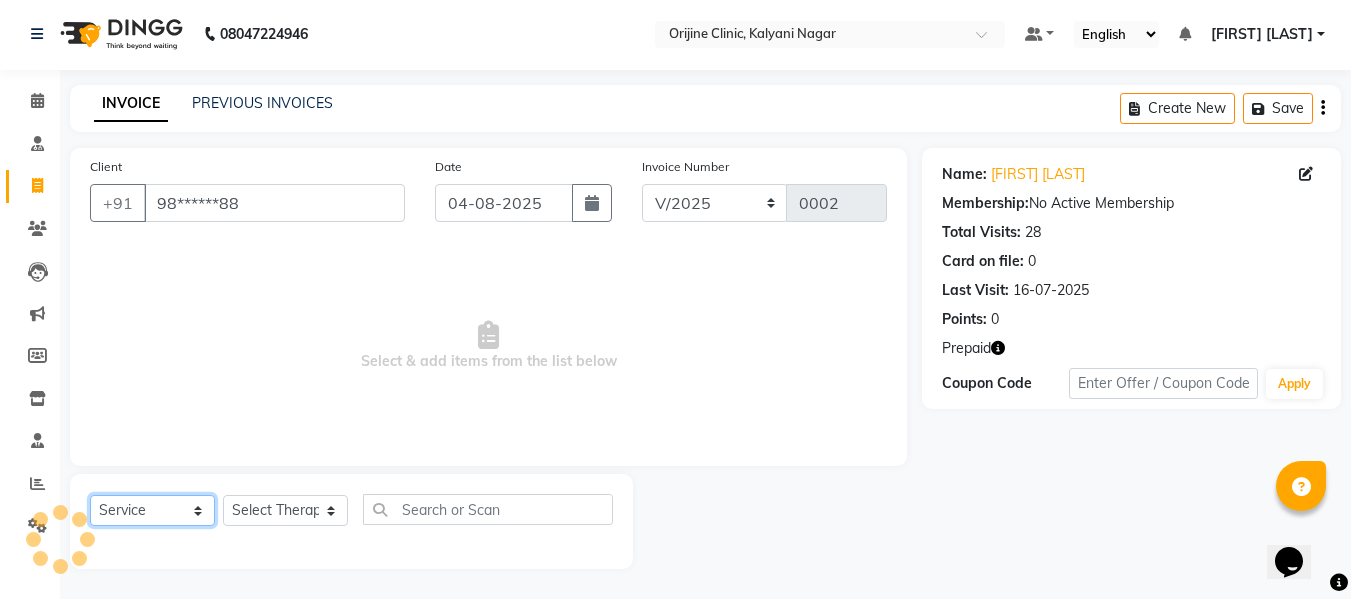 select on "package" 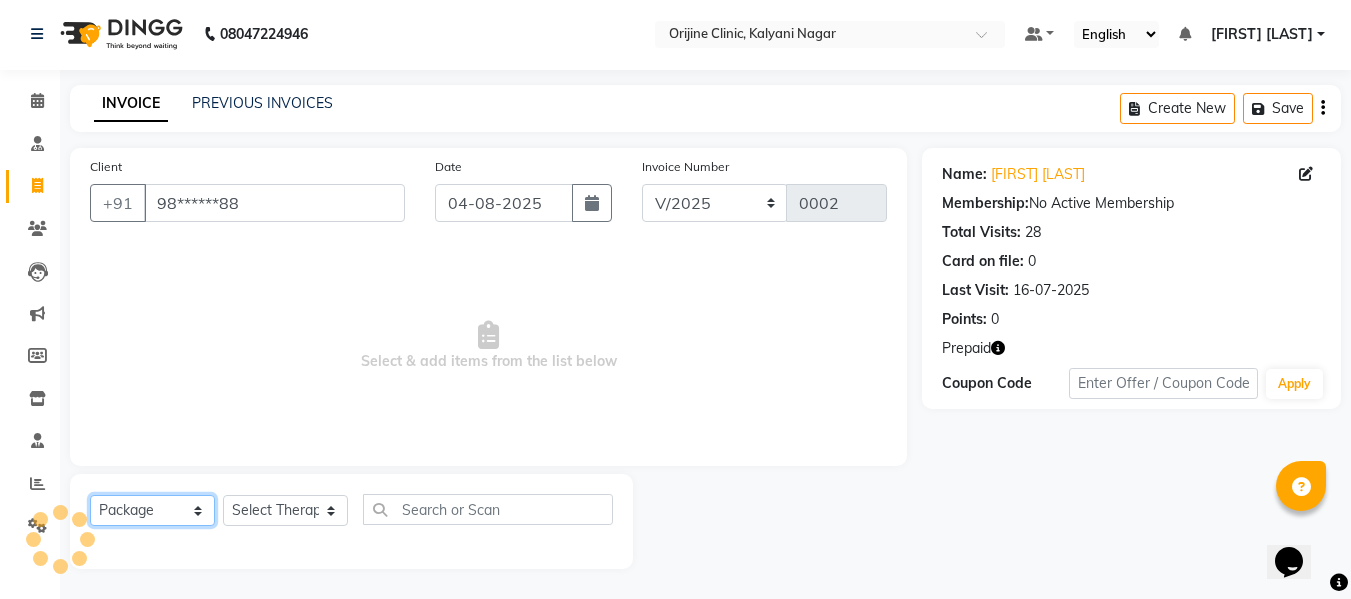 click on "Select  Service  Product  Membership  Package Voucher Prepaid Gift Card" 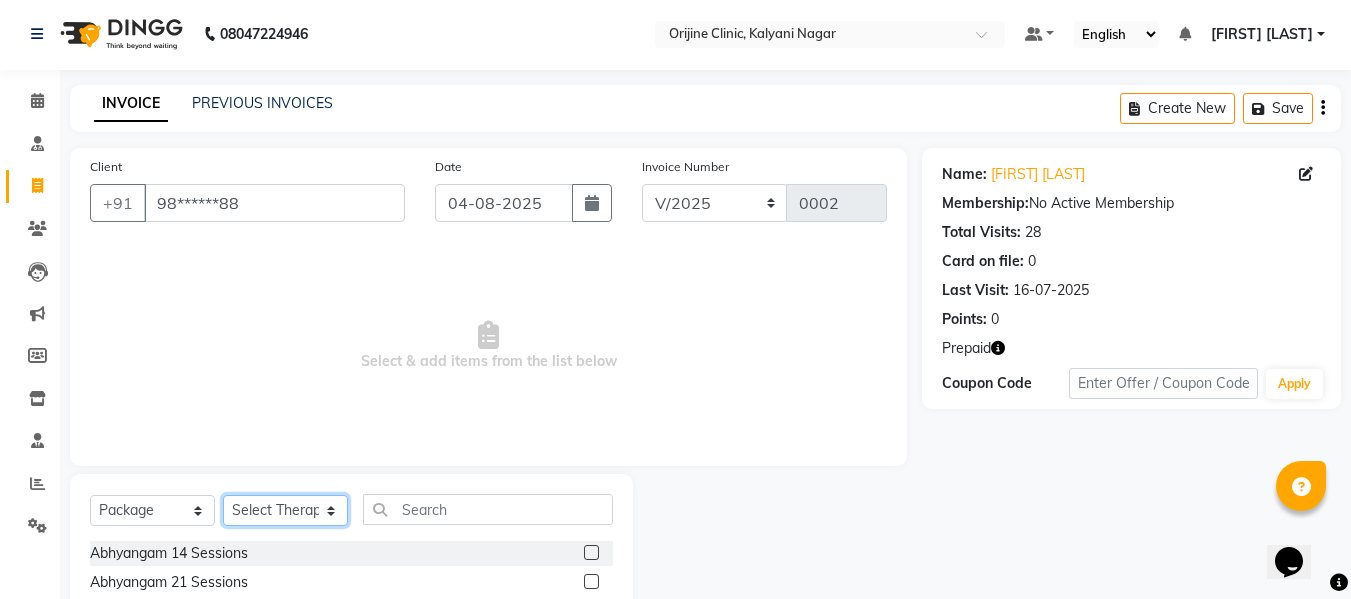 click on "Select Therapist [NAME] [LAST] Battul Centre Head Dr. [NAME] [LAST] Dr. [NAME] [LAST] [NAME] [LAST] [NAME] [LAST] Rajeev Inventory Rajiv Kumar Rama londhe Ranjit Sarika Kadam Vaibhavi Gondwal" 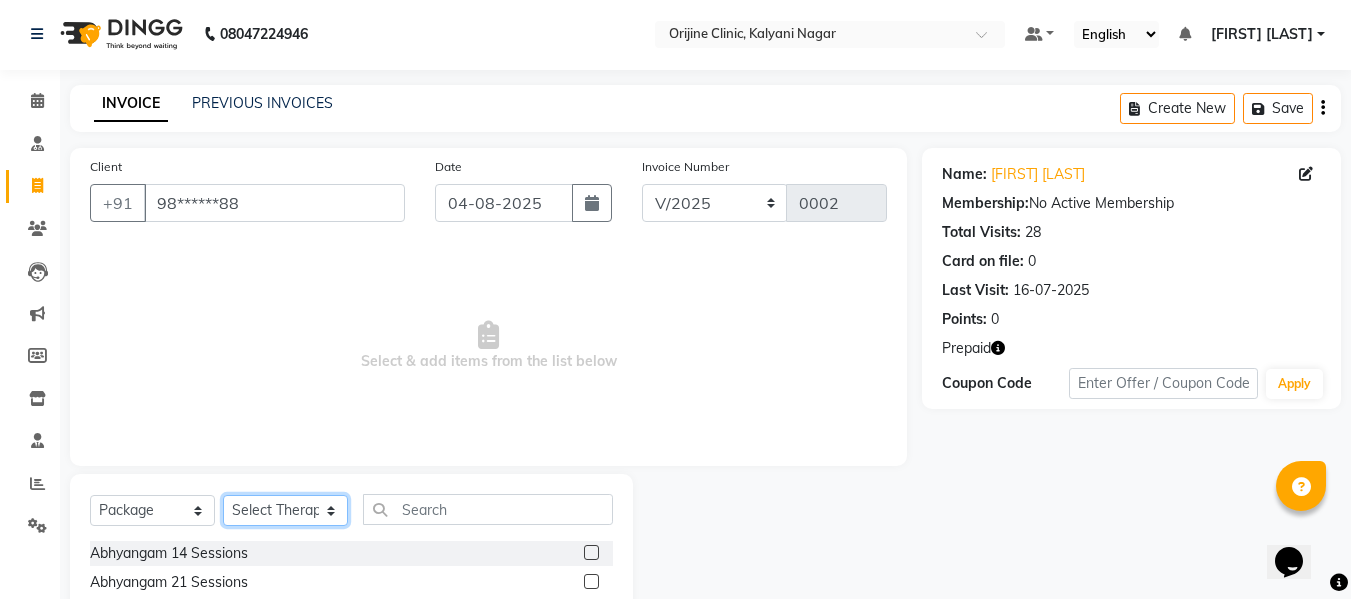 select on "10775" 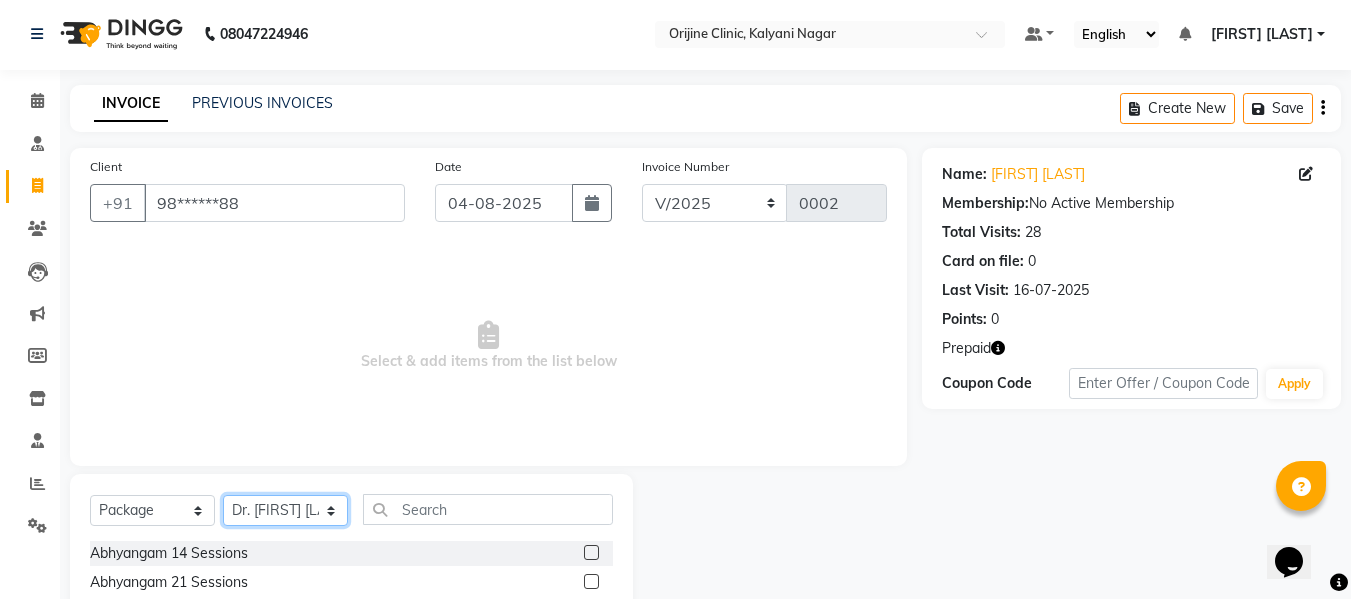 click on "Select Therapist [NAME] [LAST] Battul Centre Head Dr. [NAME] [LAST] Dr. [NAME] [LAST] [NAME] [LAST] [NAME] [LAST] Rajeev Inventory Rajiv Kumar Rama londhe Ranjit Sarika Kadam Vaibhavi Gondwal" 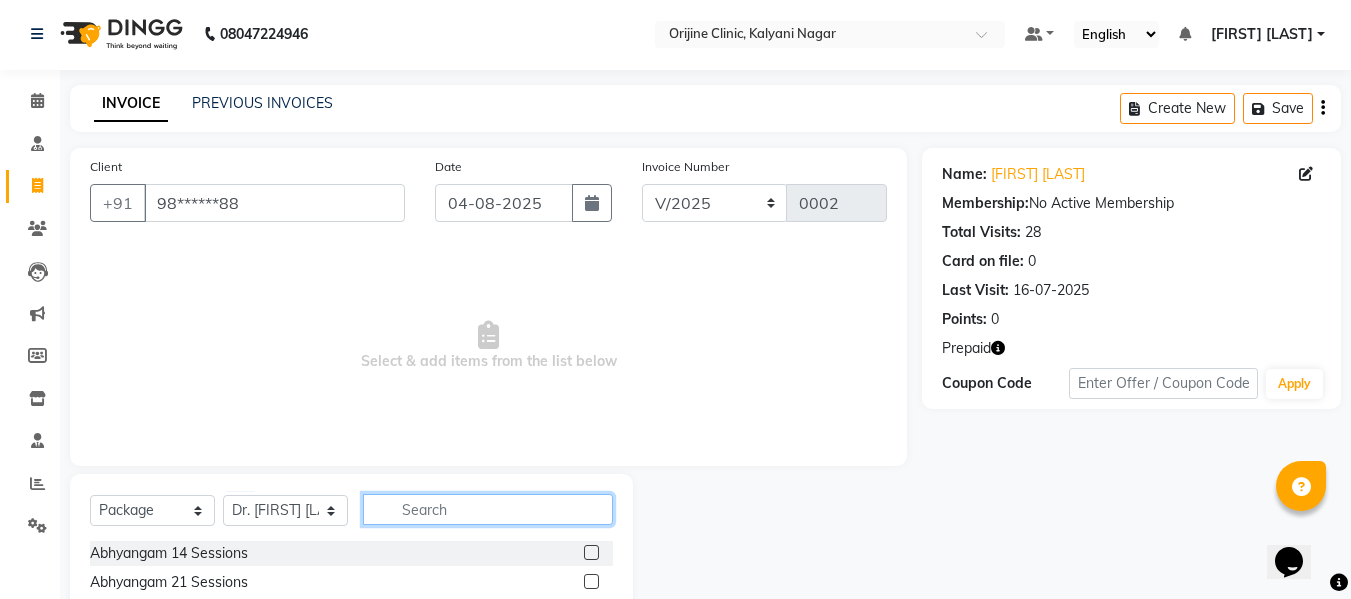 click 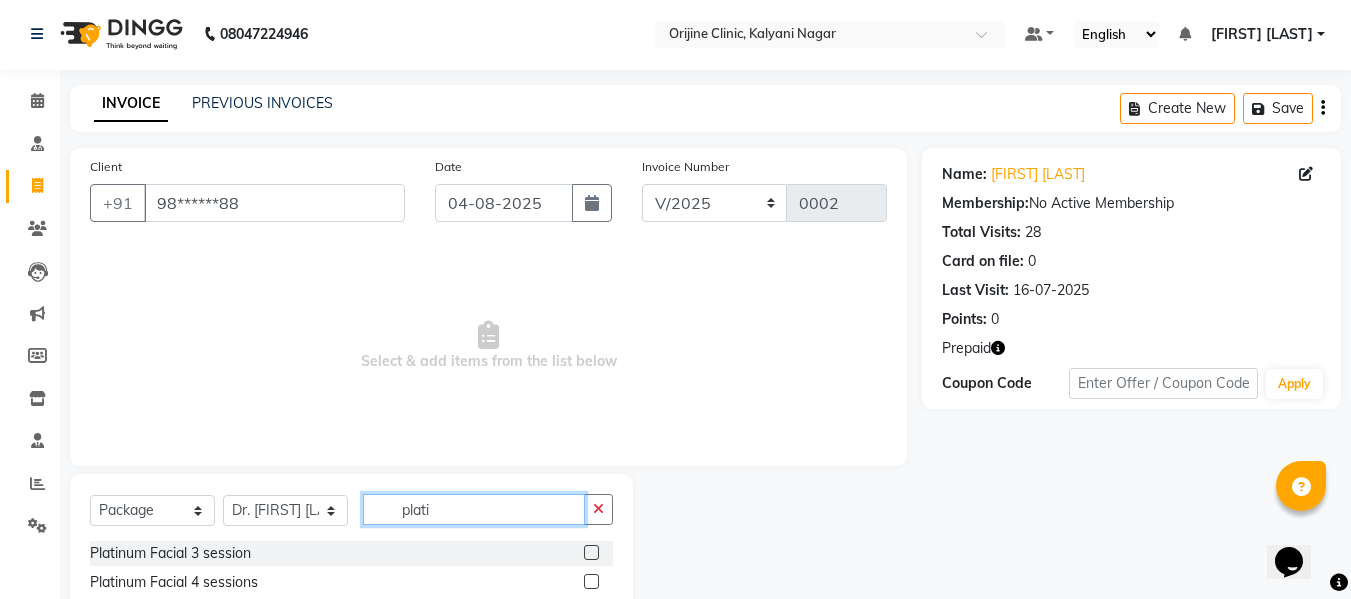 type on "plati" 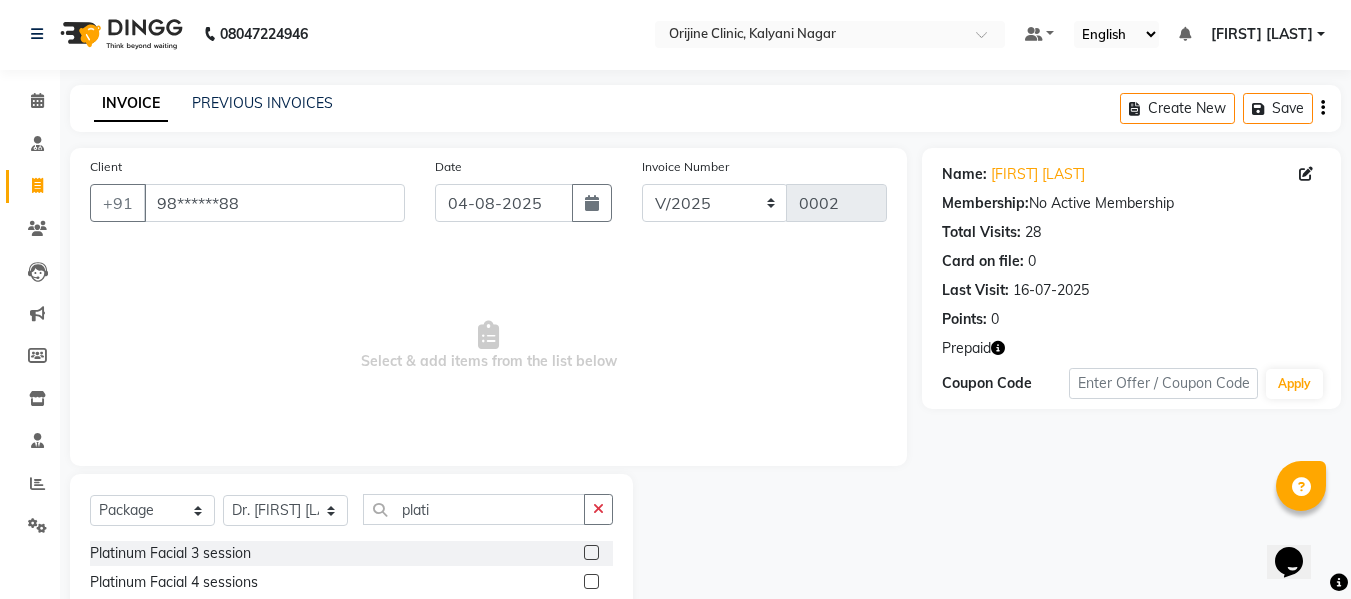 click on "Select Service Product Membership Package Voucher Prepaid Gift Card Select Therapist [NAME] [LAST] Battul Centre Head Dr. [NAME] [LAST] Dr. [NAME] [LAST] [NAME] [LAST] [NAME] [LAST] Rajeev Inventory Rajiv Kumar Rama londhe Ranjit Sarika Kadam Vaibhavi Gondwal plati Platinum Facial 3 session Platinum Facial 4 sessions Platinum Facial 6 session Platinum Facial 8 session WishPro Plus Platinum 3 Session WishPro Plus Platinum 4 Session WishPro Plus Platinum 6 Sessions WishPro Plus Platinum 8 Session" 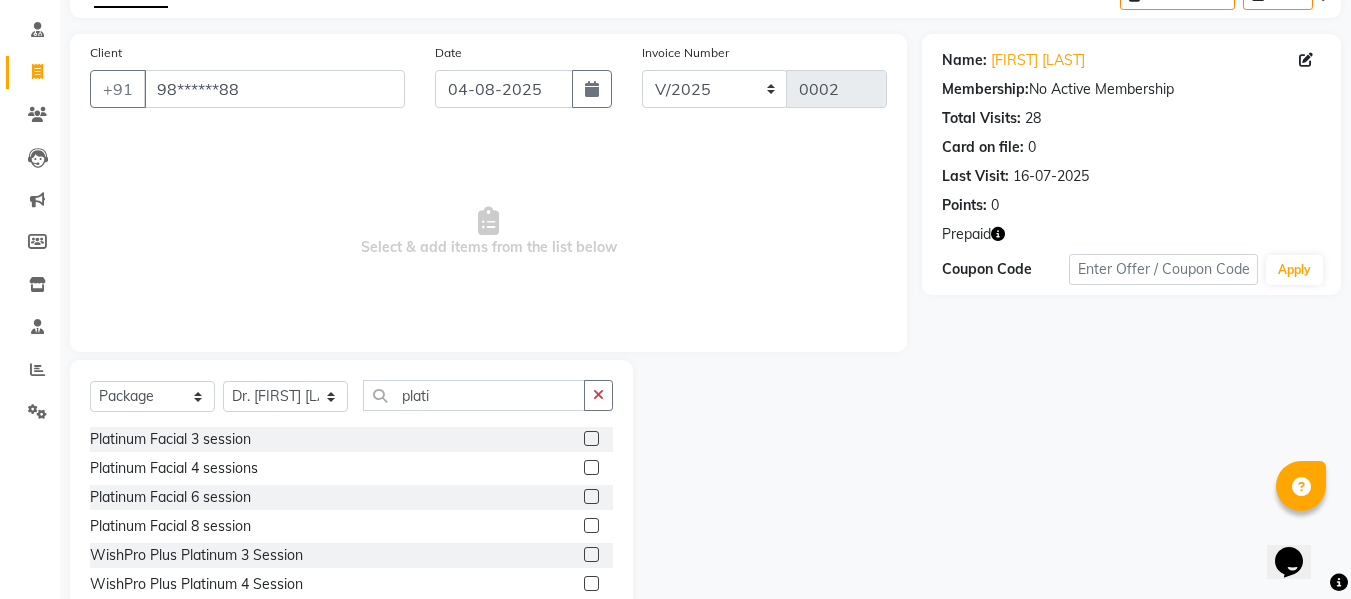 scroll, scrollTop: 122, scrollLeft: 0, axis: vertical 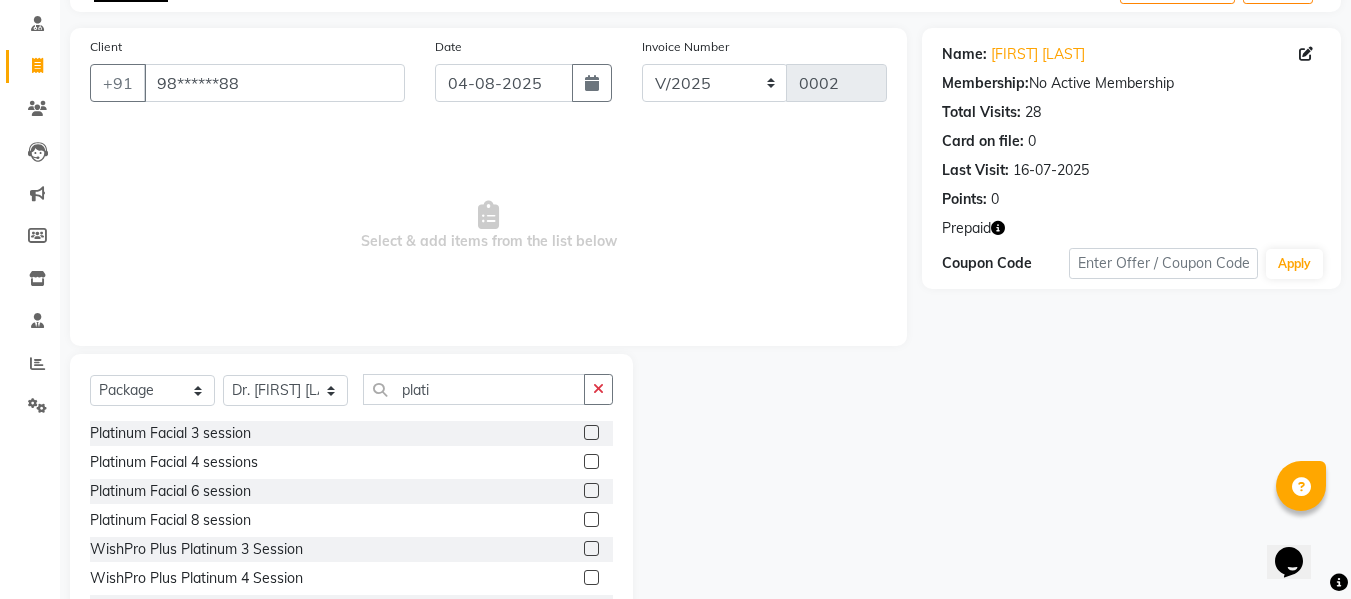 click 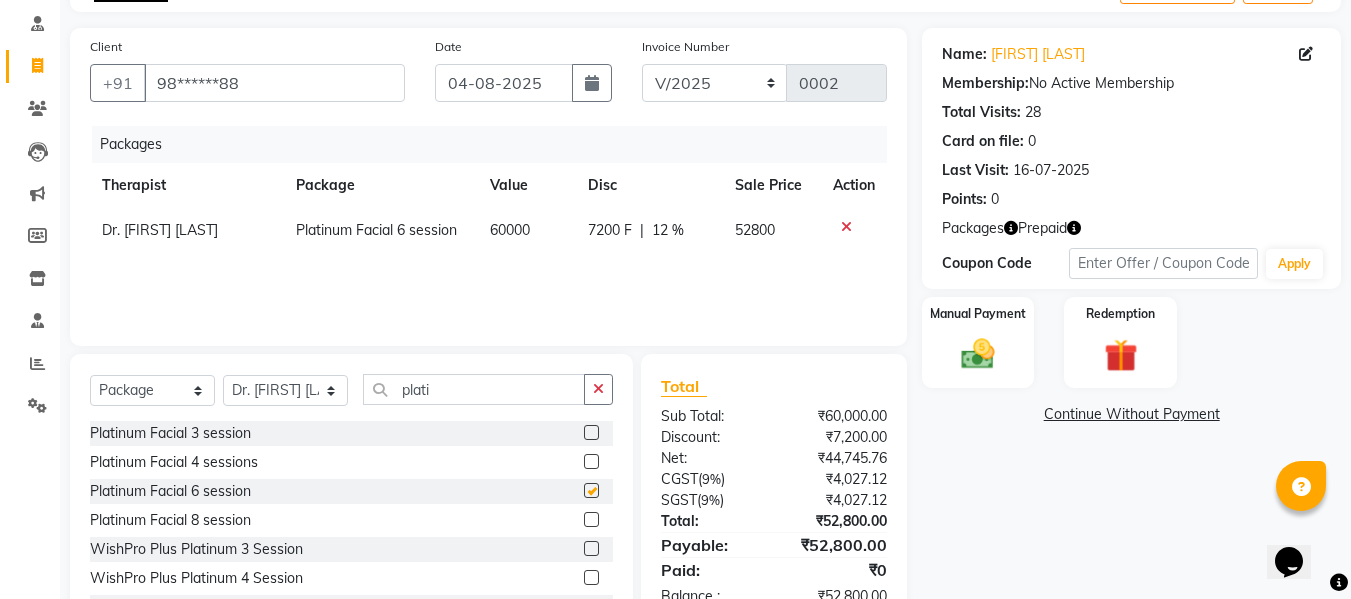 checkbox on "false" 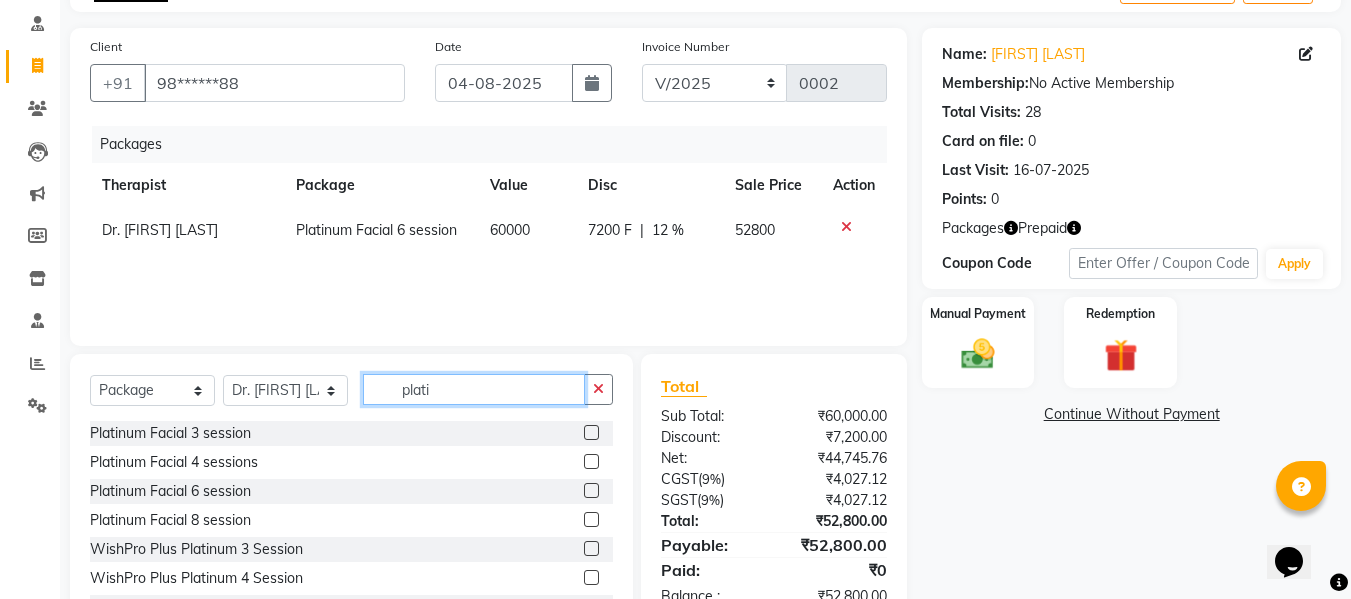 click on "plati" 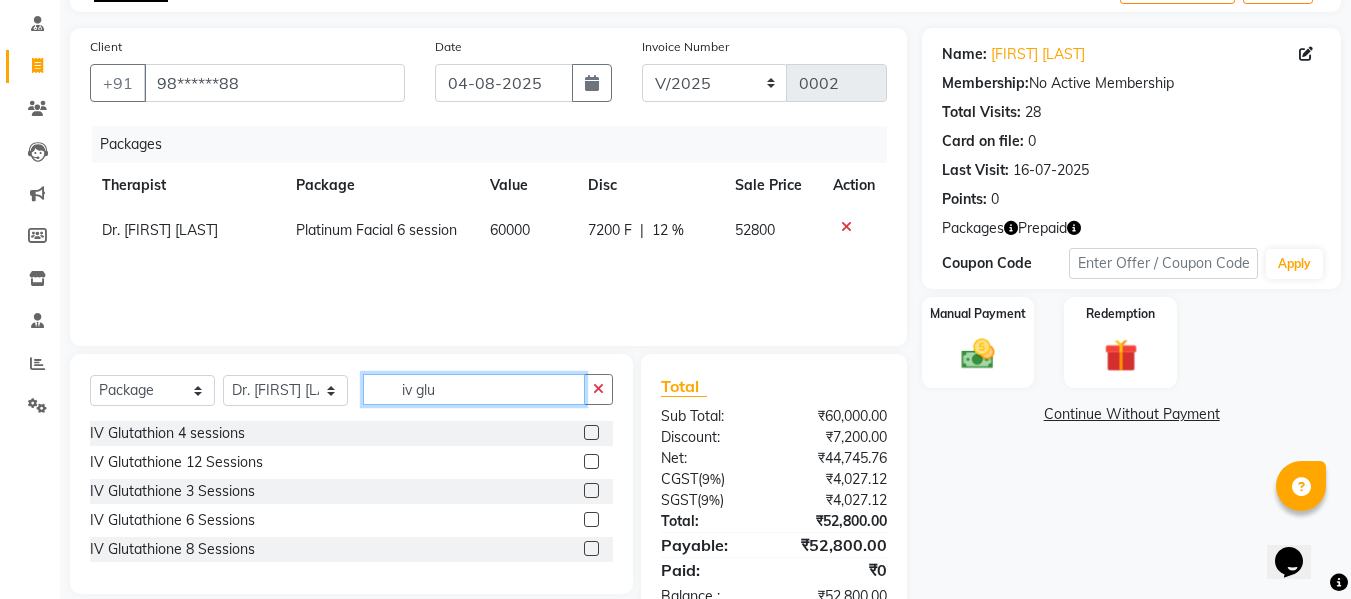 type on "iv glu" 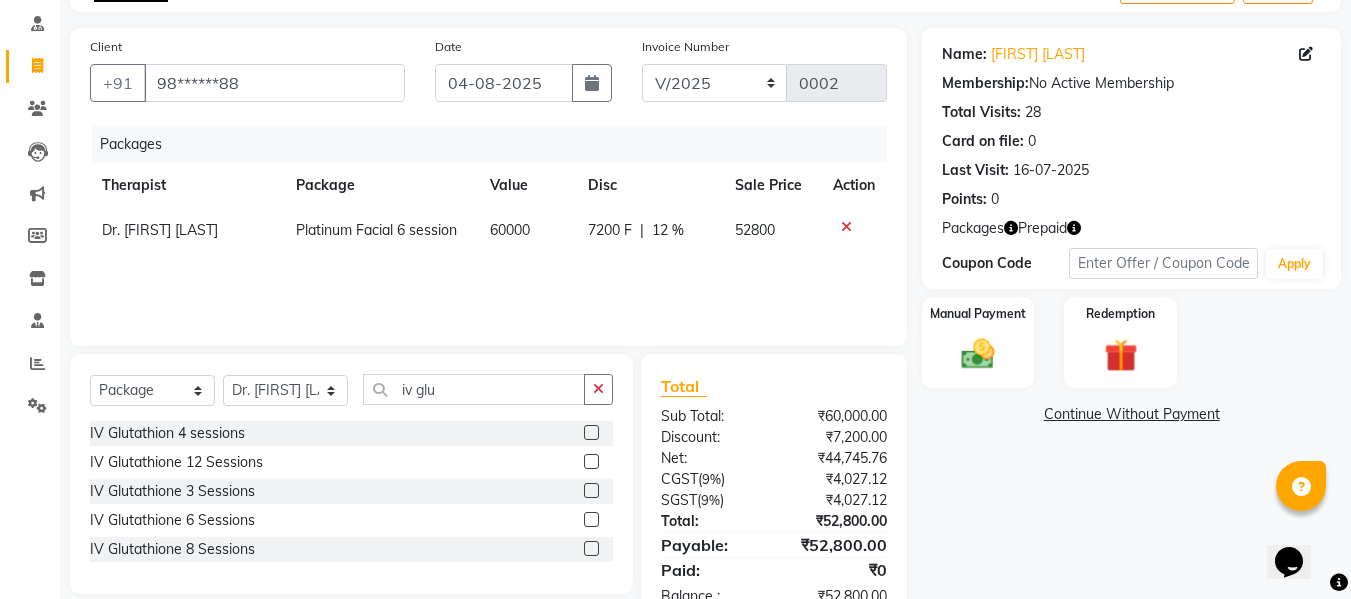 click 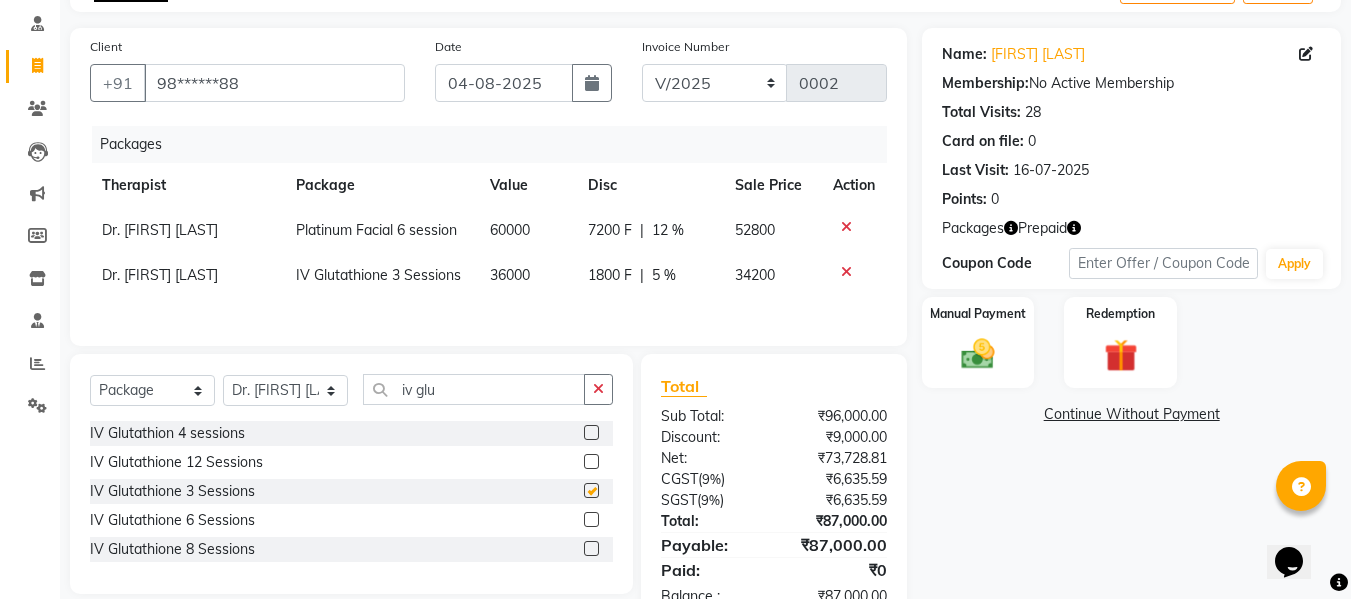 checkbox on "false" 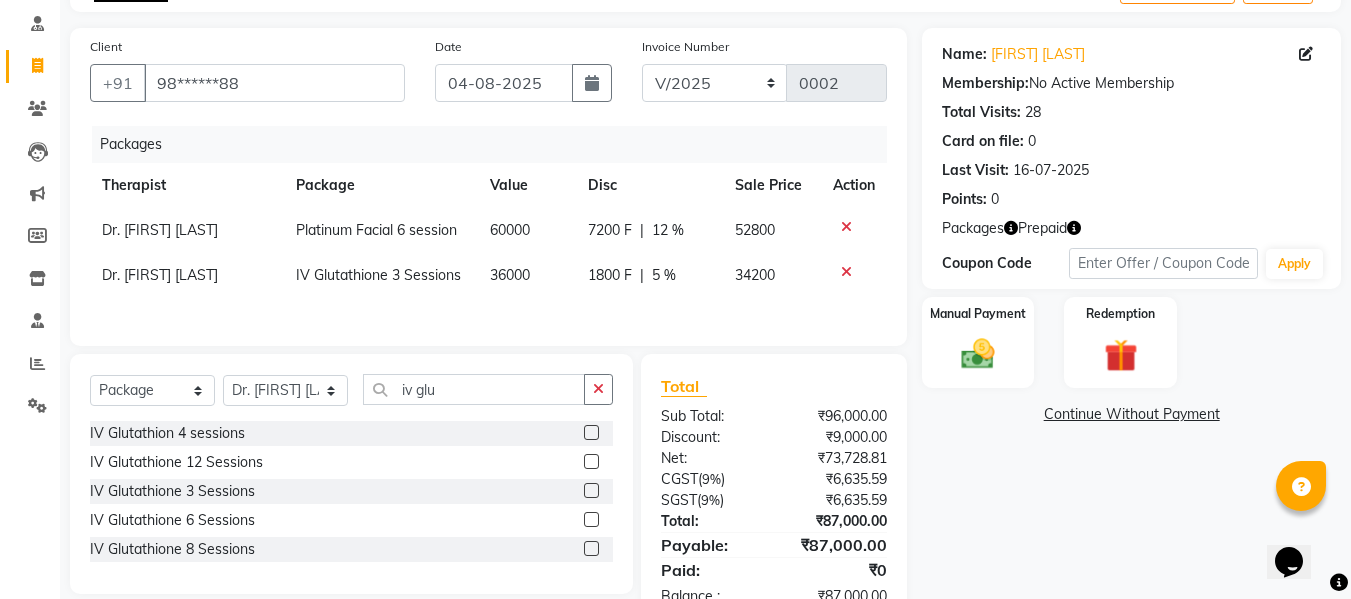 scroll, scrollTop: 183, scrollLeft: 0, axis: vertical 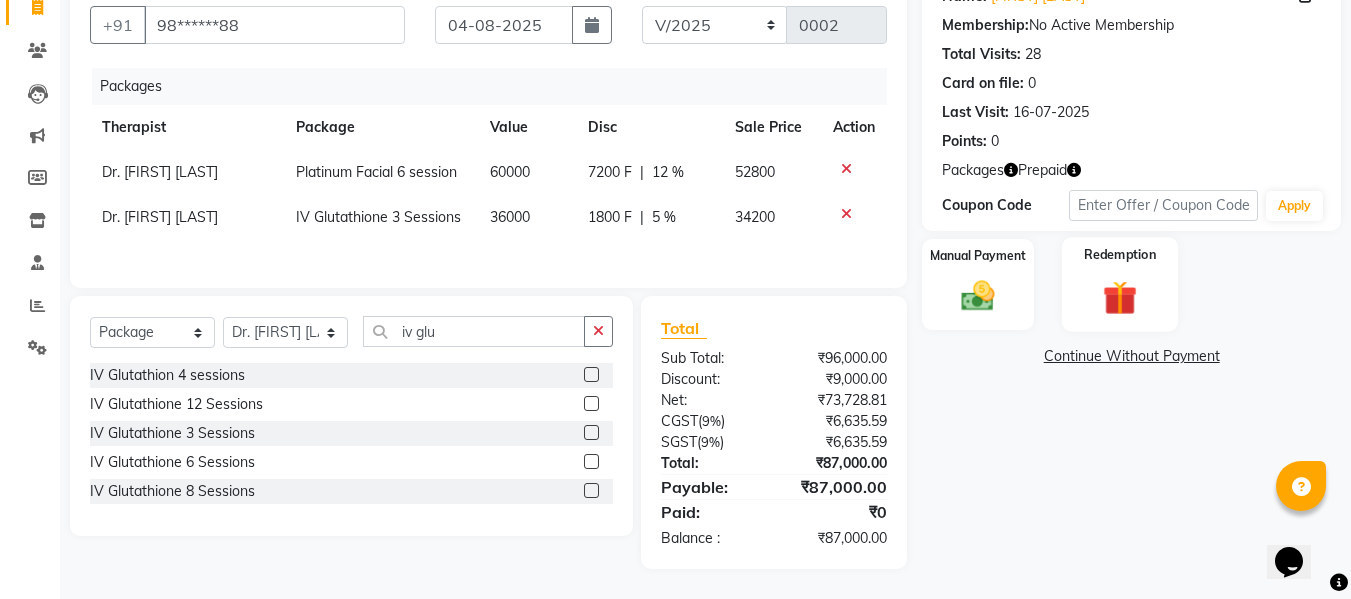 click 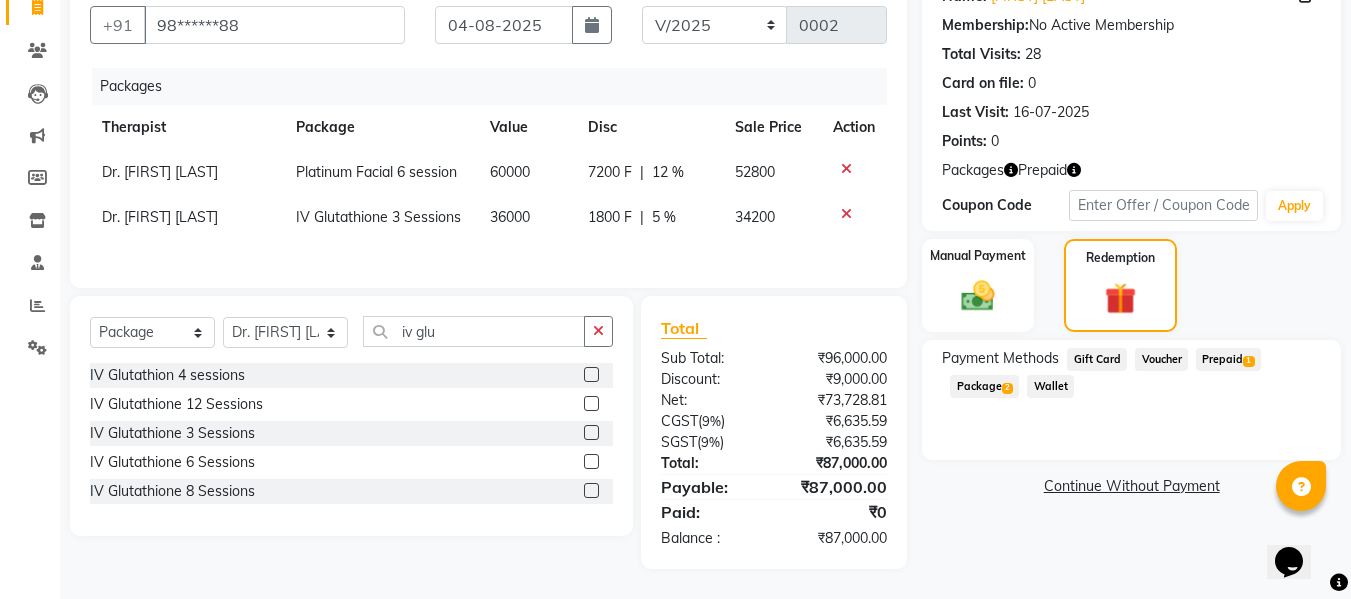 click on "Wallet" 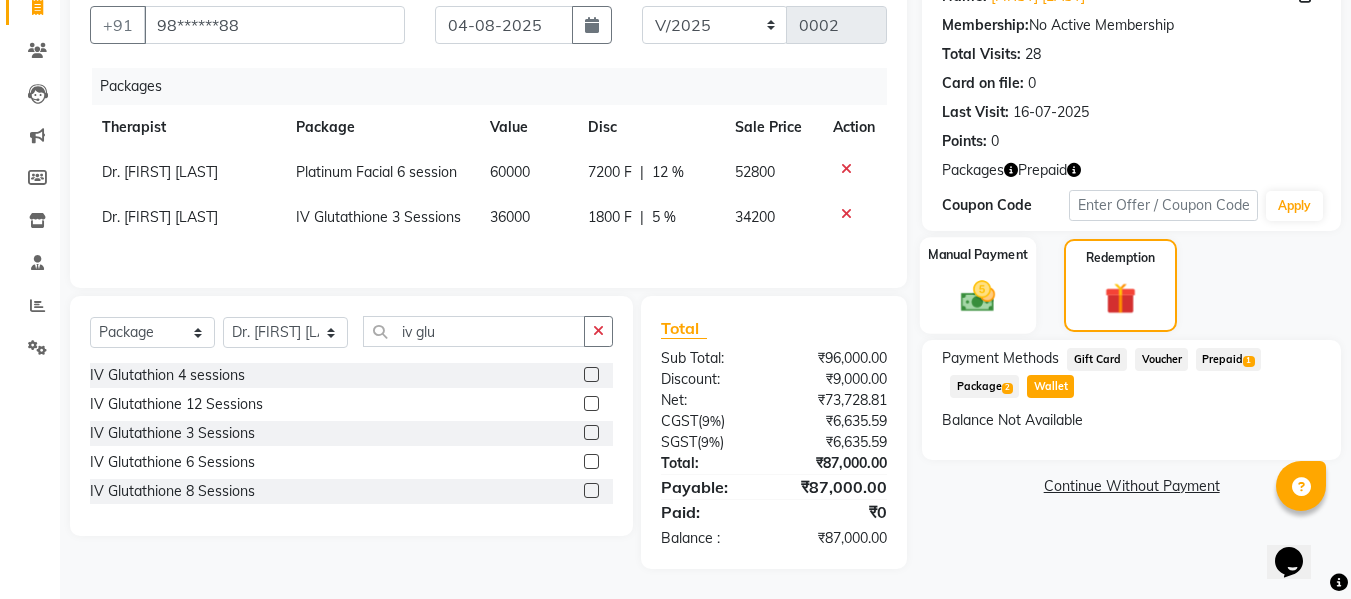 click on "Manual Payment" 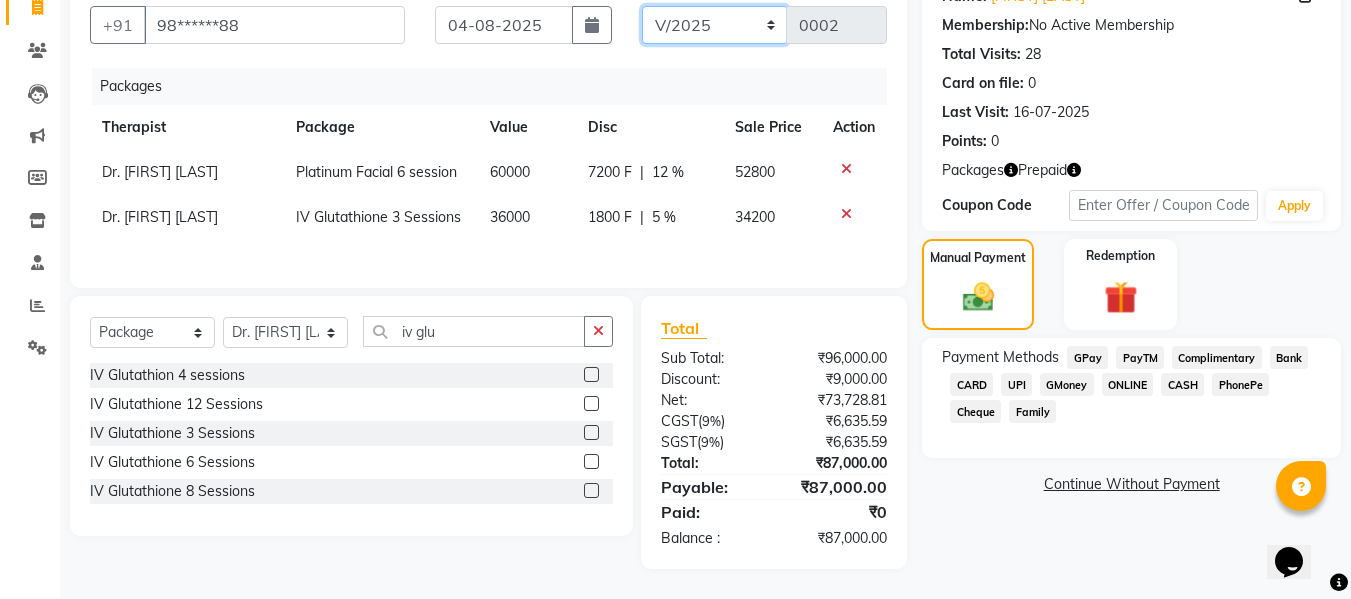 click on "PKG/2025-26 V/2025 V/2025-26" 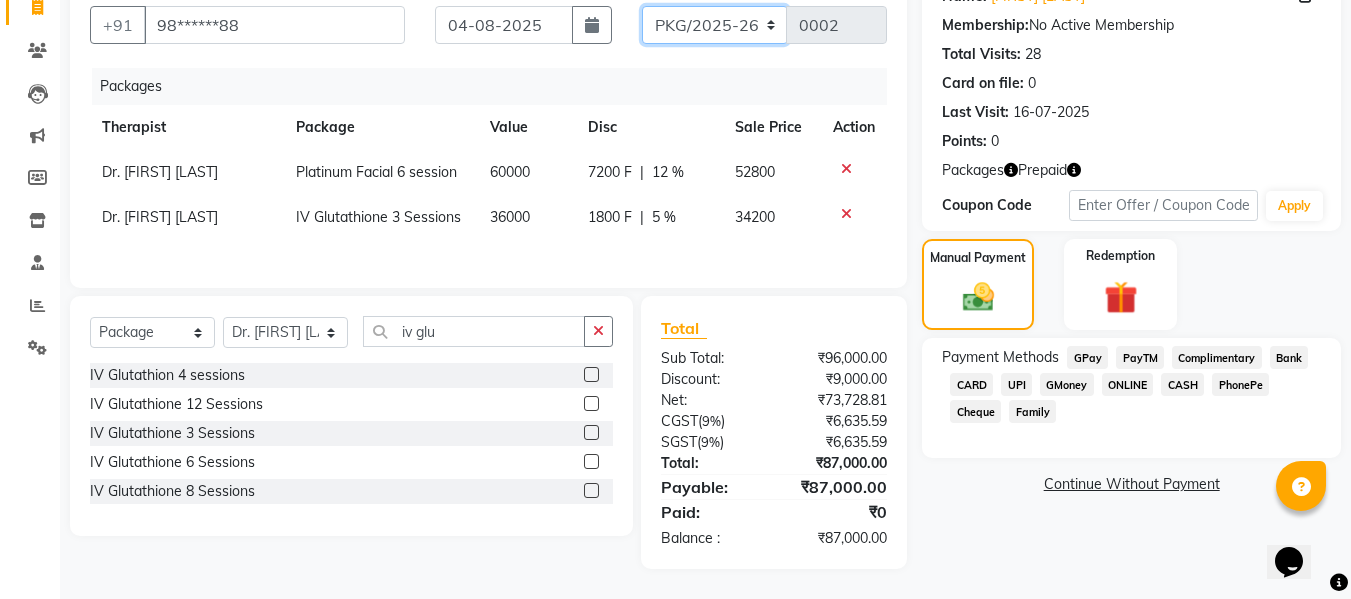 click on "PKG/2025-26 V/2025 V/2025-26" 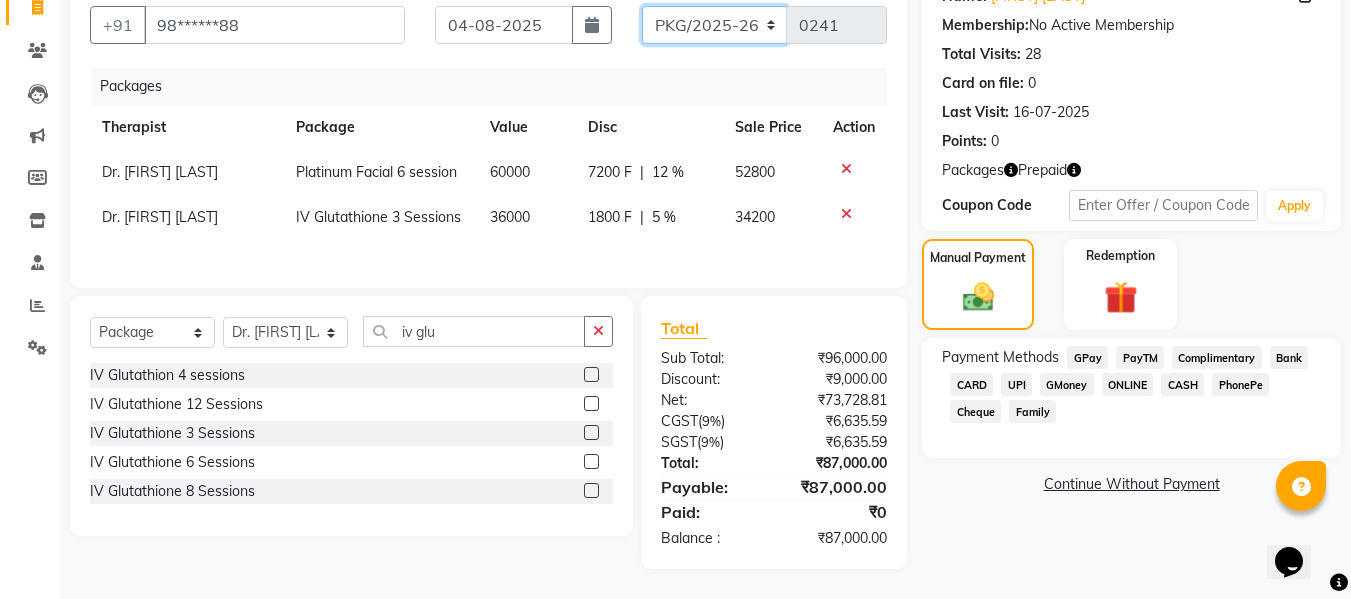 click on "PKG/2025-26 V/2025 V/2025-26" 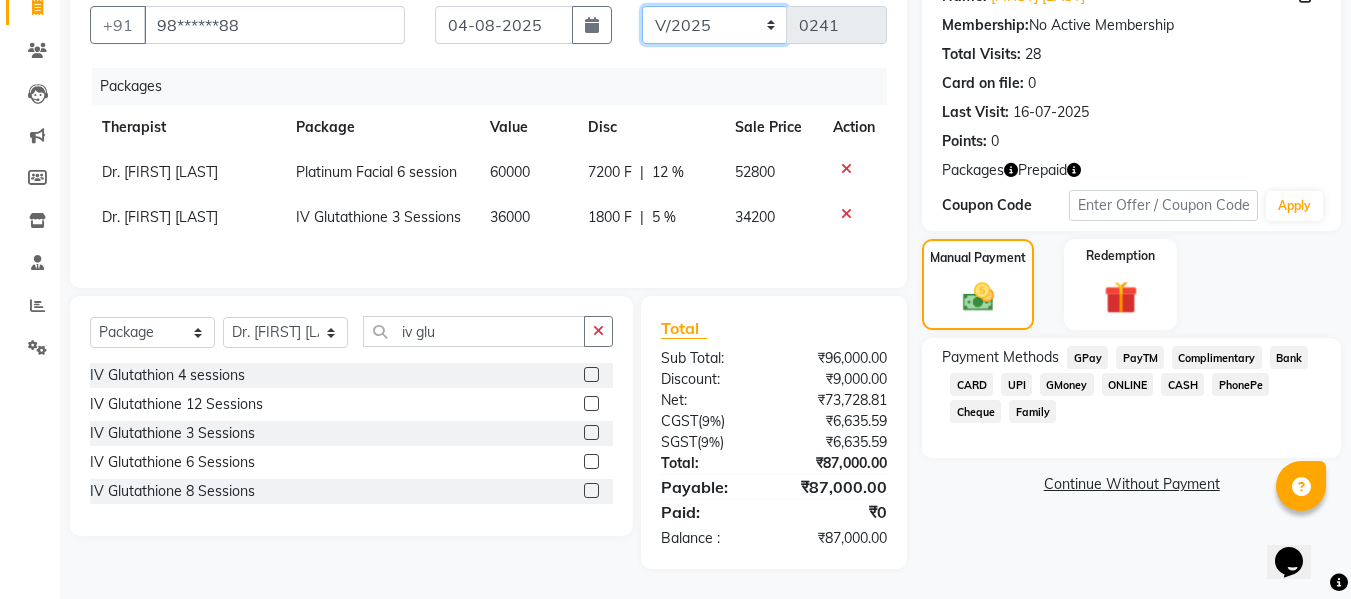 click on "PKG/2025-26 V/2025 V/2025-26" 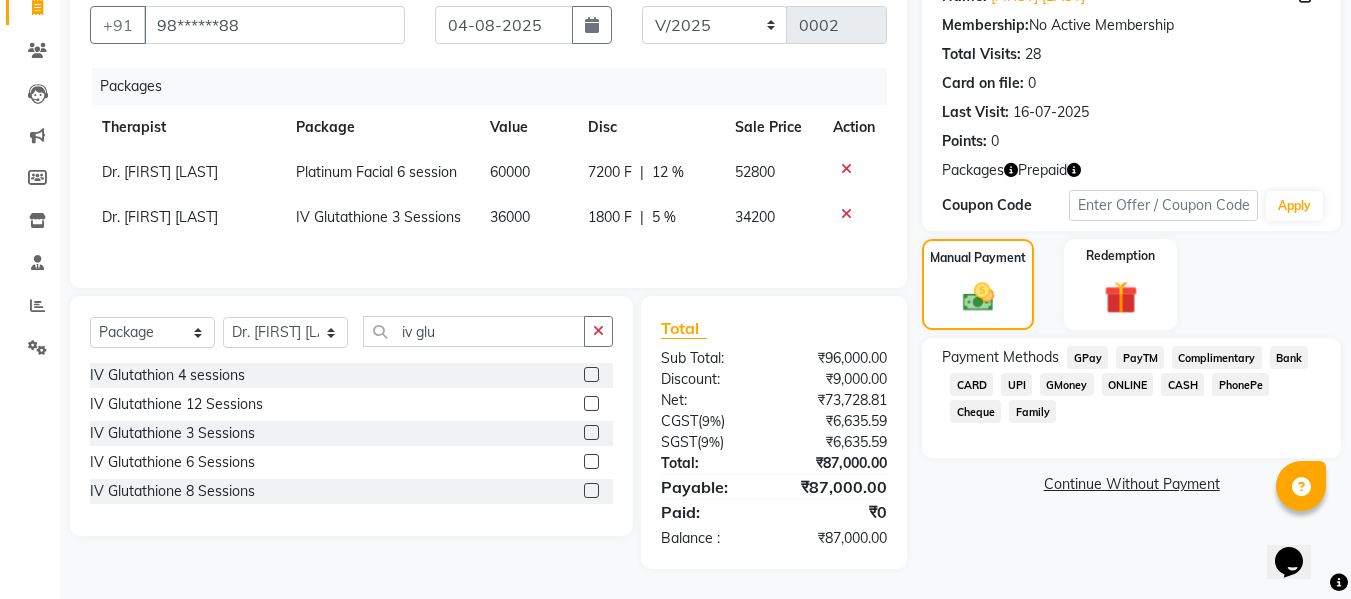 click on "ONLINE" 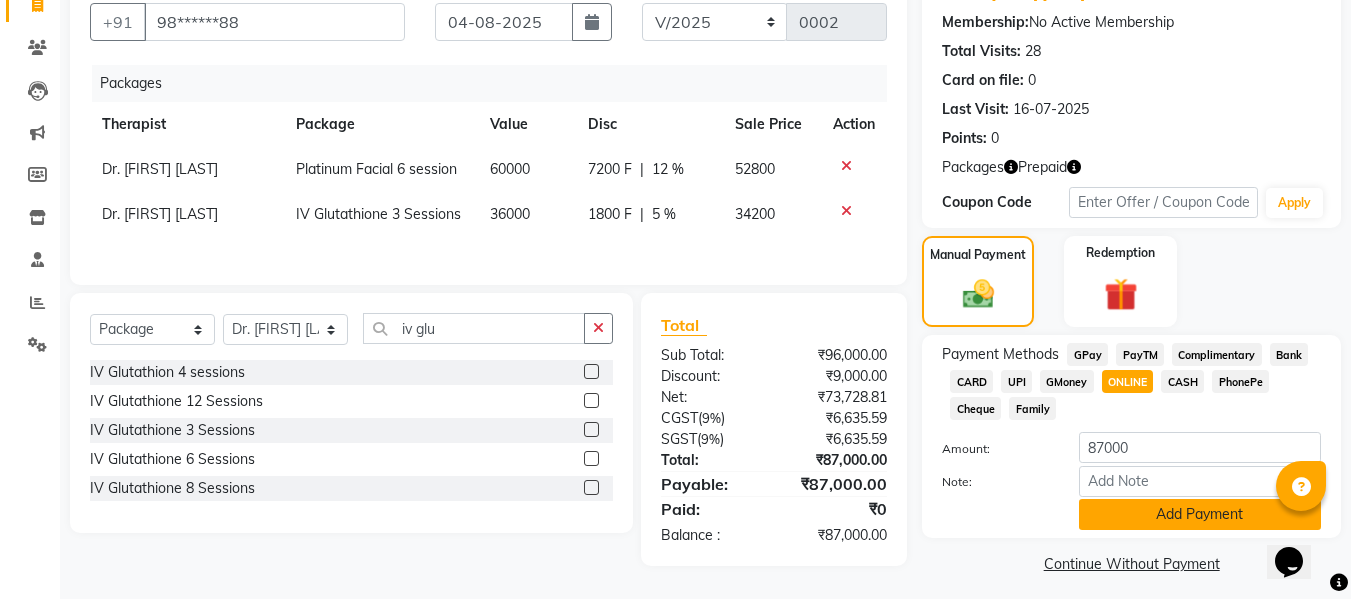 click on "Add Payment" 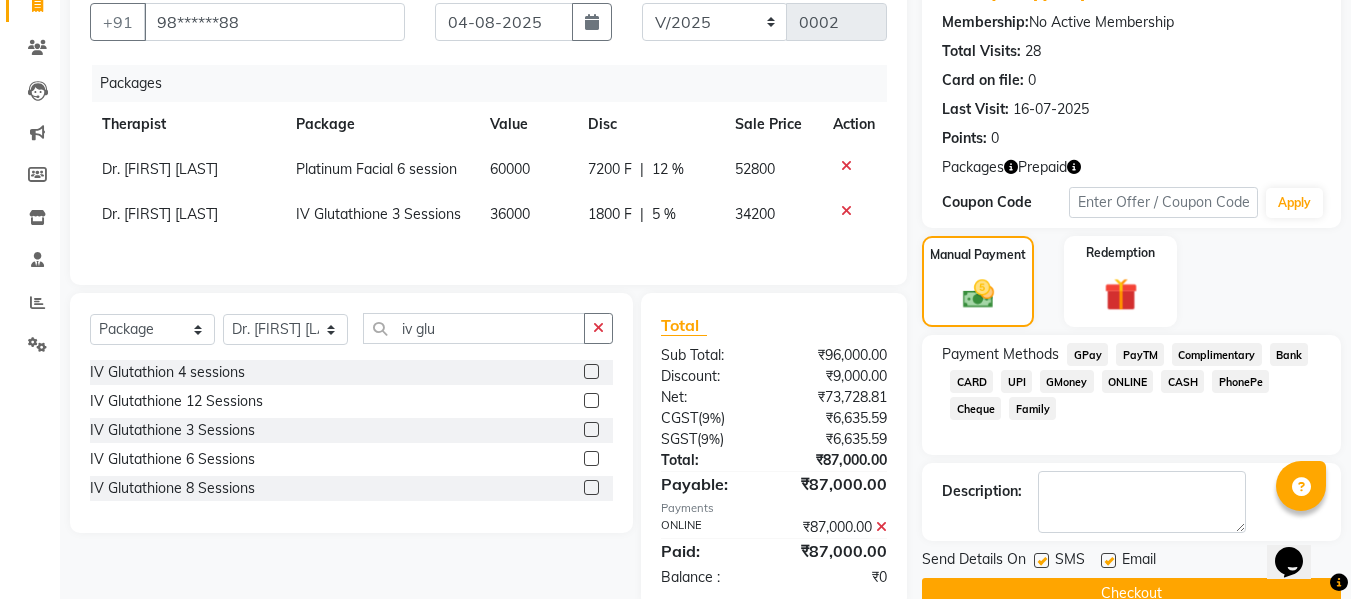scroll, scrollTop: 225, scrollLeft: 0, axis: vertical 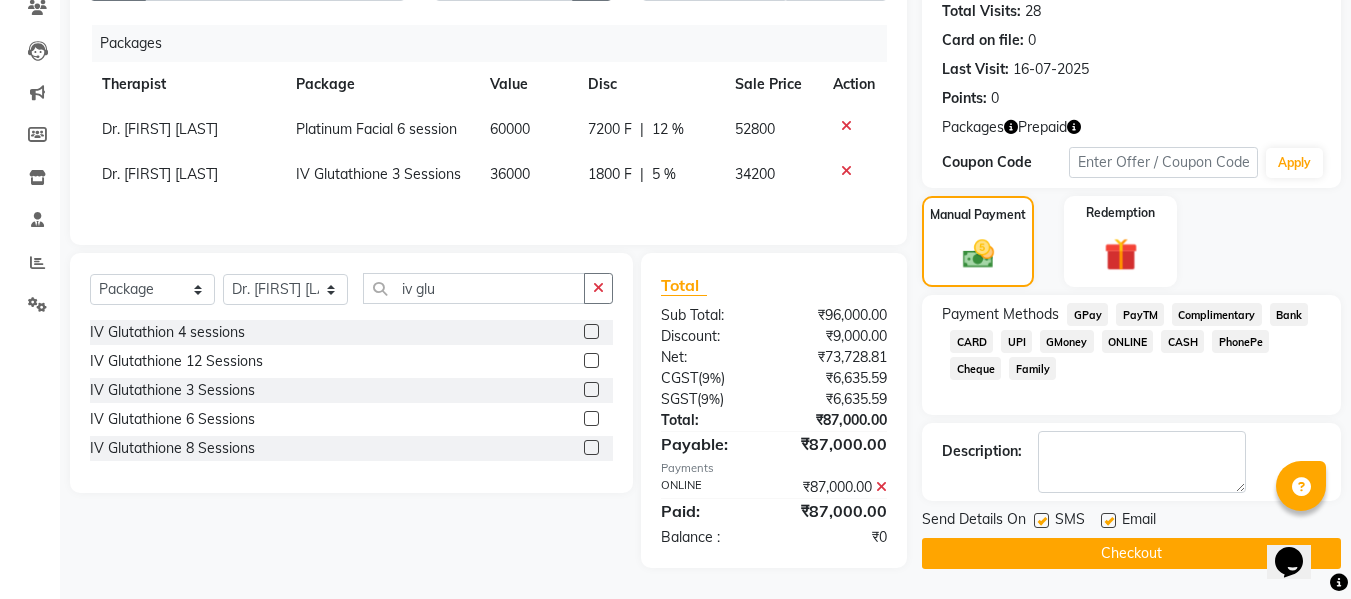 click 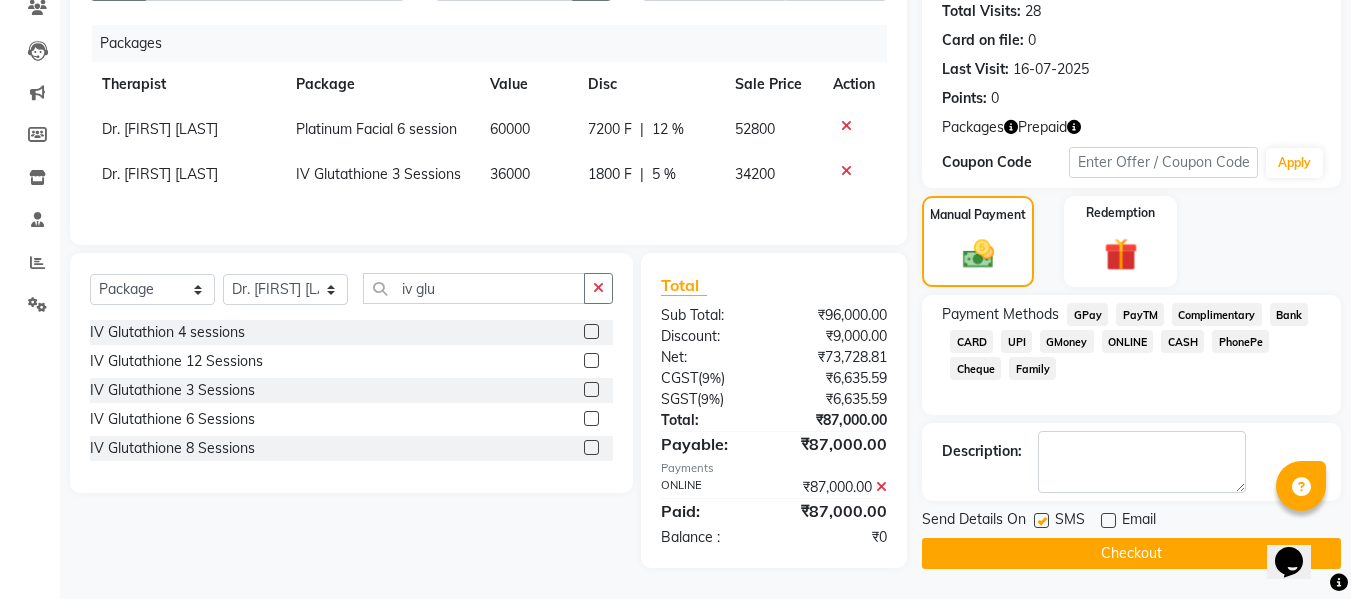 click 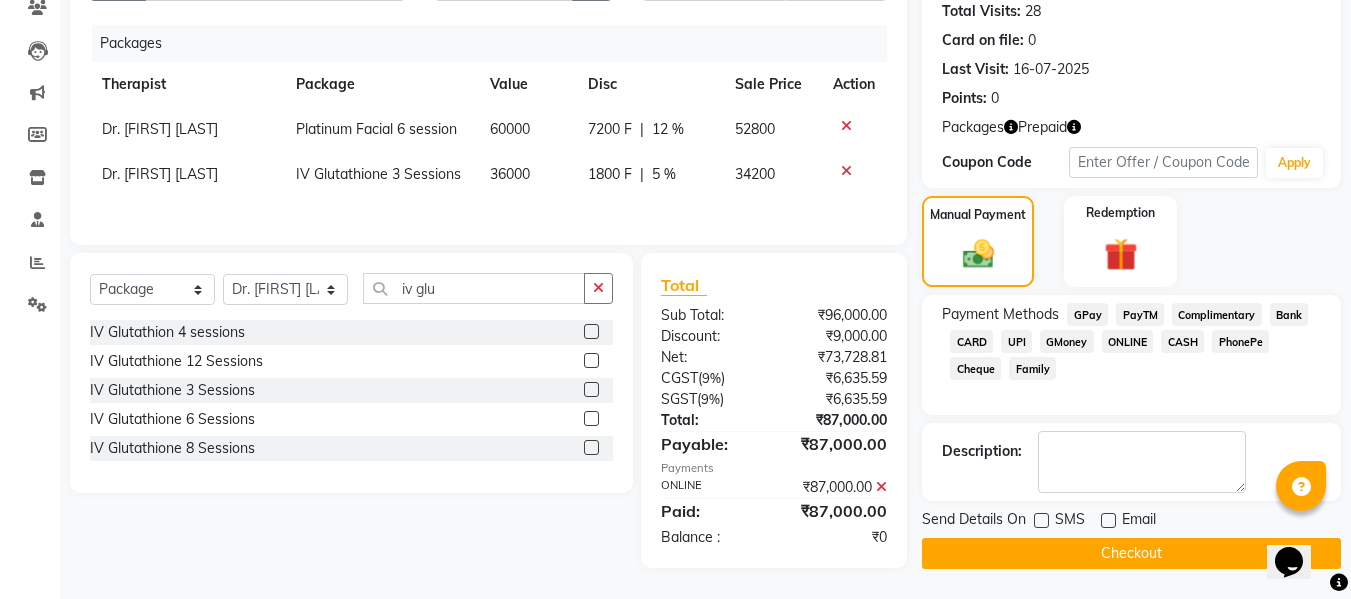 click on "Checkout" 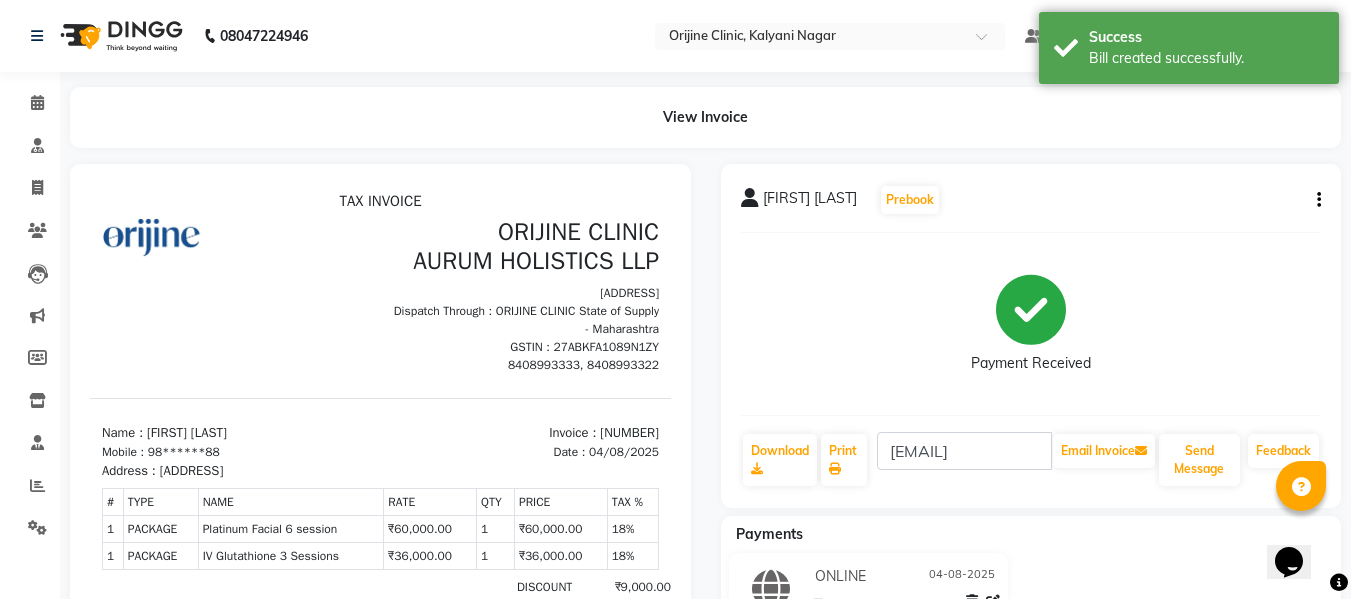 scroll, scrollTop: 0, scrollLeft: 0, axis: both 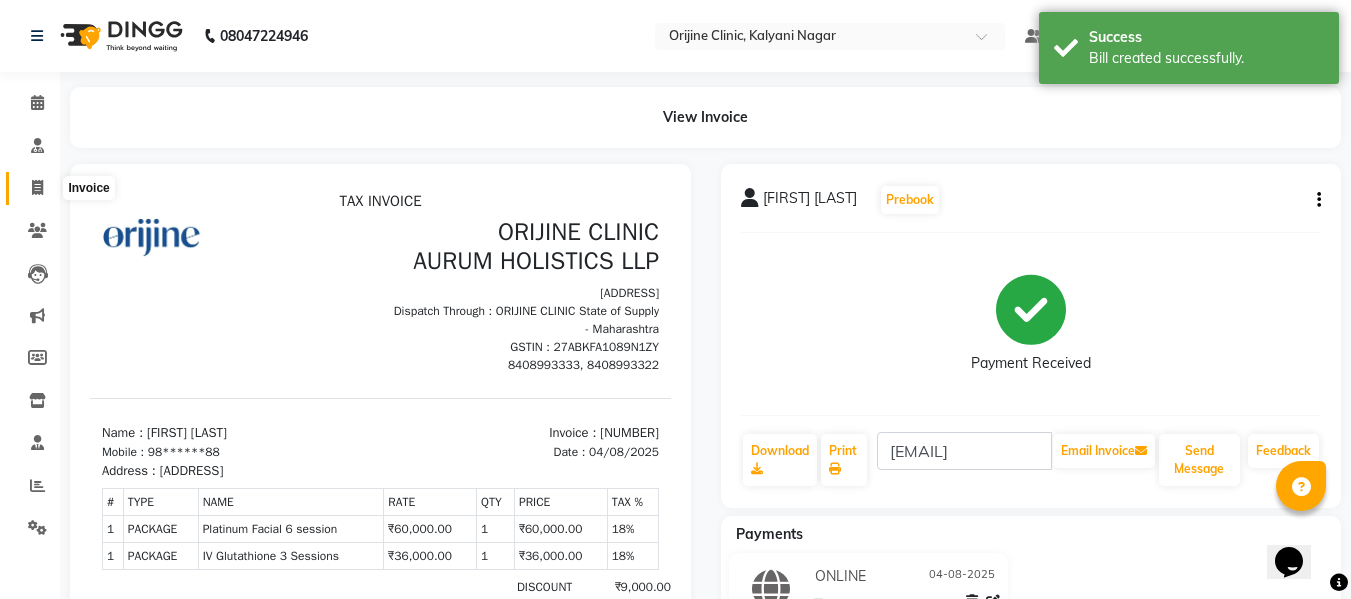 click 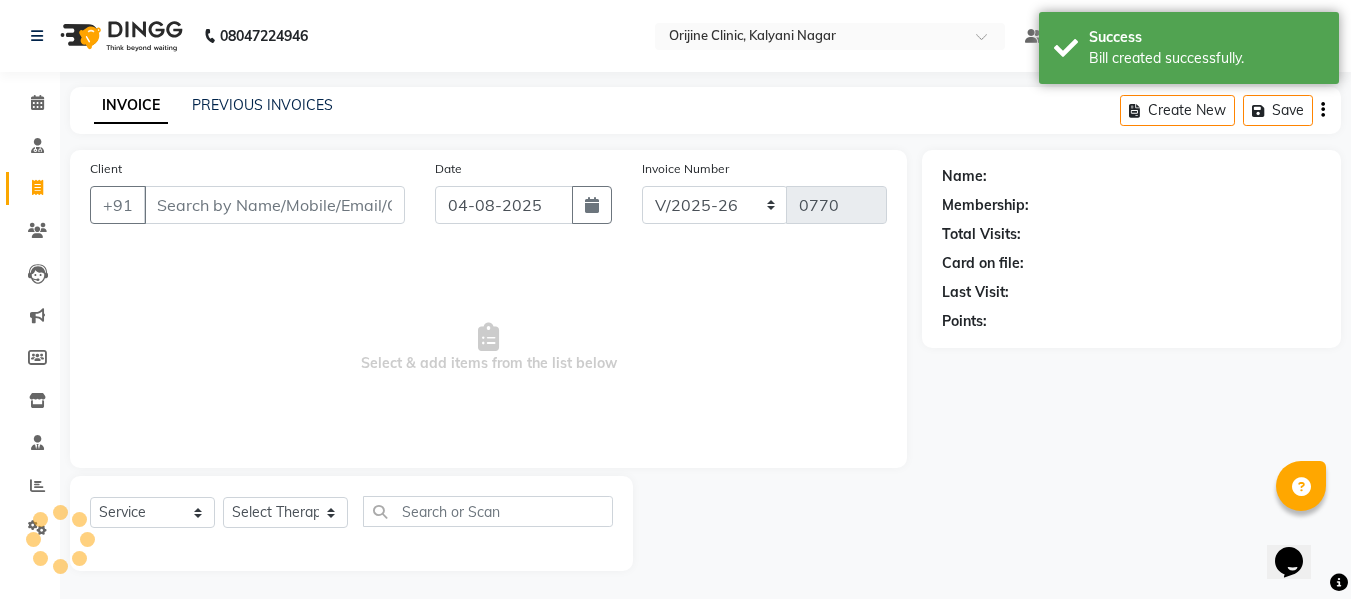 scroll, scrollTop: 2, scrollLeft: 0, axis: vertical 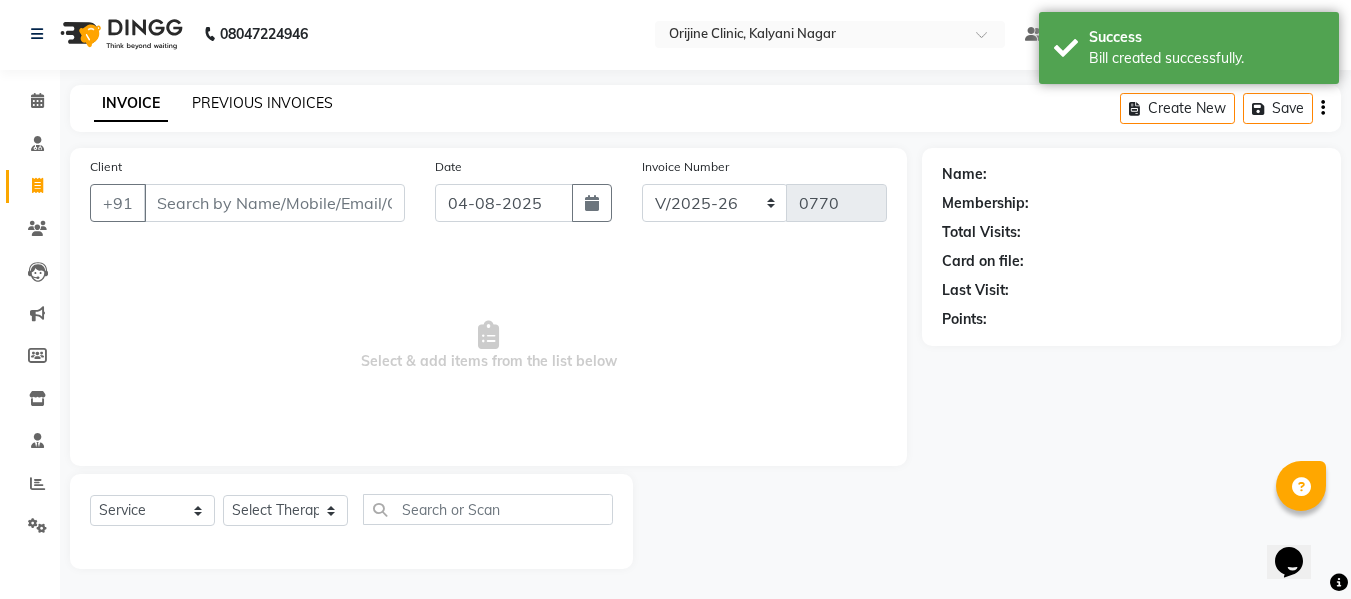 click on "PREVIOUS INVOICES" 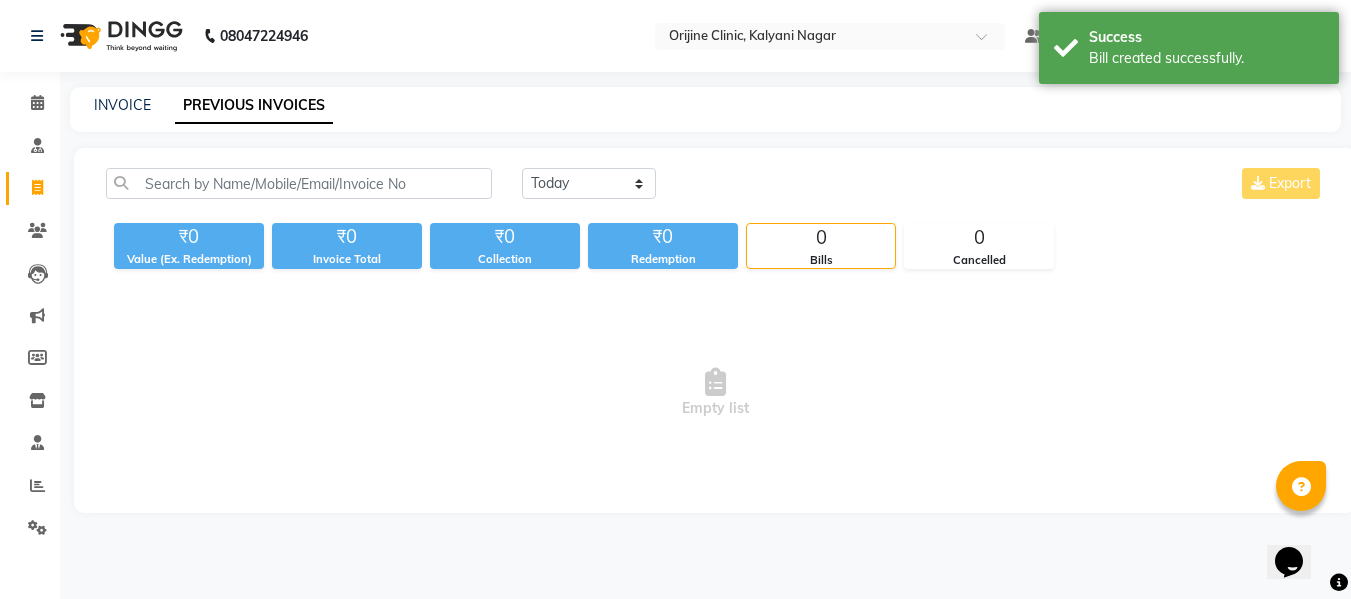 scroll, scrollTop: 0, scrollLeft: 0, axis: both 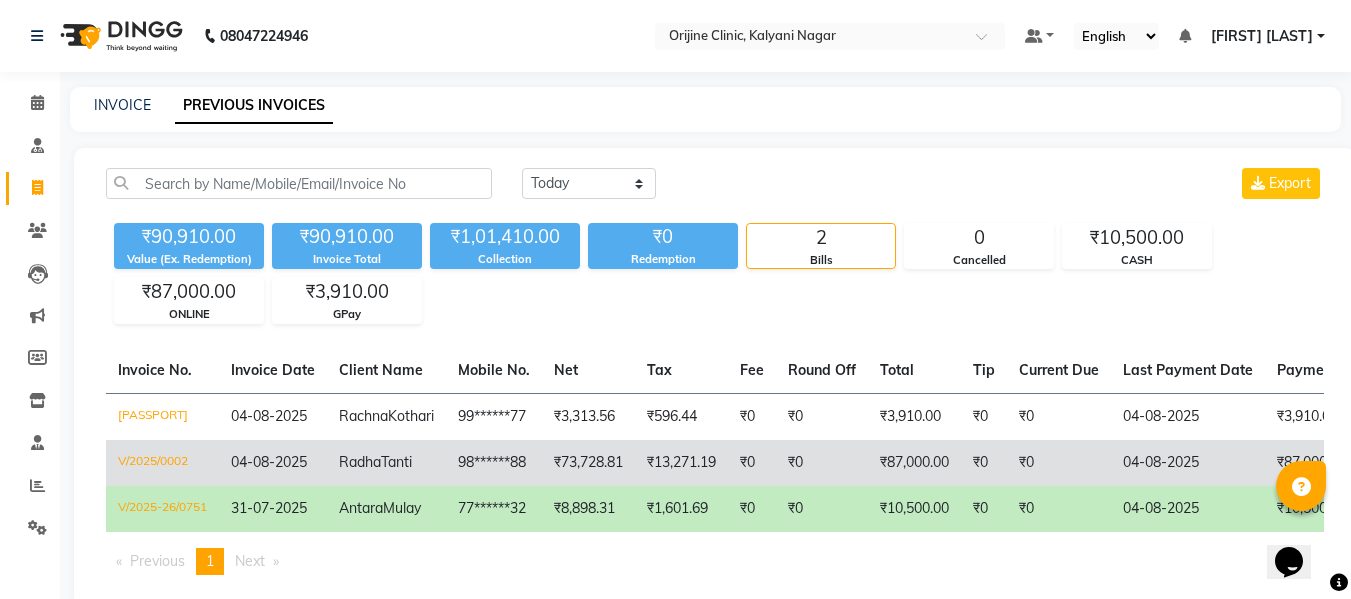 click on "₹13,271.19" 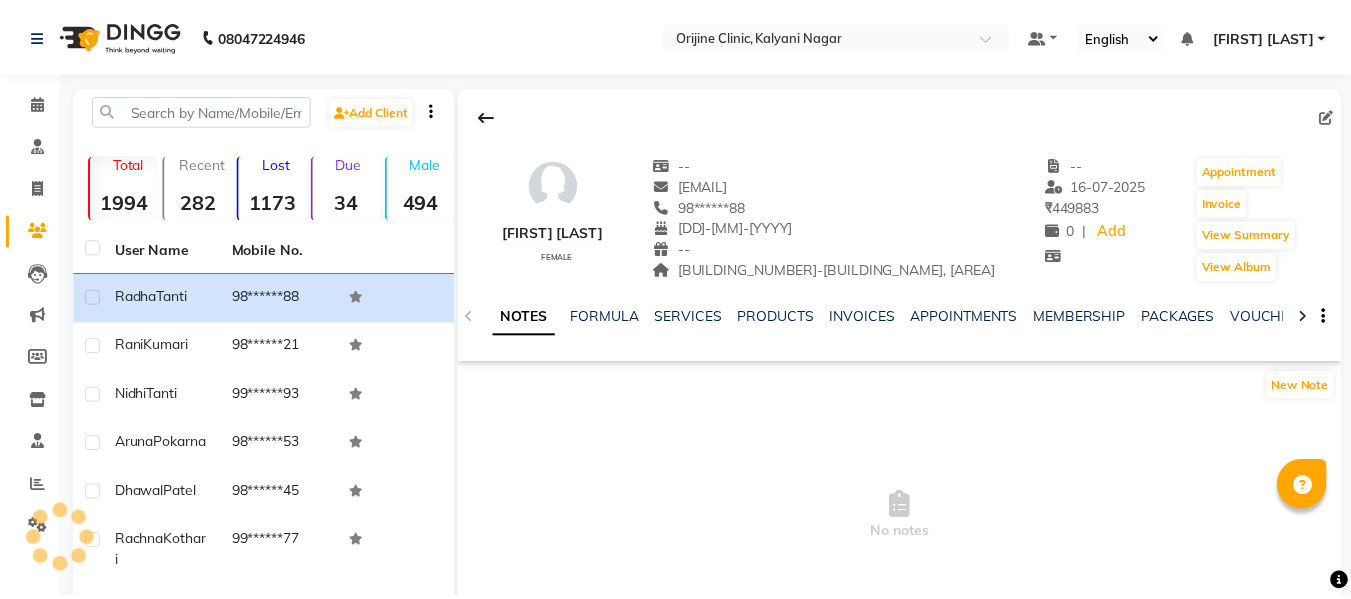 scroll, scrollTop: 0, scrollLeft: 0, axis: both 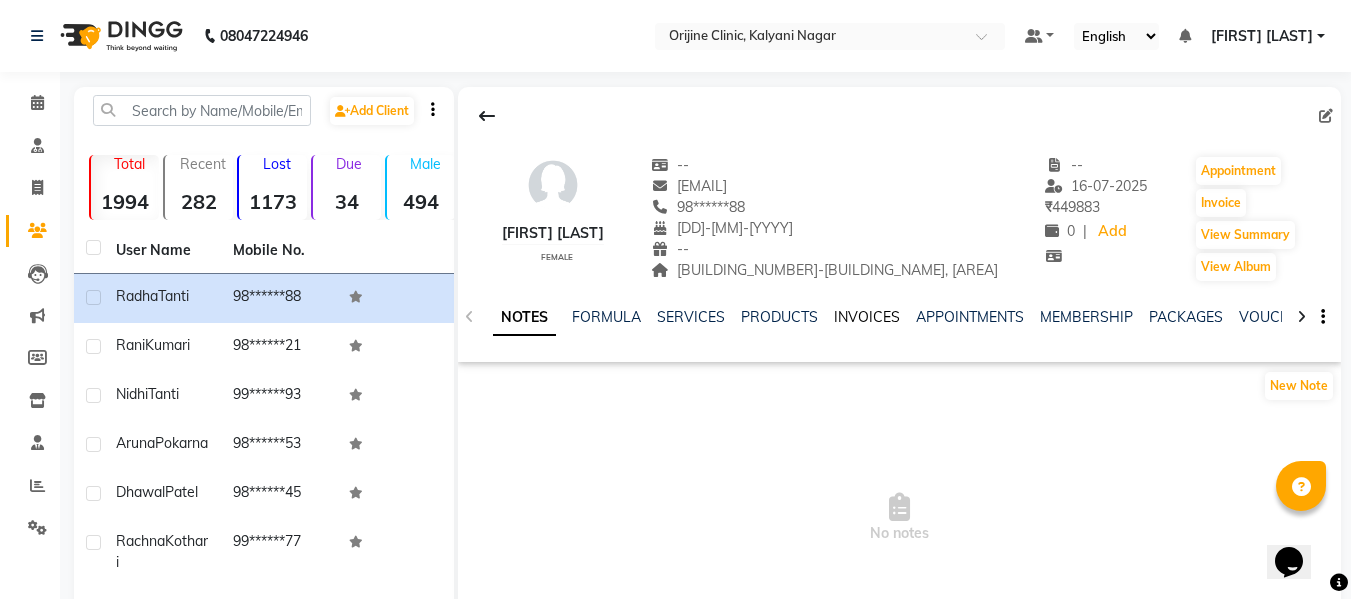 click on "INVOICES" 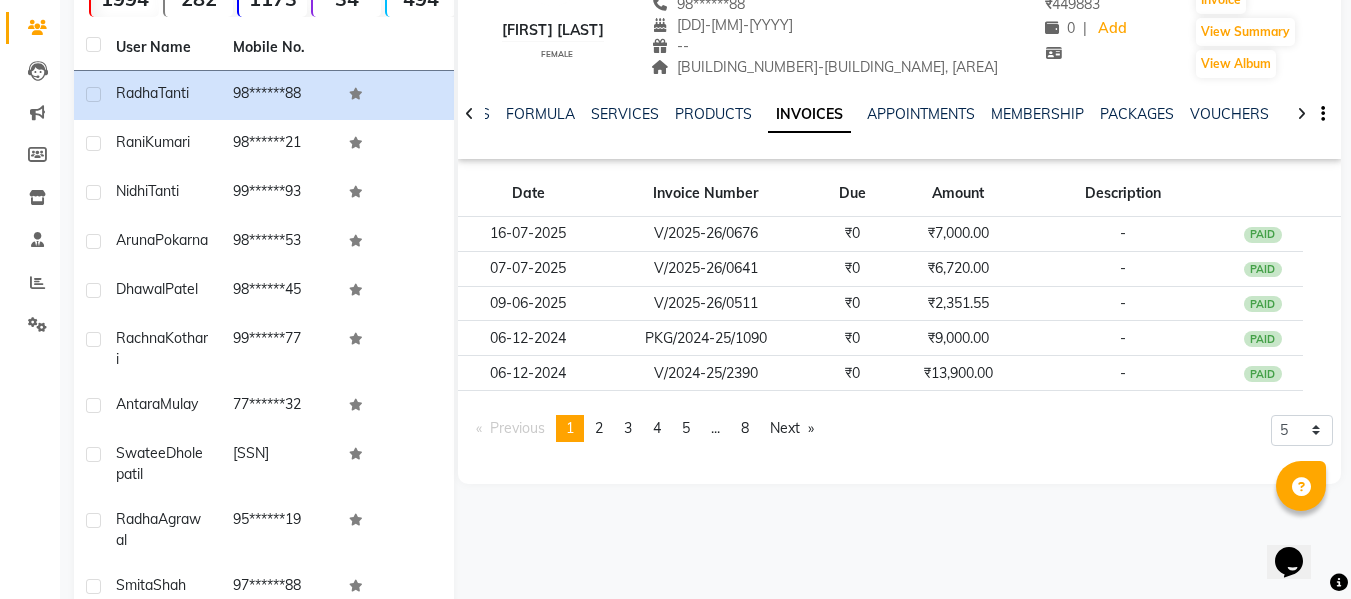 scroll, scrollTop: 205, scrollLeft: 0, axis: vertical 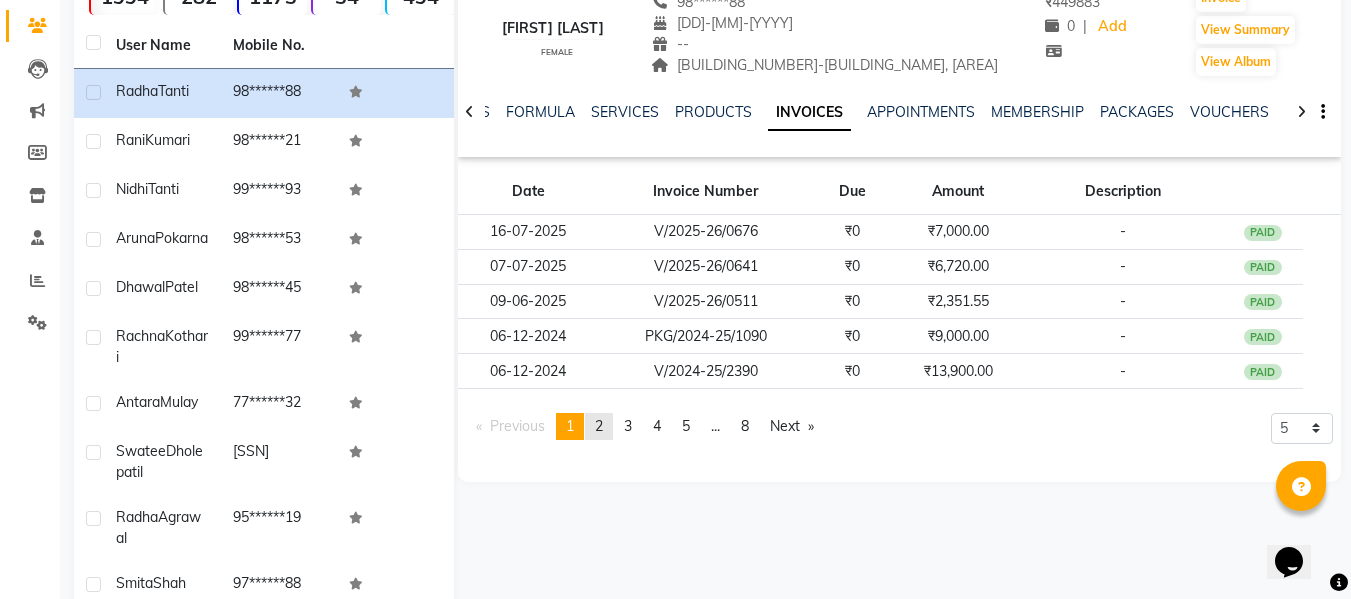 click on "2" 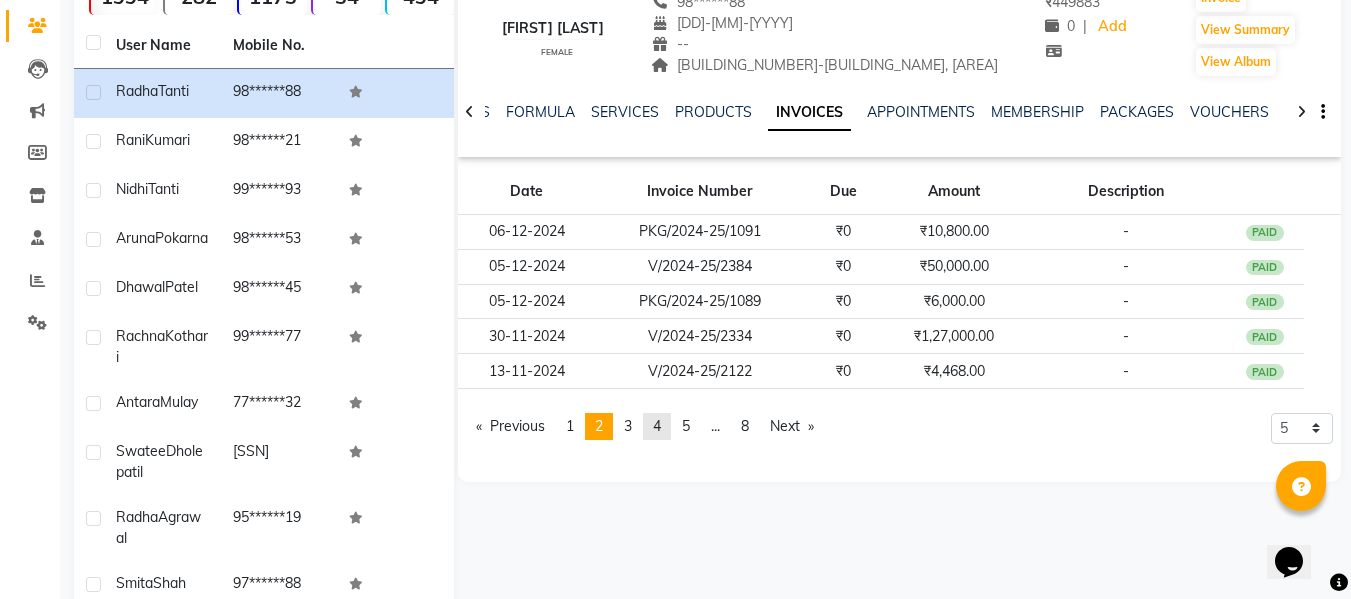 click on "4" 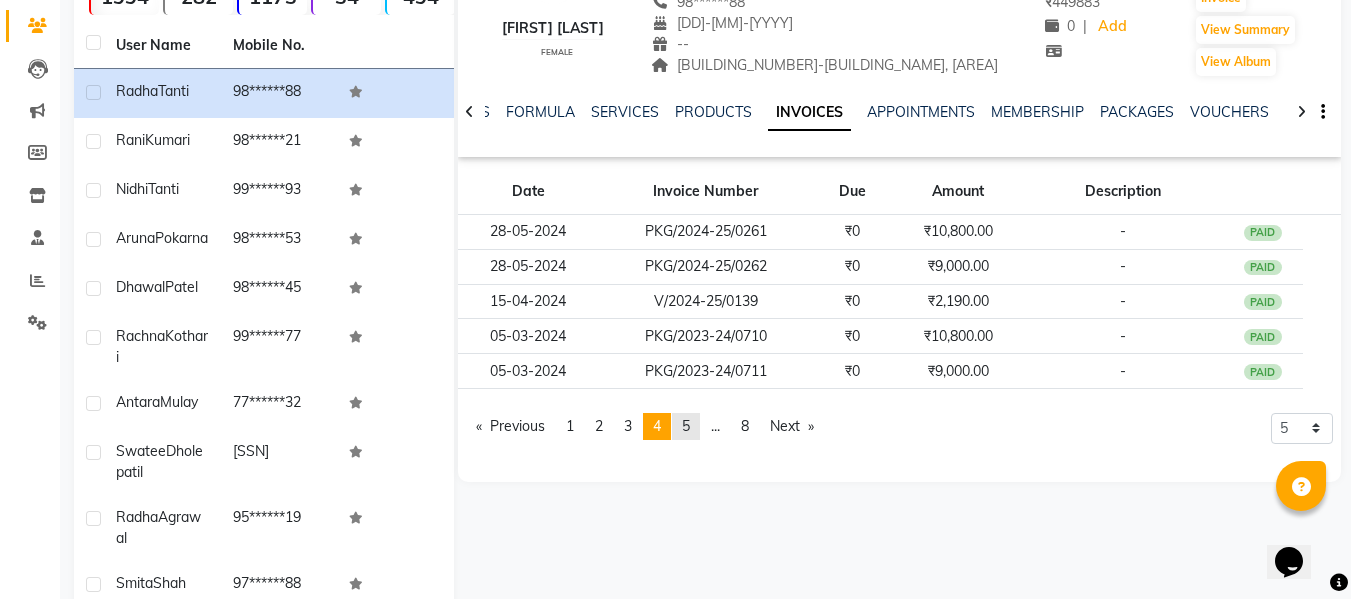click on "5" 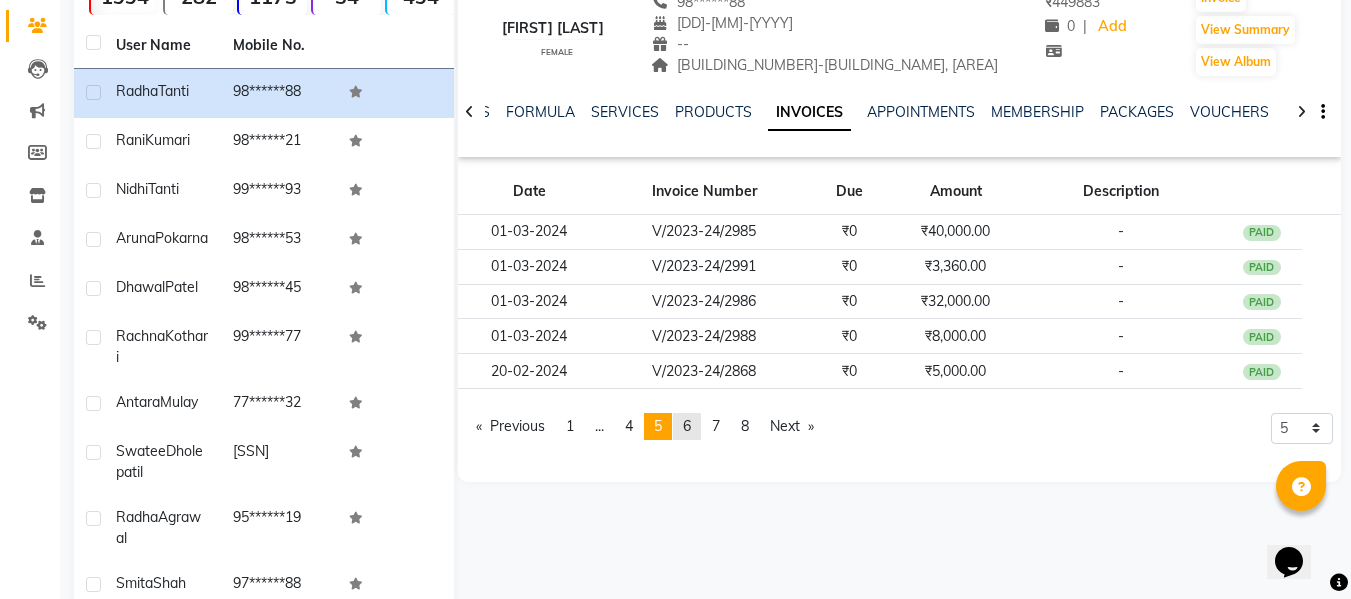 click on "page  6" 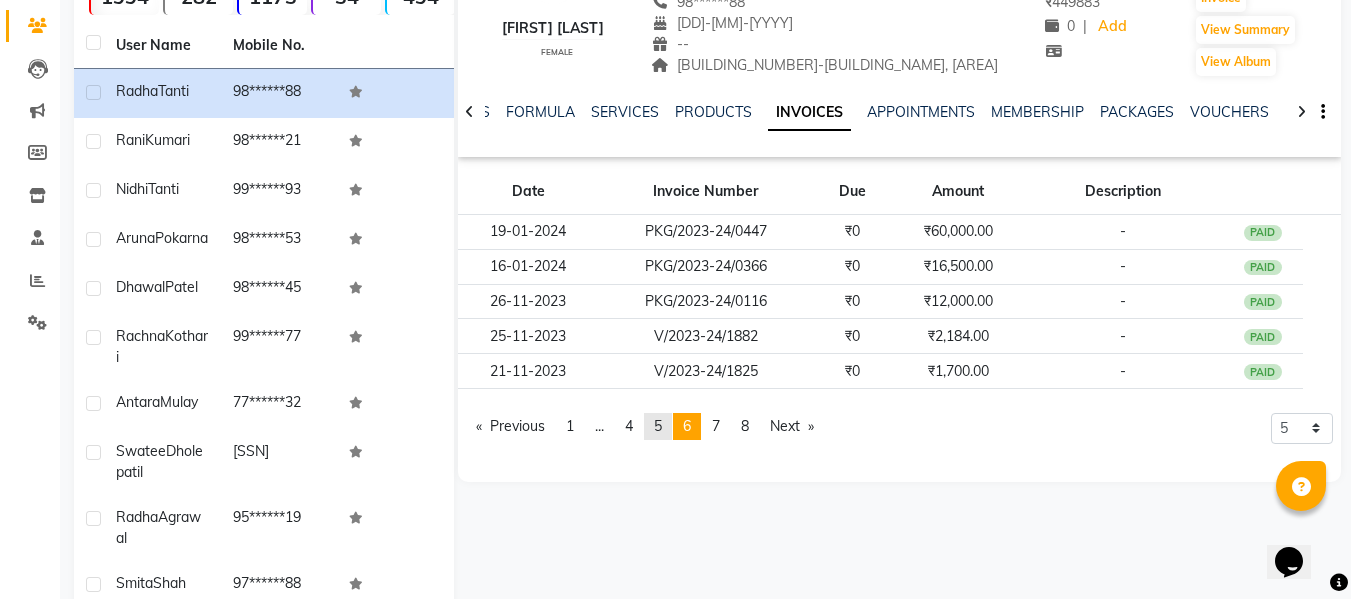 click on "page  5" 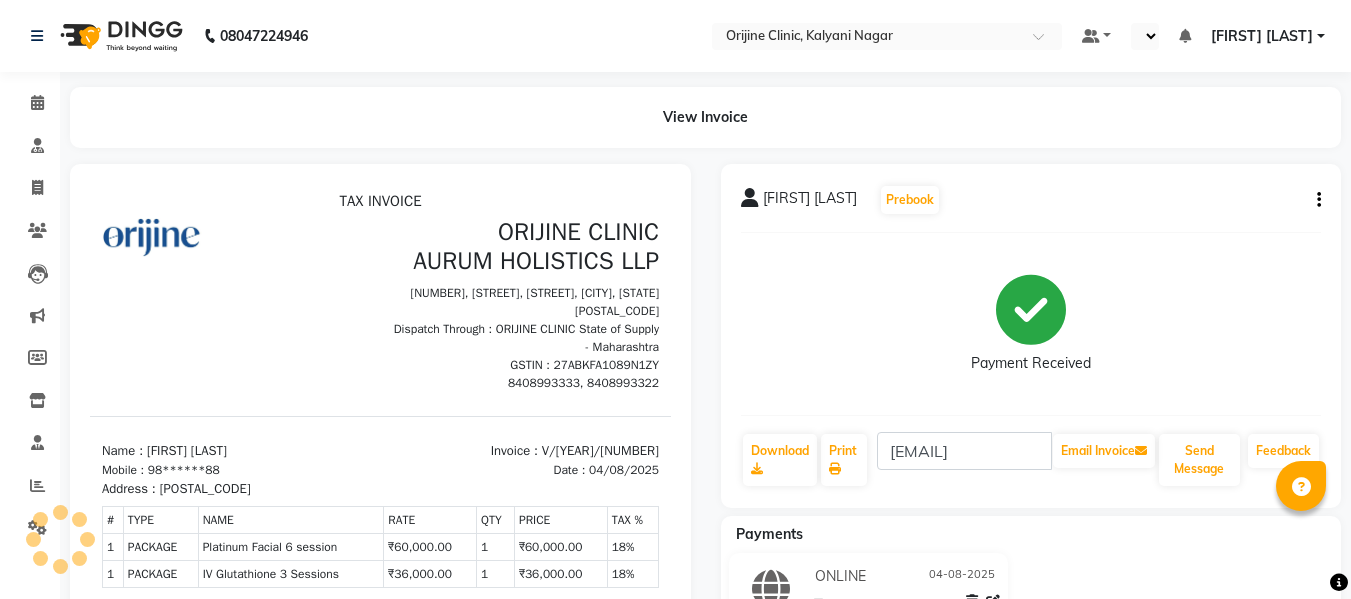 scroll, scrollTop: 0, scrollLeft: 0, axis: both 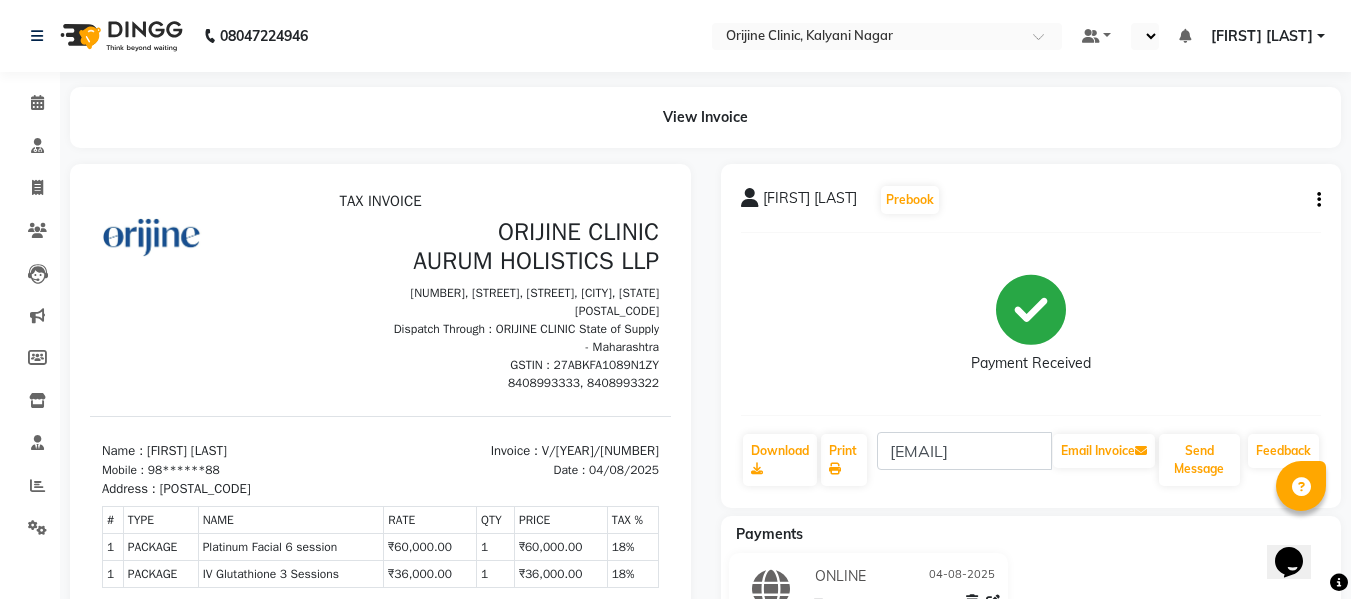select on "en" 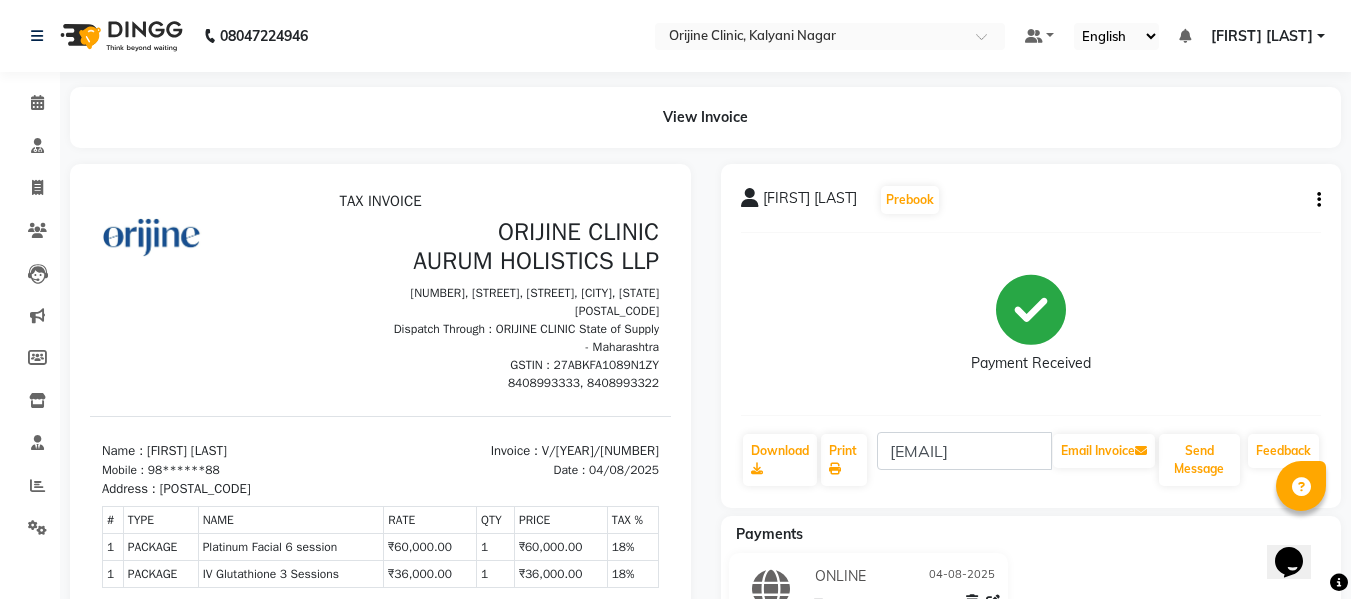 click 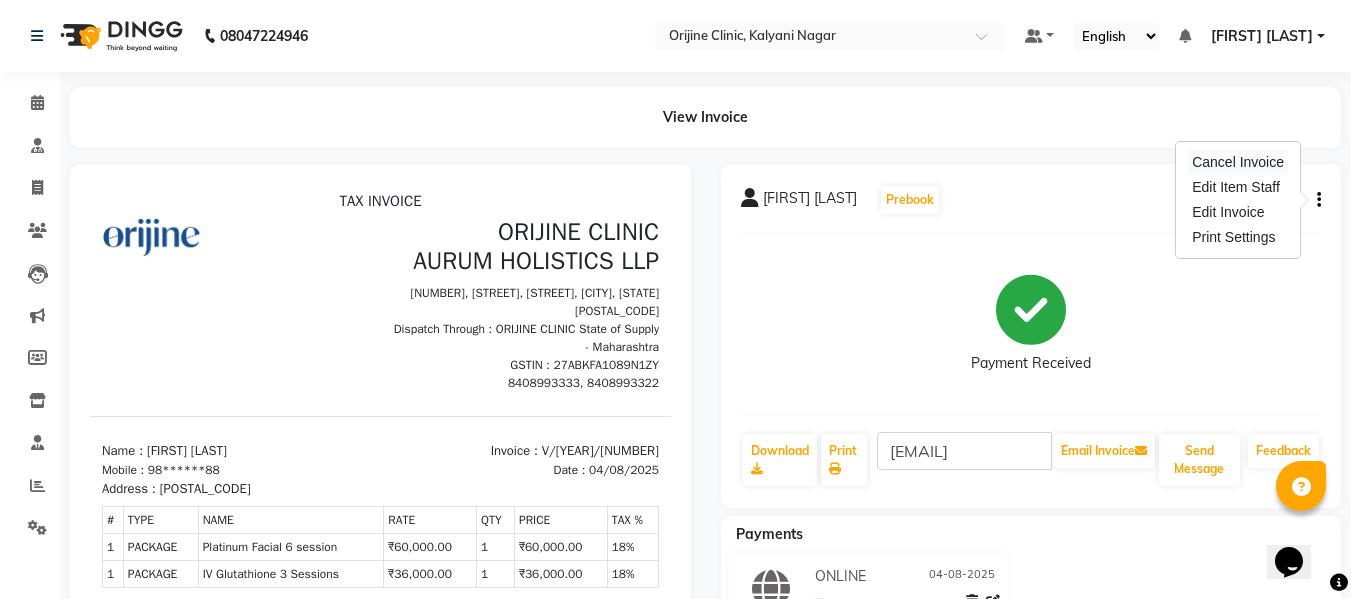 click on "Cancel Invoice" at bounding box center [1238, 162] 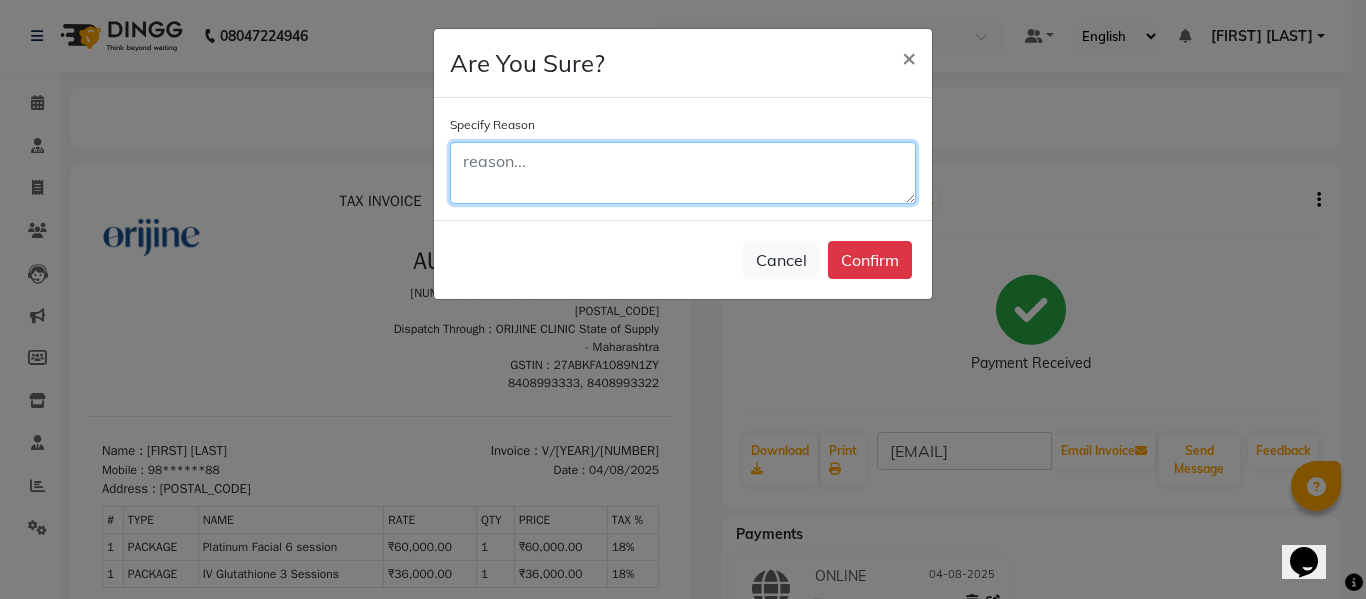 click 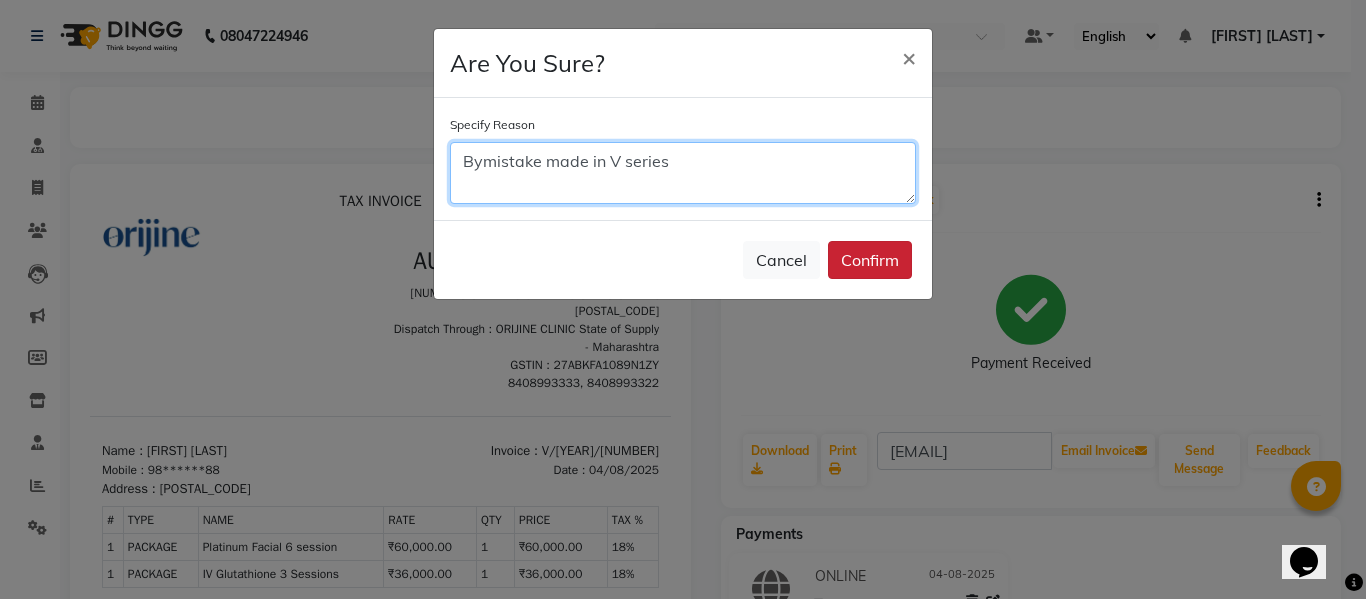 type on "Bymistake made in V series" 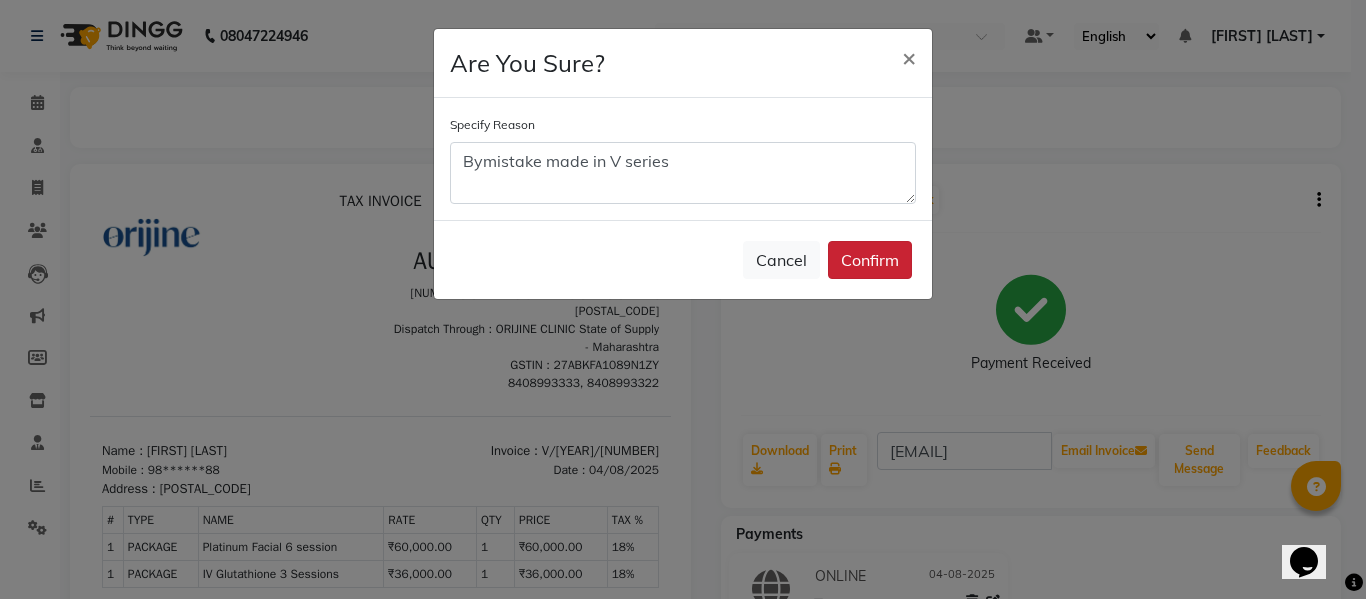click on "Confirm" 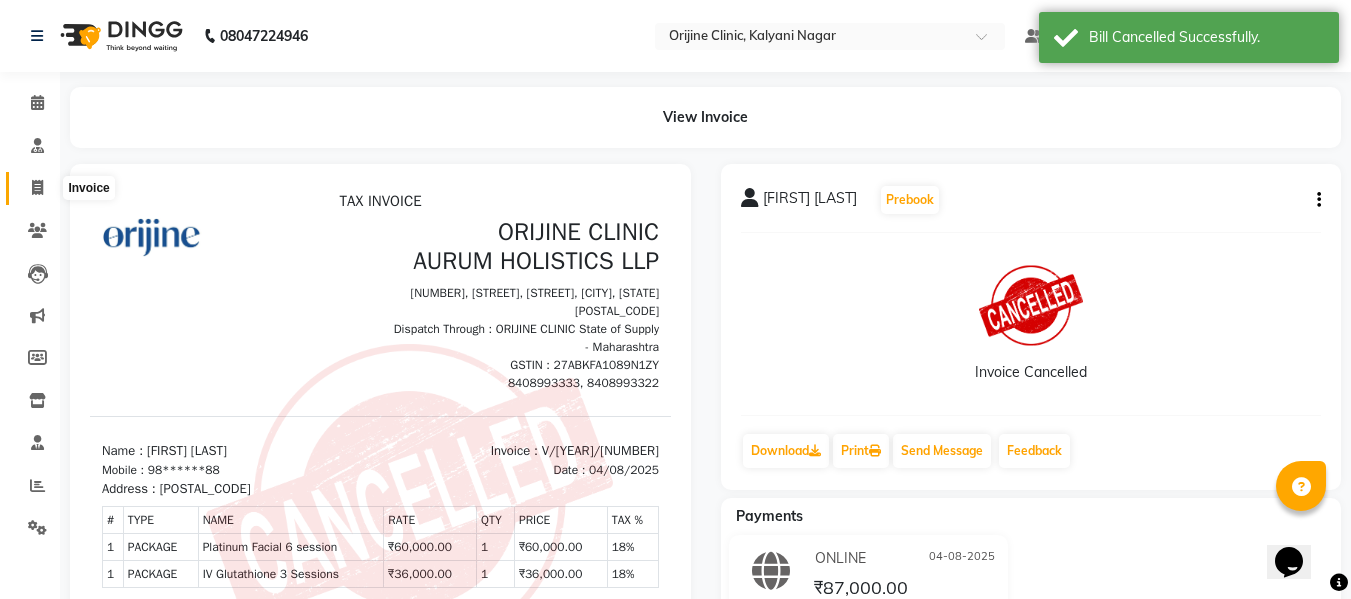 click 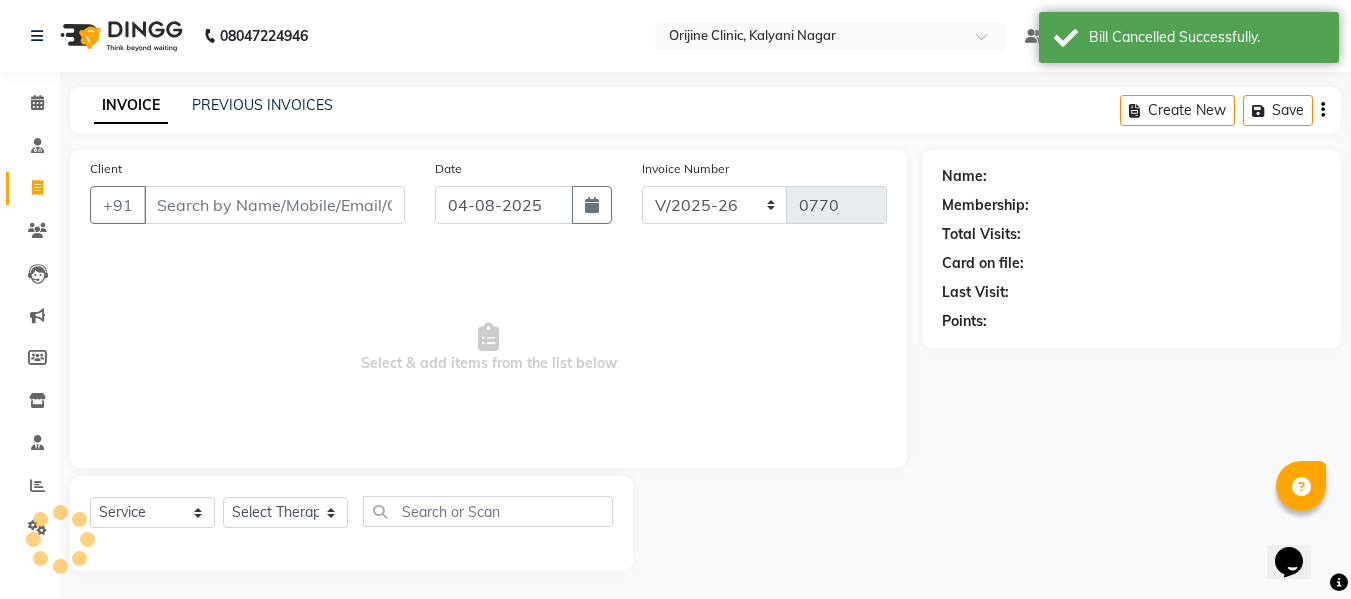 scroll, scrollTop: 2, scrollLeft: 0, axis: vertical 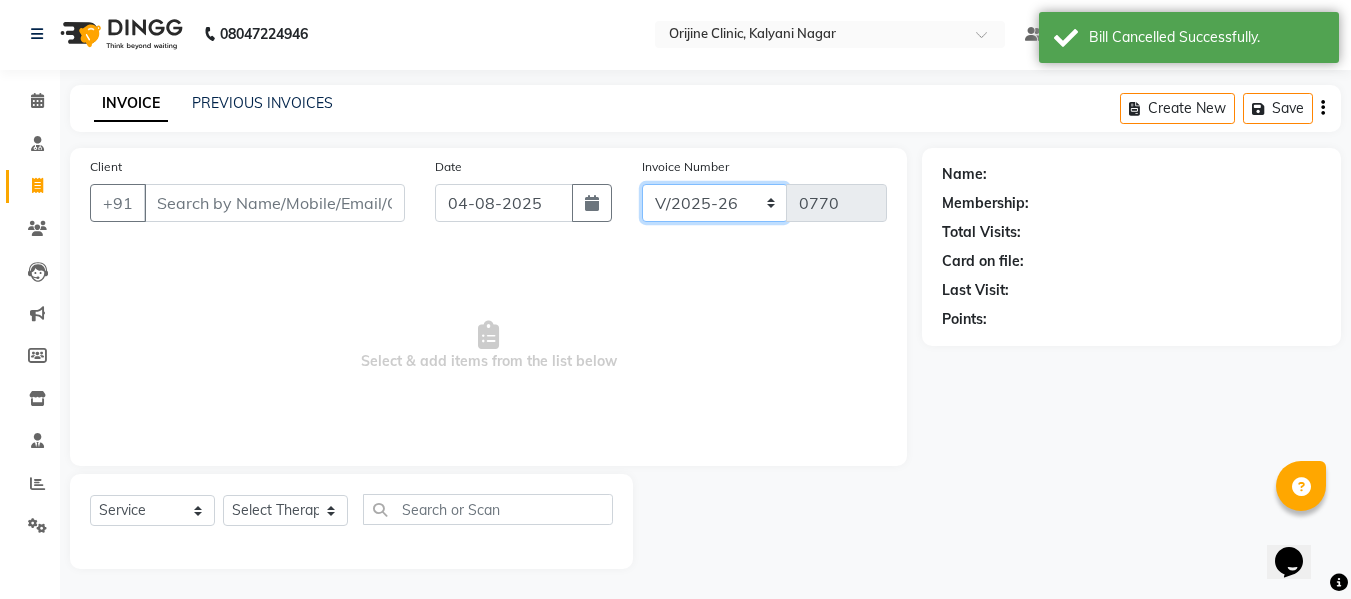 click on "PKG/2025-26 V/2025 V/2025-26" 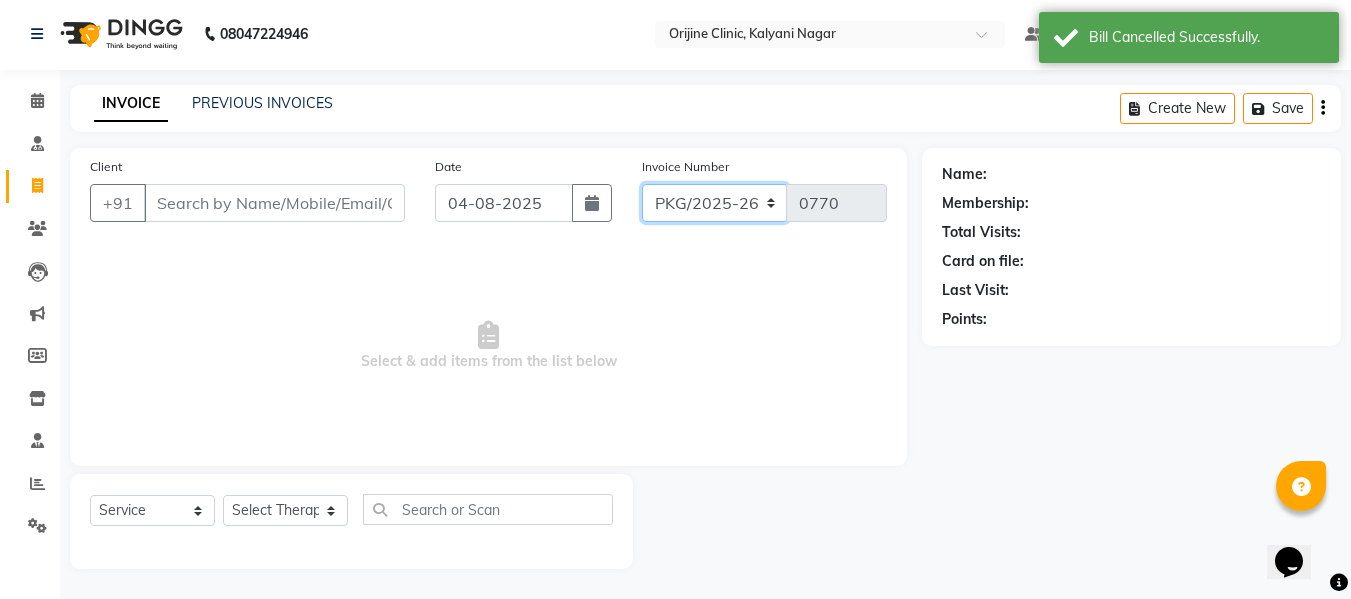 click on "PKG/2025-26 V/2025 V/2025-26" 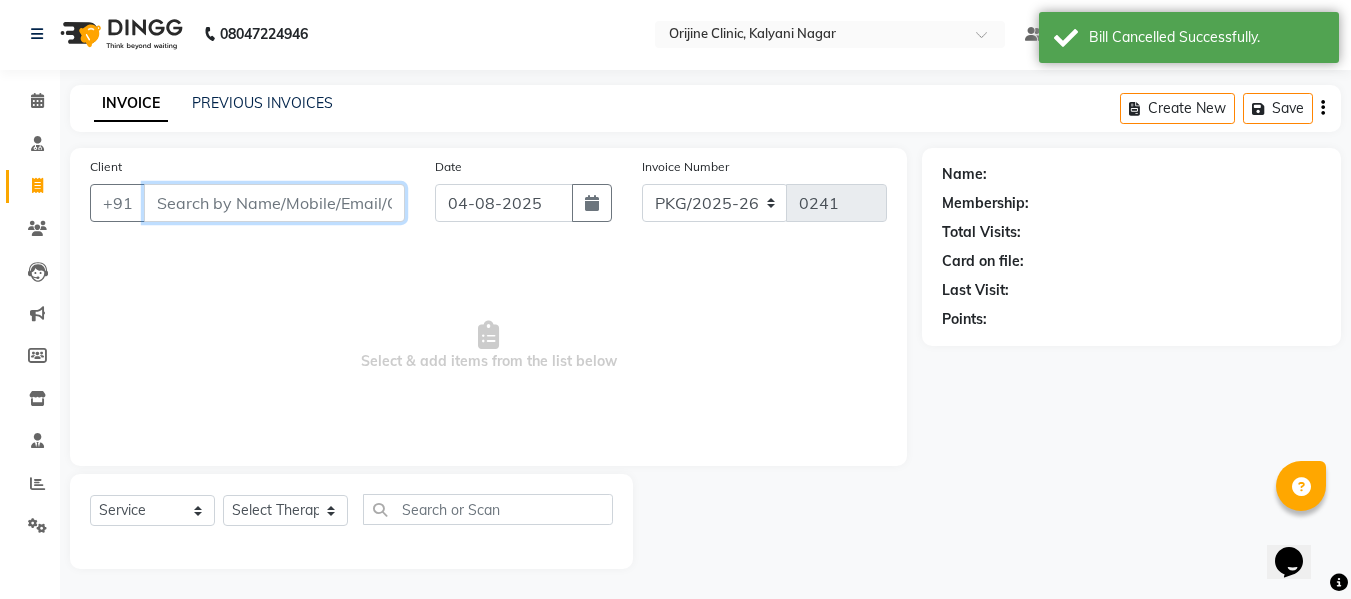 click on "Client" at bounding box center (274, 203) 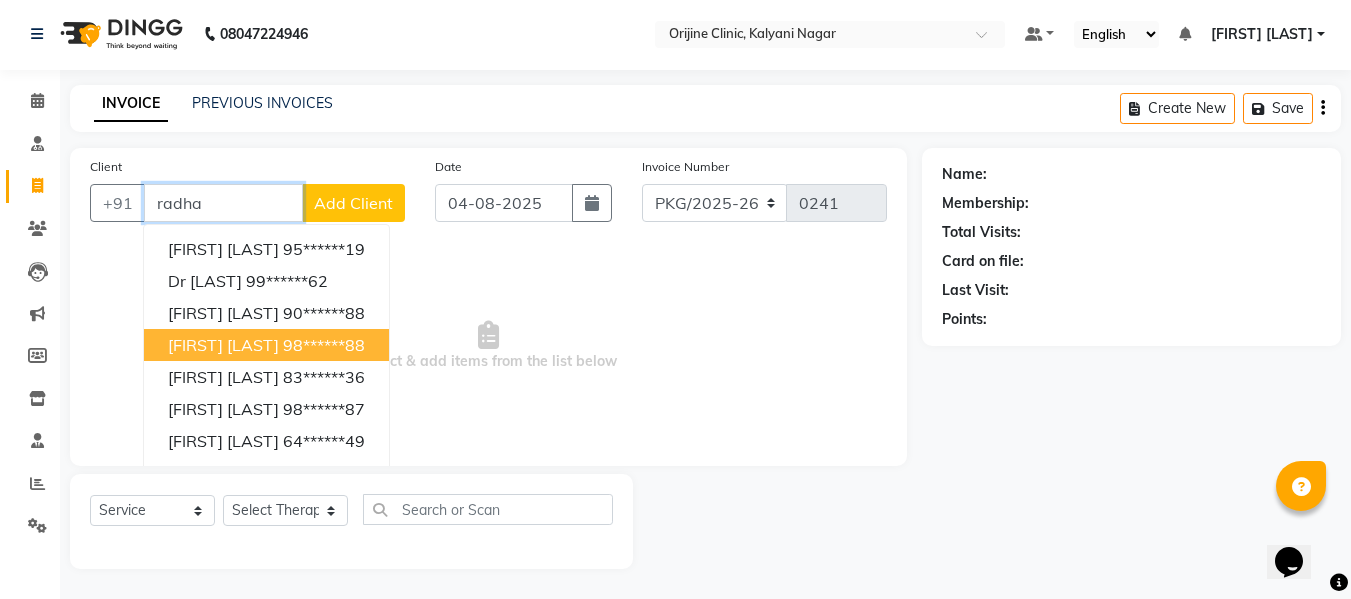 click on "98******88" at bounding box center [324, 345] 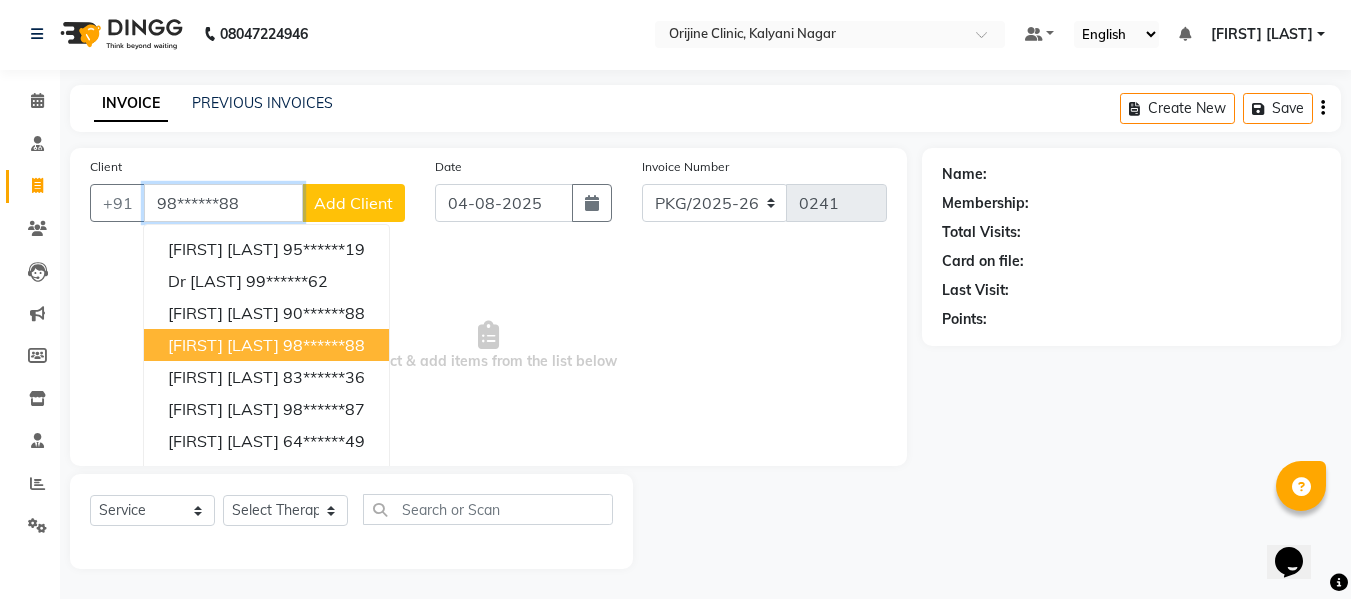 type on "98******88" 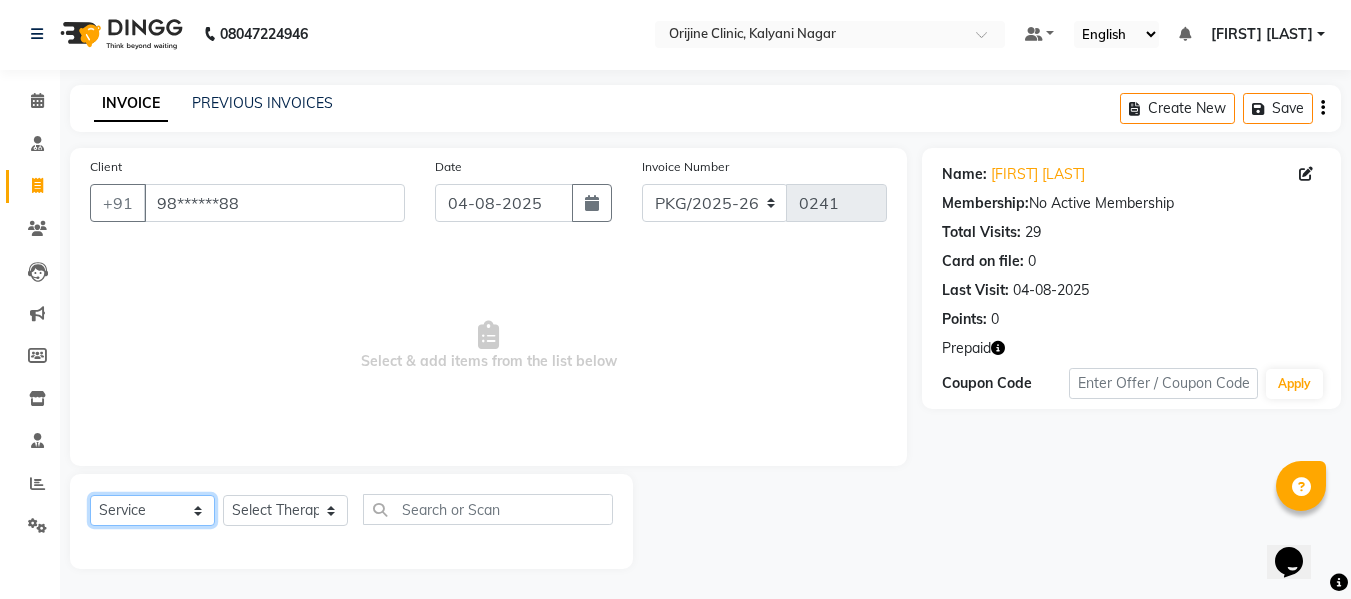 drag, startPoint x: 166, startPoint y: 520, endPoint x: 152, endPoint y: 410, distance: 110.88733 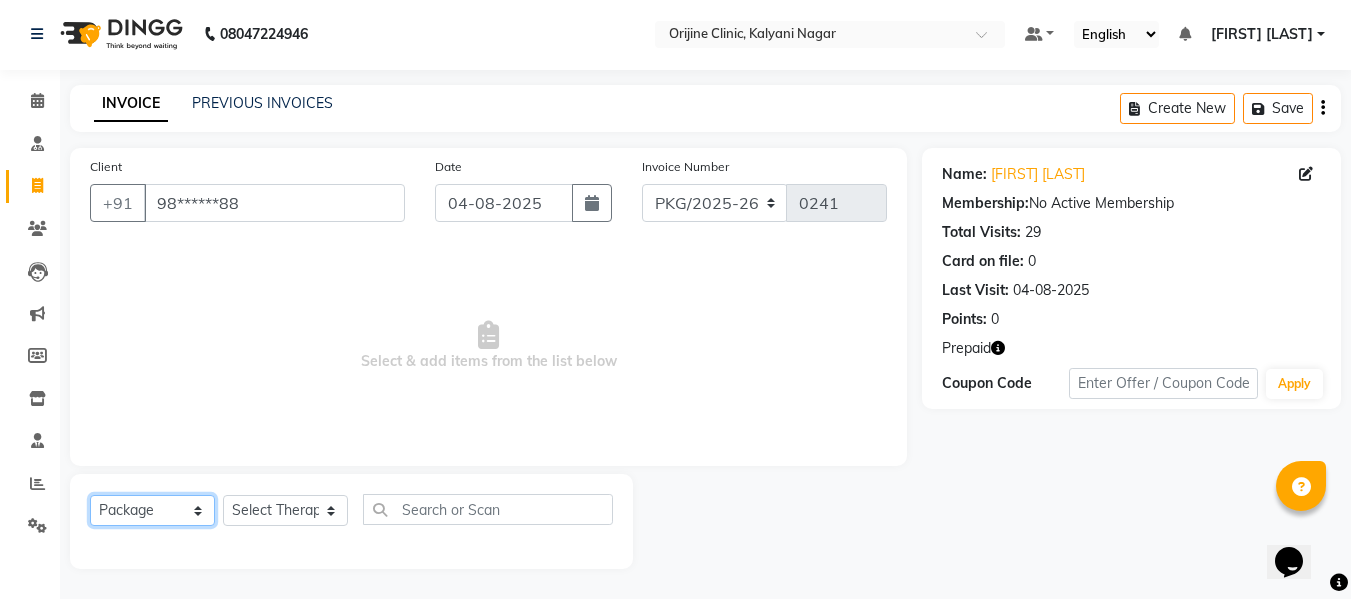 click on "Select  Service  Product  Membership  Package Voucher Prepaid Gift Card" 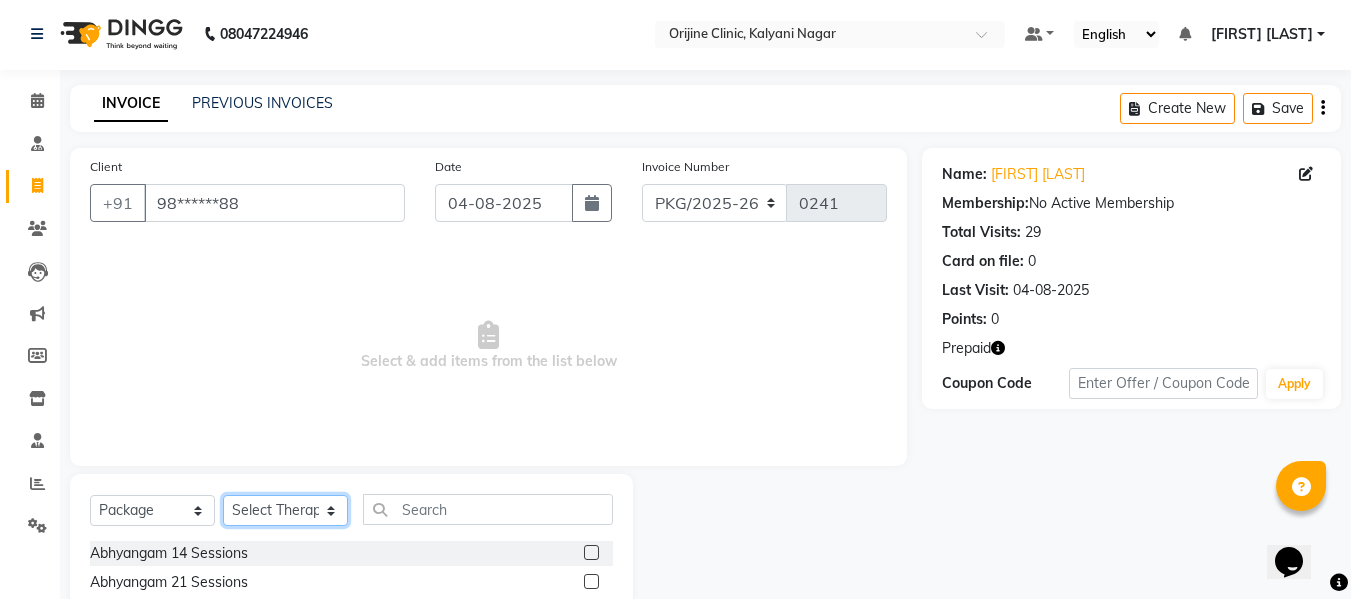 click on "Select Therapist Archana Gaikwad Battul Centre Head Dr. Kritu Bhandari Dr. Yojana Pokarna Meenakshi Dikonda Neha Das Rajeev Inventory Rajiv Kumar Rama  londhe Ranjit  Sarika Kadam Vaibhavi  Gondwal" 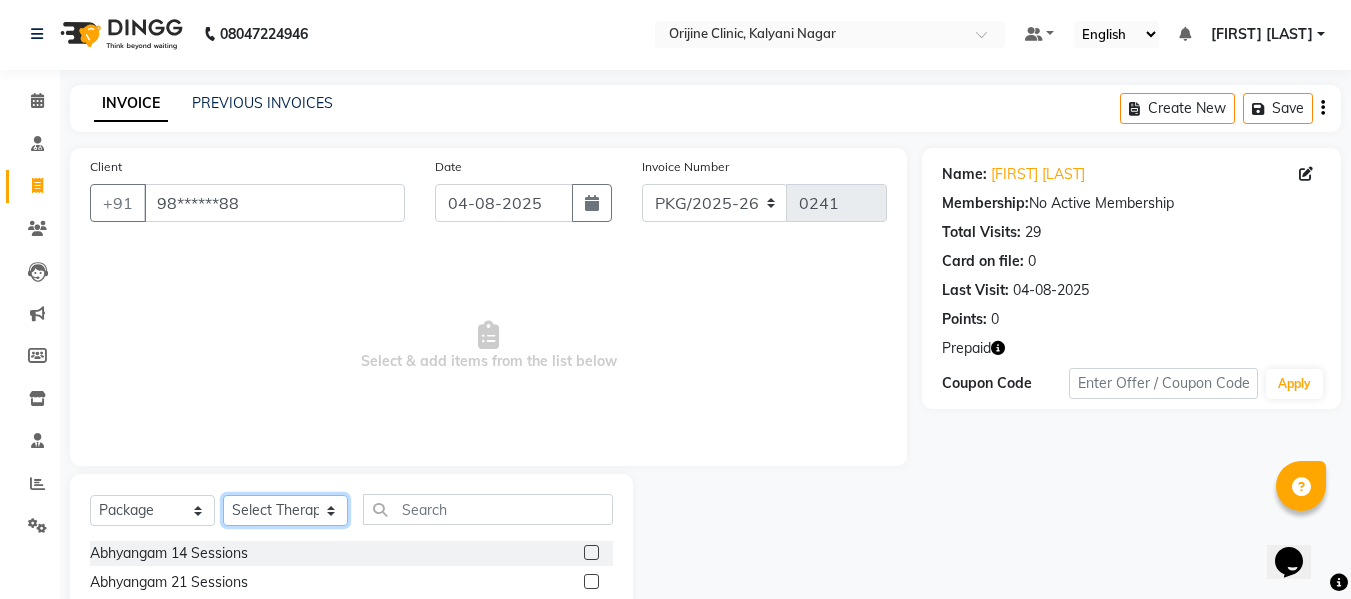 select on "10775" 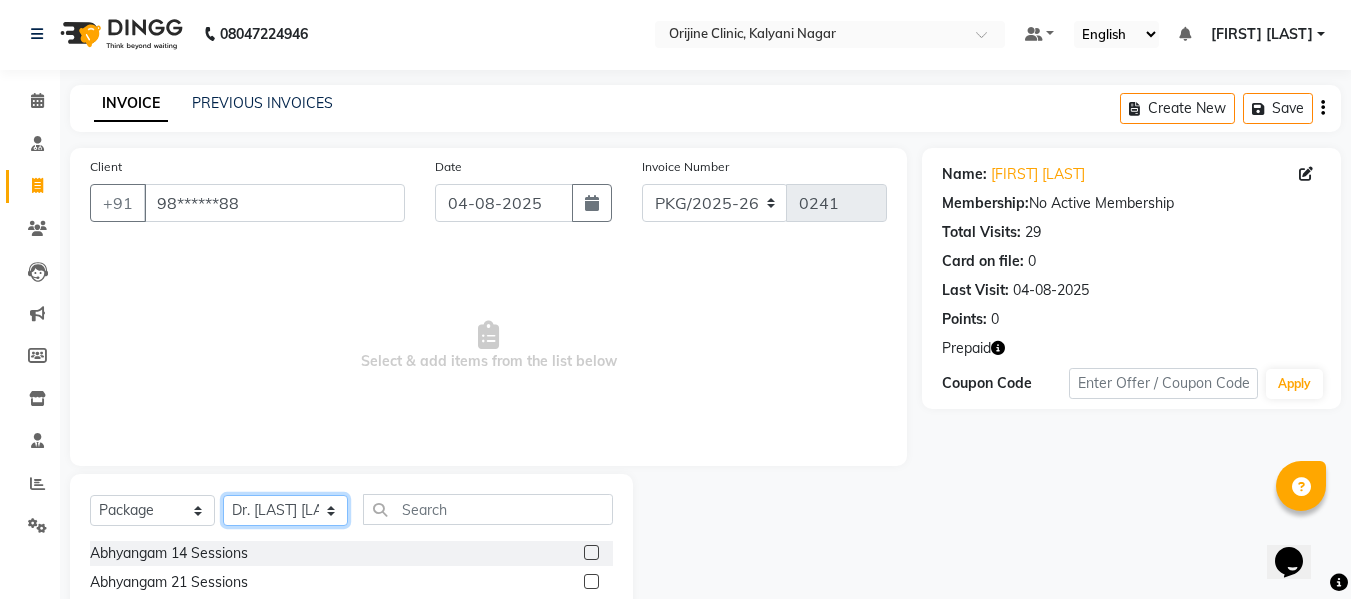 click on "Select Therapist Archana Gaikwad Battul Centre Head Dr. Kritu Bhandari Dr. Yojana Pokarna Meenakshi Dikonda Neha Das Rajeev Inventory Rajiv Kumar Rama  londhe Ranjit  Sarika Kadam Vaibhavi  Gondwal" 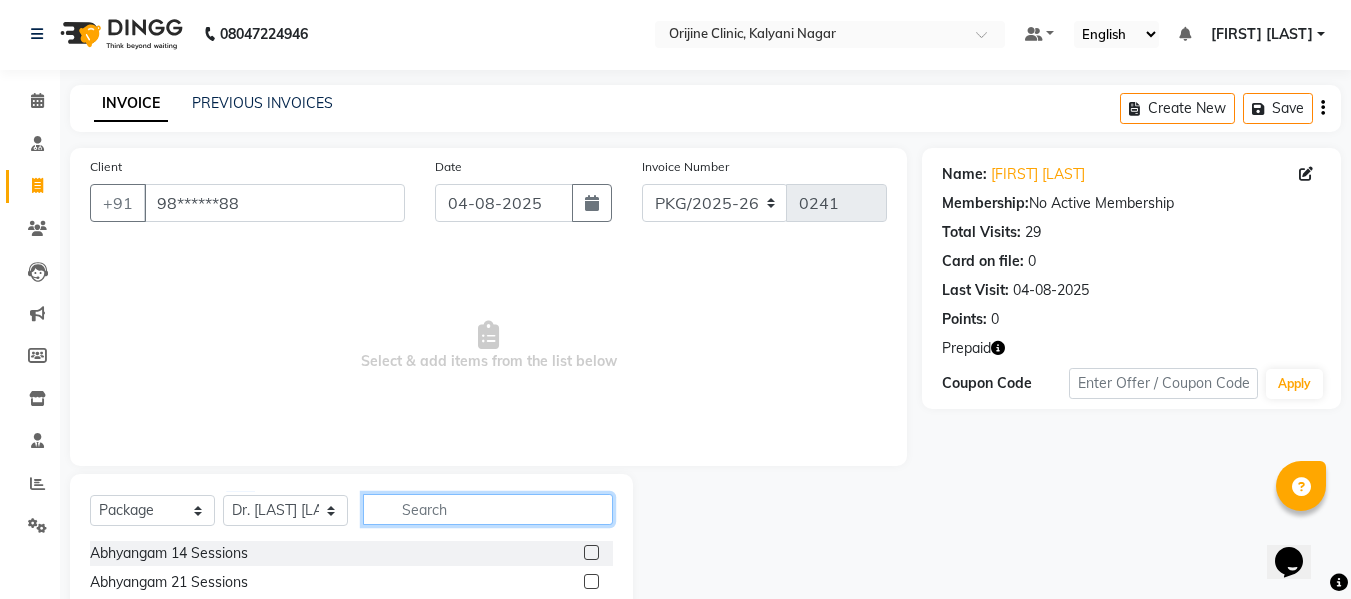 click 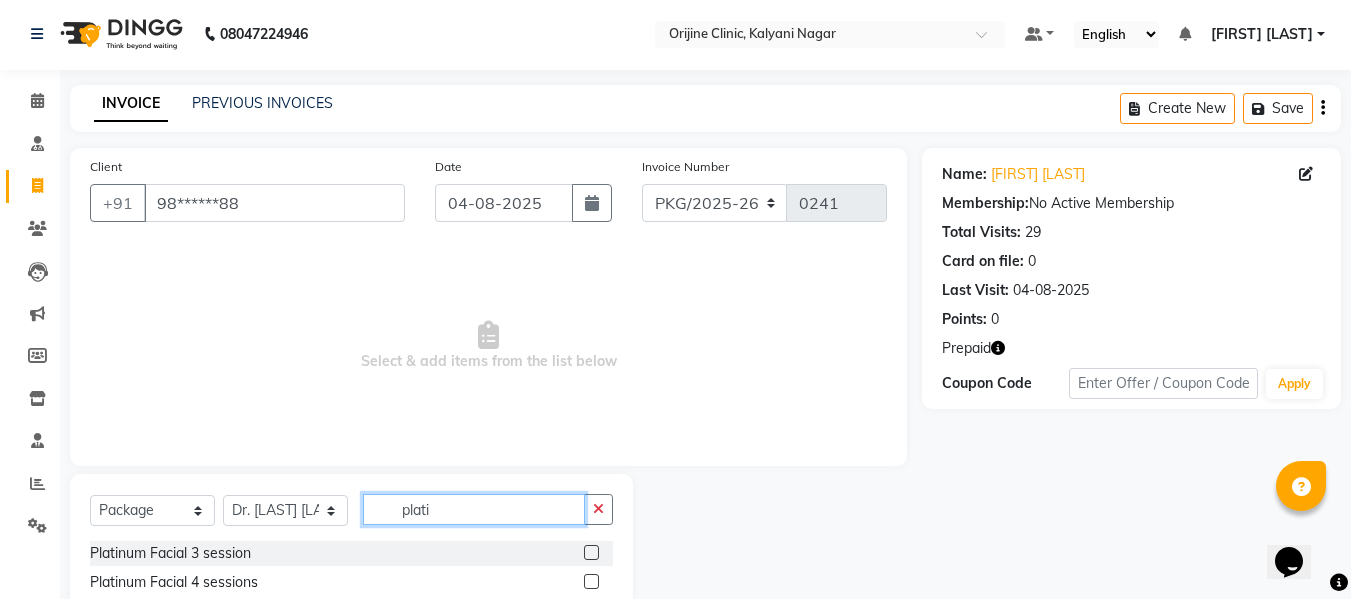 type on "plati" 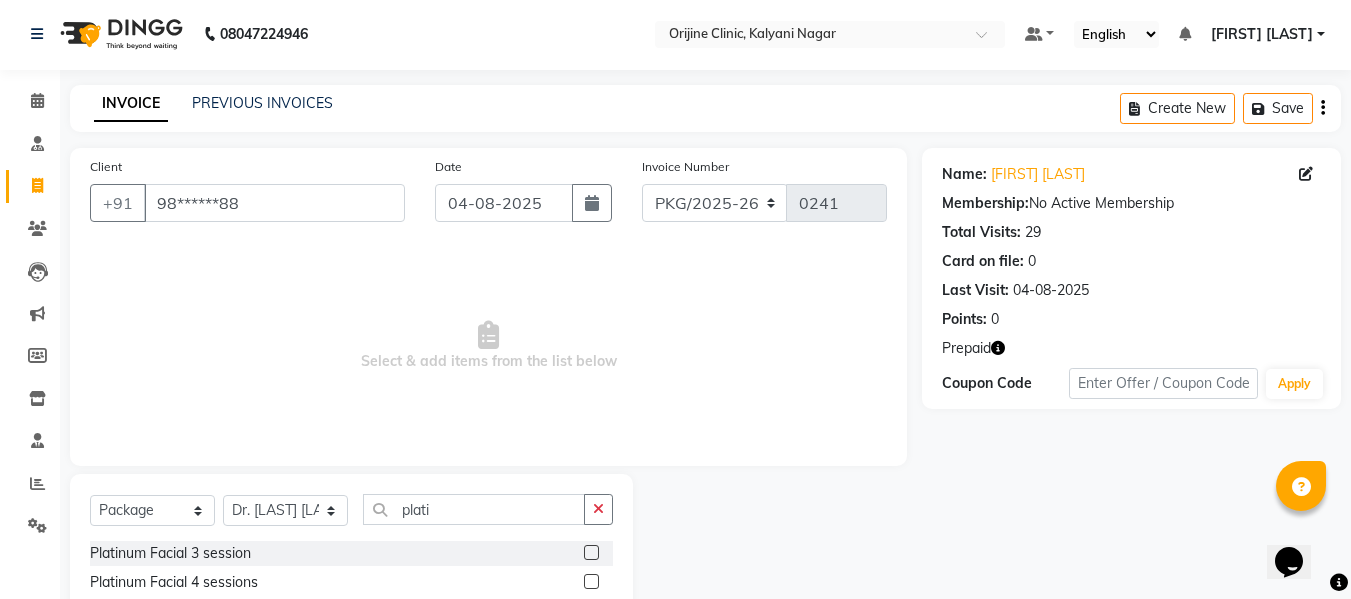 click on "Select  Service  Product  Membership  Package Voucher Prepaid Gift Card  Select Therapist Archana Gaikwad Battul Centre Head Dr. Kritu Bhandari Dr. Yojana Pokarna Meenakshi Dikonda Neha Das Rajeev Inventory Rajiv Kumar Rama  londhe Ranjit  Sarika Kadam Vaibhavi  Gondwal plati Platinum Facial 3 session  Platinum Facial 4 sessions  Platinum Facial 6 session  Platinum Facial 8 session  WishPro Plus Platinum 3 Session  WishPro Plus Platinum 4 Session  WishPro Plus Platinum 6 Sessions  WishPro Plus Platinum 8 Session" 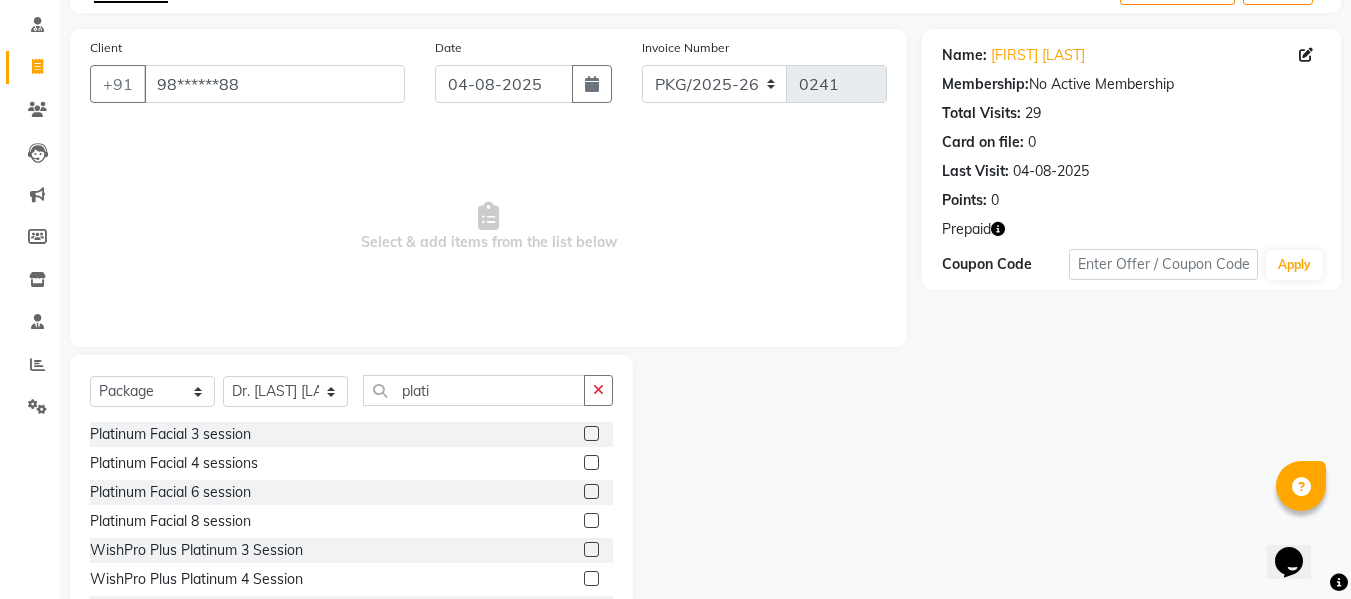 scroll, scrollTop: 122, scrollLeft: 0, axis: vertical 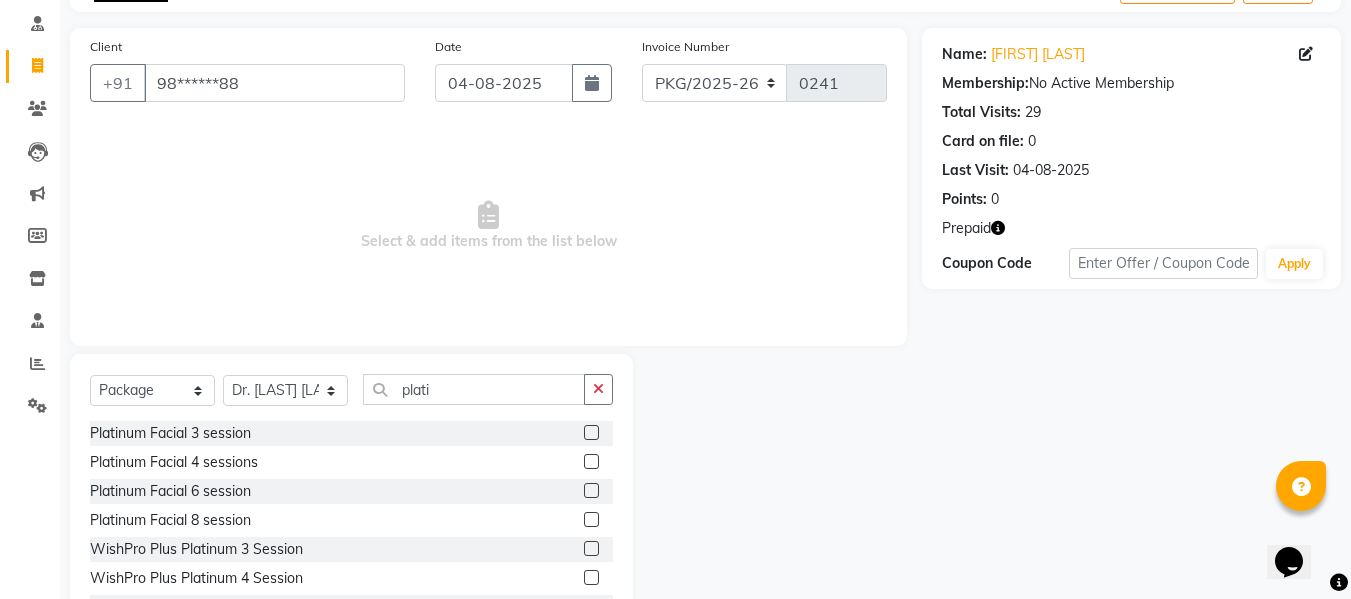 click 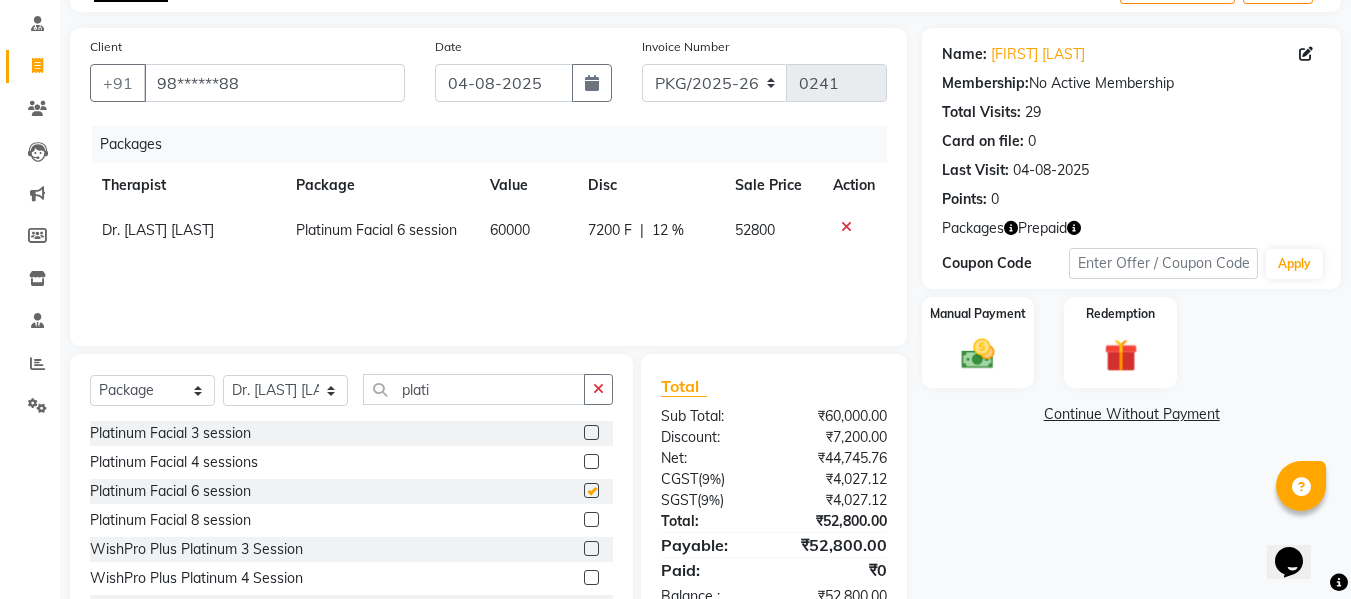 checkbox on "false" 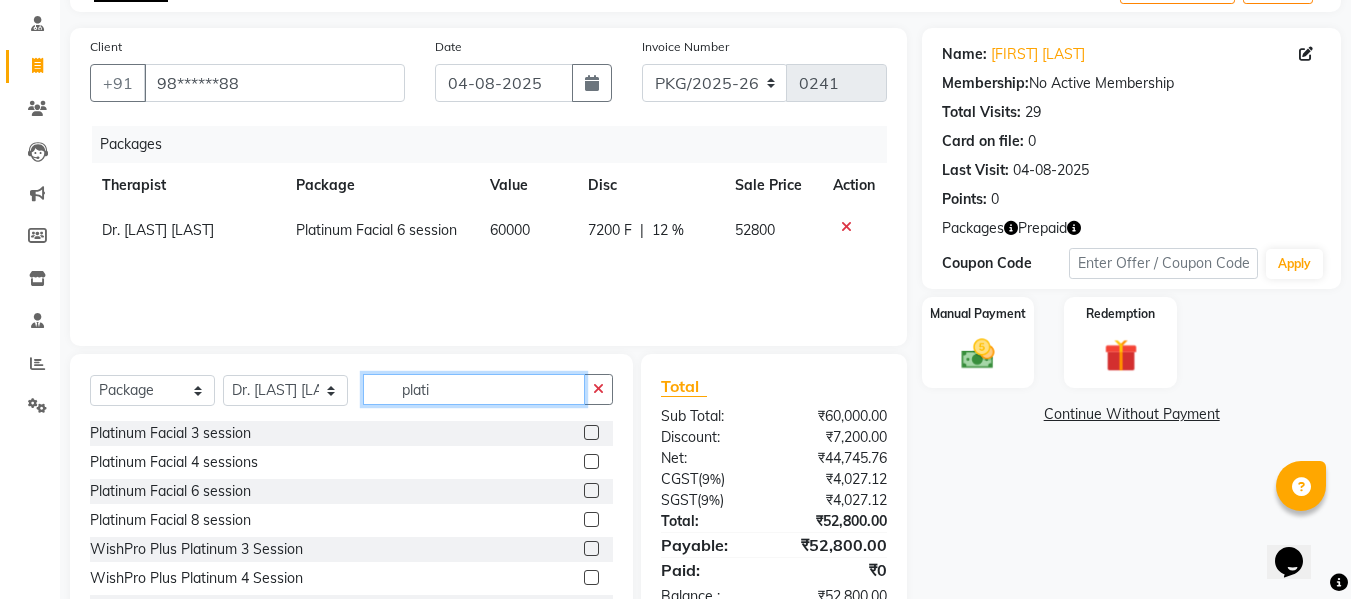 click on "plati" 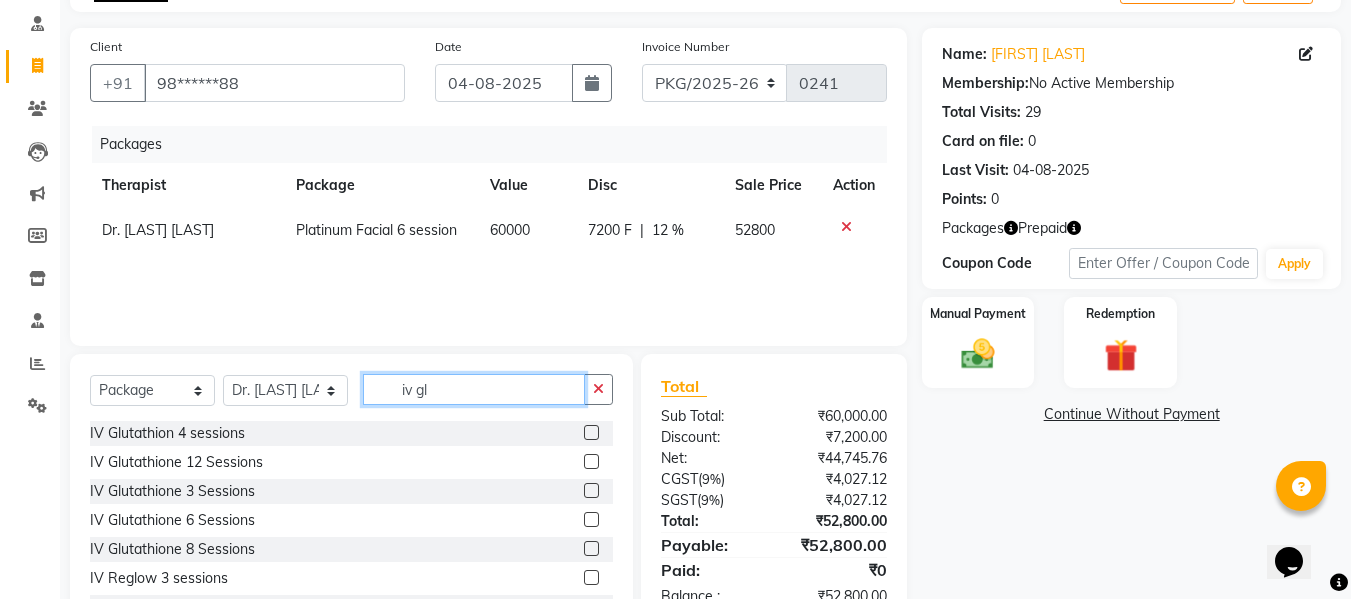 type on "iv gl" 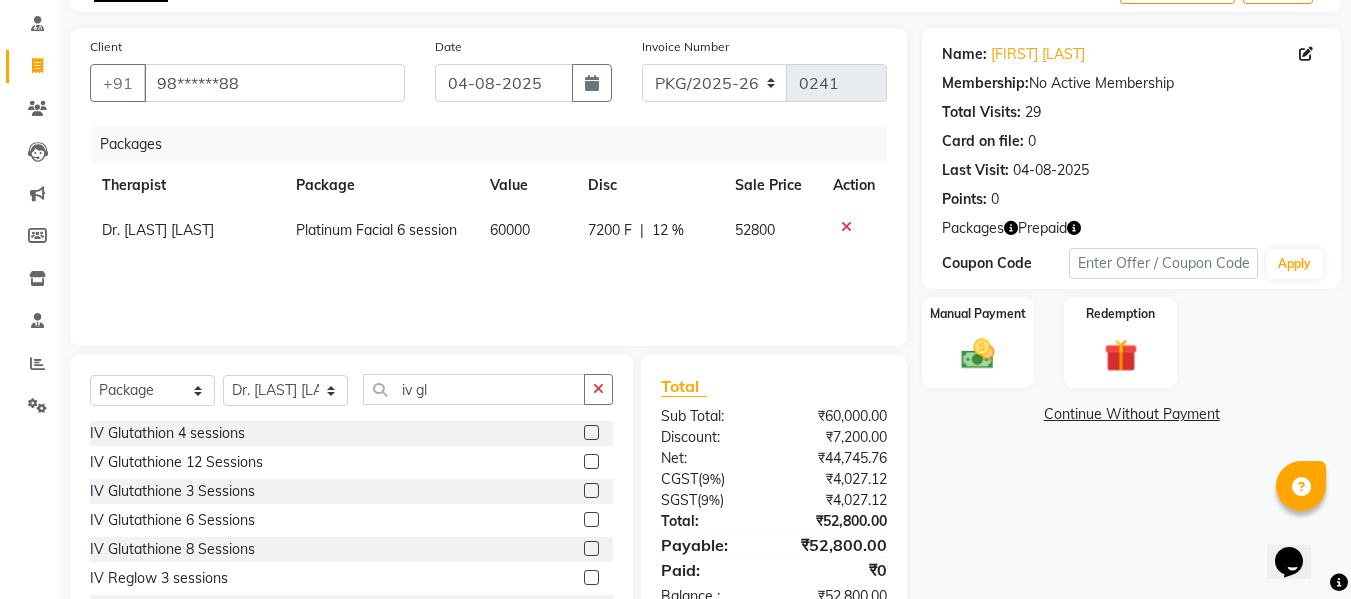 click 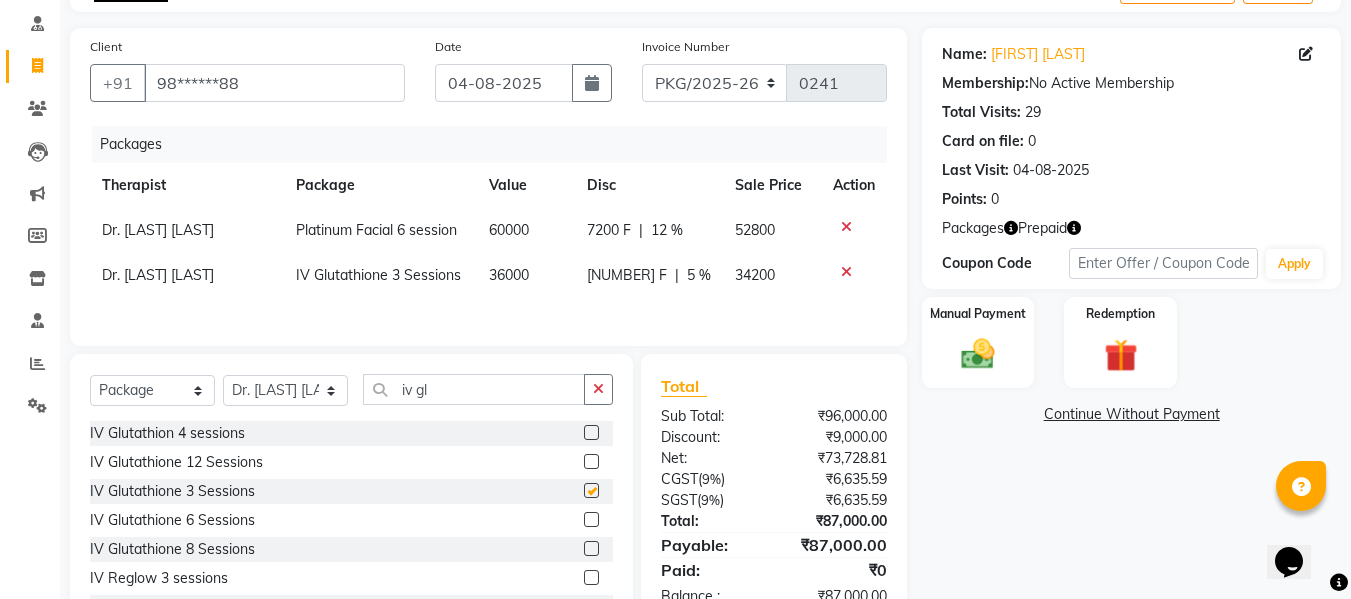 checkbox on "false" 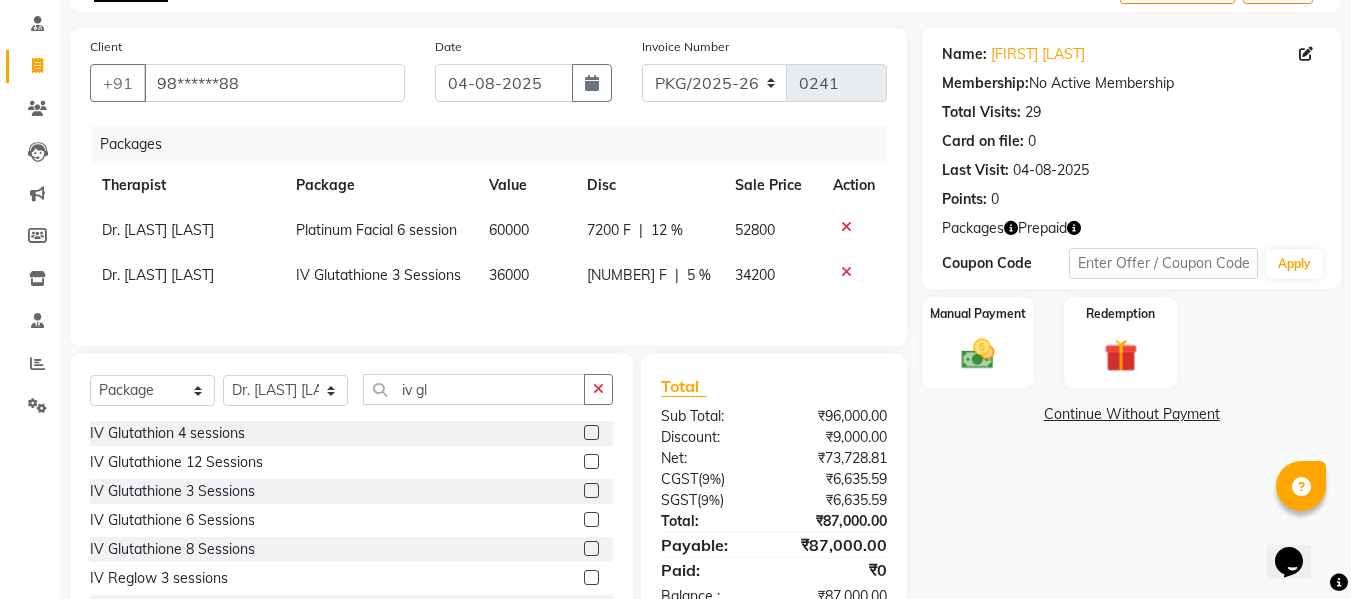 scroll, scrollTop: 205, scrollLeft: 0, axis: vertical 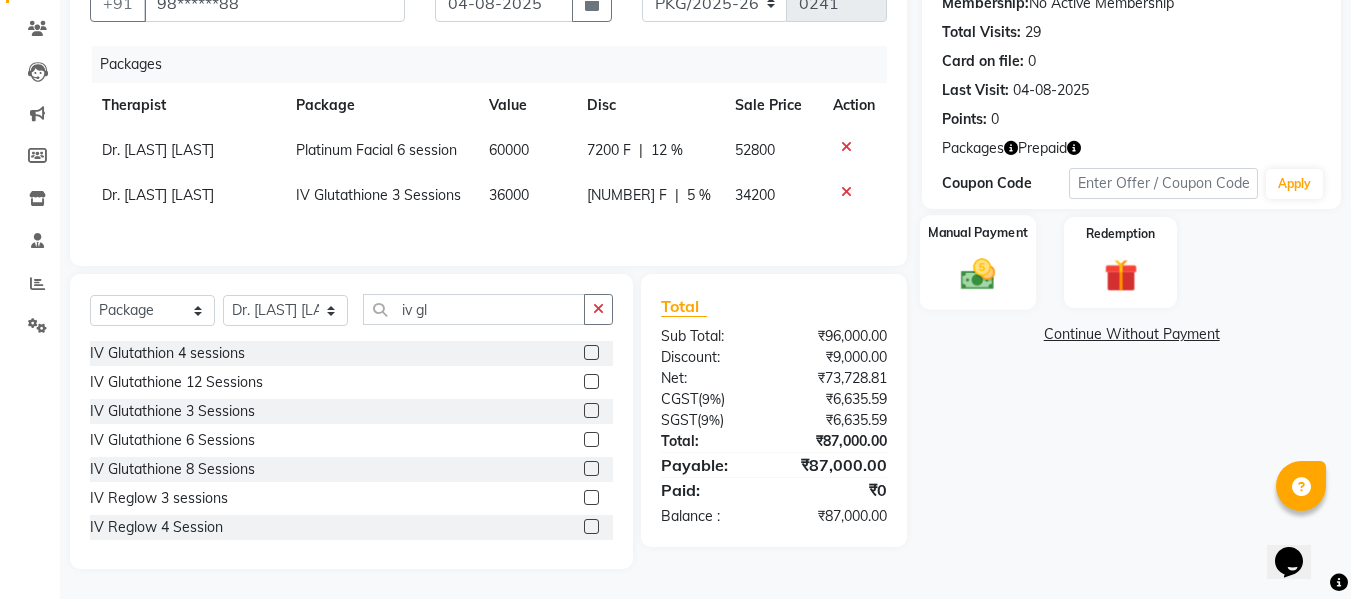 click 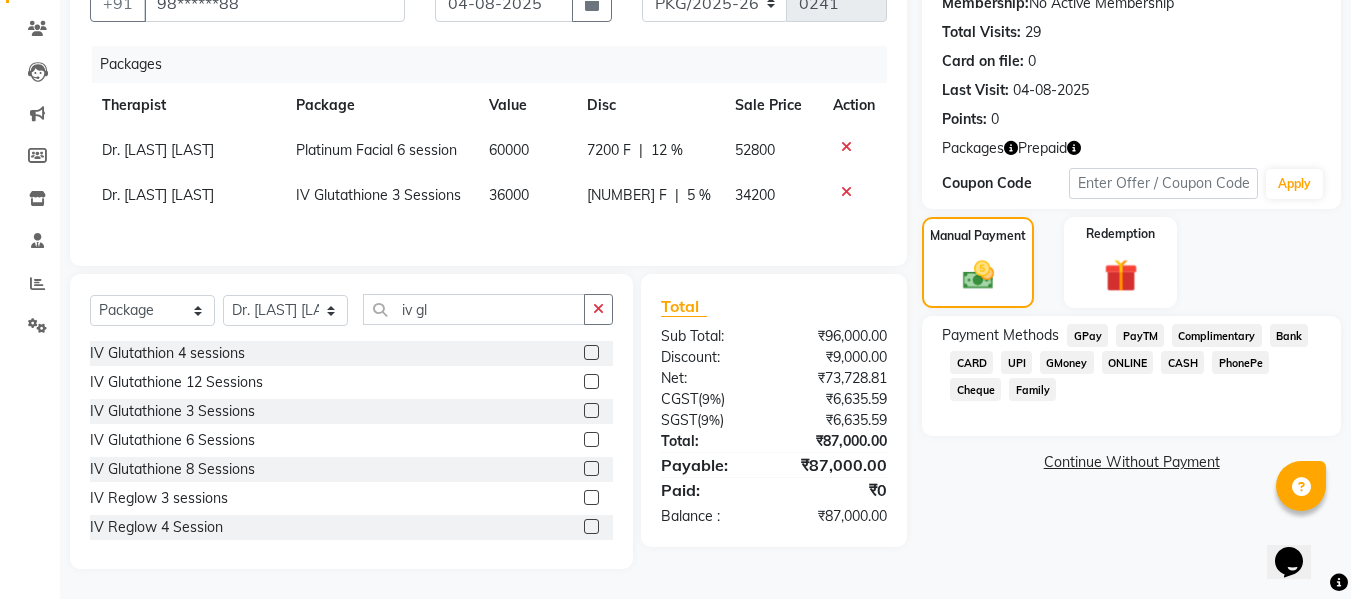click on "ONLINE" 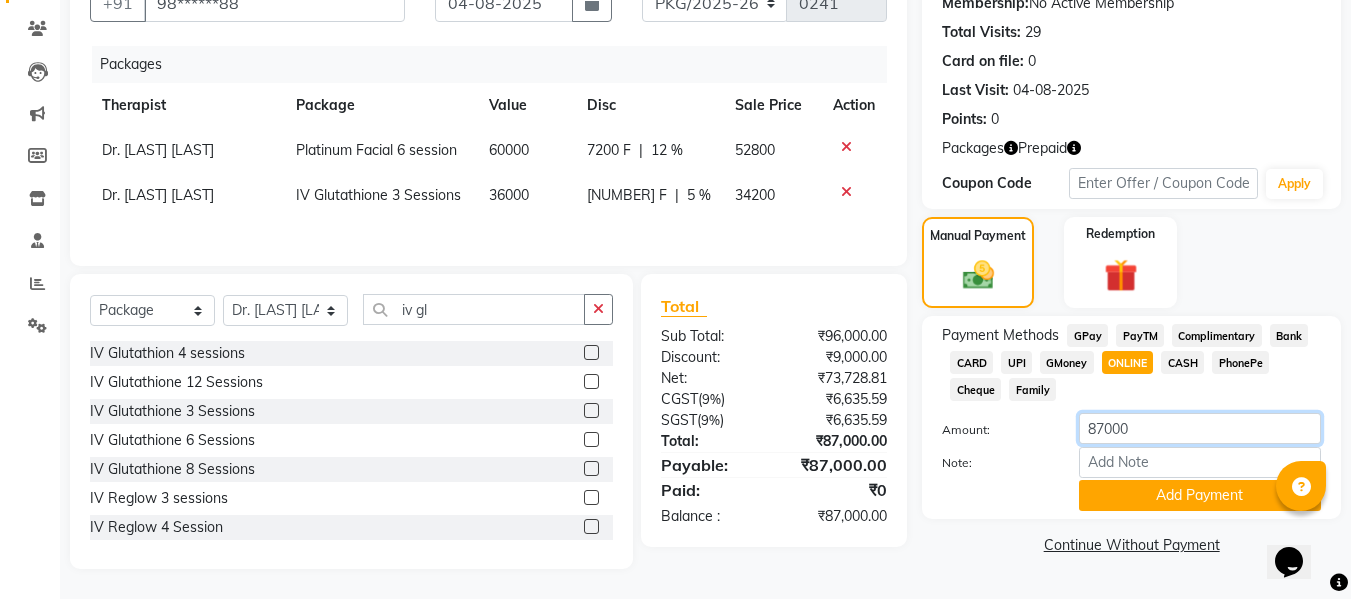 click on "87000" 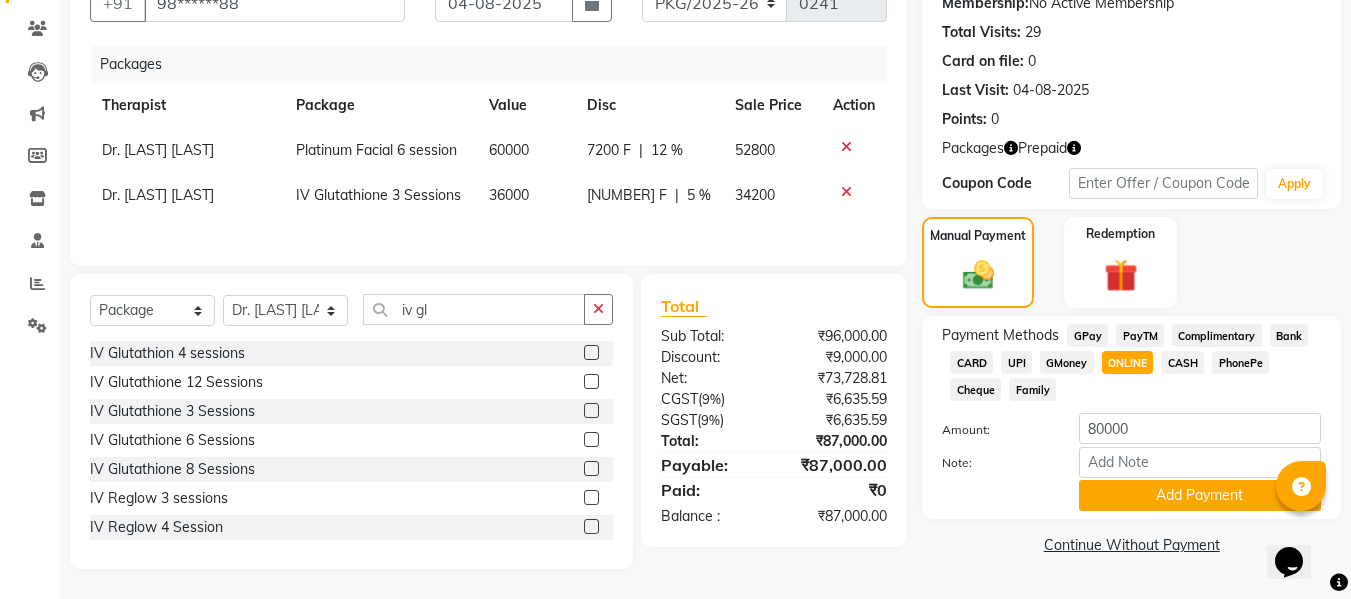 click on "GPay" 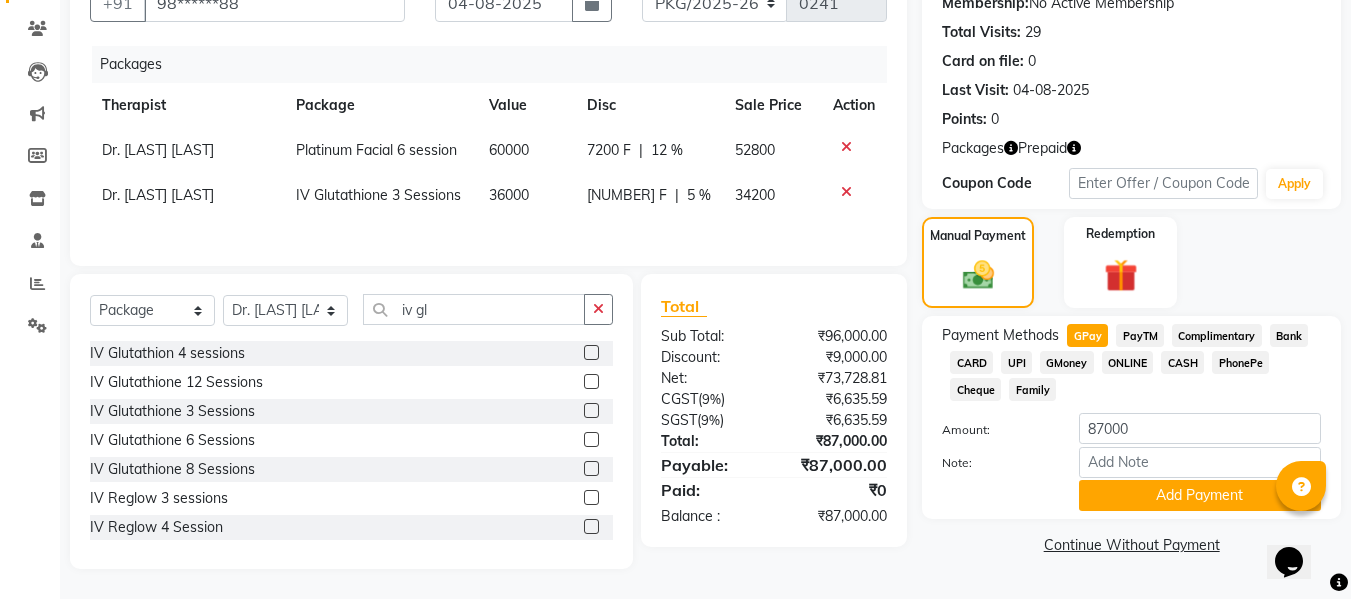 click on "ONLINE" 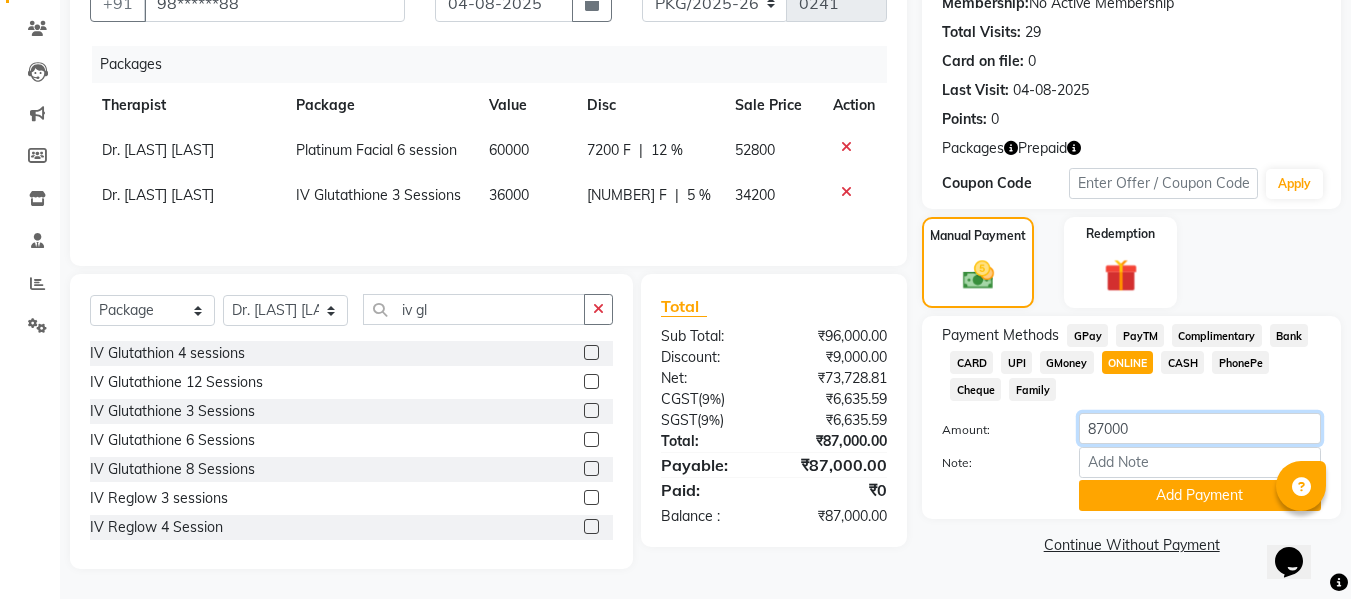 click on "87000" 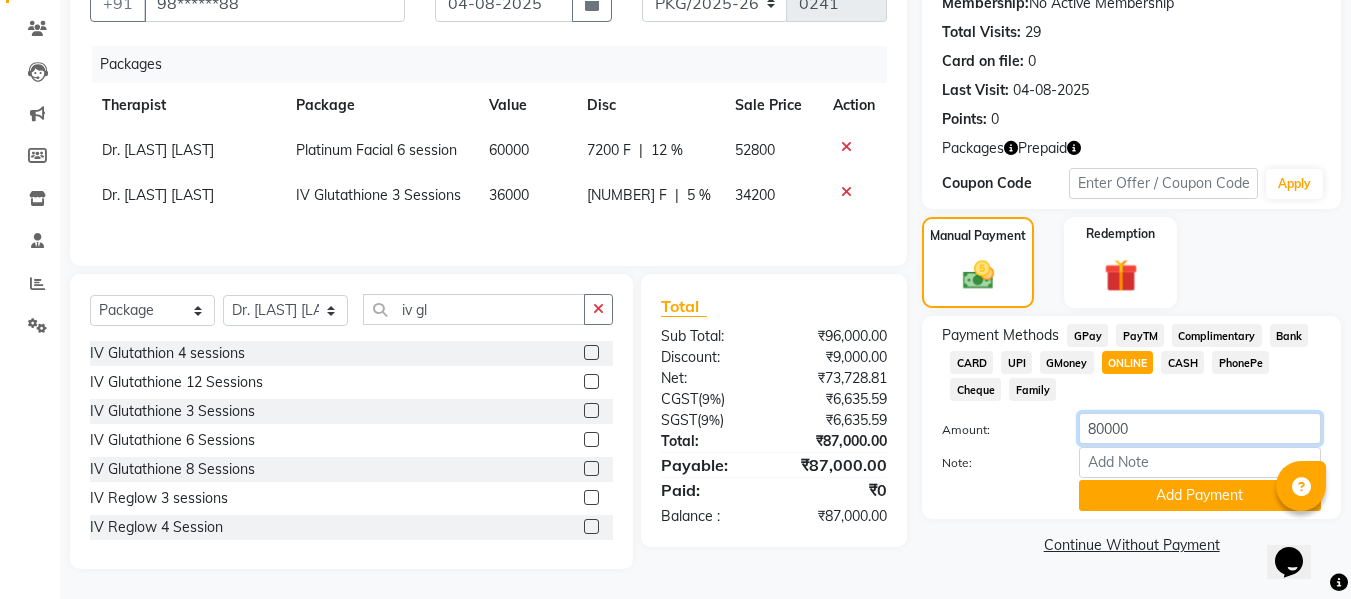 type on "80000" 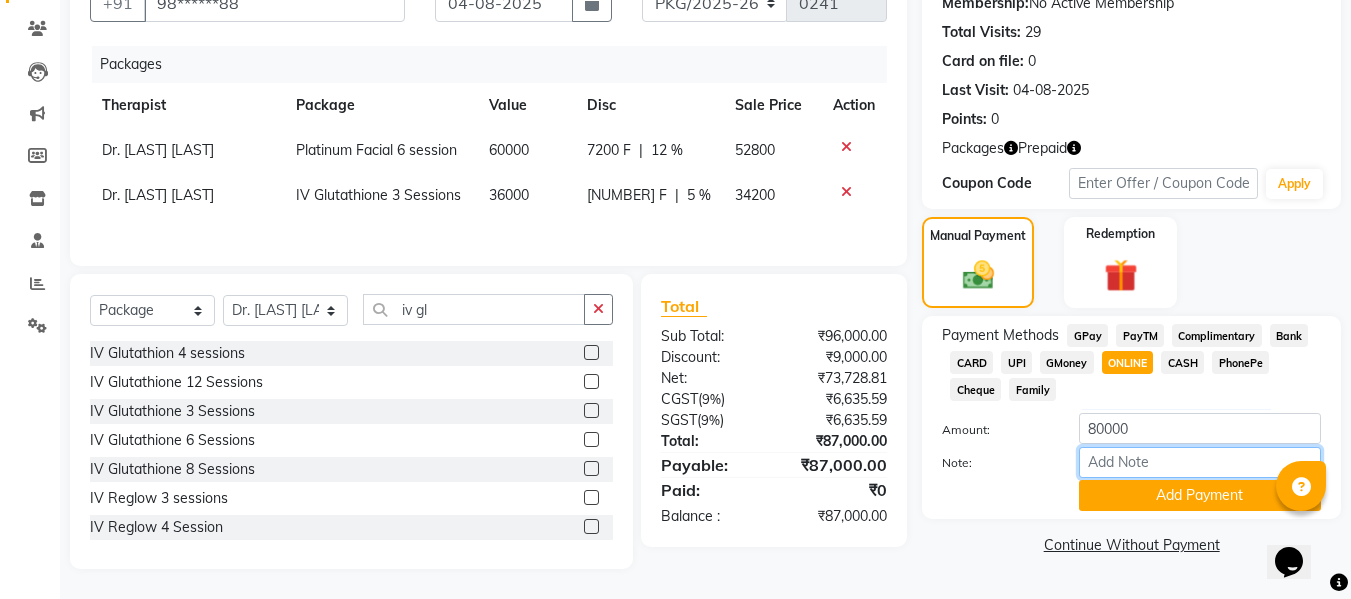 click on "Note:" at bounding box center [1200, 462] 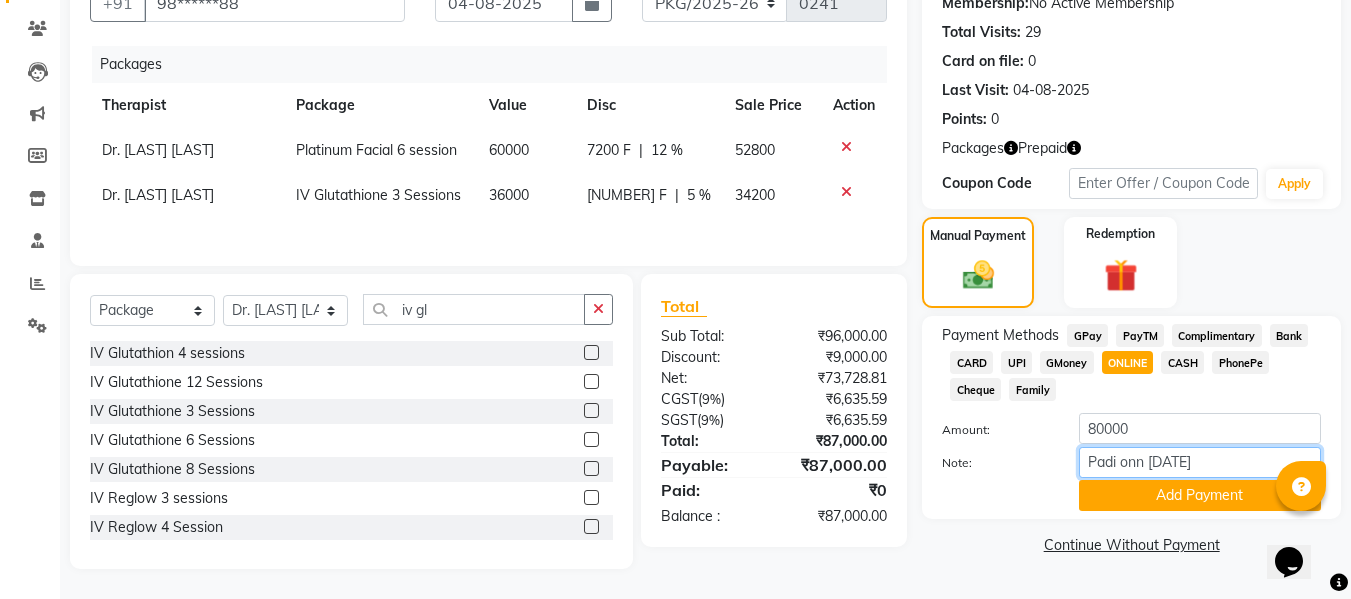 click on "Padi onn 01/03/2024" at bounding box center [1200, 462] 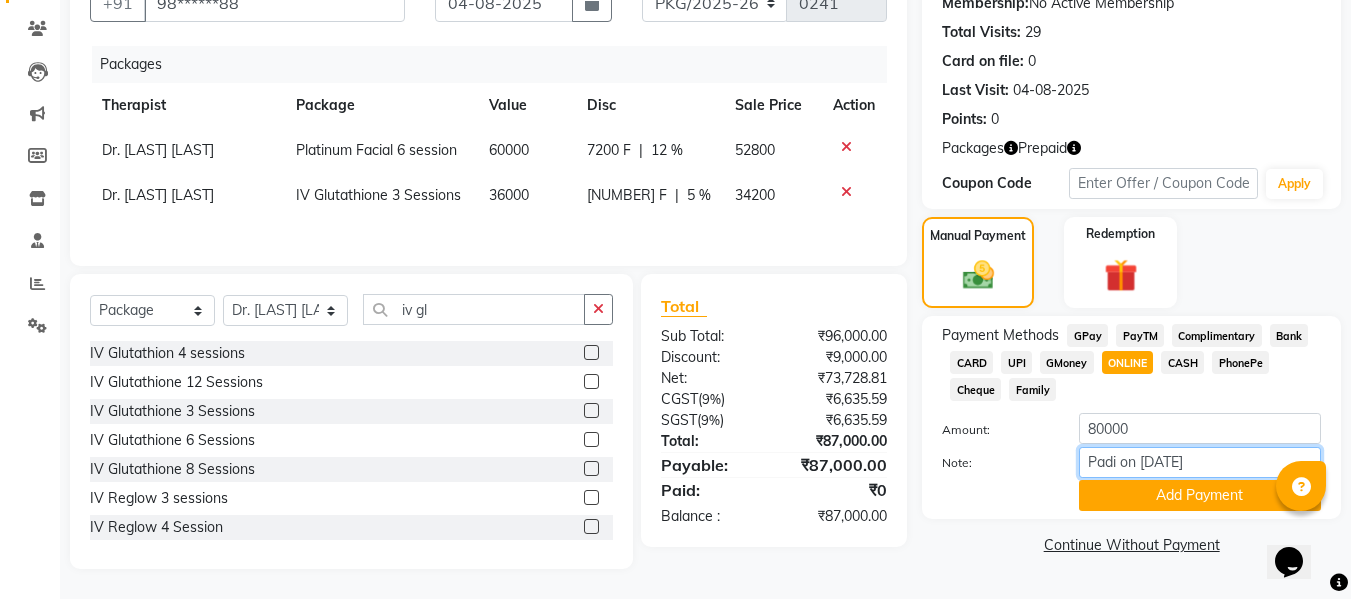 click on "Padi on 01/03/2024" at bounding box center (1200, 462) 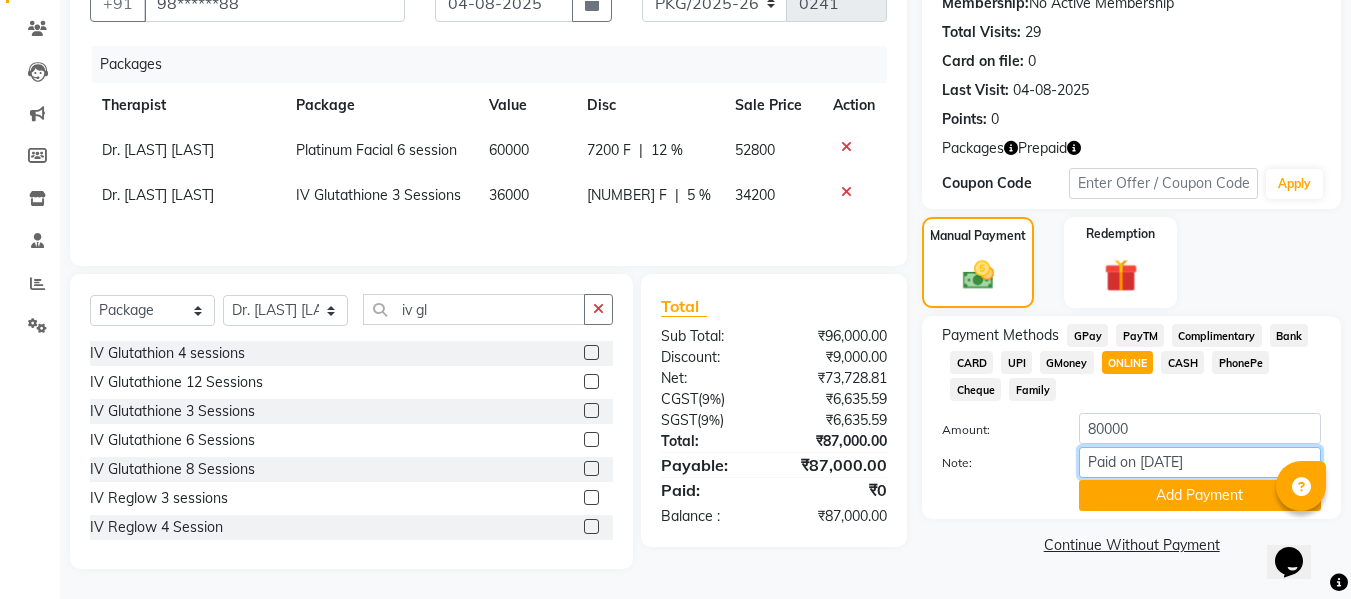 click on "Paid on 01/03/2024" at bounding box center [1200, 462] 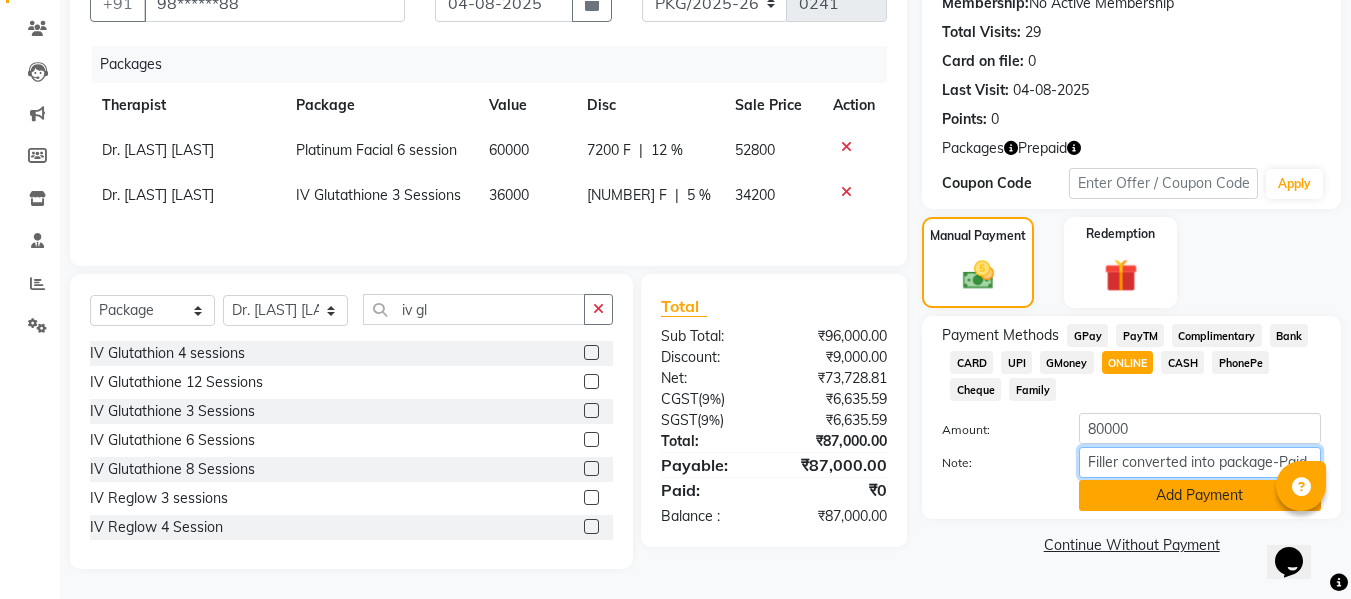 type on "Filler converted into package-Paid on [DATE]" 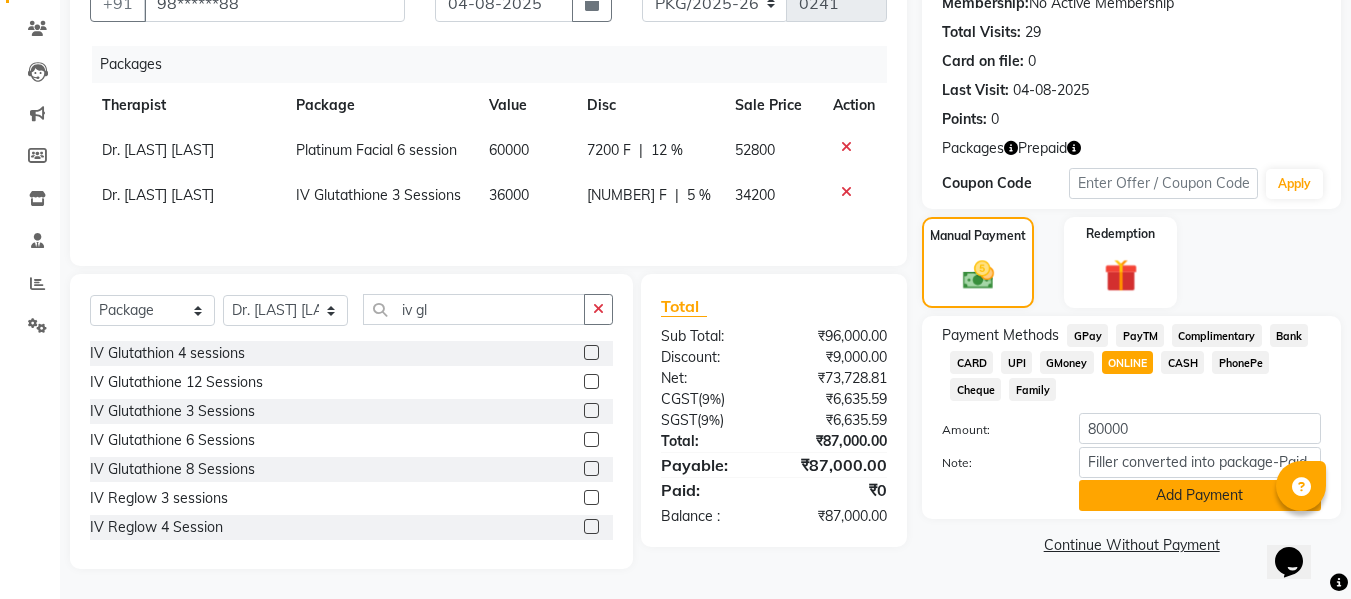 click on "Add Payment" 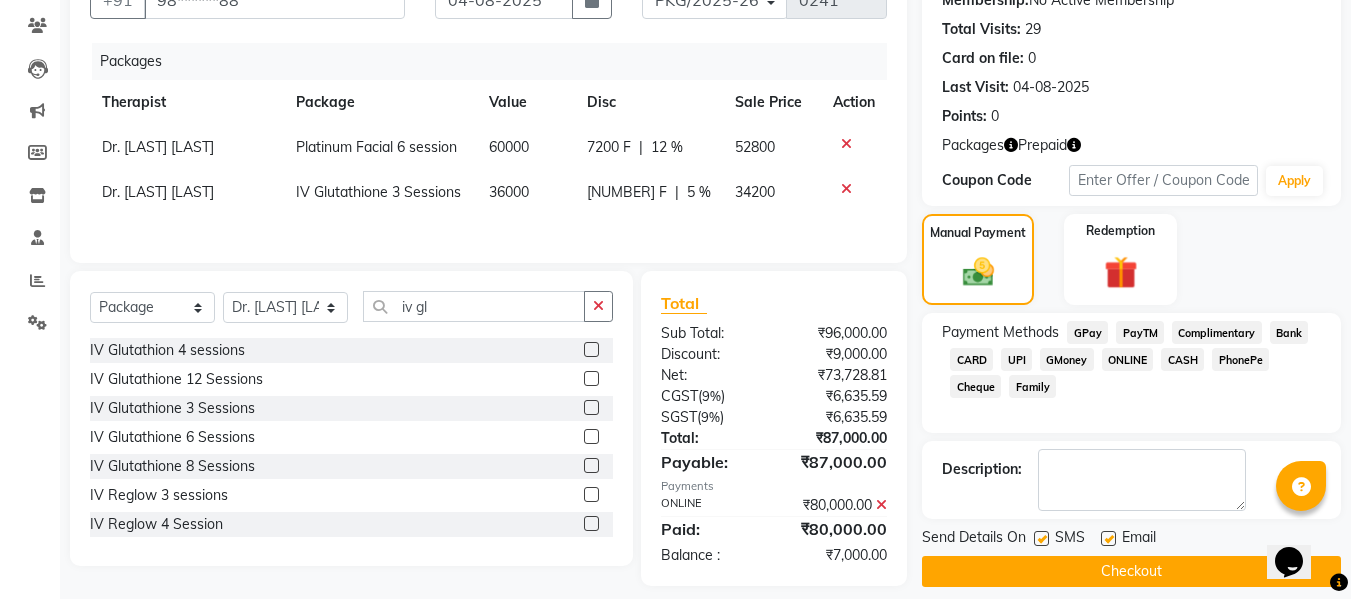 click on "GPay" 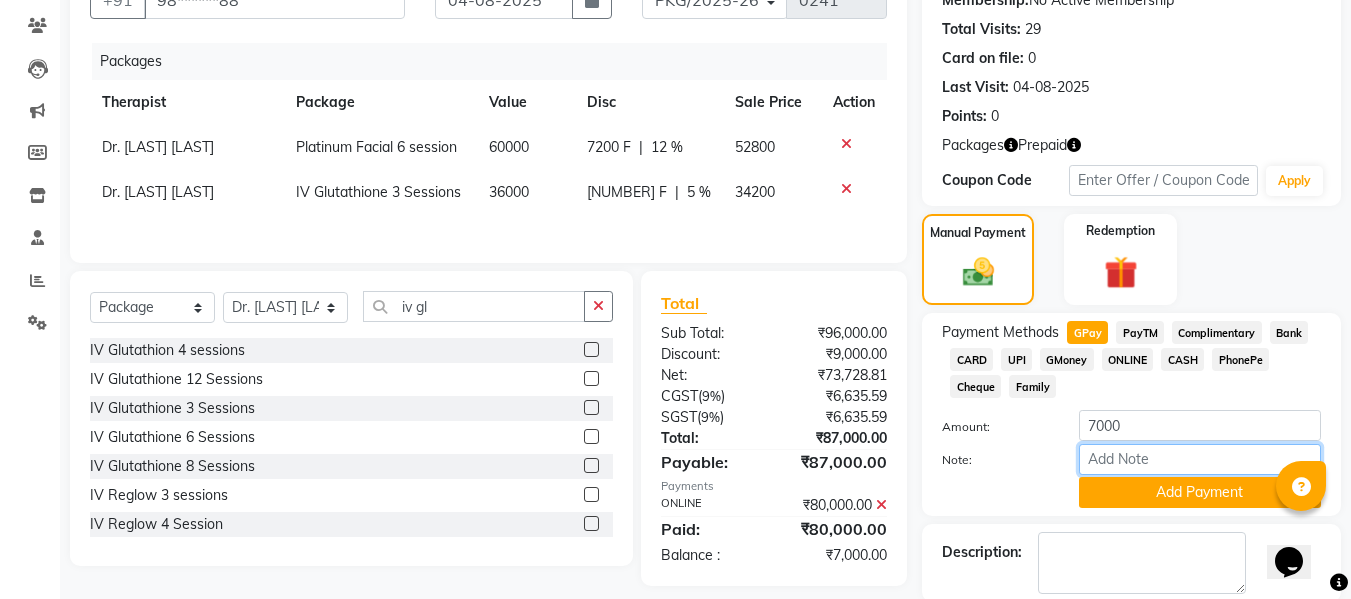 click on "Note:" at bounding box center (1200, 459) 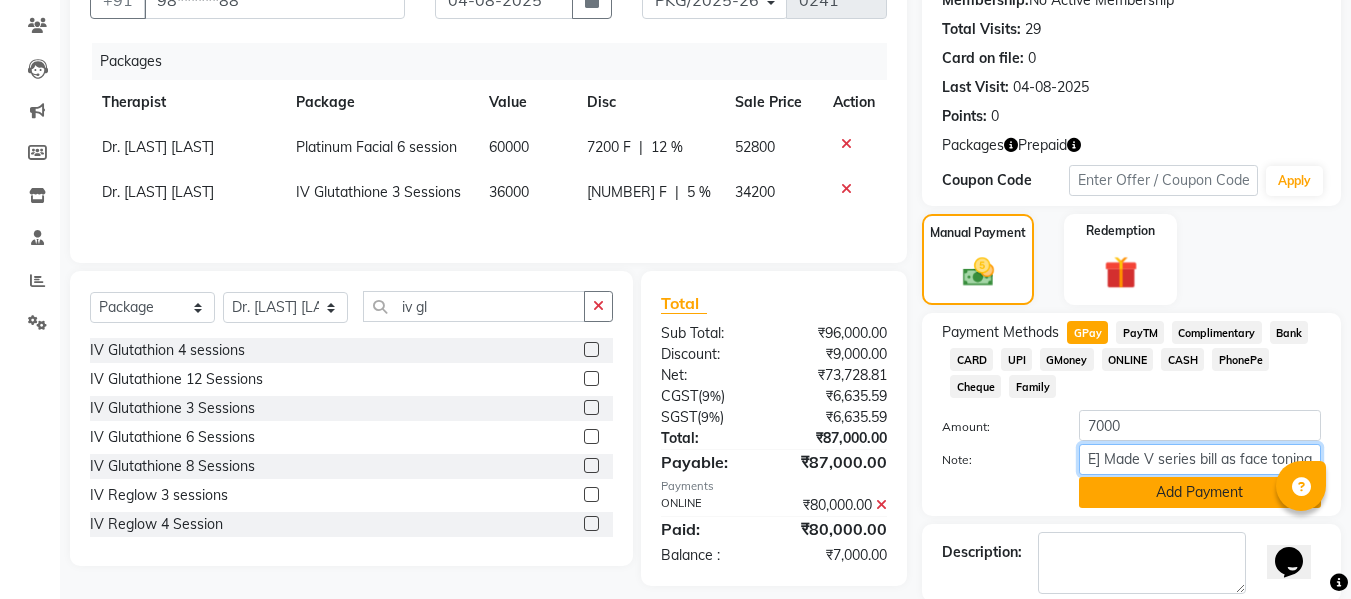 scroll, scrollTop: 0, scrollLeft: 115, axis: horizontal 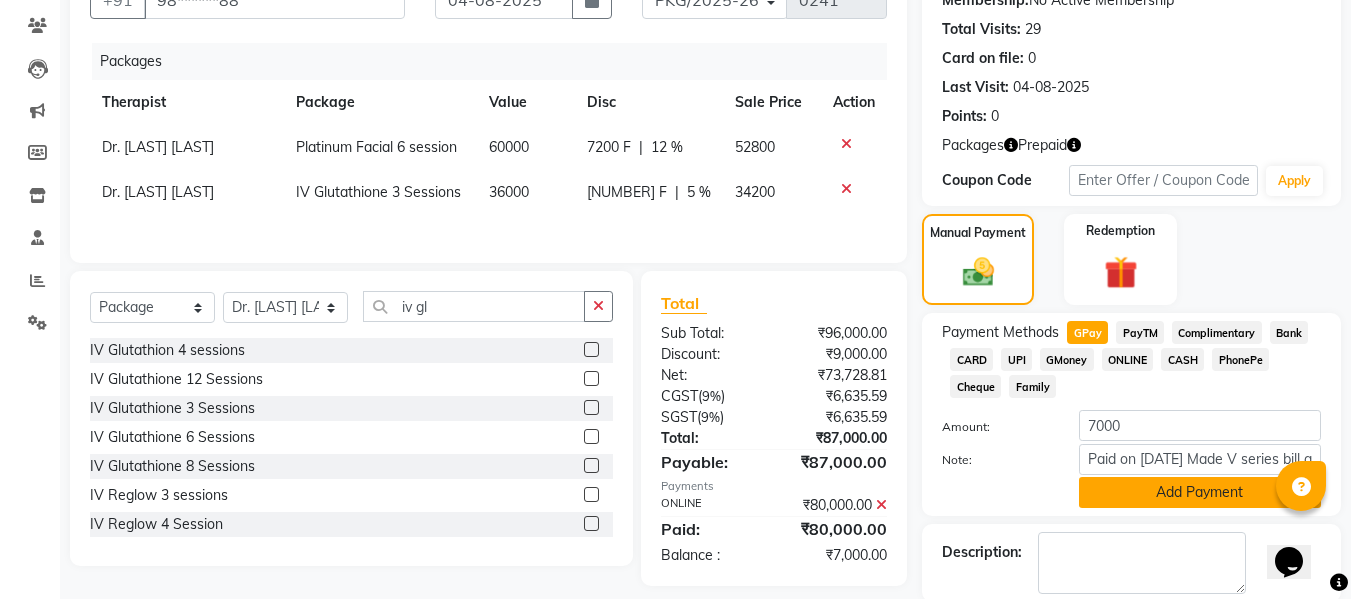 click on "Add Payment" 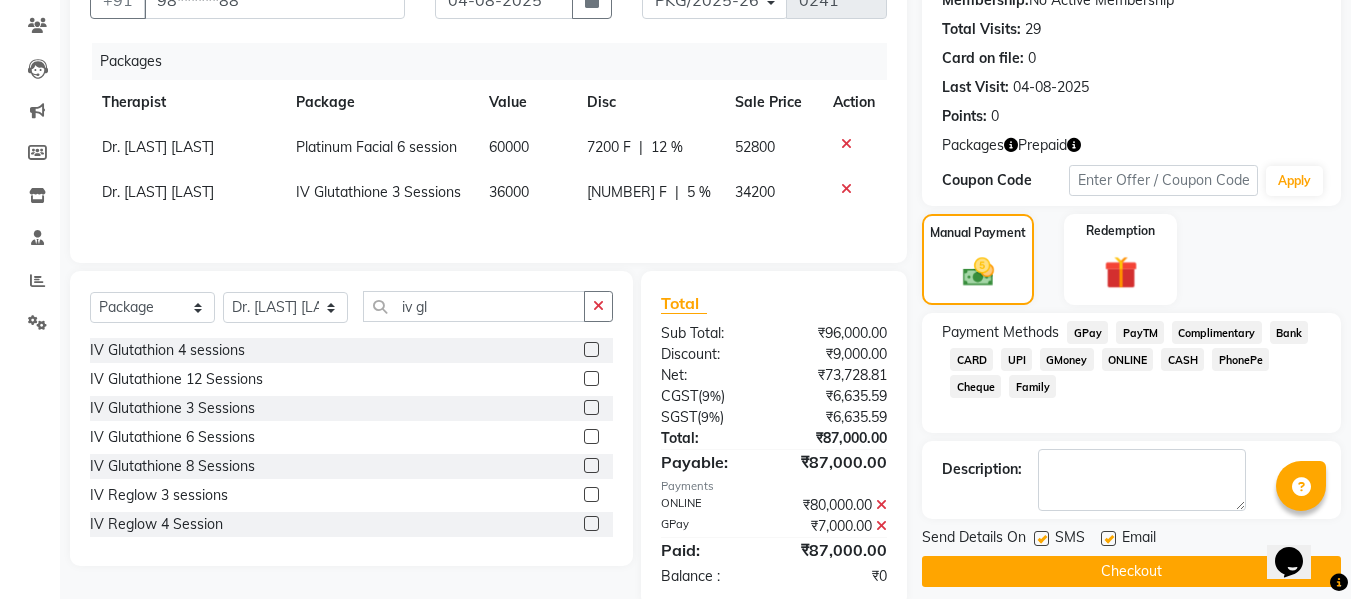 scroll, scrollTop: 246, scrollLeft: 0, axis: vertical 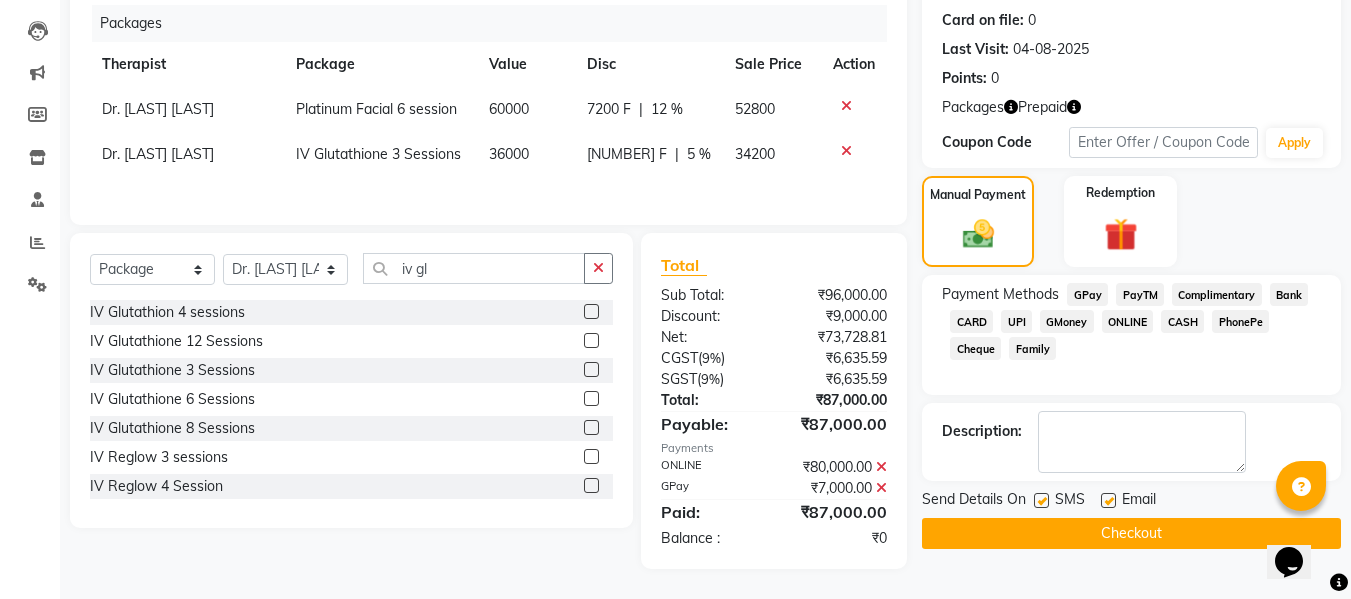 click 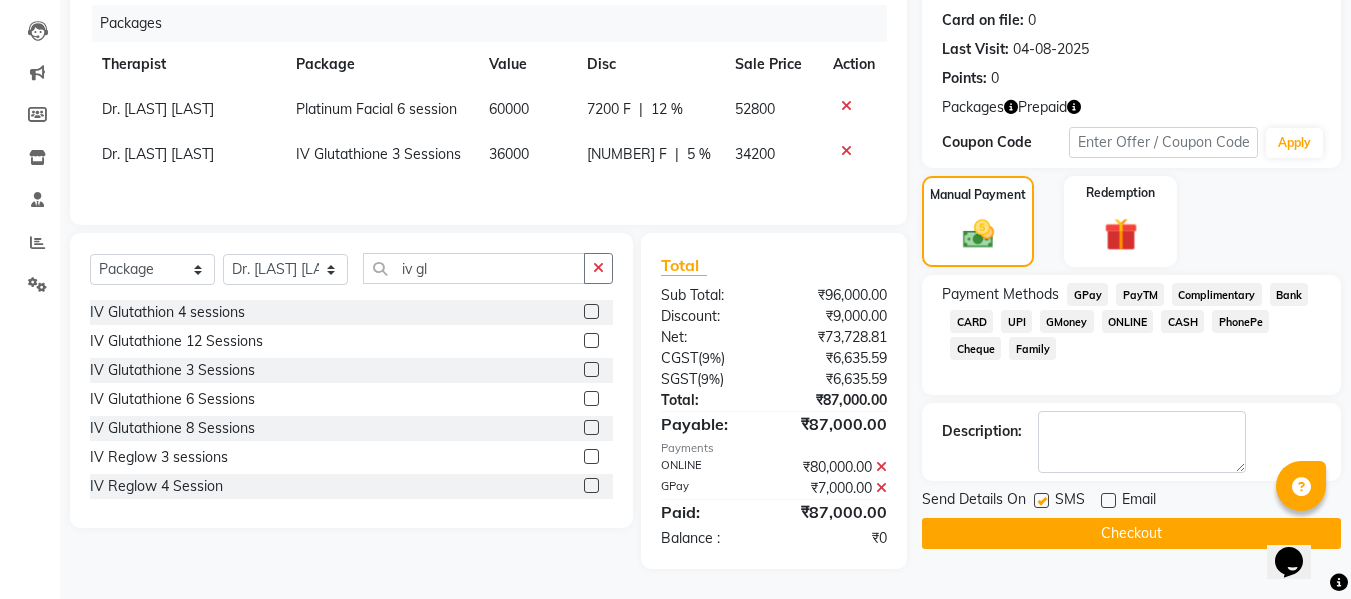 click 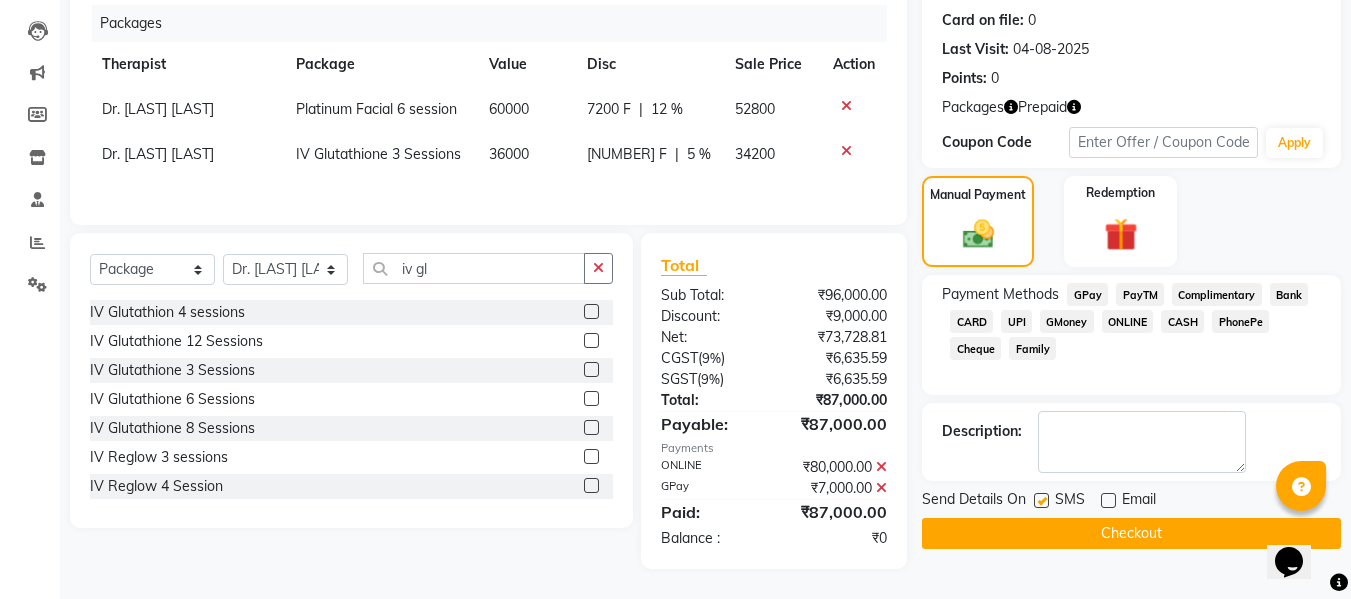 click at bounding box center [1040, 501] 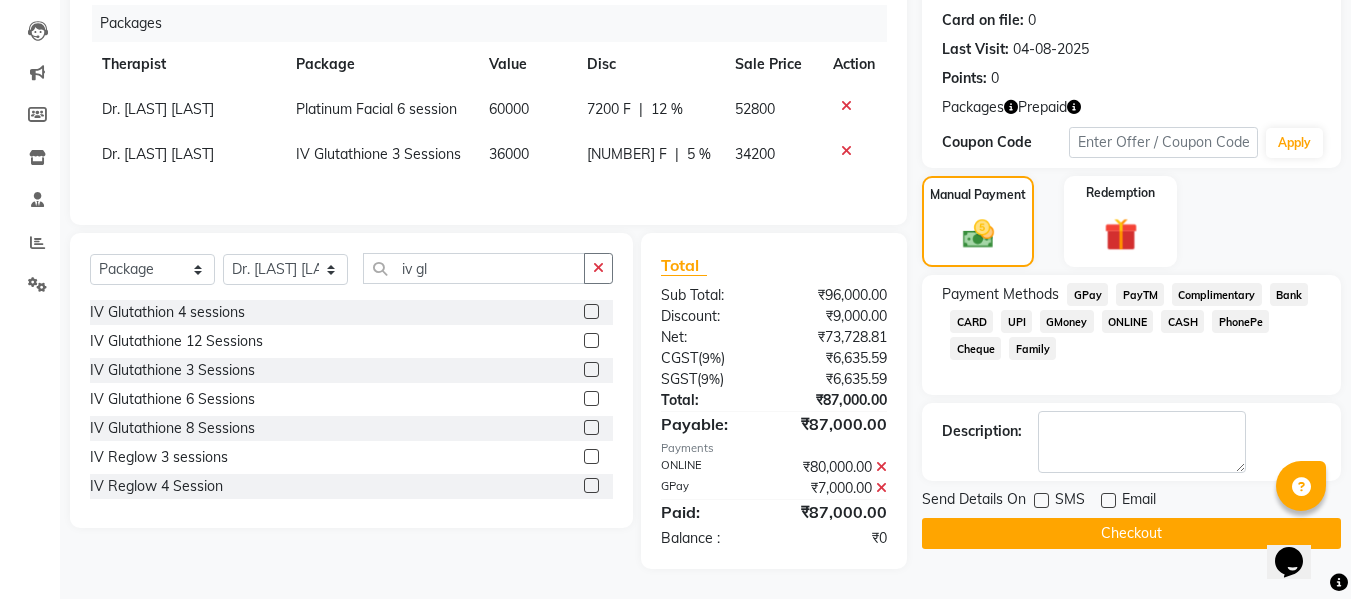 click on "Checkout" 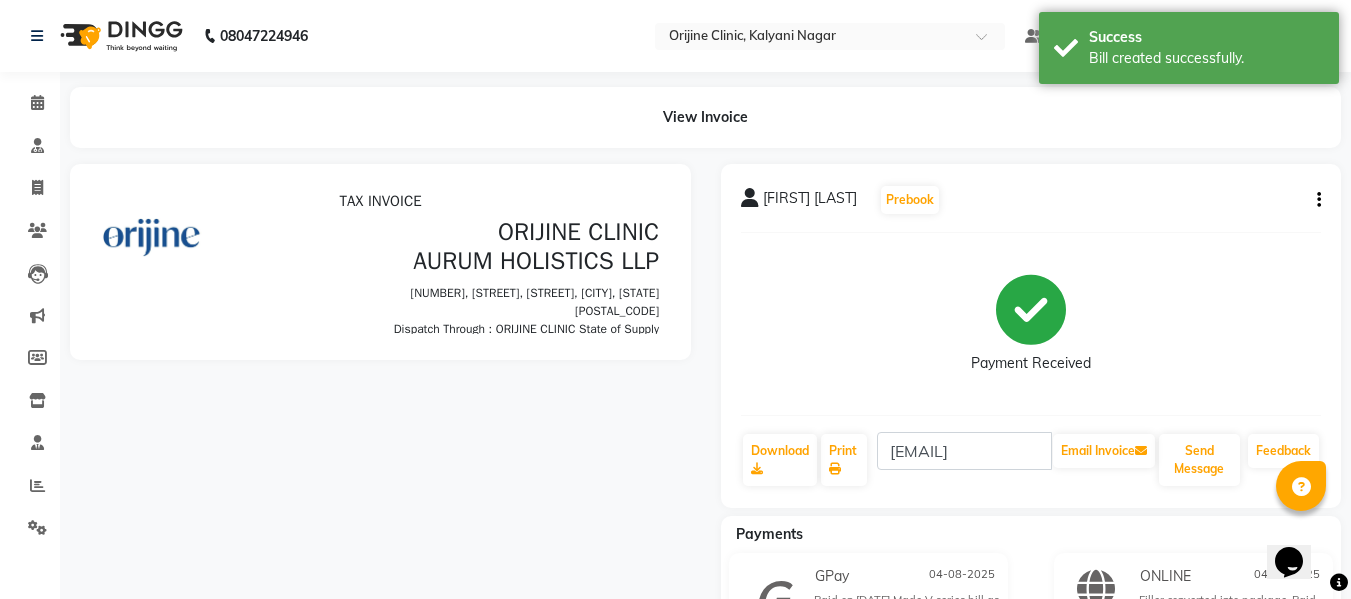 scroll, scrollTop: 0, scrollLeft: 0, axis: both 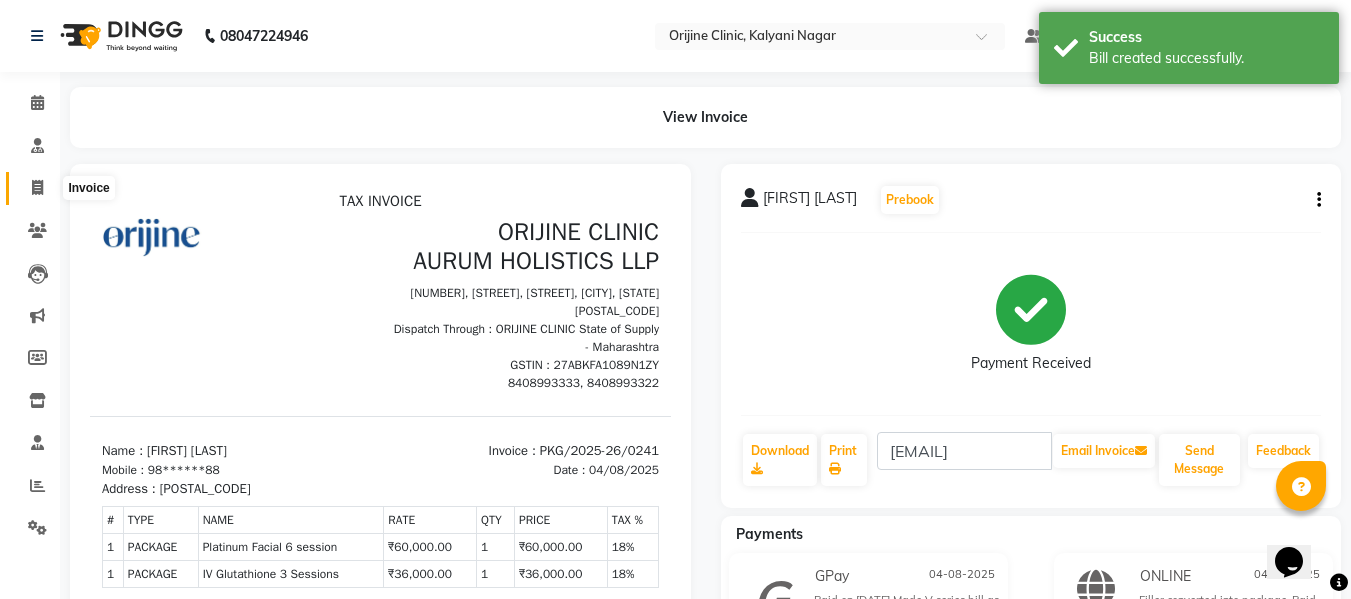 click 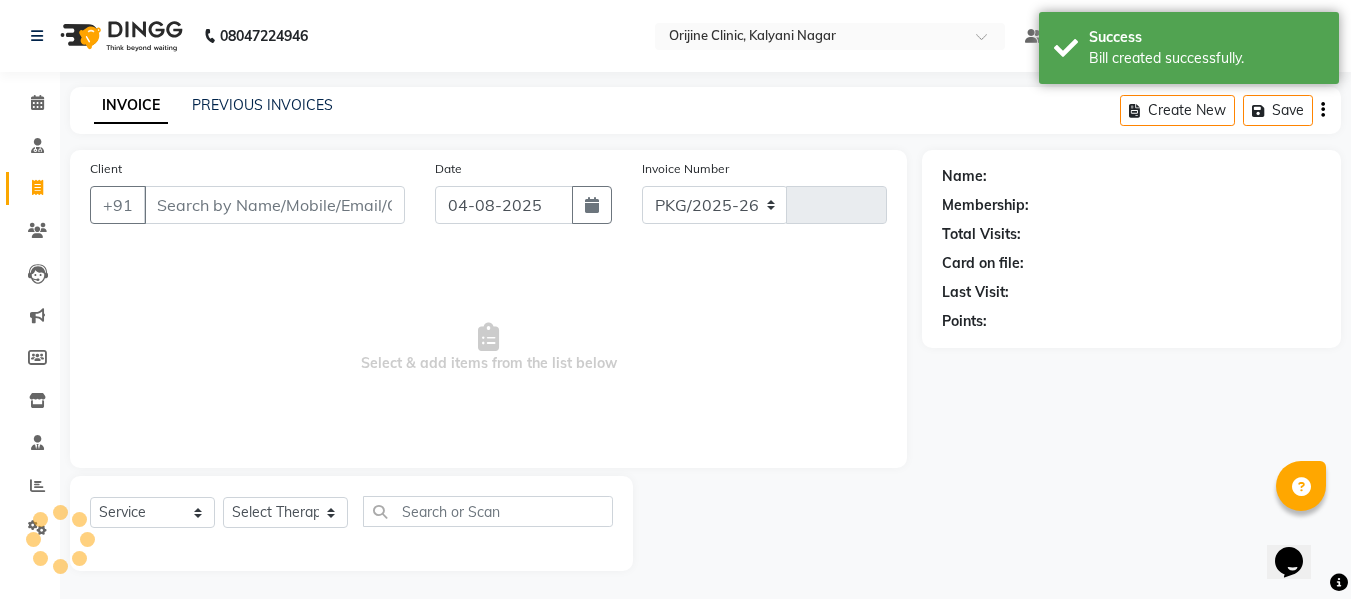 scroll, scrollTop: 2, scrollLeft: 0, axis: vertical 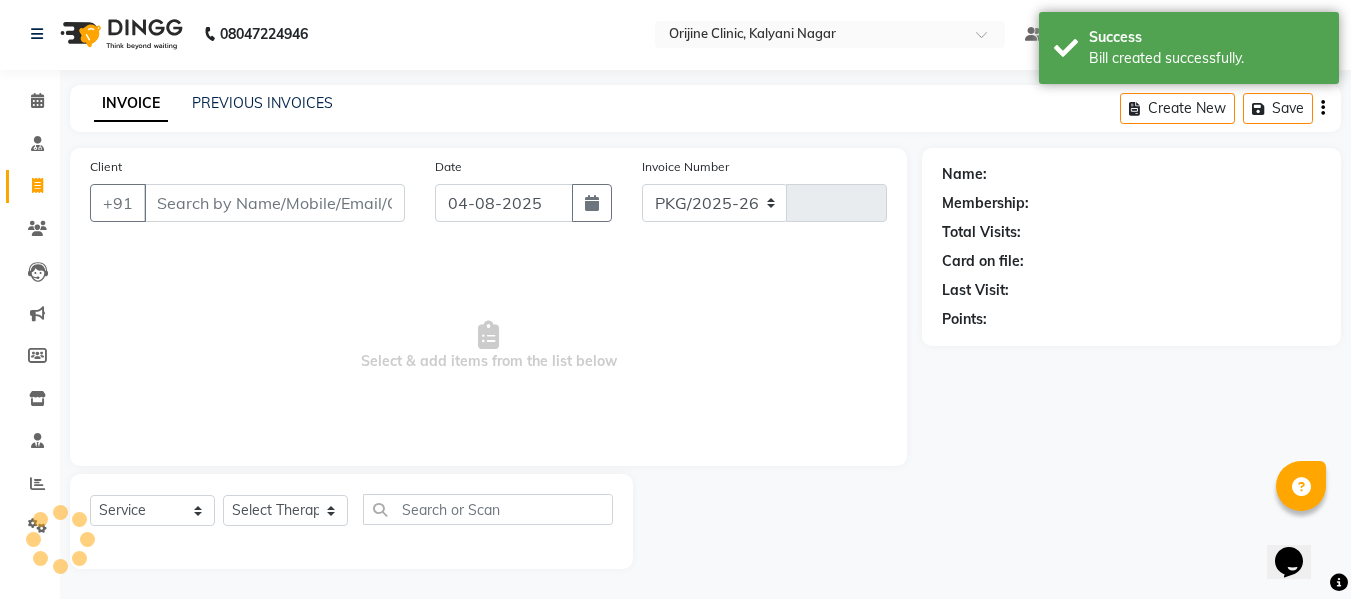 select on "702" 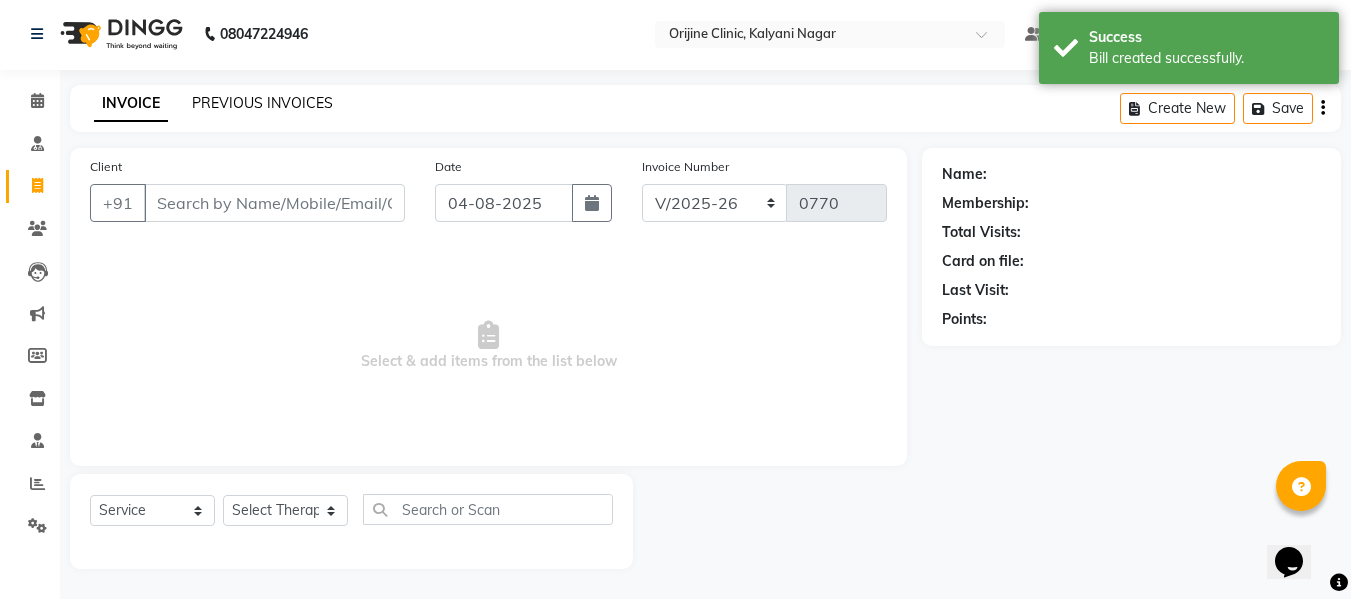 click on "PREVIOUS INVOICES" 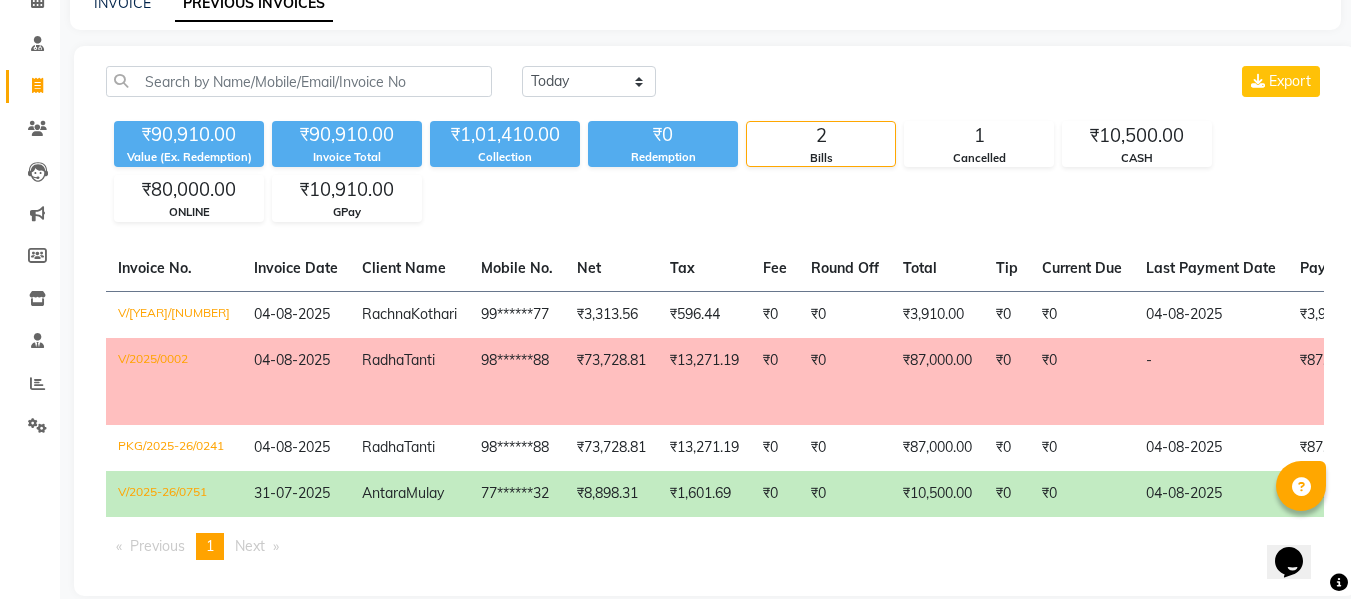 scroll, scrollTop: 105, scrollLeft: 0, axis: vertical 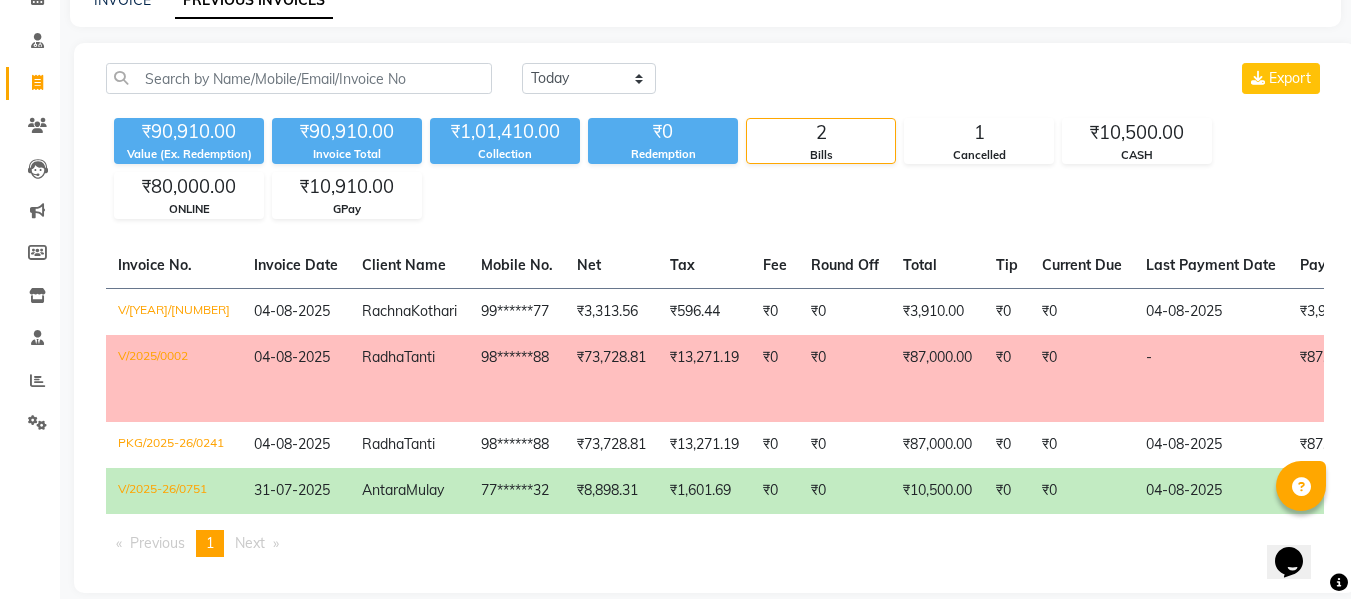 click on "₹0" 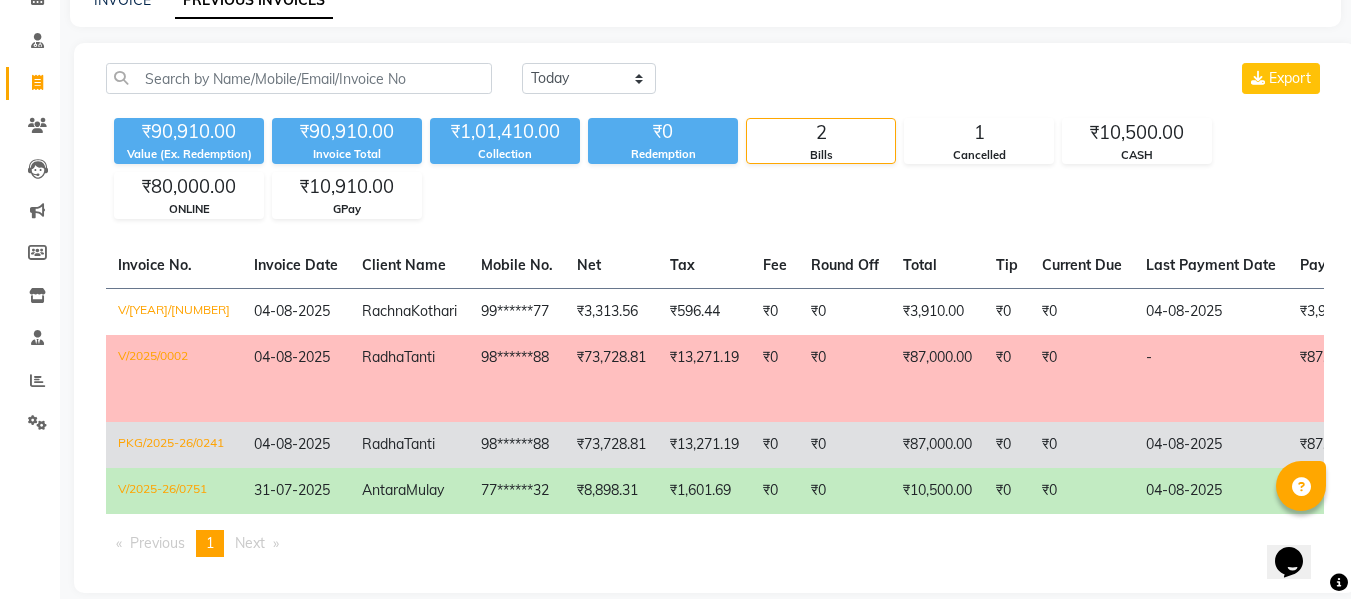 click on "98******88" 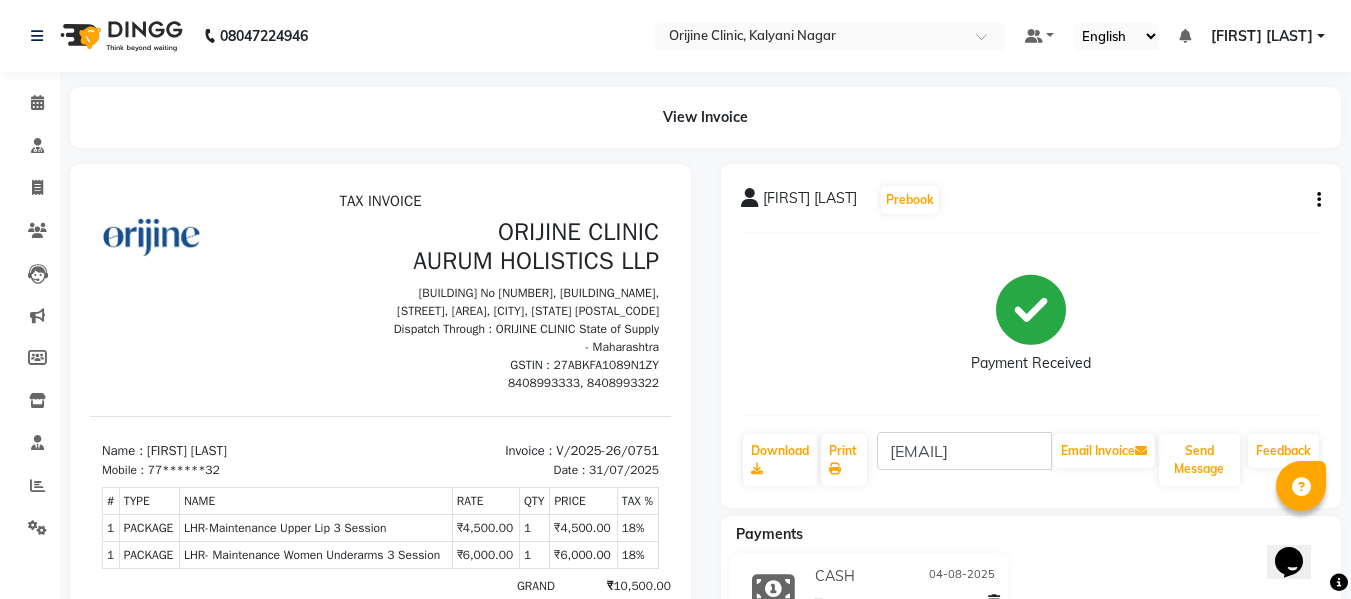 scroll, scrollTop: 0, scrollLeft: 0, axis: both 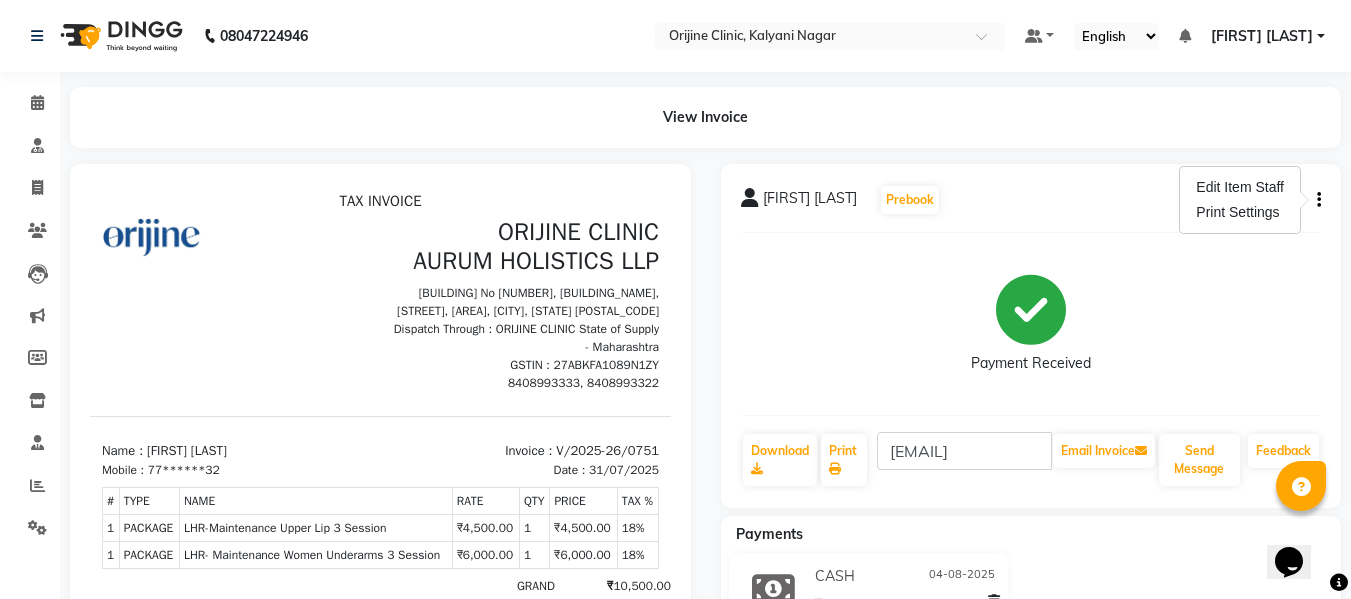 click on "Payment Received" 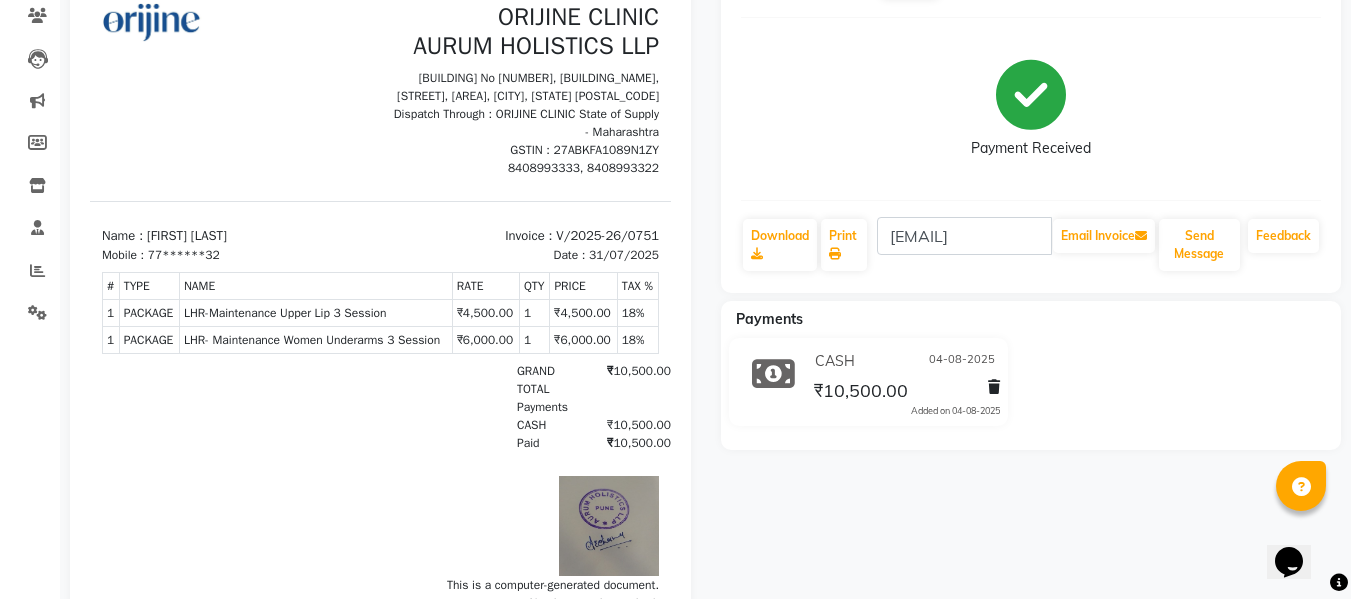 scroll, scrollTop: 233, scrollLeft: 0, axis: vertical 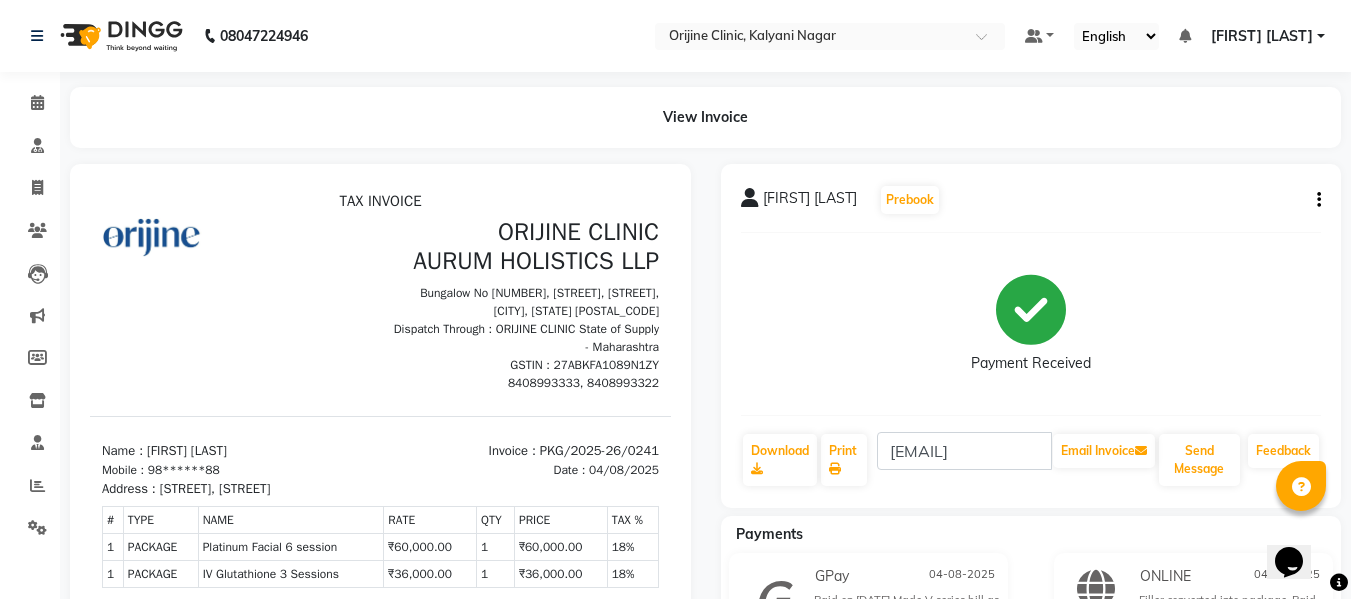 click 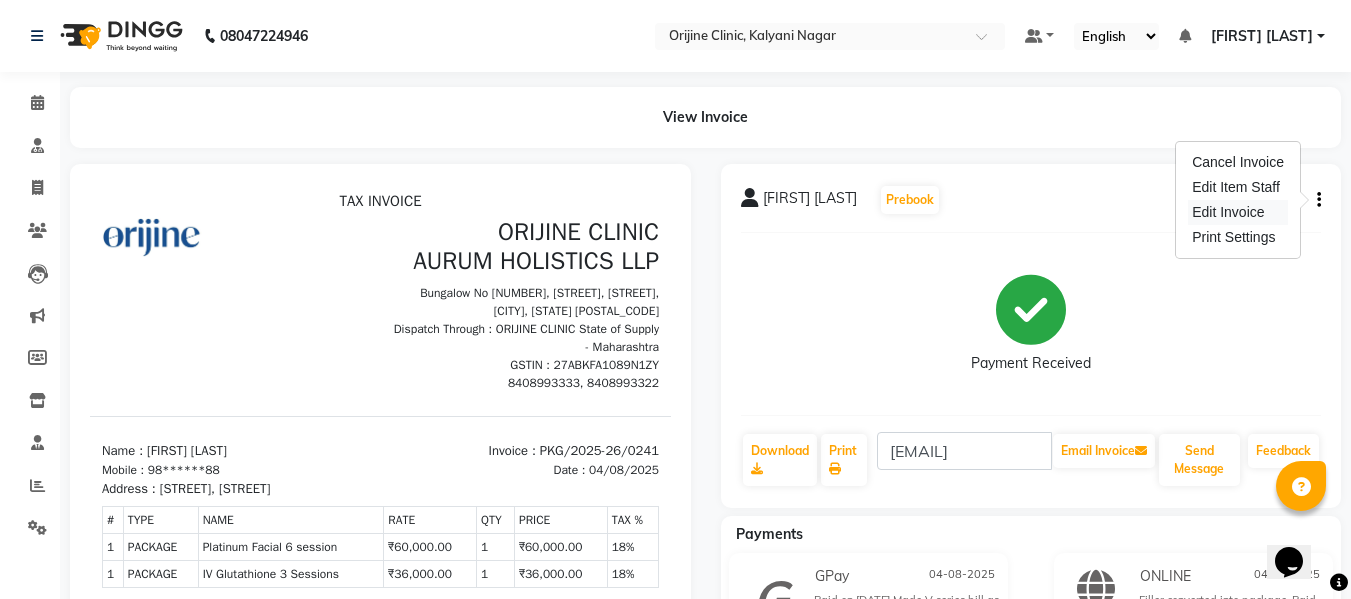 click on "Edit Invoice" at bounding box center (1238, 212) 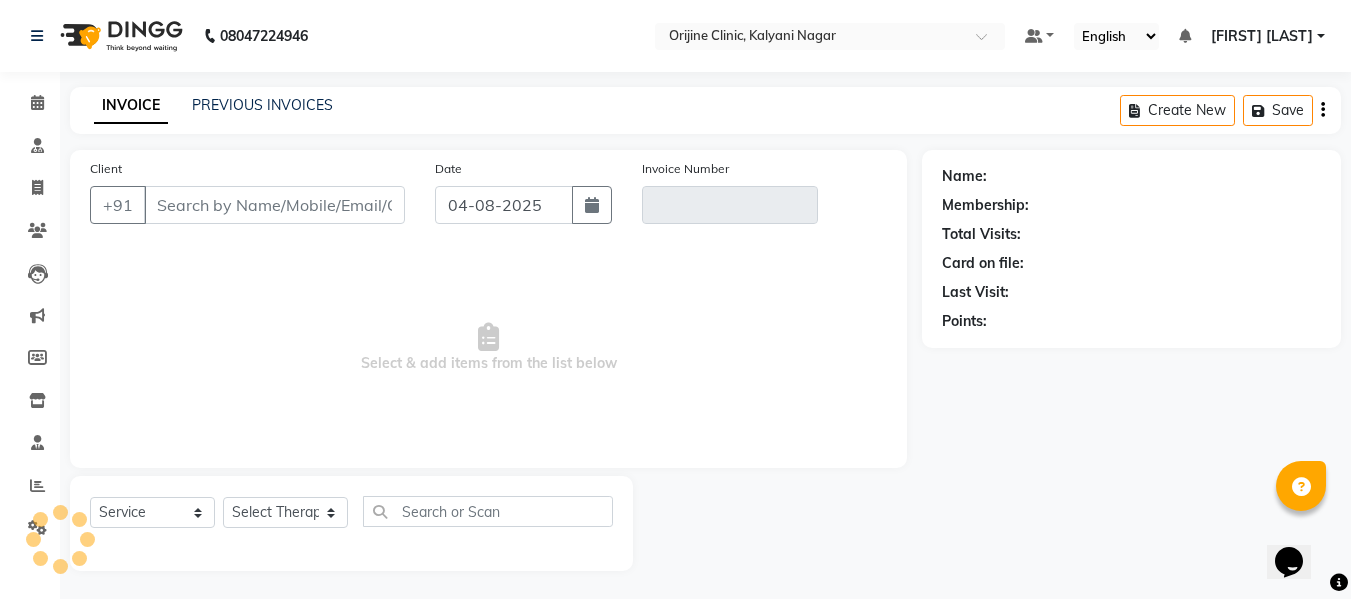 scroll, scrollTop: 2, scrollLeft: 0, axis: vertical 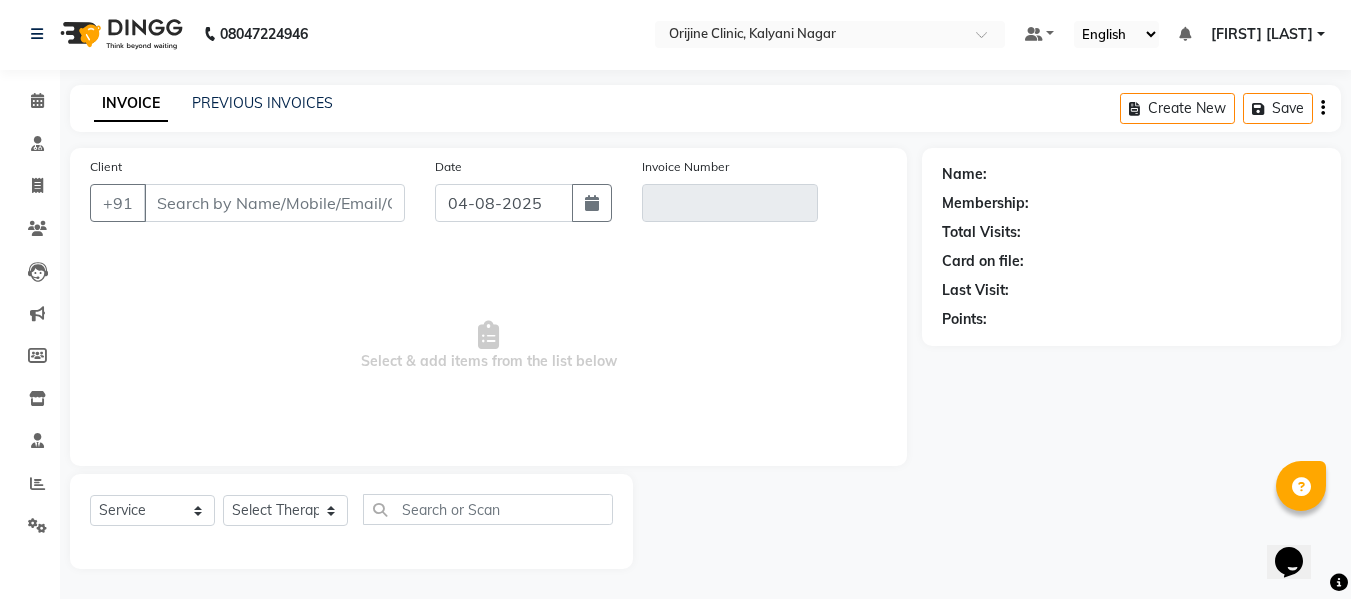 type on "98******88" 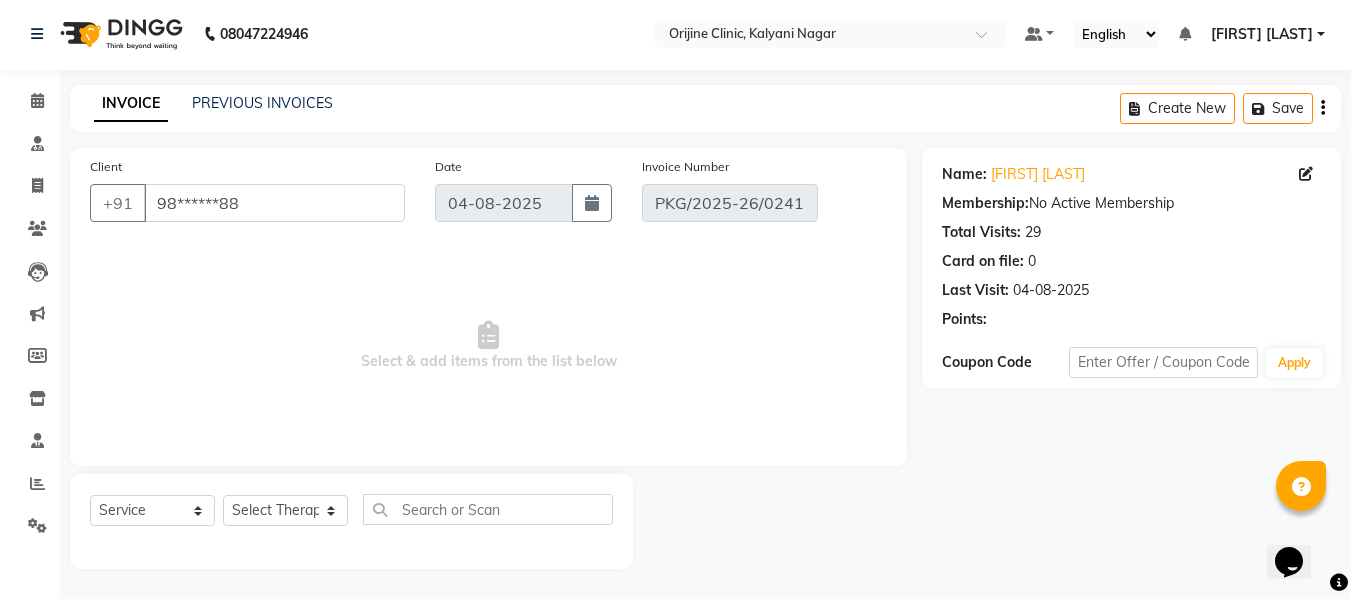 select on "select" 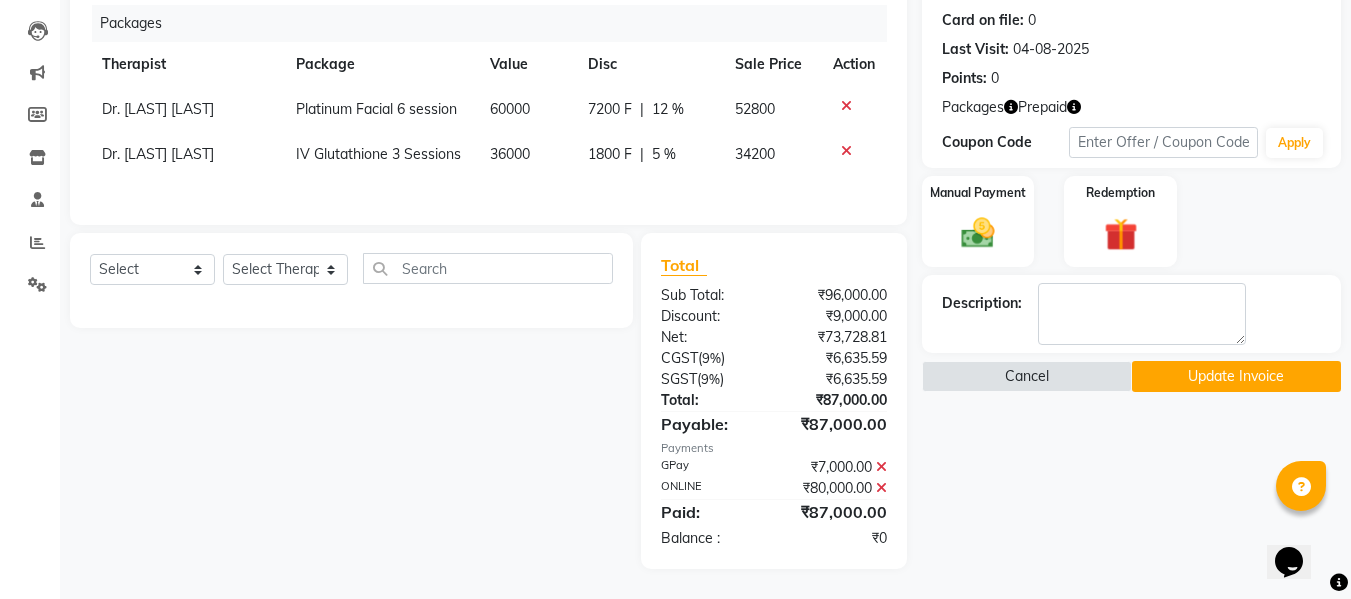scroll, scrollTop: 246, scrollLeft: 0, axis: vertical 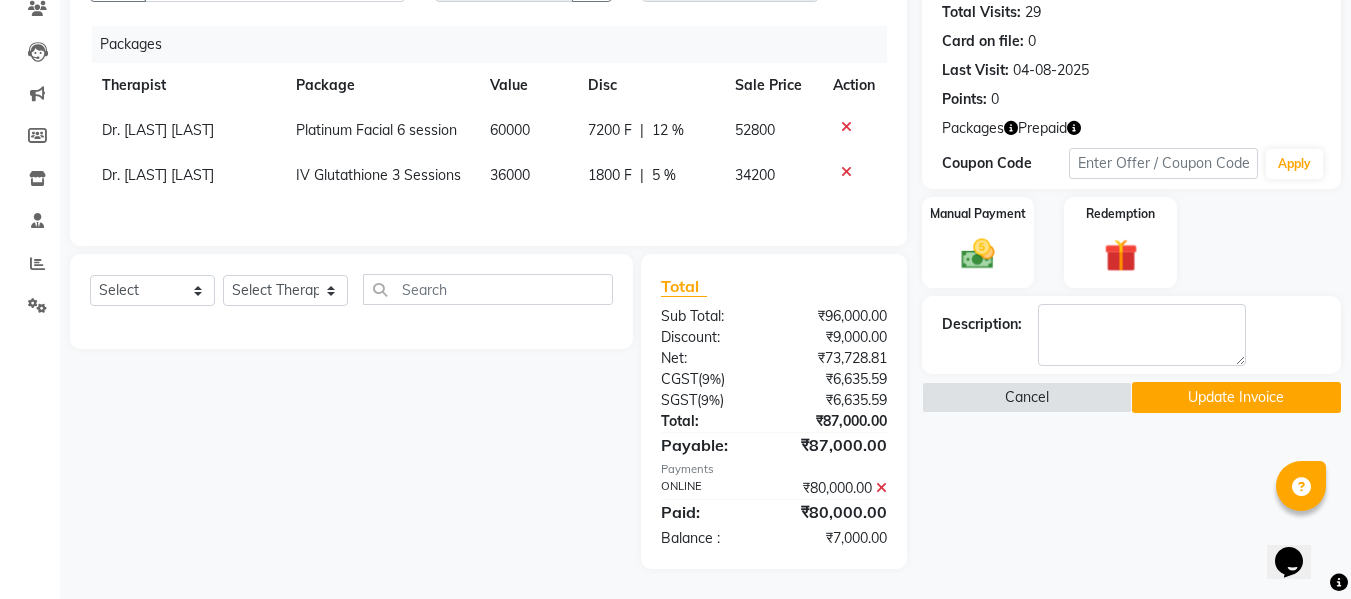 click 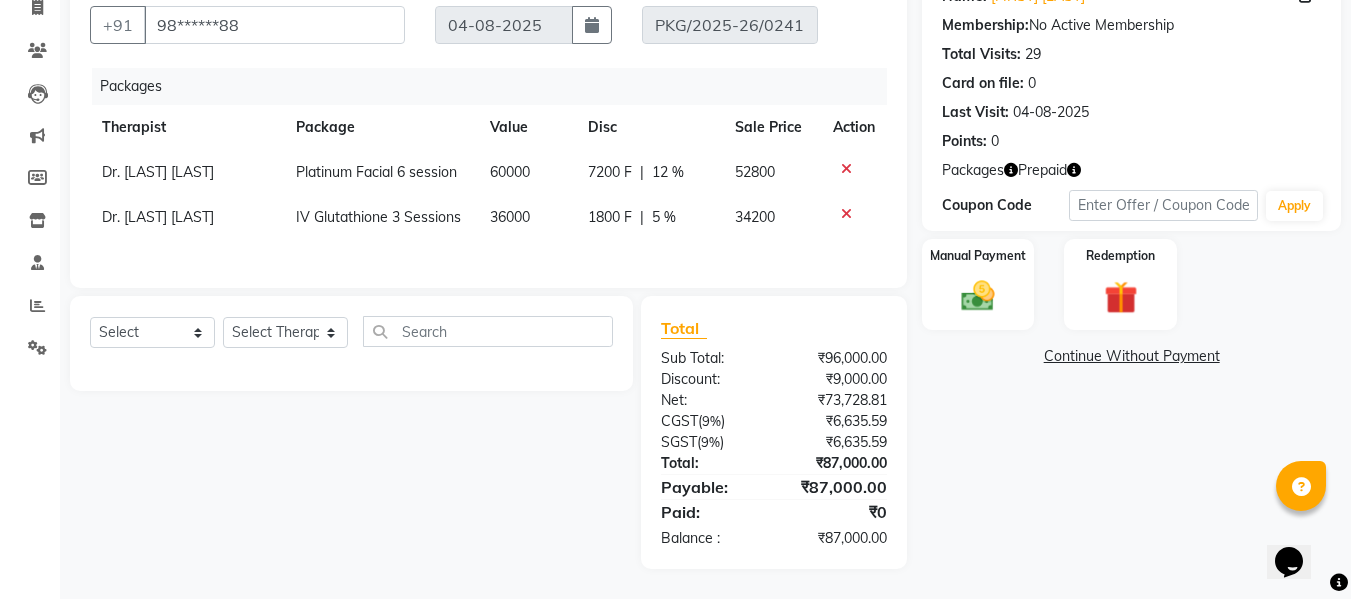 scroll, scrollTop: 183, scrollLeft: 0, axis: vertical 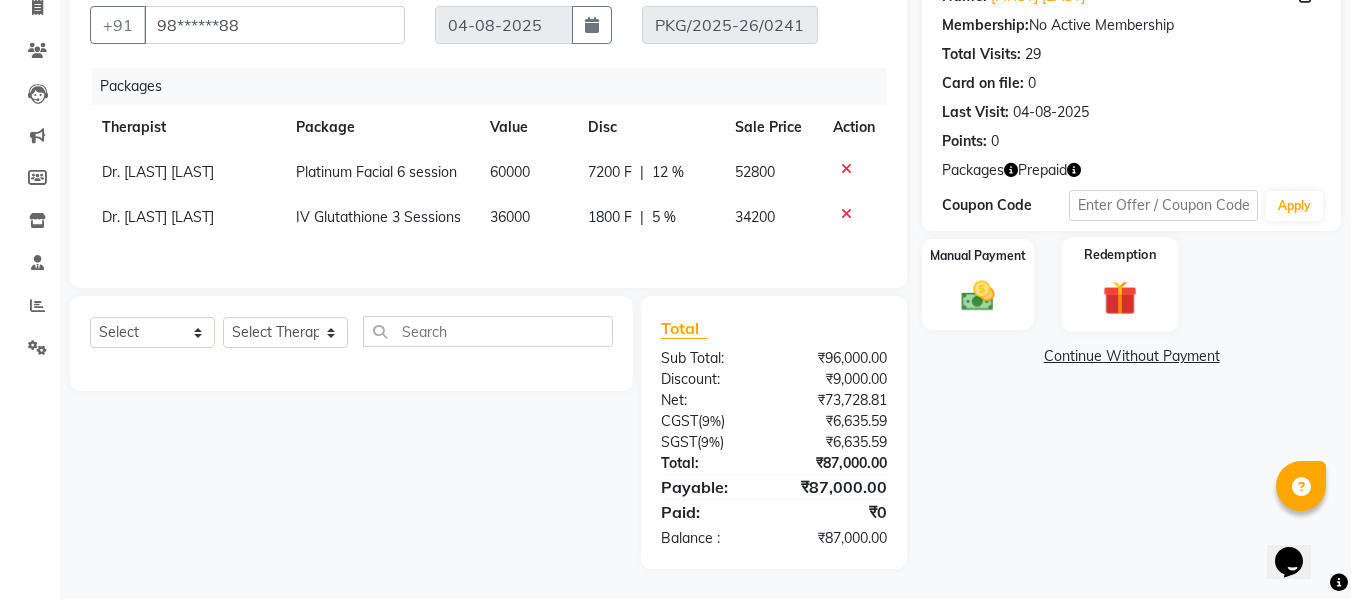 click 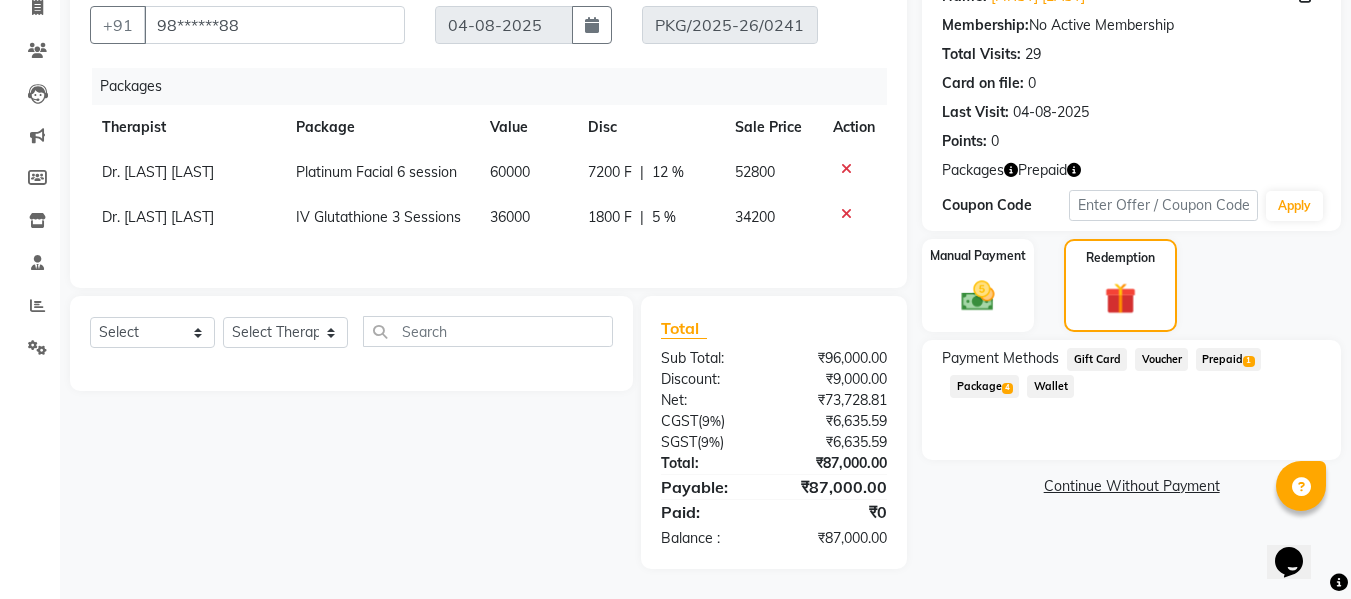 click on "Wallet" 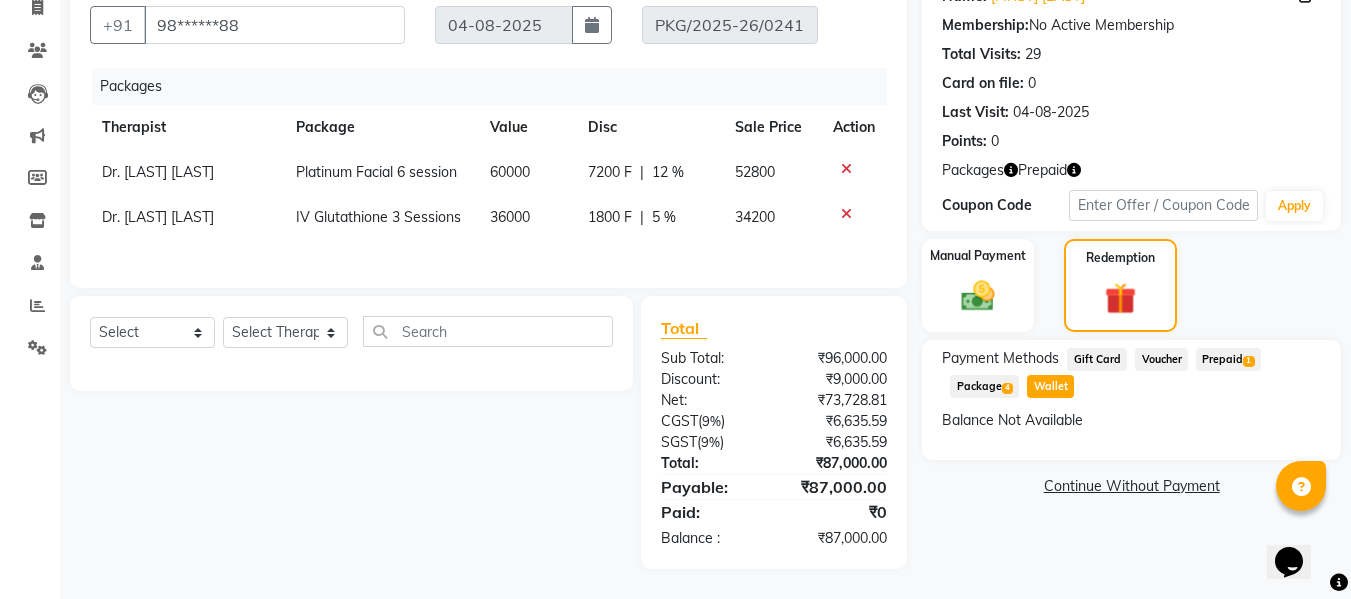 click on "Continue Without Payment" 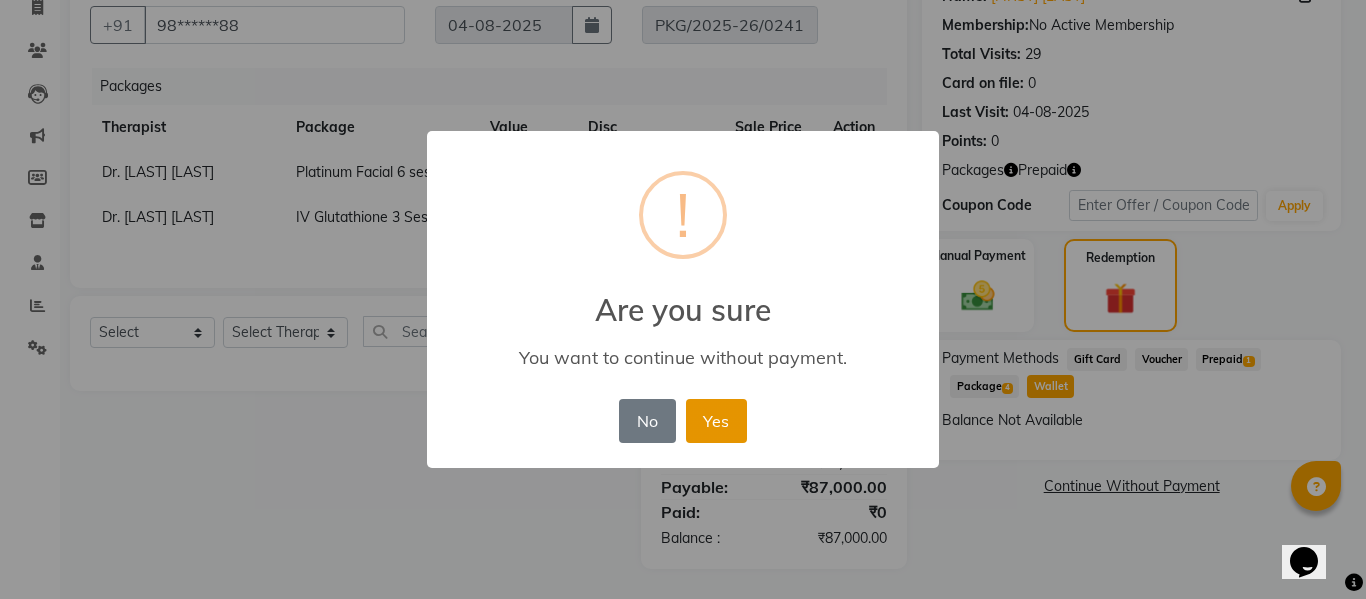 click on "Yes" at bounding box center [716, 421] 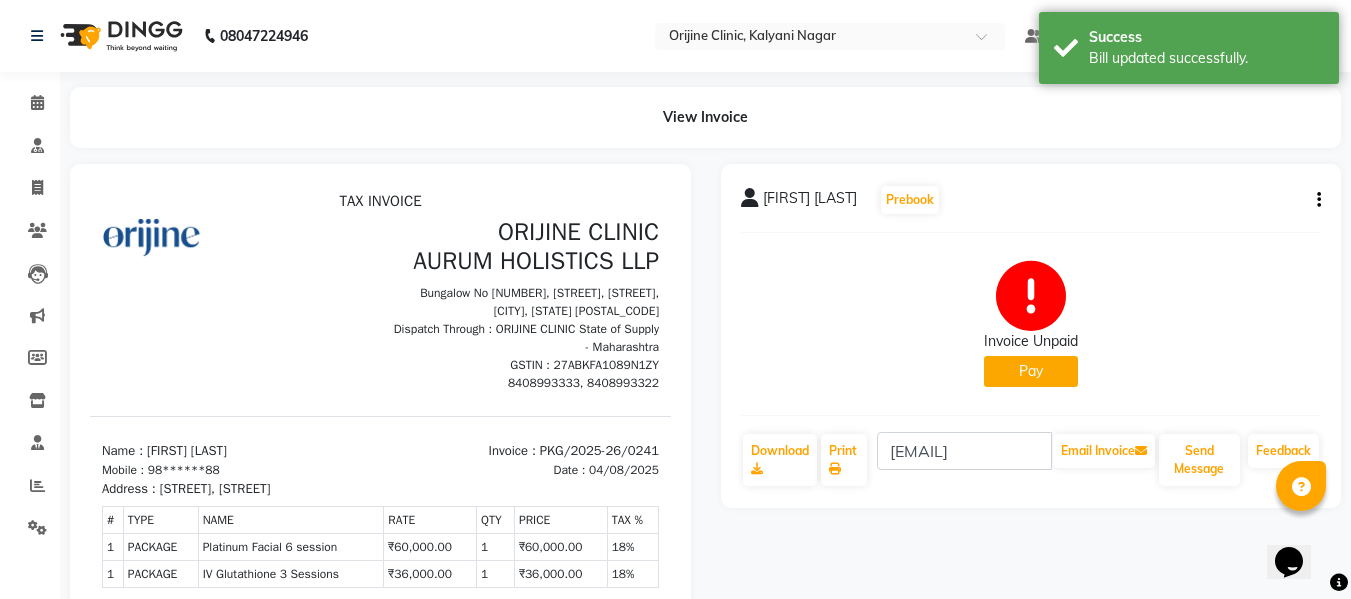 scroll, scrollTop: 0, scrollLeft: 0, axis: both 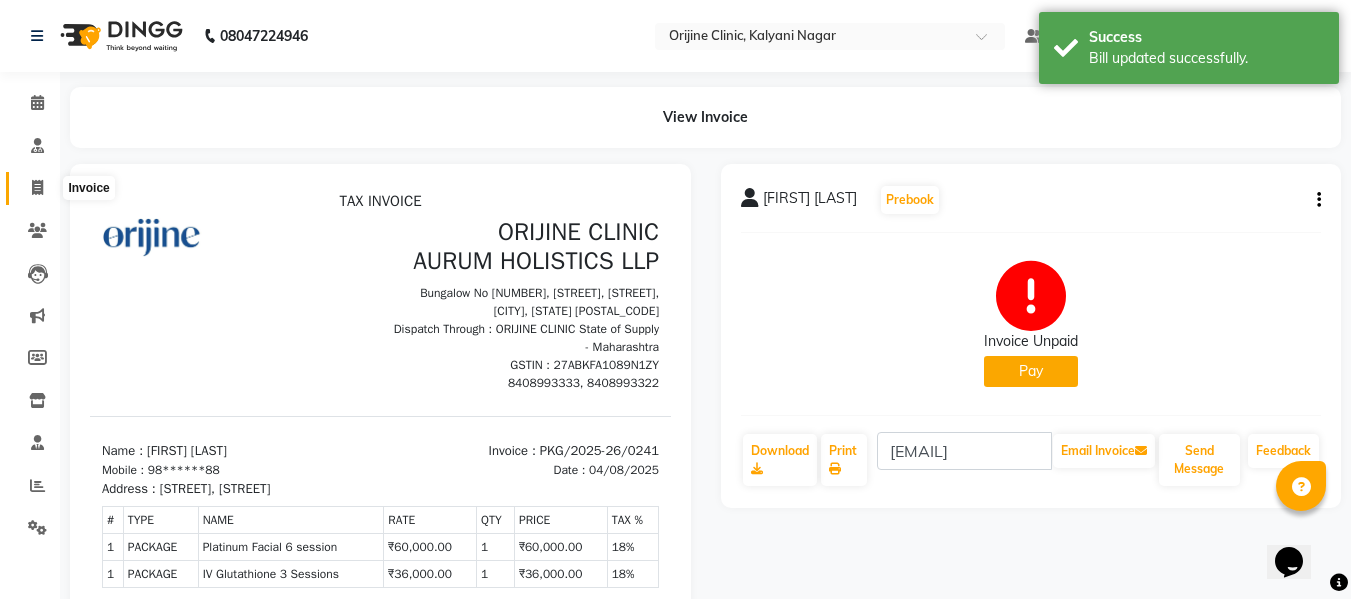 click 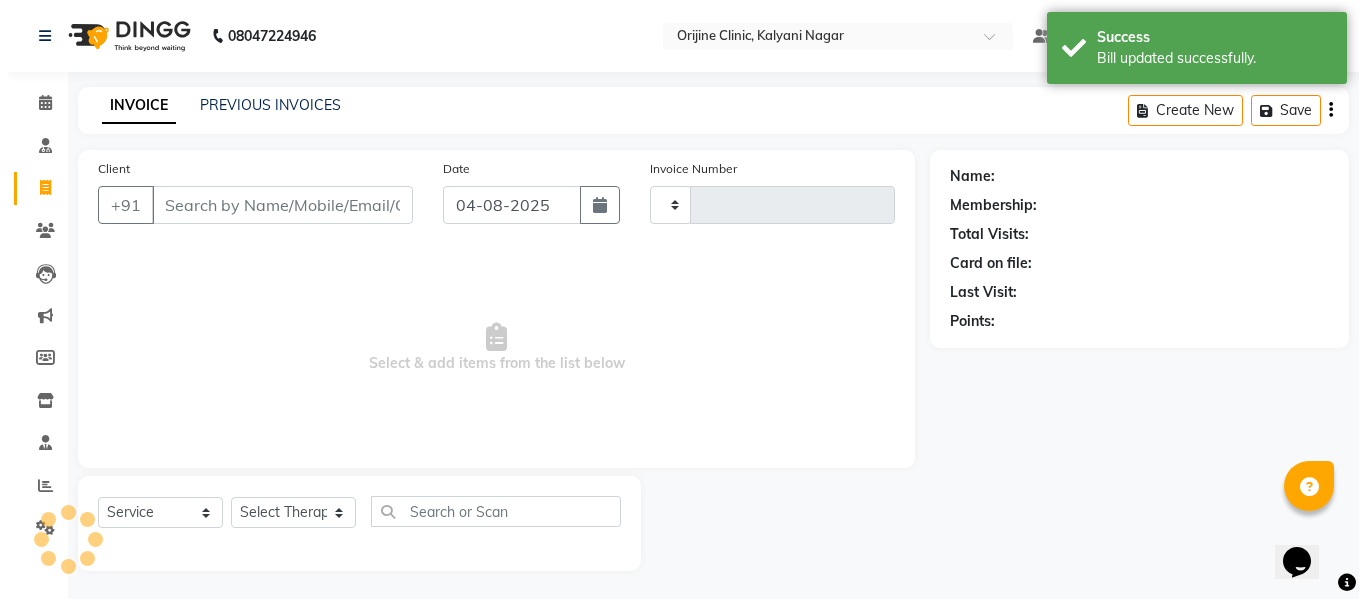 scroll, scrollTop: 2, scrollLeft: 0, axis: vertical 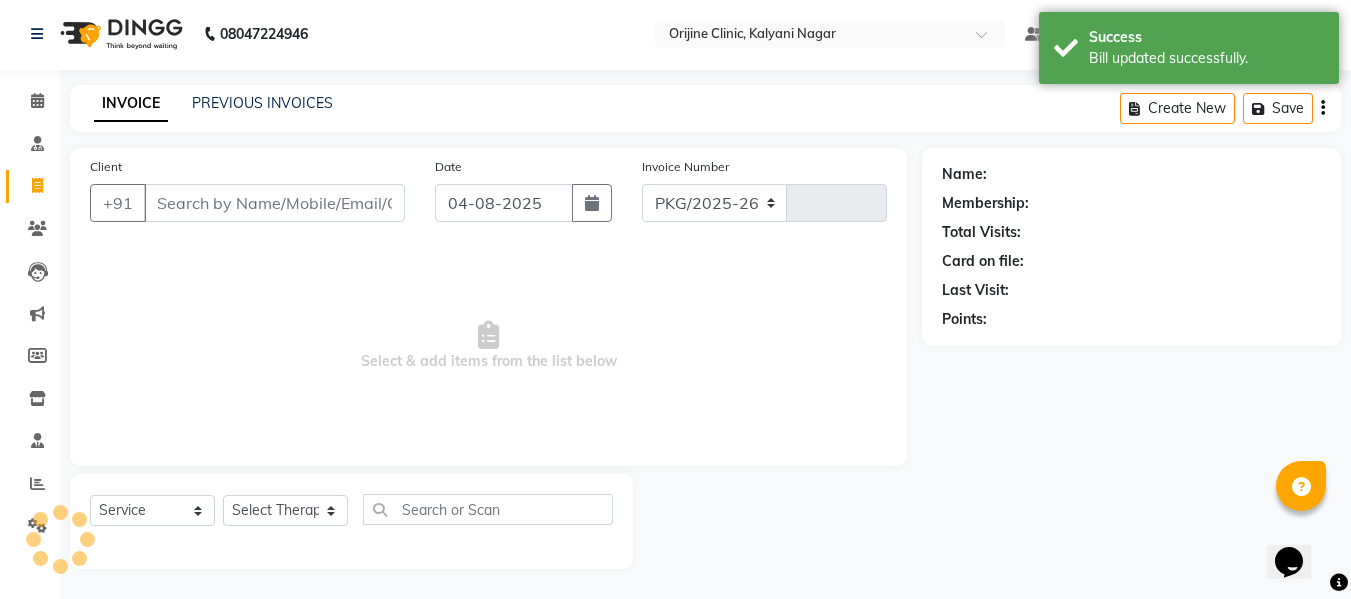 select on "702" 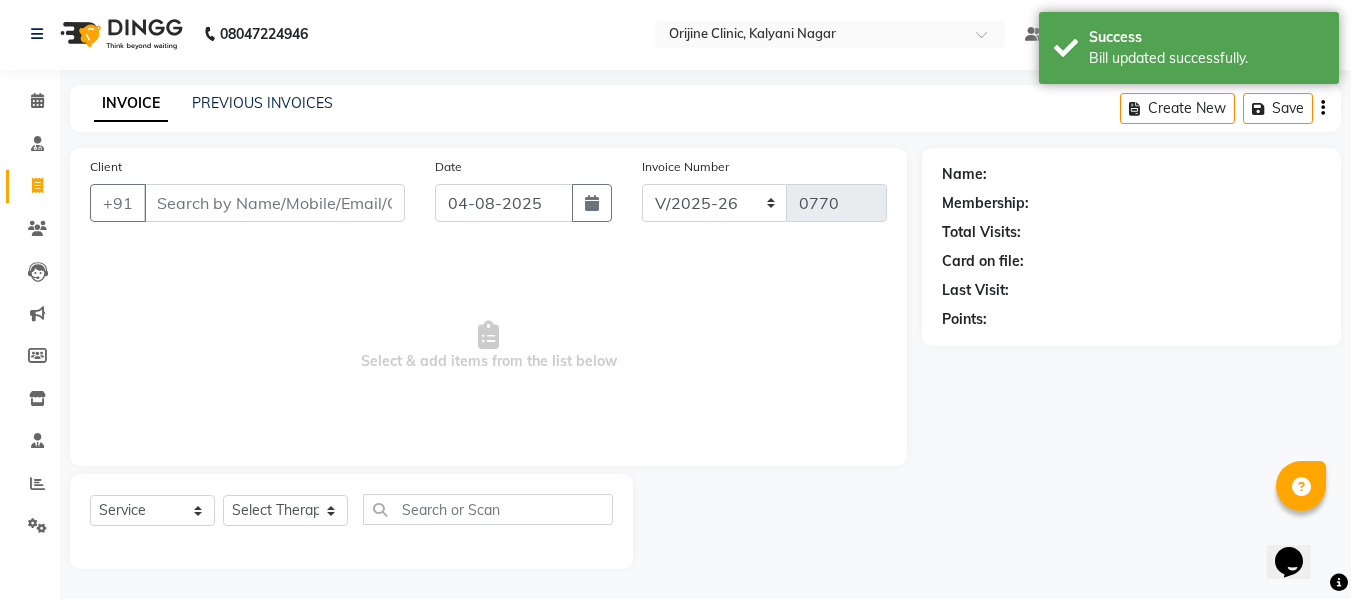click on "Client" at bounding box center (274, 203) 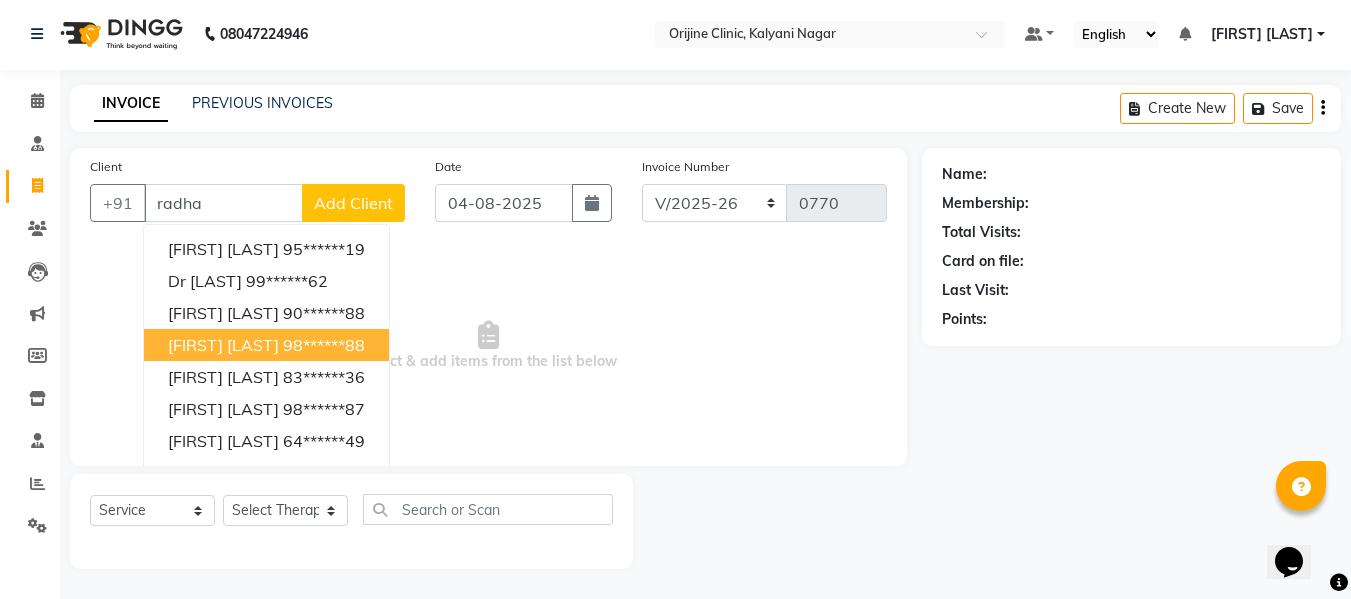 click on "[FIRST] [LAST]" at bounding box center (223, 345) 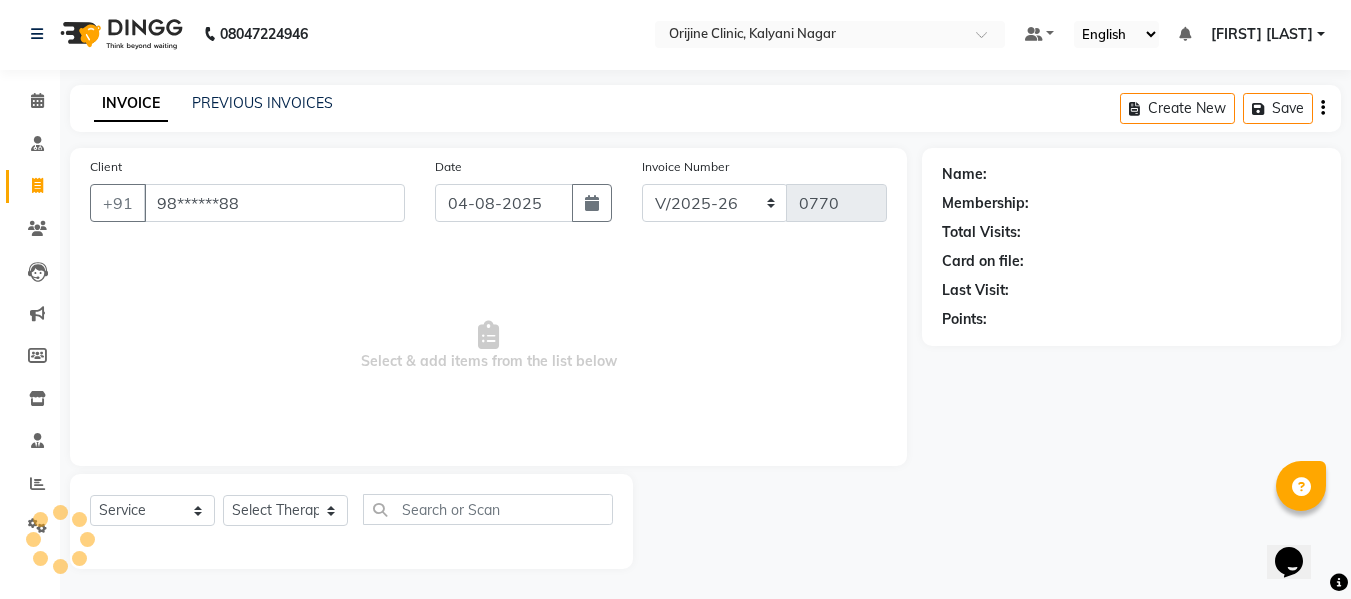 type on "98******88" 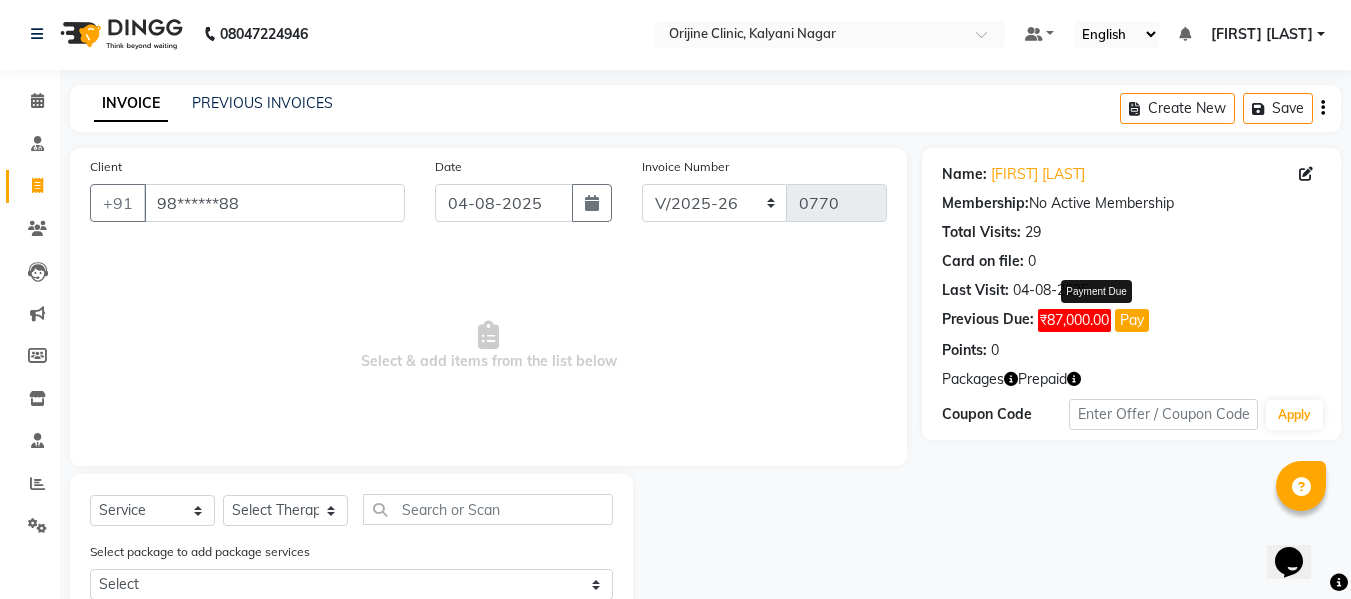 click on "Pay" 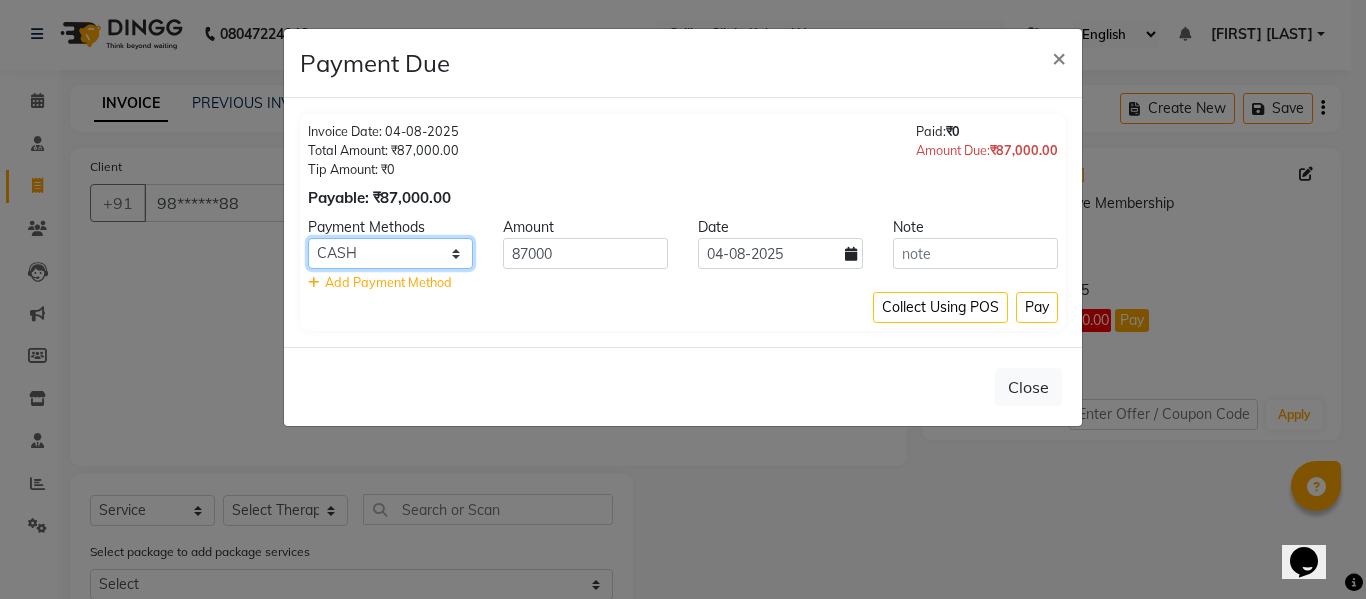 click on "GPay PayTM Complimentary Bank CARD UPI GMoney ONLINE CASH PhonePe Cheque Family" 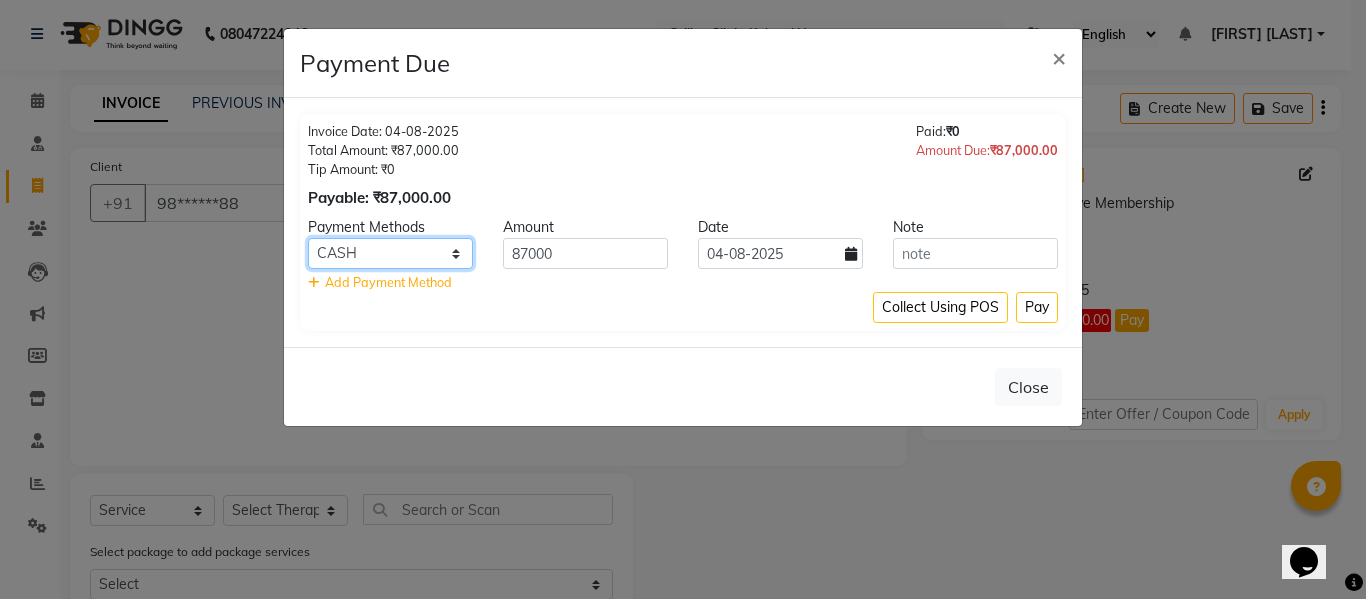 select on "3" 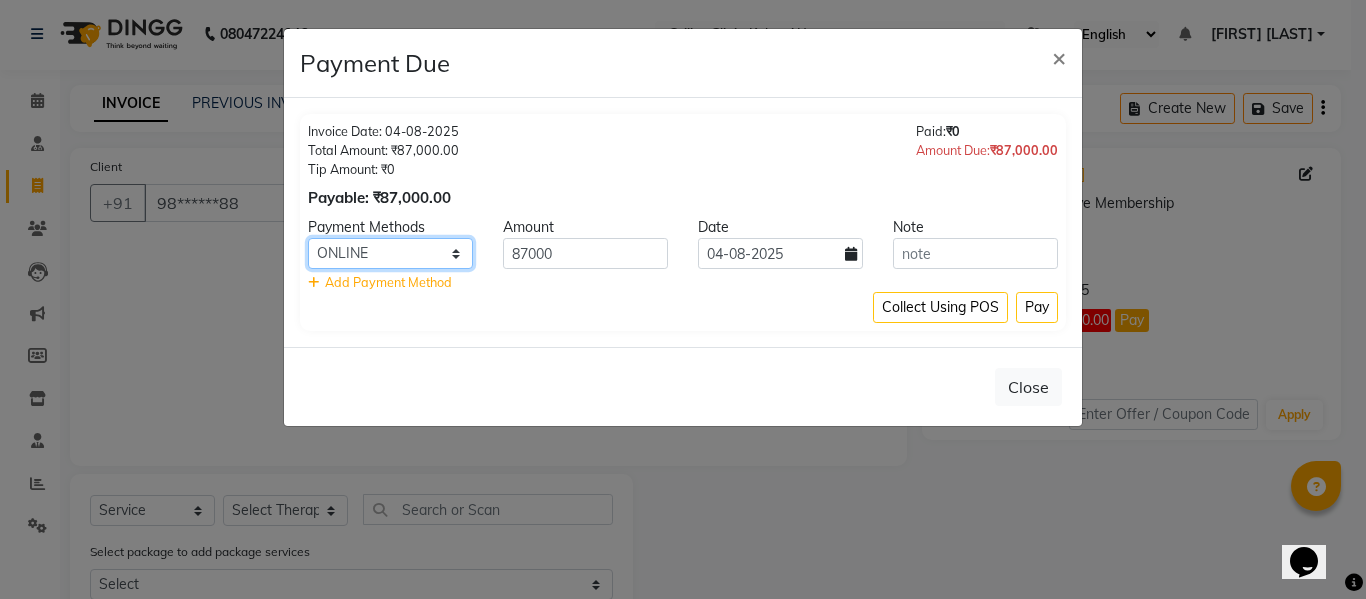 click on "GPay PayTM Complimentary Bank CARD UPI GMoney ONLINE CASH PhonePe Cheque Family" 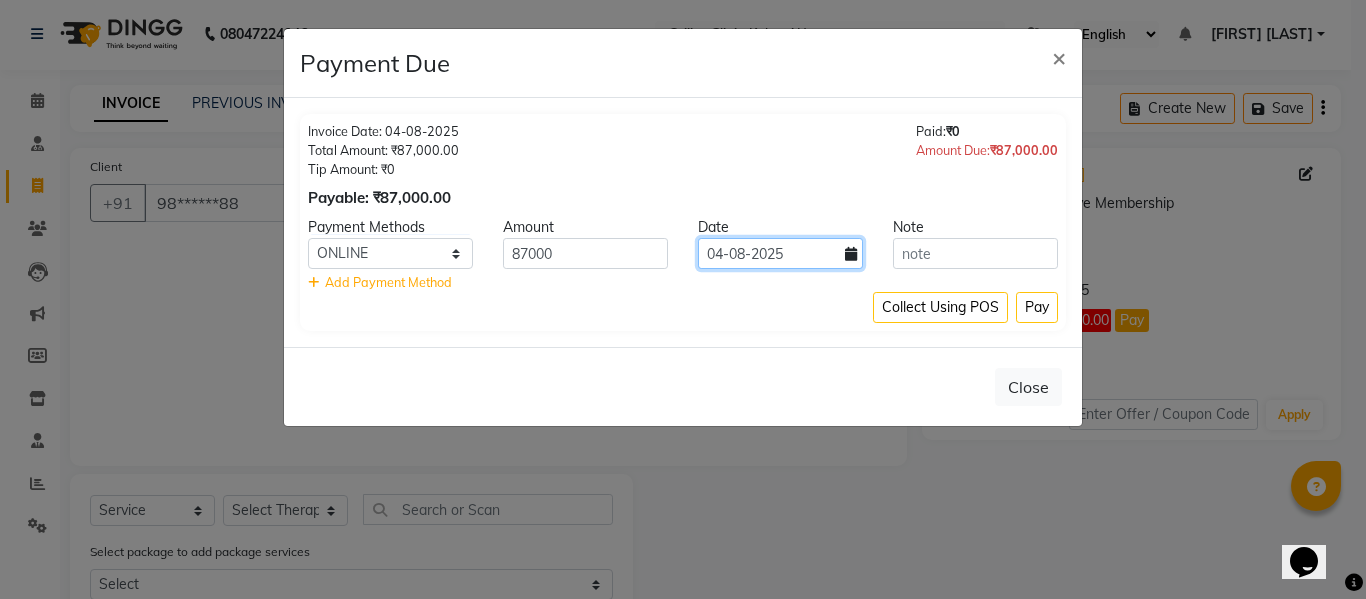 click on "04-08-2025" 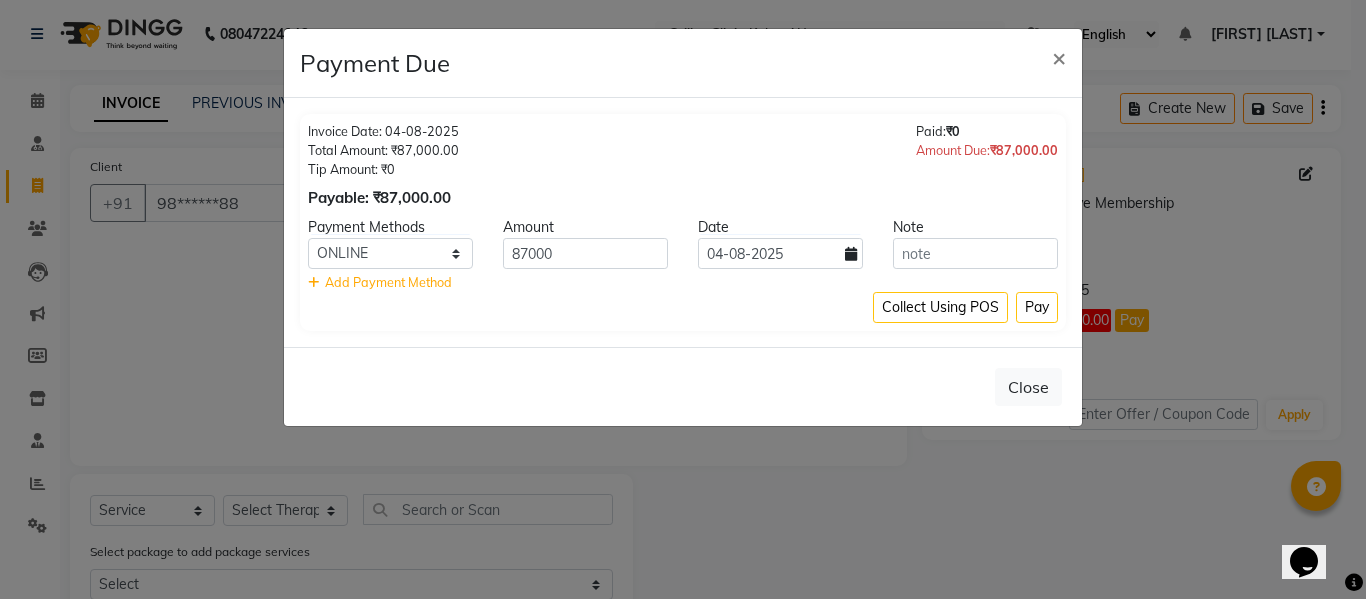 select on "8" 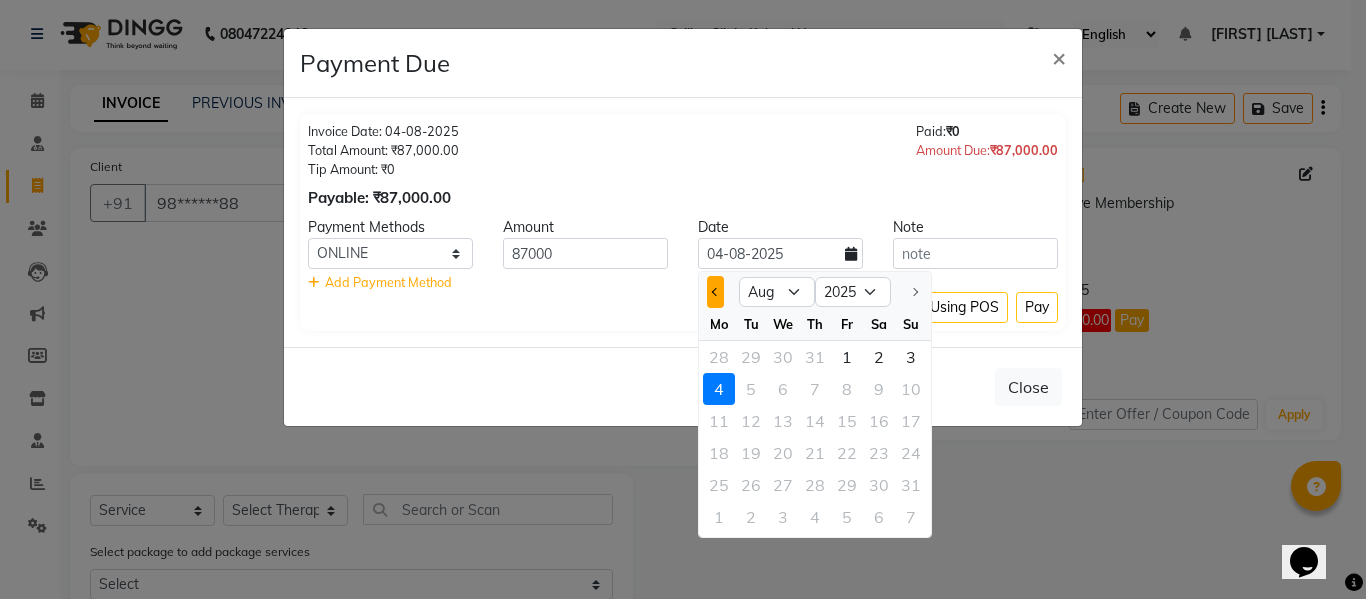 click 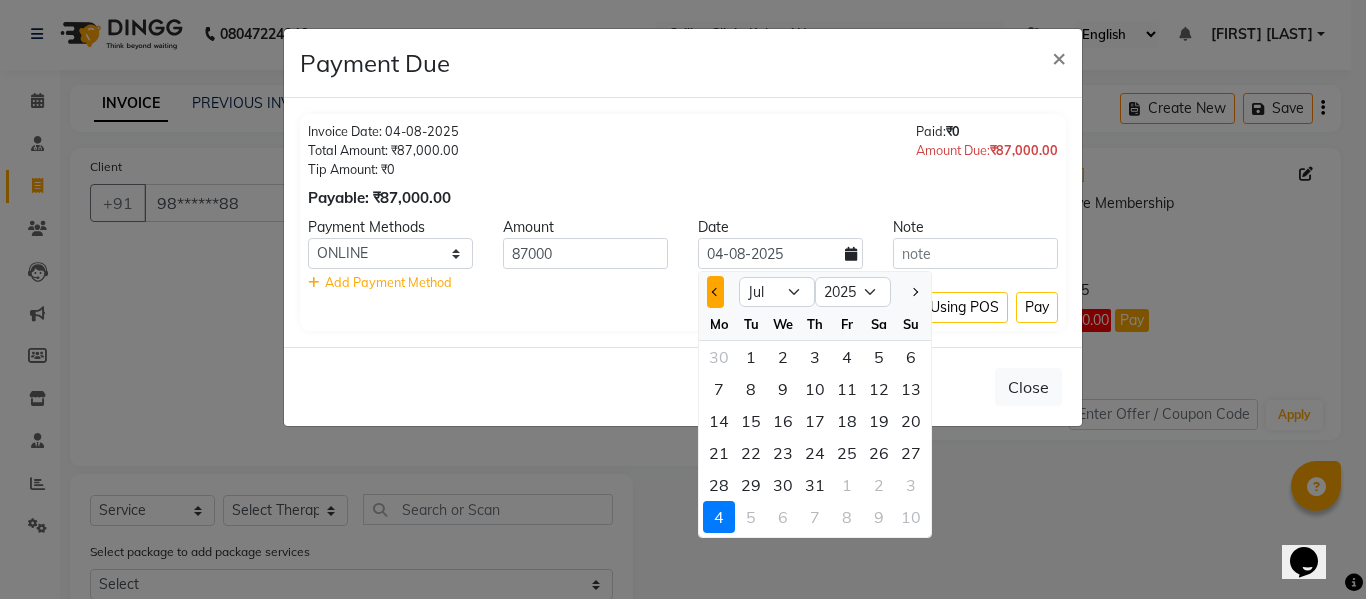 click 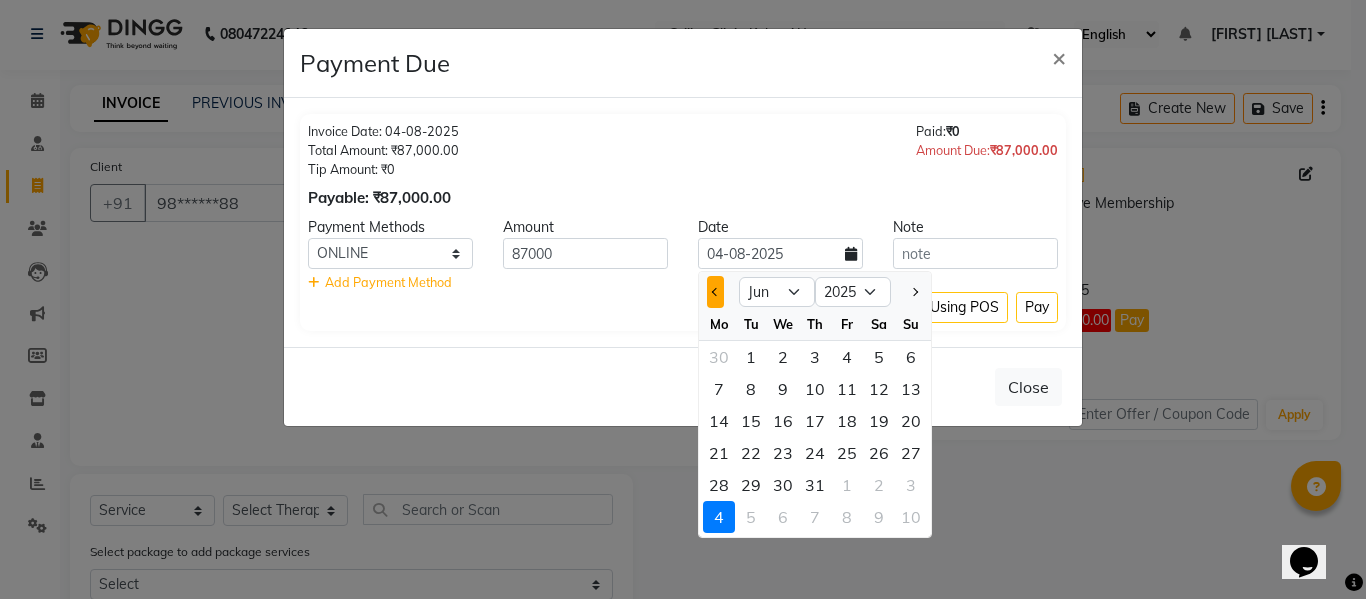 click 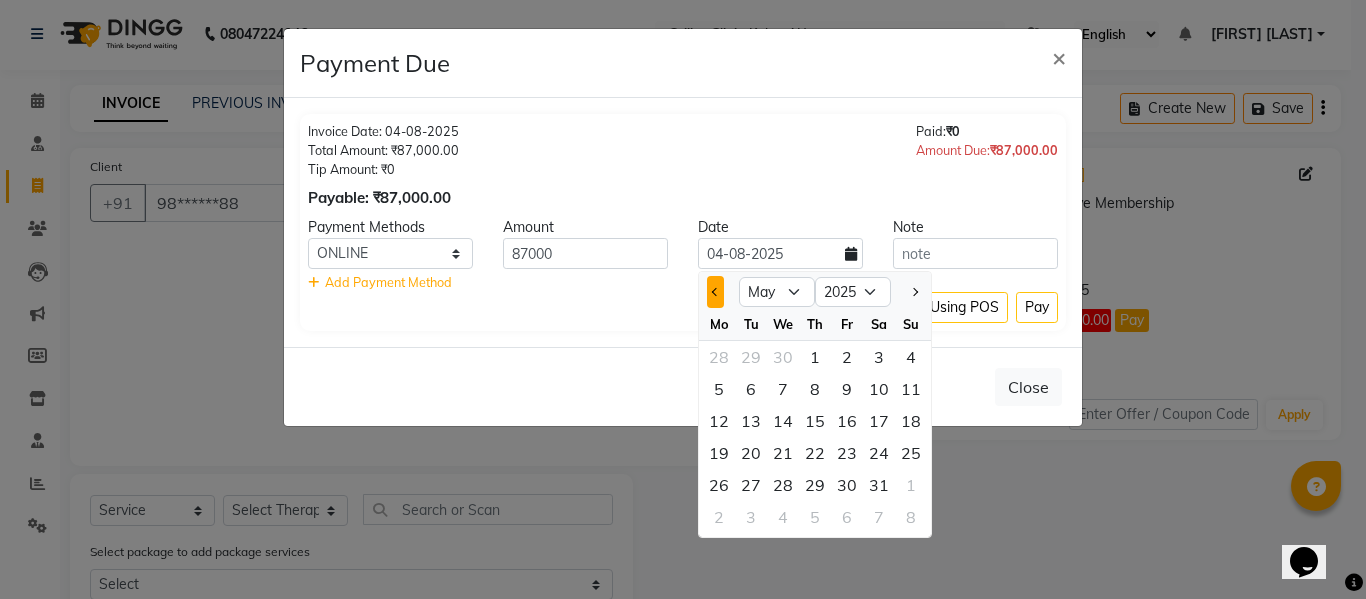 click 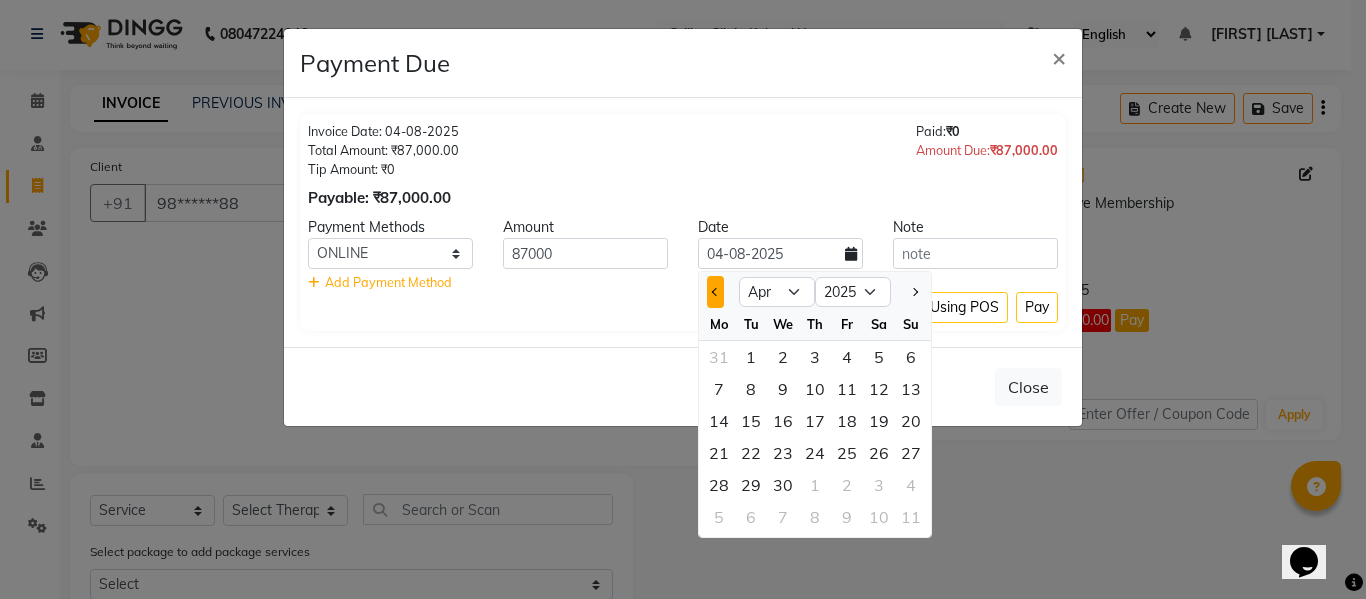 click 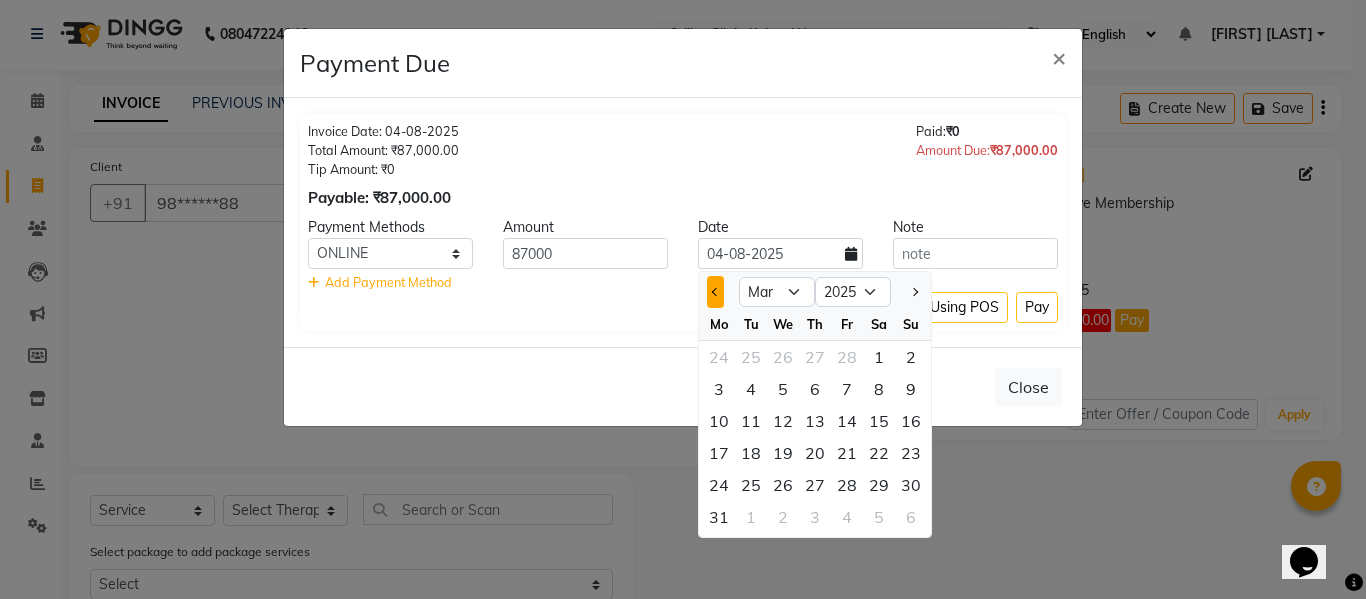 click 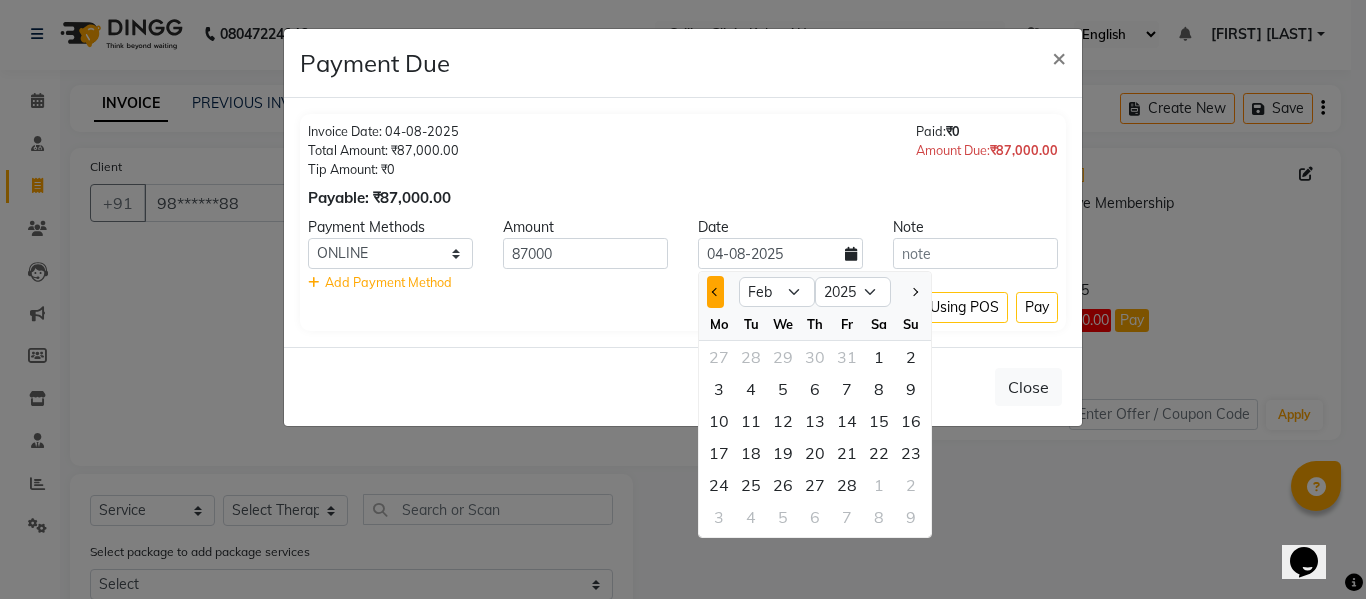 click 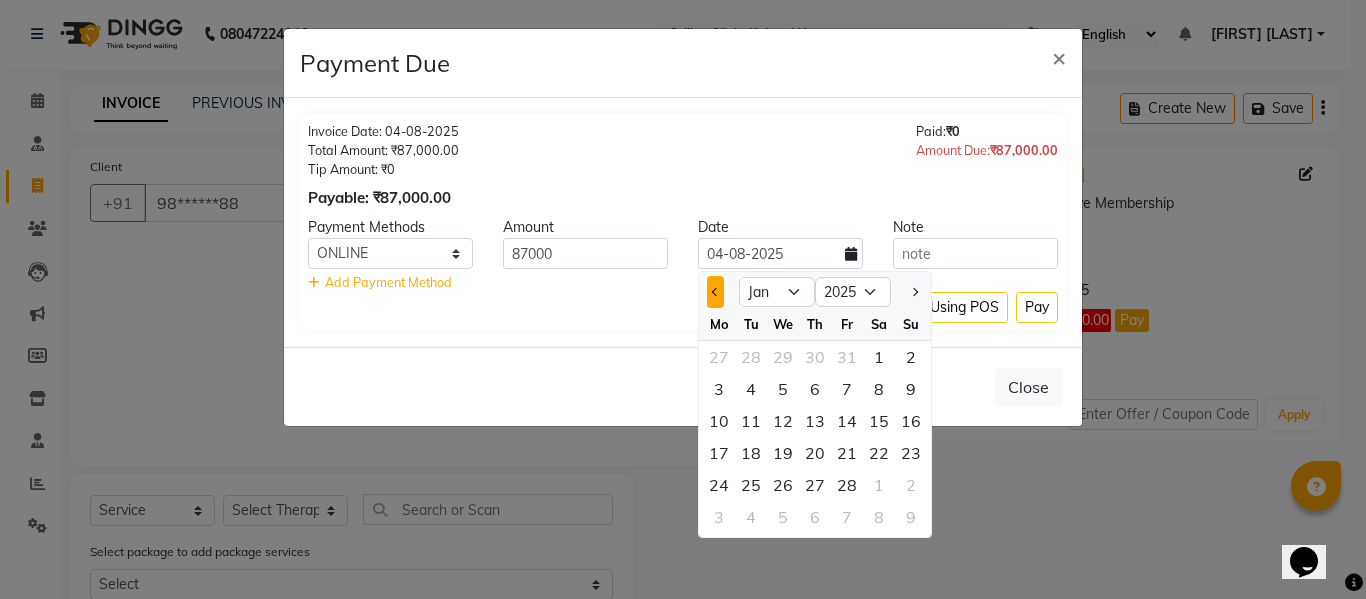 click 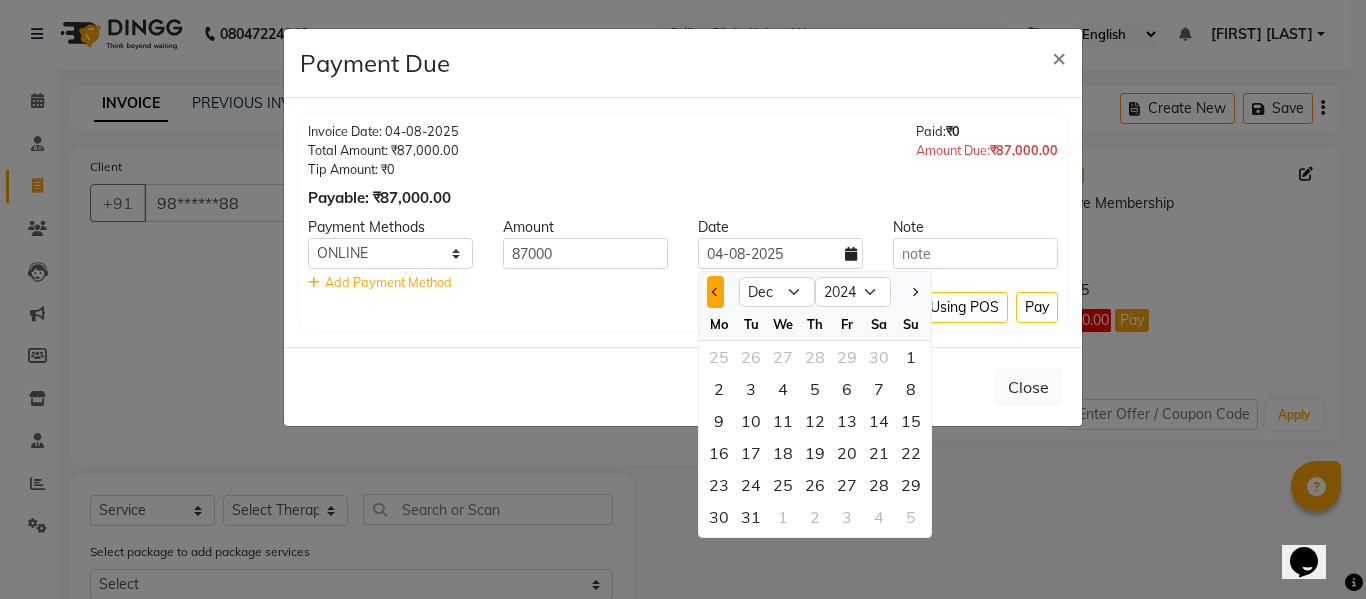 click 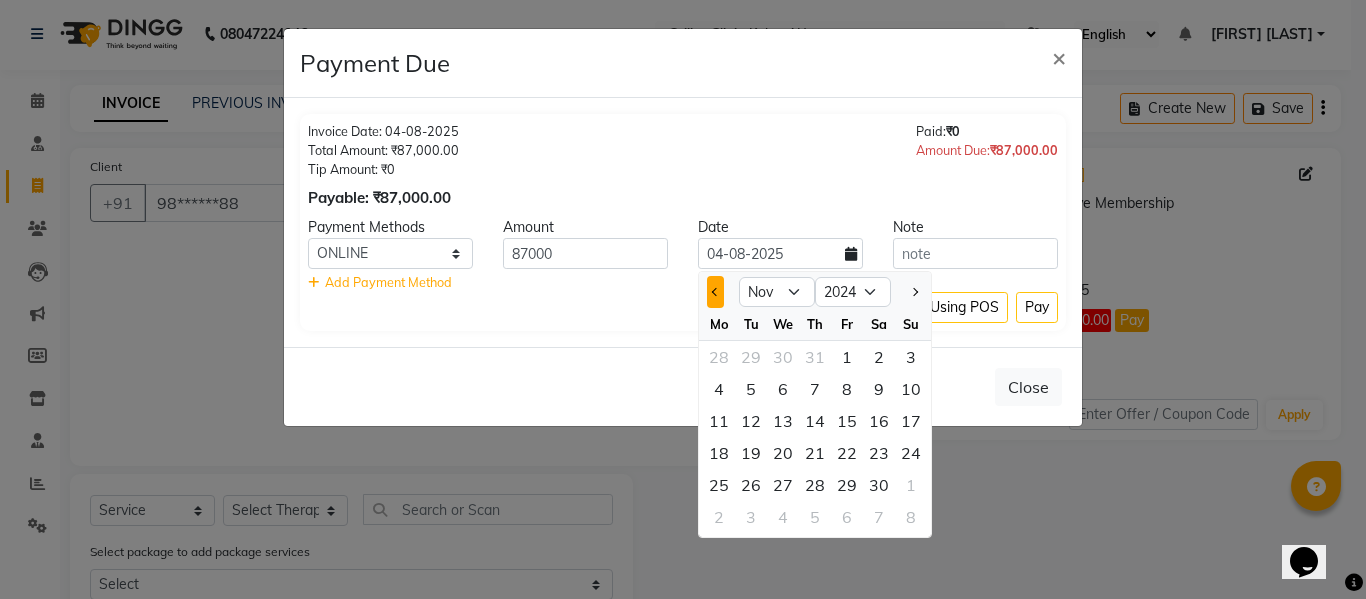 click 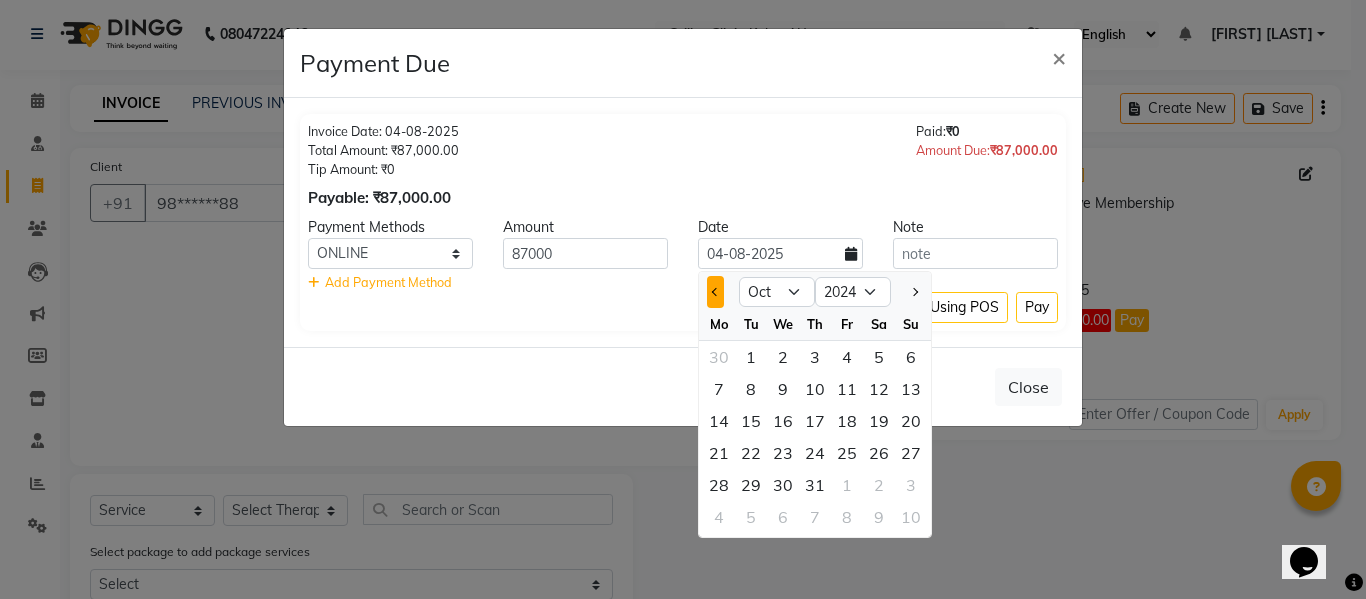 click 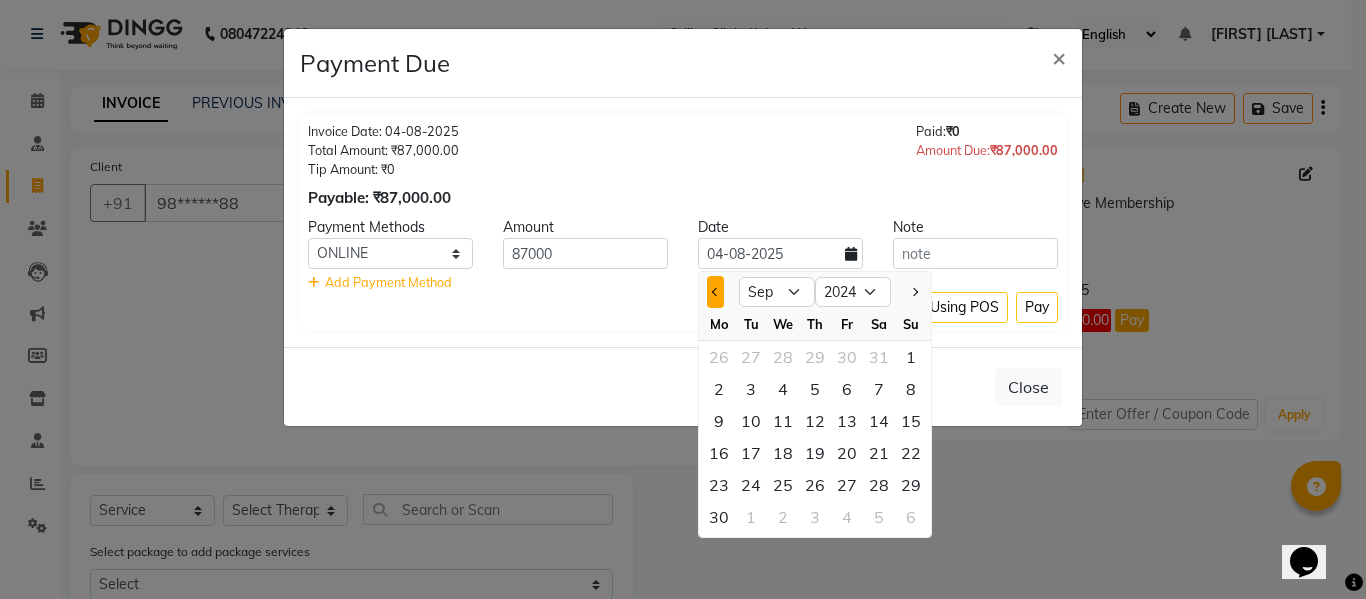click 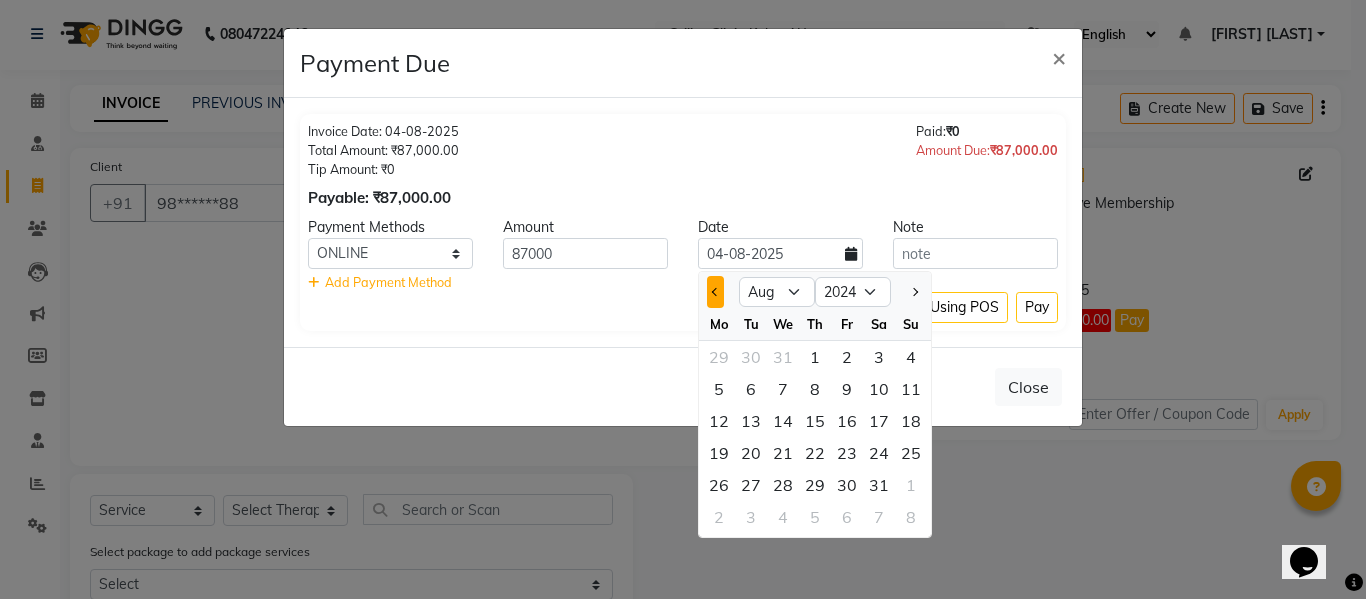 click 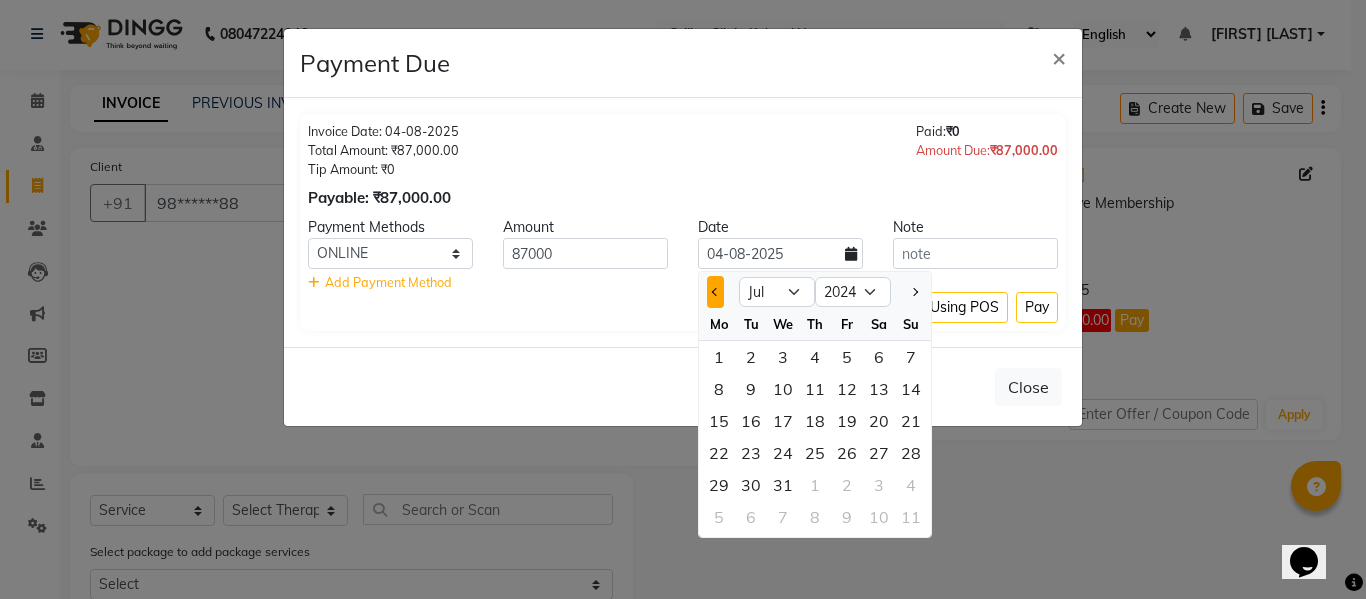 click 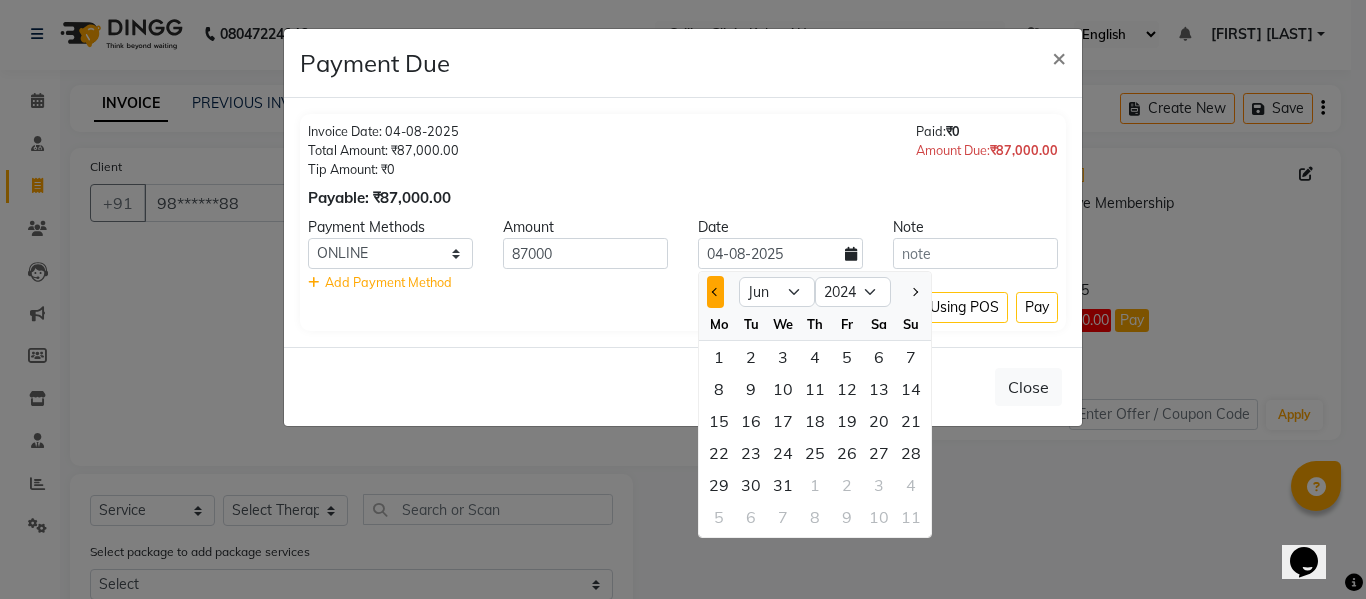 click 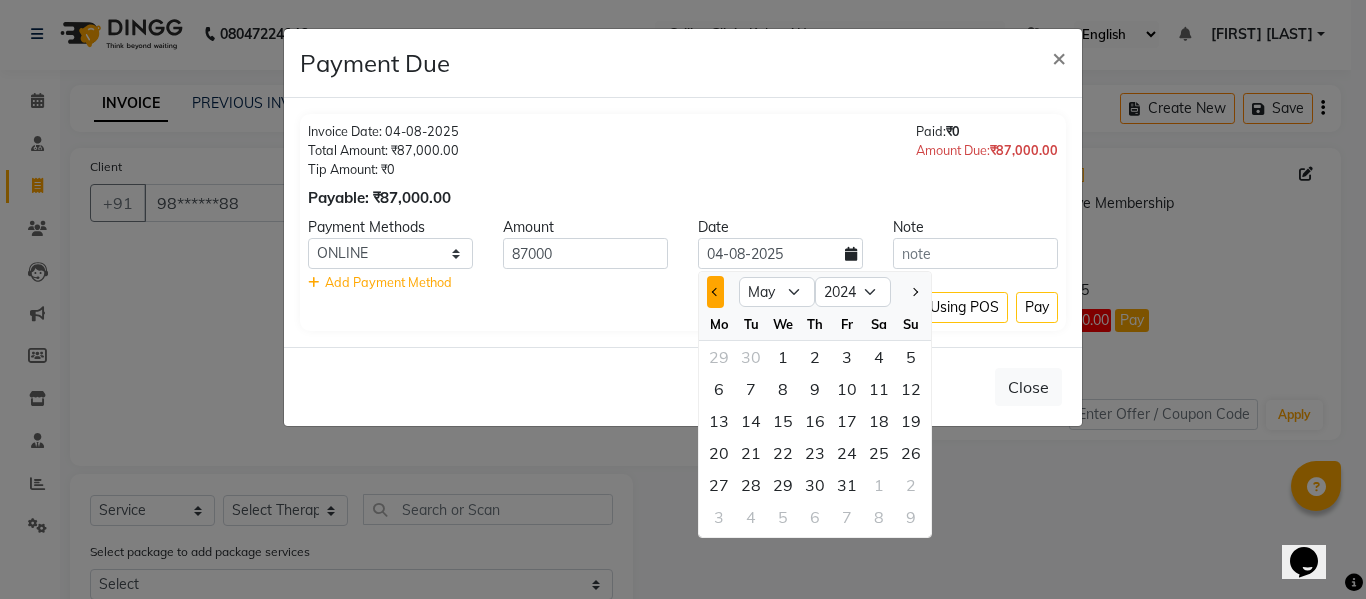click 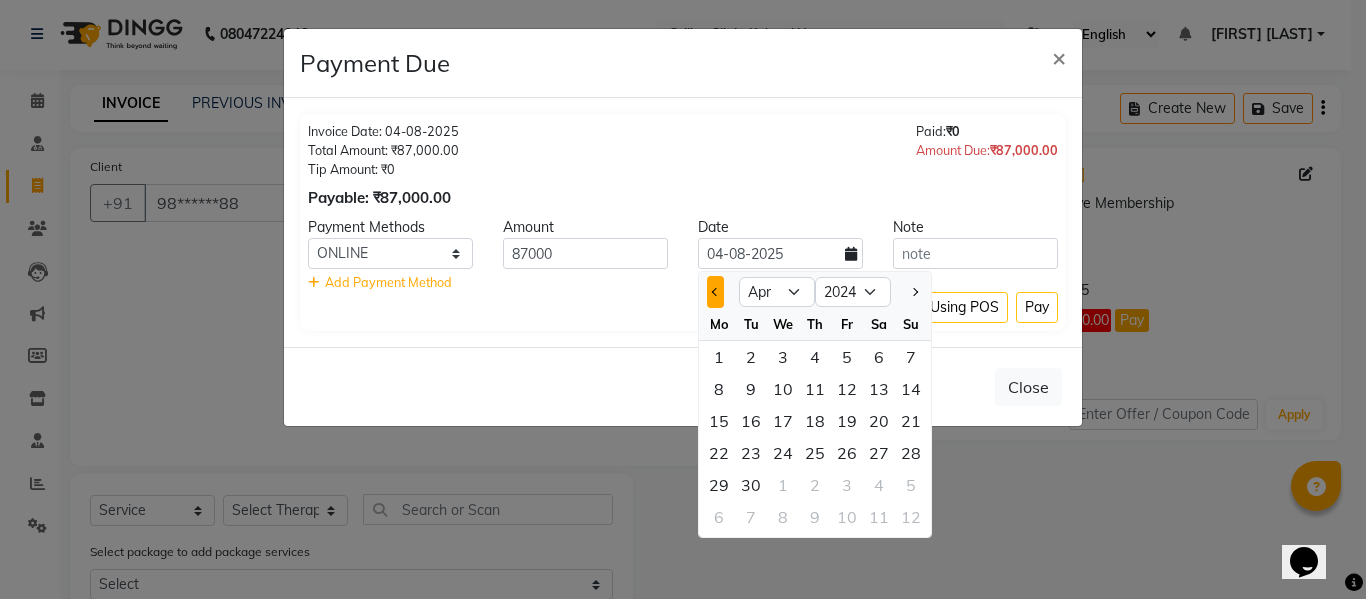 click 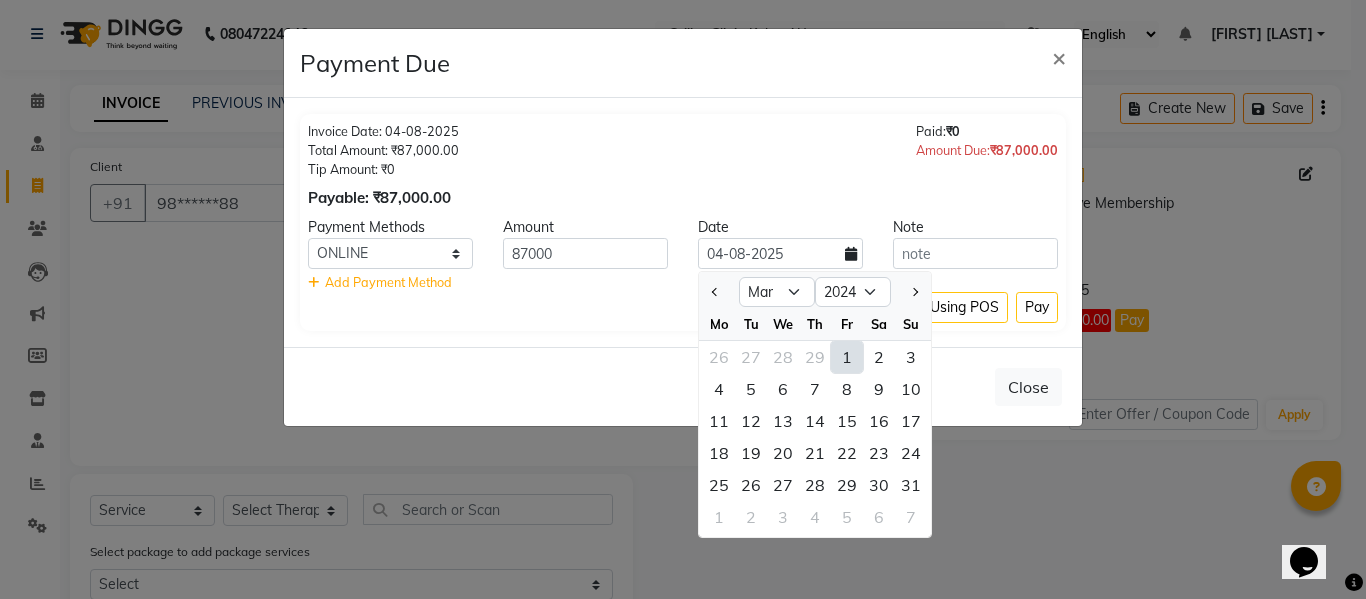 click on "1" 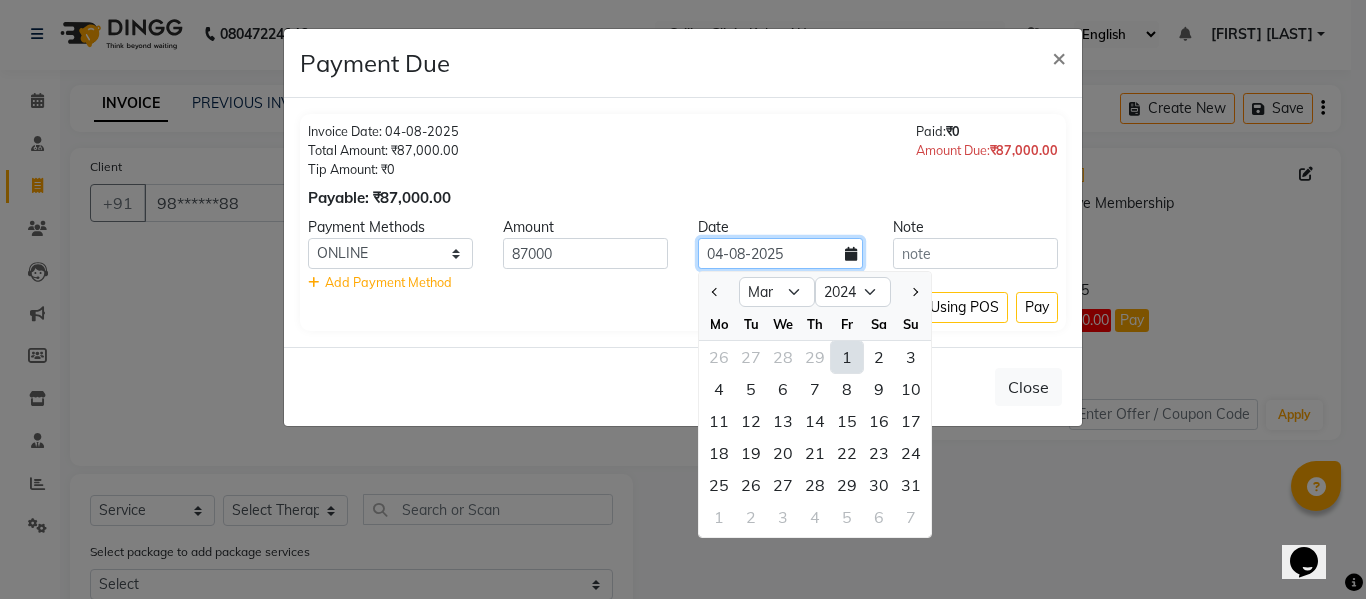 type on "01-03-2024" 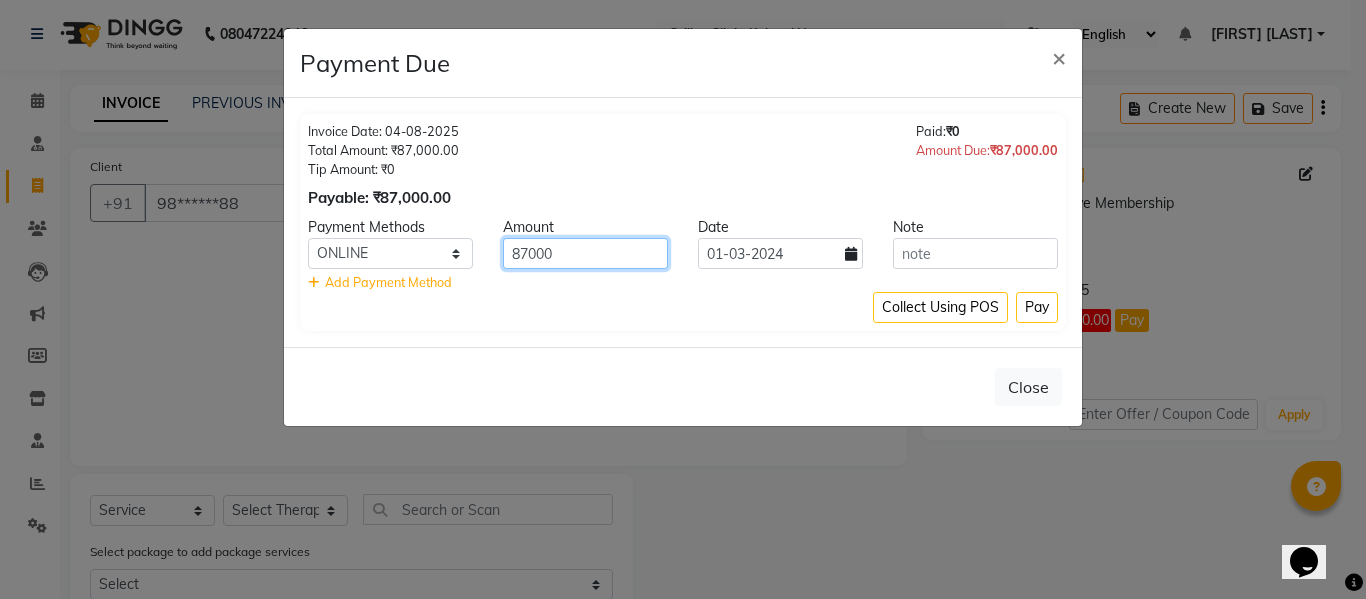 click on "87000" 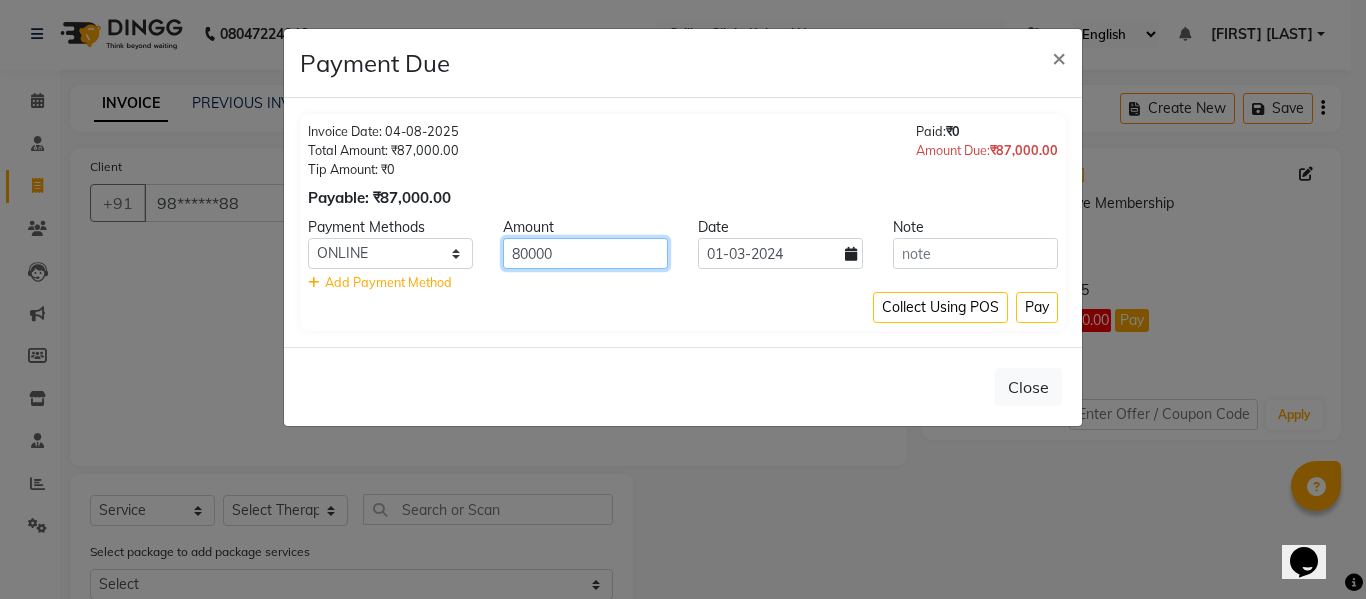 type on "80000" 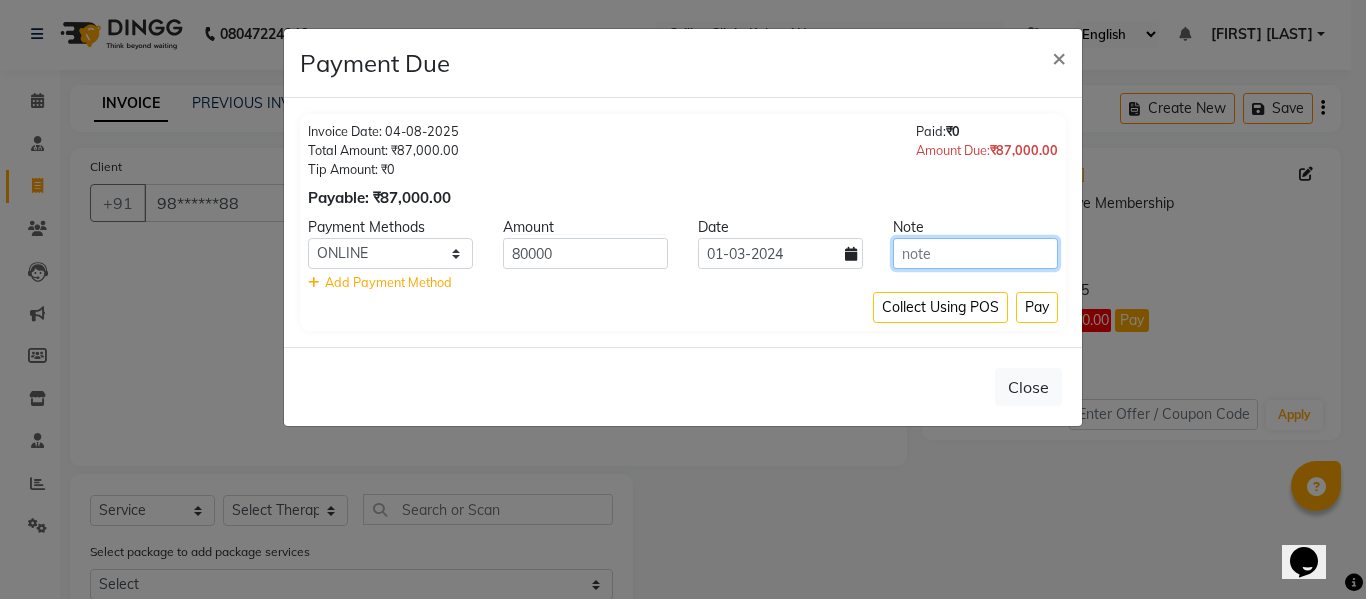 click 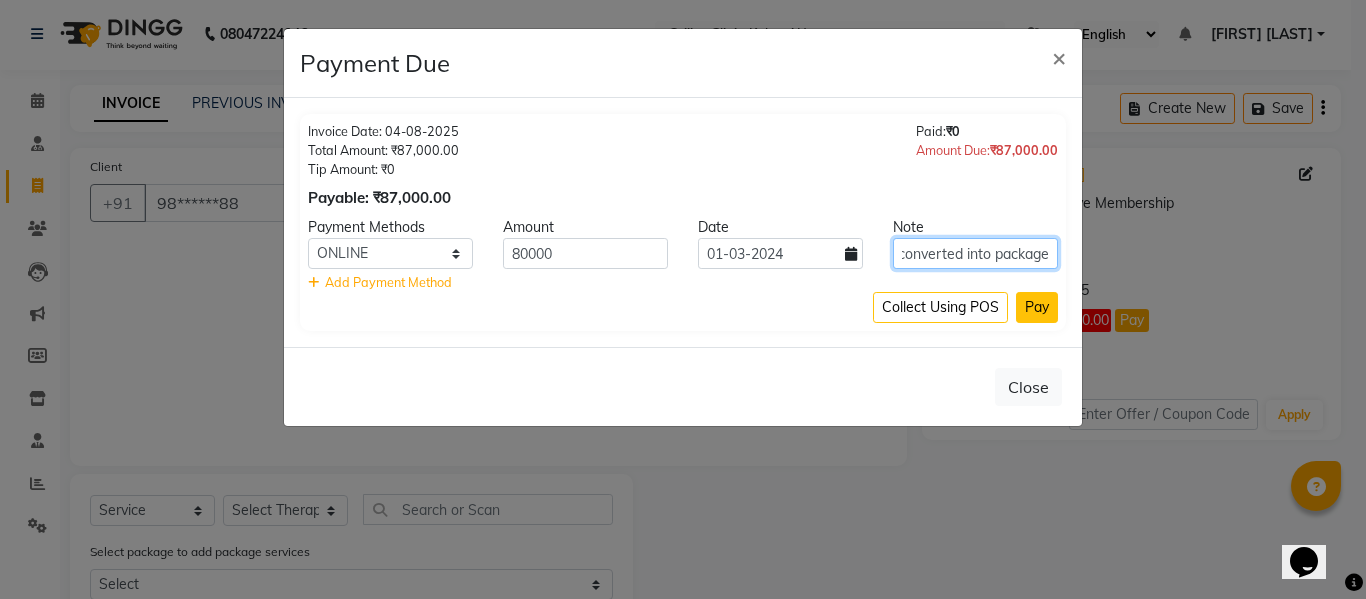 scroll, scrollTop: 0, scrollLeft: 43, axis: horizontal 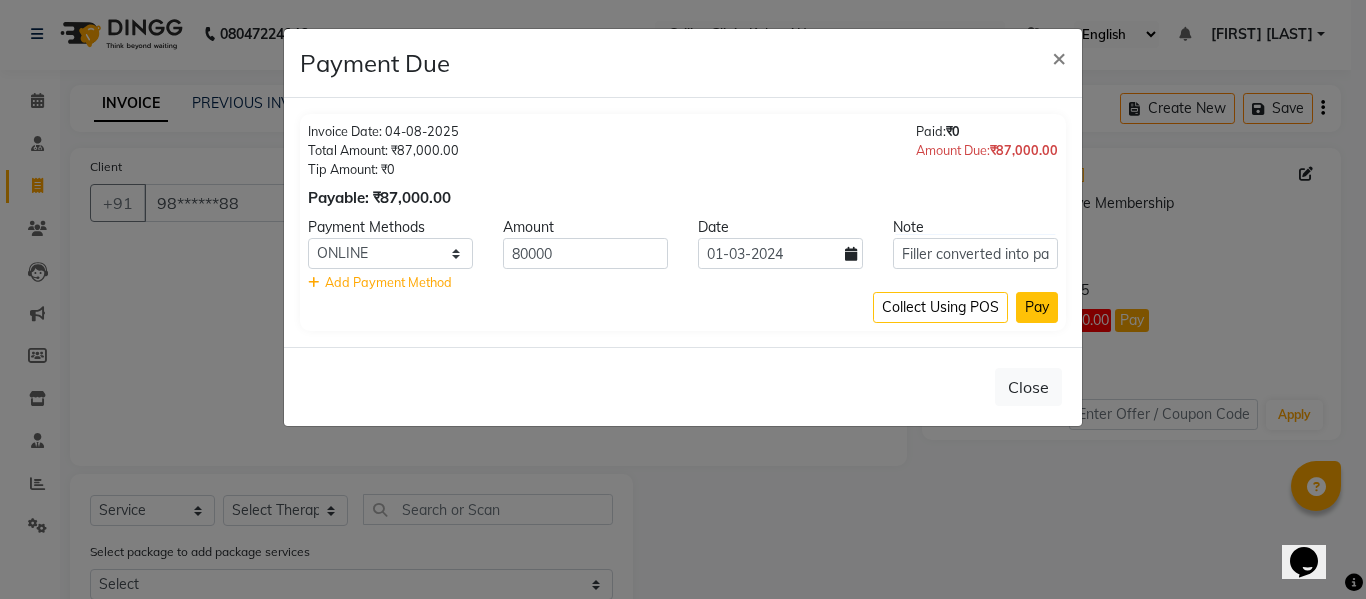 click on "Pay" 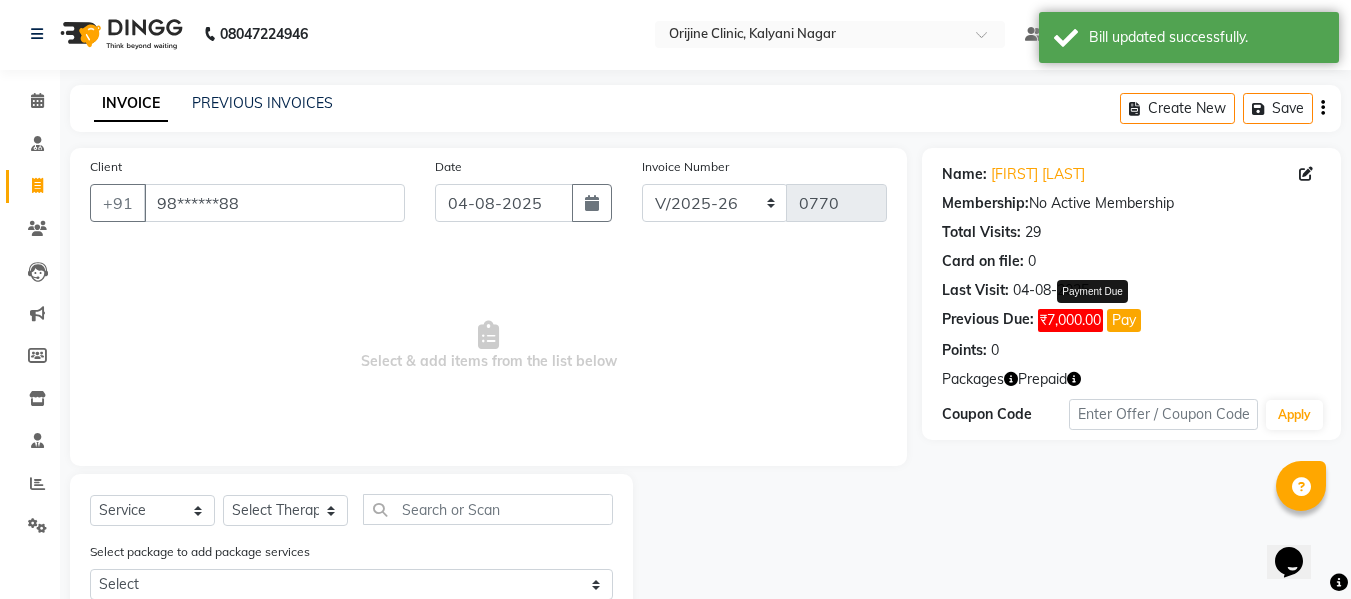 click on "Pay" 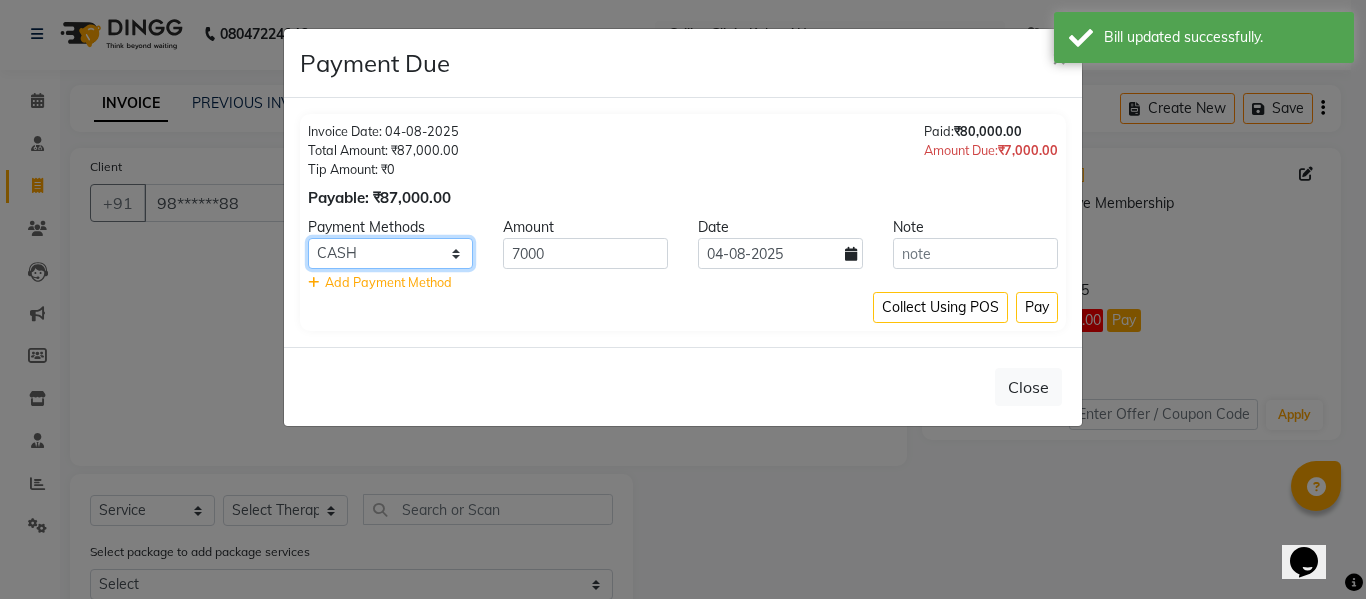 click on "GPay PayTM Complimentary Bank CARD UPI GMoney ONLINE CASH PhonePe Cheque Family" 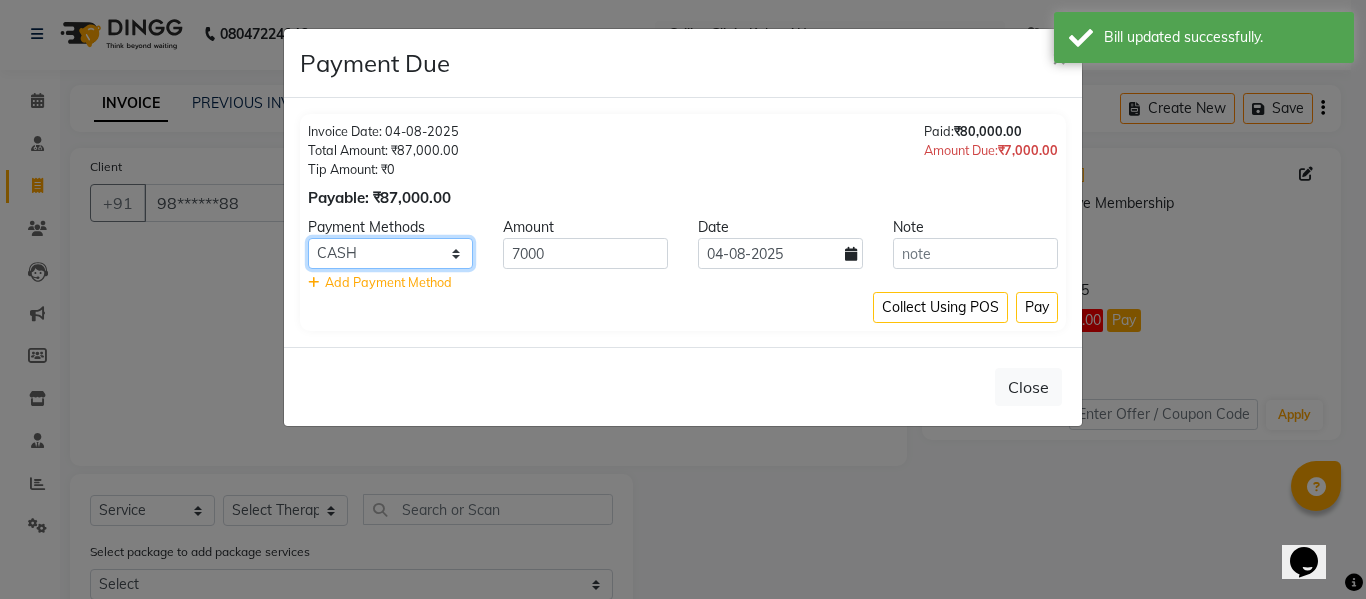 select on "5" 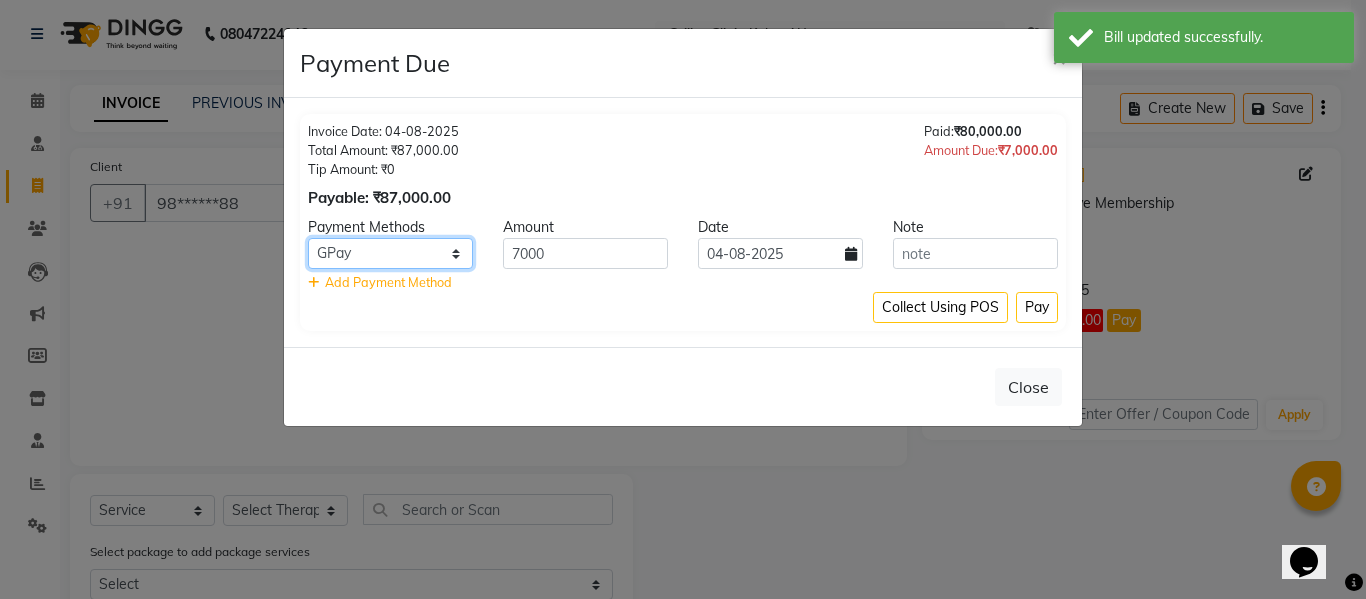 click on "GPay PayTM Complimentary Bank CARD UPI GMoney ONLINE CASH PhonePe Cheque Family" 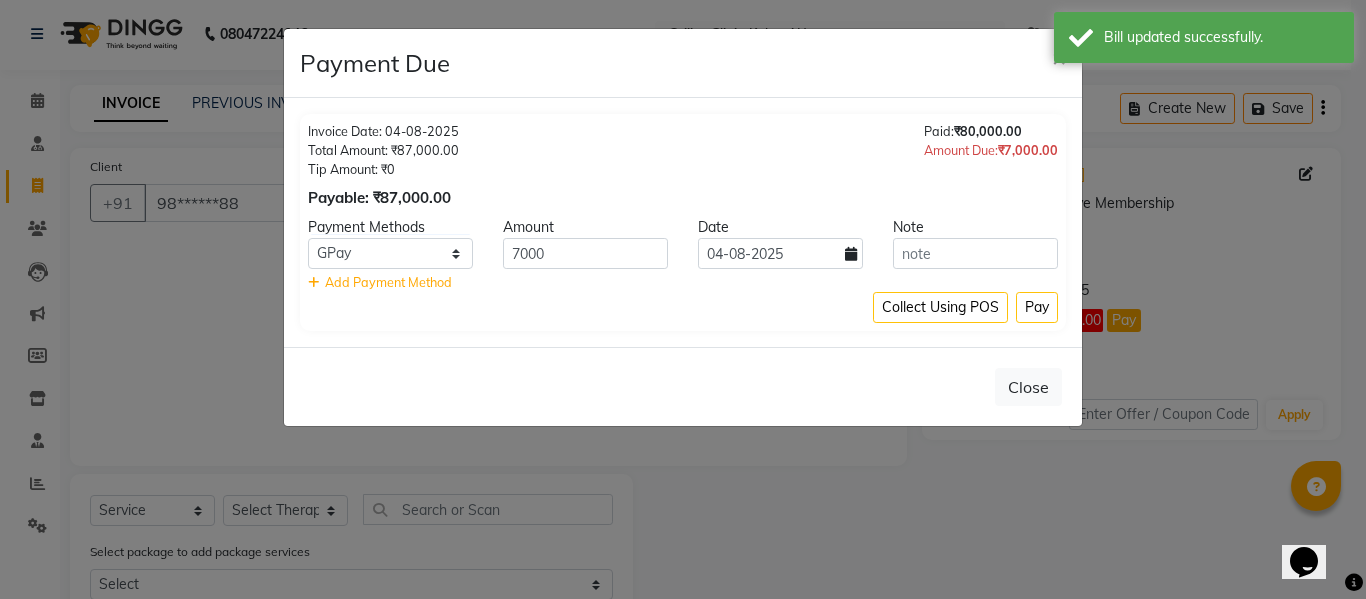 click on "Add Payment Method" 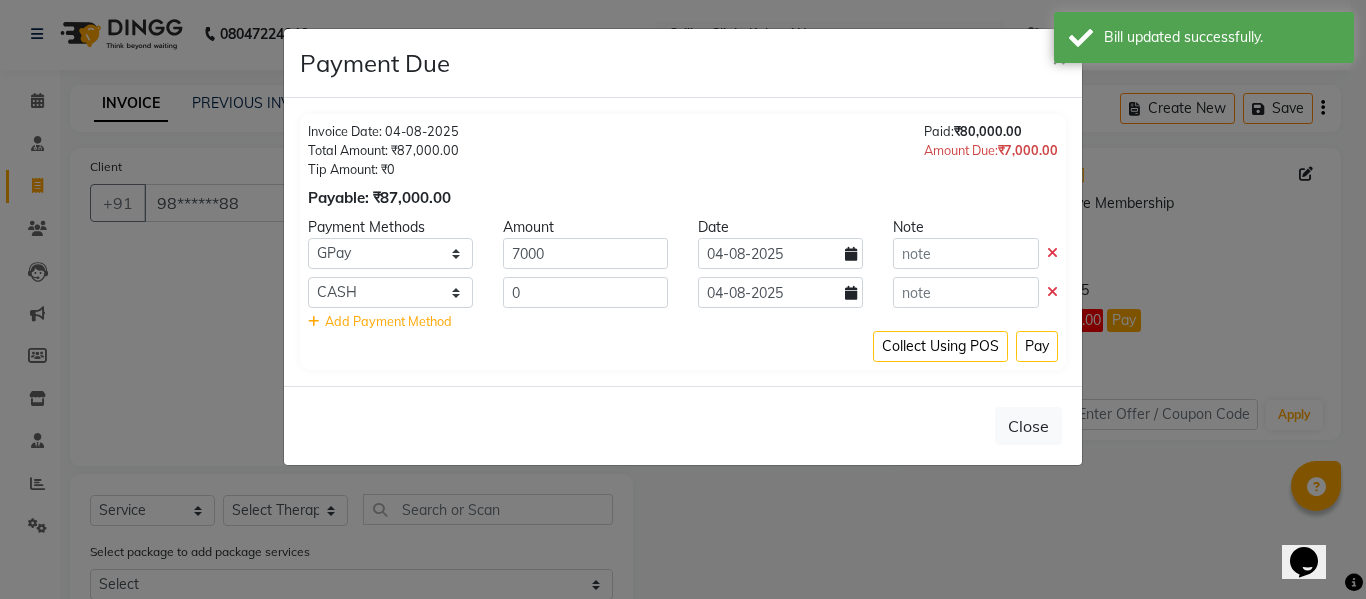 click 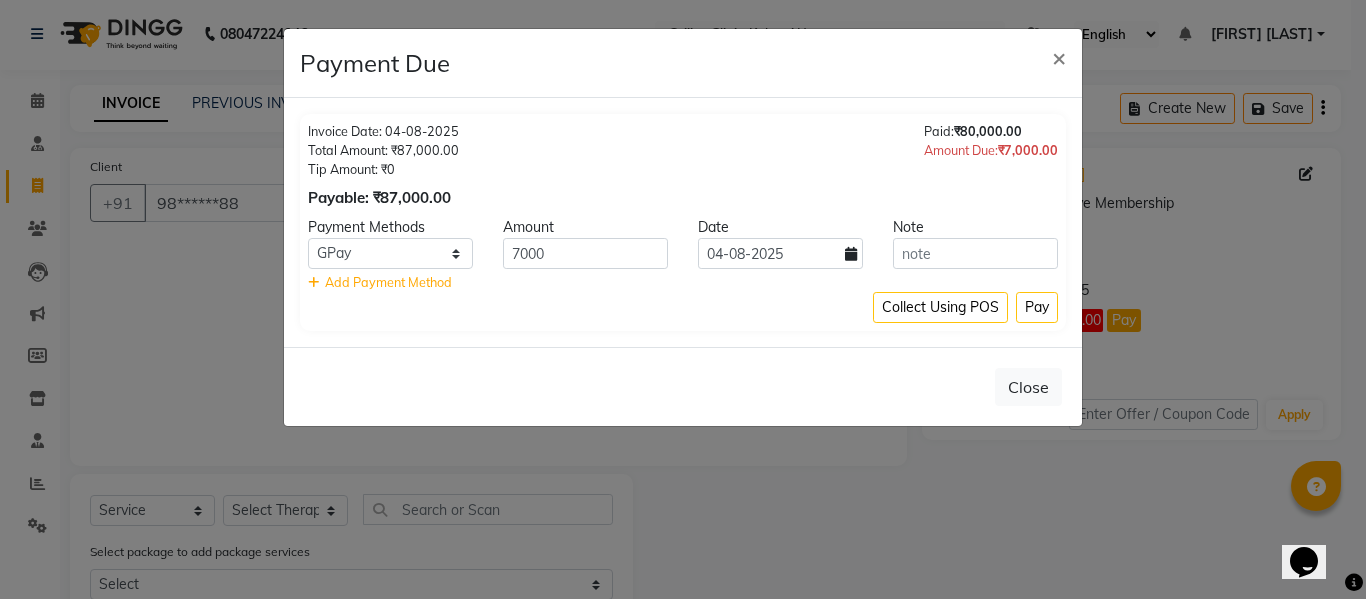 click 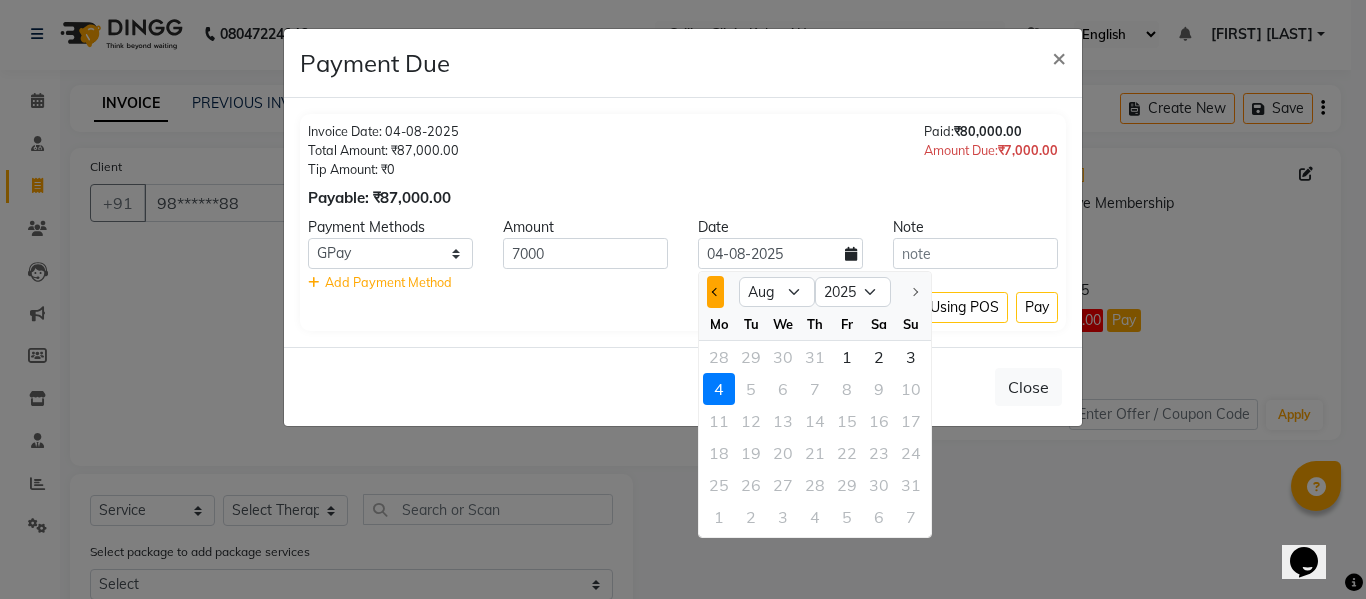 click 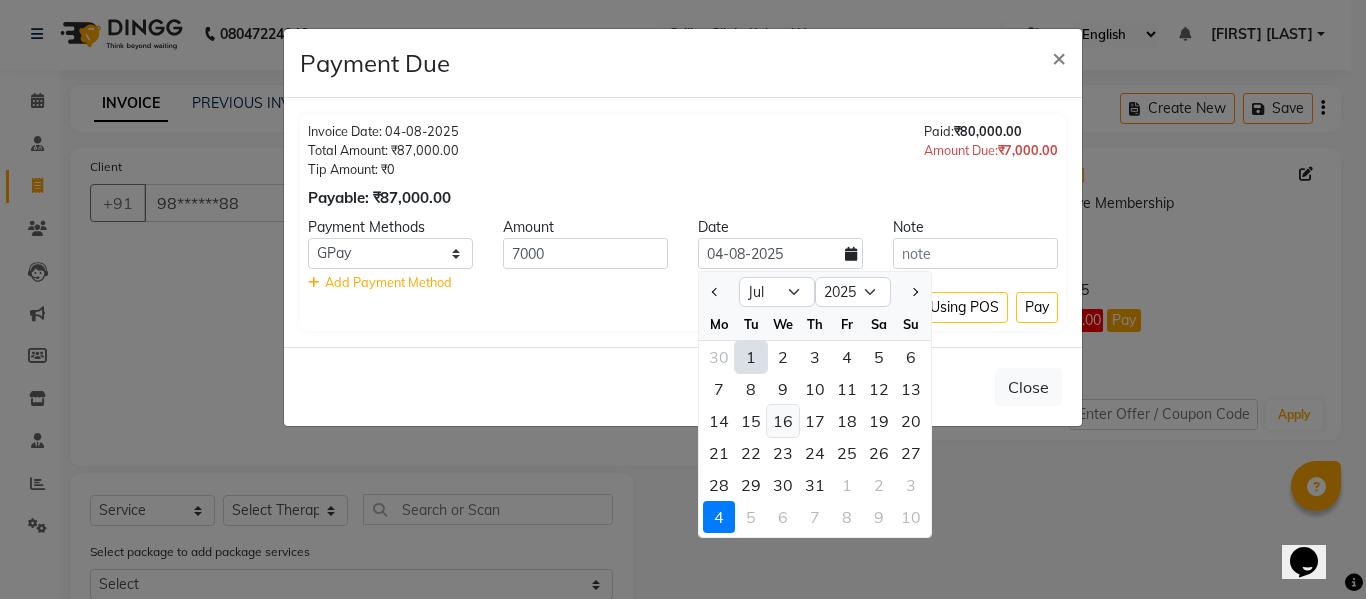 click on "16" 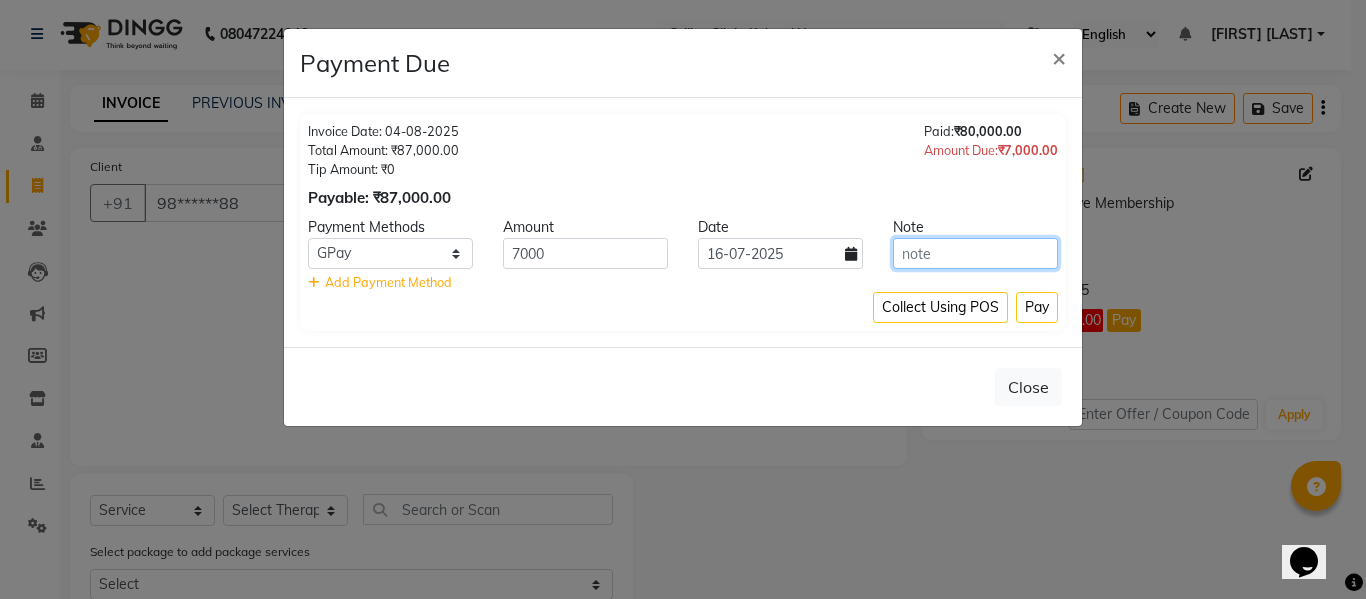 click 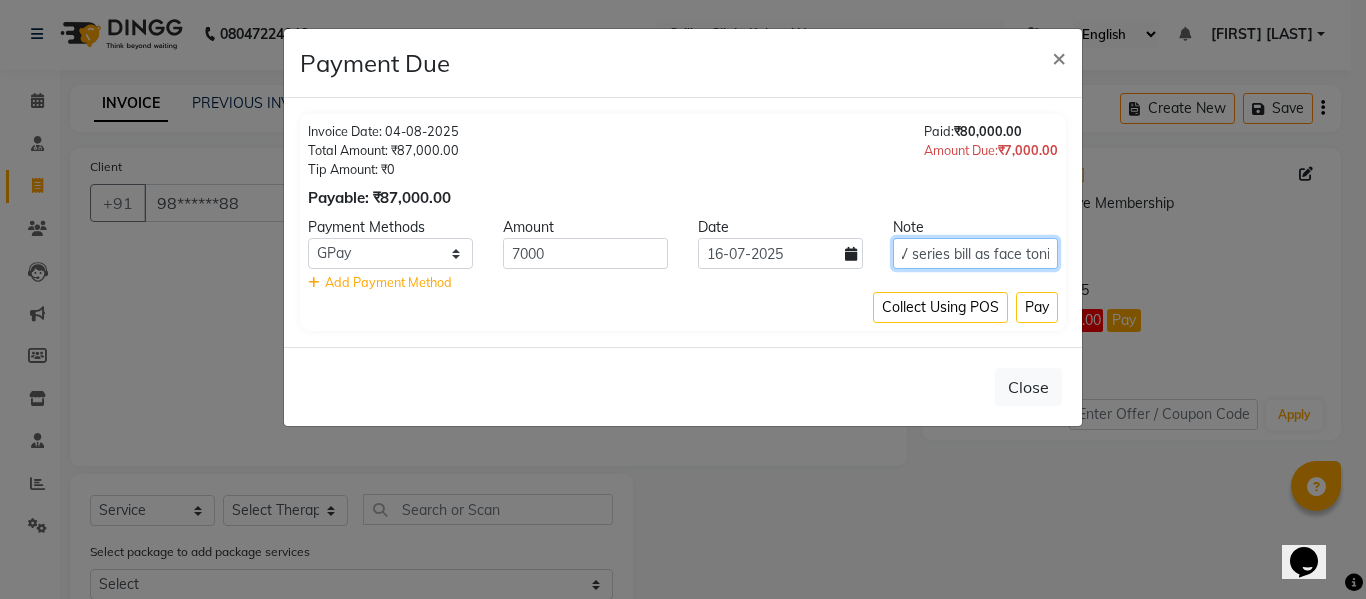 scroll, scrollTop: 0, scrollLeft: 60, axis: horizontal 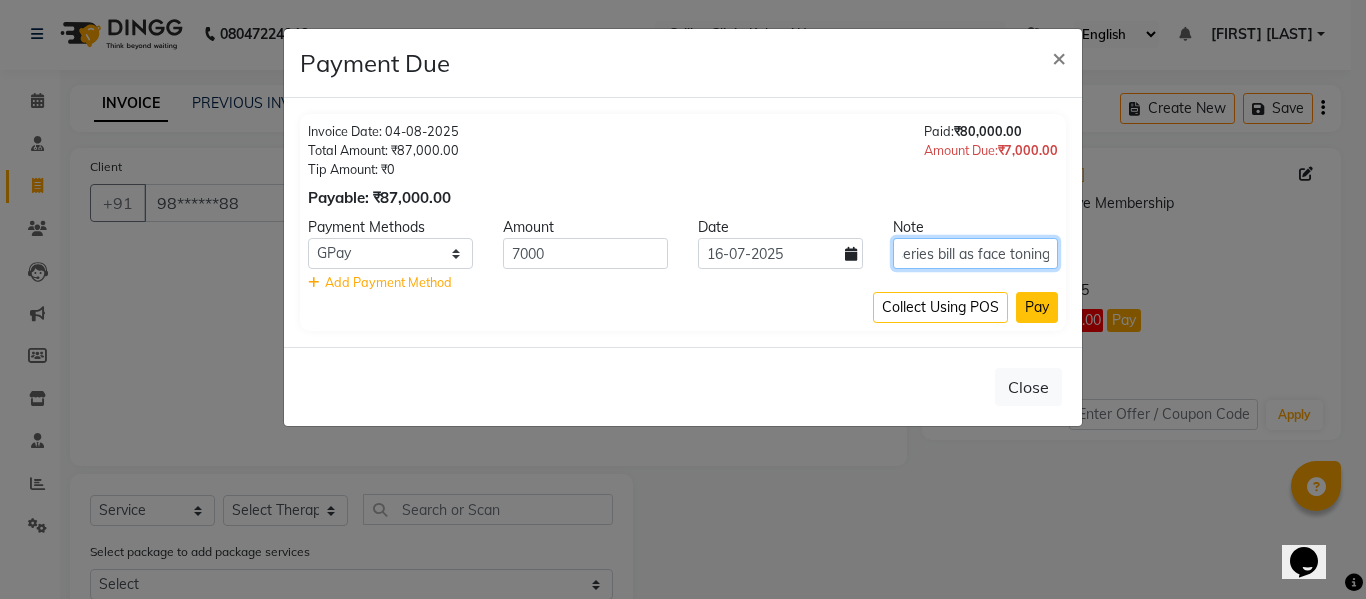 type on "Made V series bill as face toning" 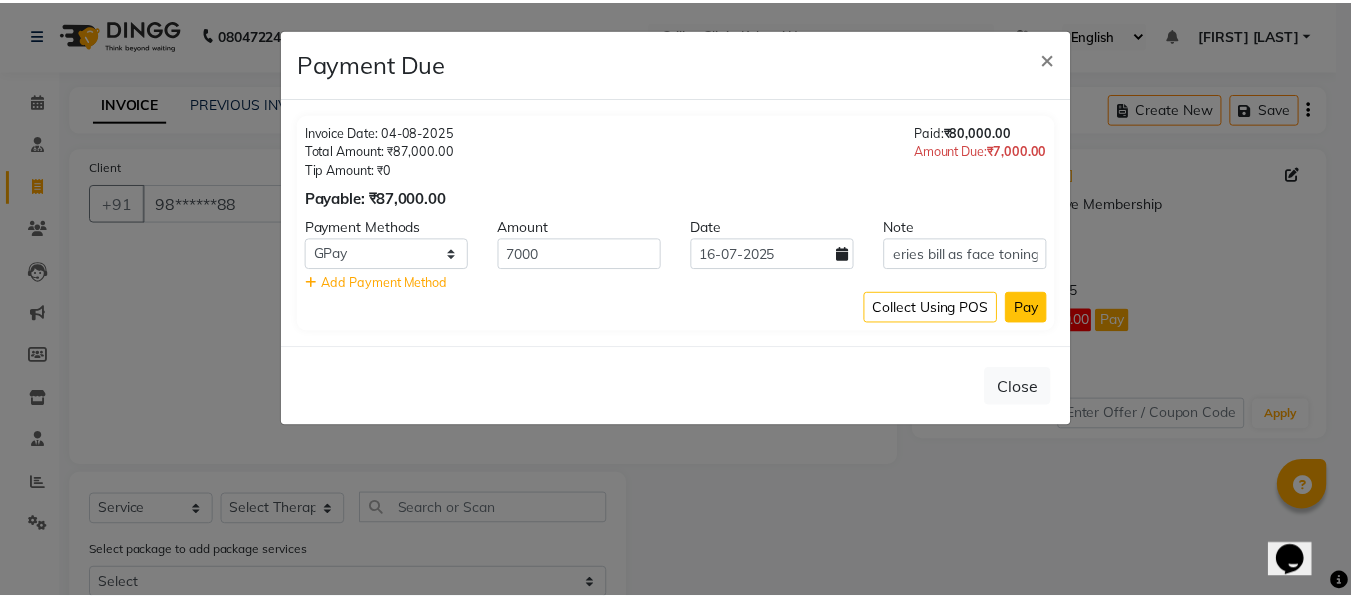scroll, scrollTop: 0, scrollLeft: 0, axis: both 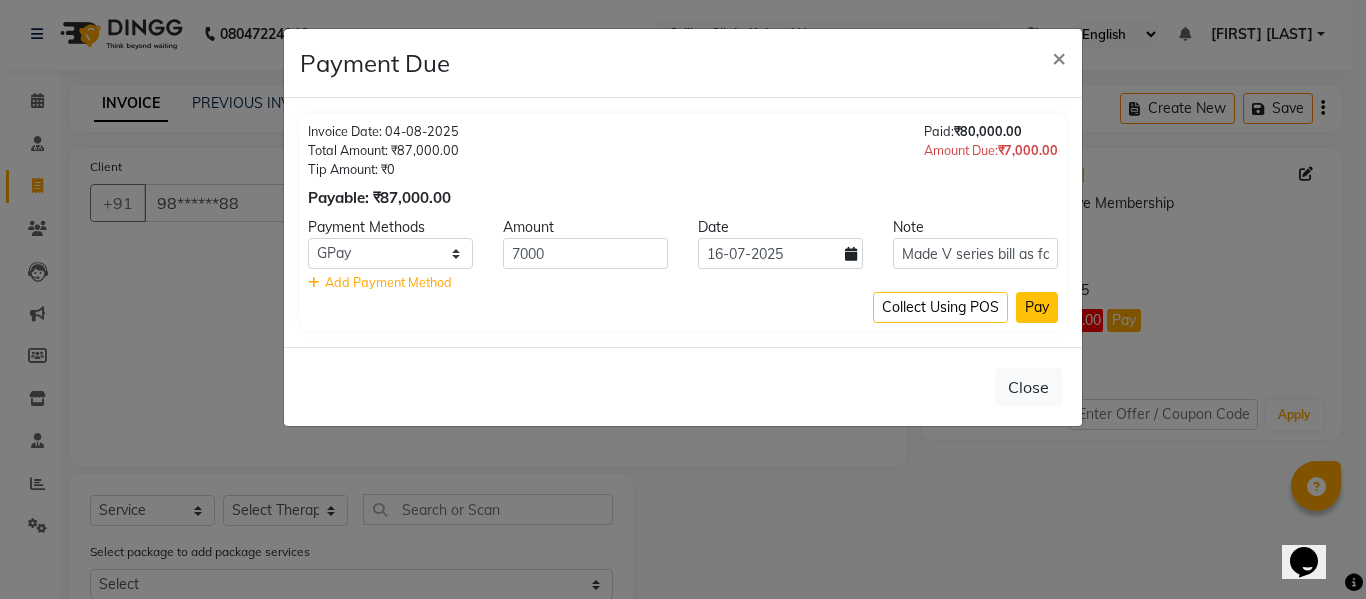 click on "Pay" 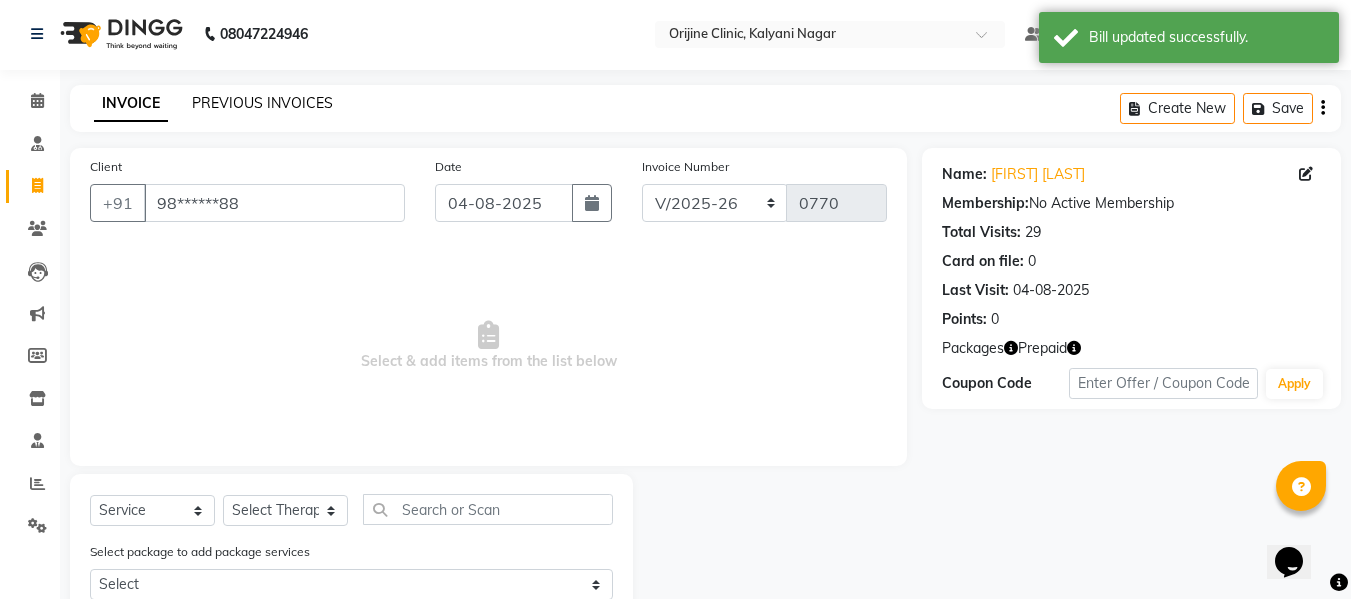 click on "PREVIOUS INVOICES" 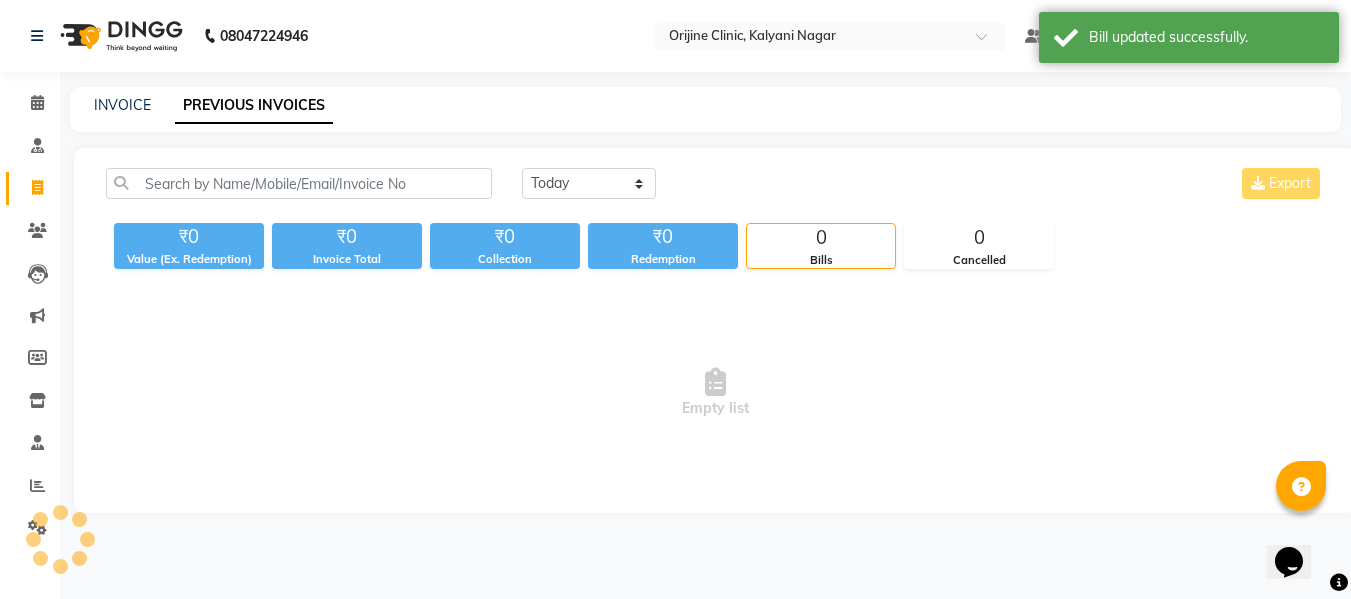 scroll, scrollTop: 0, scrollLeft: 0, axis: both 